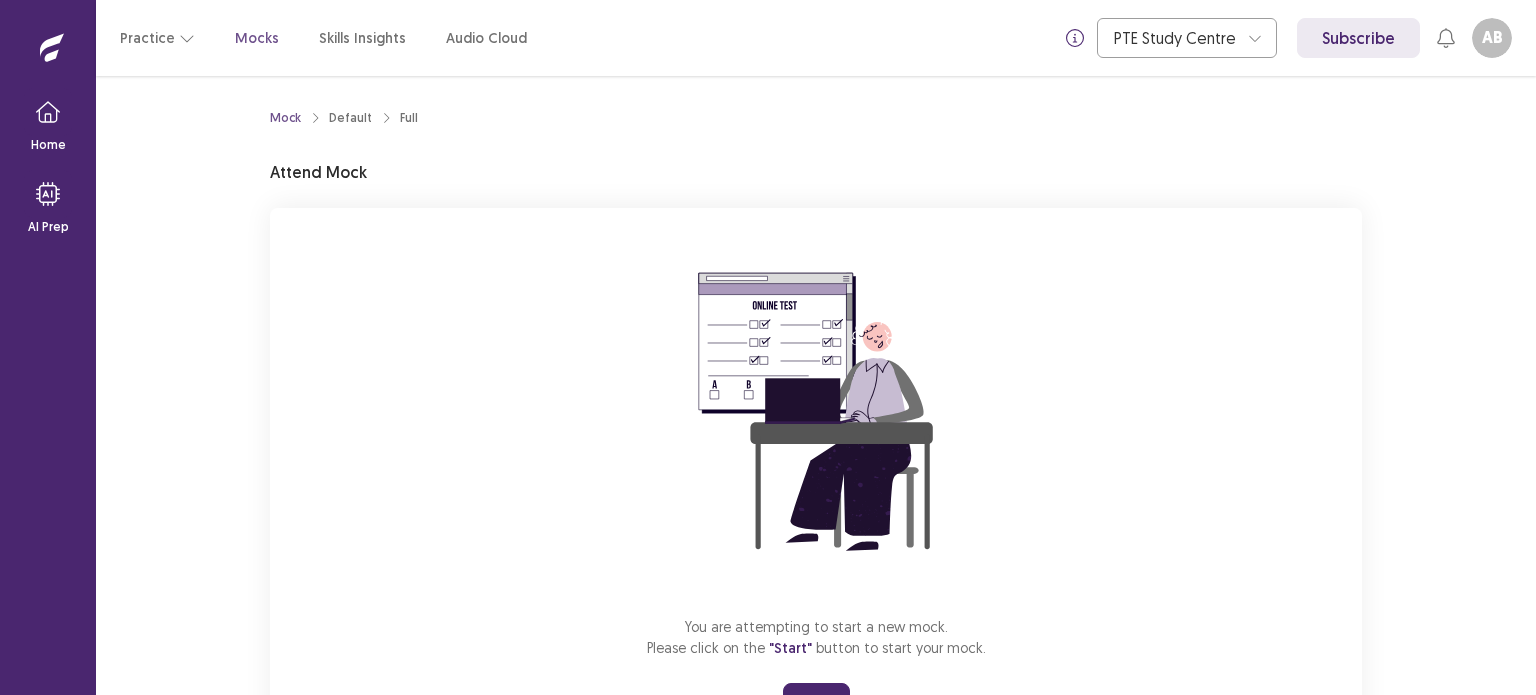 scroll, scrollTop: 0, scrollLeft: 0, axis: both 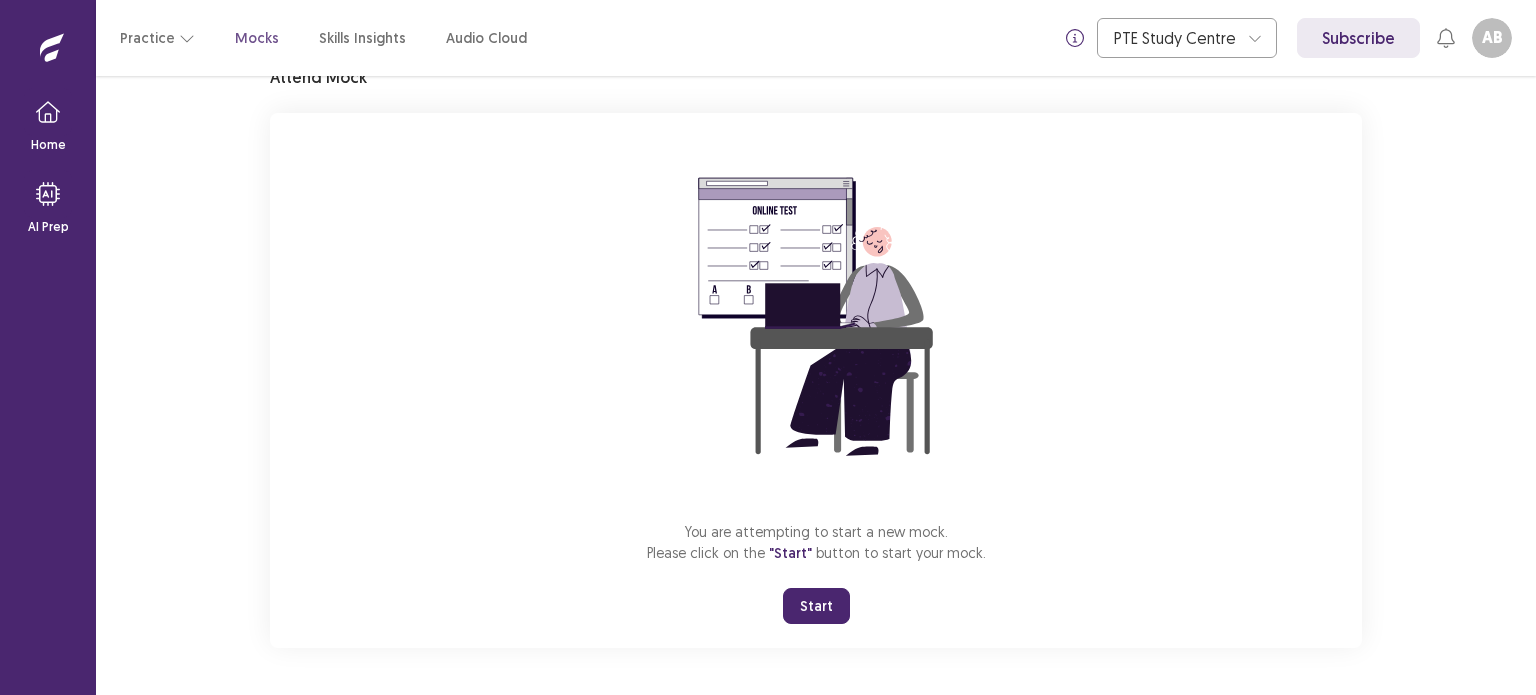 click on "Start" at bounding box center [816, 606] 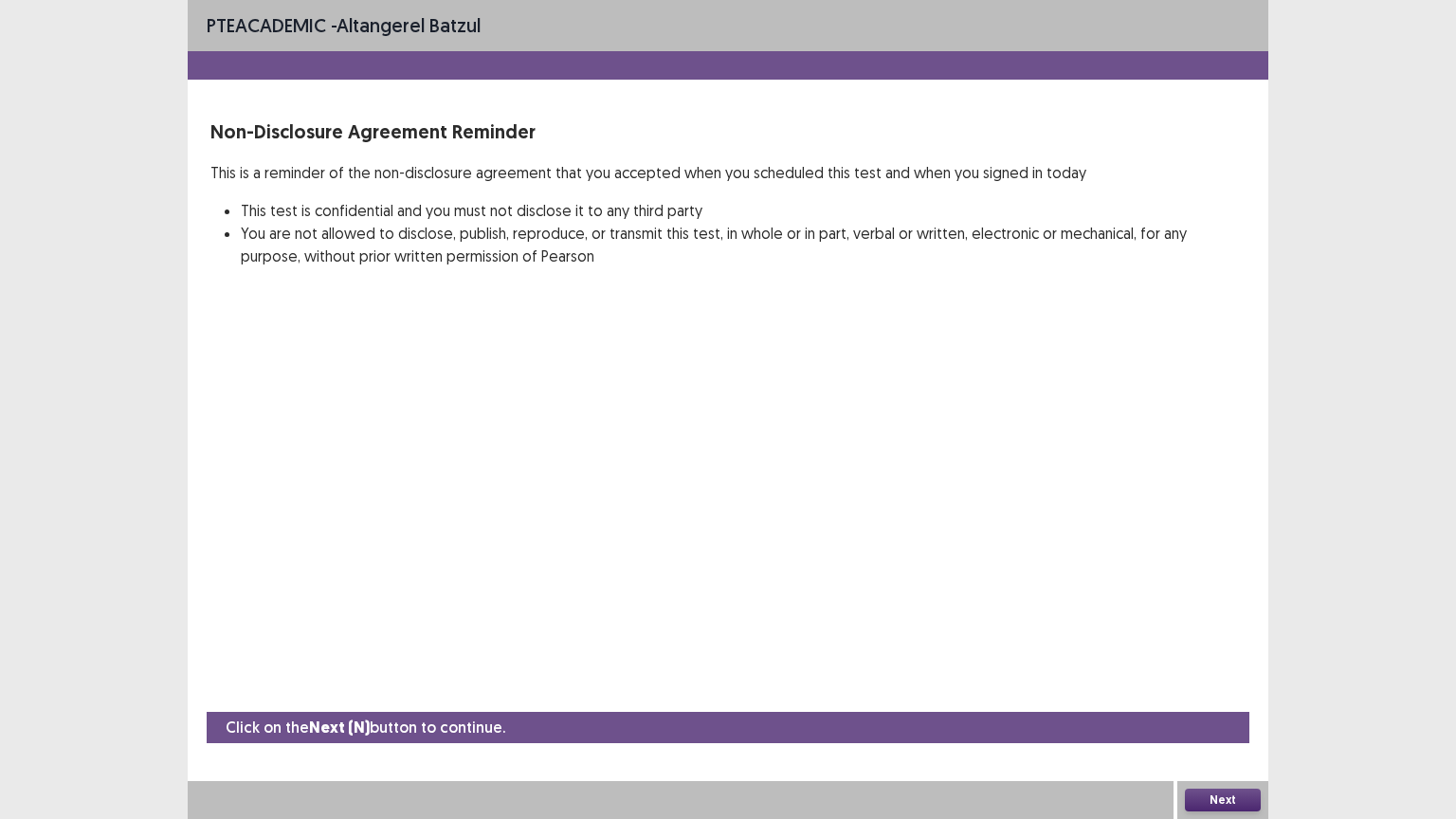 click on "Next" at bounding box center (1223, 800) 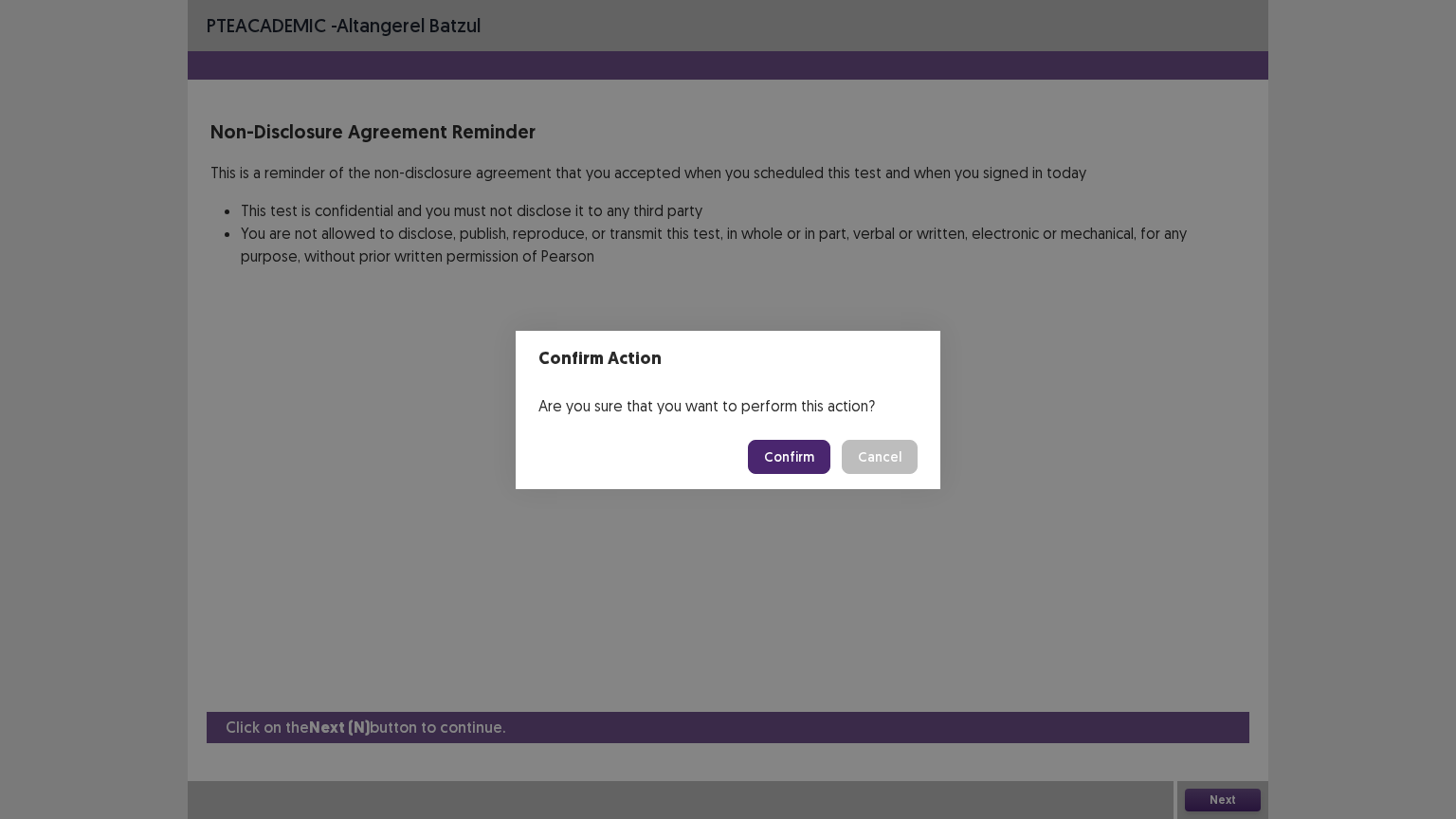 click on "Confirm" at bounding box center [789, 457] 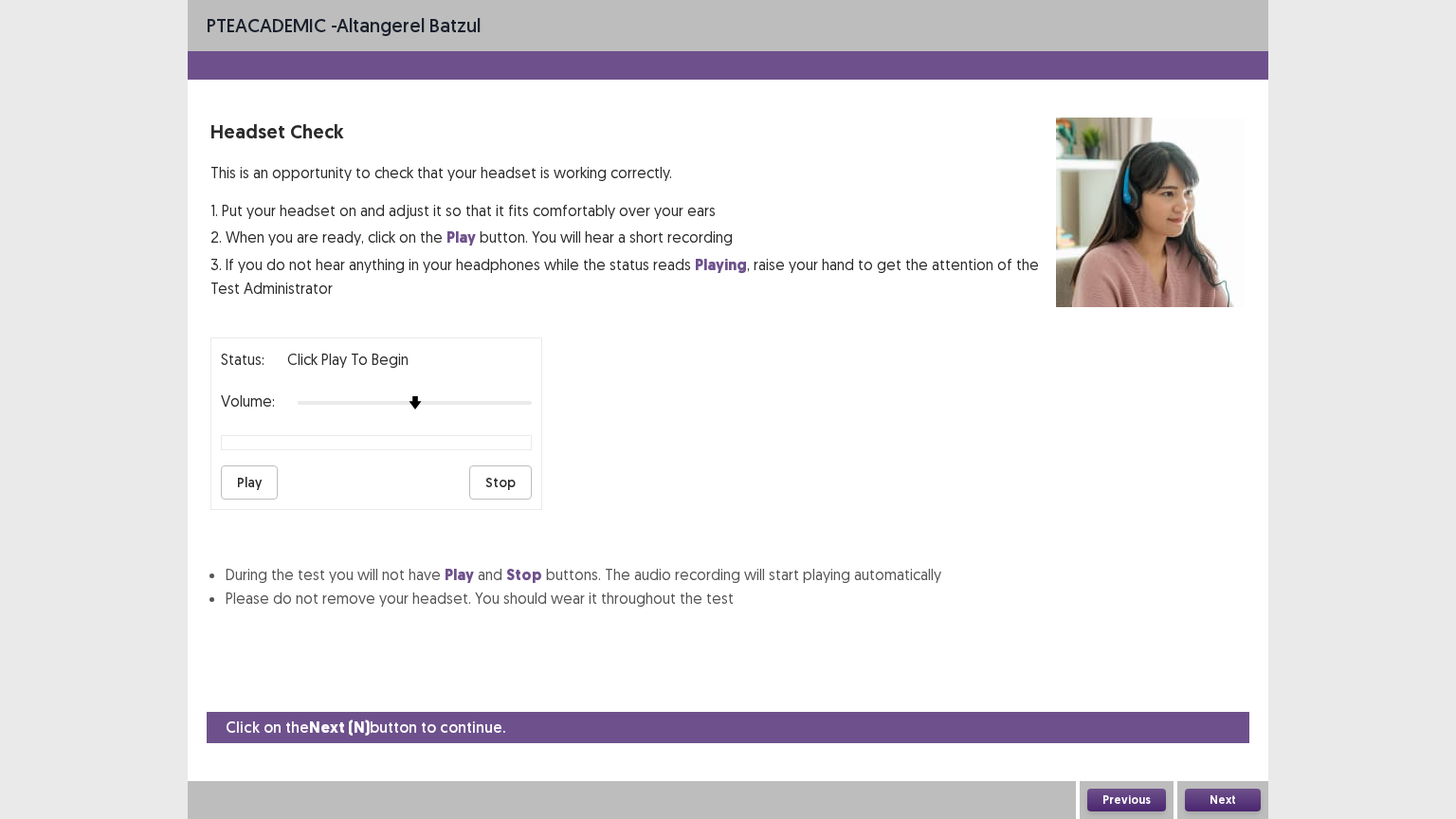 click on "Play" at bounding box center (249, 482) 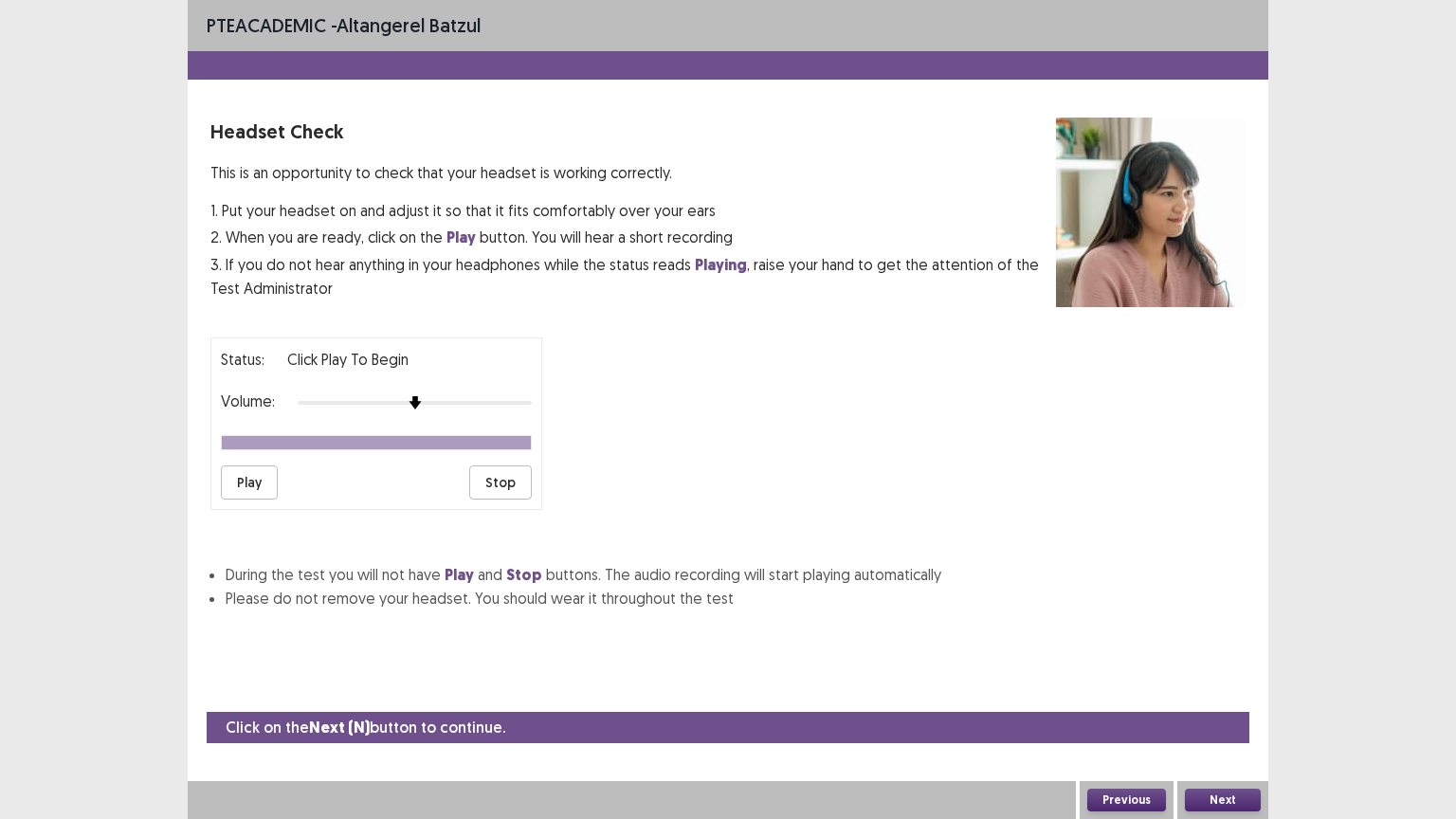 click on "Next" at bounding box center [1223, 800] 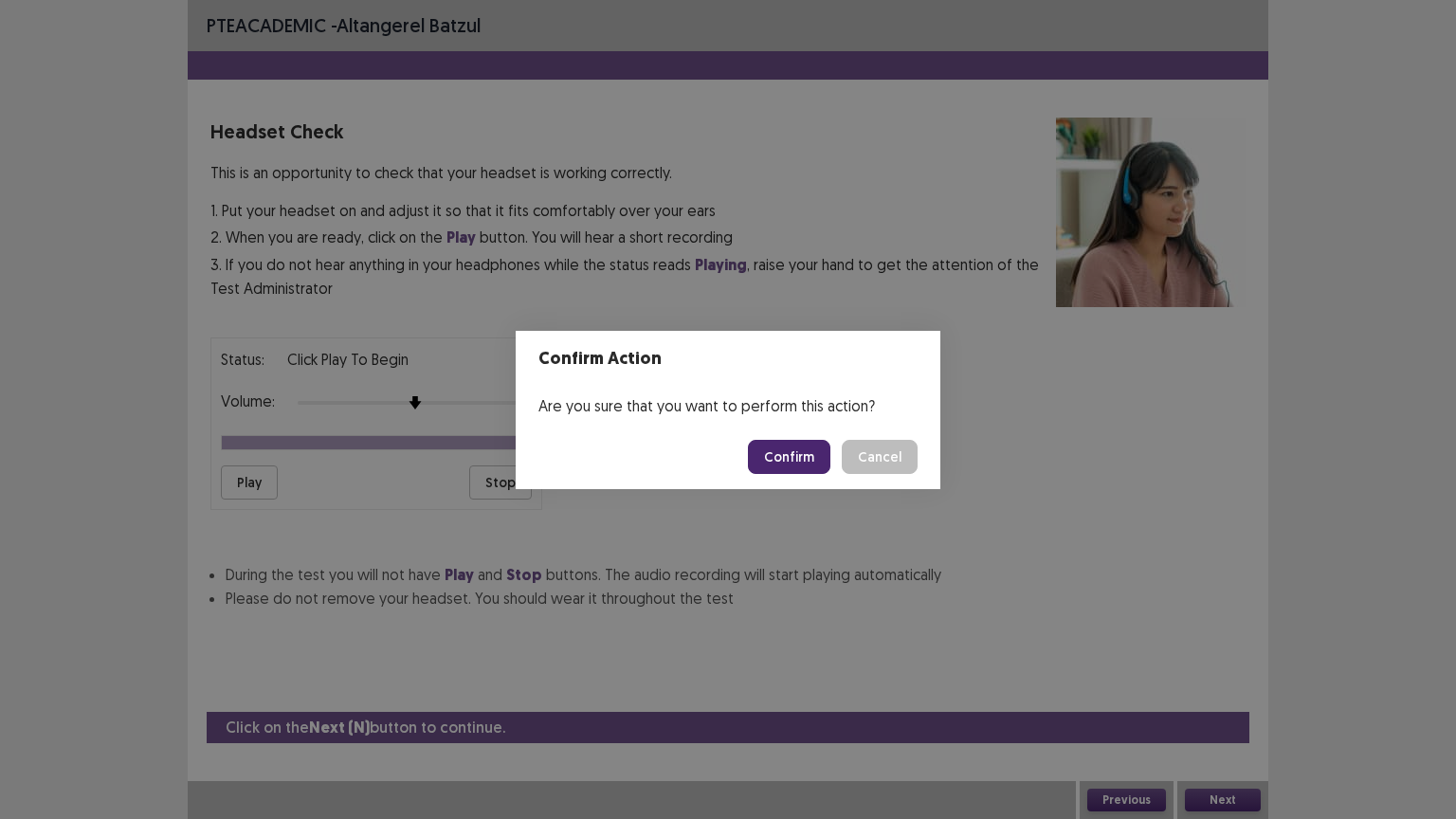 click on "Confirm" at bounding box center (789, 457) 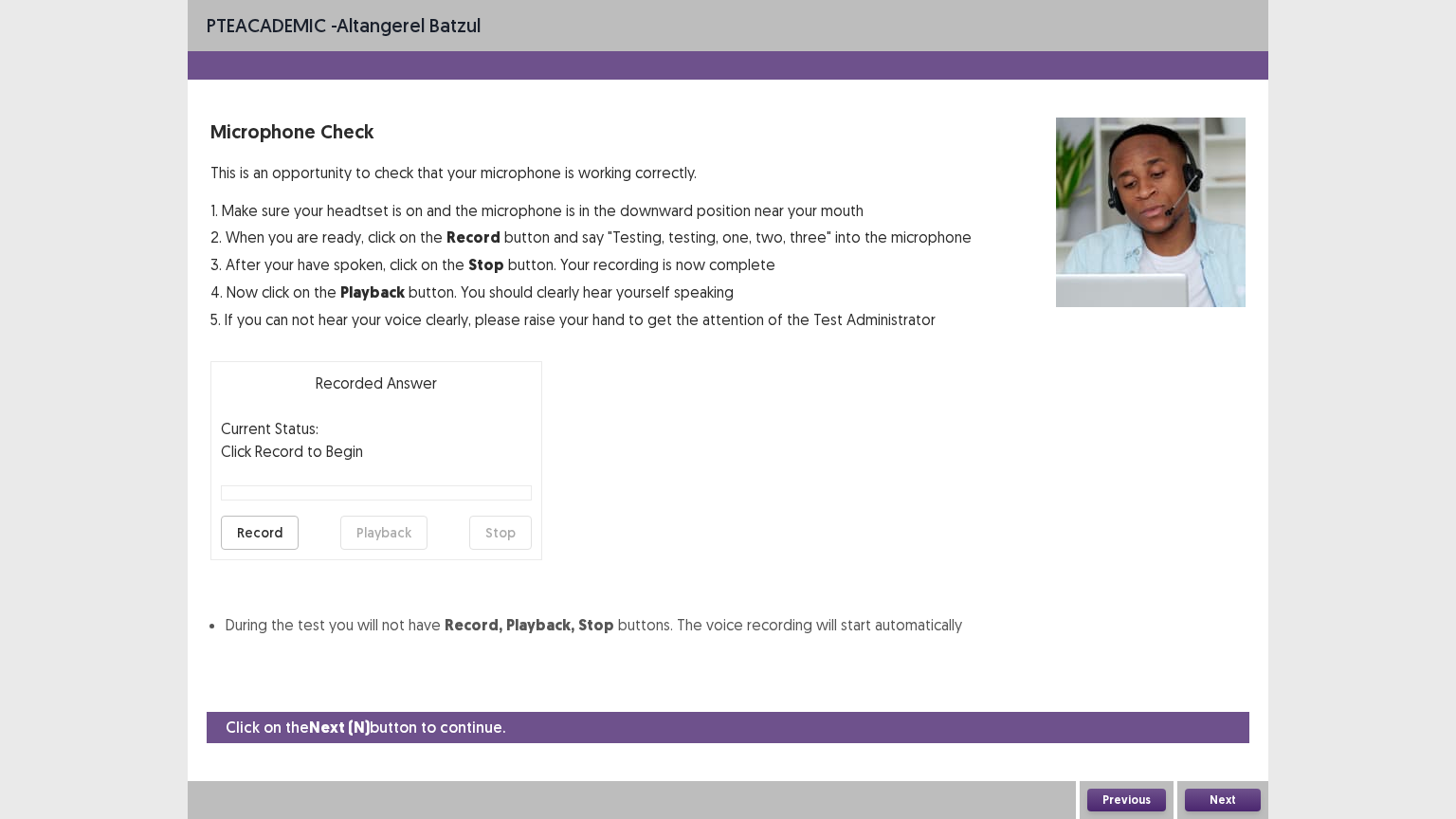 click on "Record" at bounding box center [260, 533] 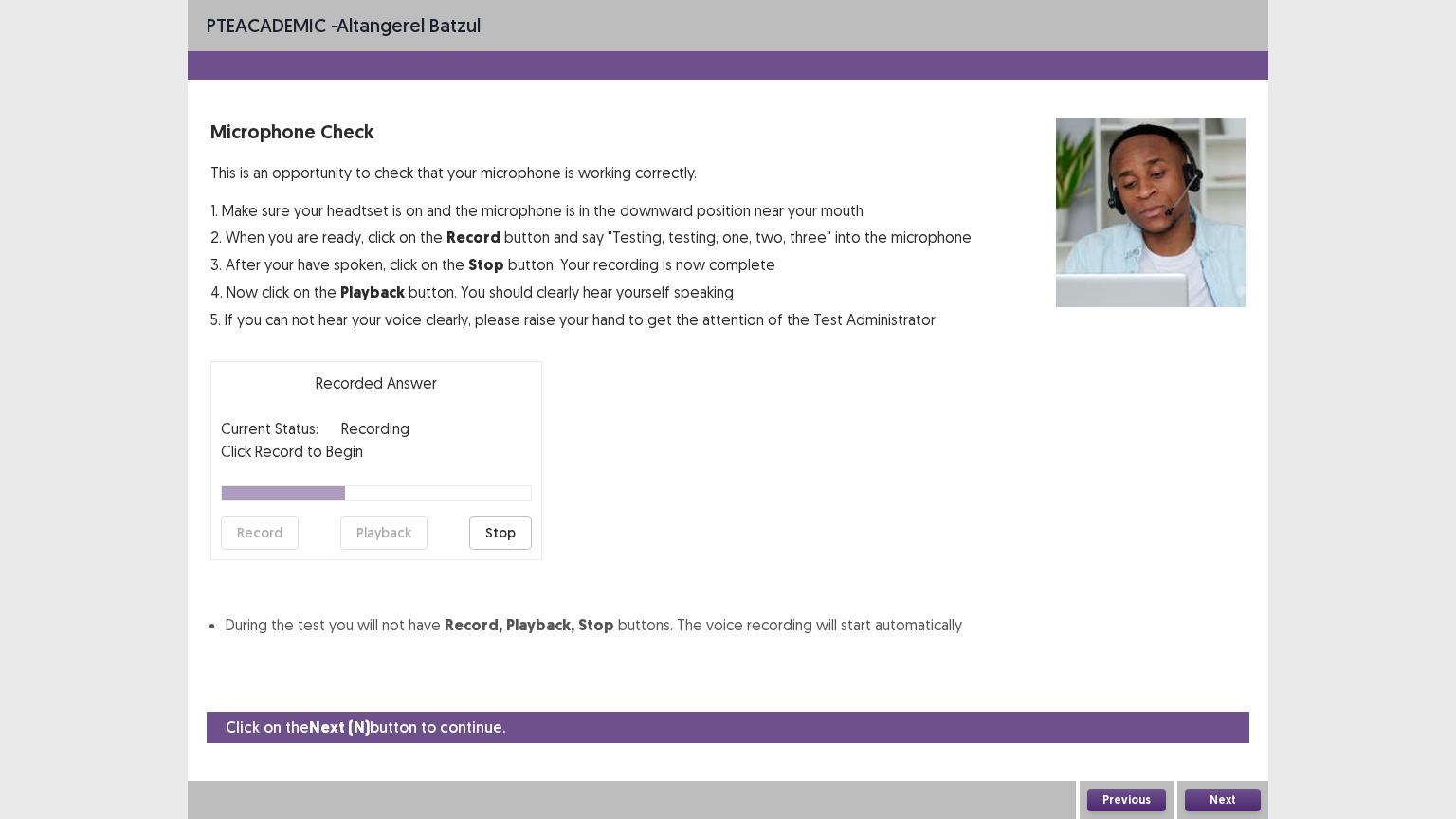 click on "Stop" at bounding box center (500, 533) 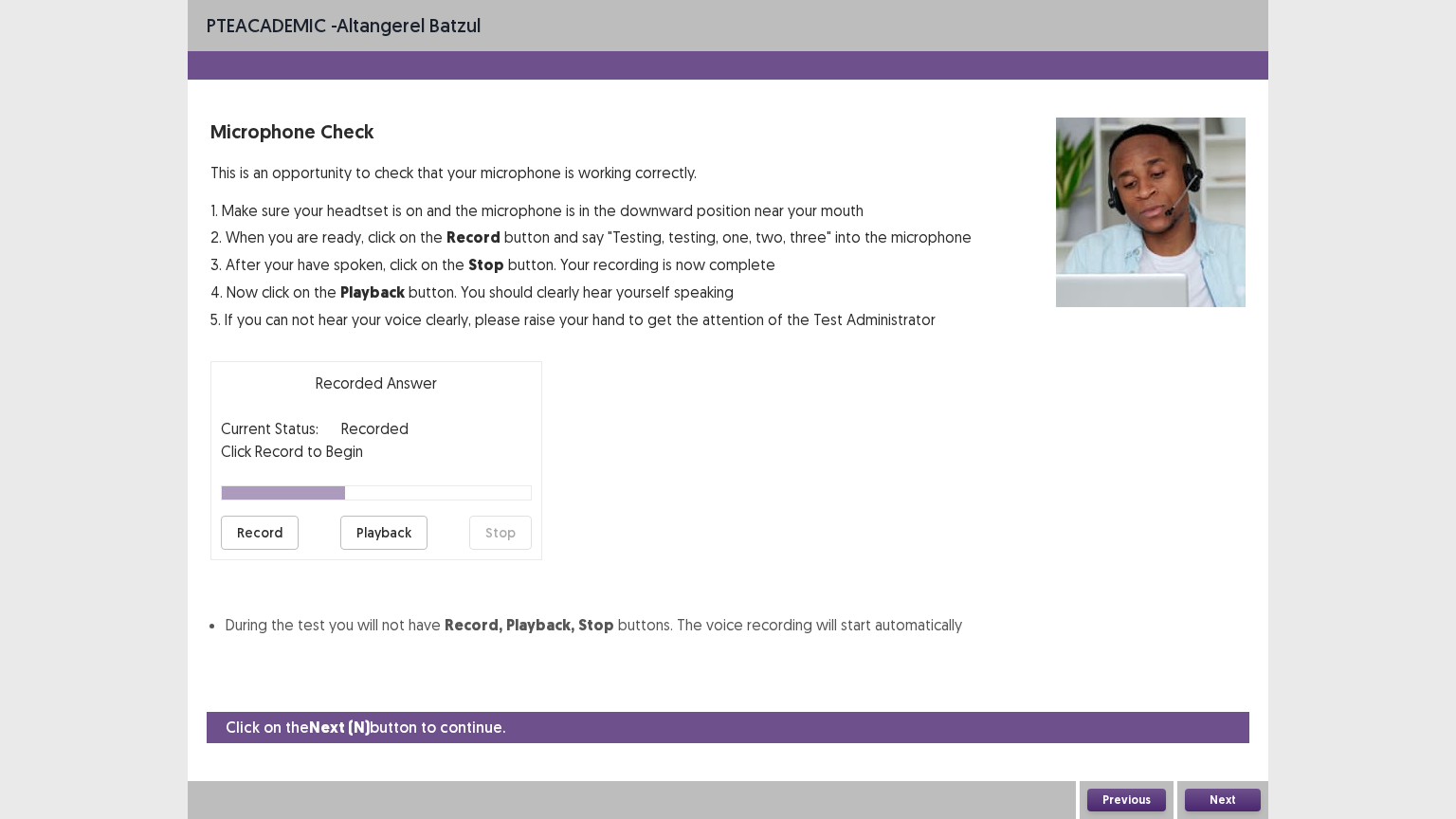 click on "Playback" at bounding box center [384, 533] 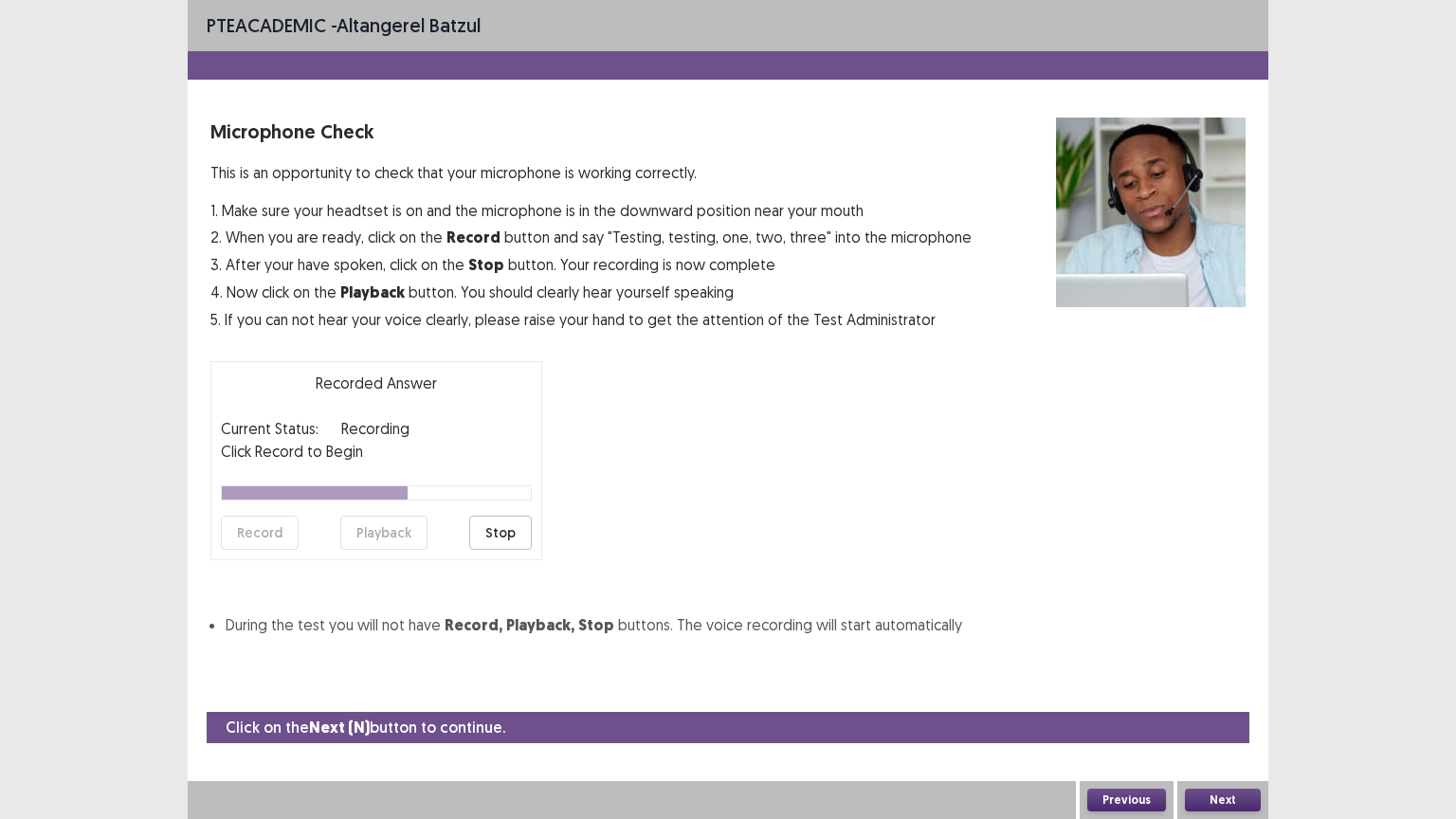 click on "Stop" at bounding box center [500, 533] 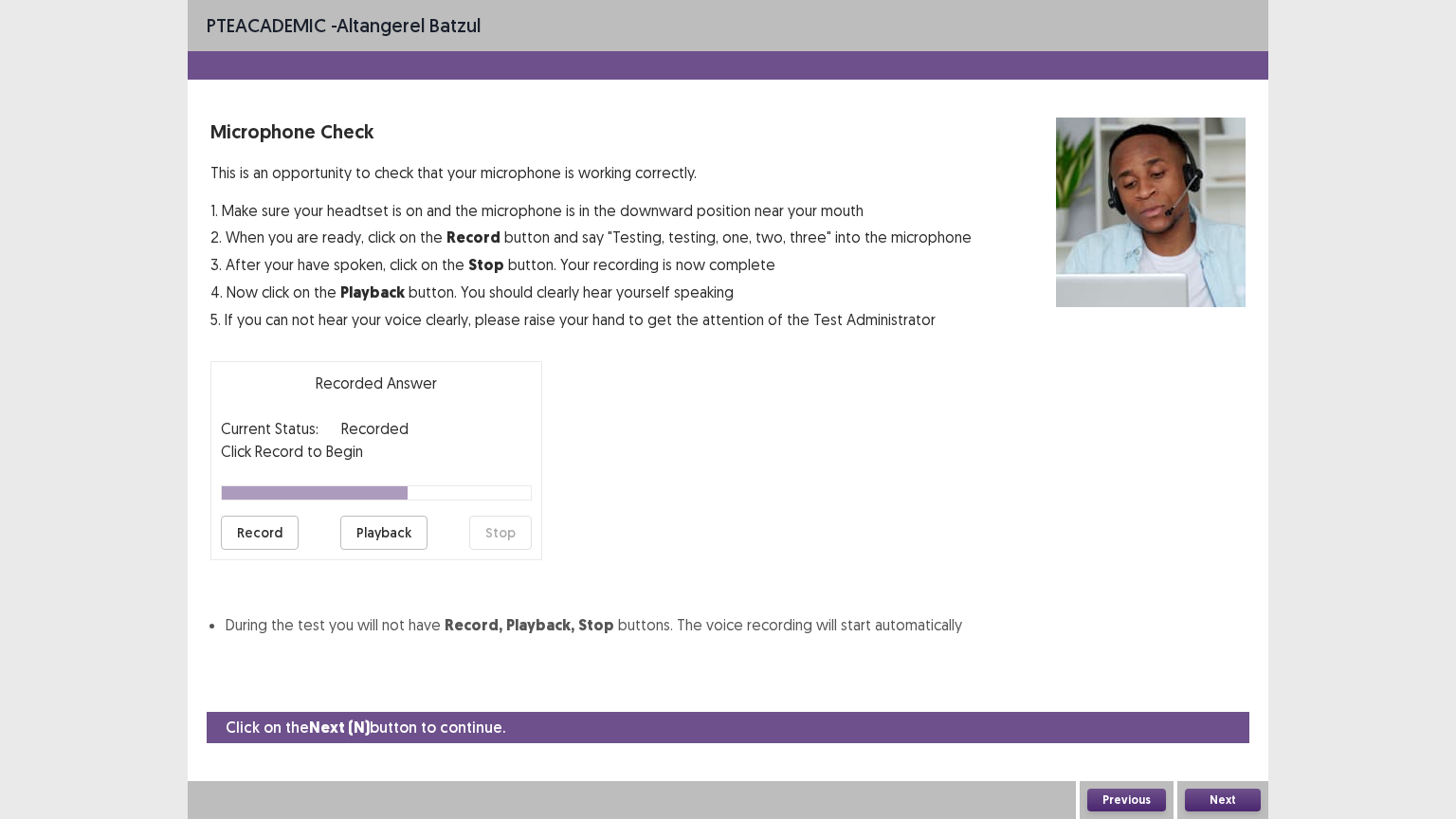 click on "Playback" at bounding box center (384, 533) 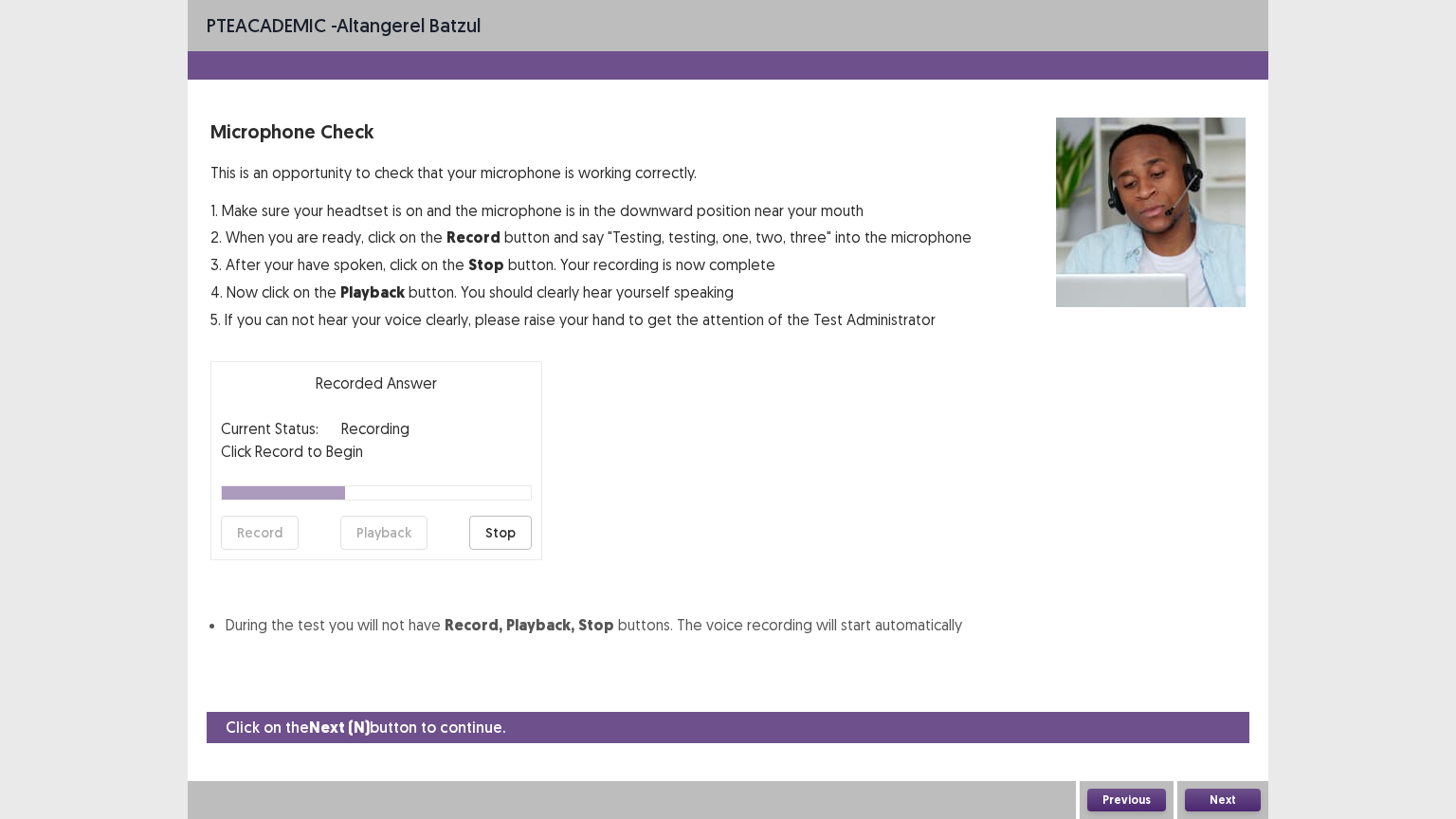 click on "Stop" at bounding box center [500, 533] 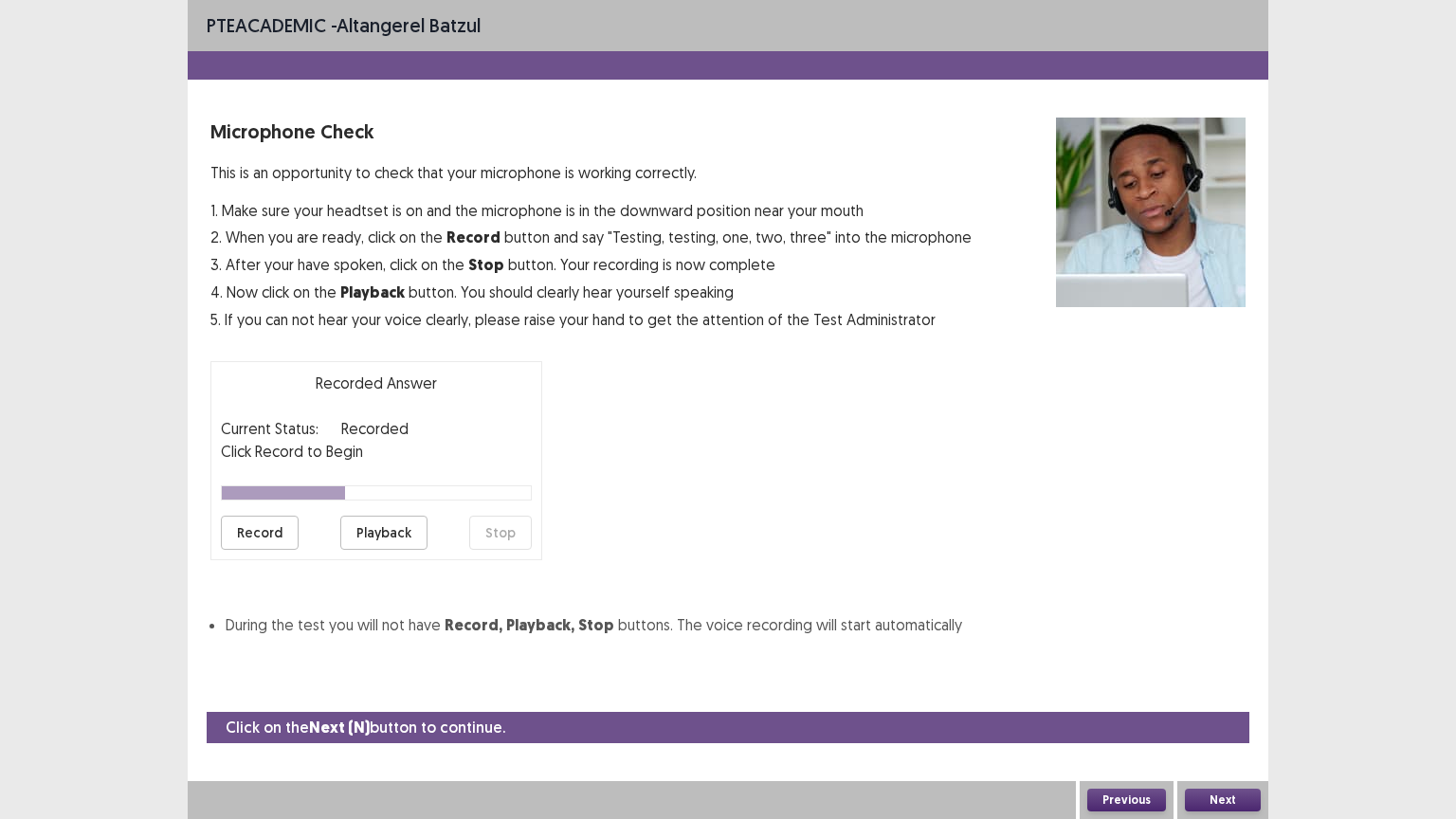 click on "Playback" at bounding box center (384, 533) 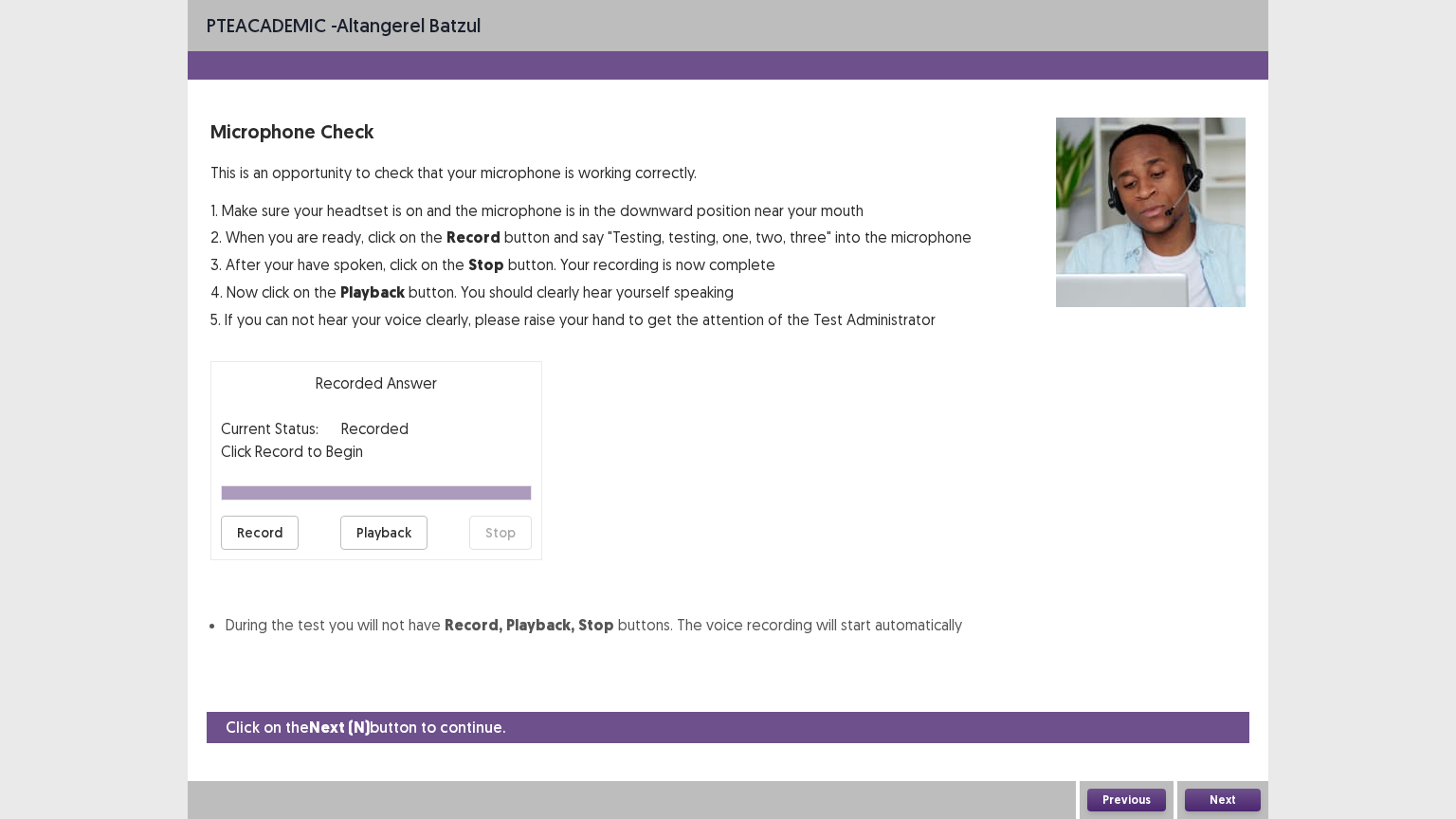 click on "Record" at bounding box center (260, 533) 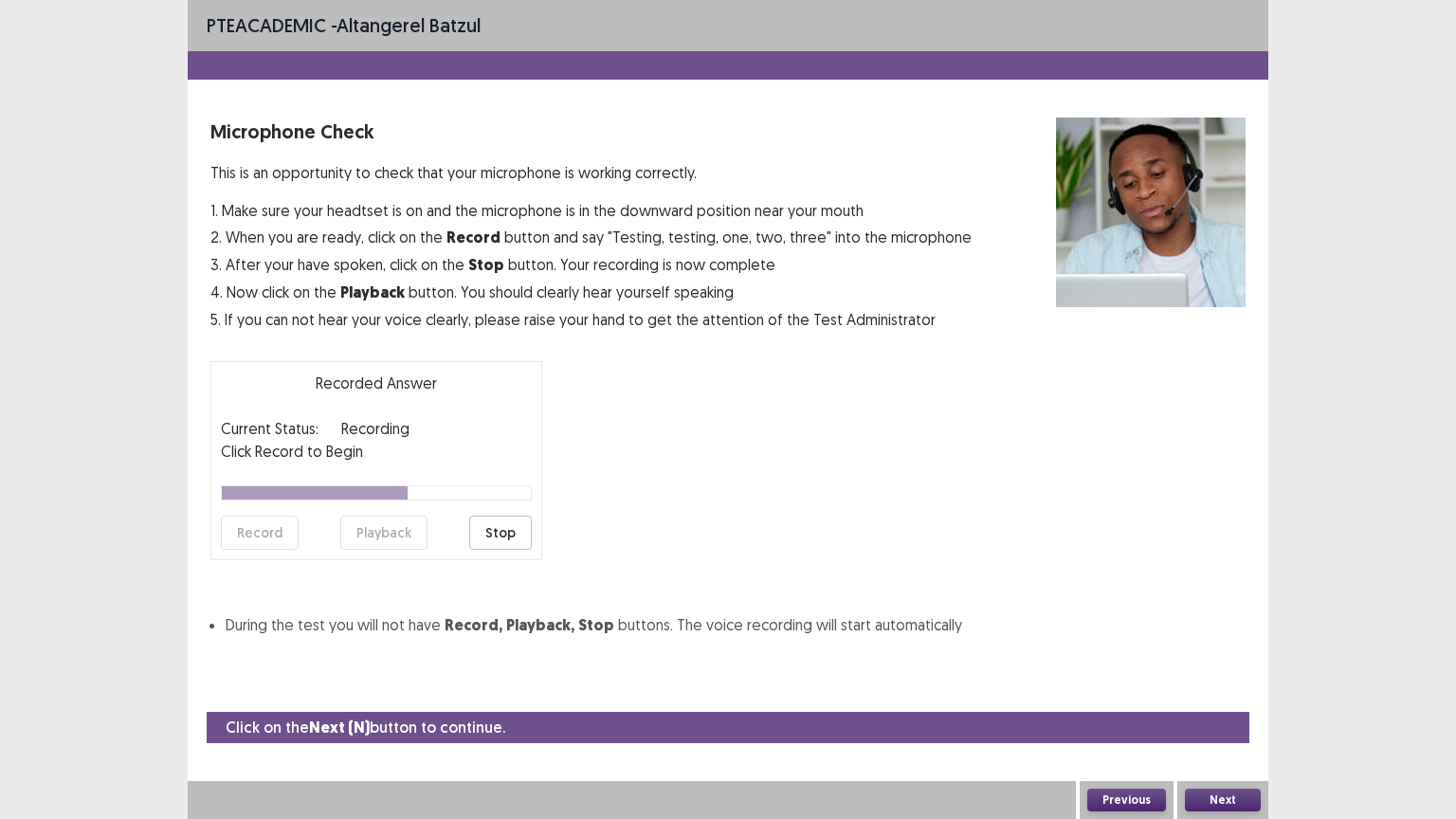 click on "Stop" at bounding box center [500, 533] 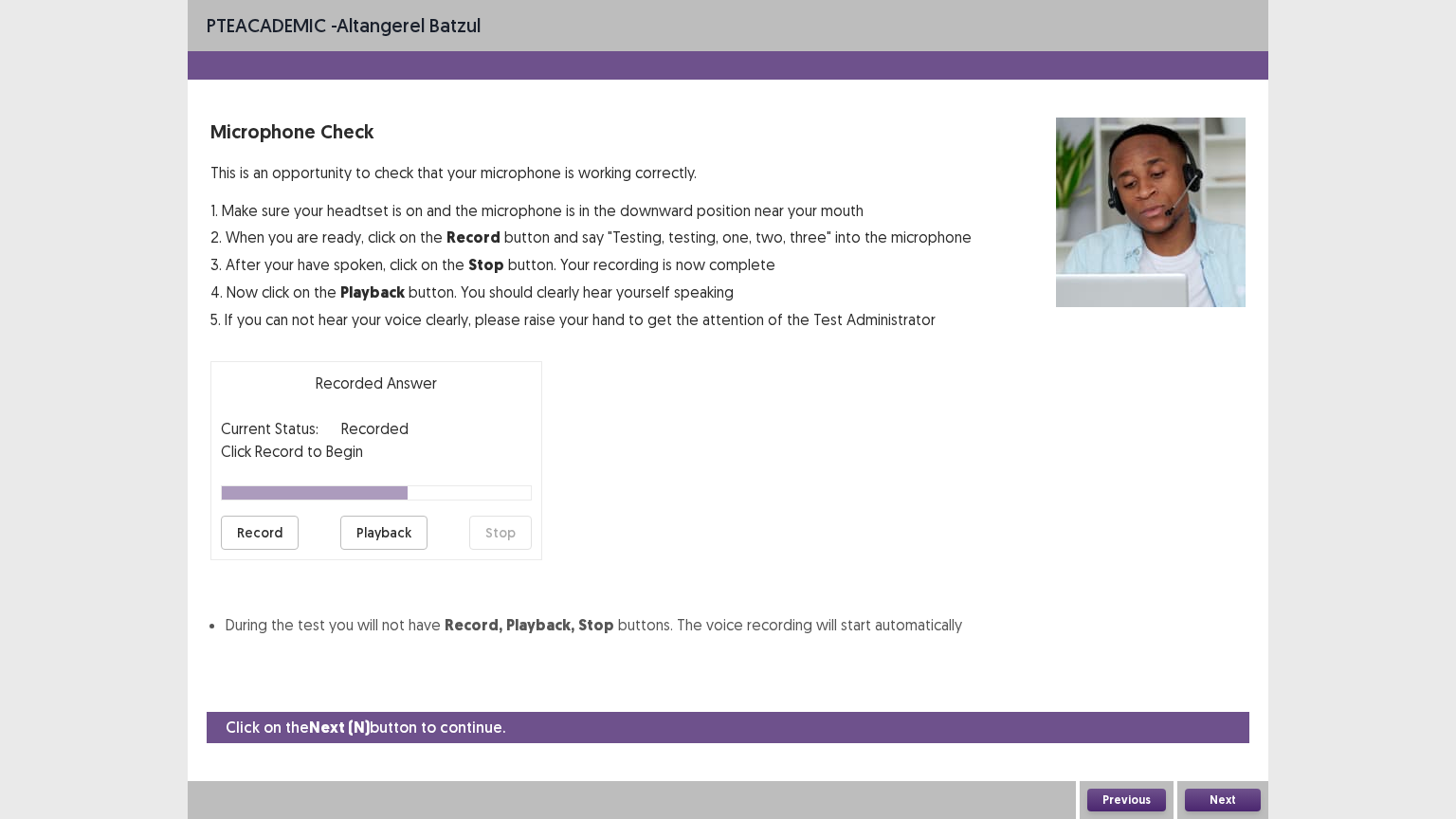 click on "Playback" at bounding box center [384, 533] 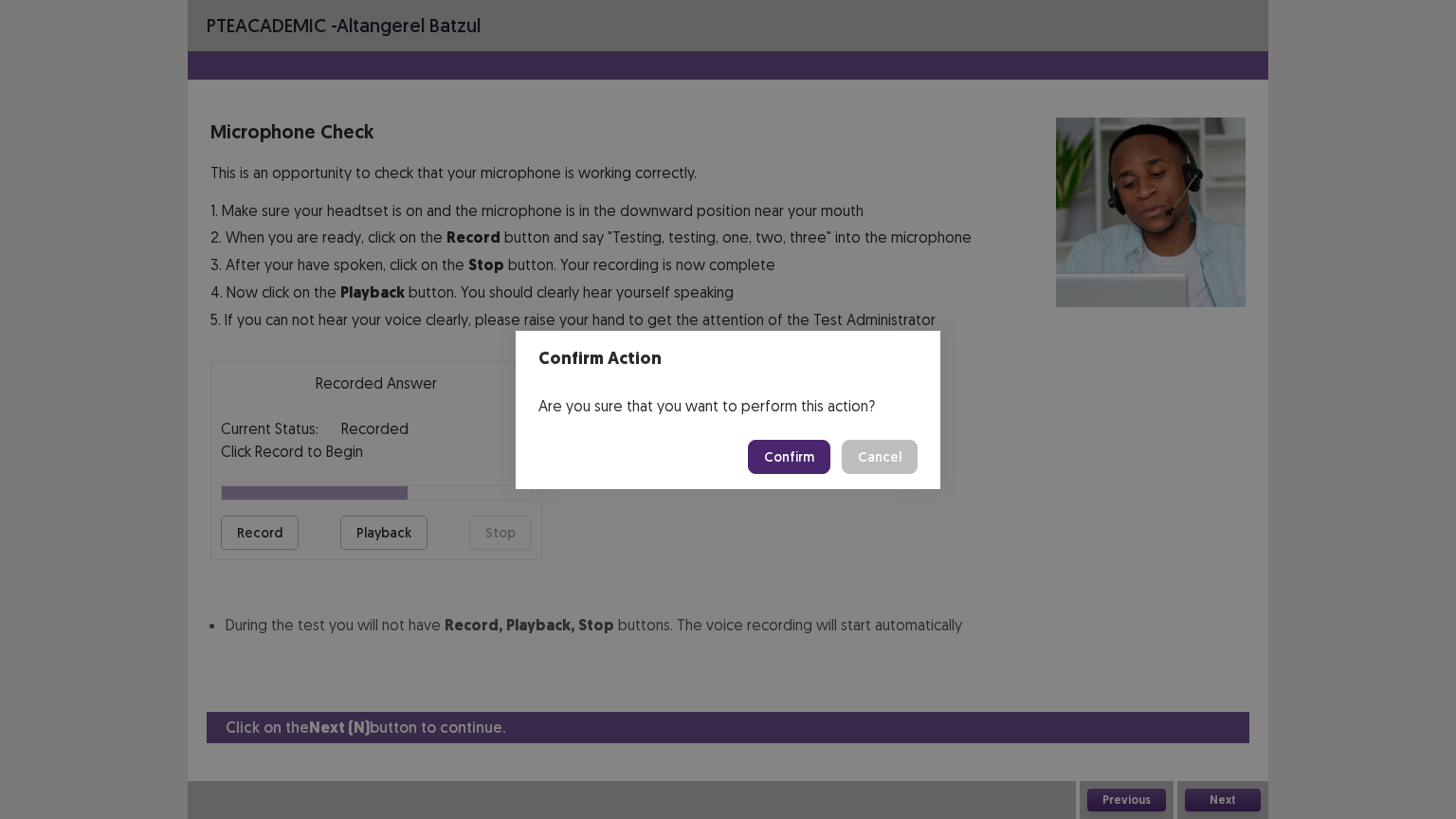 click on "Confirm" at bounding box center (789, 457) 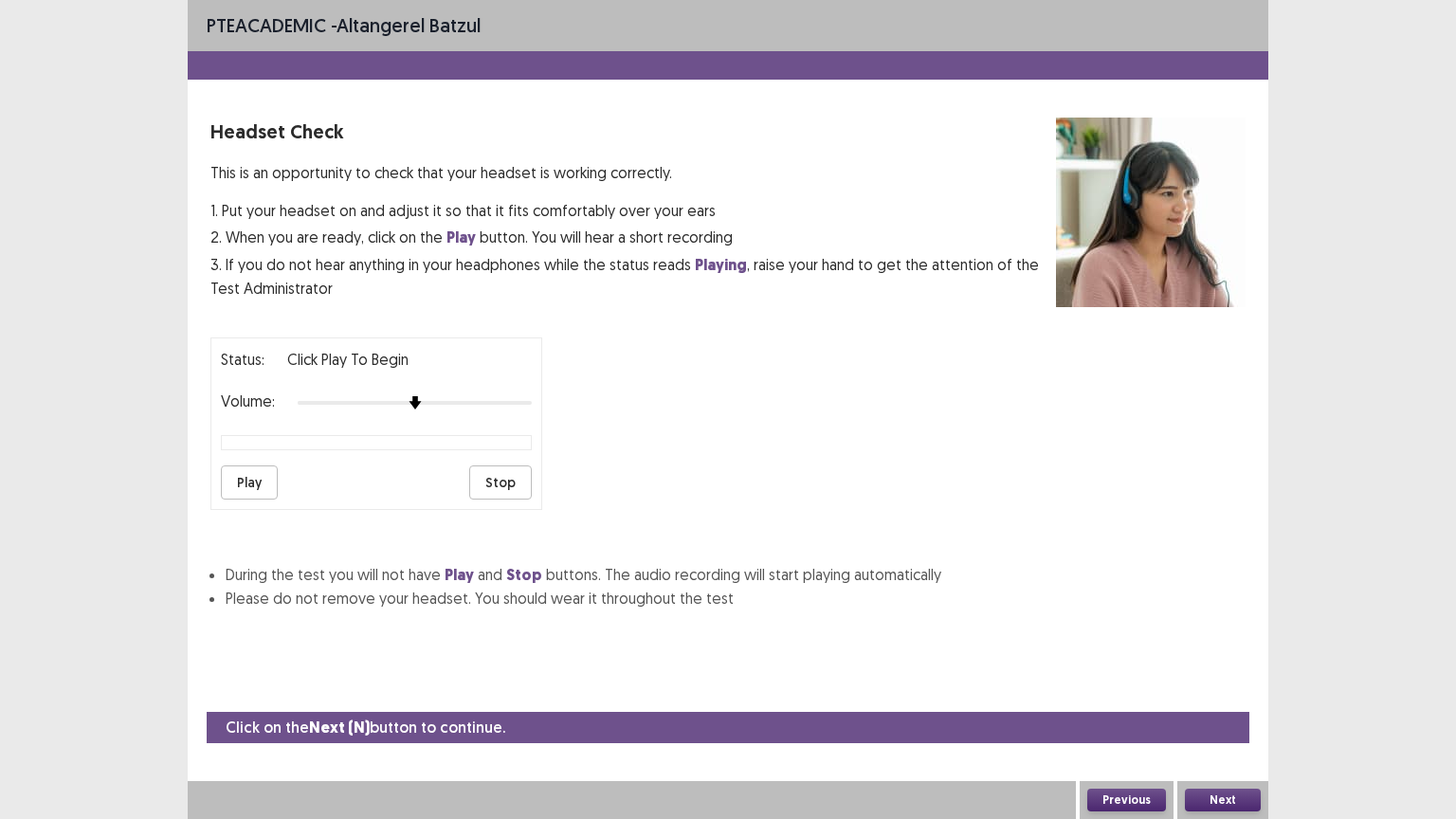 click on "Play" at bounding box center [249, 482] 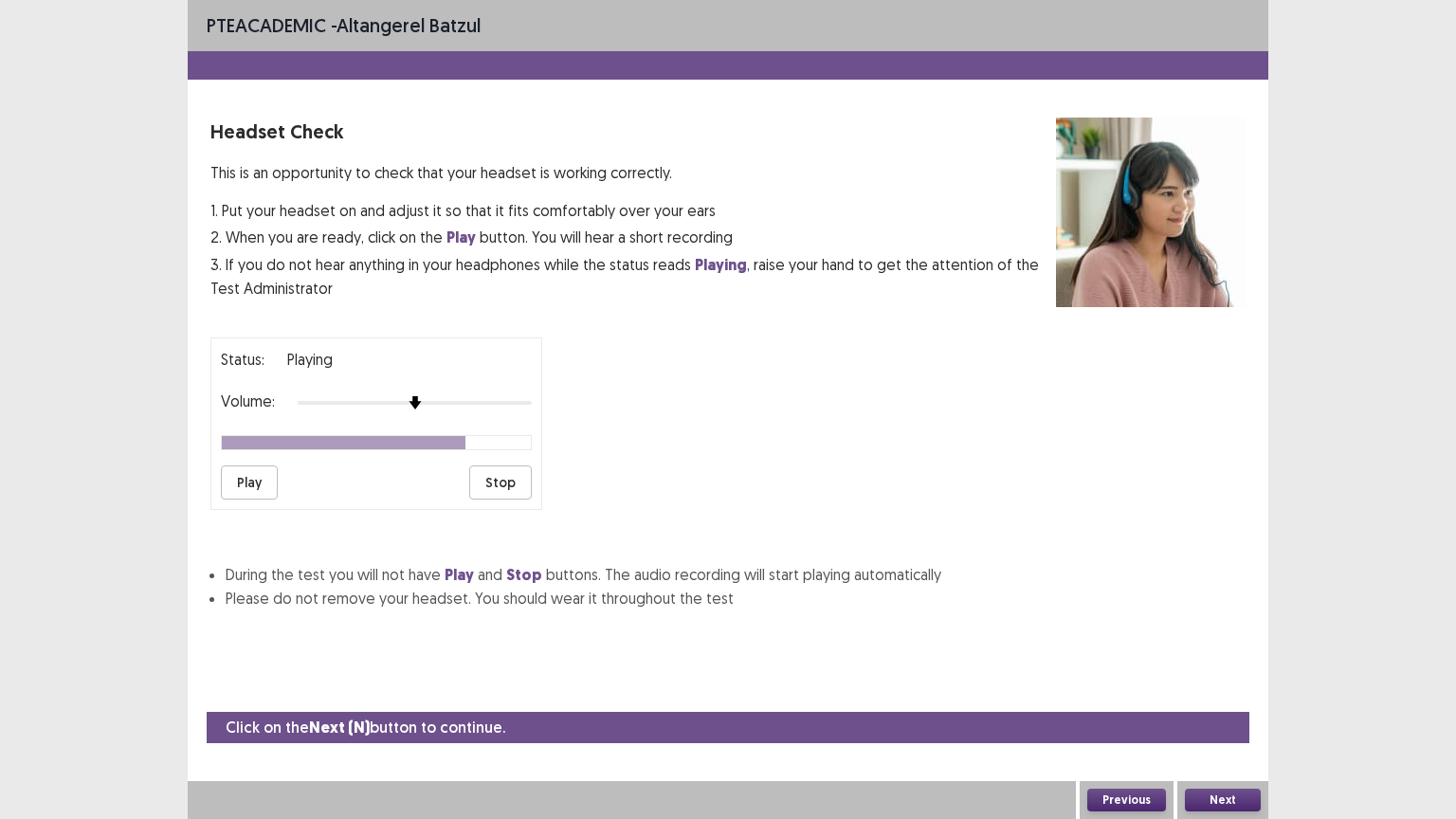 click on "Stop" at bounding box center (500, 482) 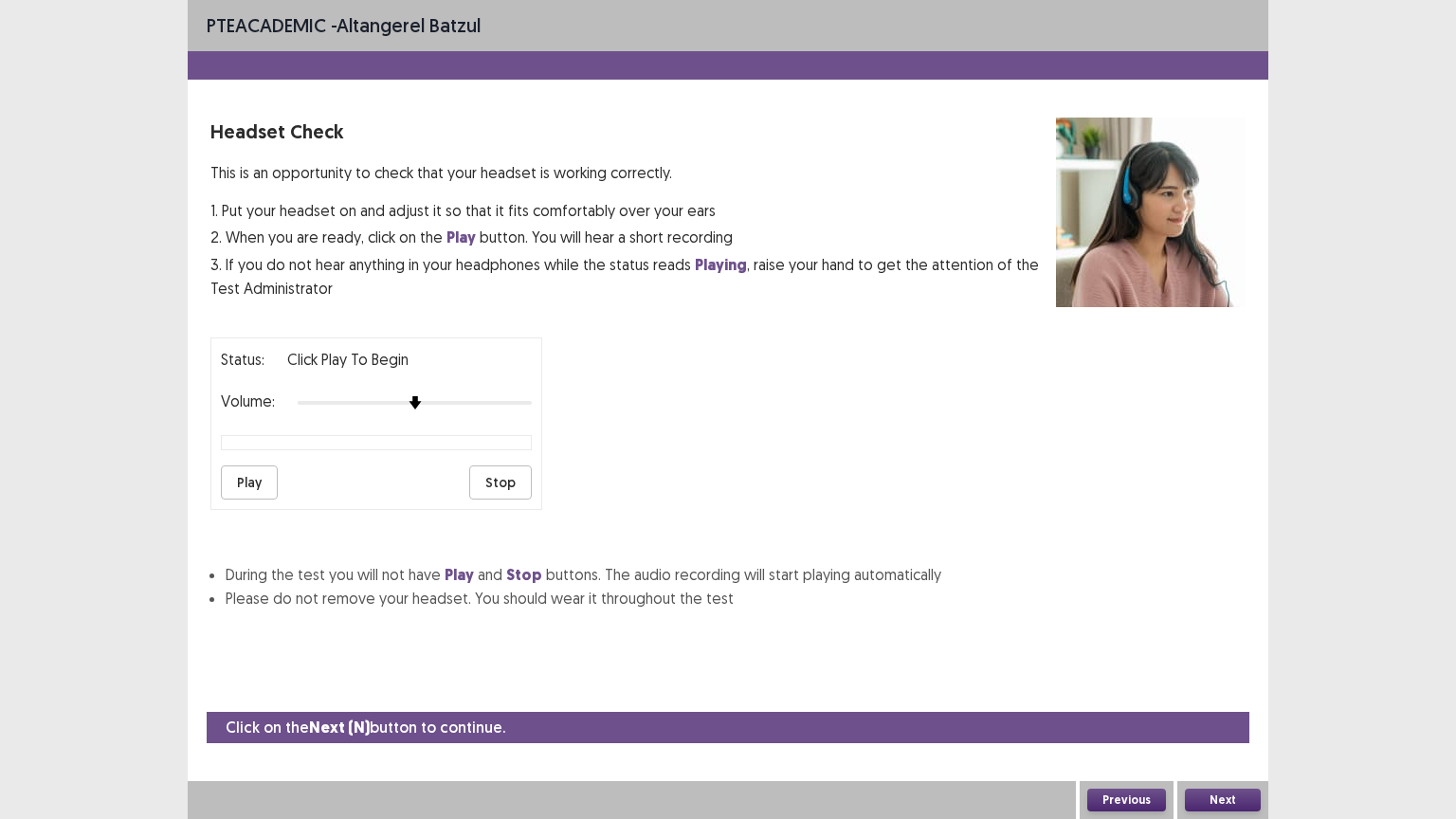 click on "Play" at bounding box center [249, 482] 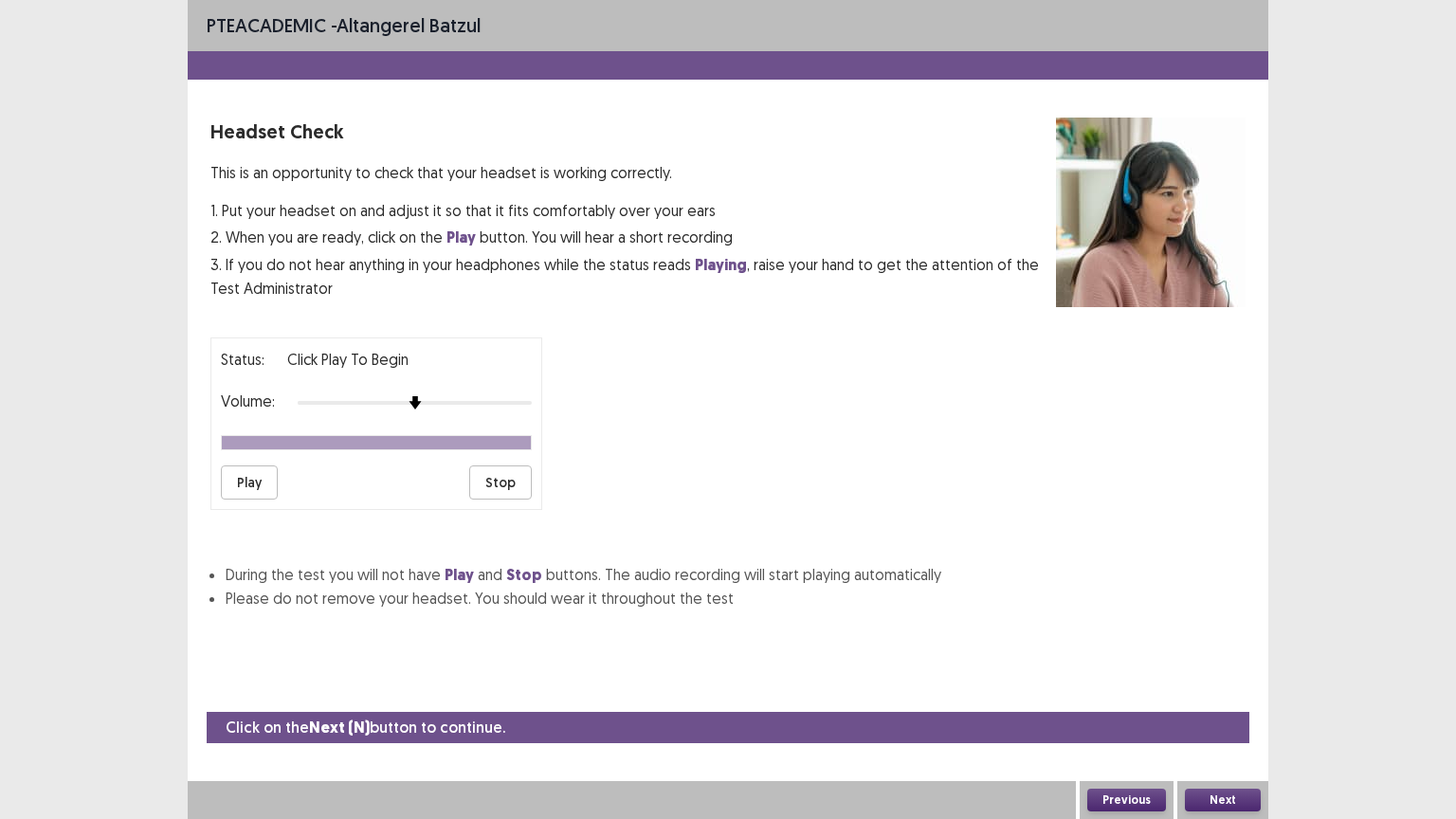 click on "Play" at bounding box center (249, 482) 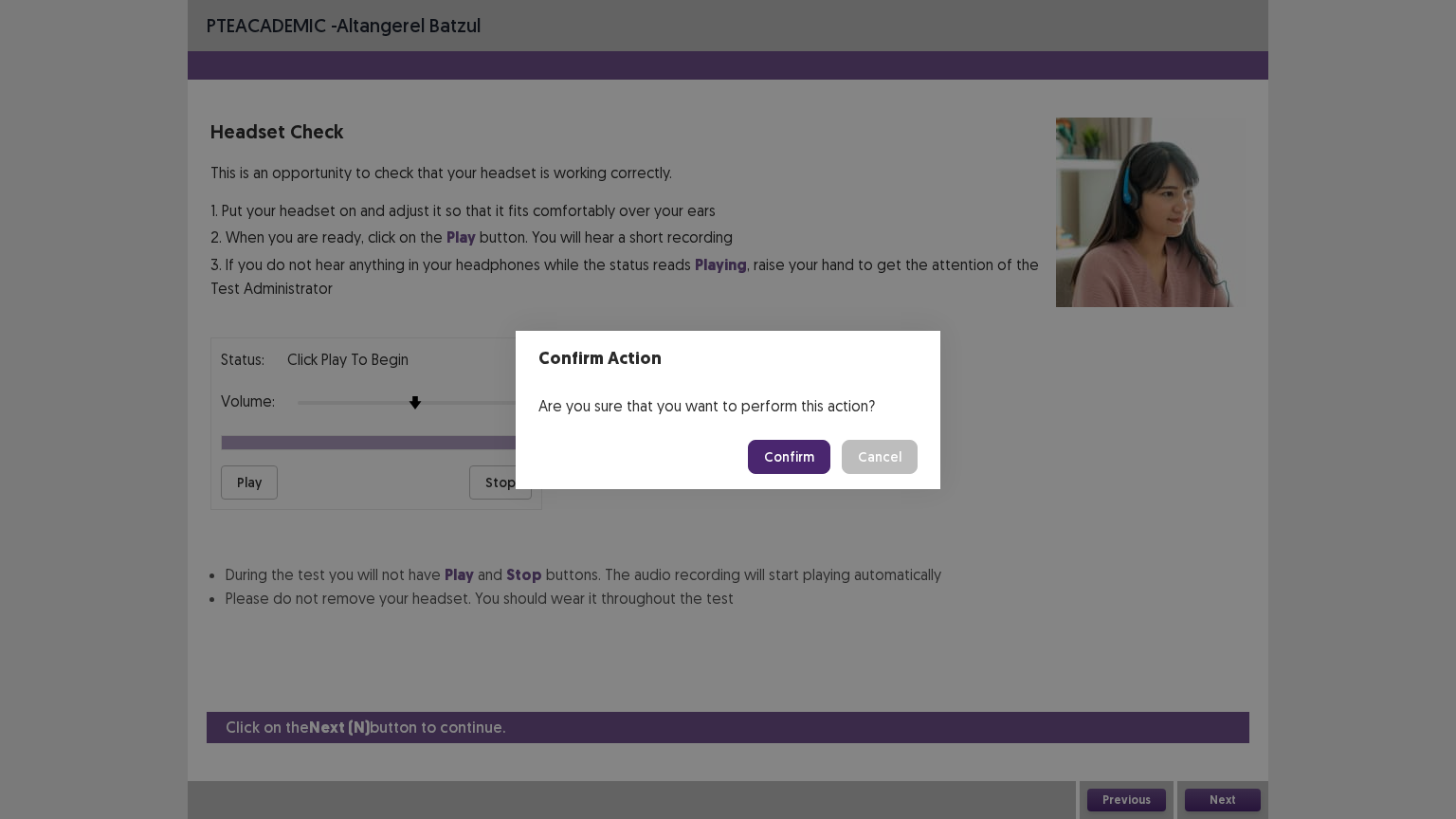 click on "Confirm Cancel" at bounding box center (728, 457) 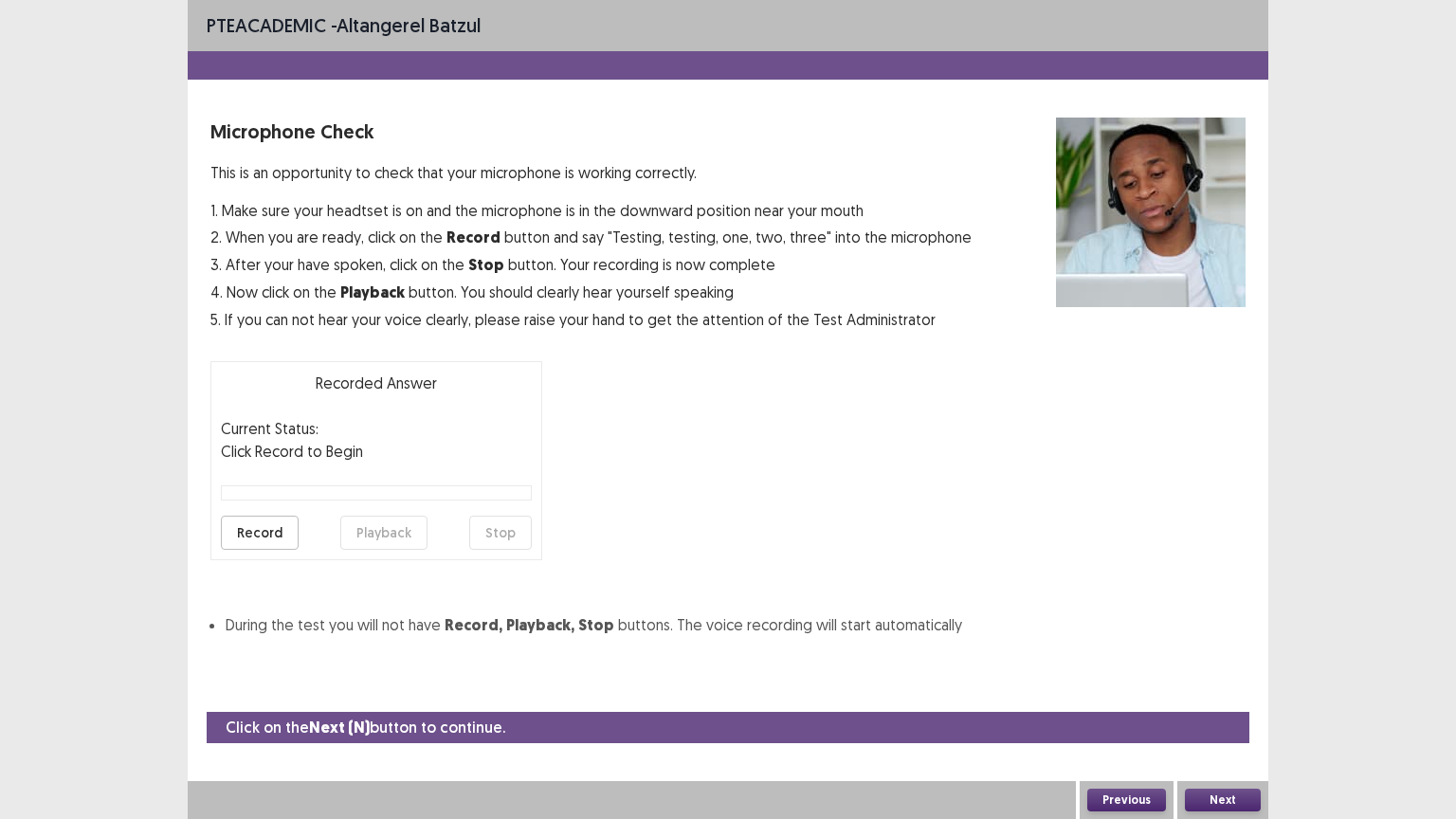 click on "Record" at bounding box center (260, 533) 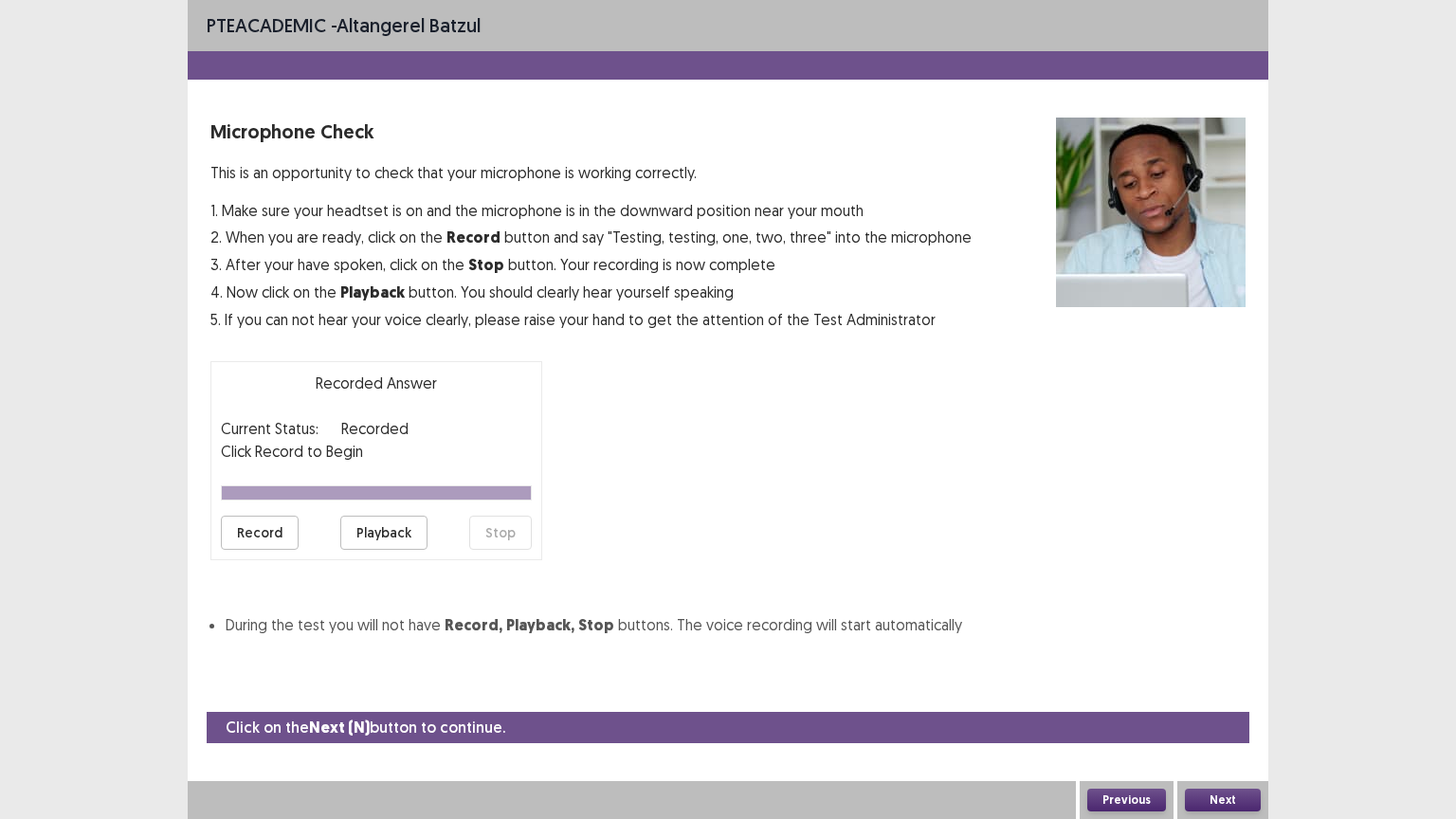 click on "Playback" at bounding box center (384, 533) 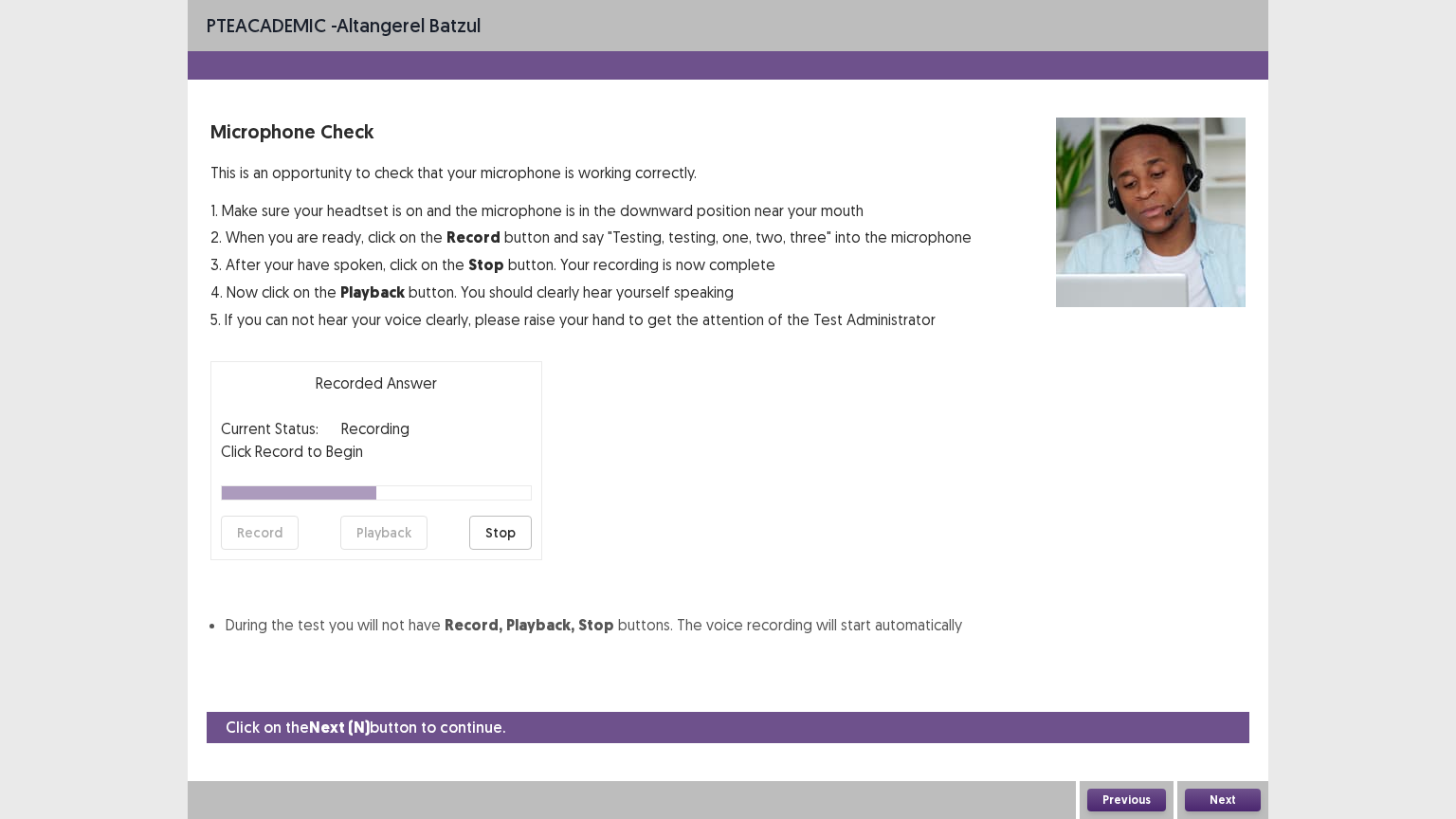 click on "Stop" at bounding box center [500, 533] 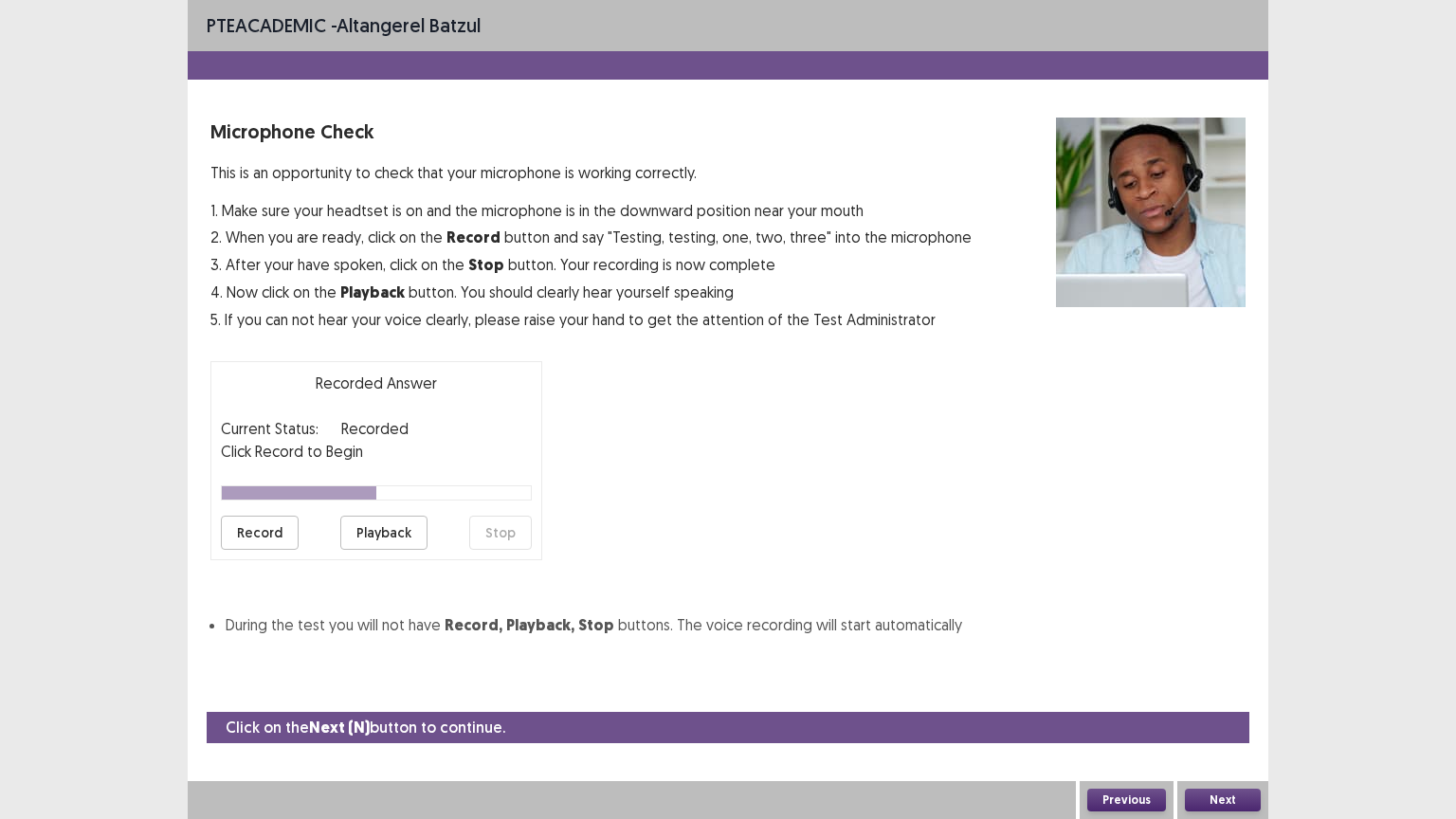 click on "Playback" at bounding box center (384, 533) 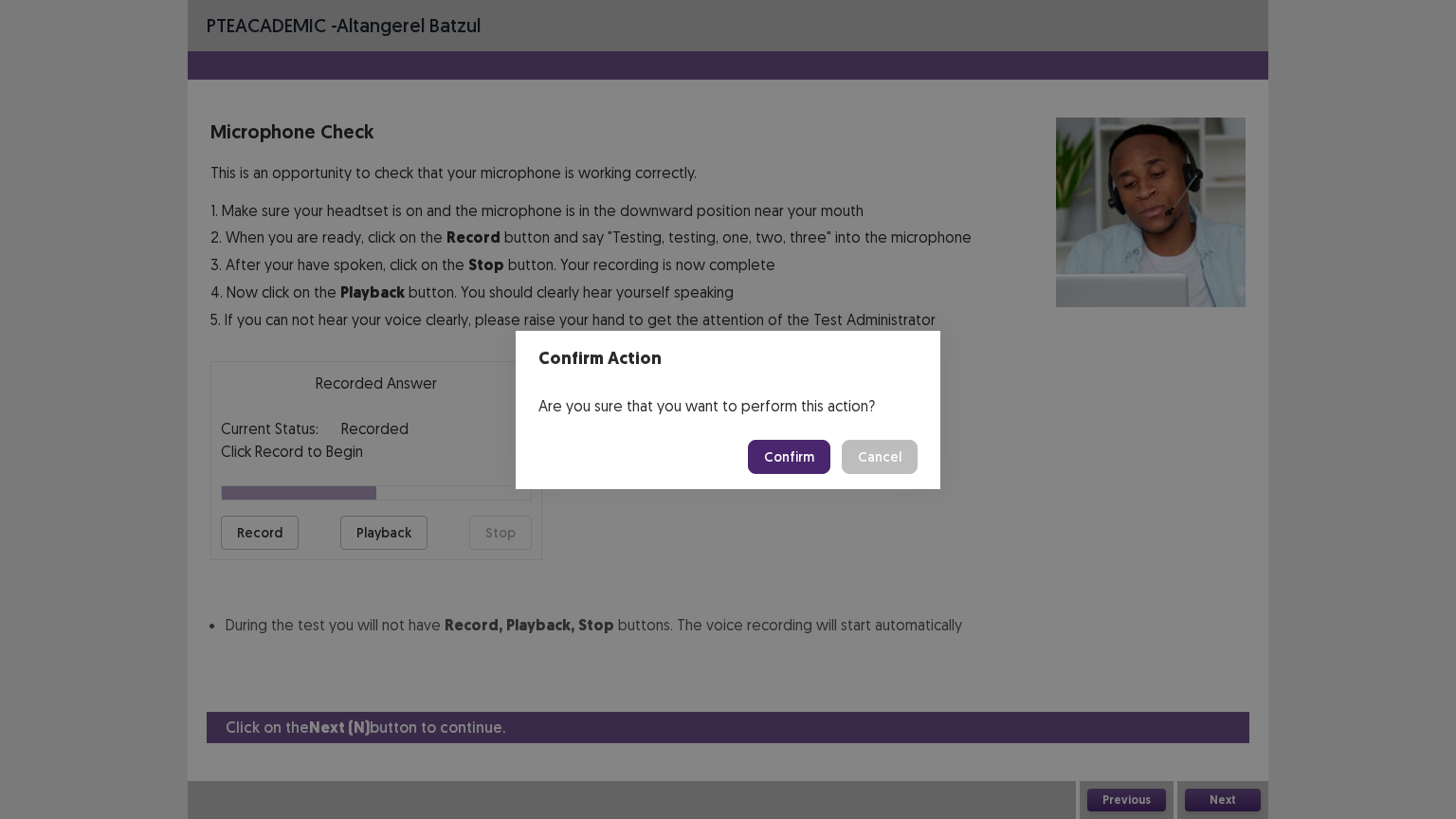 click on "Confirm" at bounding box center (789, 457) 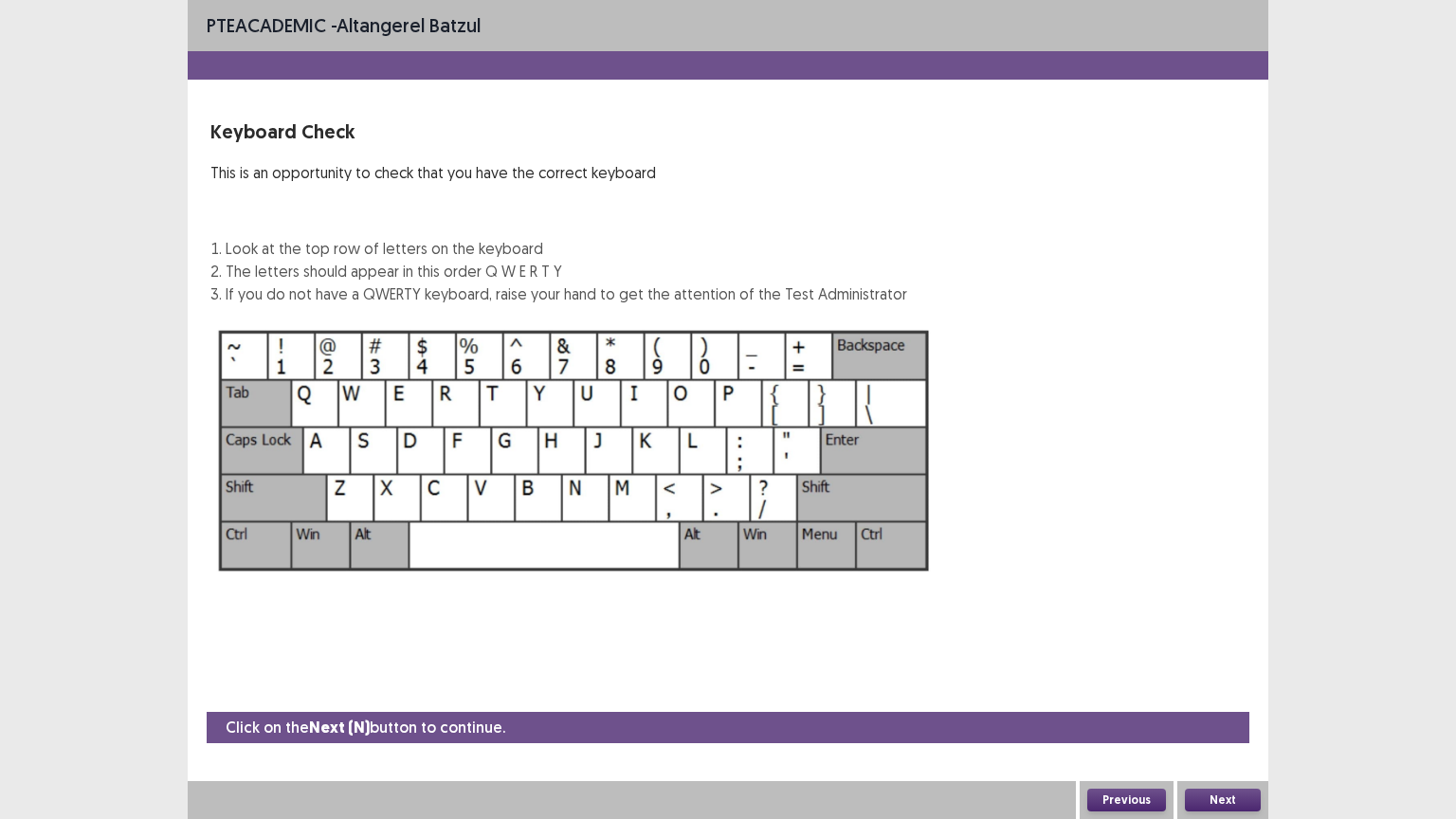 type 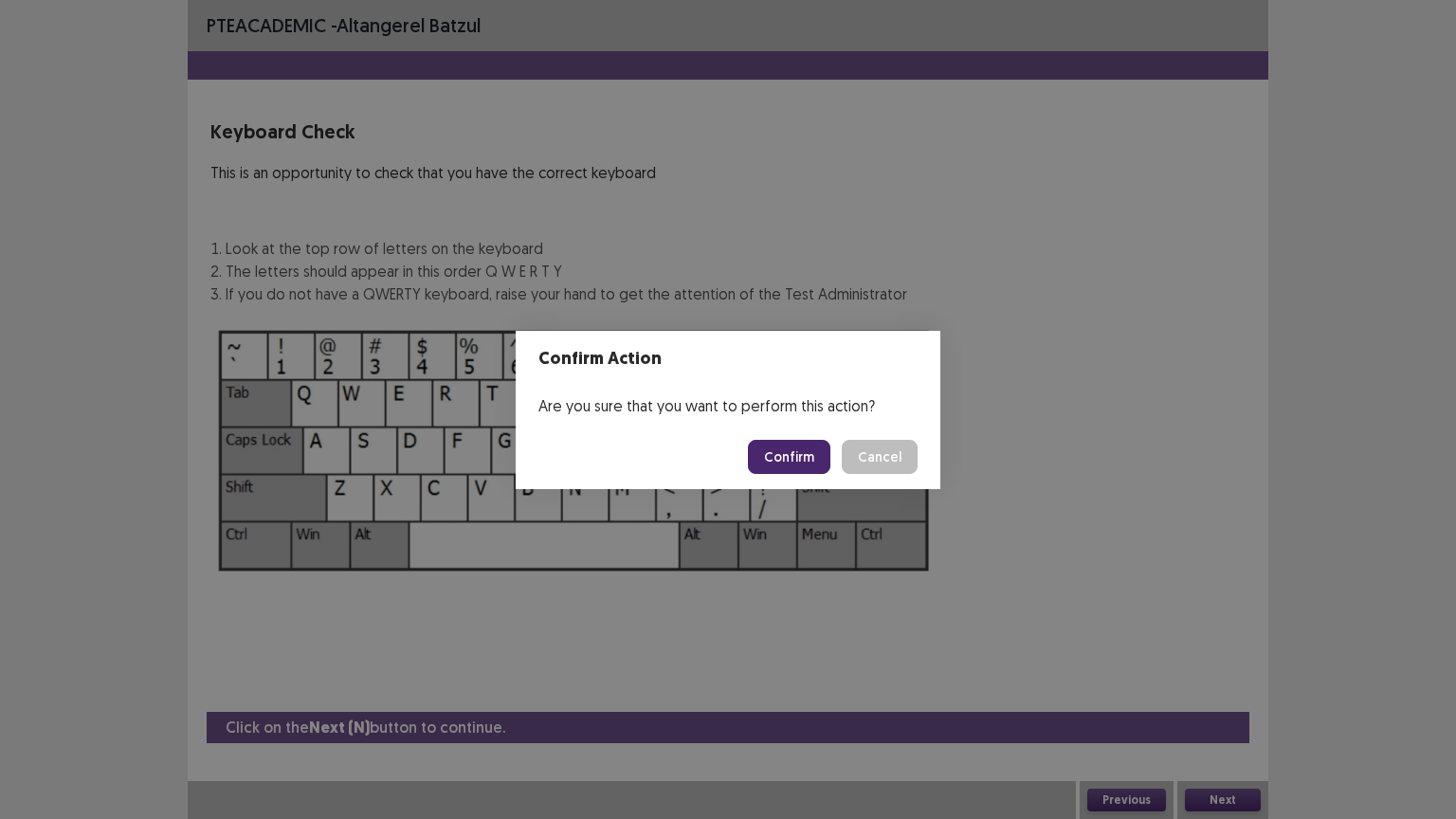 click on "Confirm" at bounding box center [789, 457] 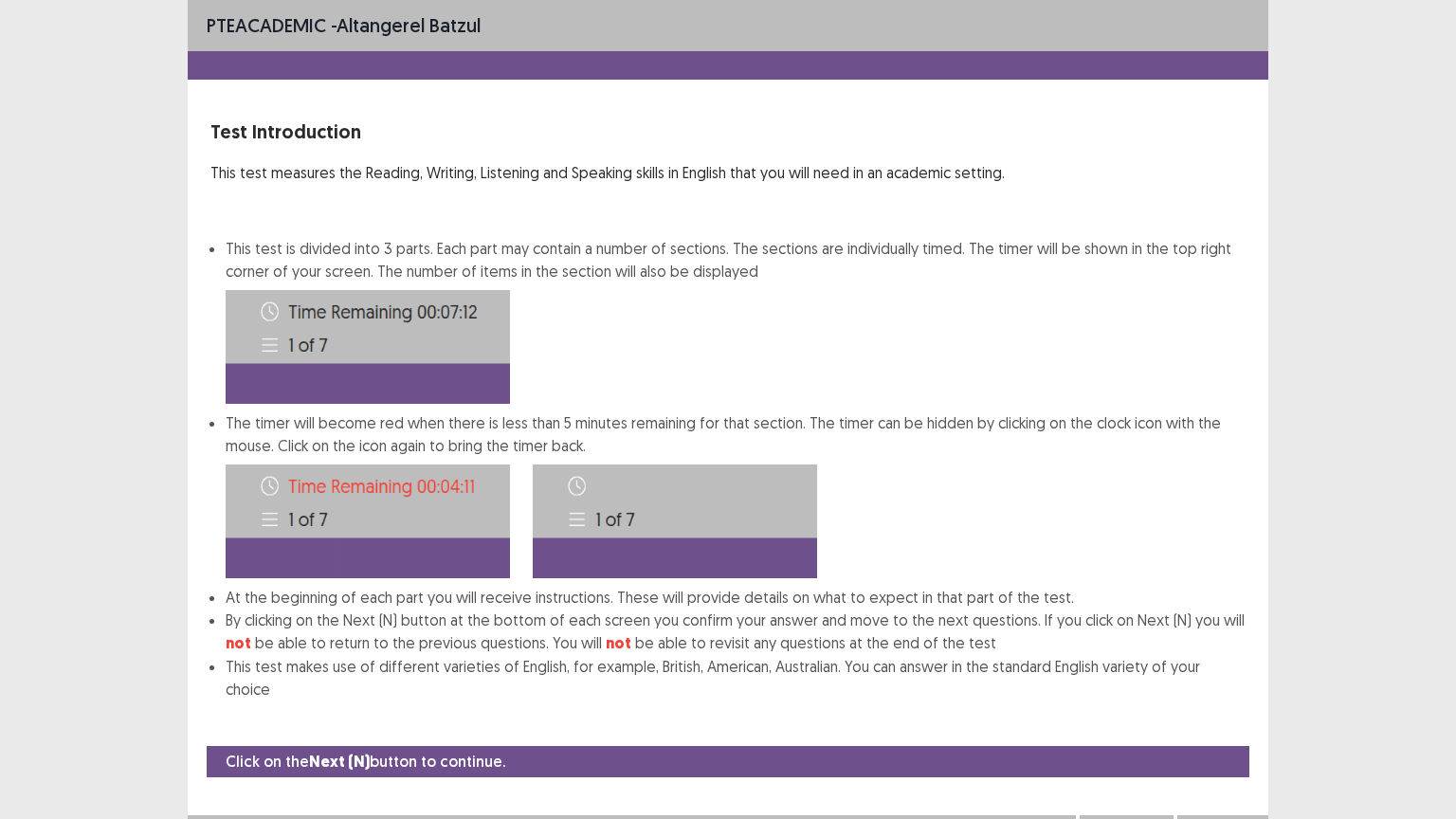 scroll, scrollTop: 2, scrollLeft: 0, axis: vertical 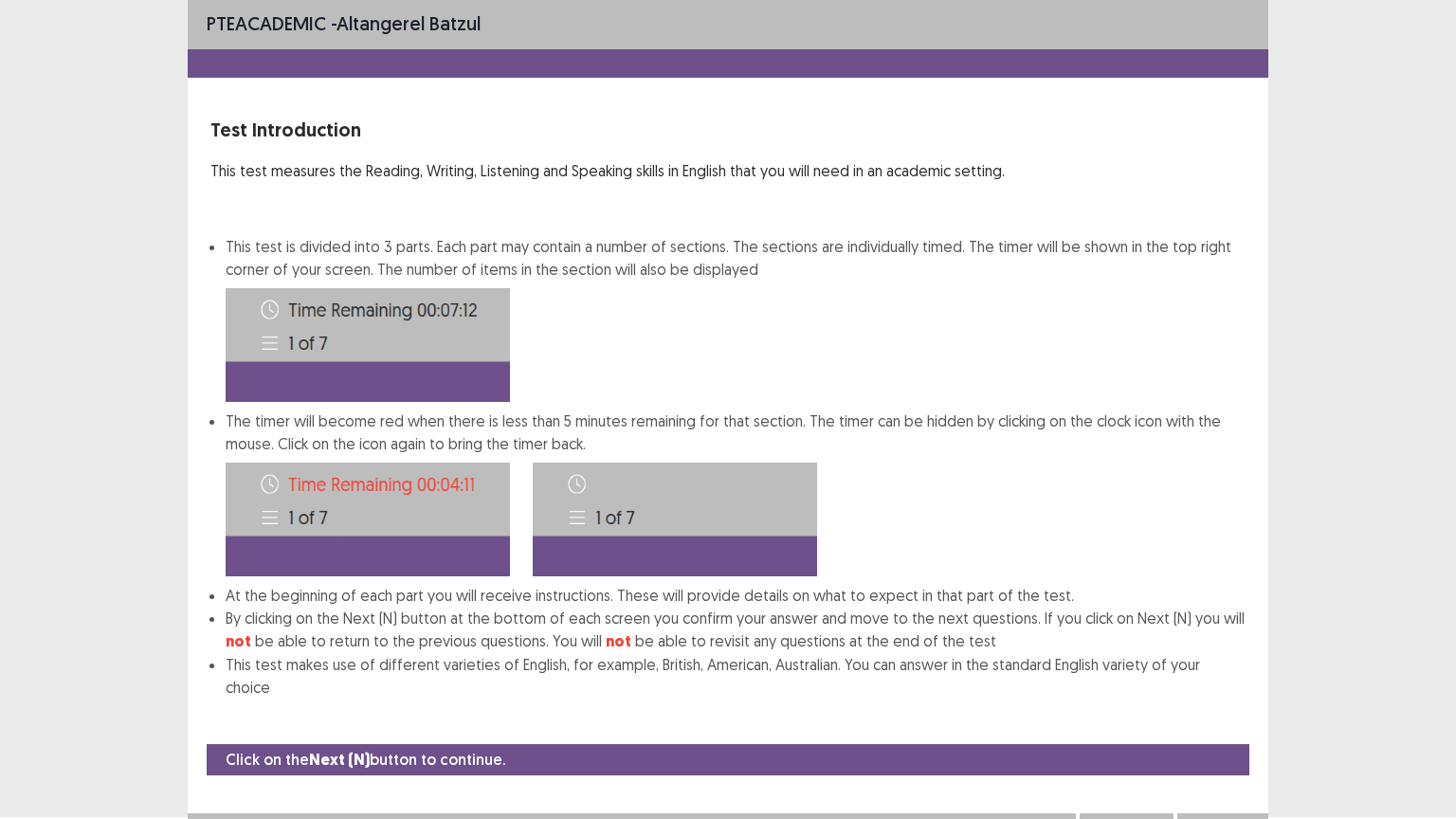 click on "Next" at bounding box center (1223, 832) 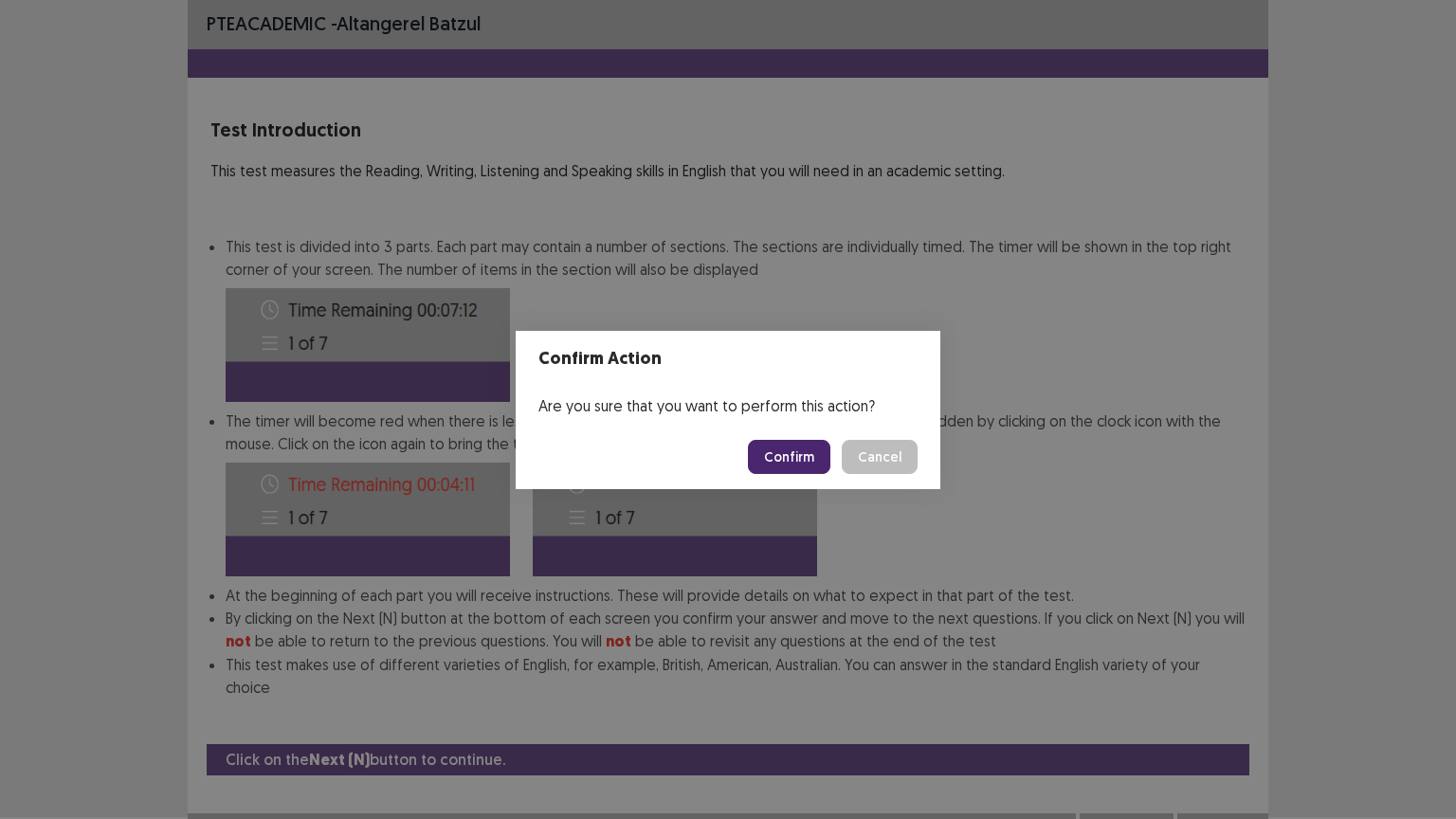 click on "Confirm" at bounding box center [789, 457] 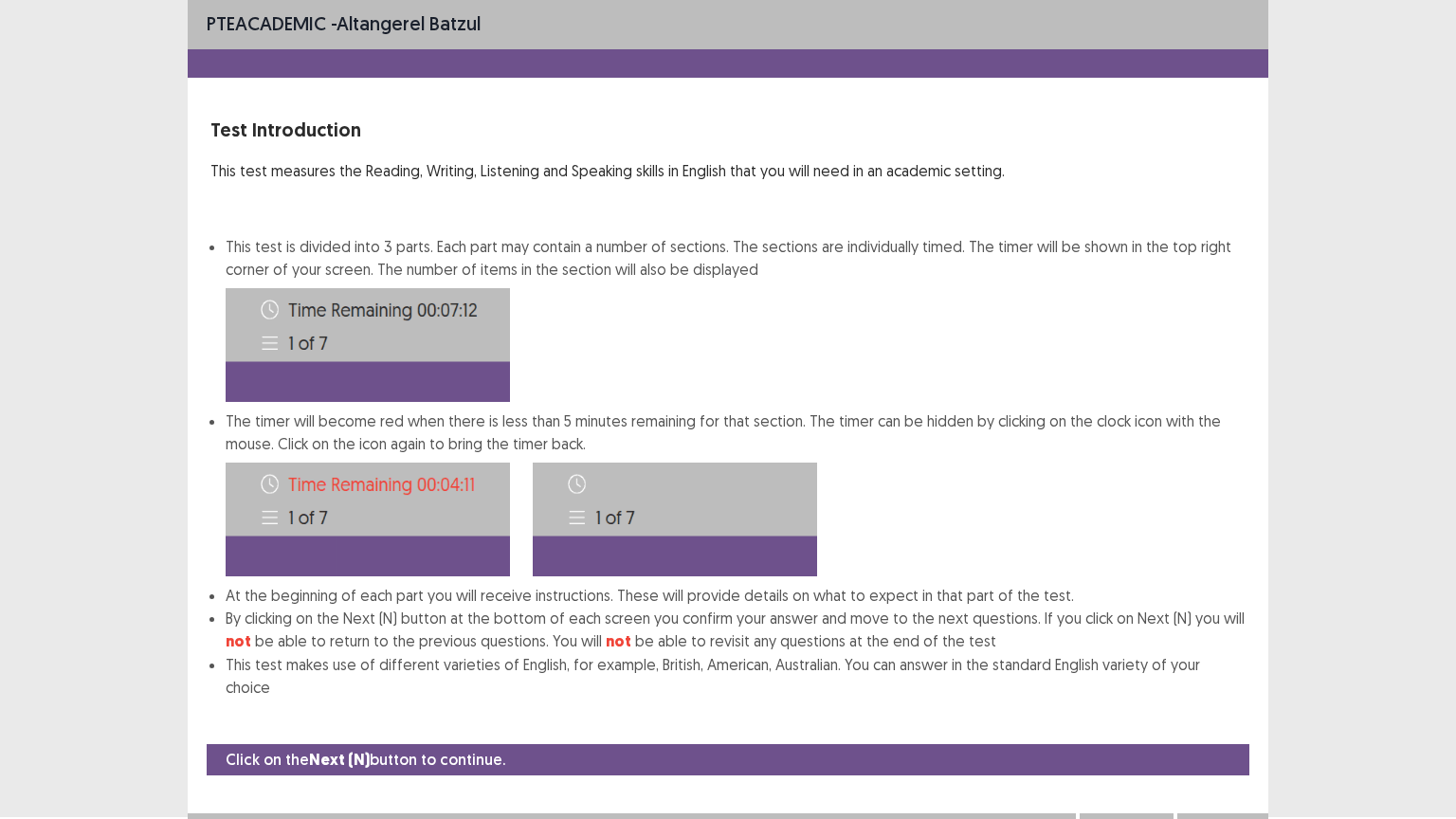 scroll, scrollTop: 0, scrollLeft: 0, axis: both 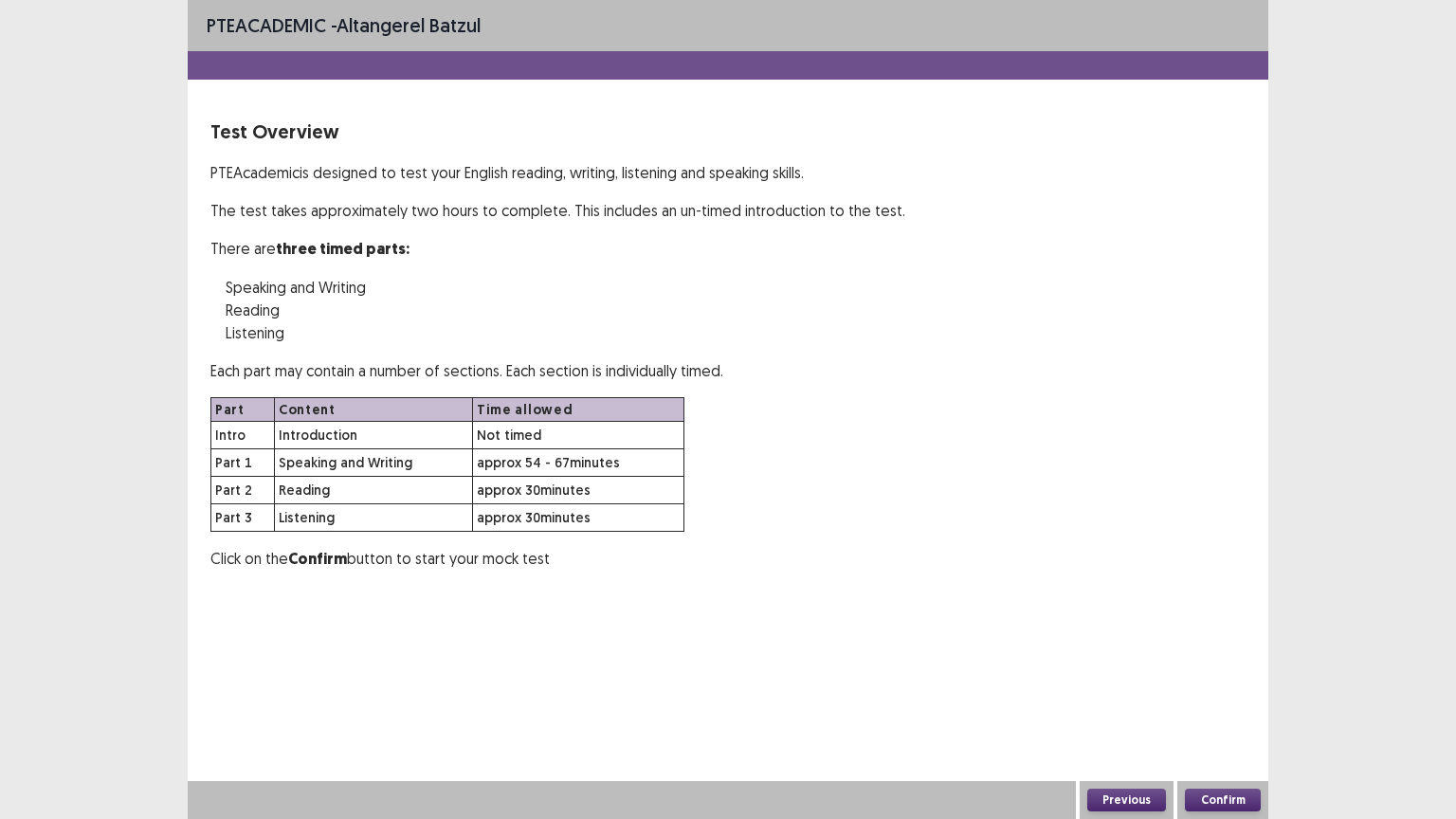 click on "Confirm" at bounding box center [1223, 800] 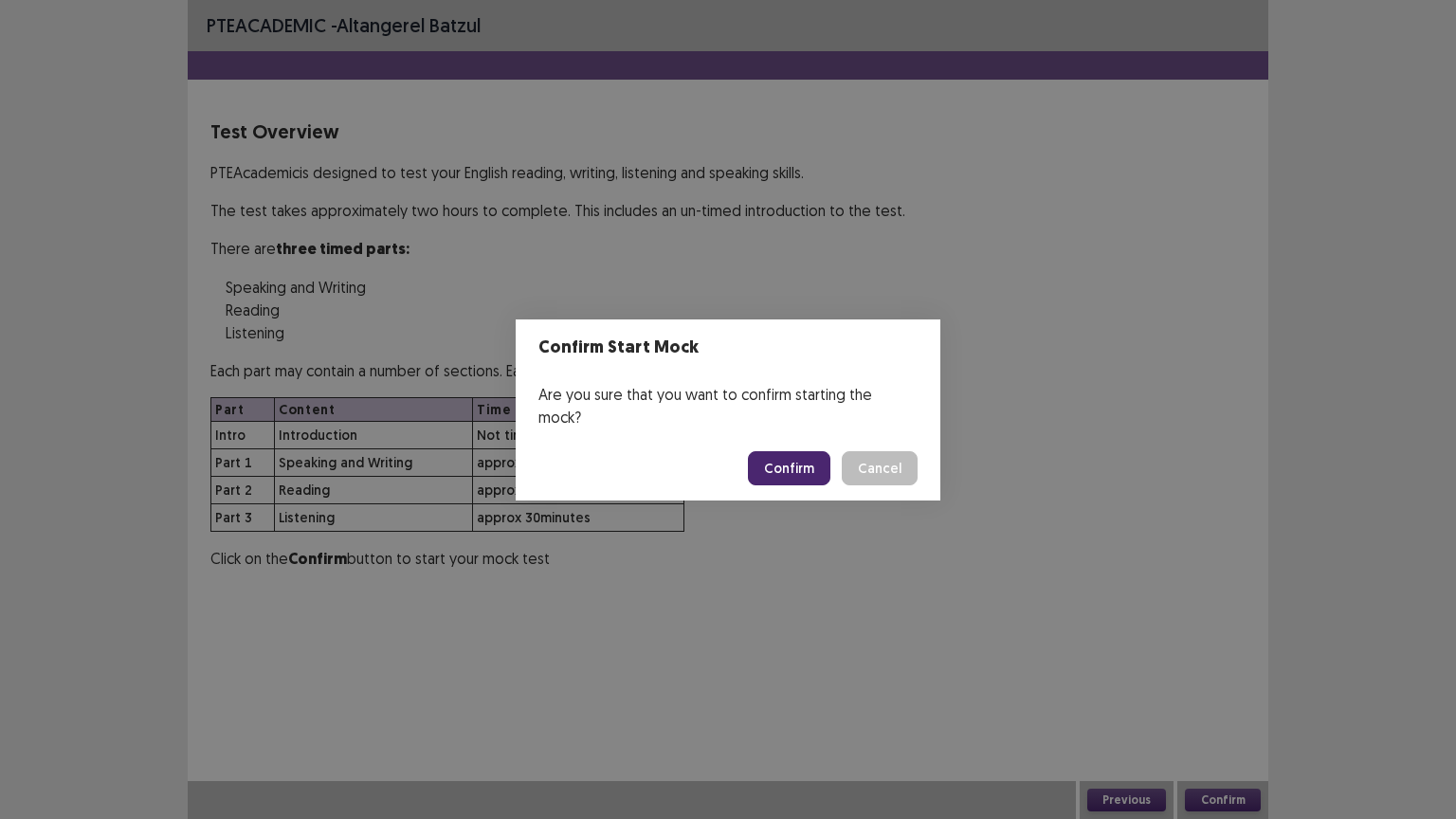 click on "Confirm" at bounding box center (789, 468) 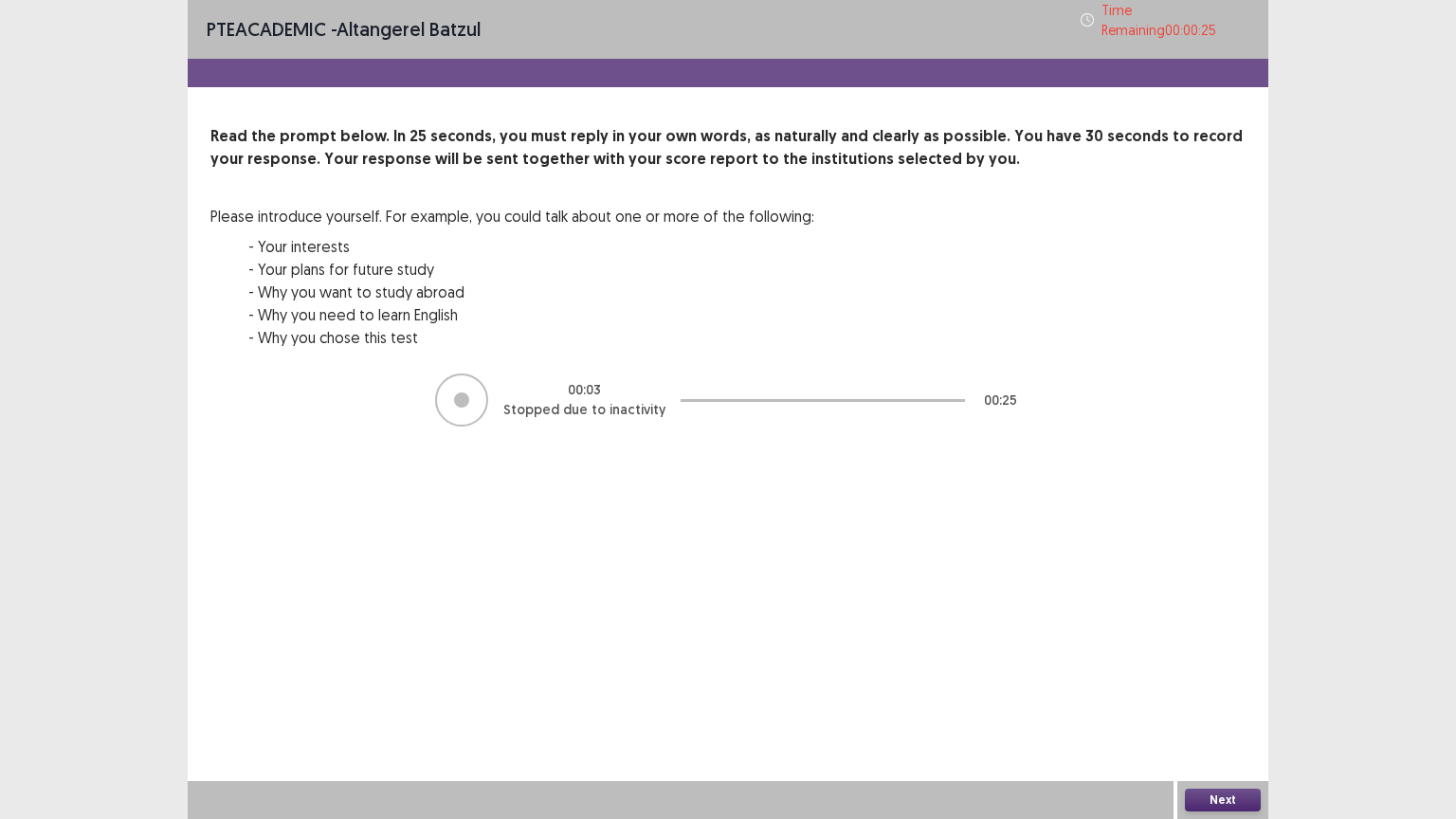 click at bounding box center [462, 400] 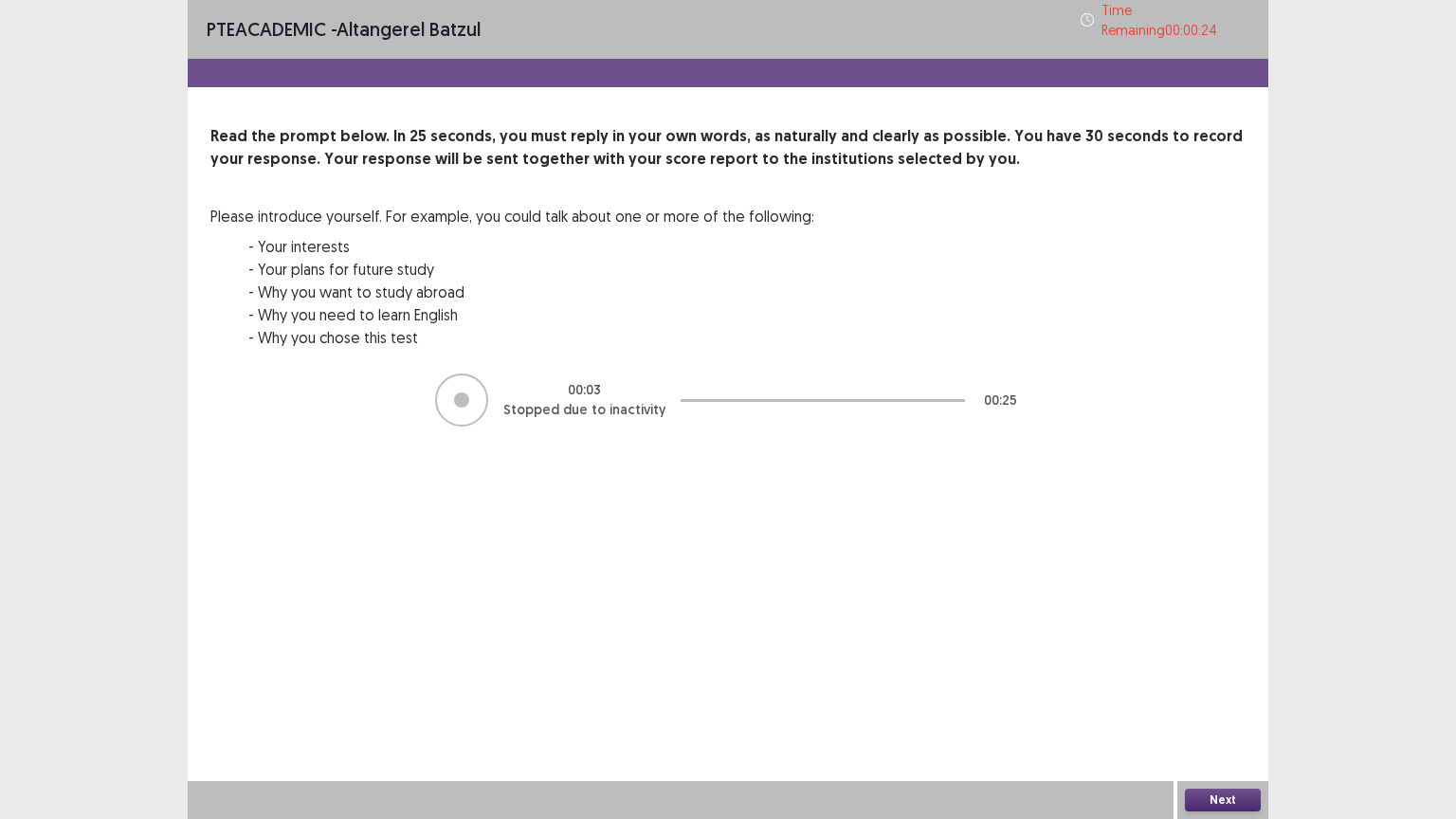 click at bounding box center (823, 400) 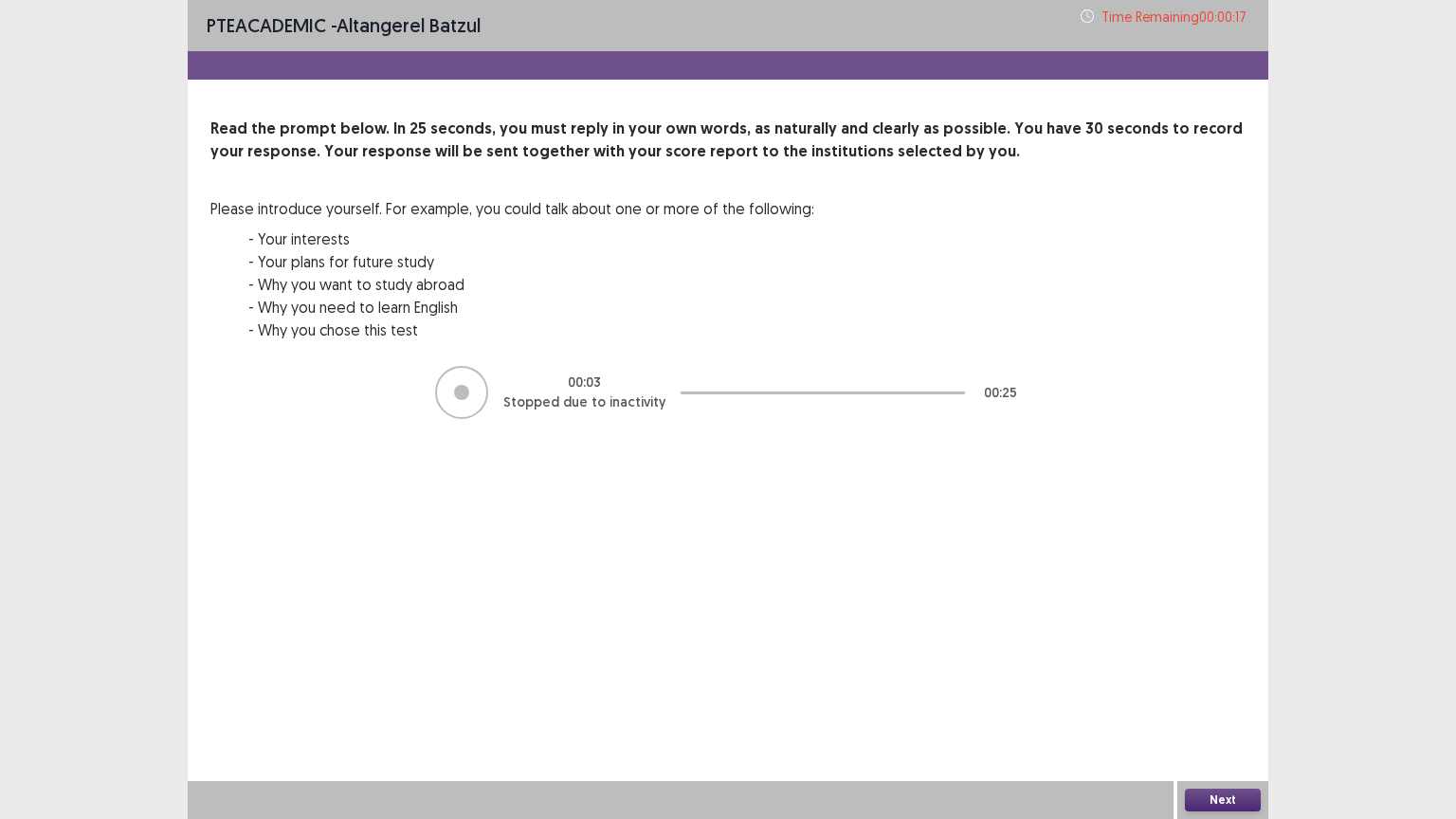 click at bounding box center [462, 392] 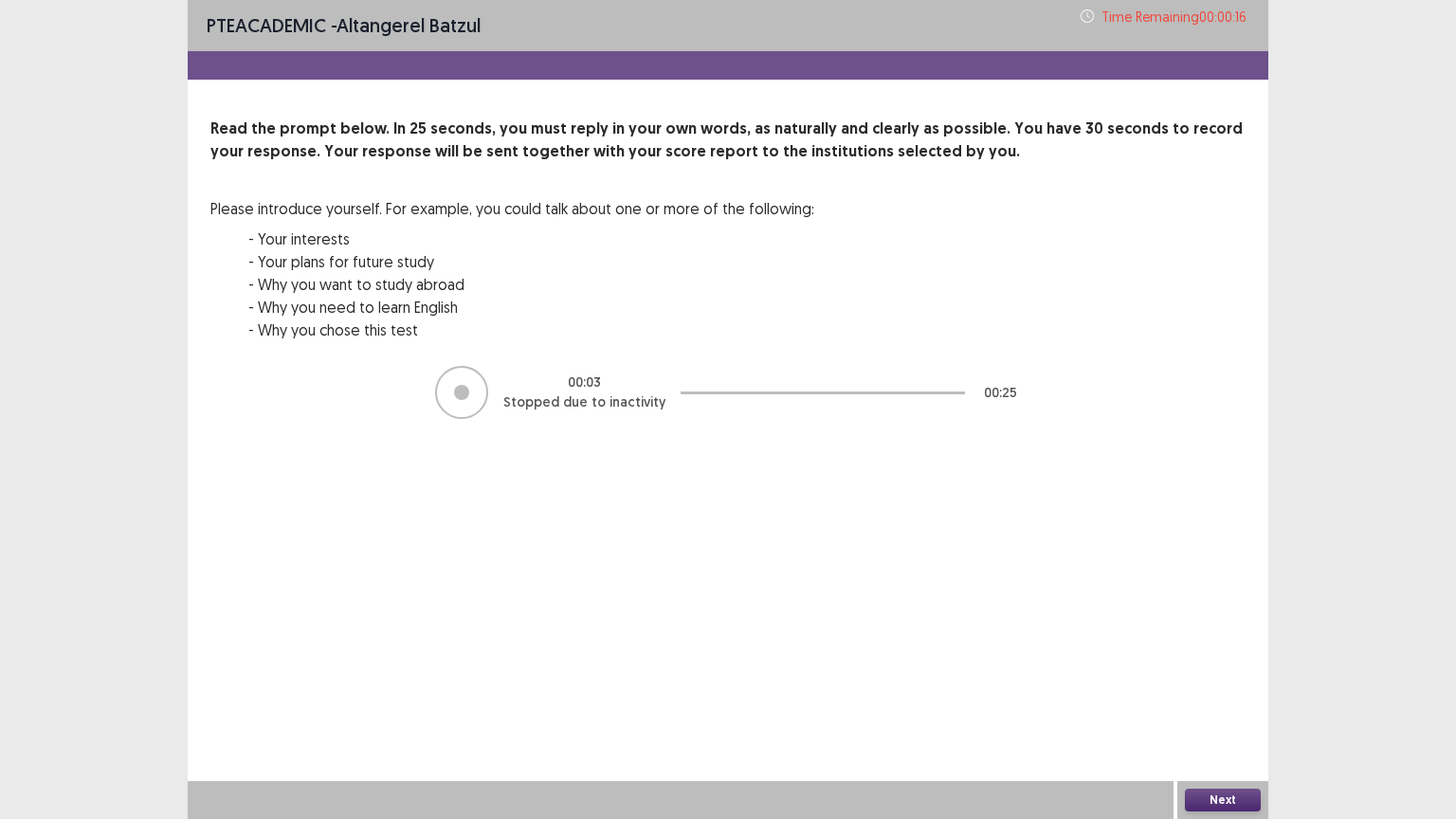 click on "**********" at bounding box center (728, 410) 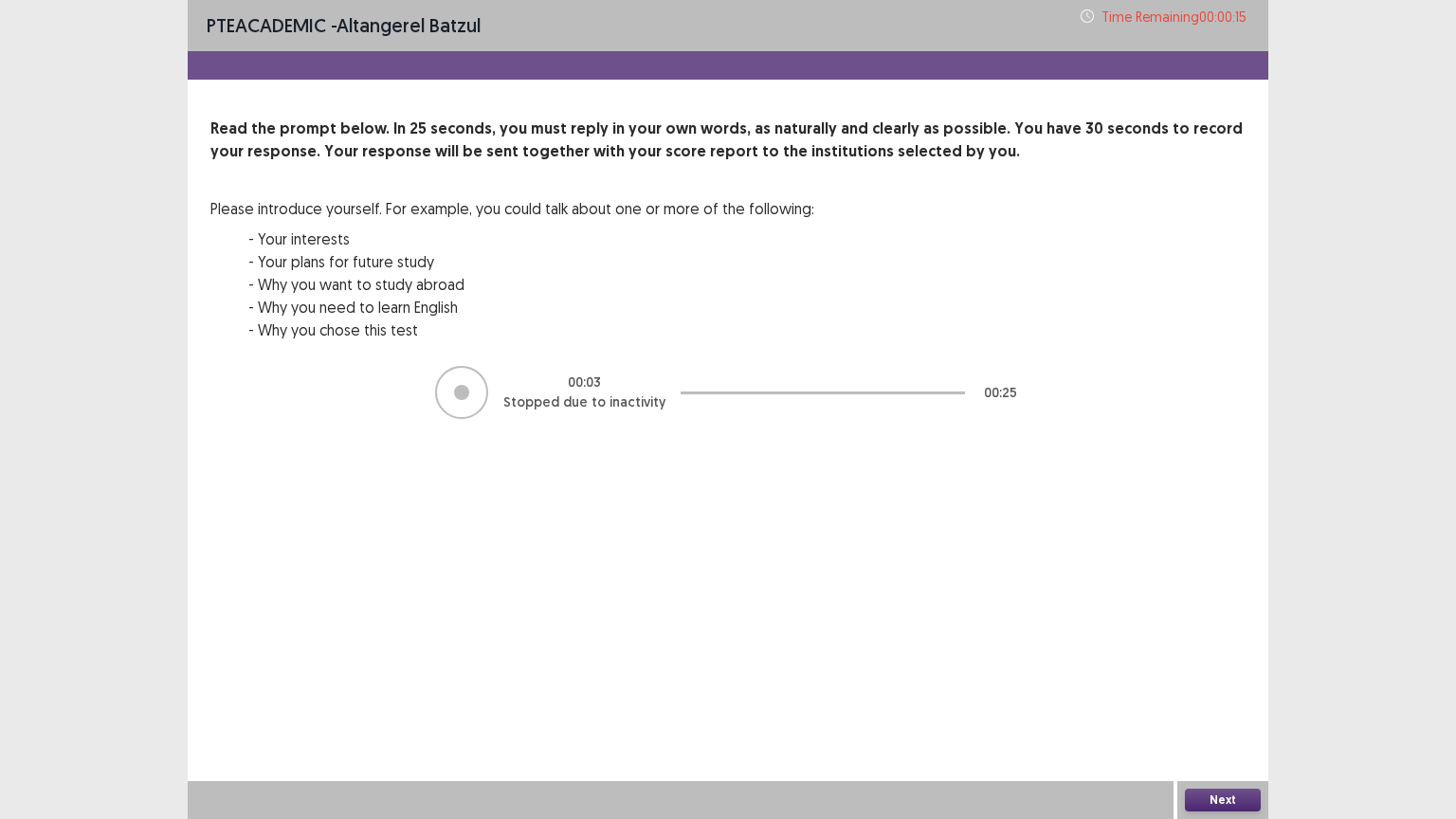 click on "Next" at bounding box center (1223, 800) 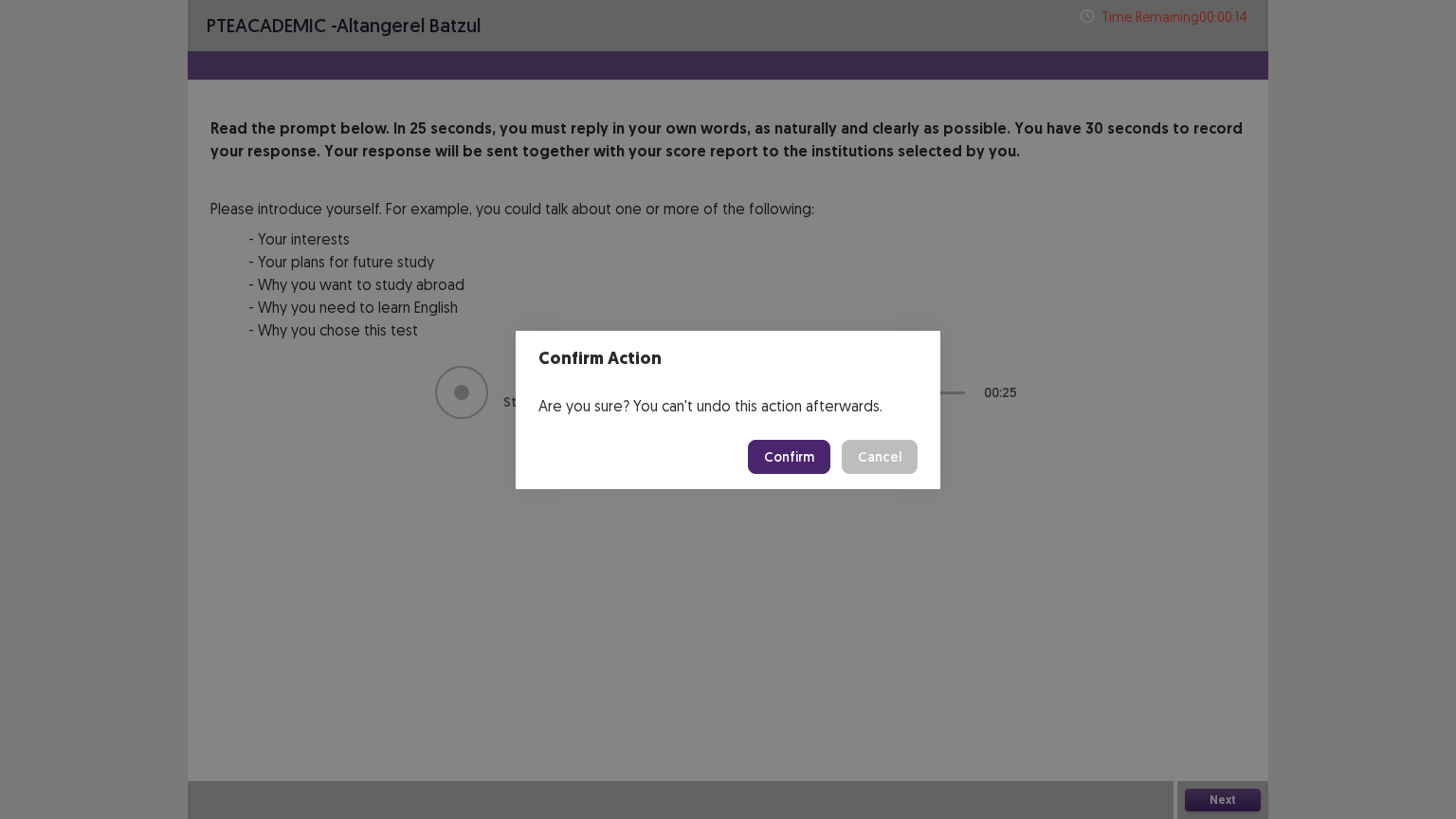 click on "Confirm" at bounding box center [789, 457] 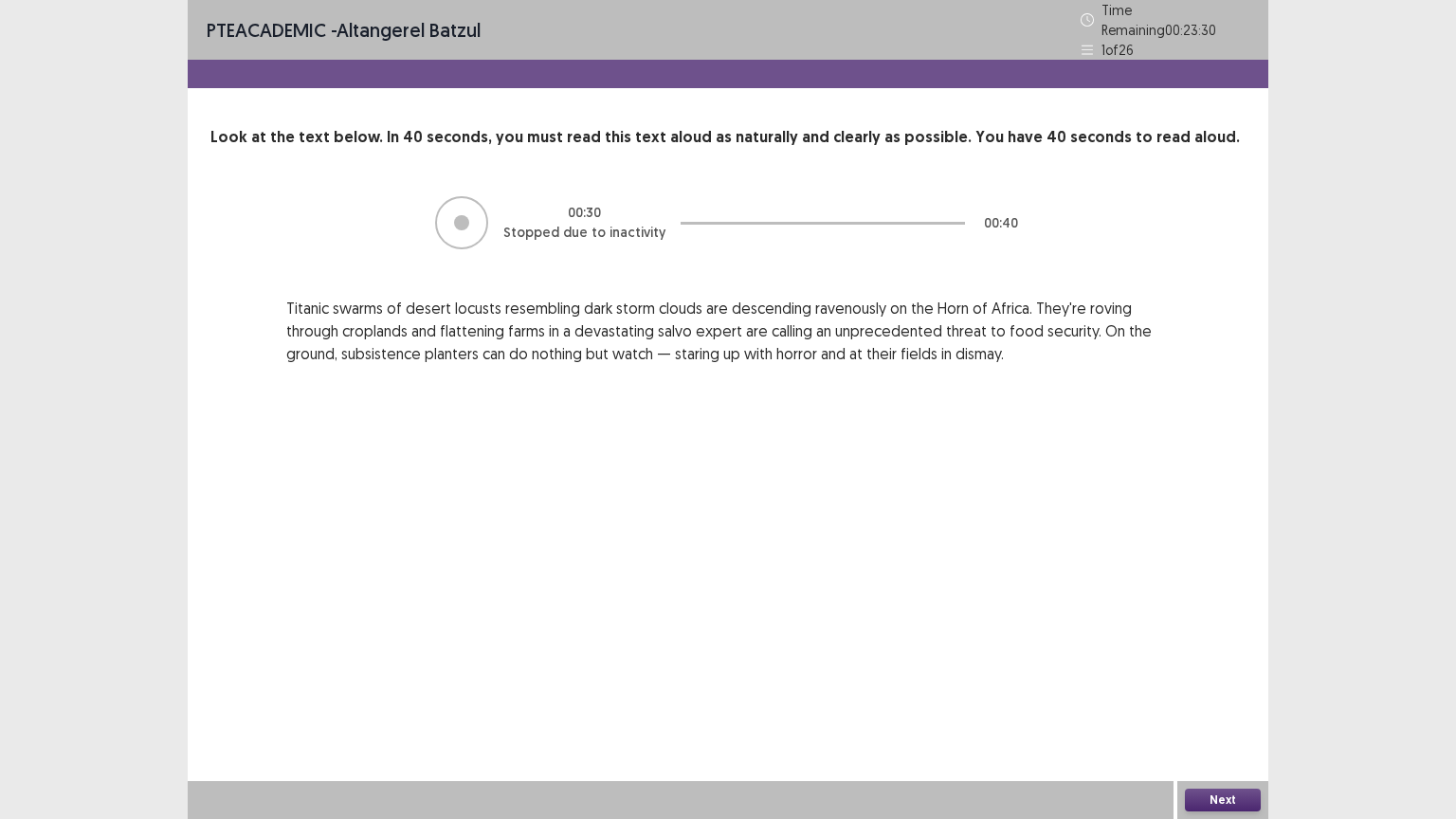 click on "Stopped due to inactivity" at bounding box center (584, 232) 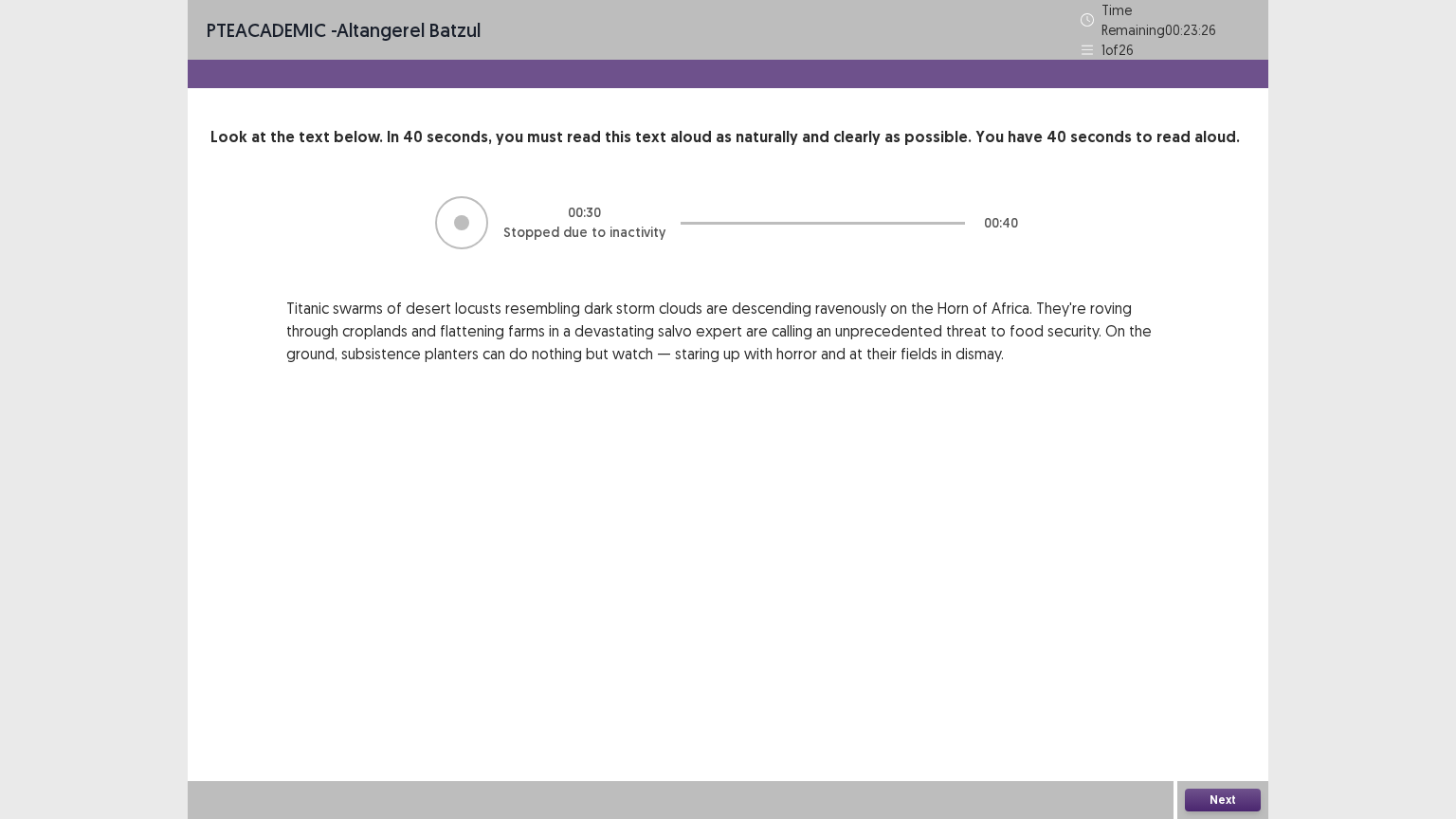 click on "Next" at bounding box center [1223, 800] 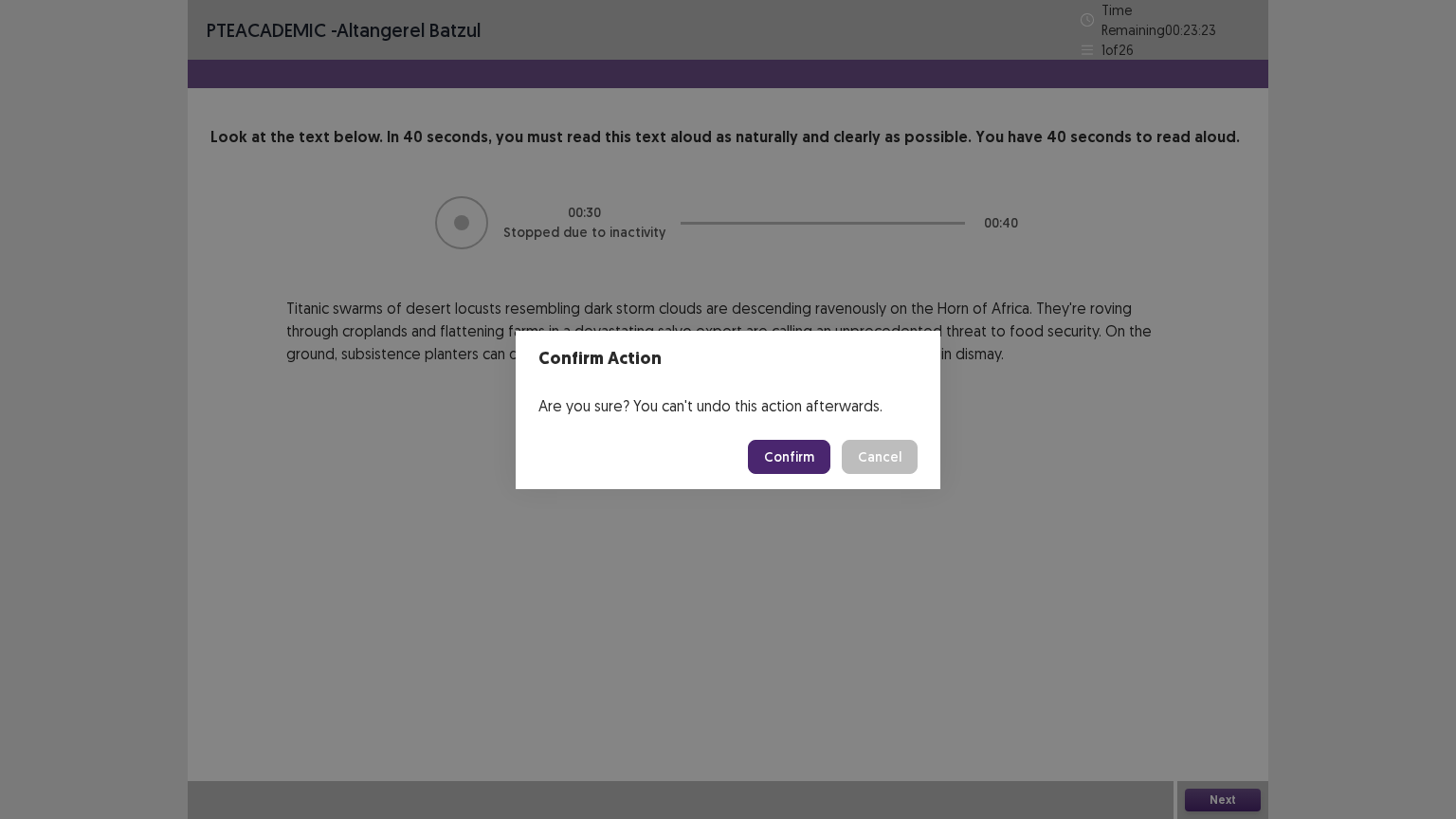 click on "Confirm" at bounding box center [789, 457] 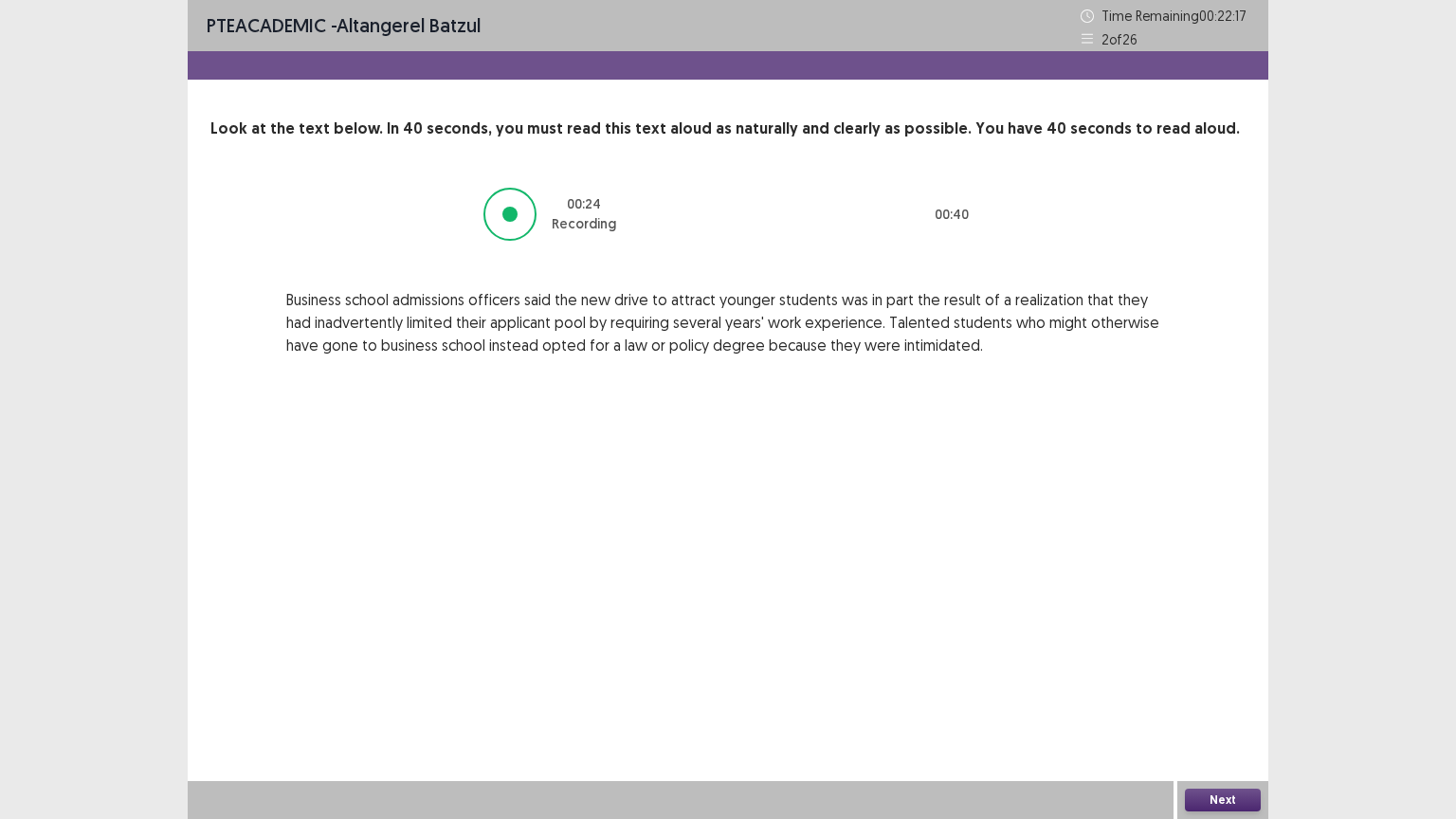 click on "Next" at bounding box center (1223, 800) 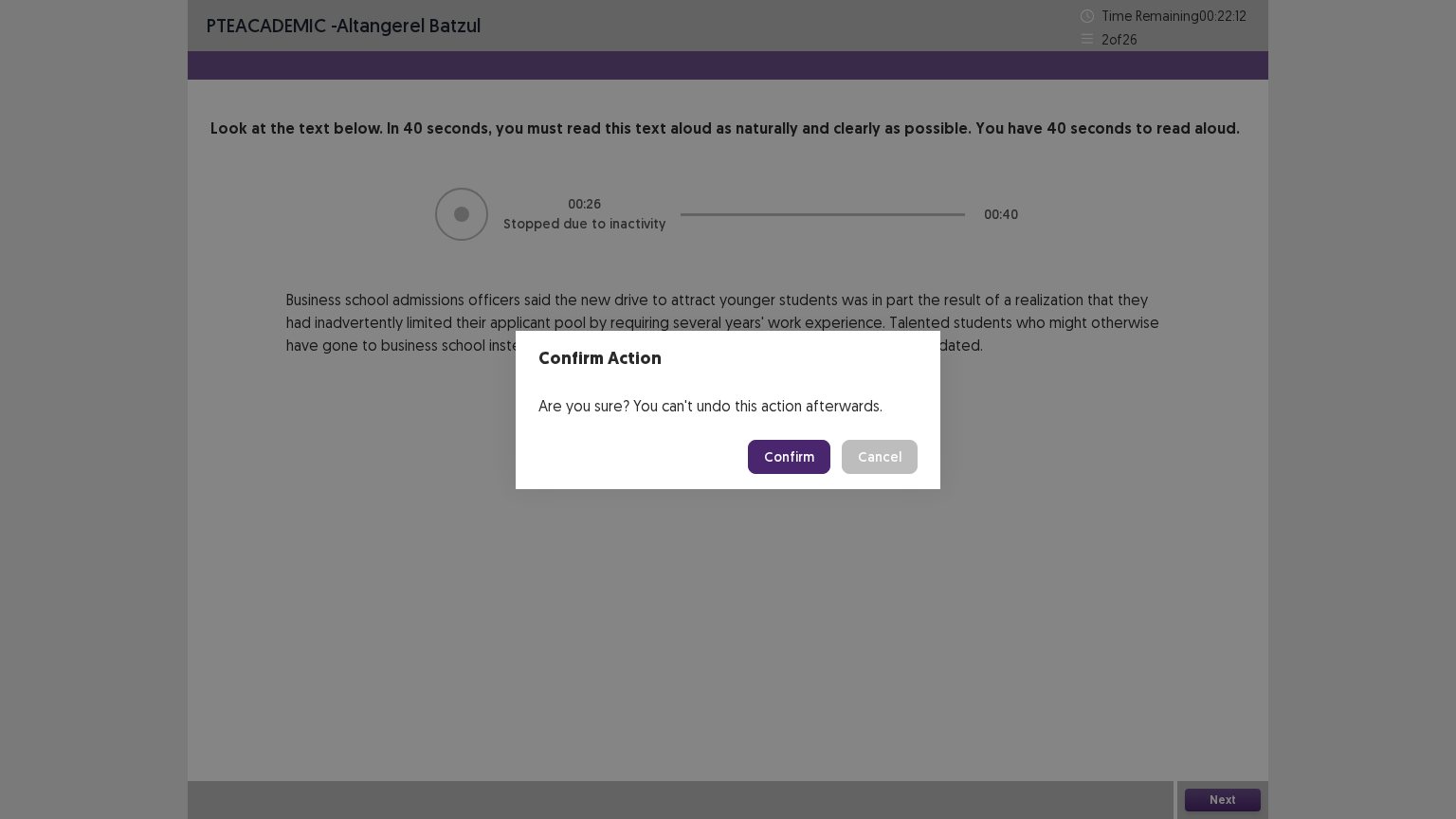 click on "Confirm" at bounding box center [789, 457] 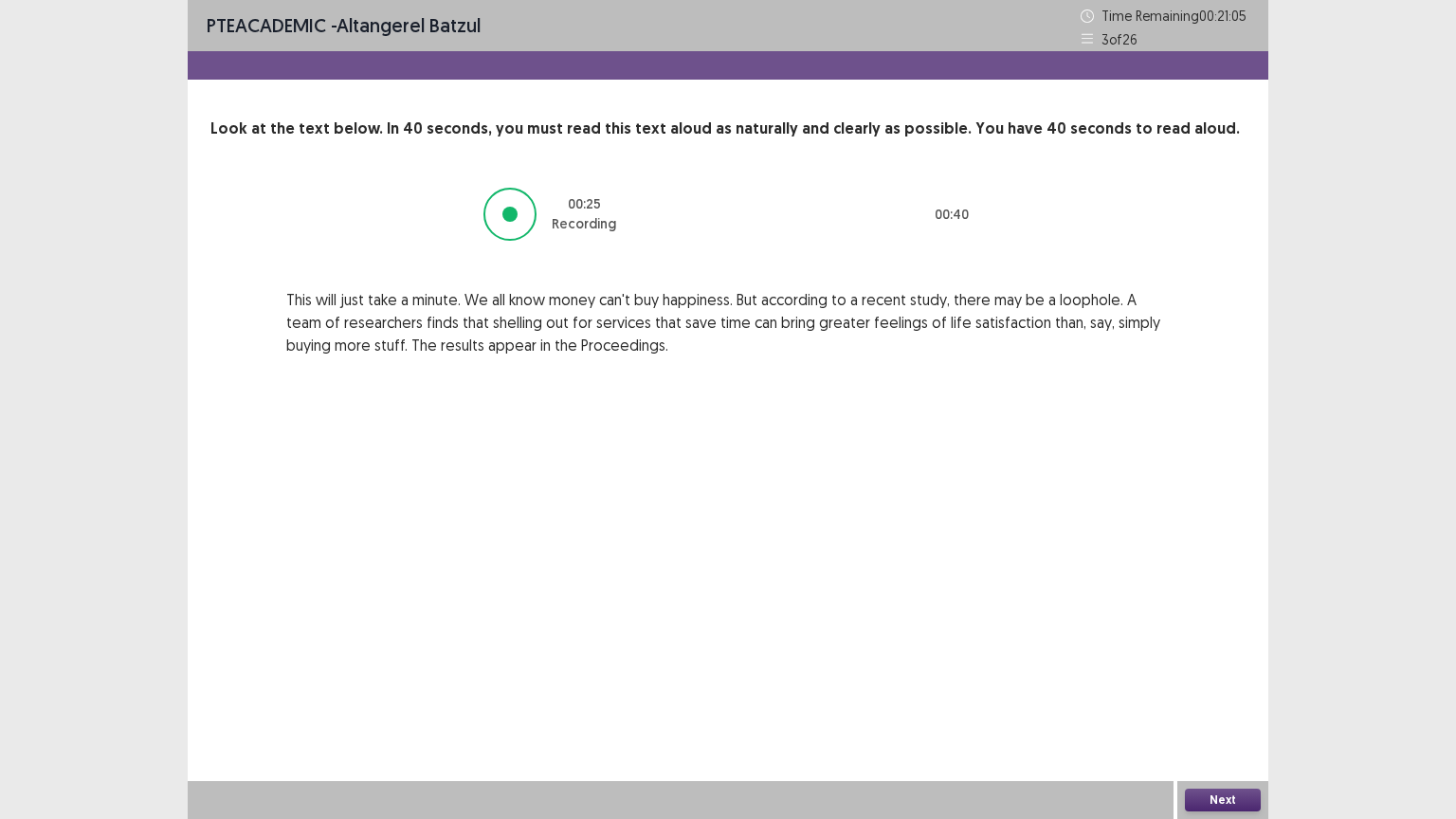 click on "00 : 25 Recording 00 : 40" at bounding box center (728, 214) 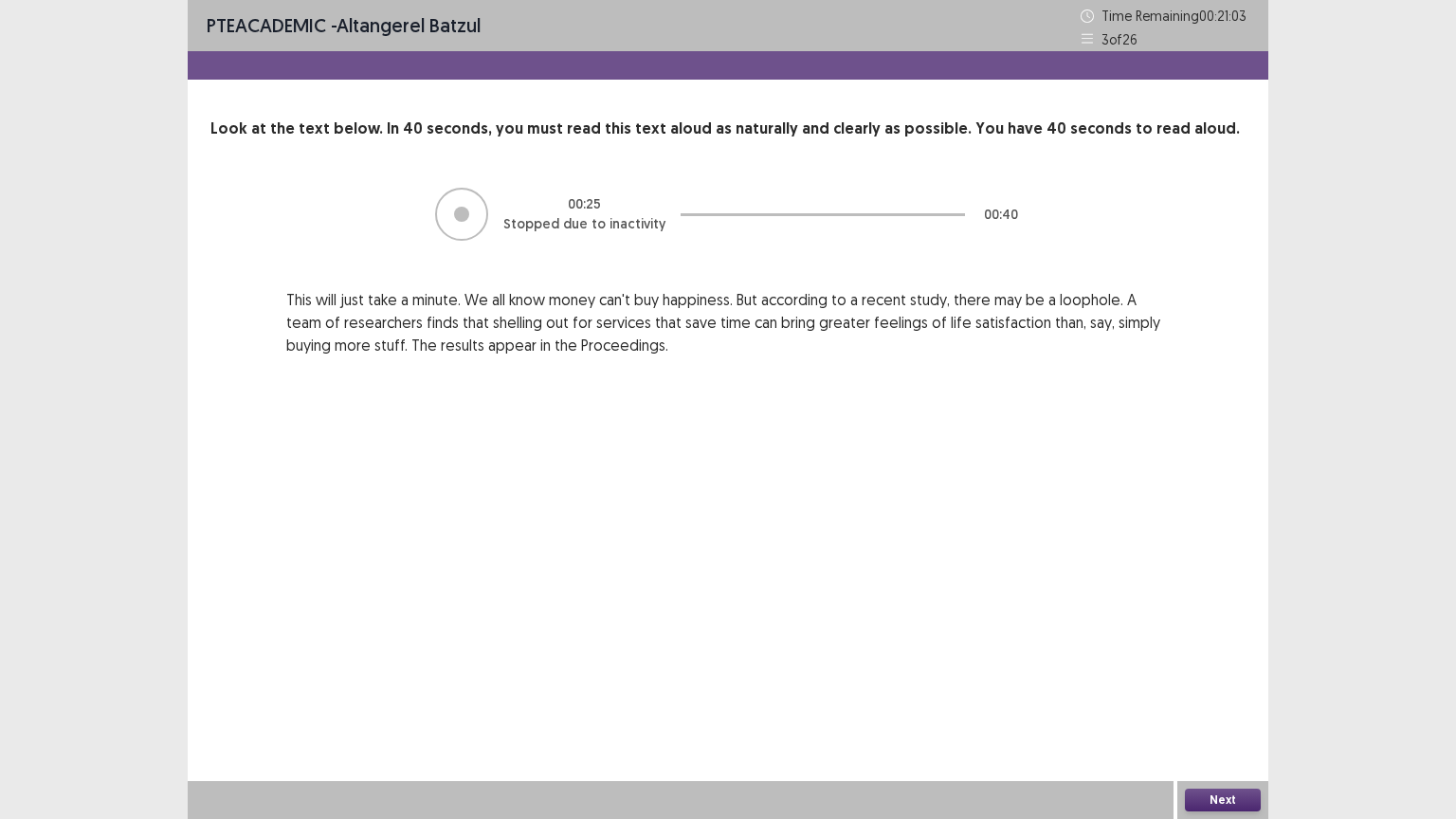 click on "Next" at bounding box center (1223, 800) 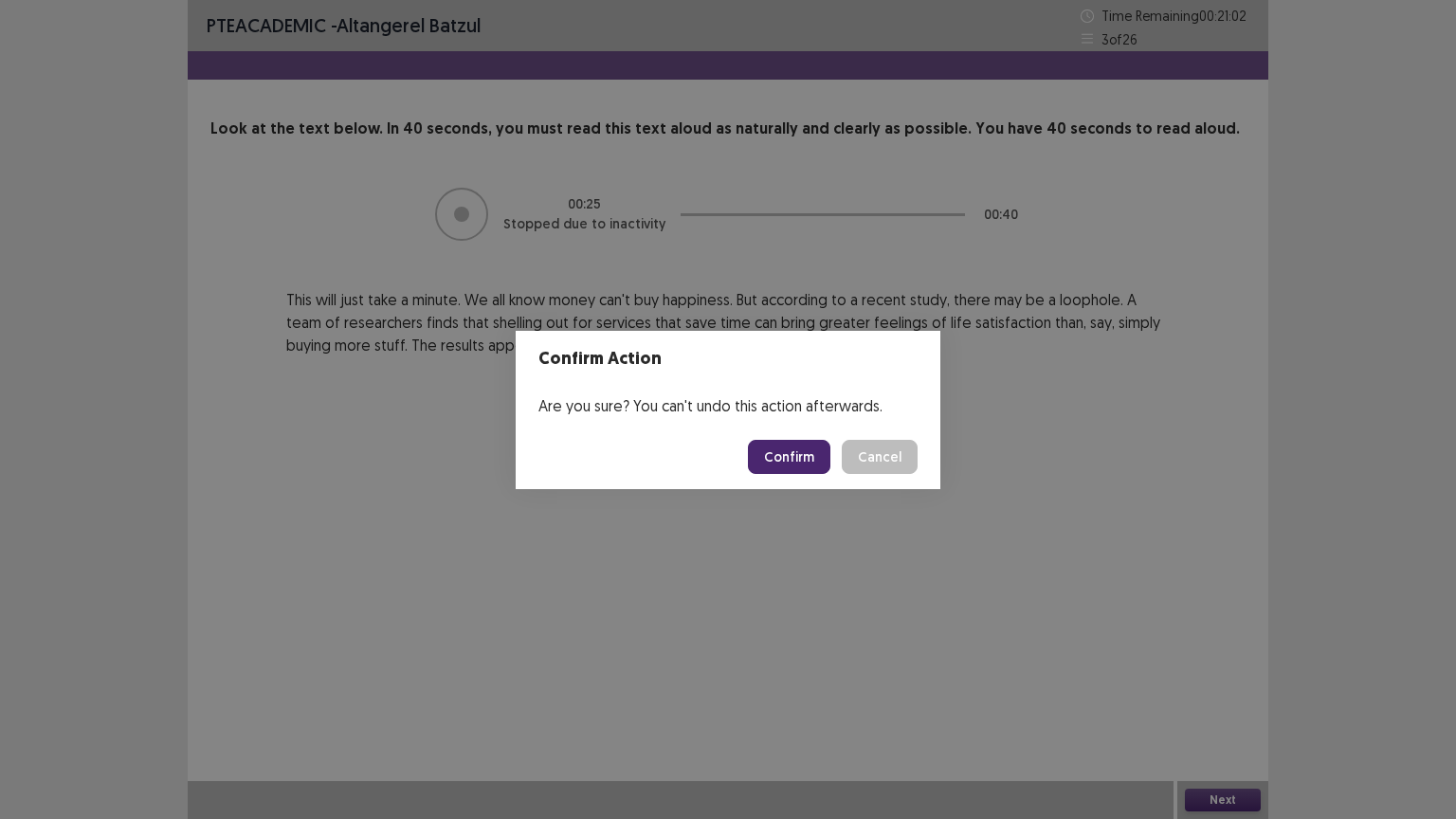 click on "Confirm" at bounding box center [789, 457] 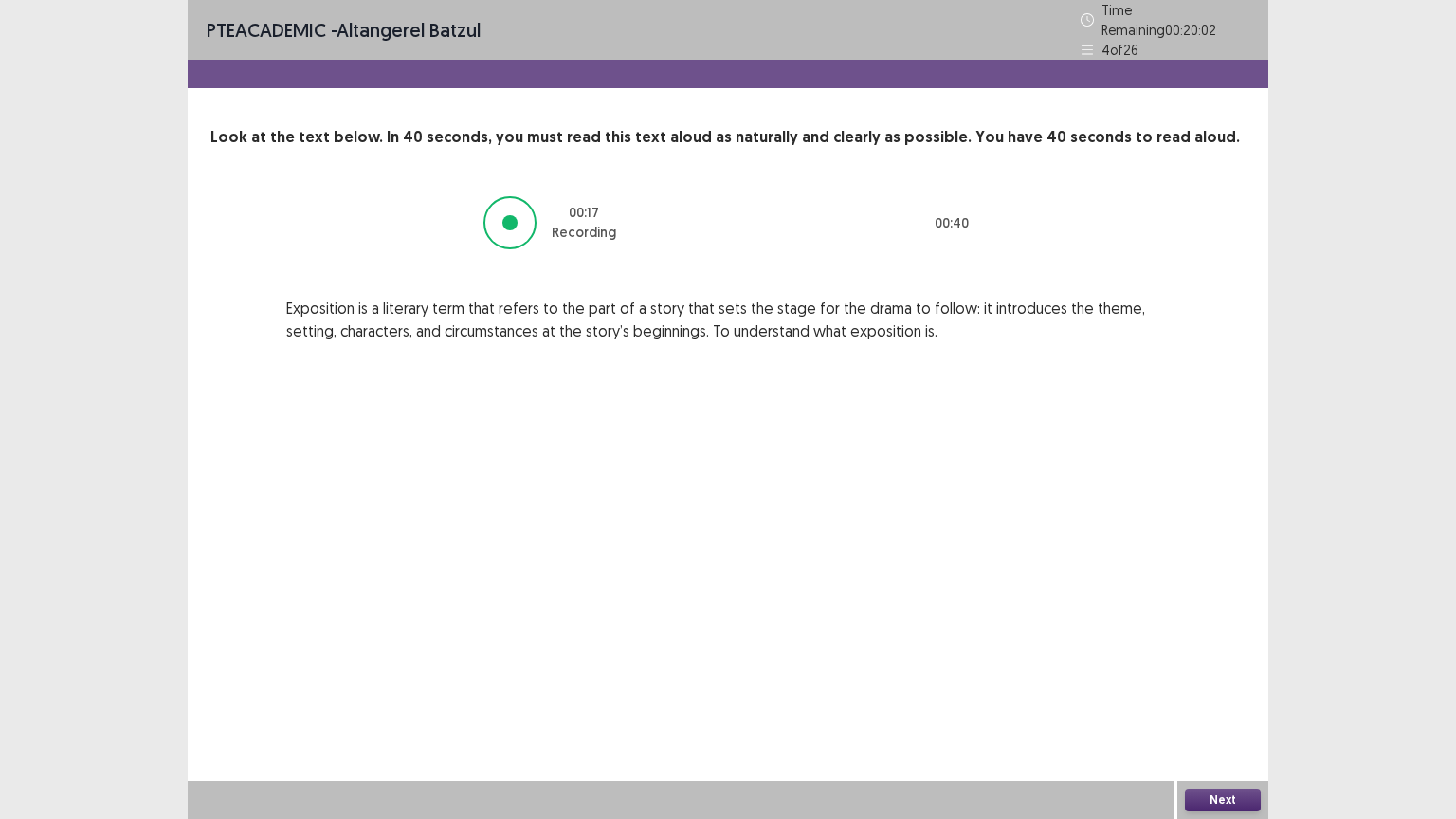 click at bounding box center [510, 223] 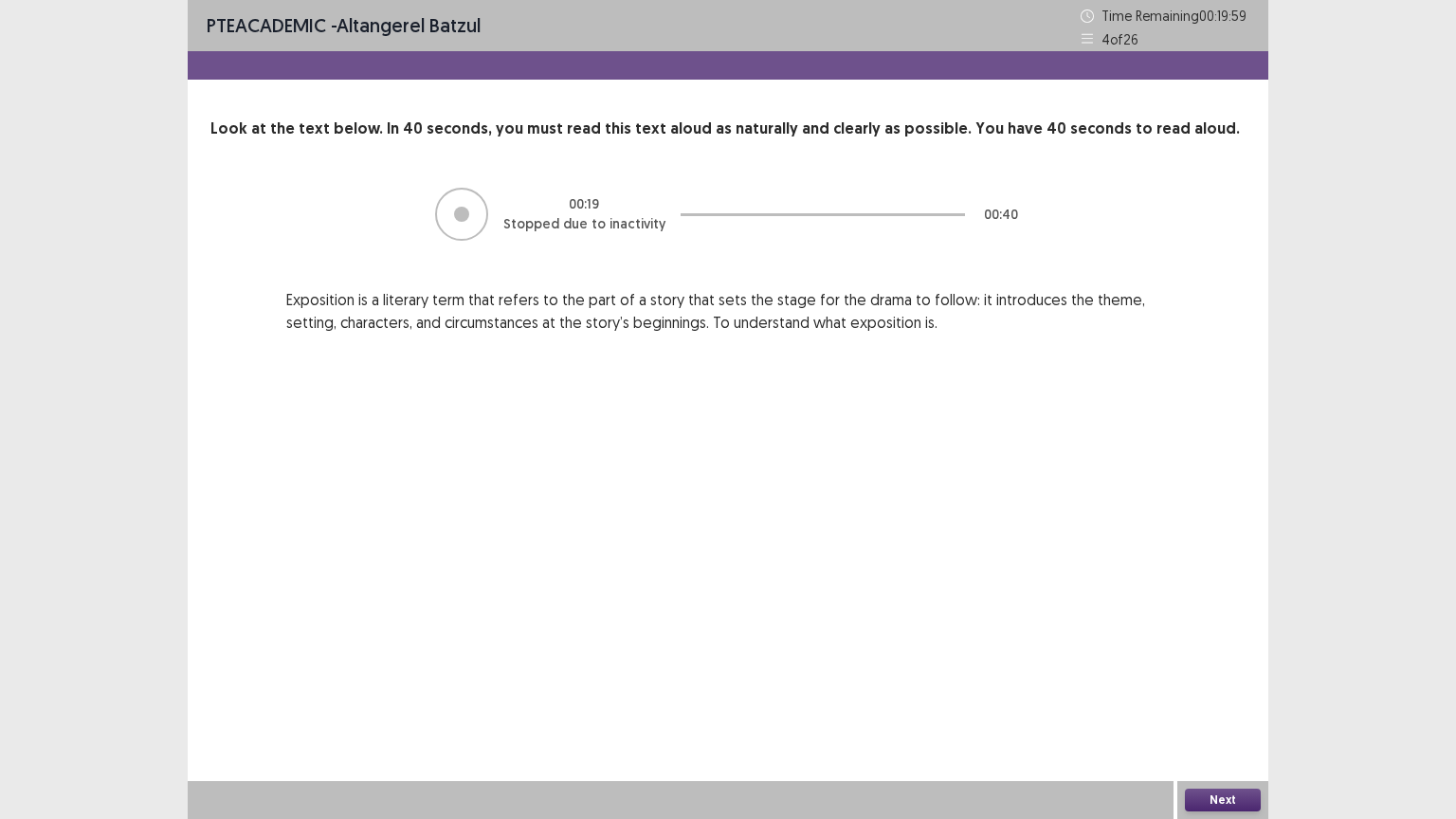 click on "Next" at bounding box center [1223, 800] 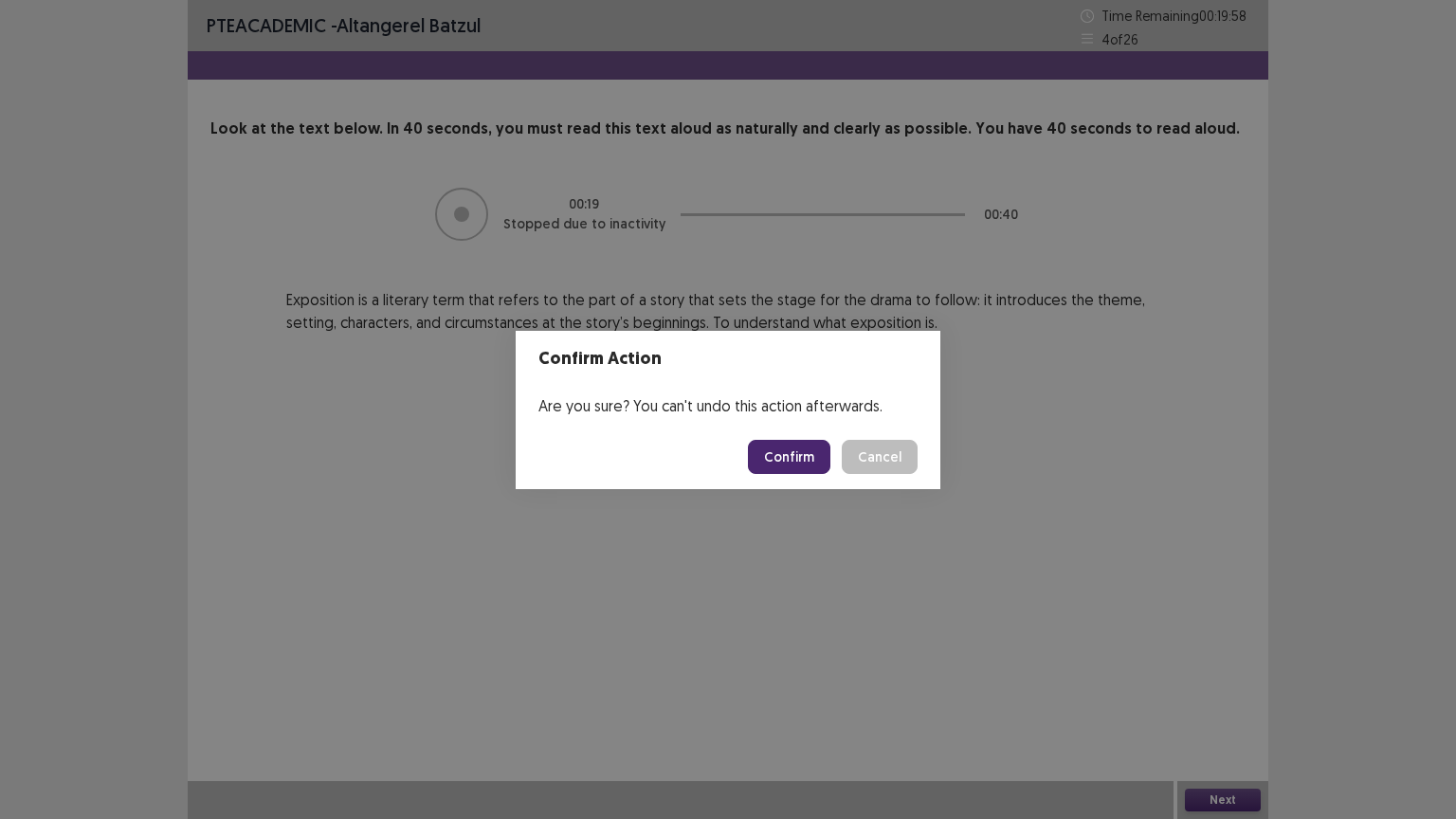 click on "Confirm" at bounding box center (789, 457) 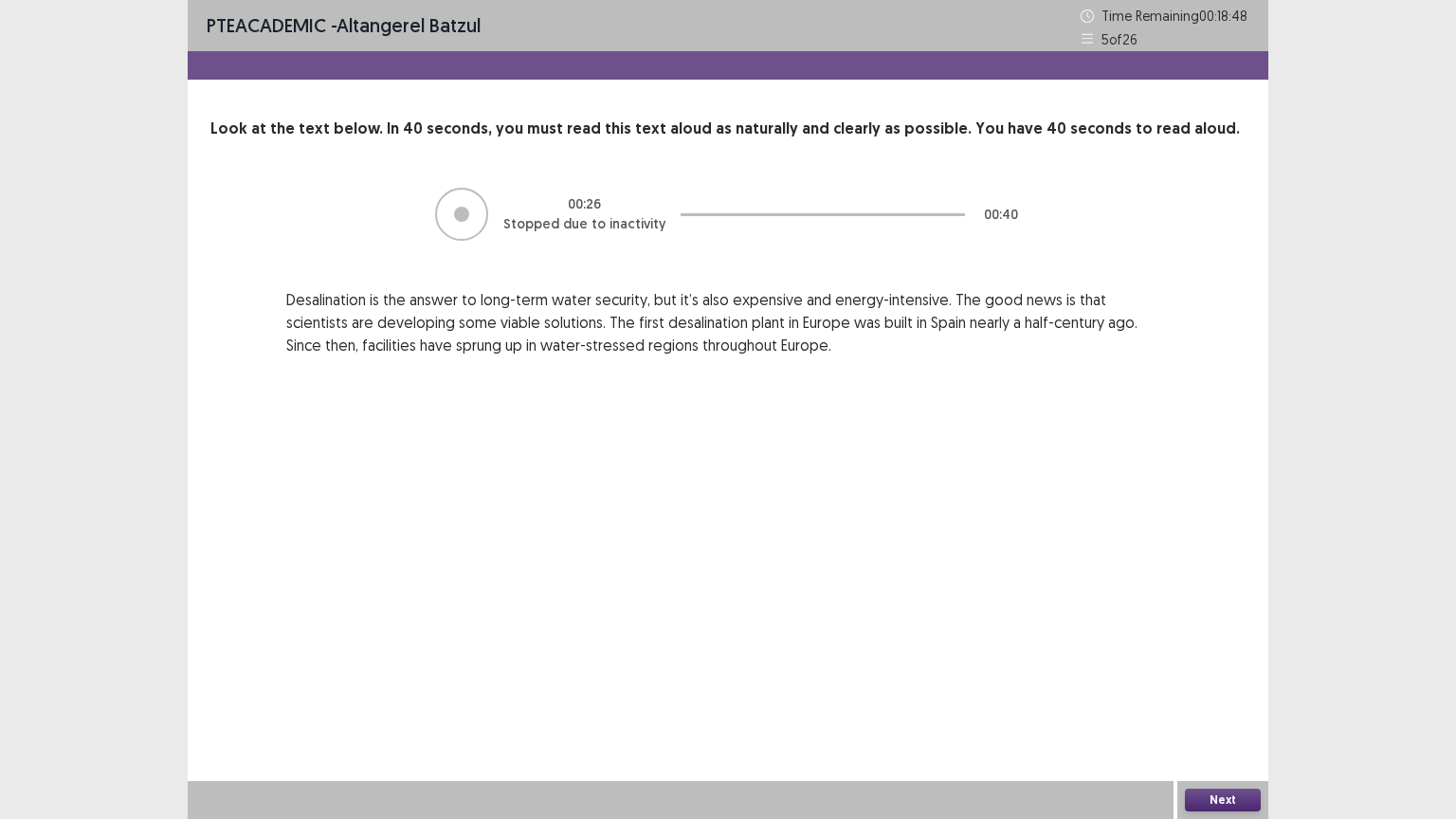 click on "Next" at bounding box center (1223, 800) 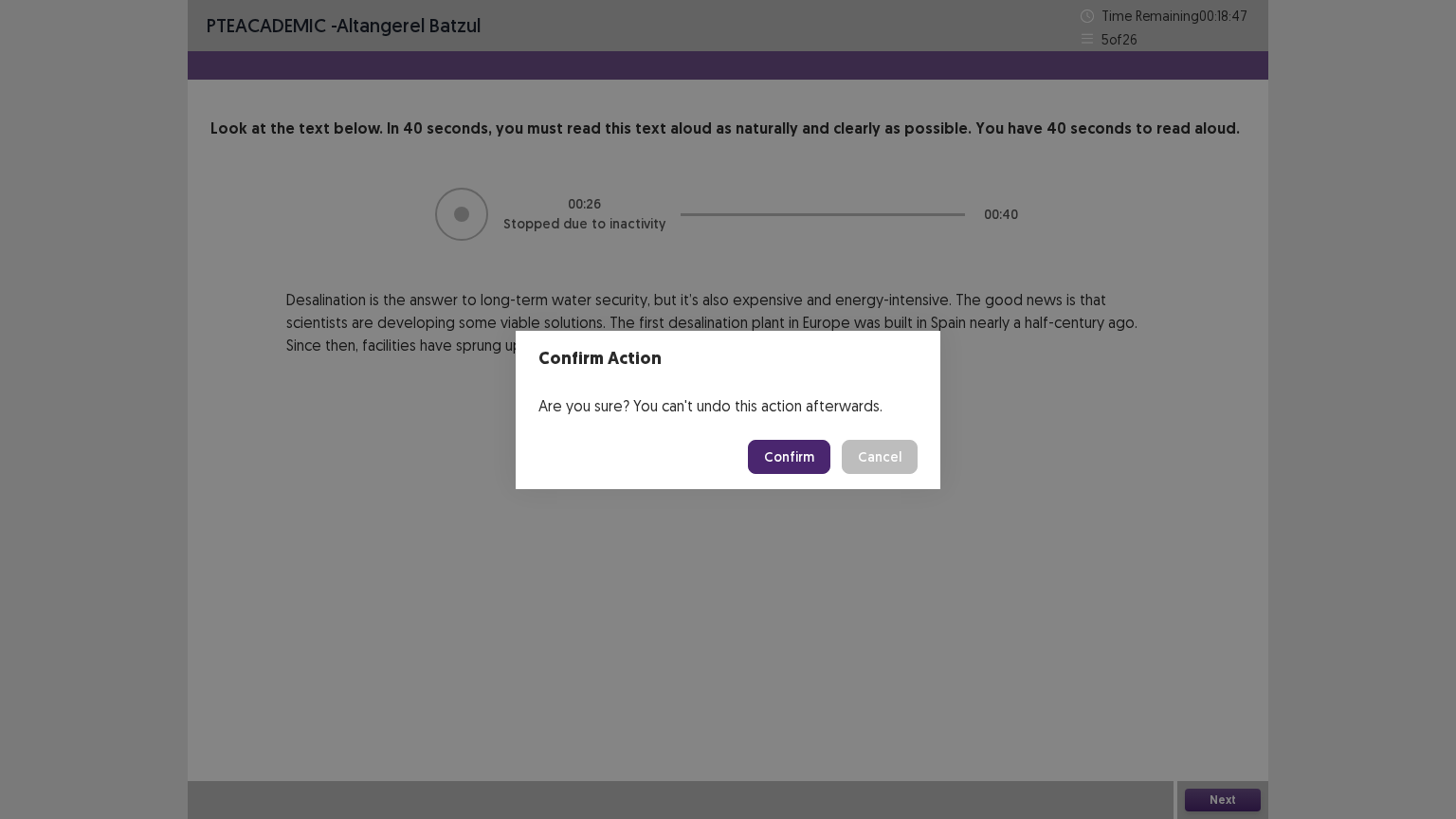 click on "Confirm" at bounding box center [789, 457] 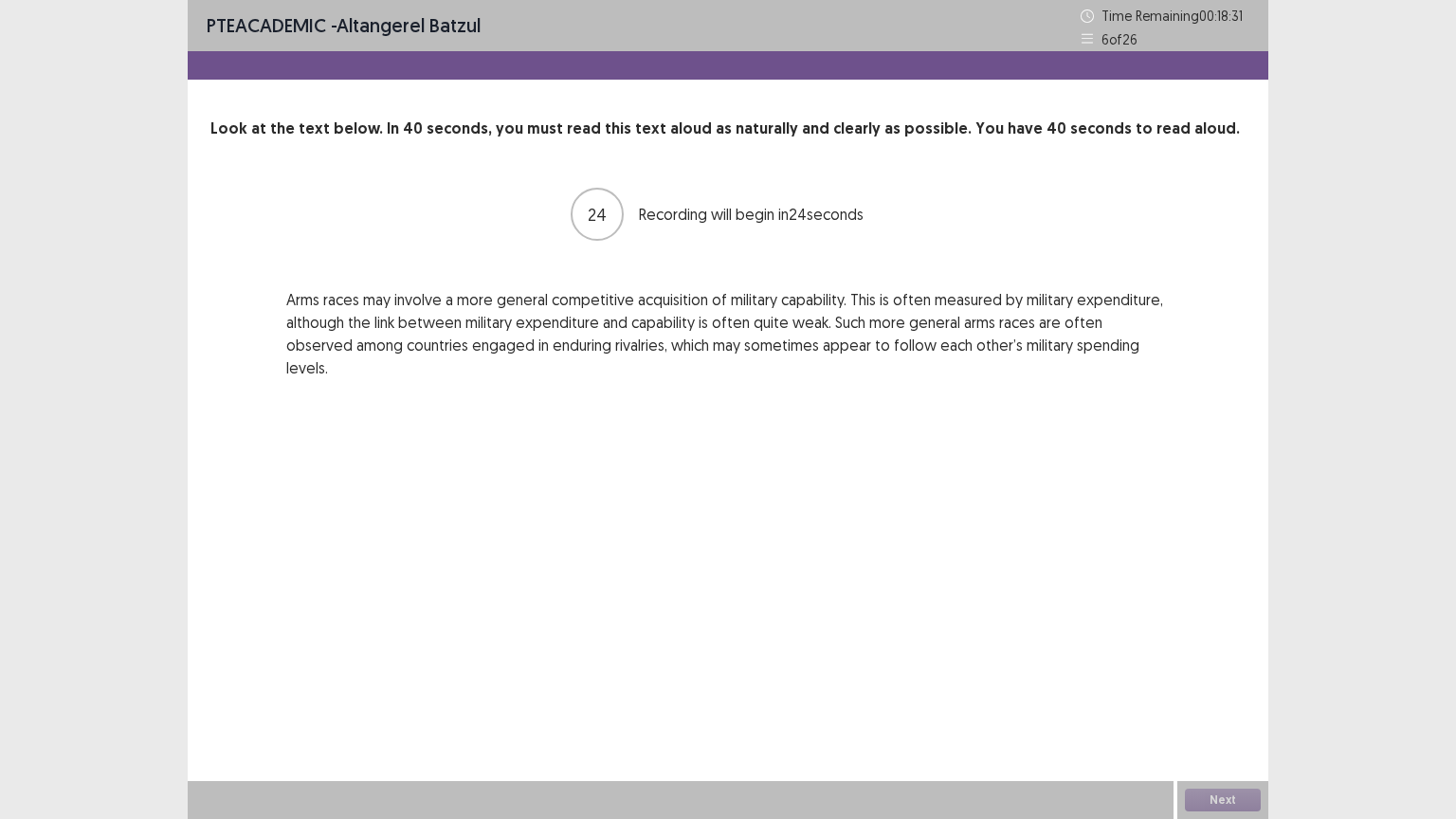 click 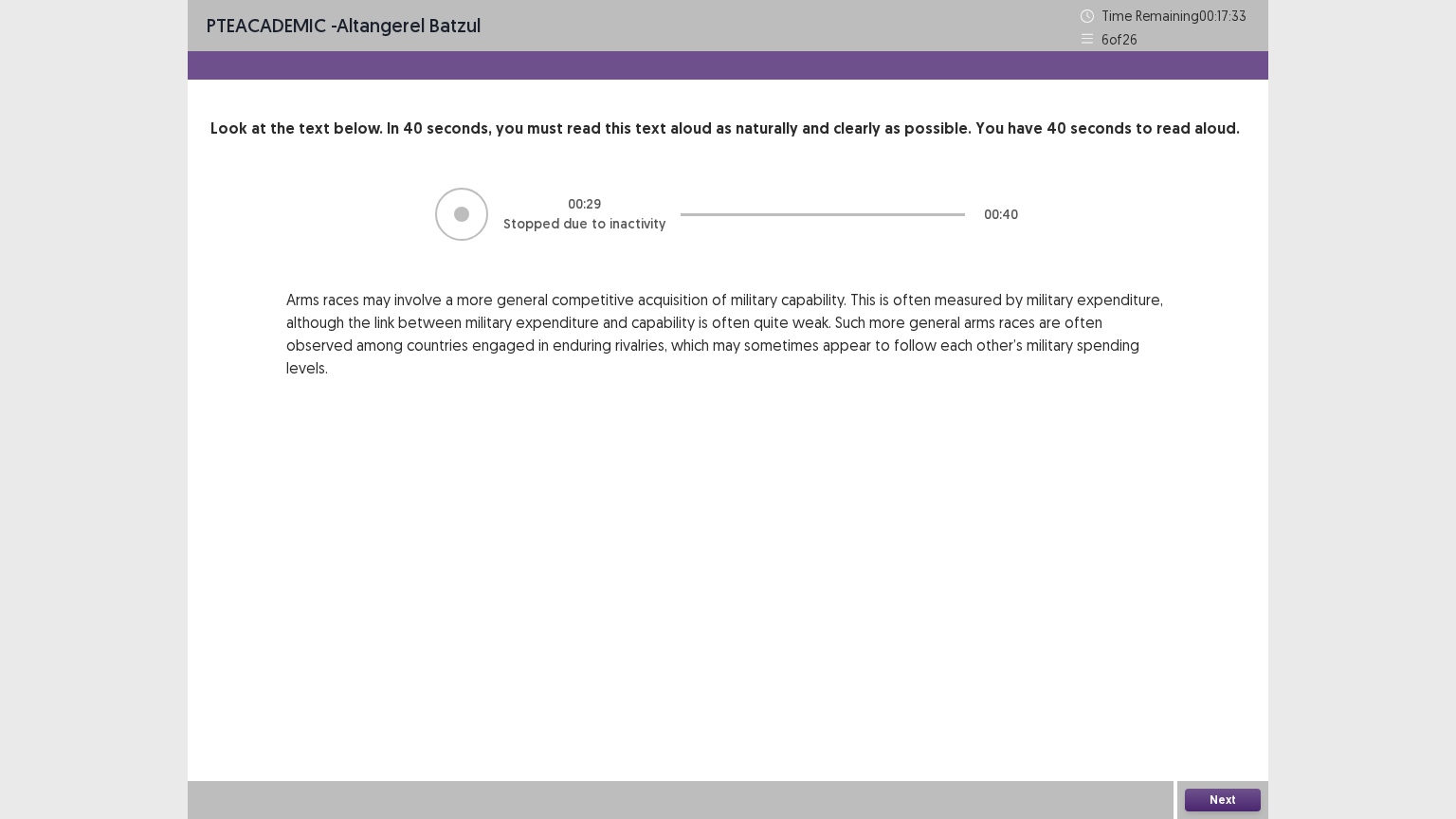 click on "Next" at bounding box center [1223, 800] 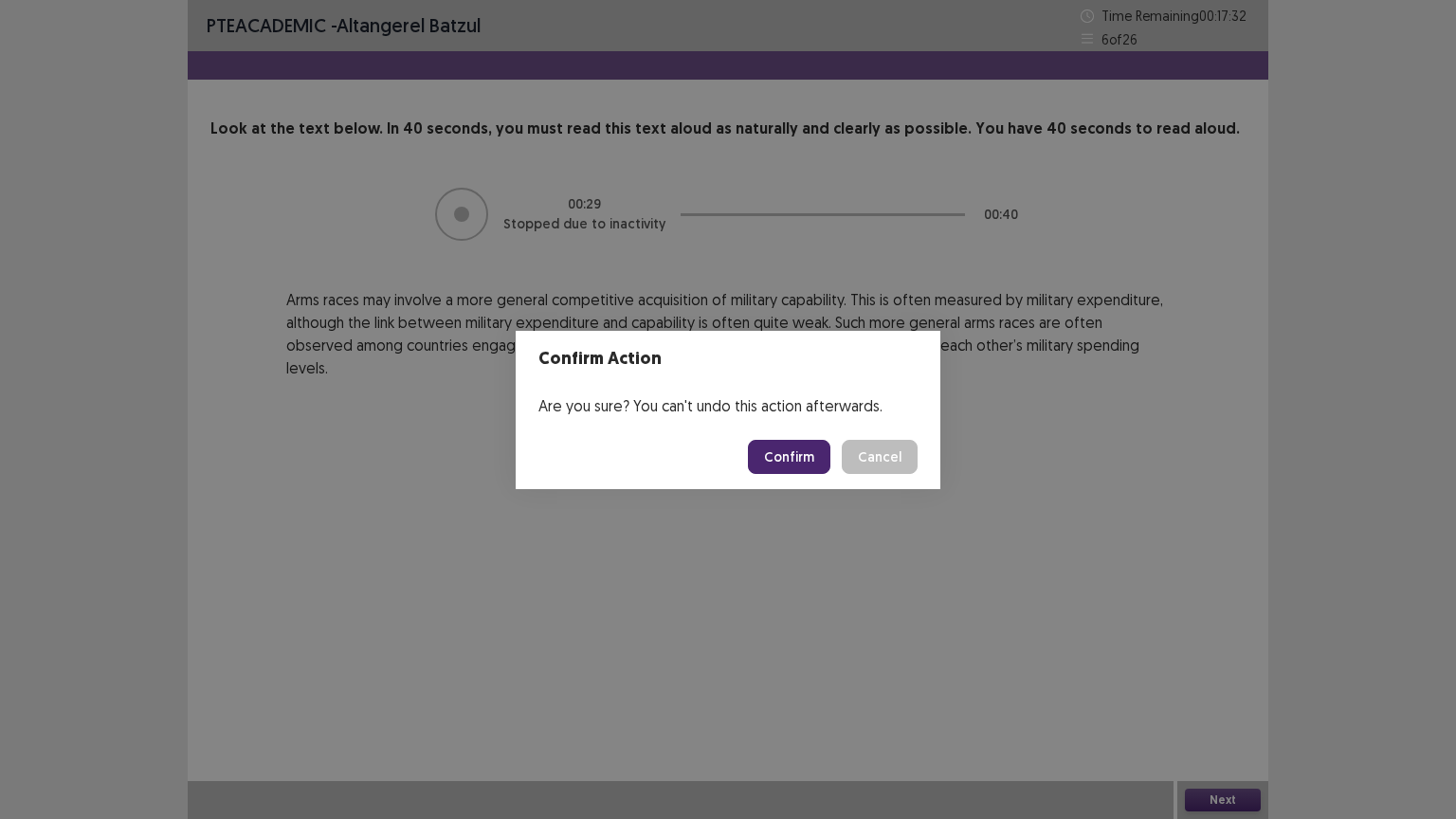 click on "Confirm" at bounding box center (789, 457) 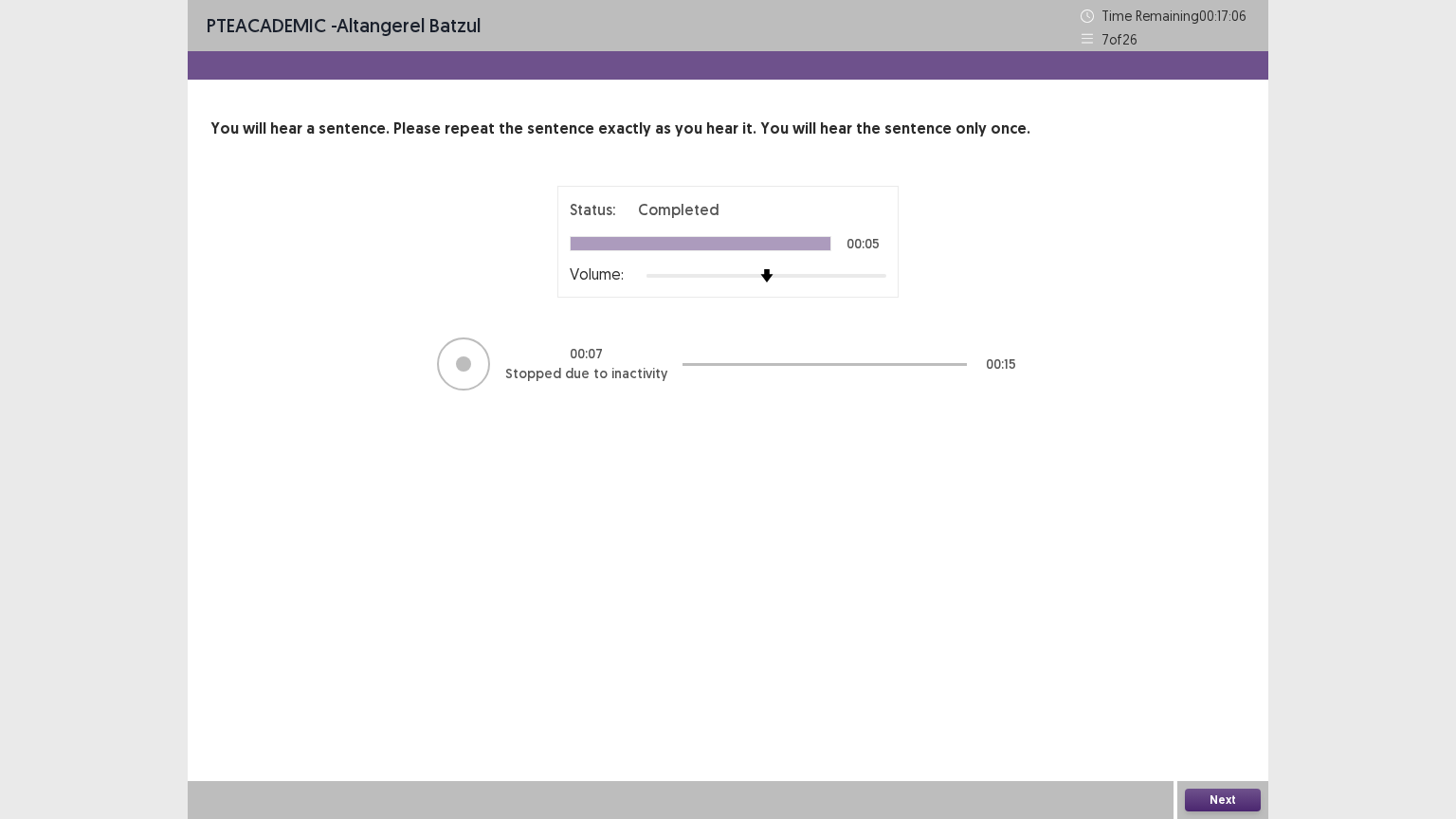click on "Next" at bounding box center [1223, 800] 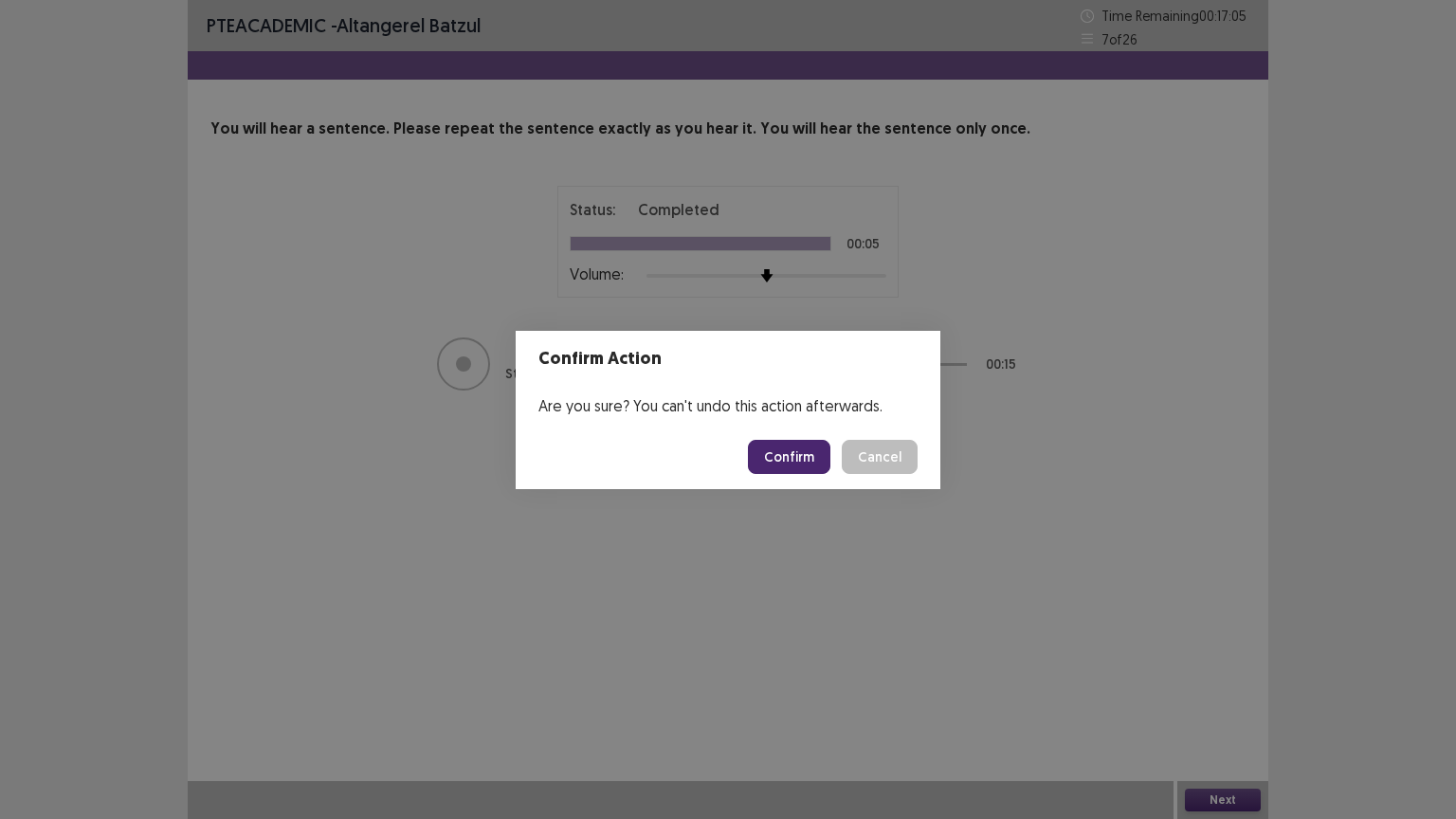 click on "Confirm" at bounding box center (789, 457) 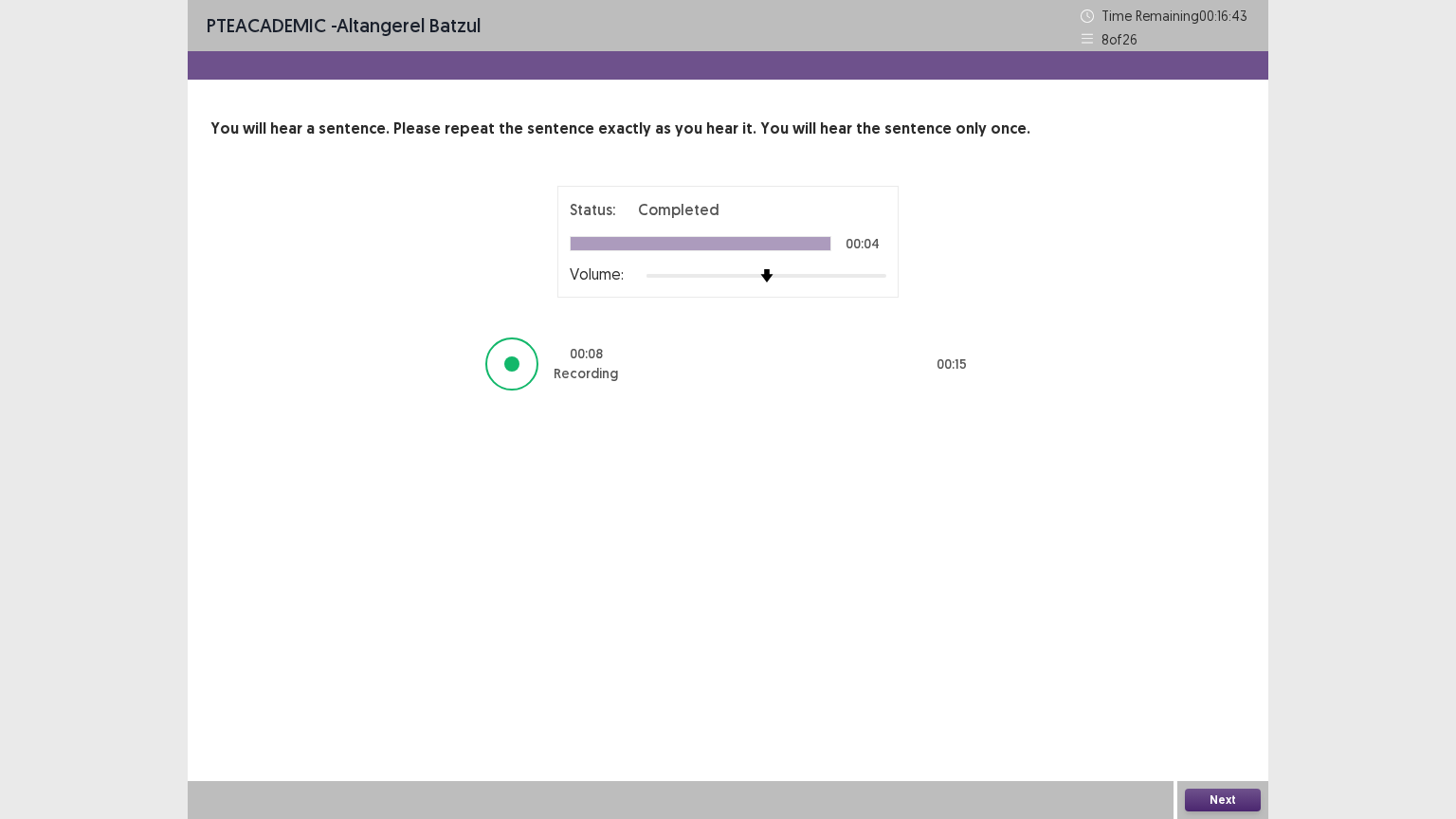 click on "Next" at bounding box center [1223, 800] 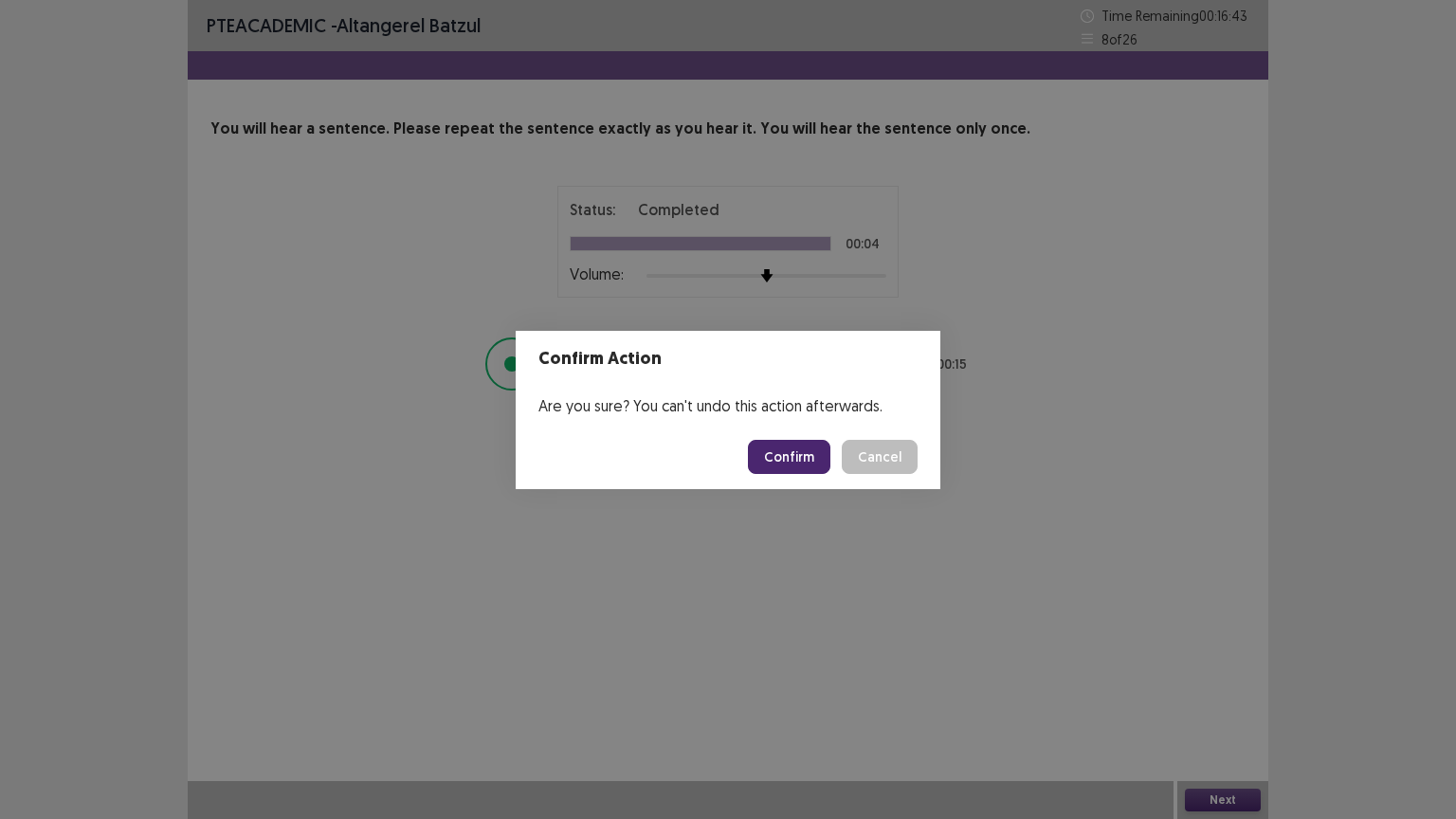 click on "Confirm" at bounding box center [789, 457] 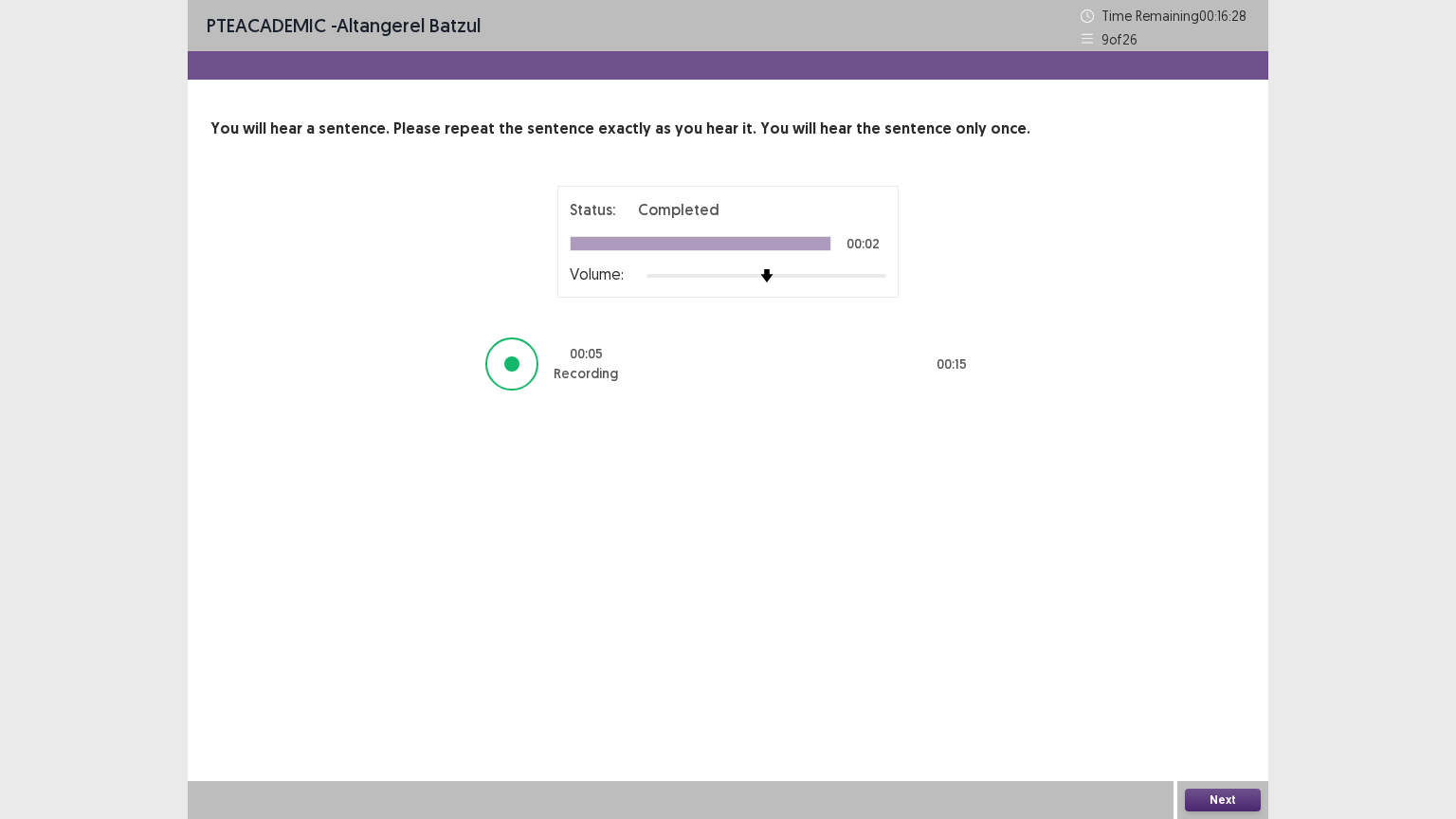 click at bounding box center [512, 364] 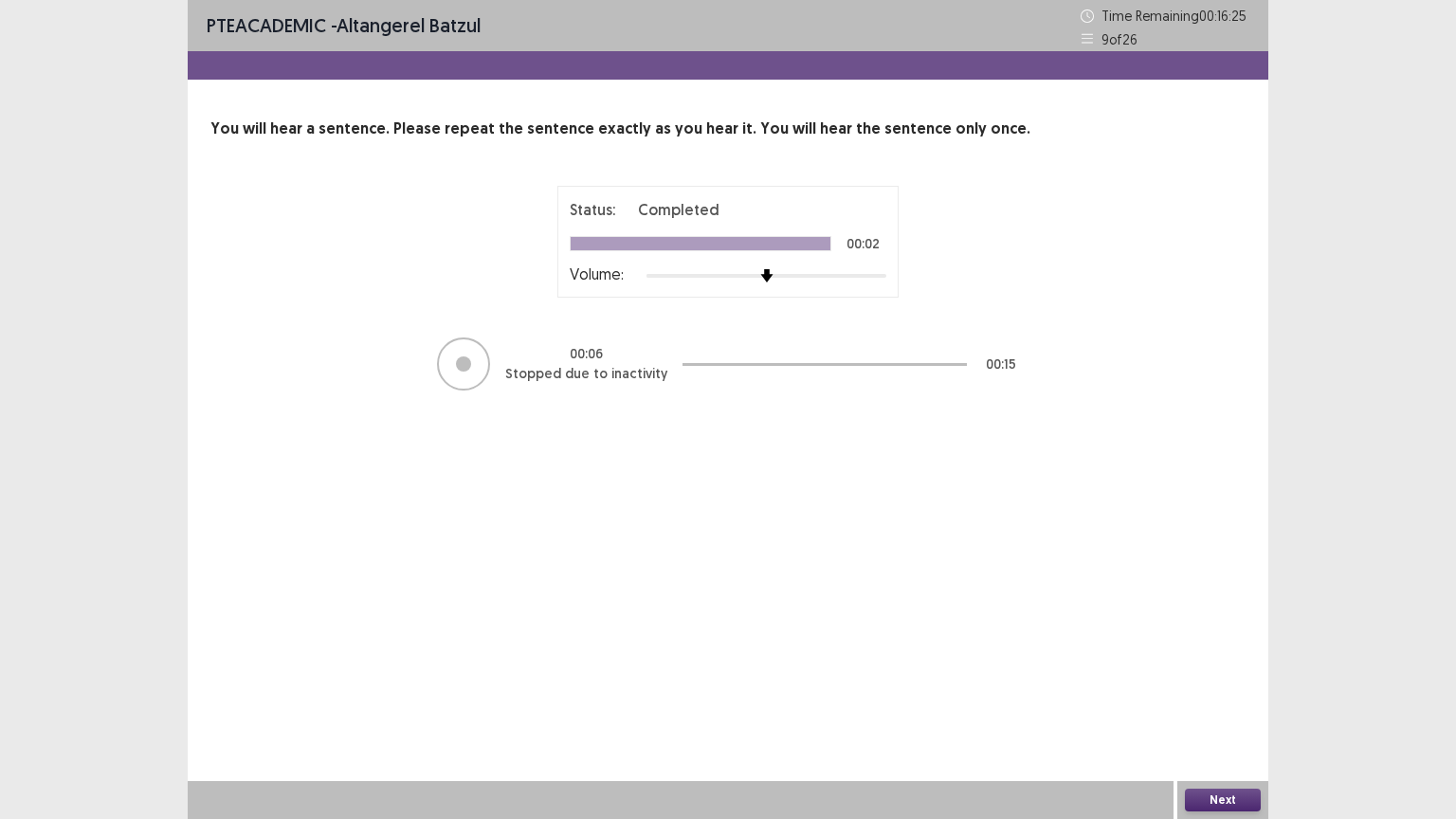 click on "Next" at bounding box center (1223, 800) 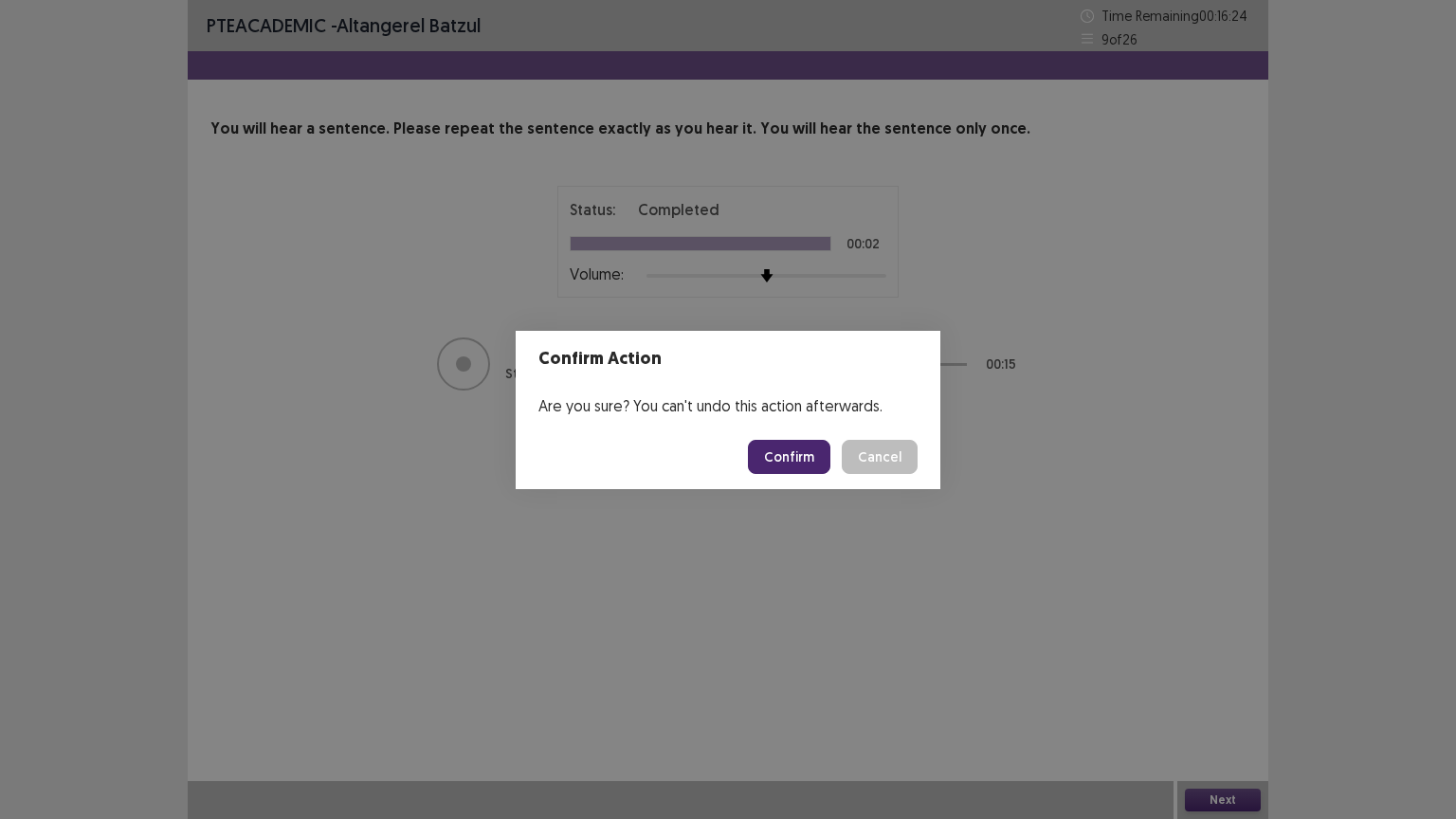click on "Confirm" at bounding box center [789, 457] 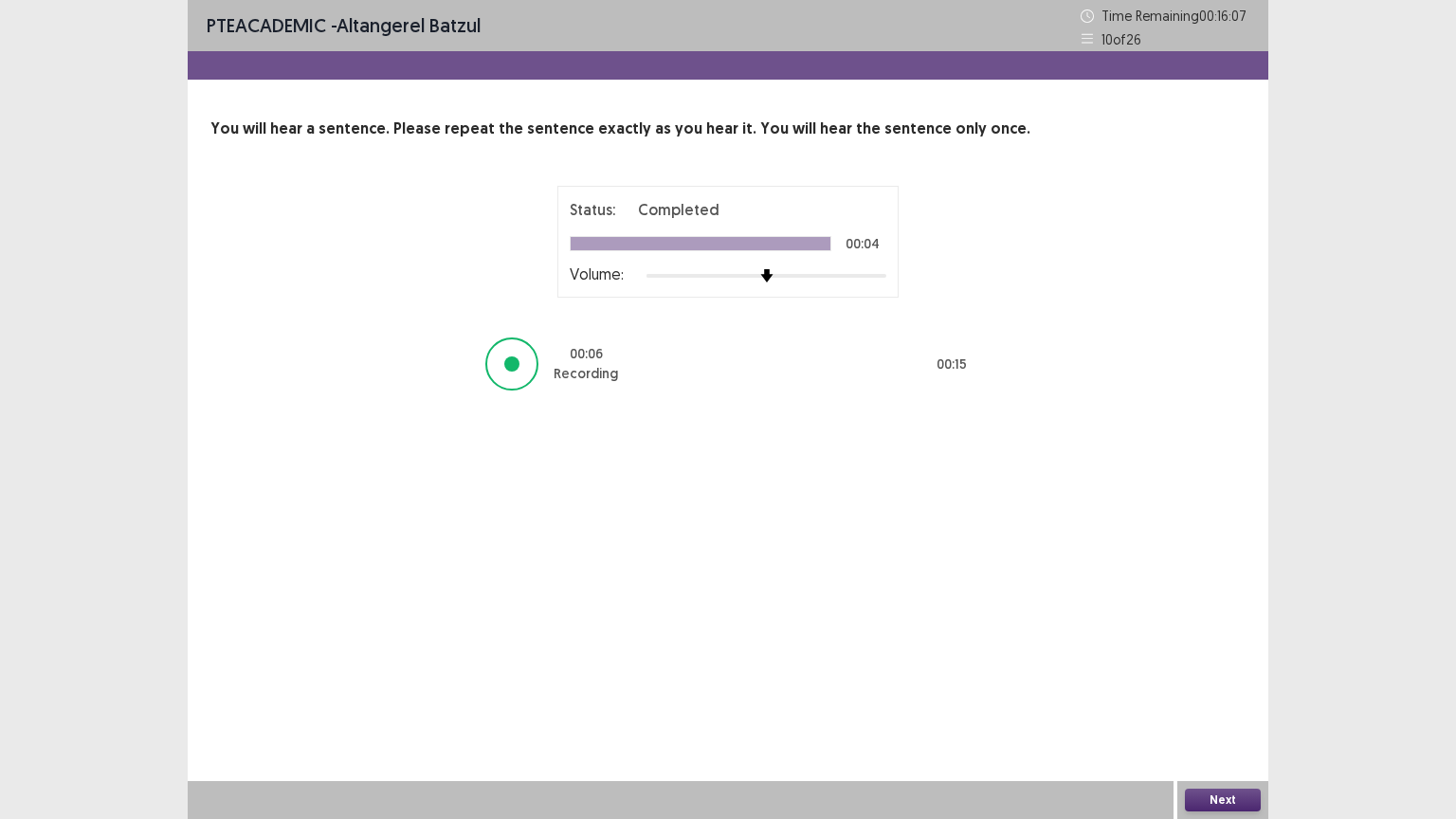 click at bounding box center [512, 364] 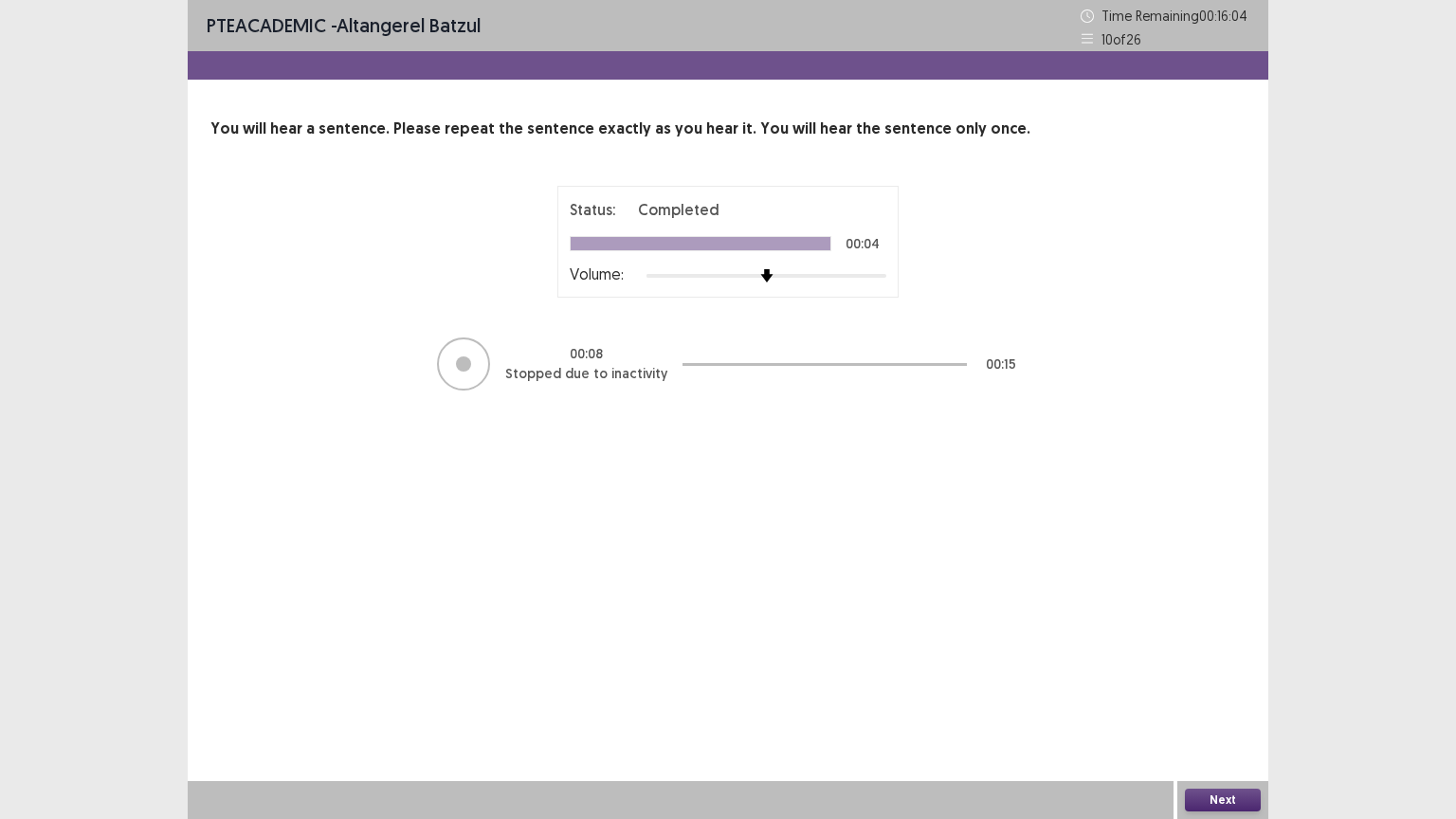 click on "Next" at bounding box center (1223, 800) 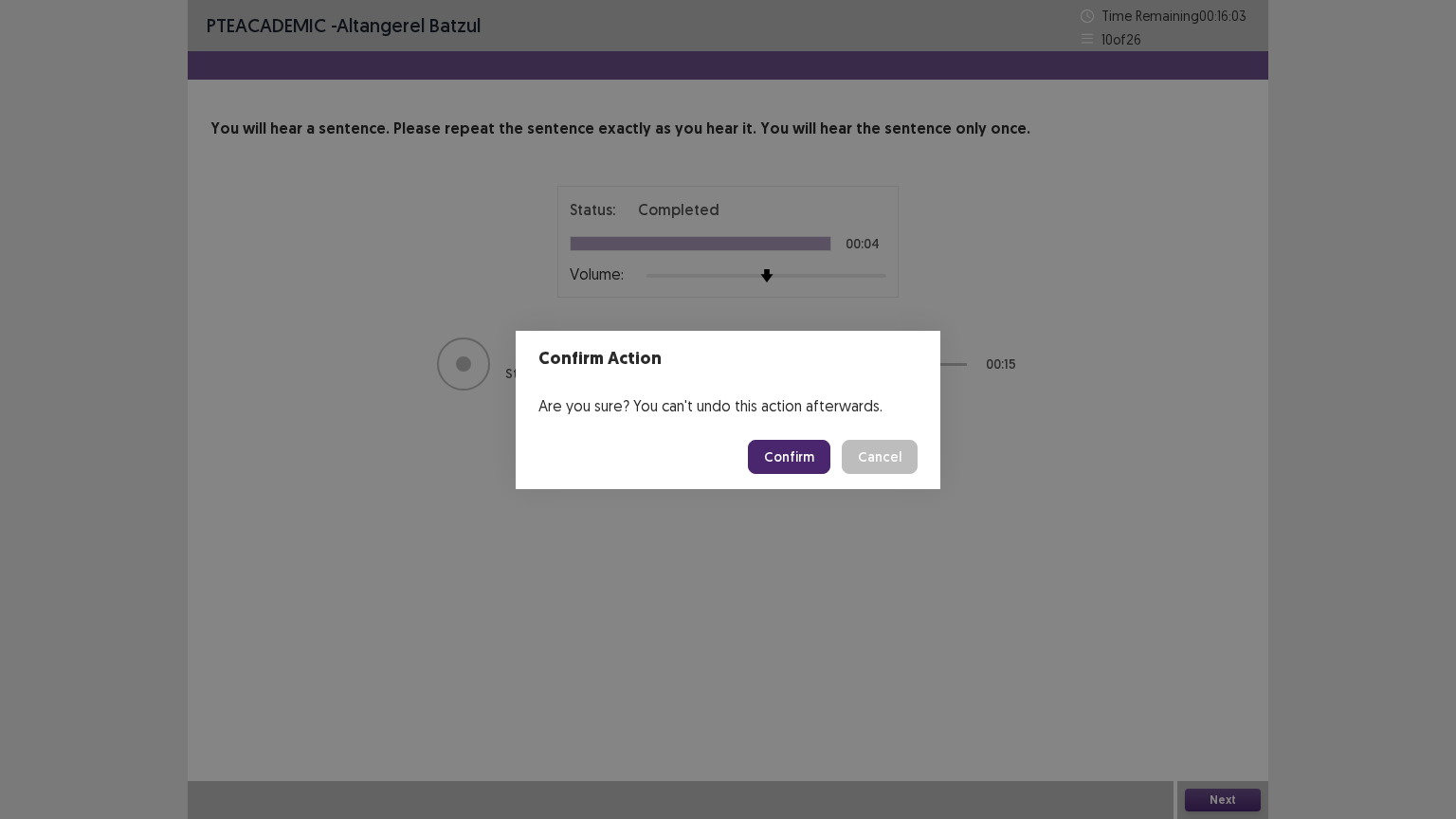 click on "Confirm" at bounding box center (789, 457) 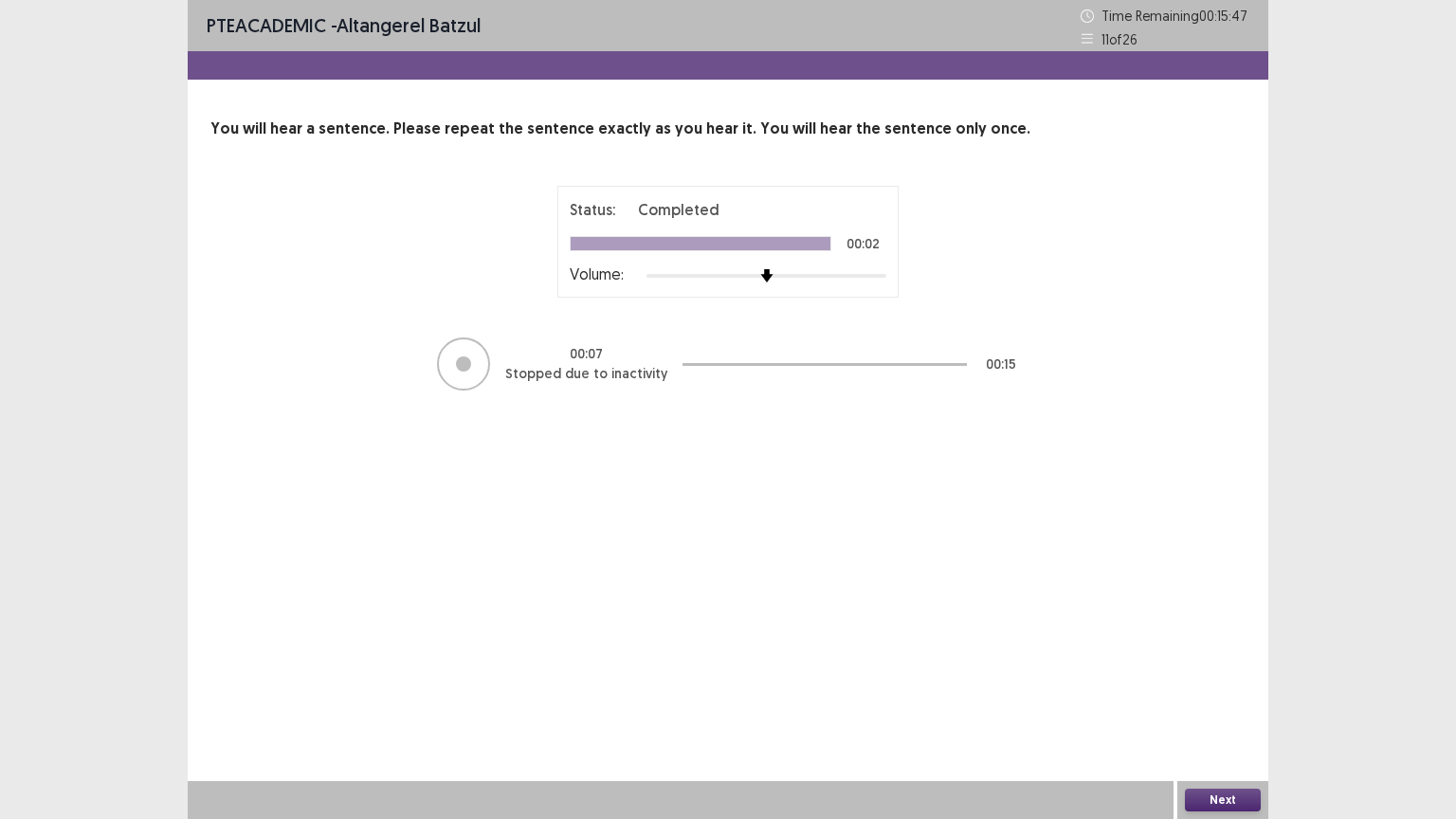 click on "Next" at bounding box center (1223, 800) 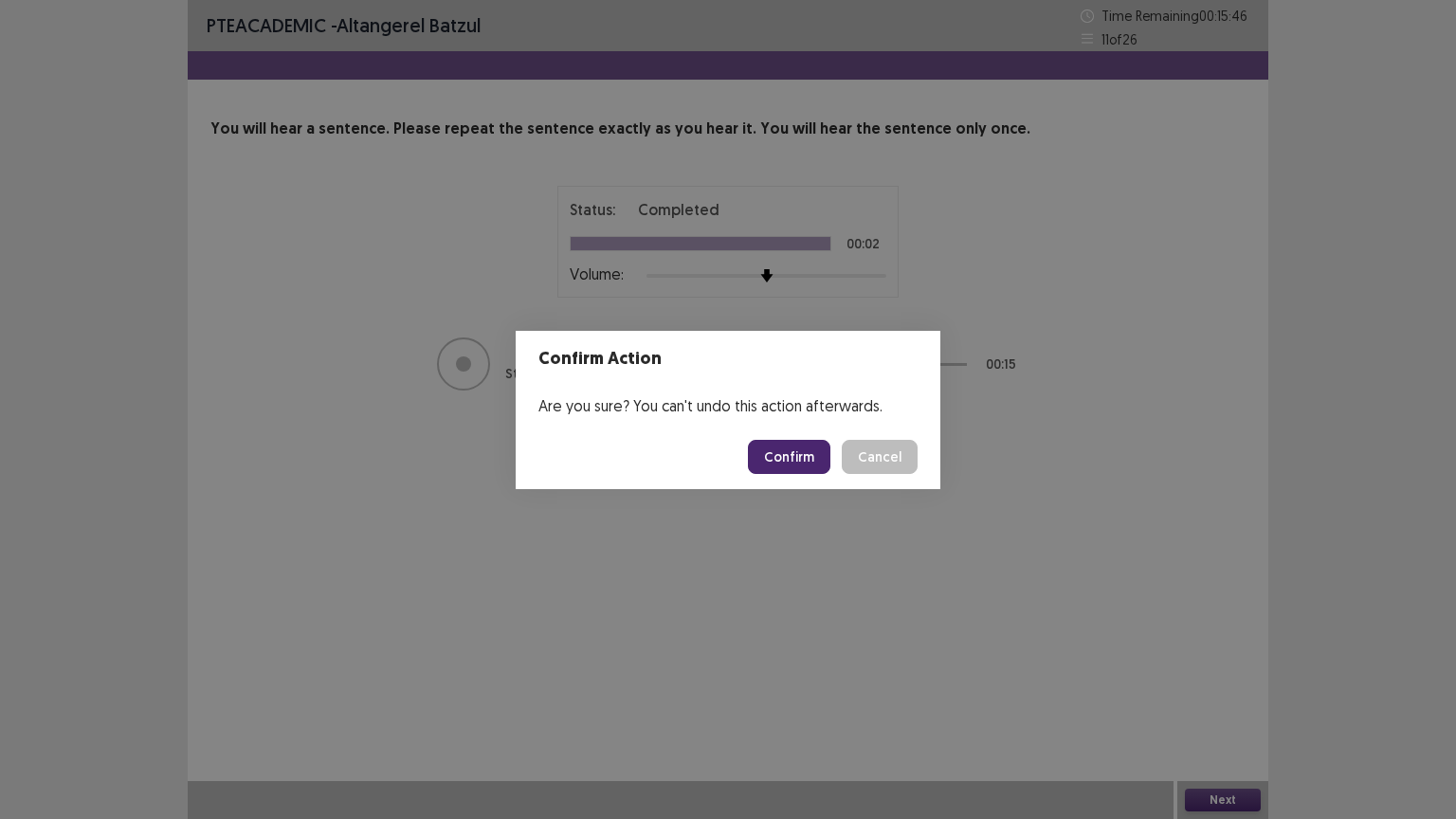 click on "Confirm" at bounding box center (789, 457) 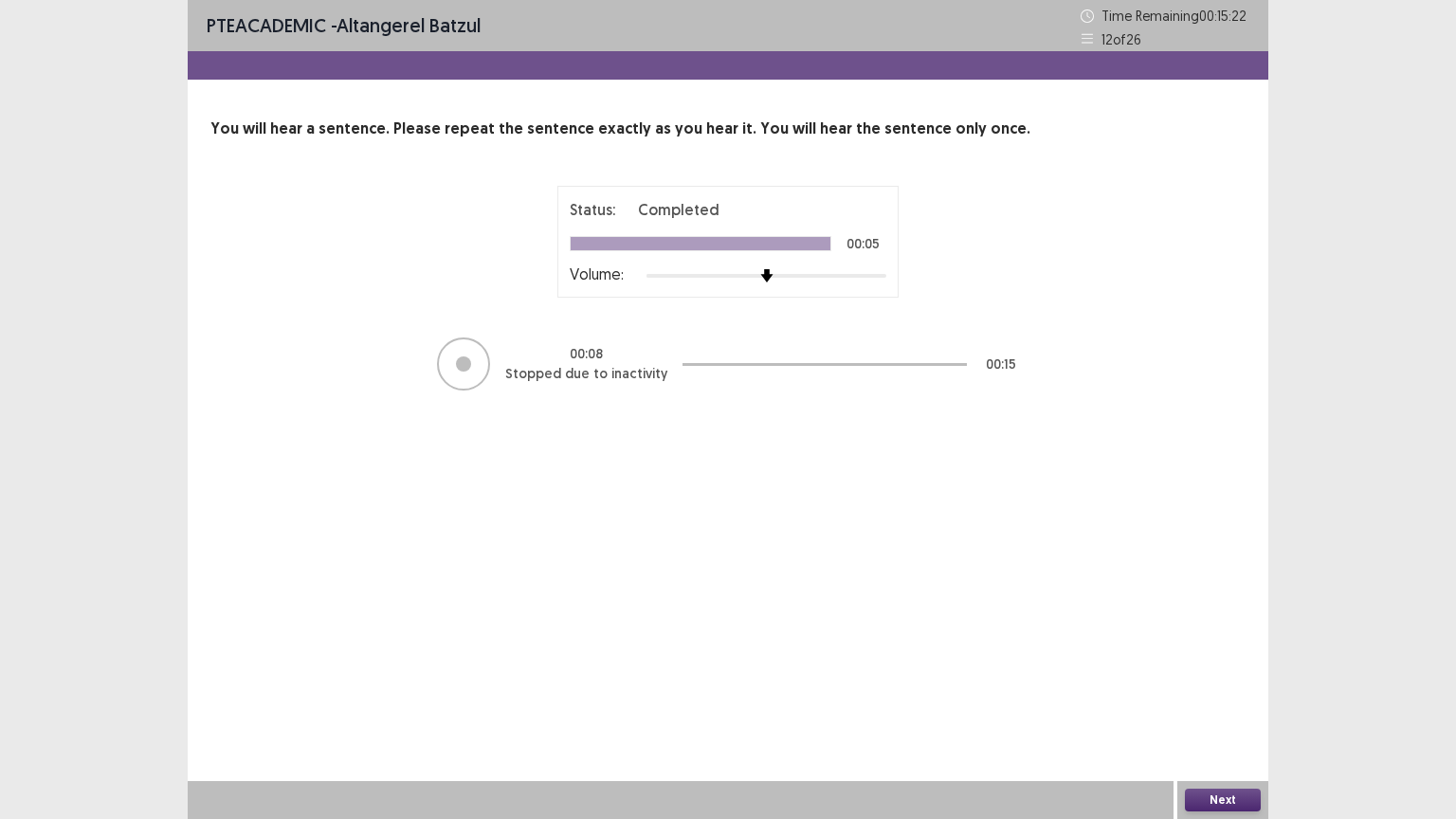 click on "Next" at bounding box center [1223, 800] 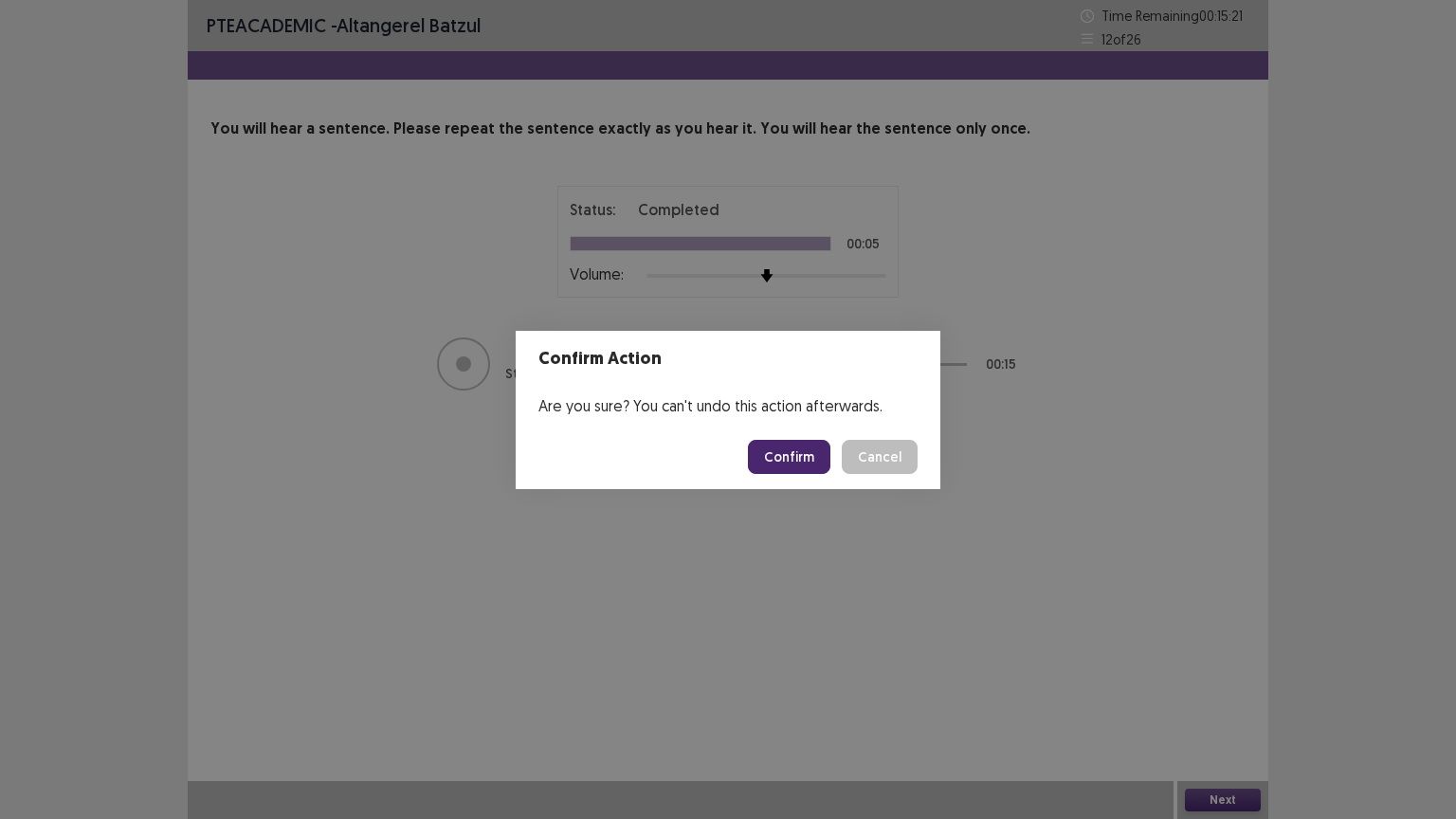 click on "Confirm" at bounding box center [789, 457] 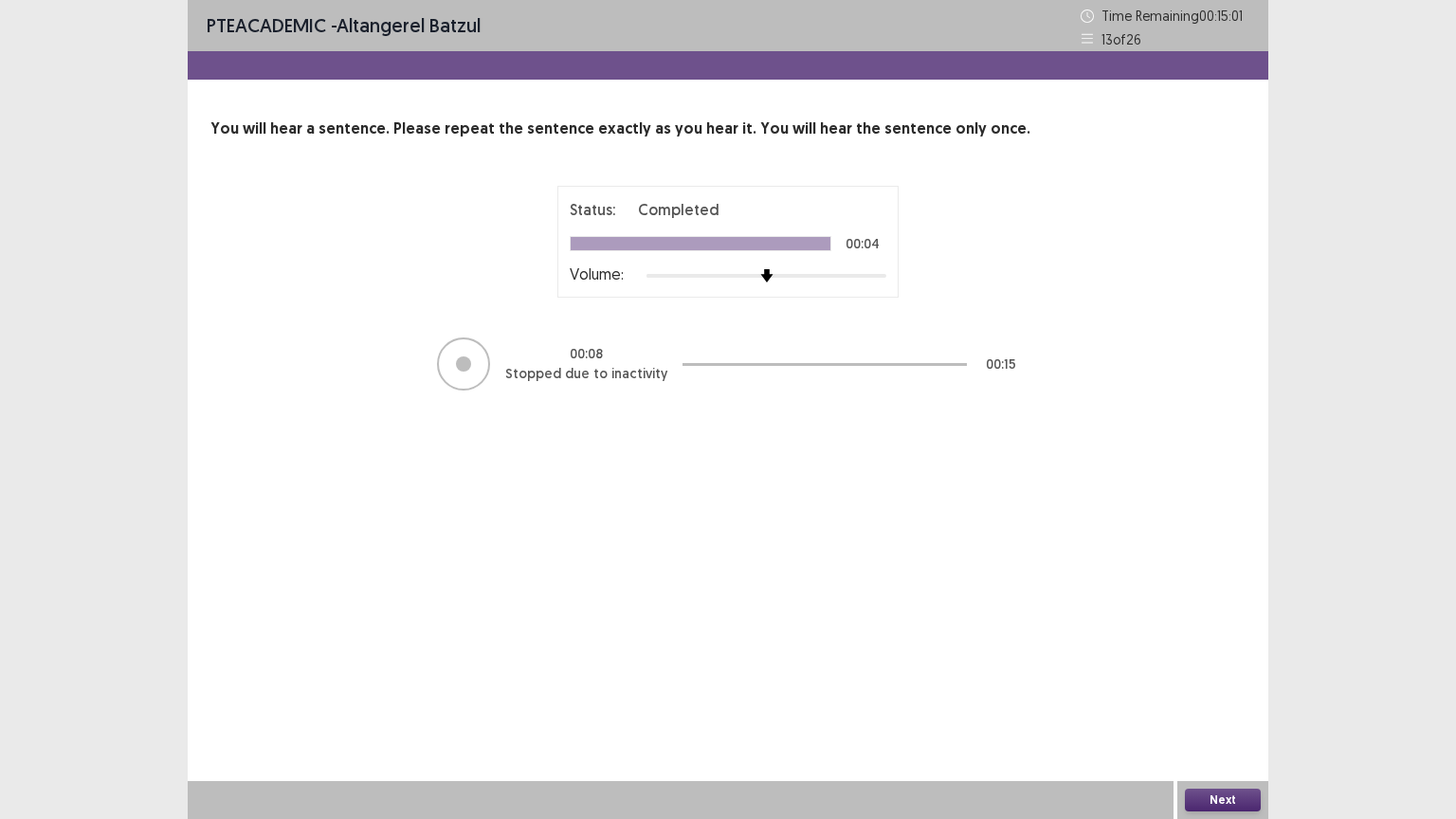 click on "Next" at bounding box center (1223, 800) 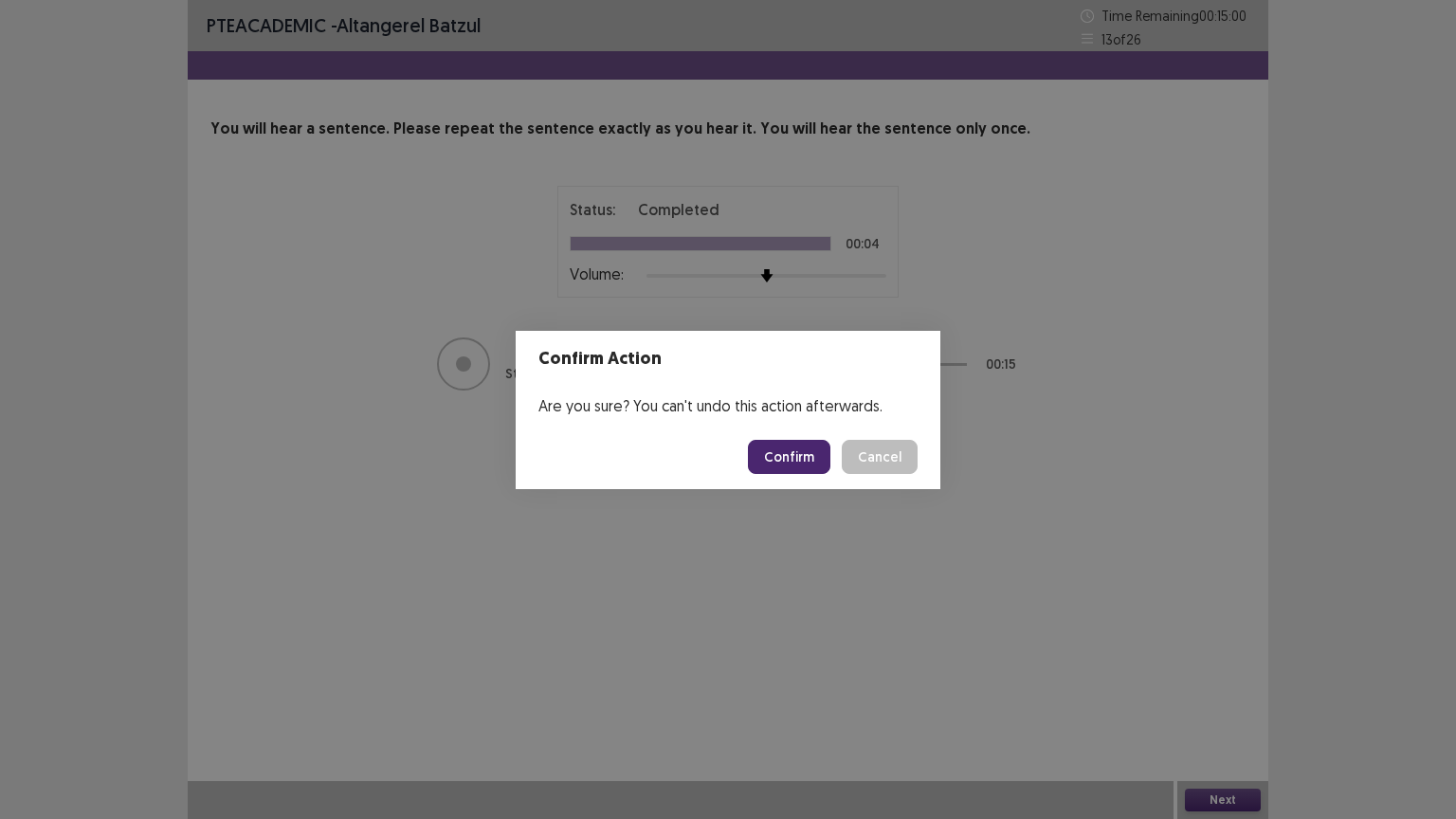 click on "Confirm" at bounding box center (789, 457) 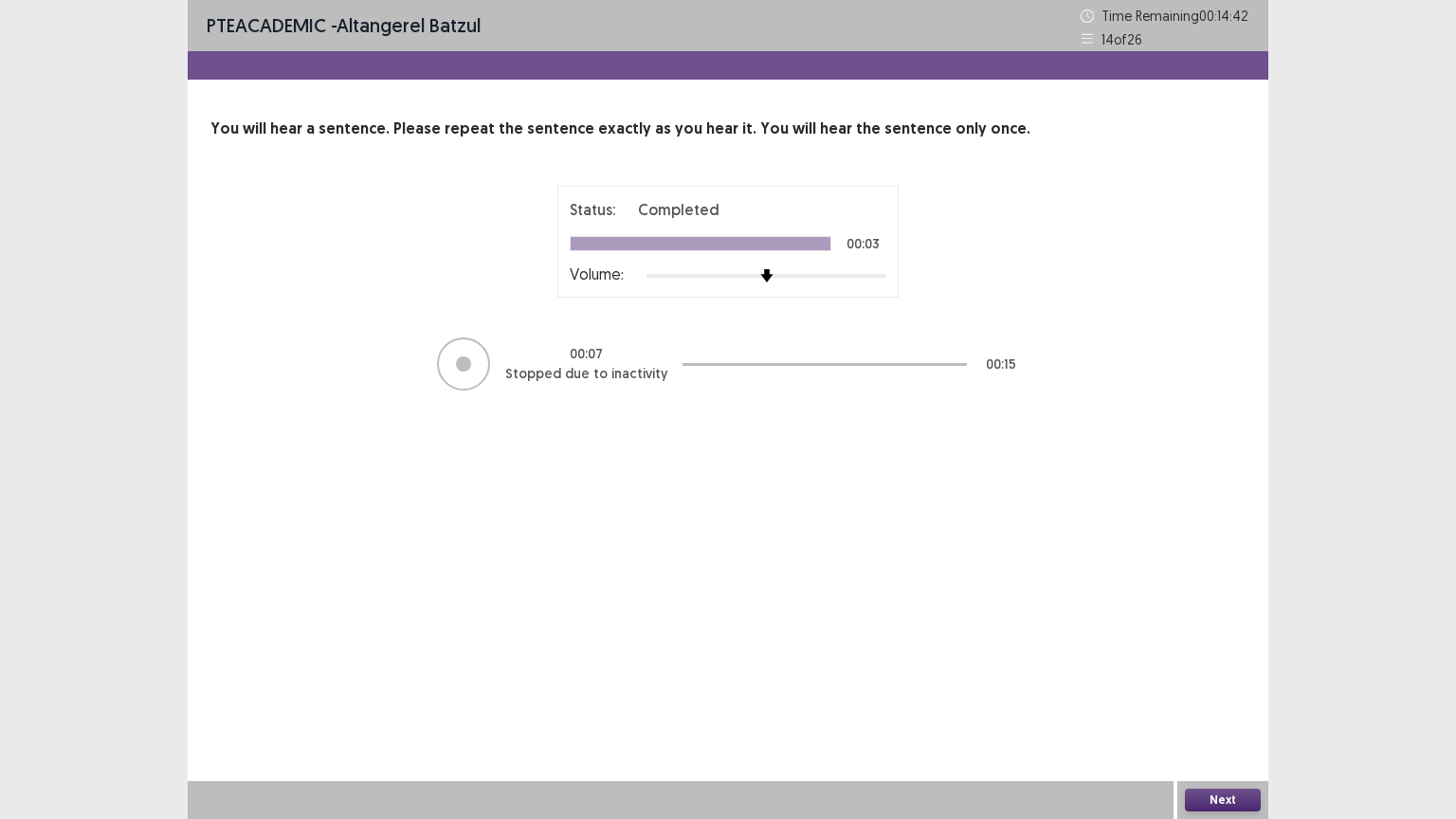 click on "Next" at bounding box center (1223, 800) 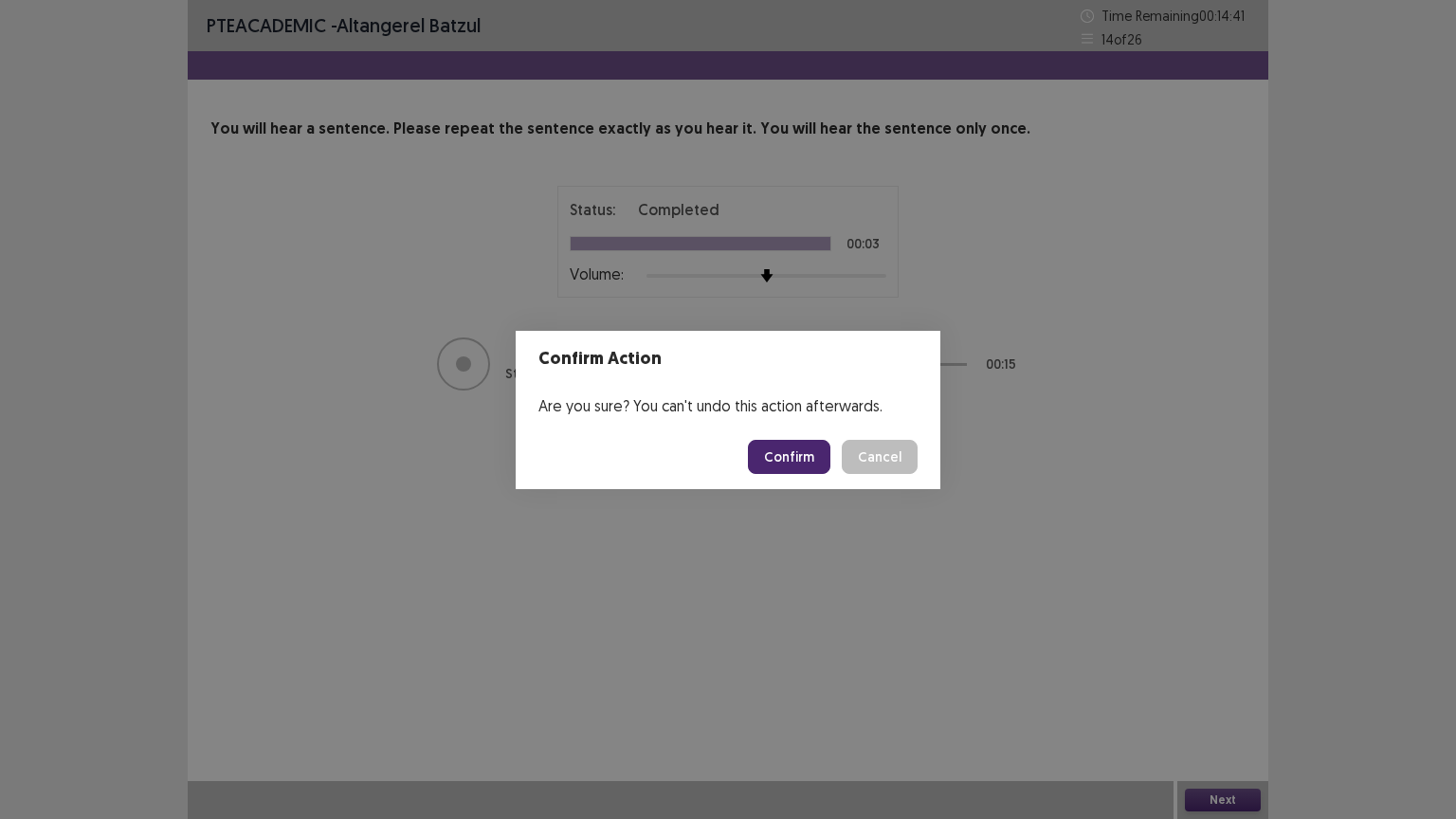 click on "Confirm" at bounding box center (789, 457) 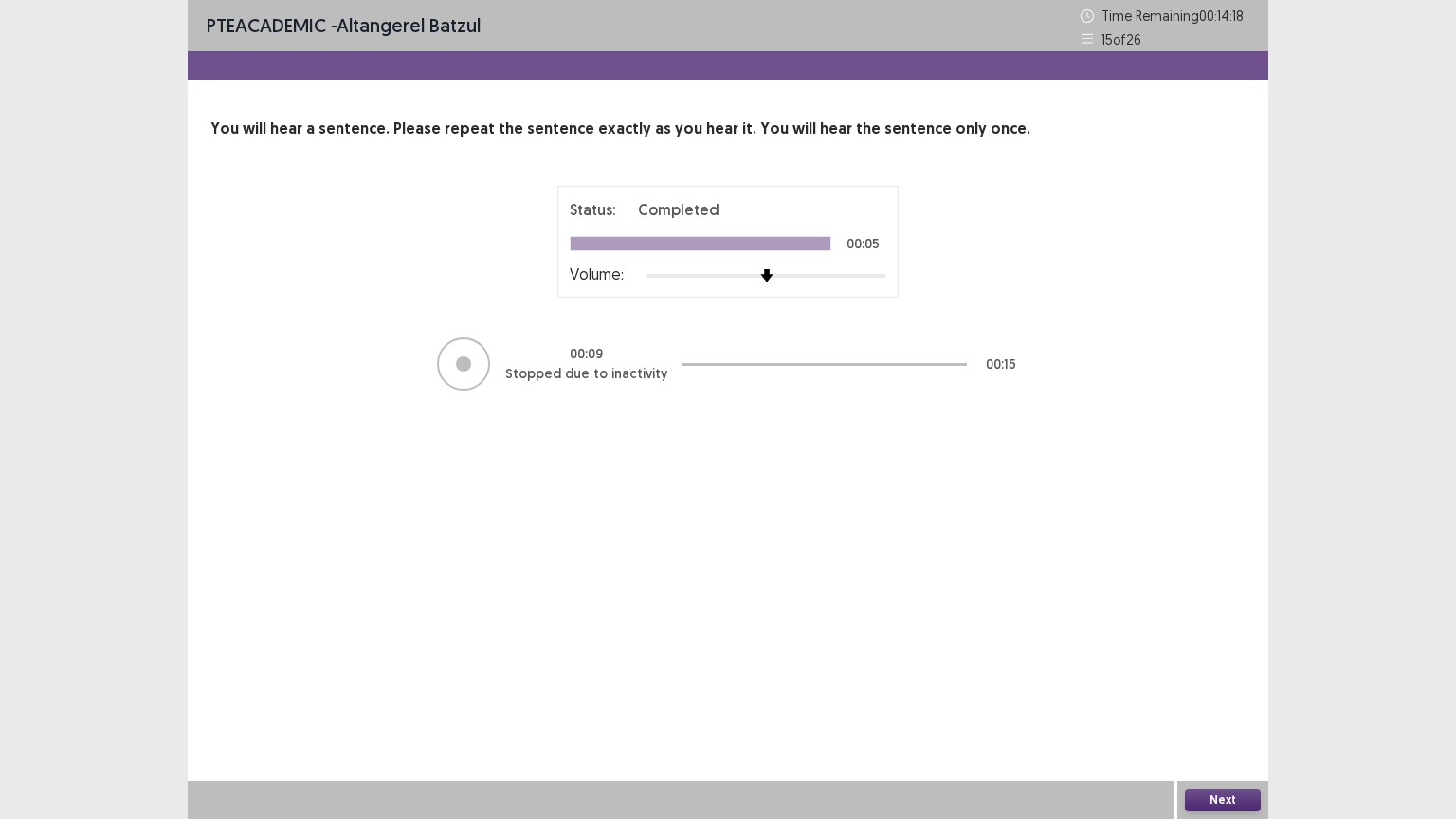 click on "Next" at bounding box center (1223, 800) 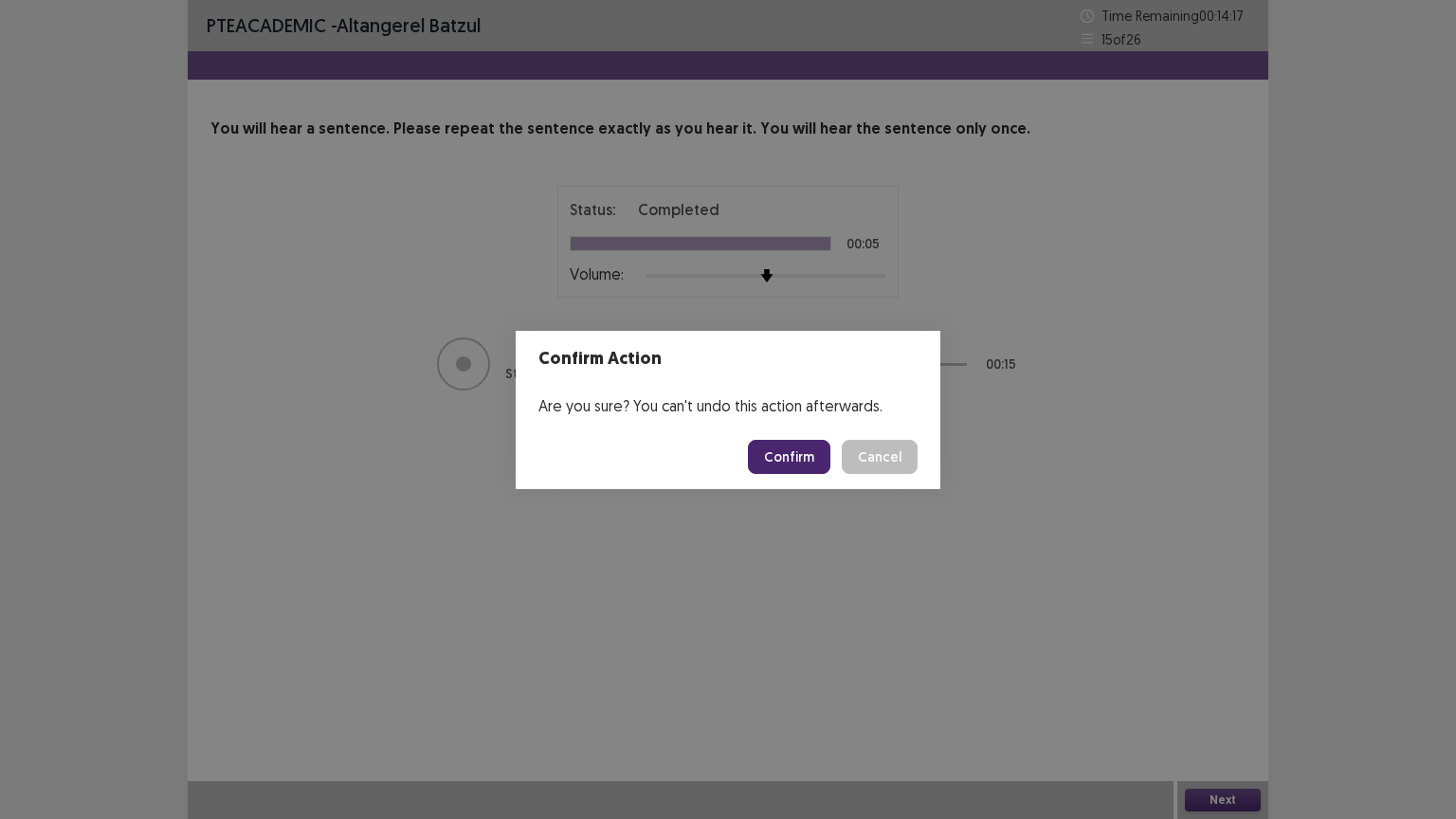 click on "Confirm" at bounding box center (789, 457) 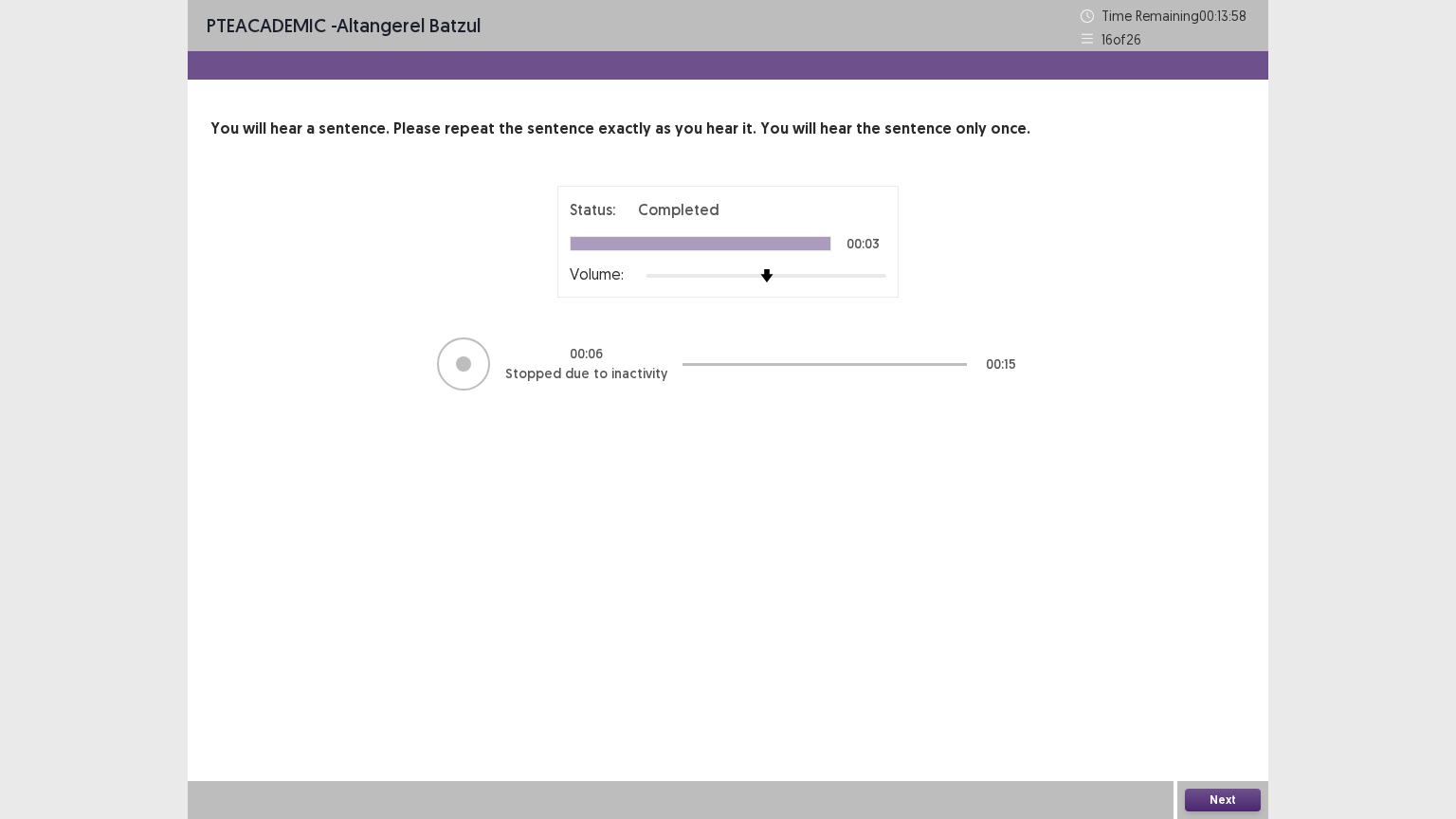 click on "Next" at bounding box center [1223, 800] 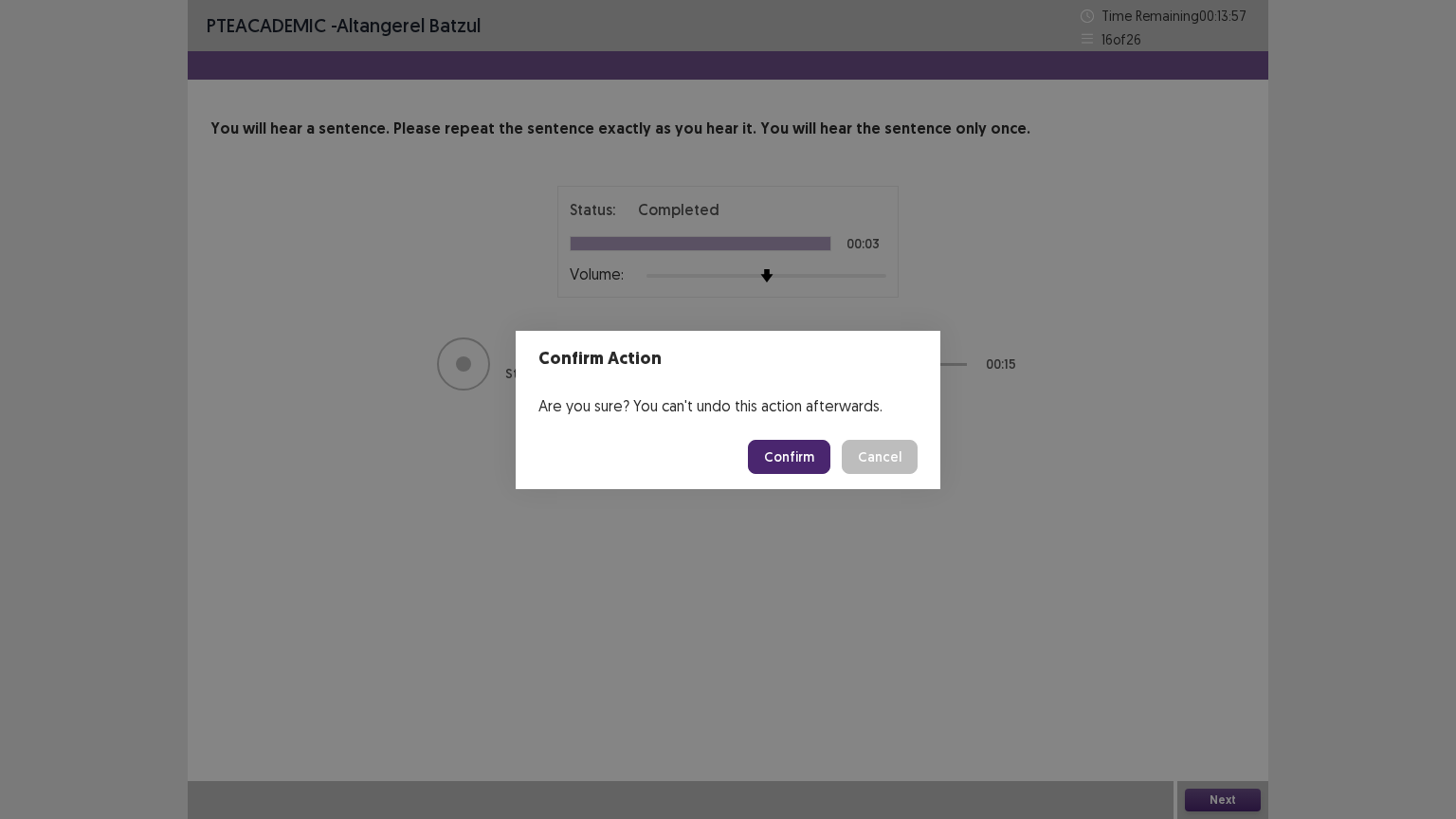 click on "Confirm" at bounding box center (789, 457) 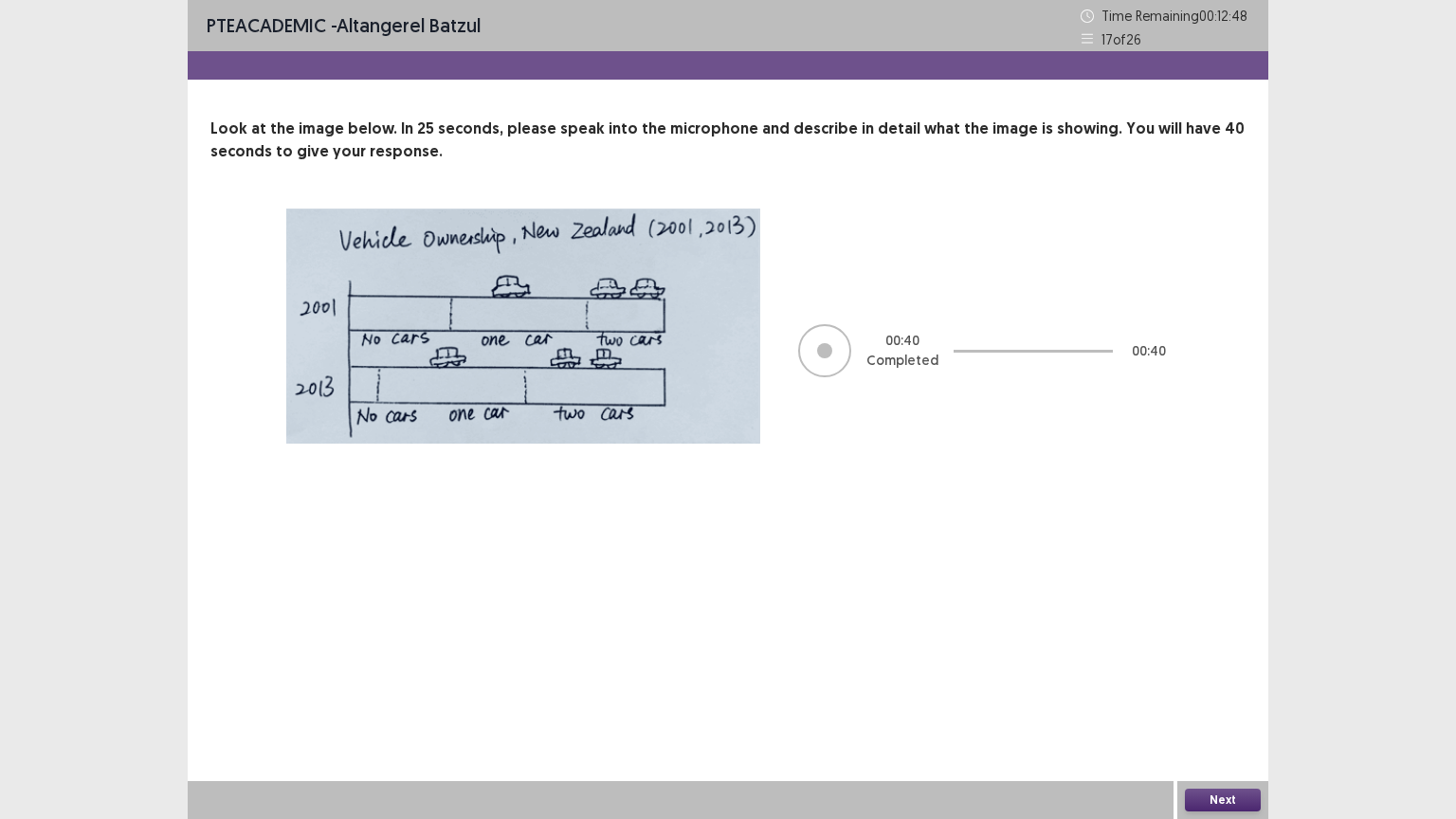 click on "Next" at bounding box center [1223, 800] 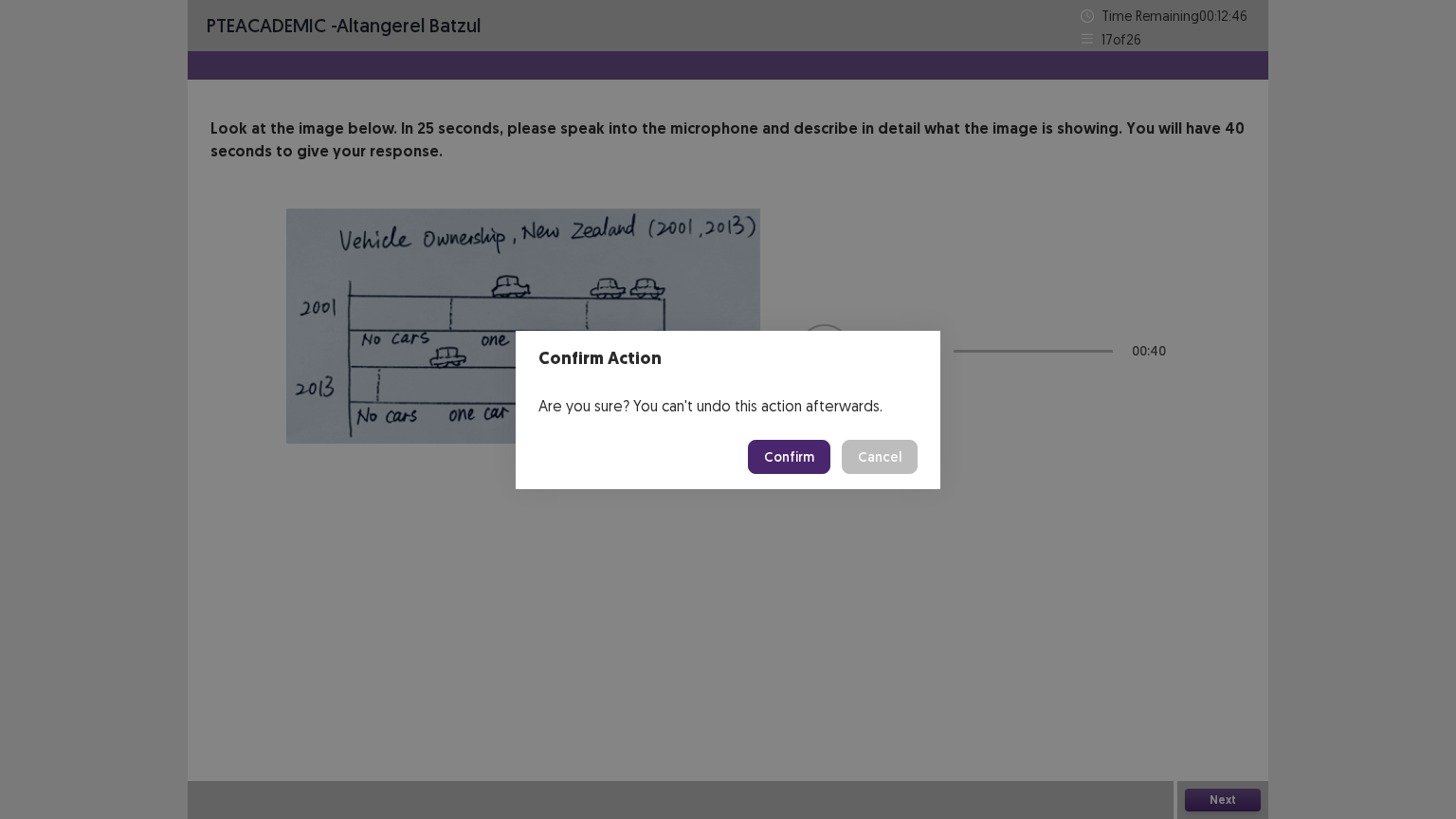 click on "Confirm" at bounding box center (789, 457) 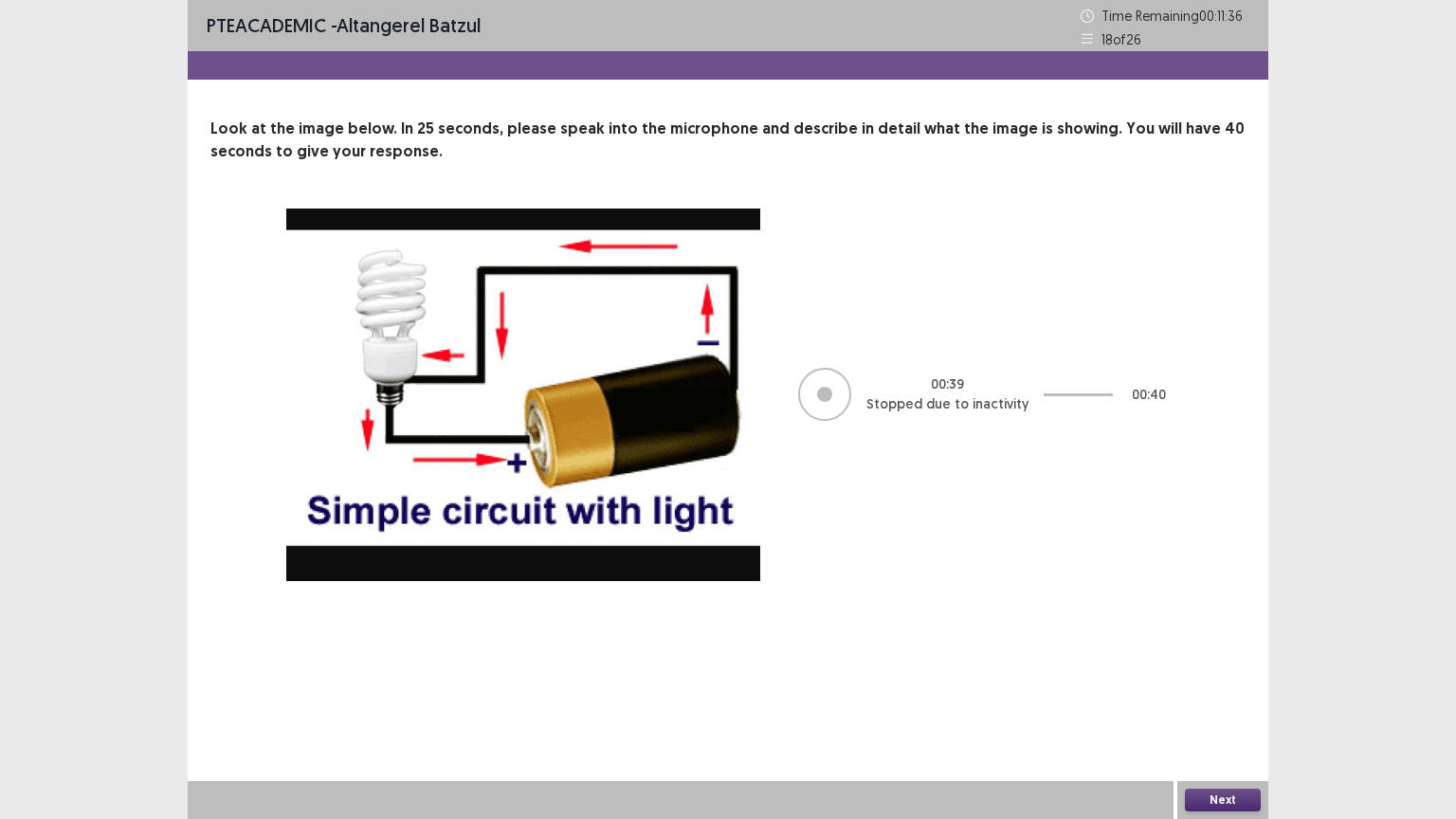 click on "Next" at bounding box center [1223, 800] 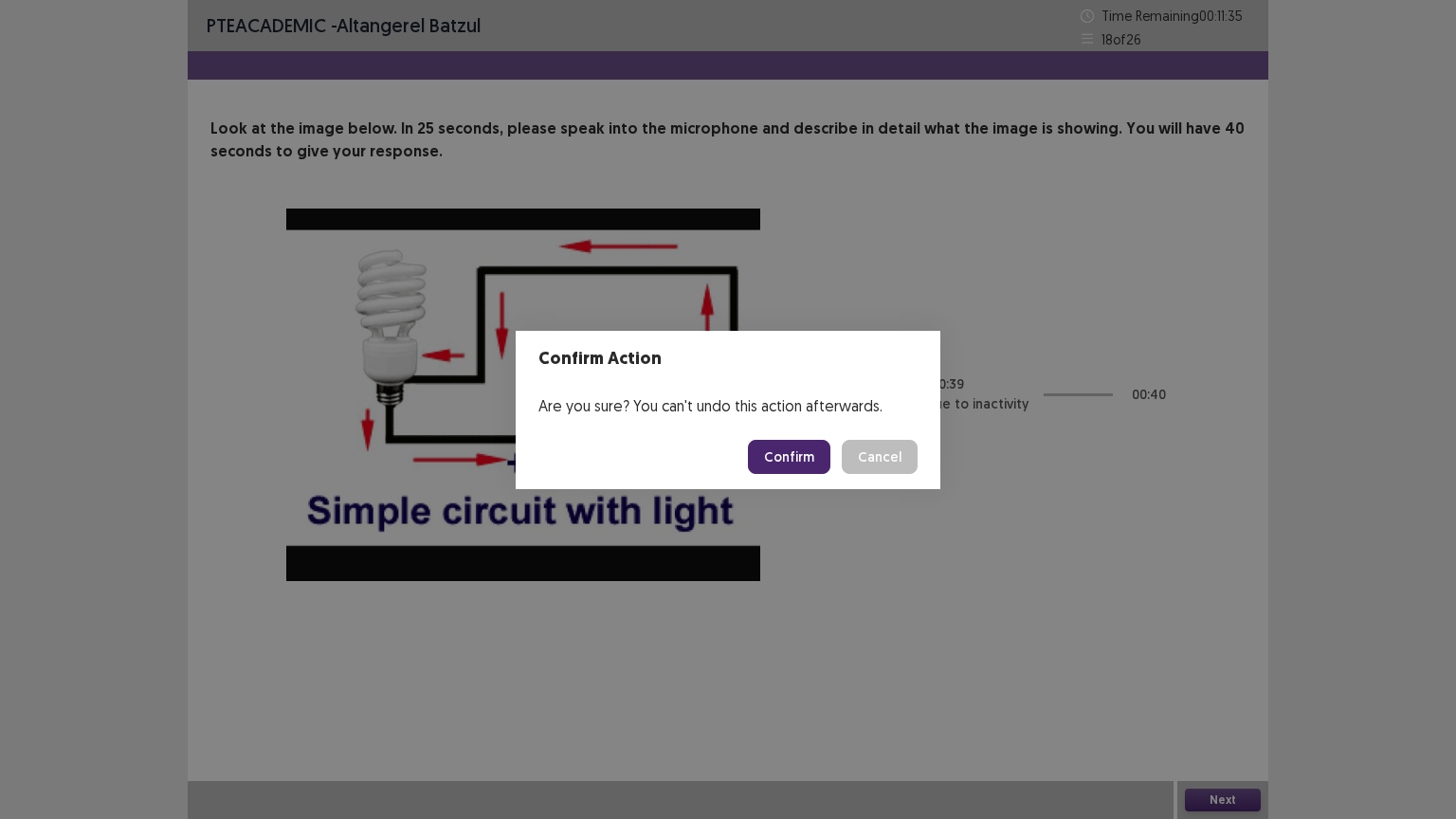 click on "Confirm" at bounding box center (789, 457) 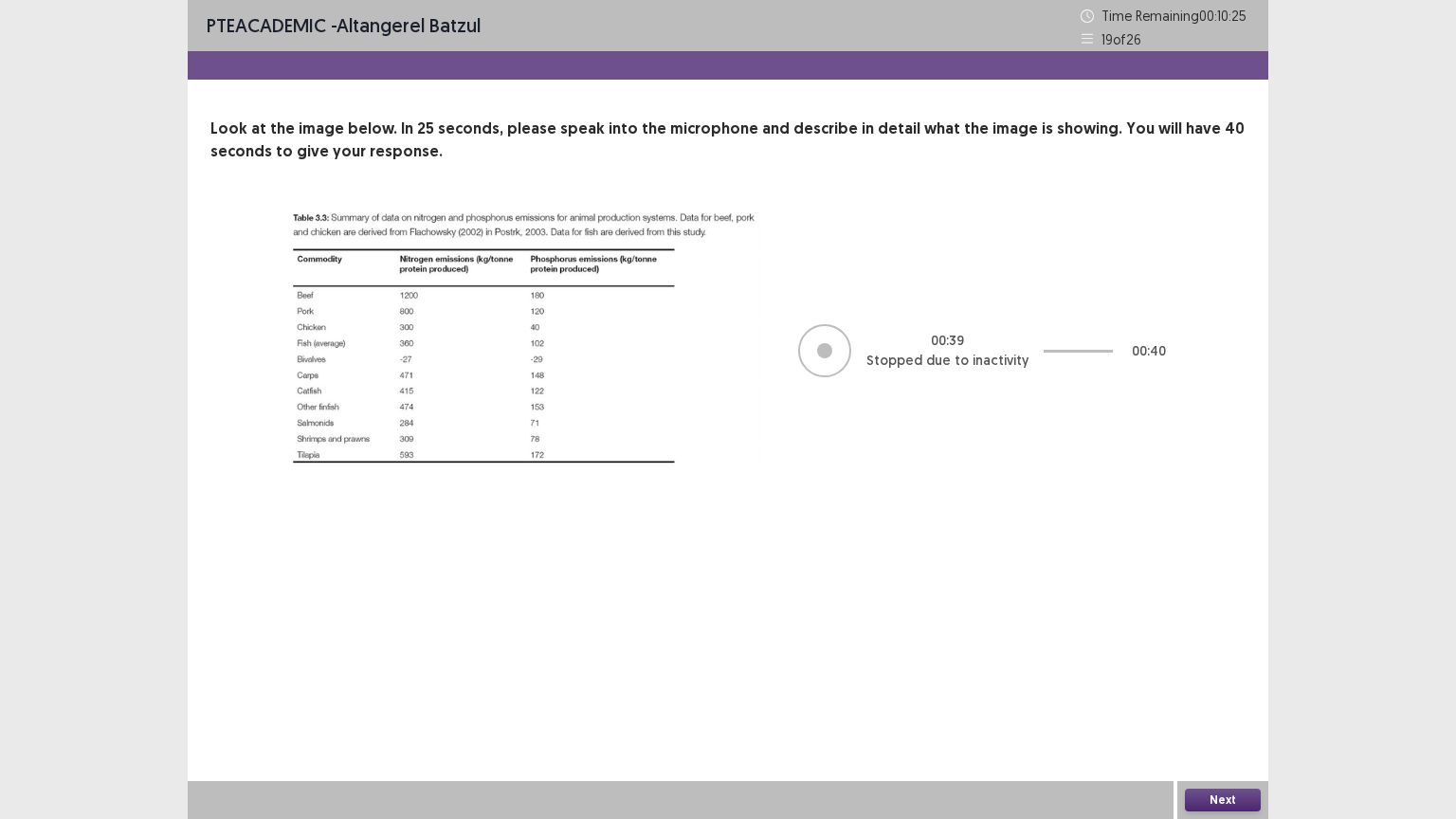 click on "Next" at bounding box center (1223, 800) 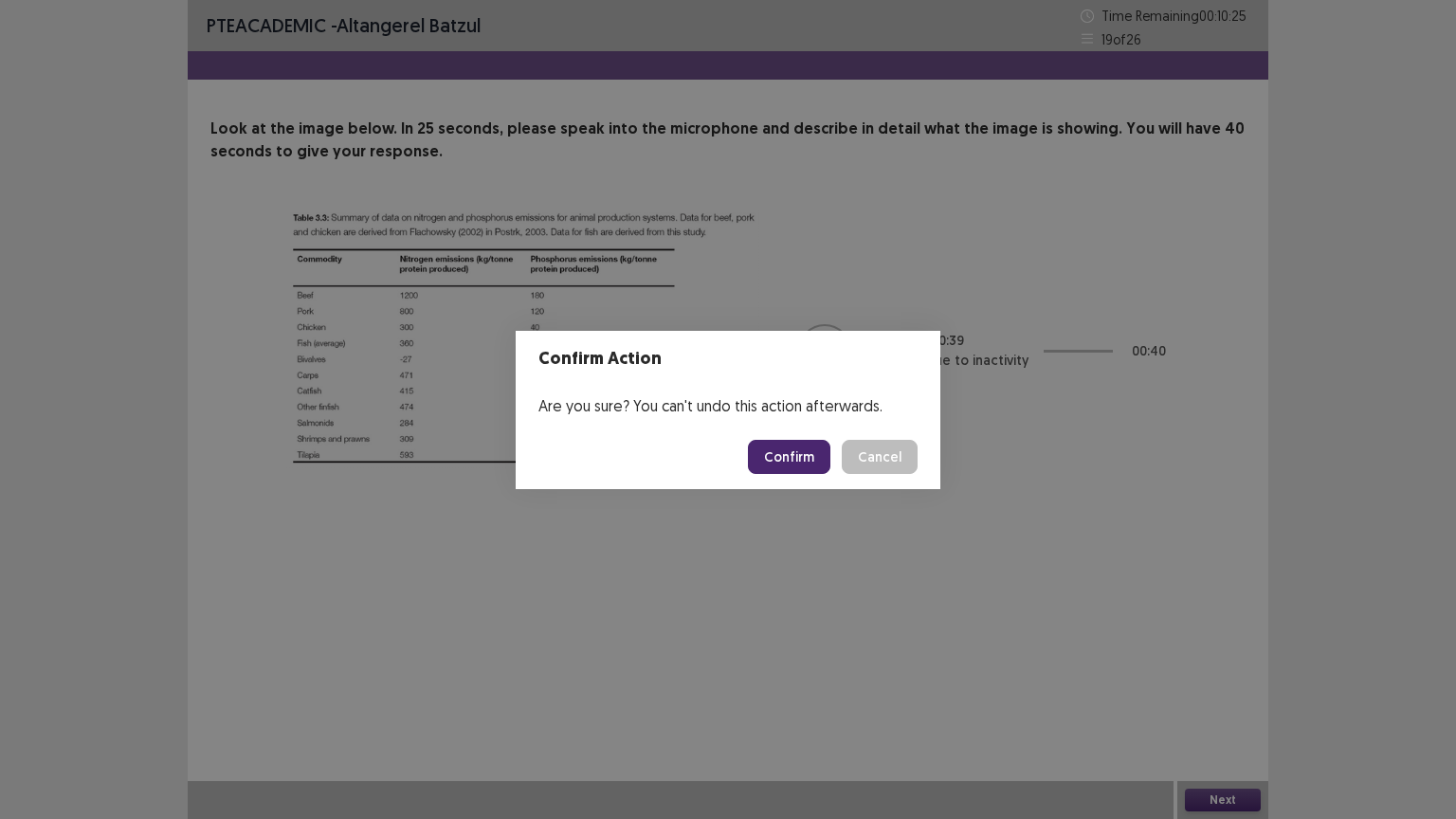 click on "Confirm" at bounding box center (789, 457) 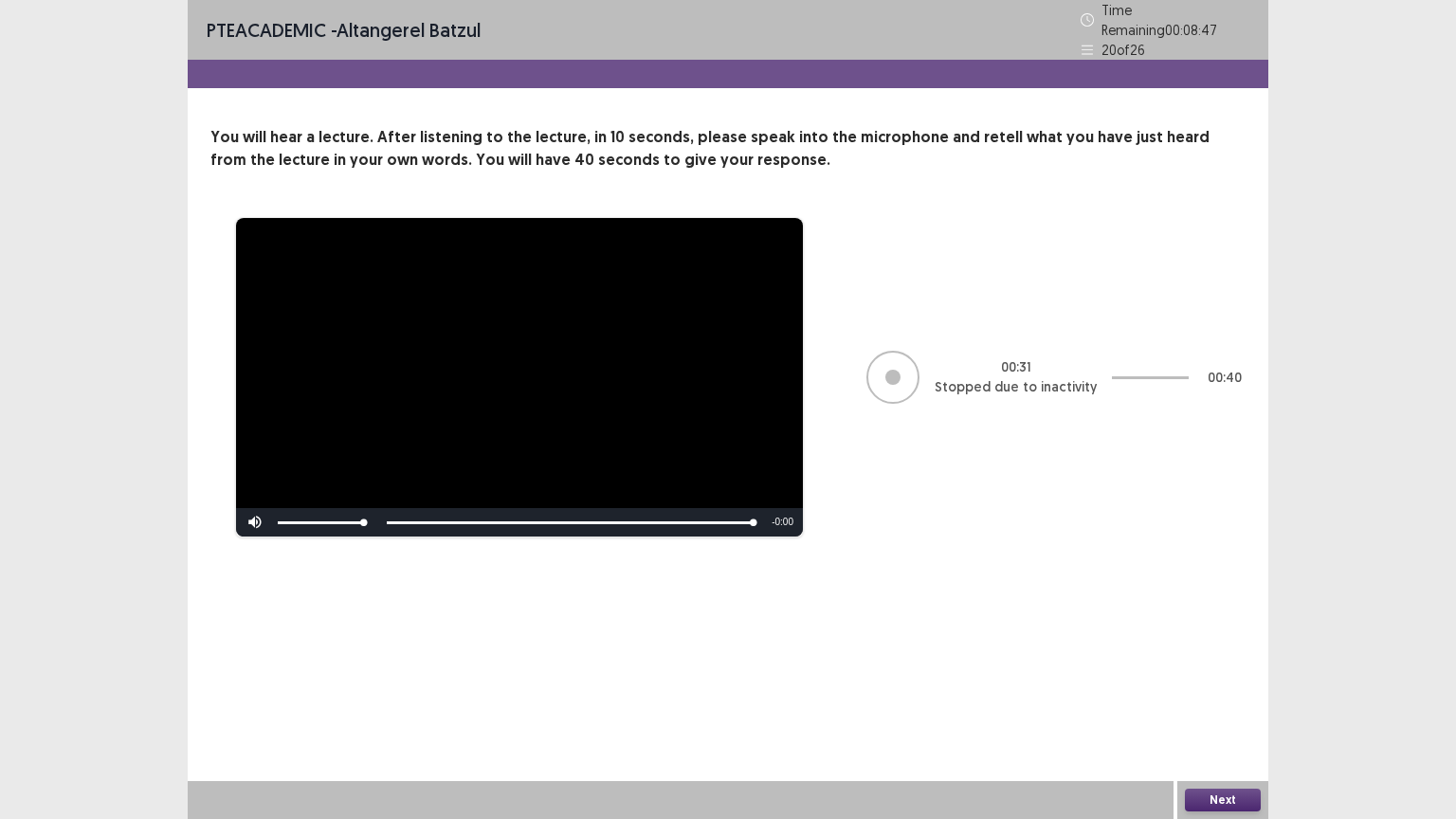click on "Next" at bounding box center (1223, 800) 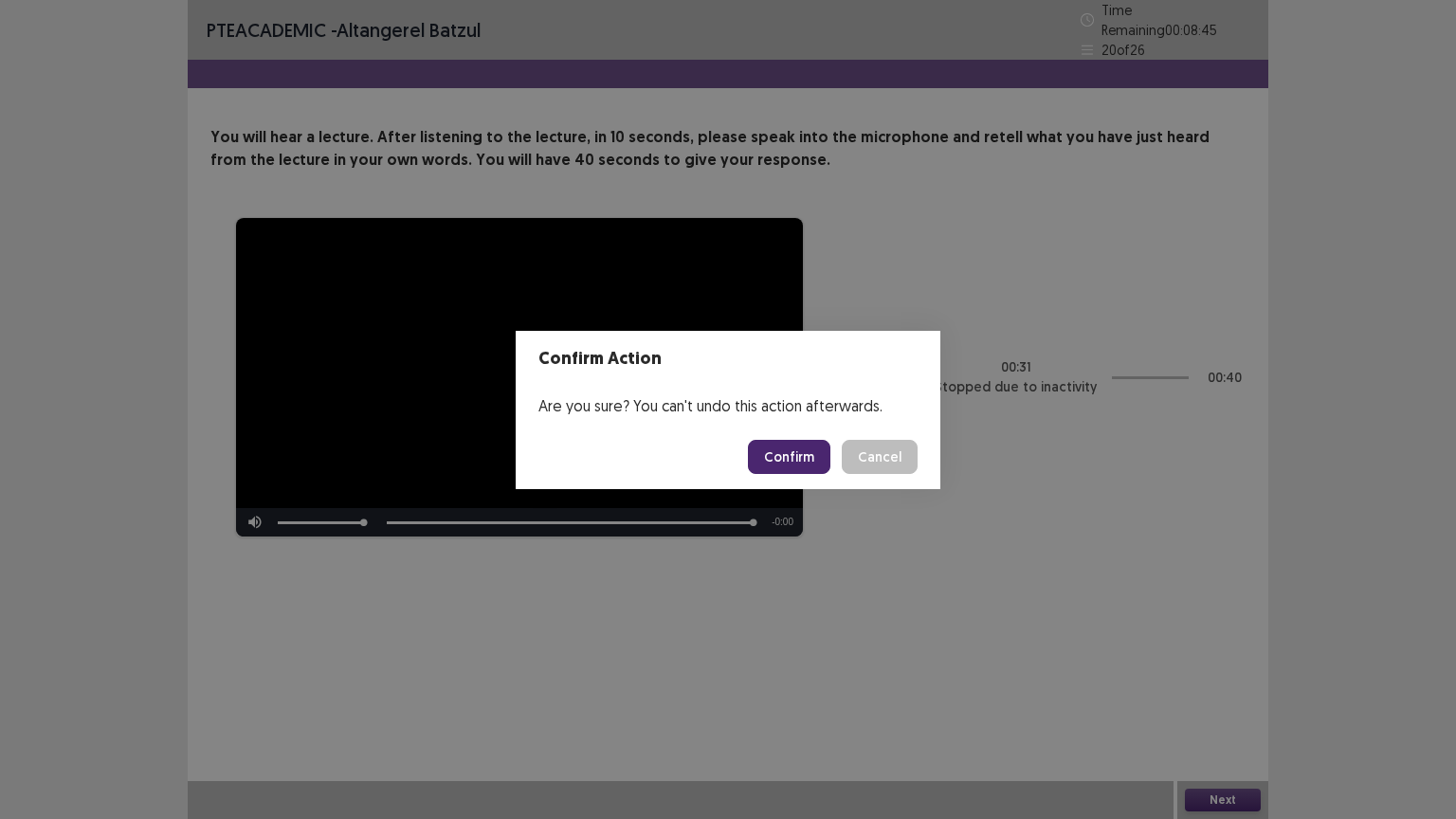 click on "Confirm" at bounding box center [789, 457] 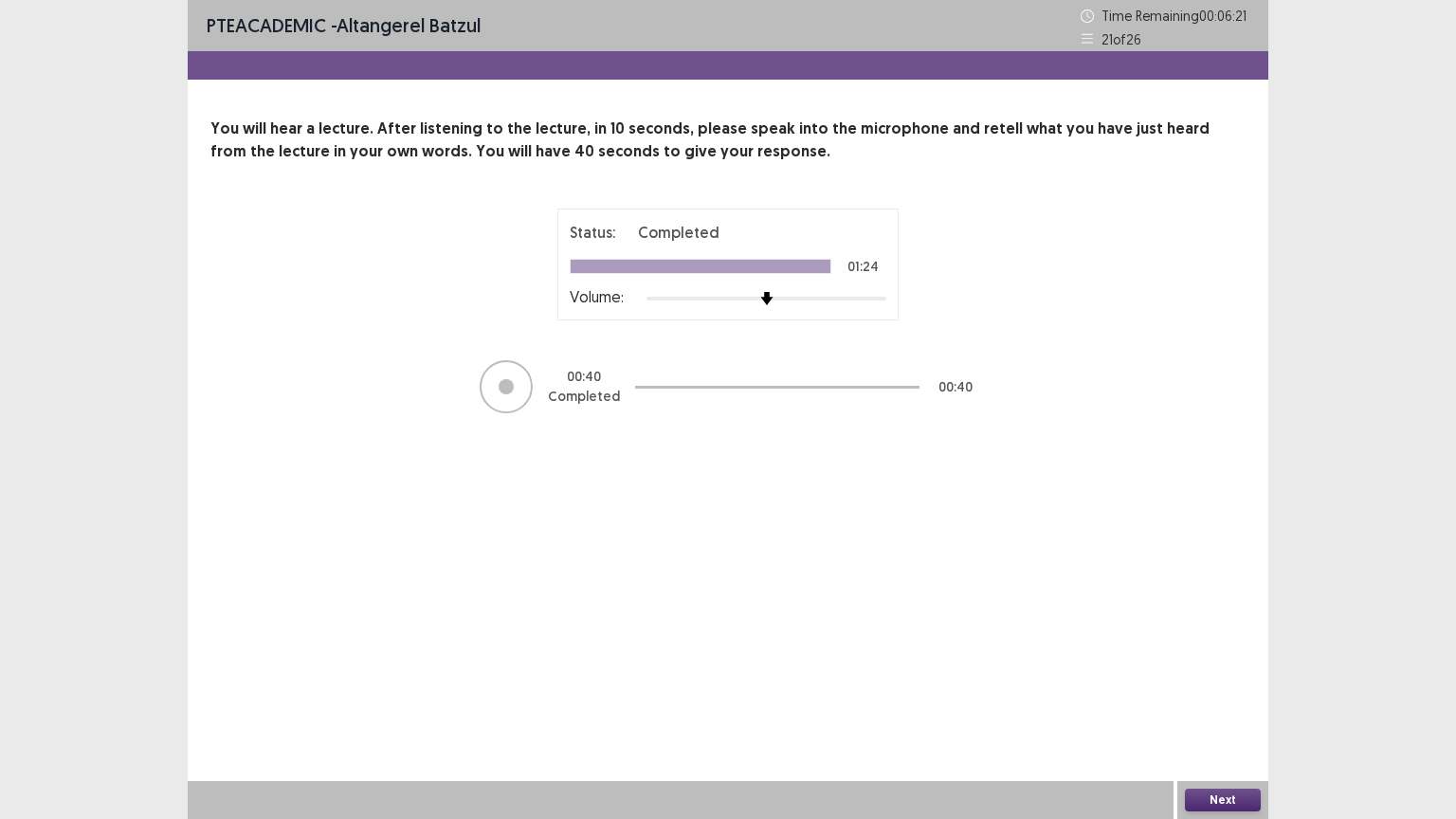 click on "Next" at bounding box center (1223, 800) 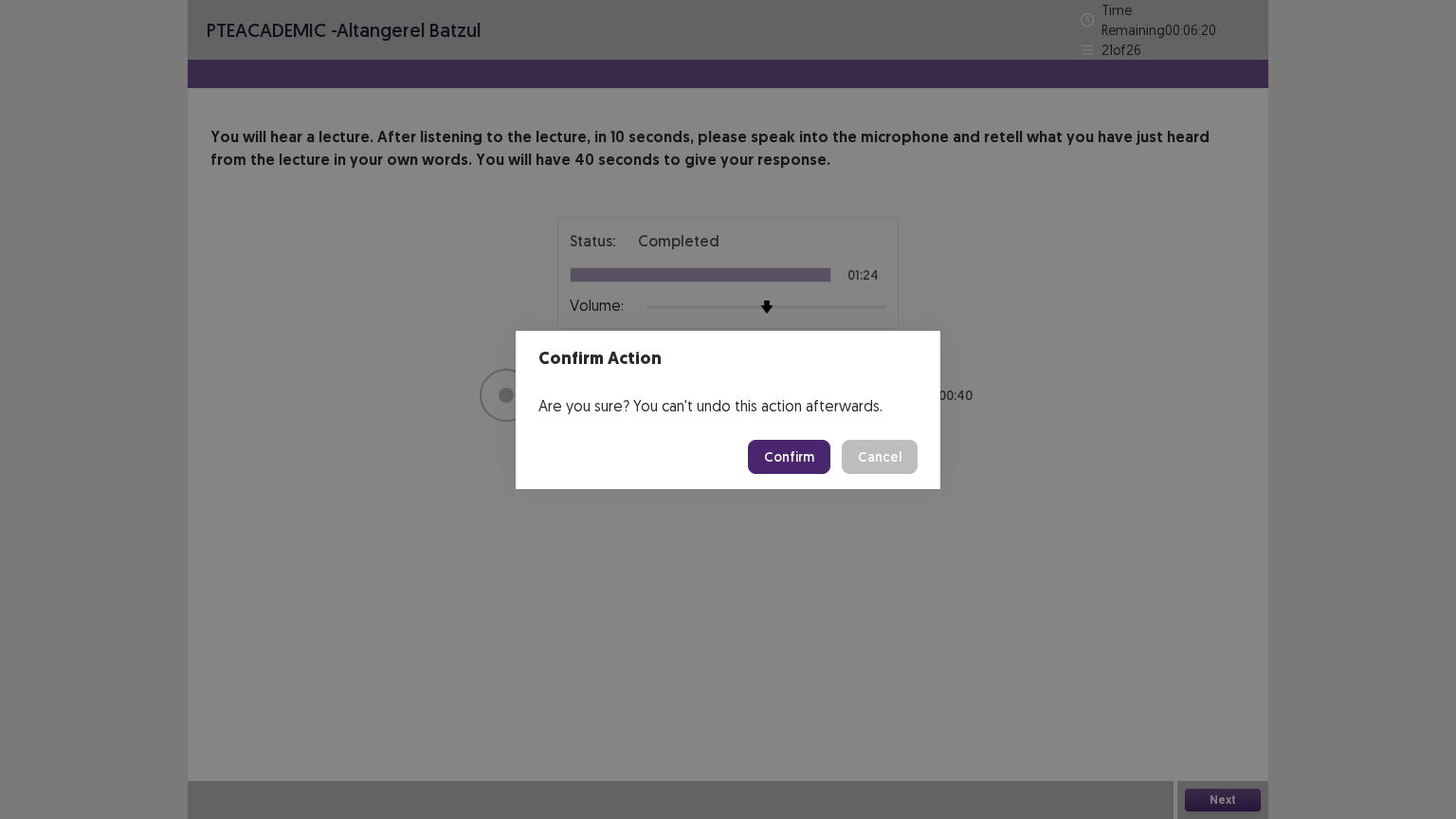 click on "Confirm" at bounding box center [789, 457] 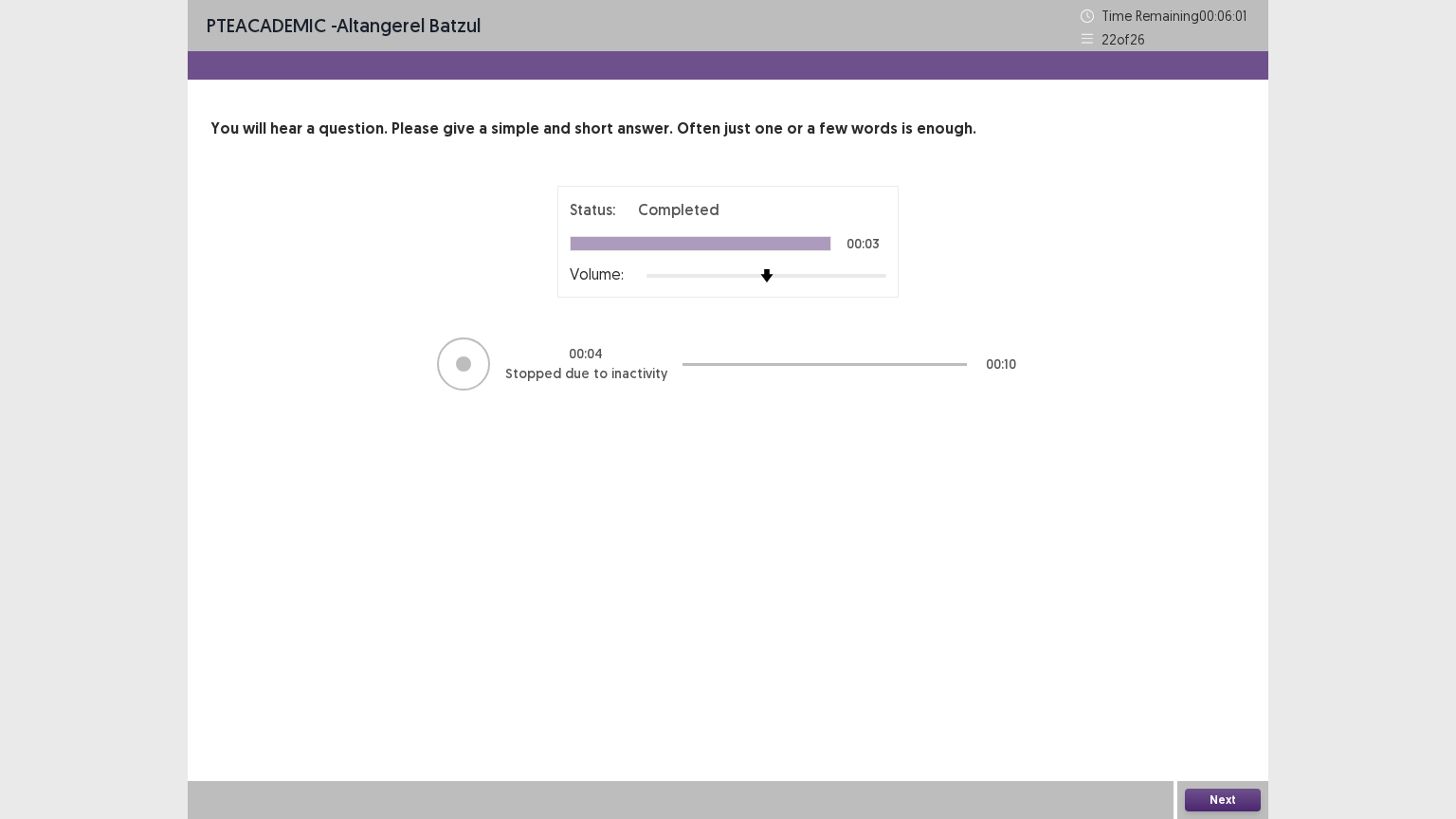 click on "Next" at bounding box center (1223, 800) 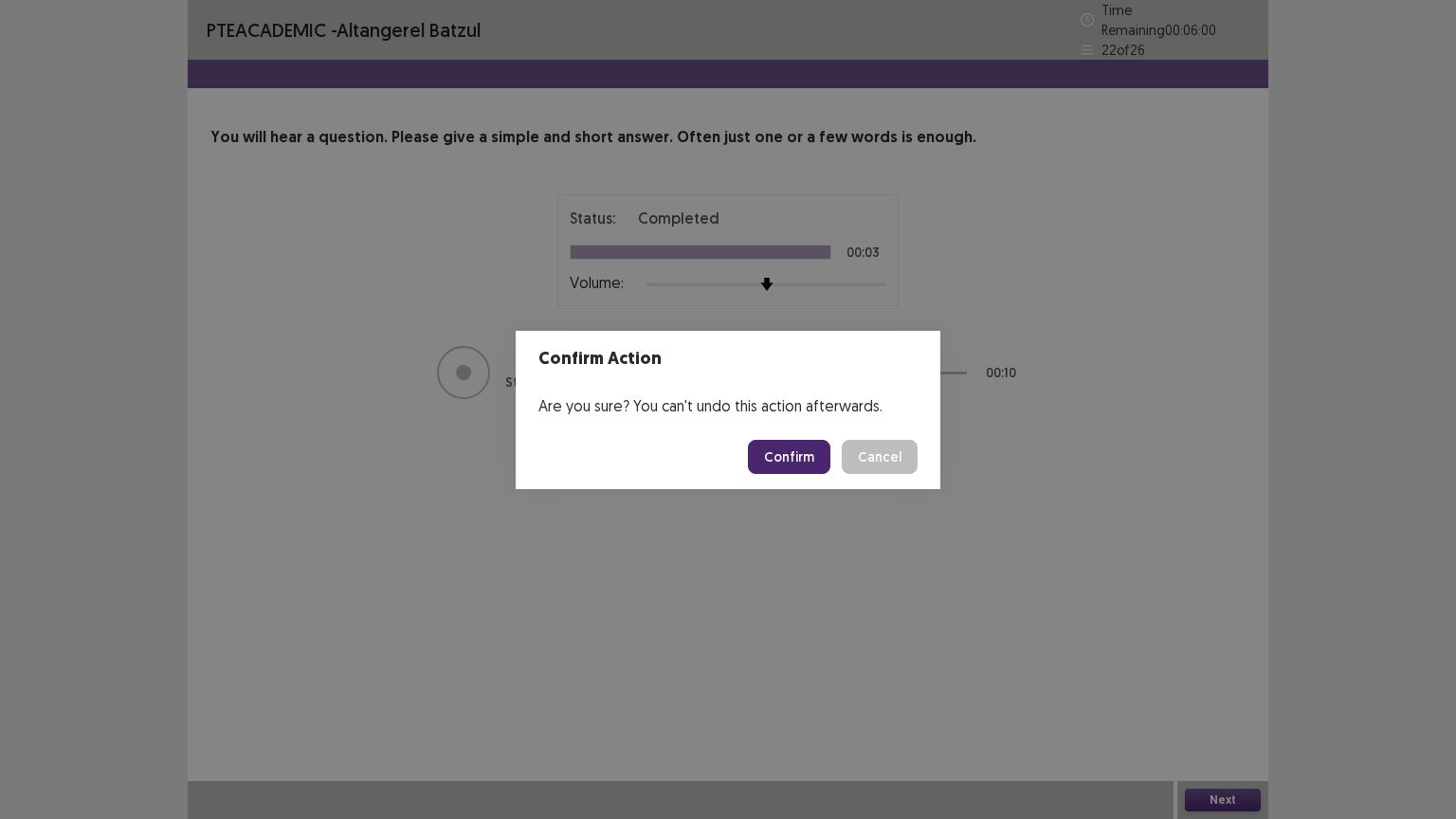 click on "Confirm" at bounding box center (789, 457) 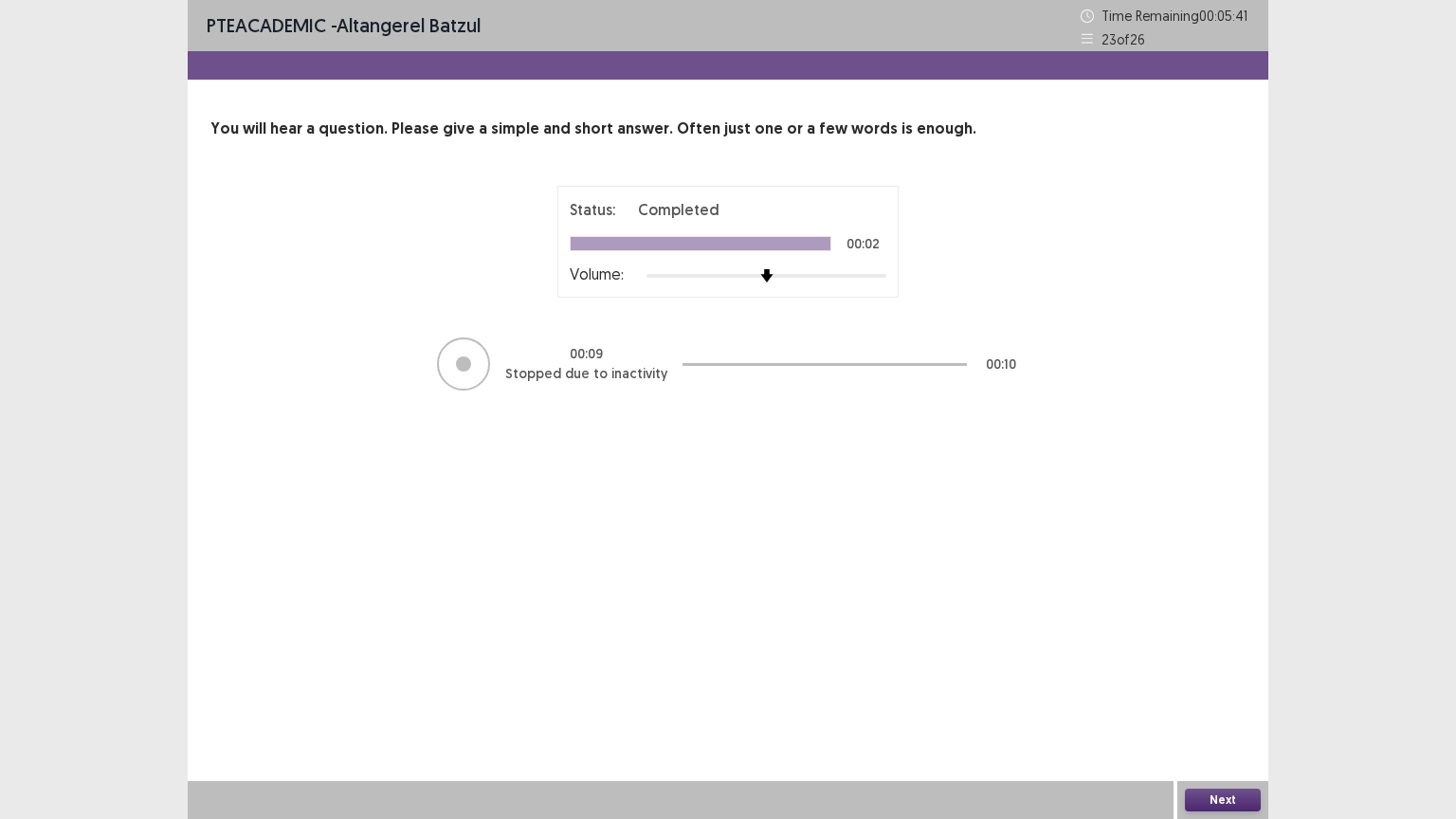 click on "Next" at bounding box center [1223, 800] 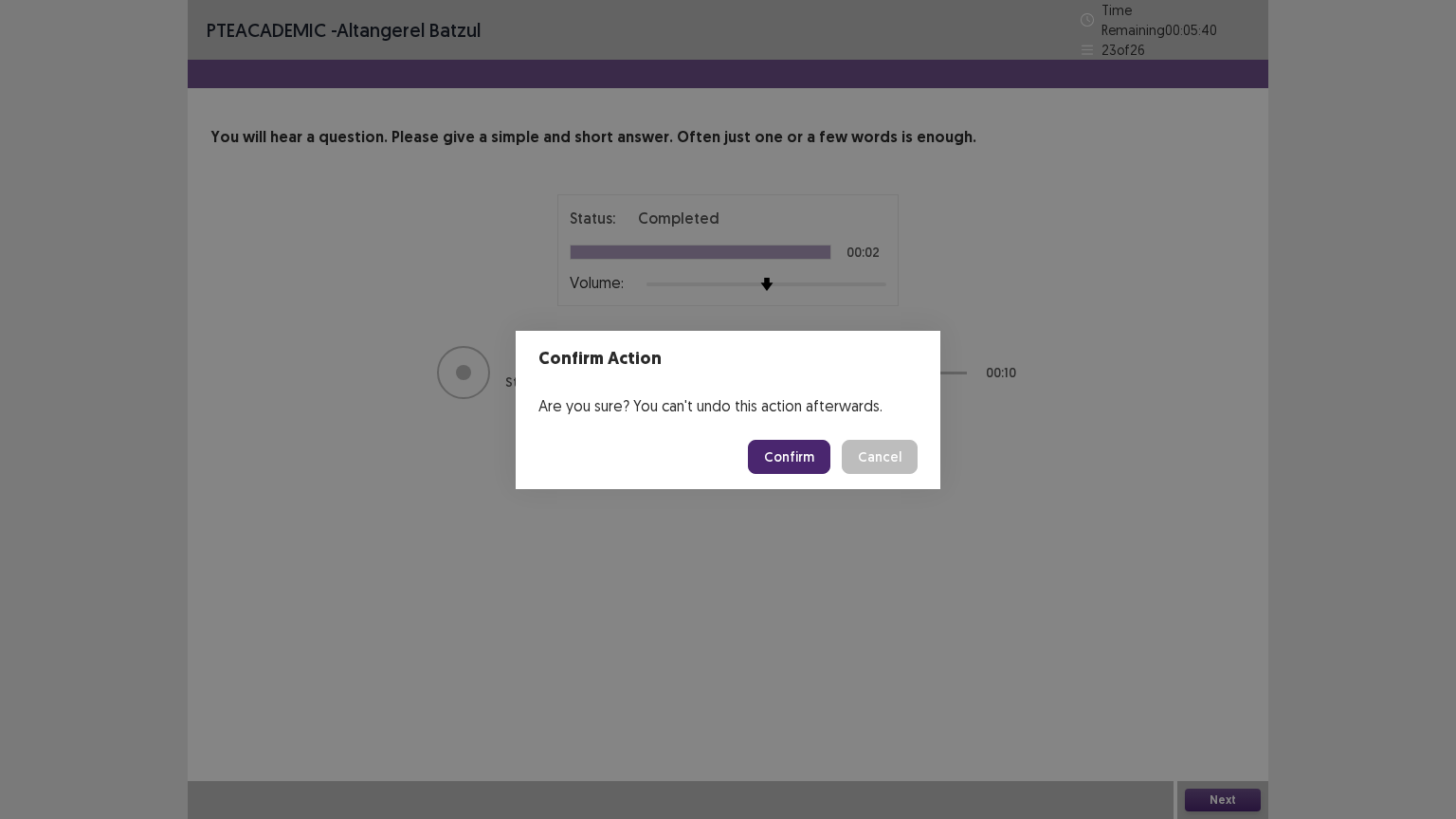 click on "Confirm" at bounding box center [789, 457] 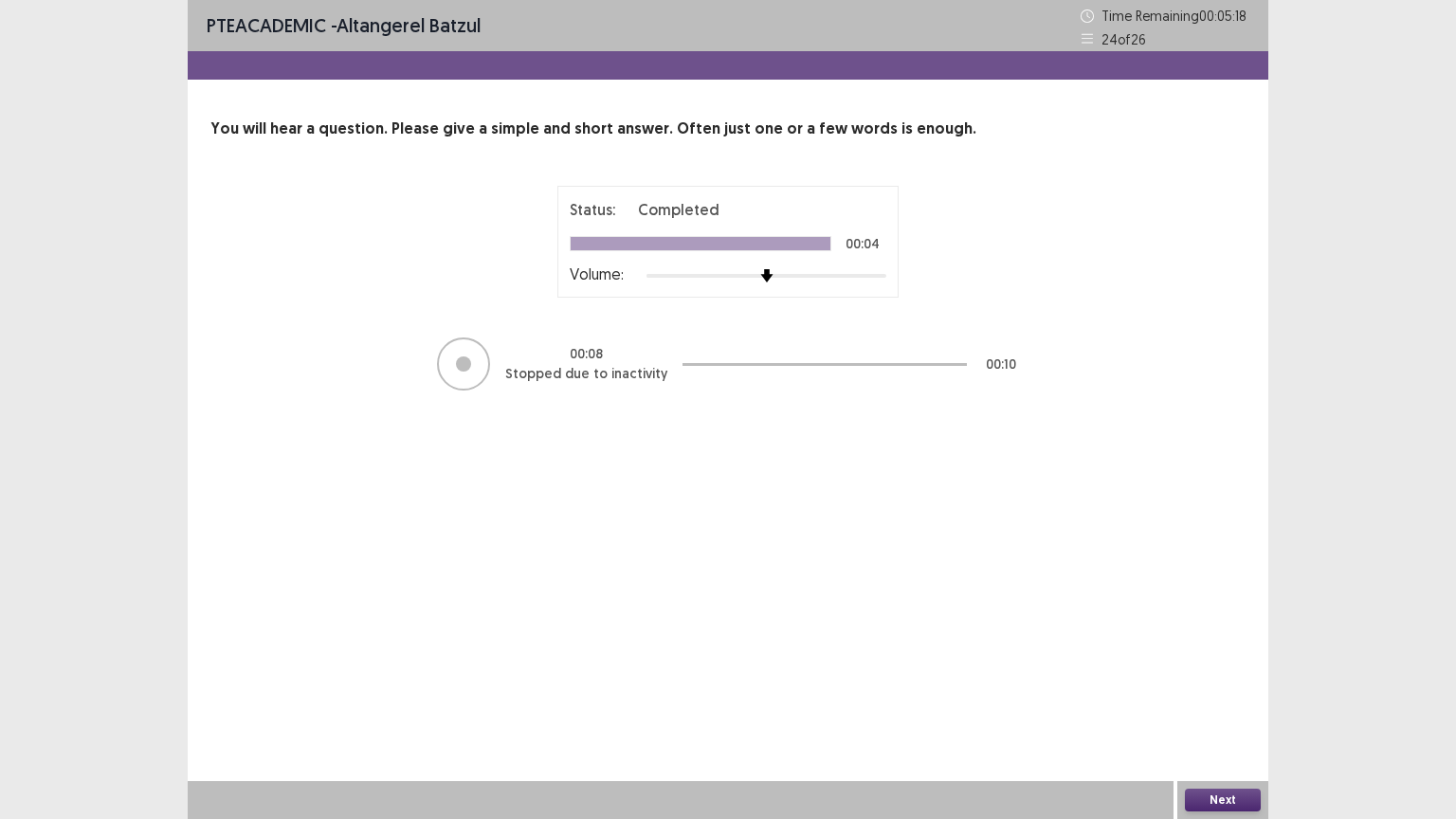 click on "Next" at bounding box center (1223, 800) 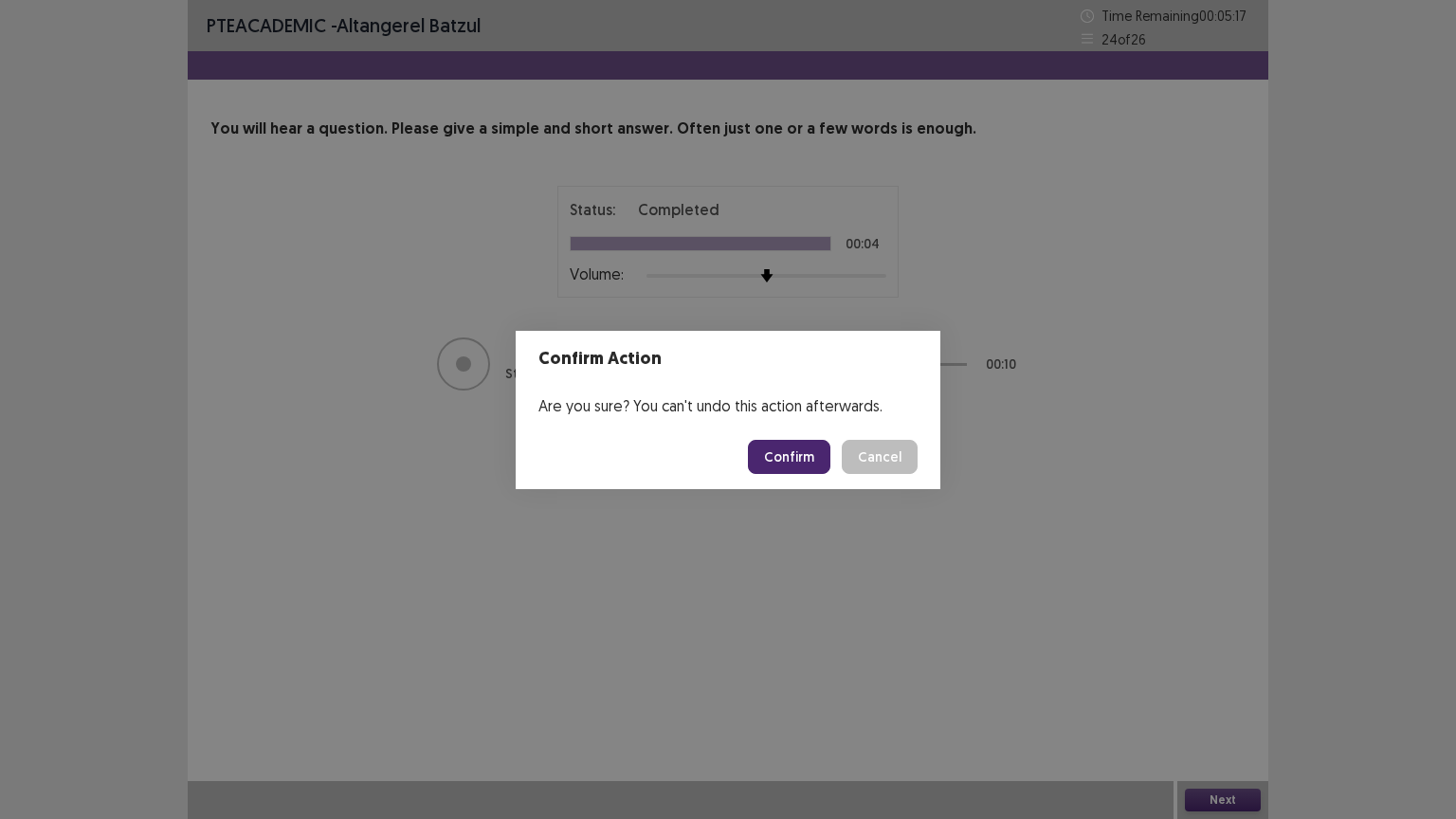 click on "Confirm" at bounding box center (789, 457) 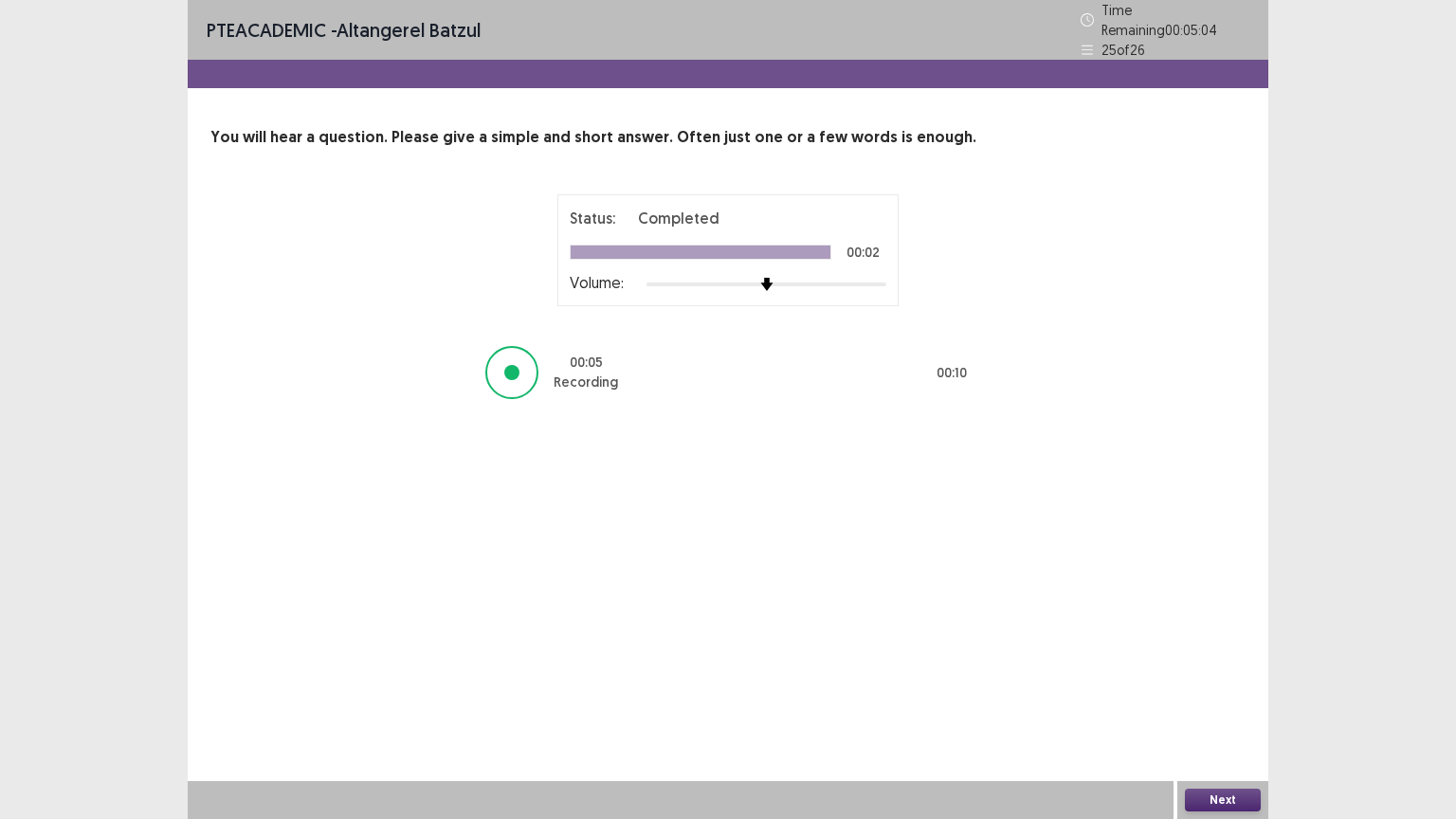 click on "Next" at bounding box center [1223, 800] 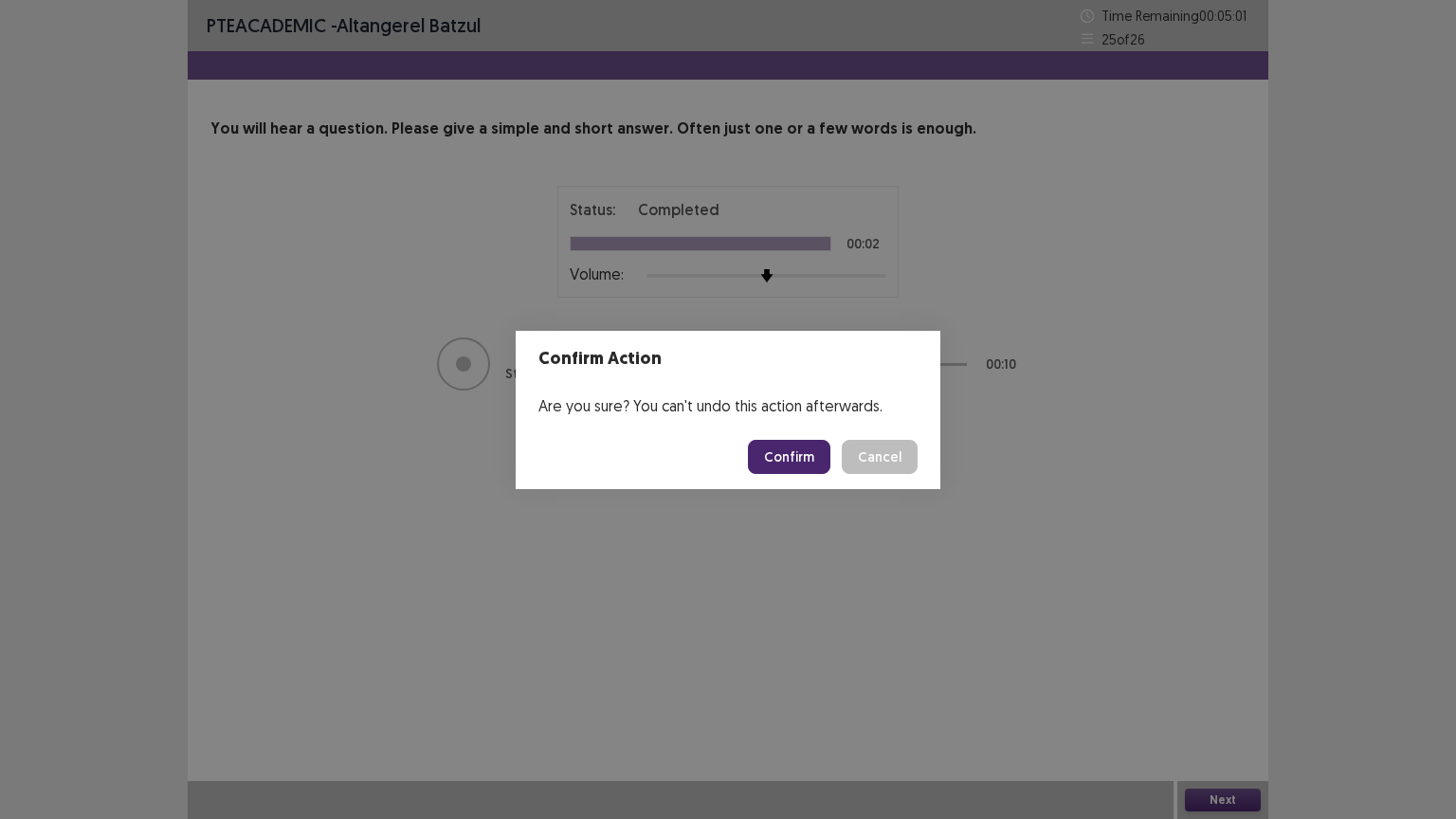 click on "Confirm" at bounding box center [789, 457] 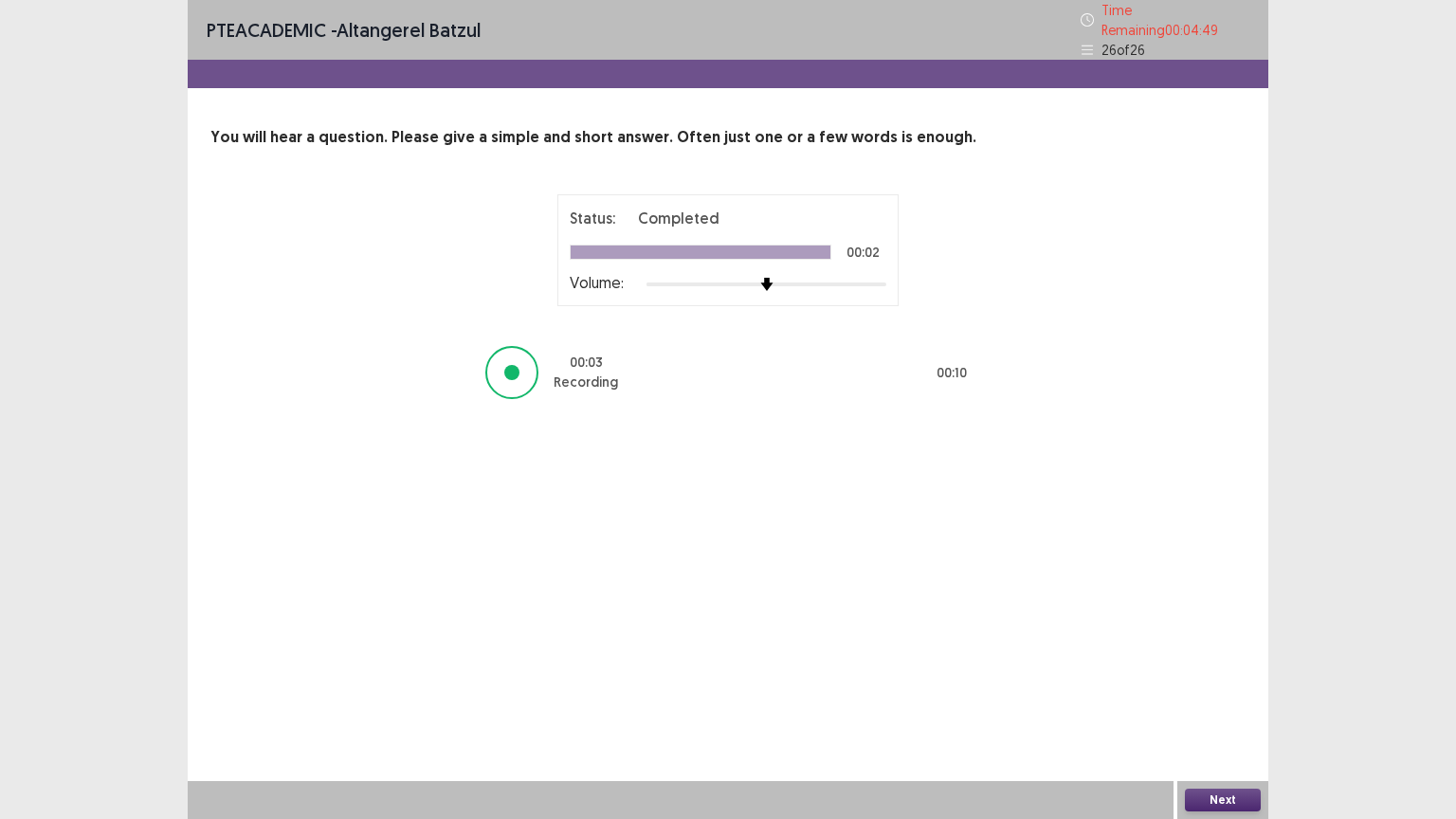 click on "Next" at bounding box center (1223, 800) 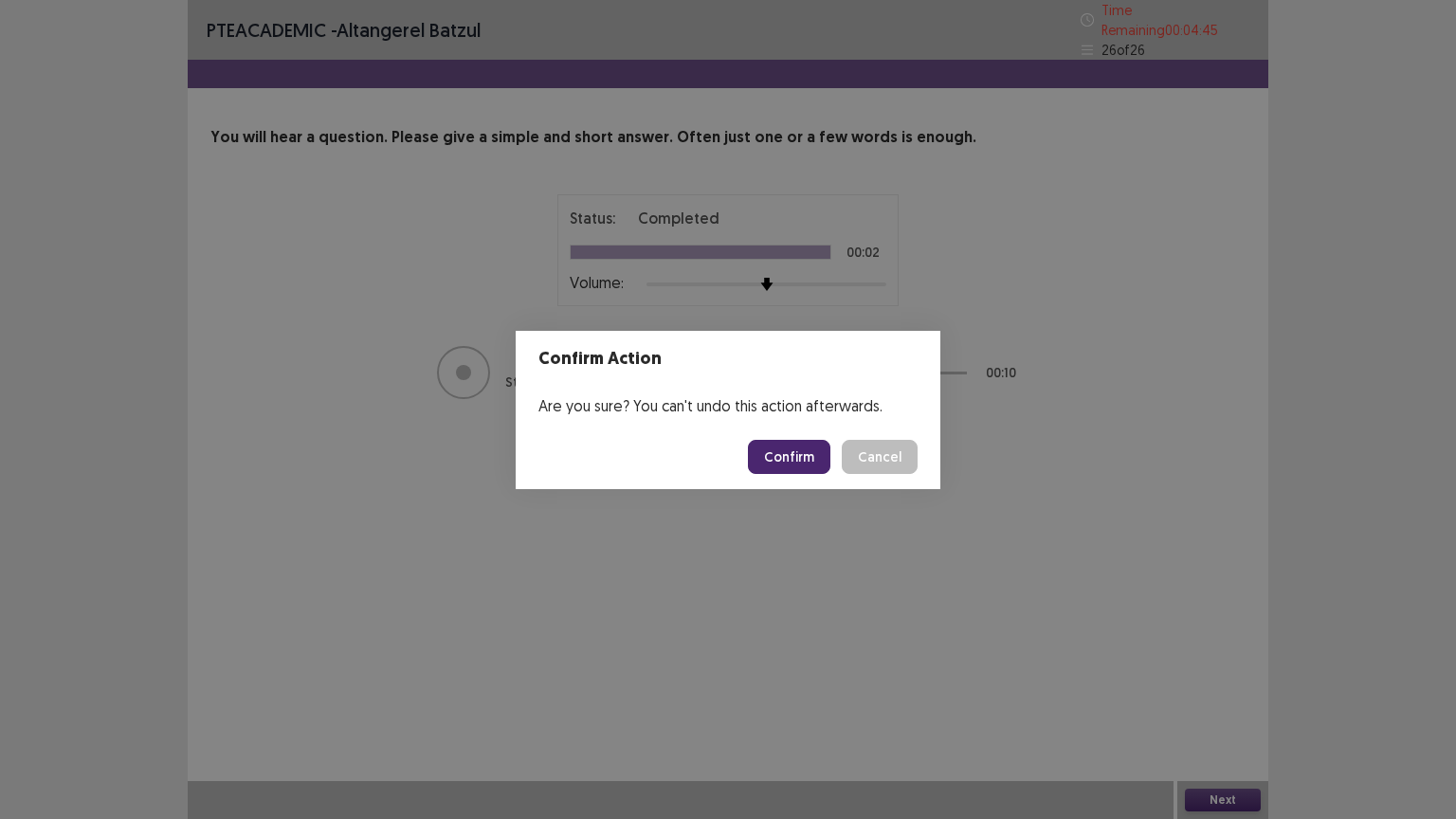 click on "Confirm" at bounding box center (789, 457) 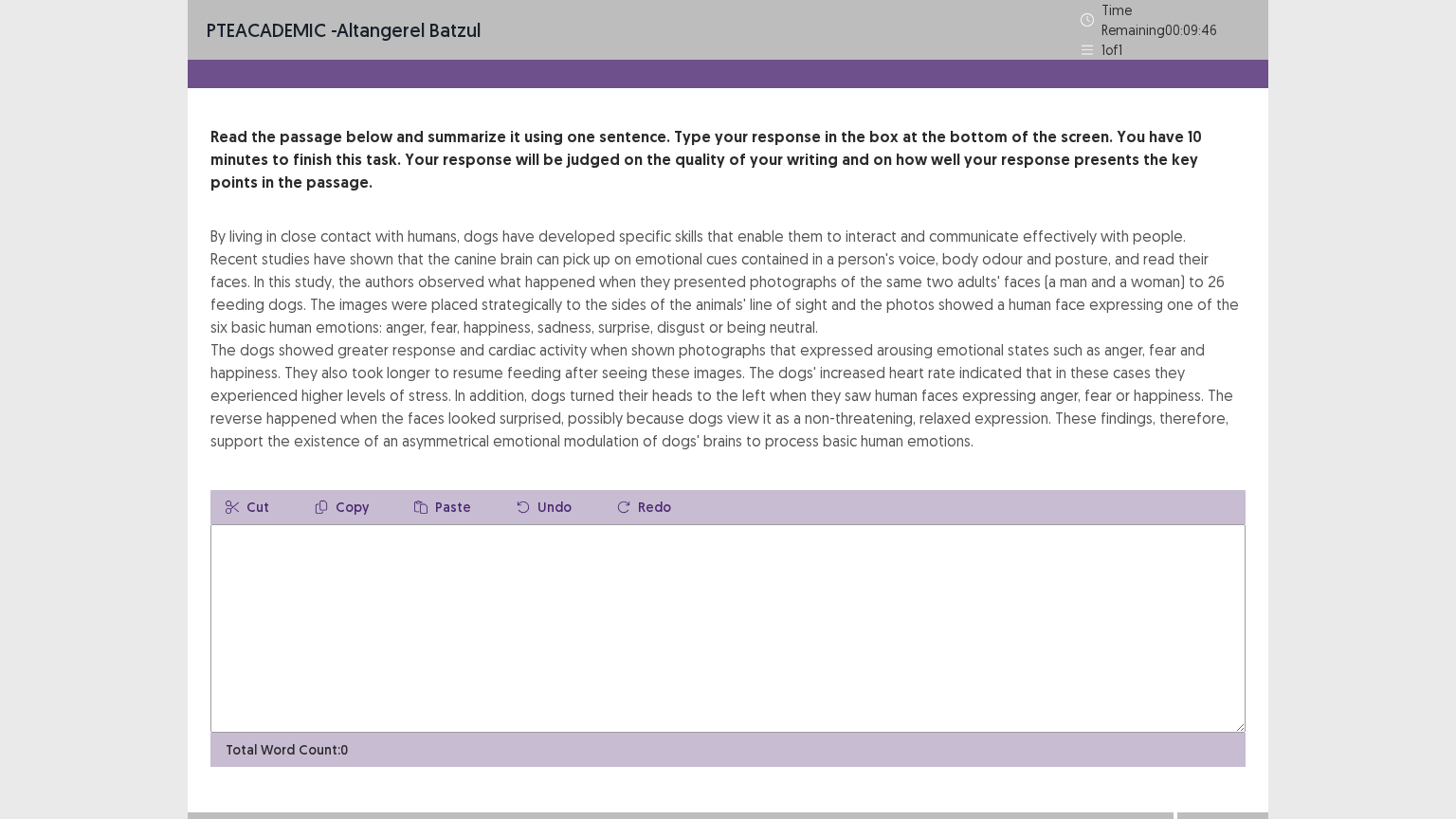 click at bounding box center [728, 628] 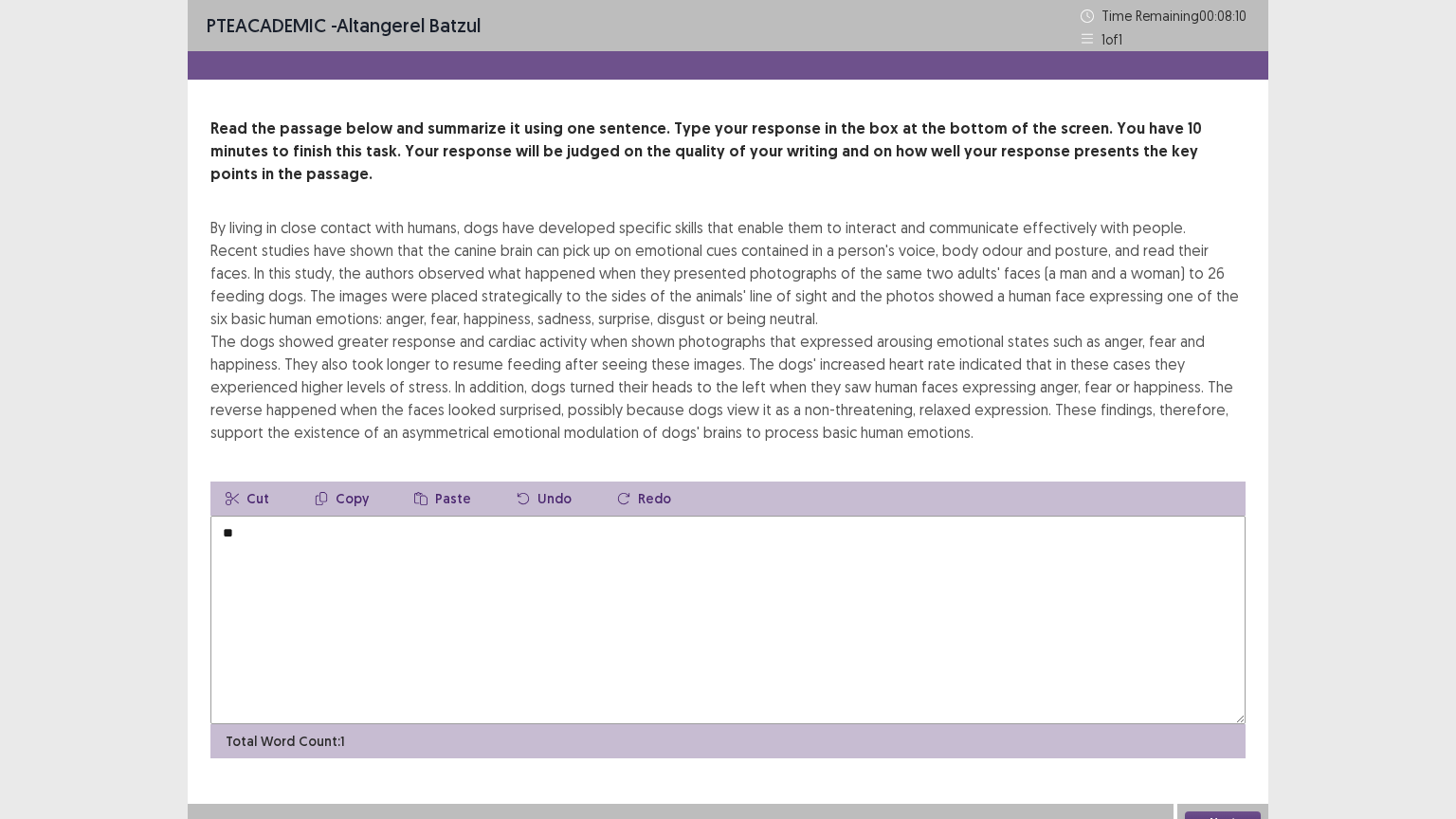 type on "*" 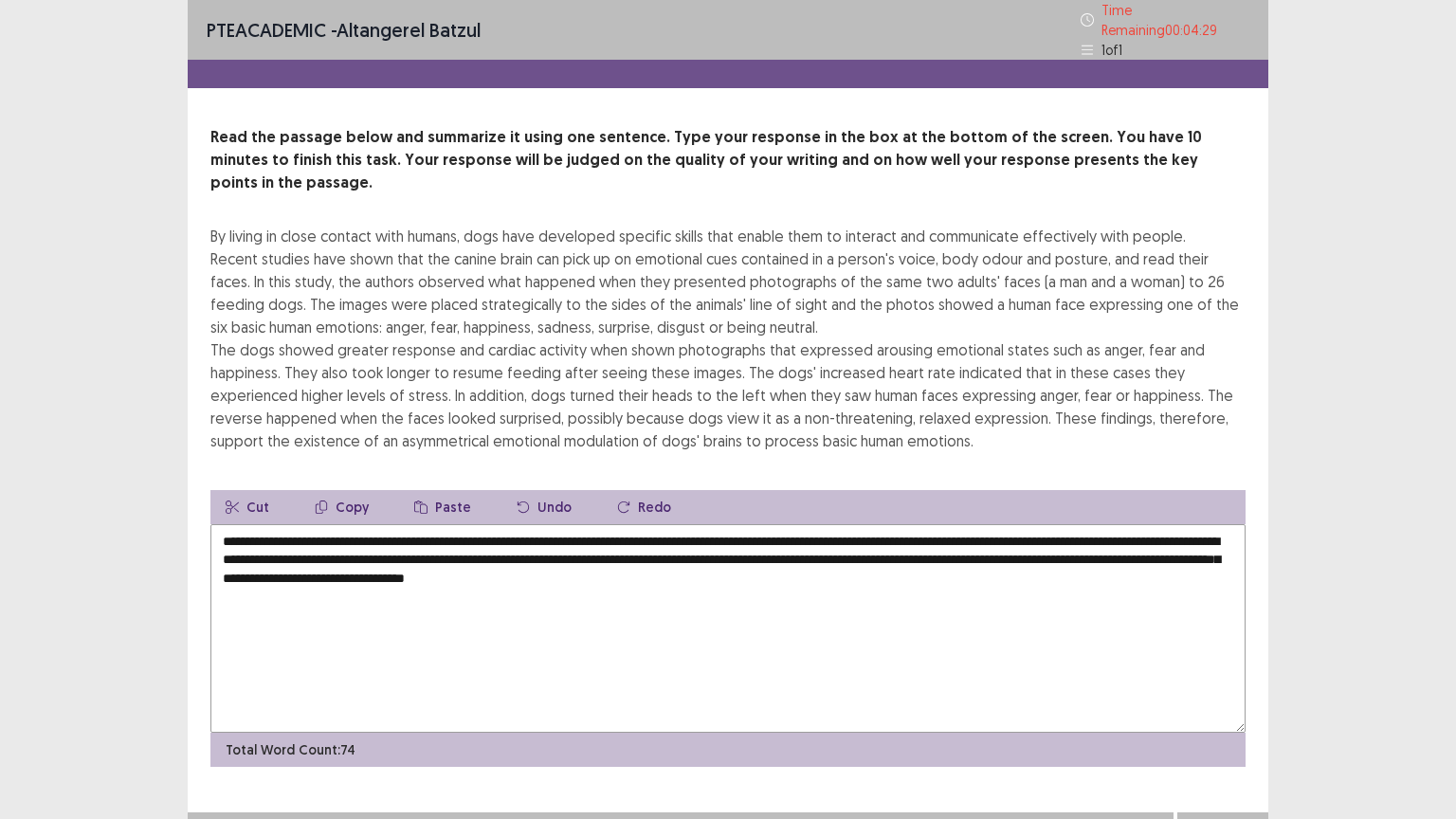 click on "Next" at bounding box center (1223, 831) 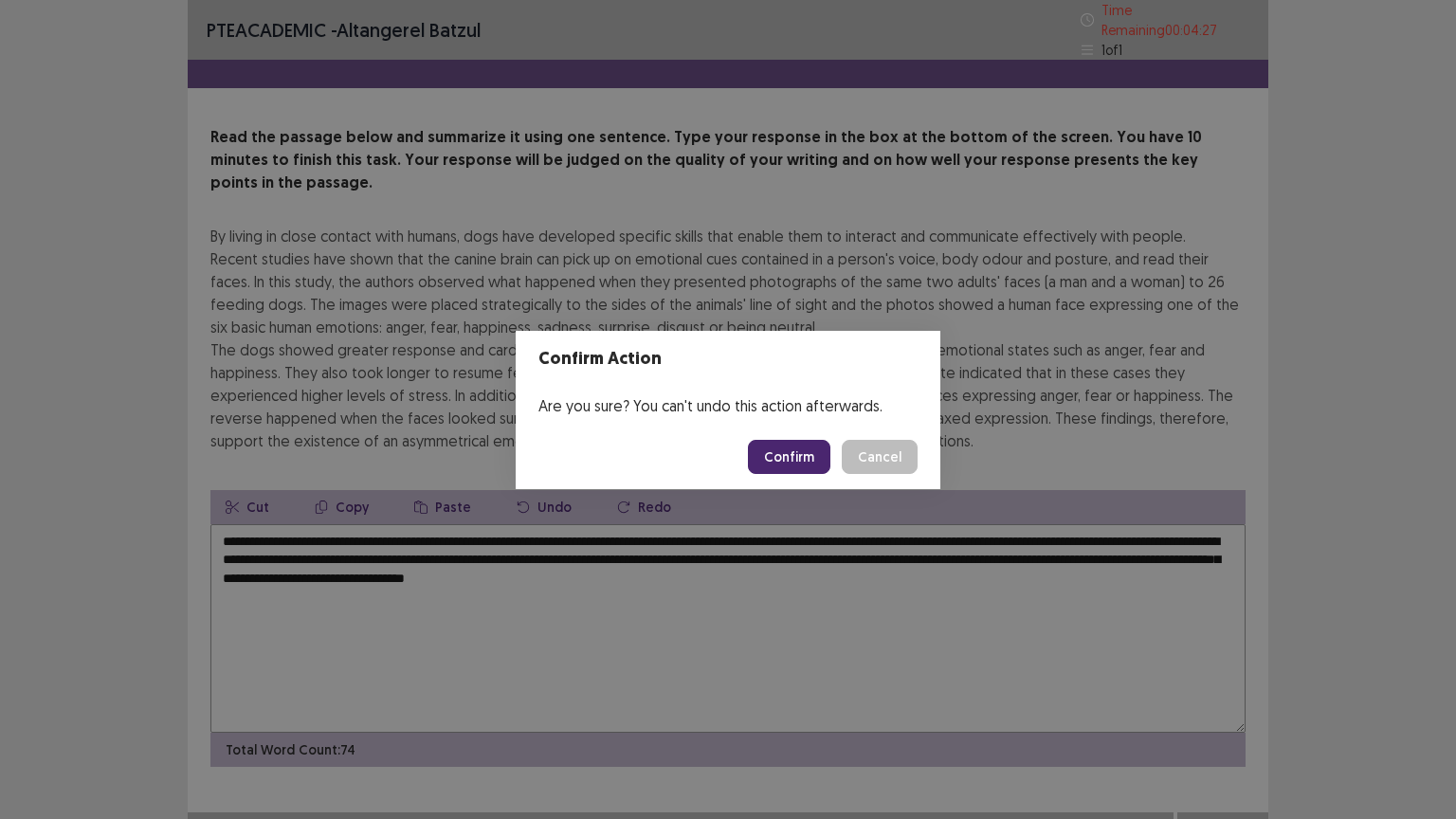 click on "Cancel" at bounding box center [880, 457] 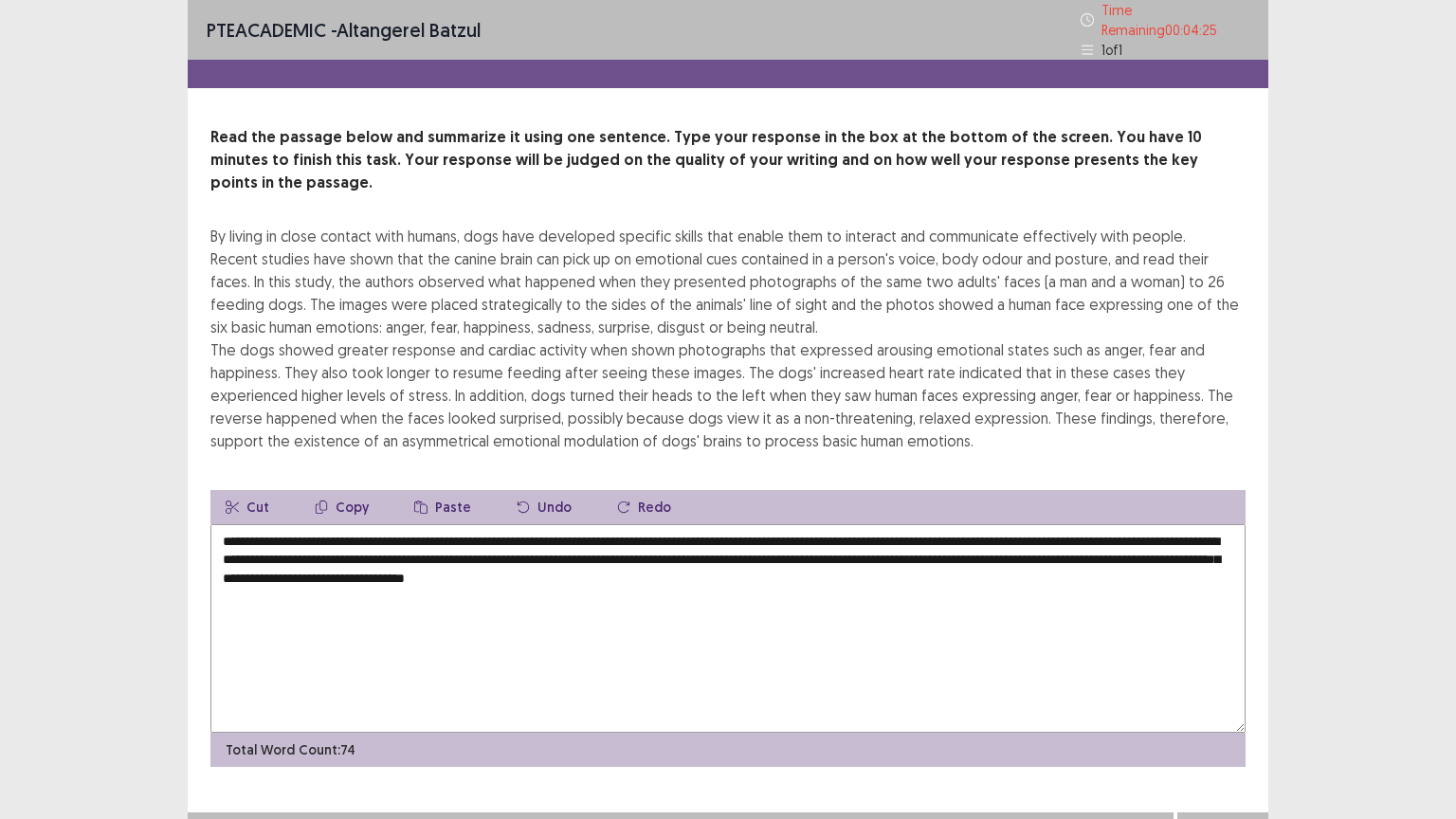 click on "**********" at bounding box center (728, 628) 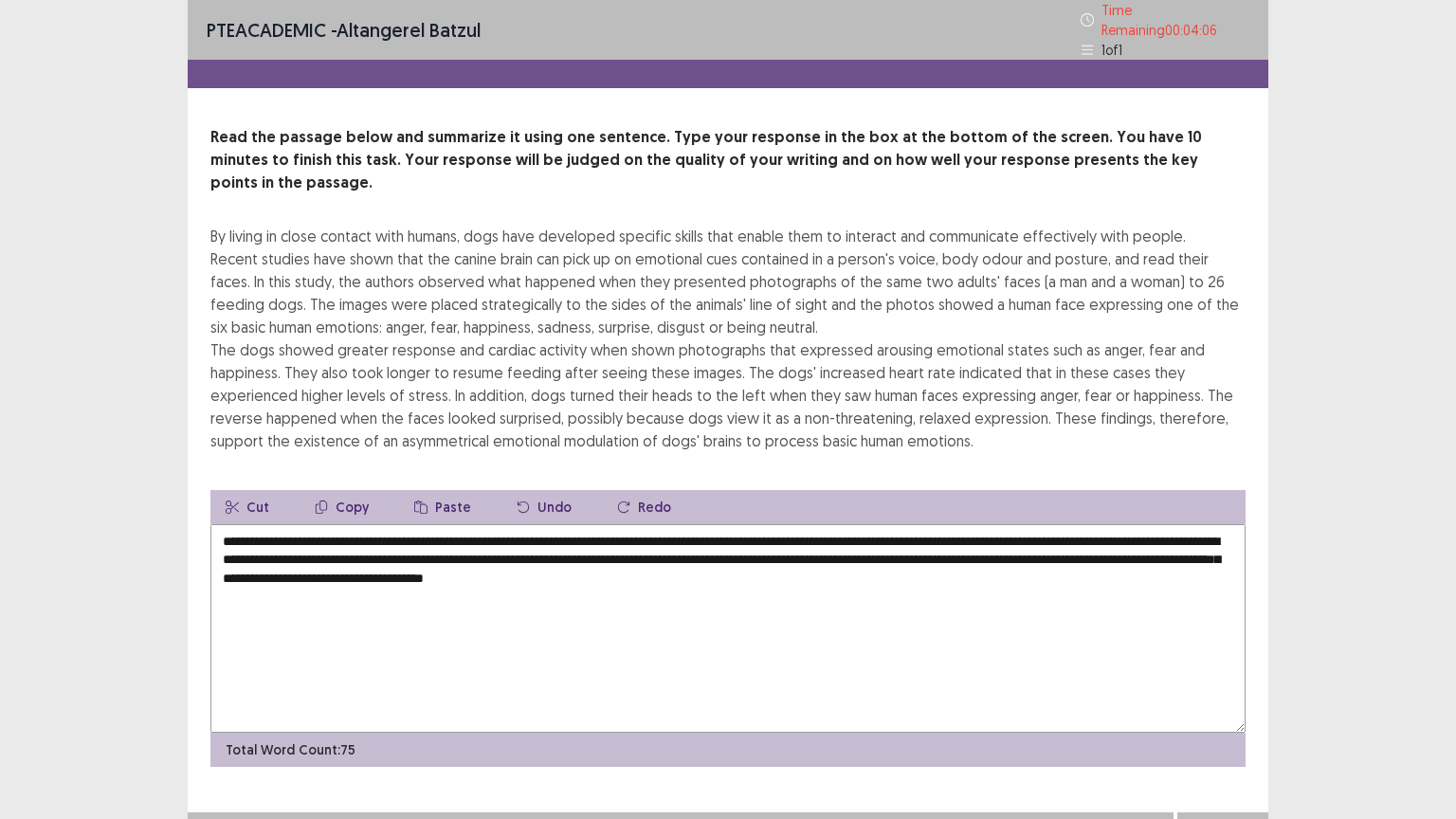 click on "**********" at bounding box center (728, 628) 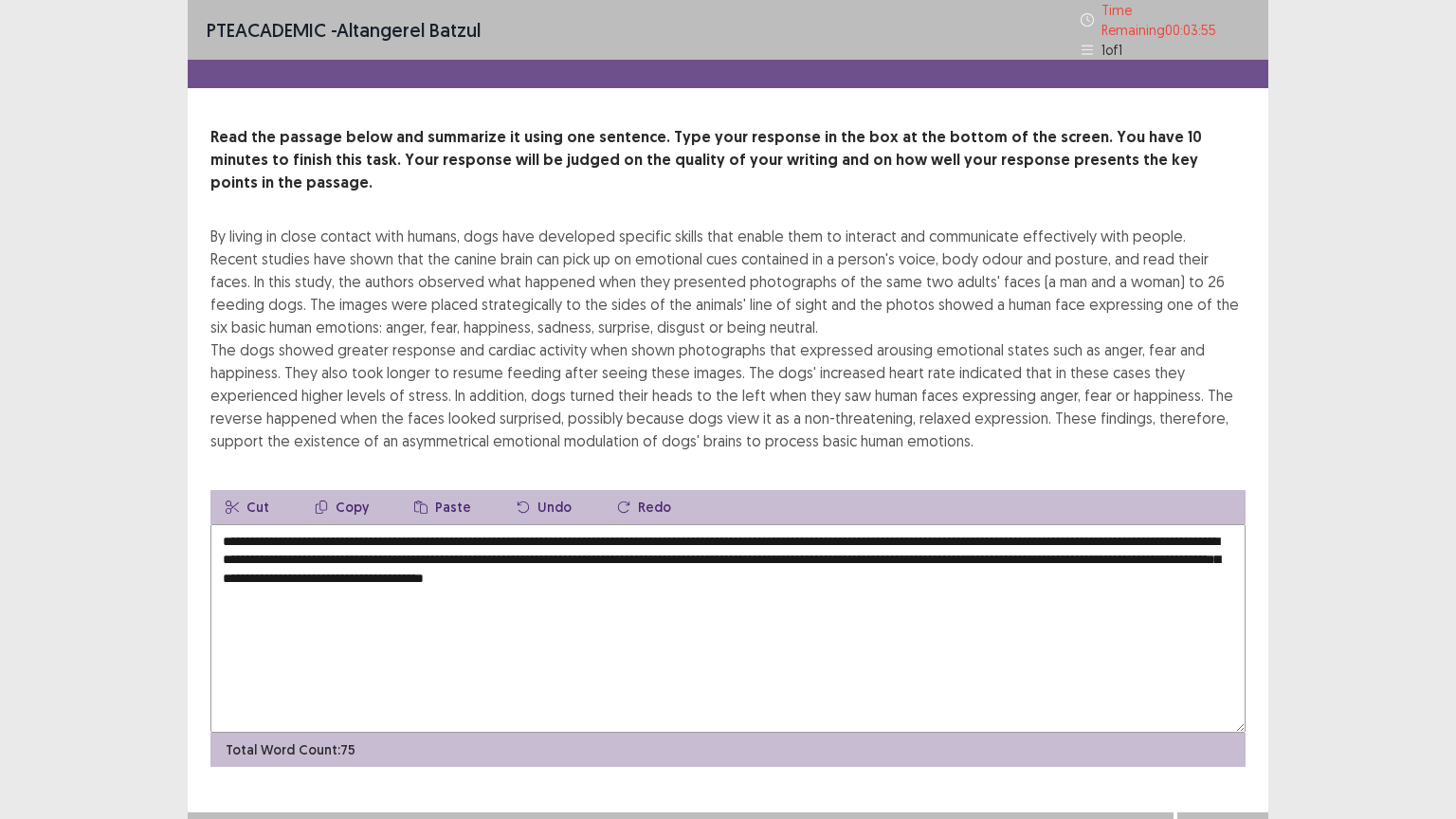 click on "**********" at bounding box center [728, 628] 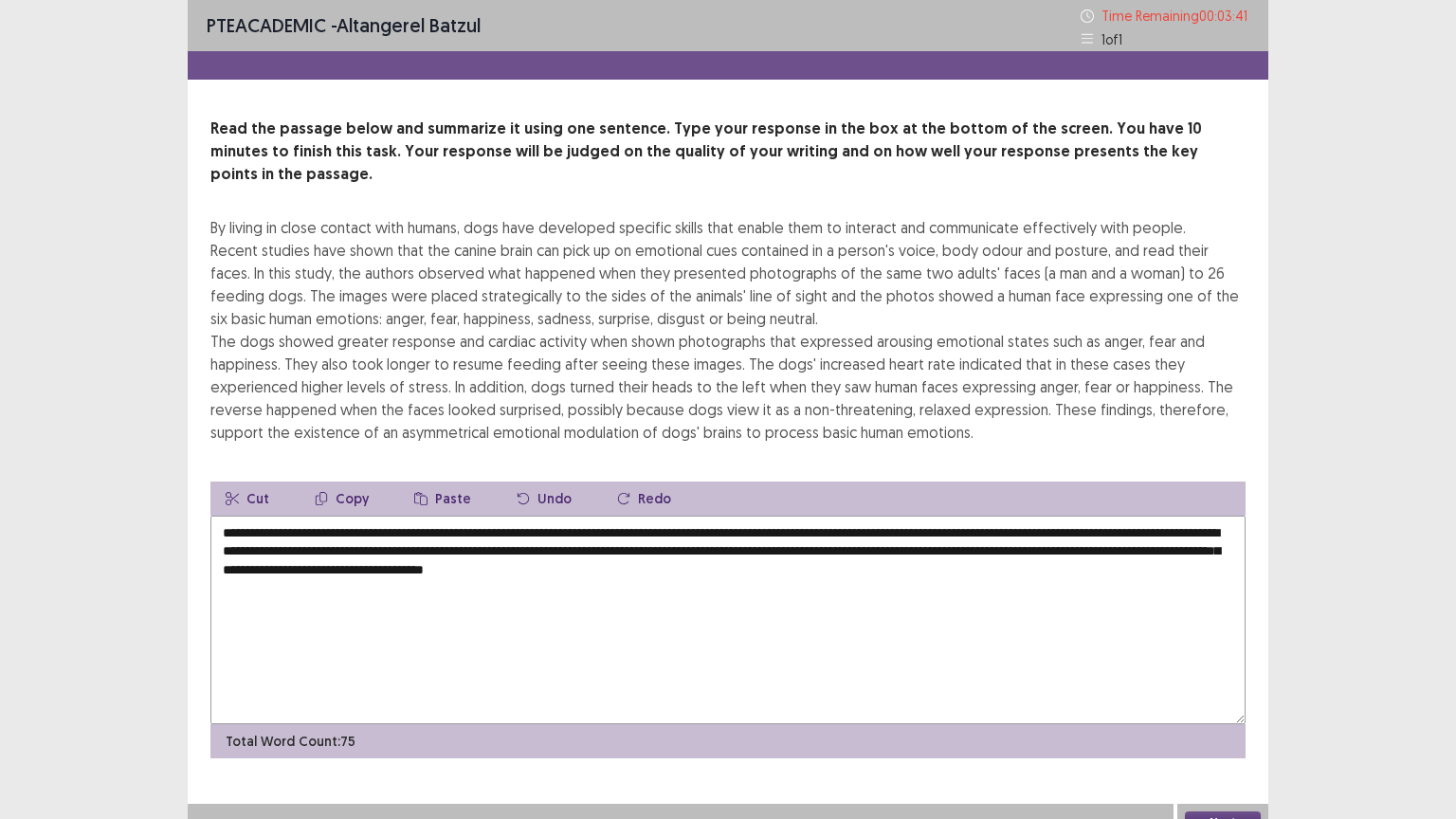 click on "**********" at bounding box center [728, 620] 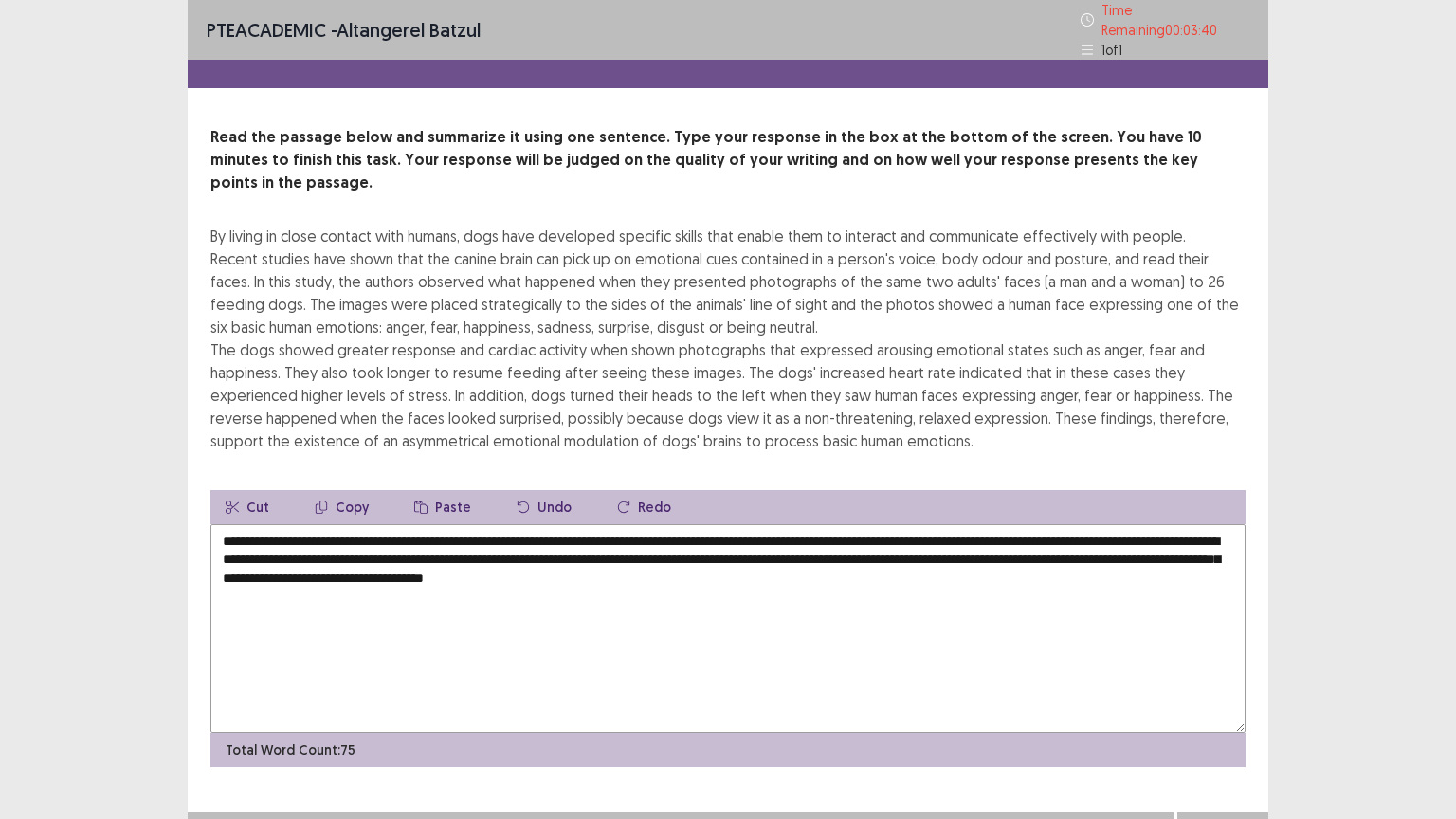 click on "**********" at bounding box center [728, 628] 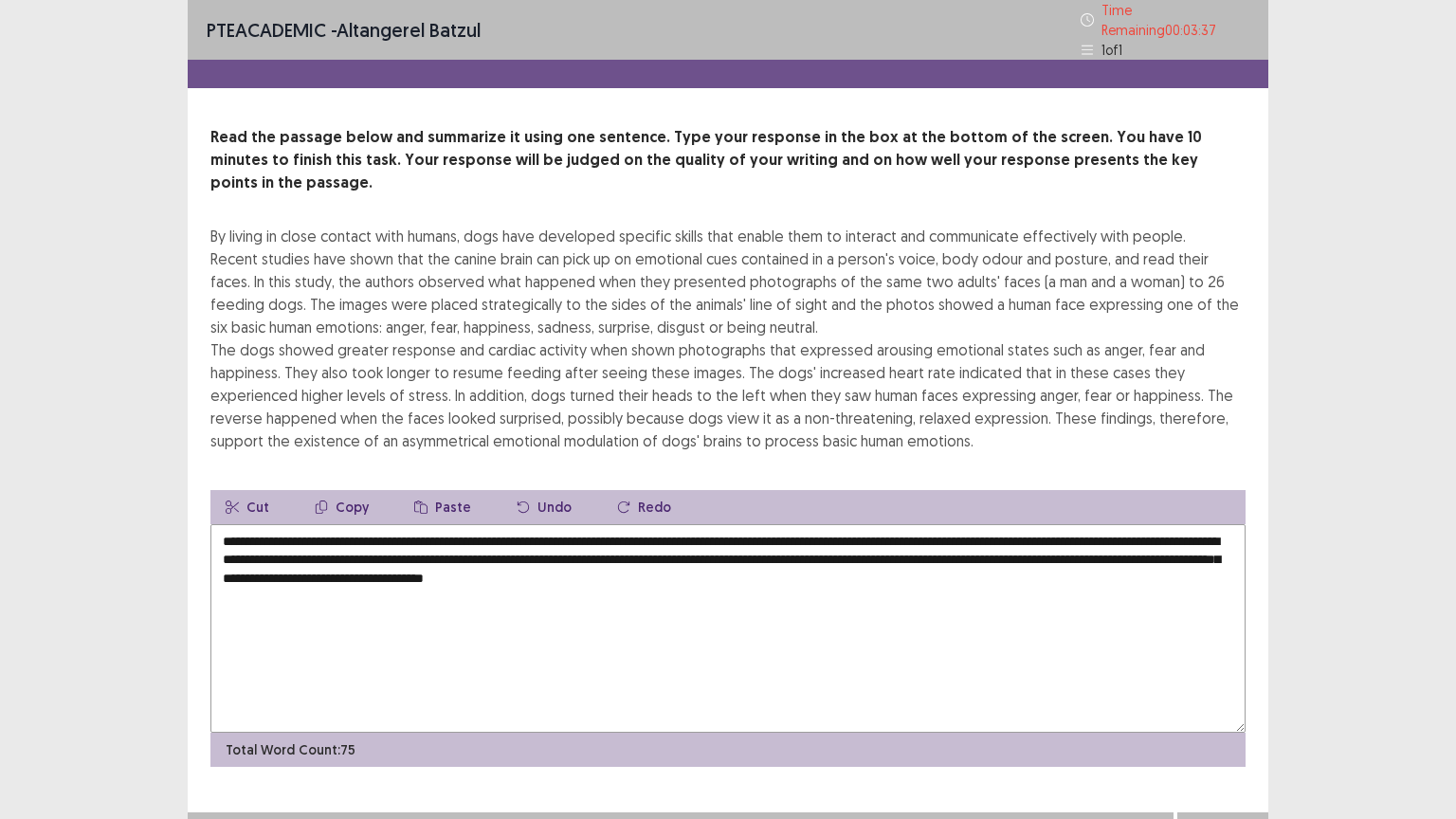 click on "**********" at bounding box center [728, 628] 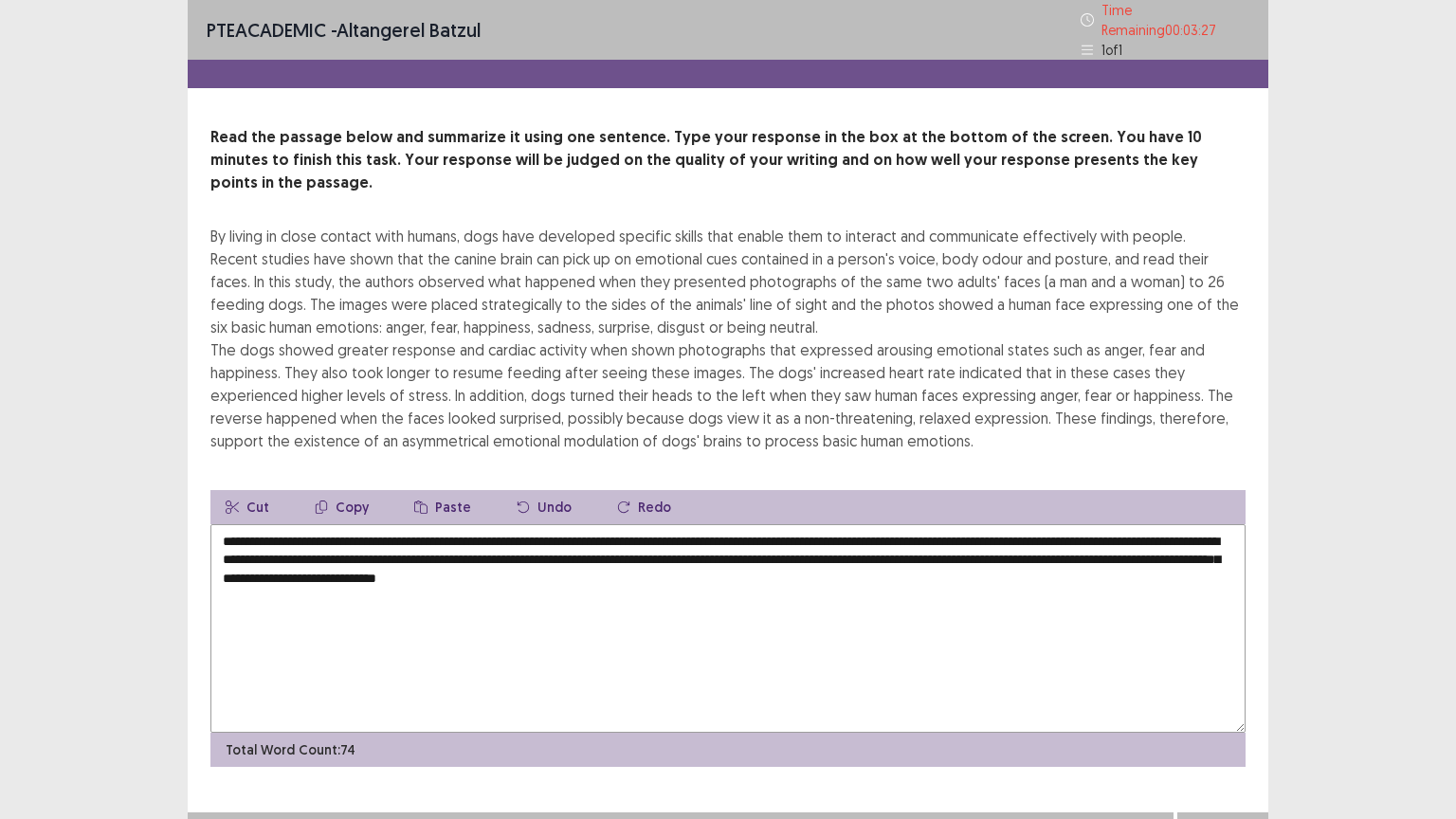 click on "**********" at bounding box center (728, 628) 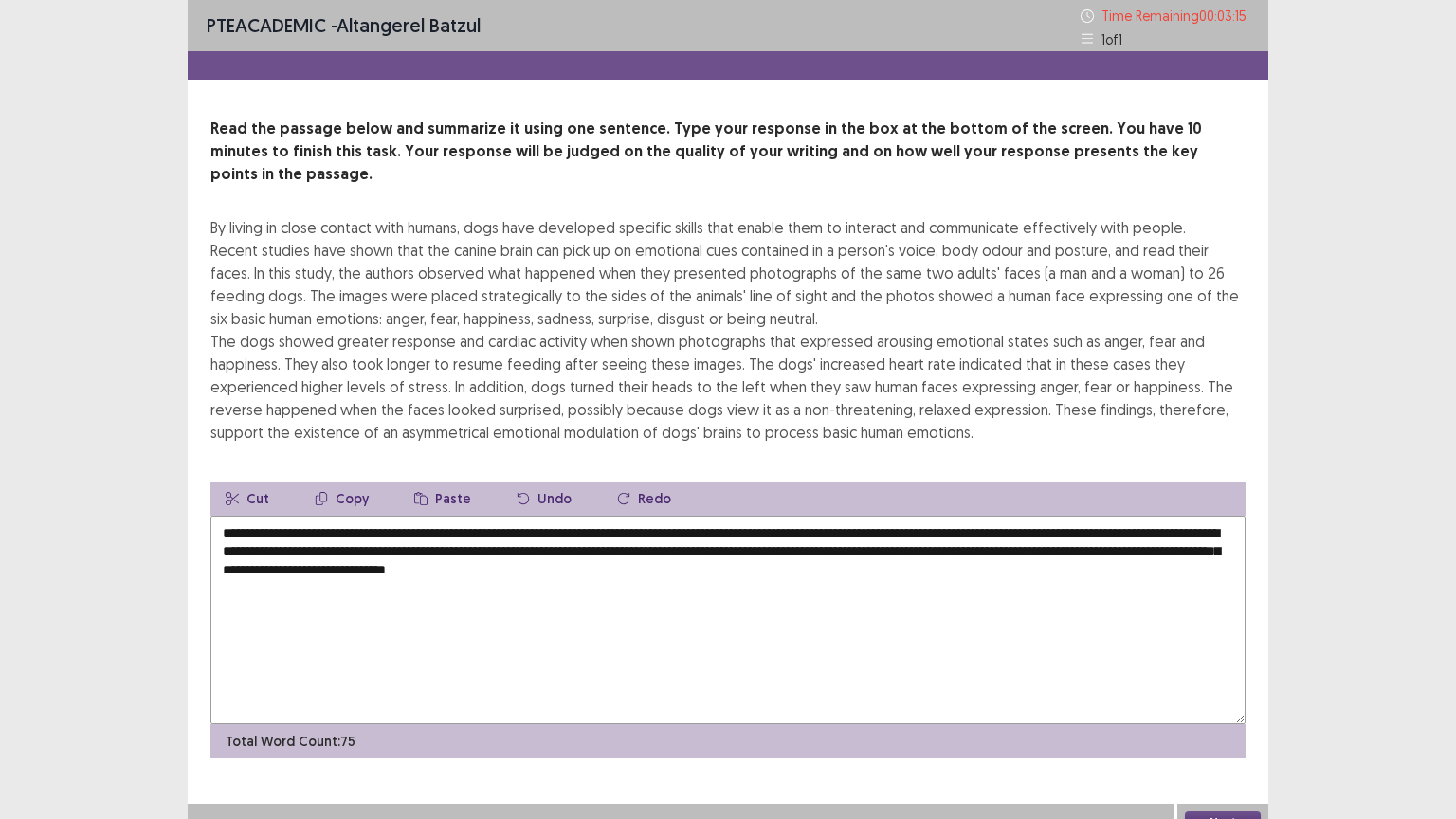 click on "**********" at bounding box center [728, 620] 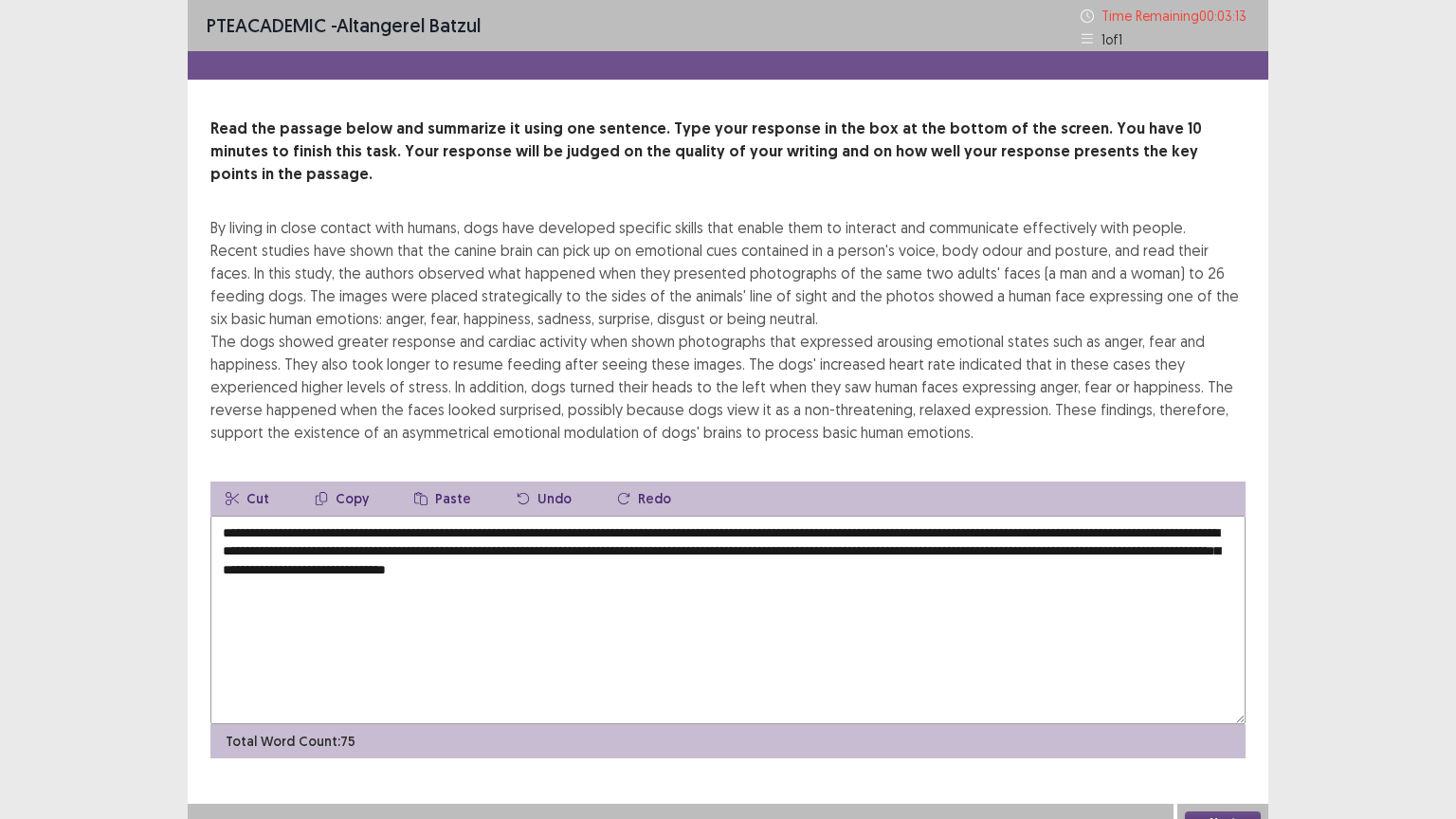 click on "**********" at bounding box center (728, 620) 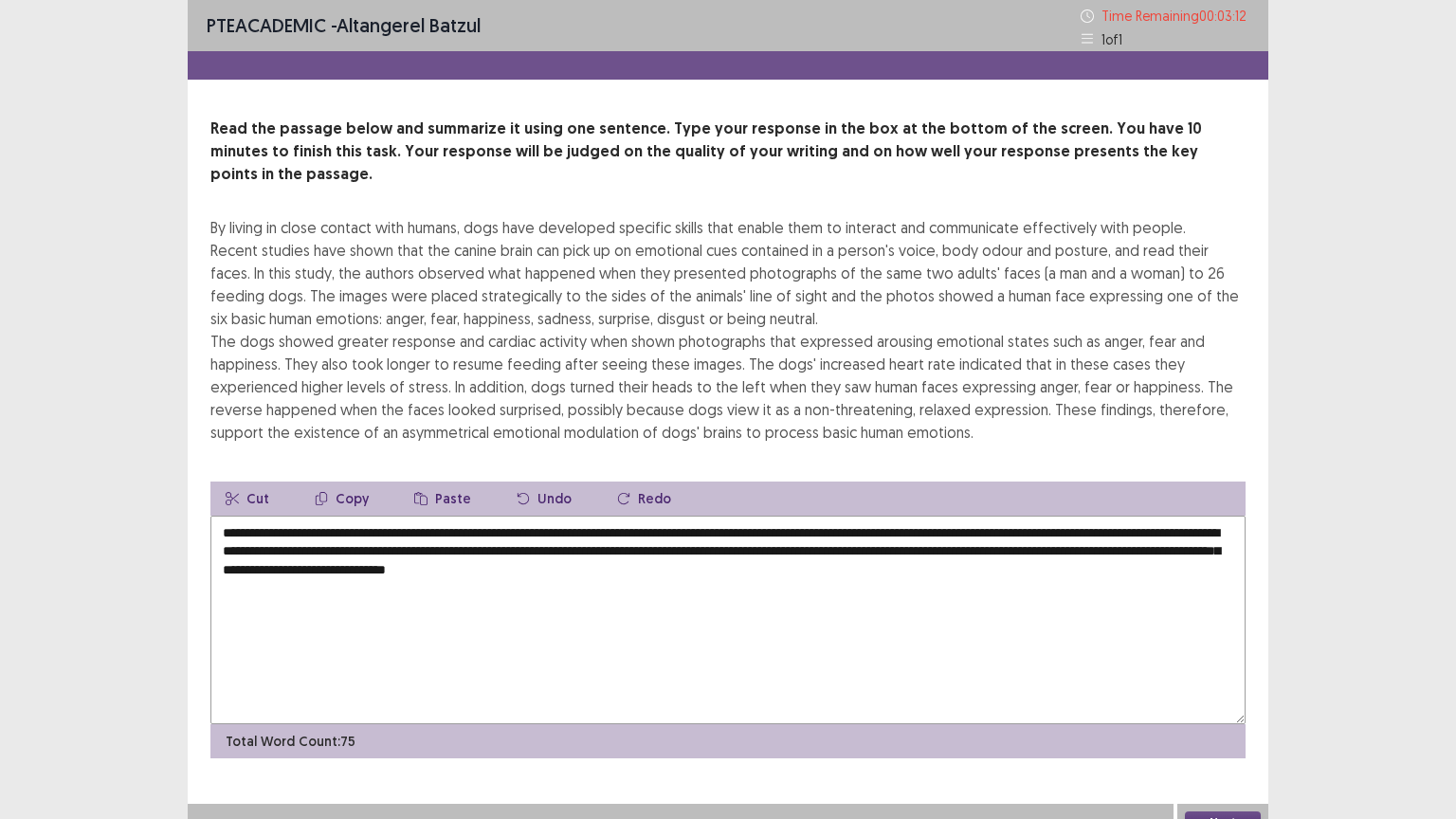 click on "**********" at bounding box center (728, 620) 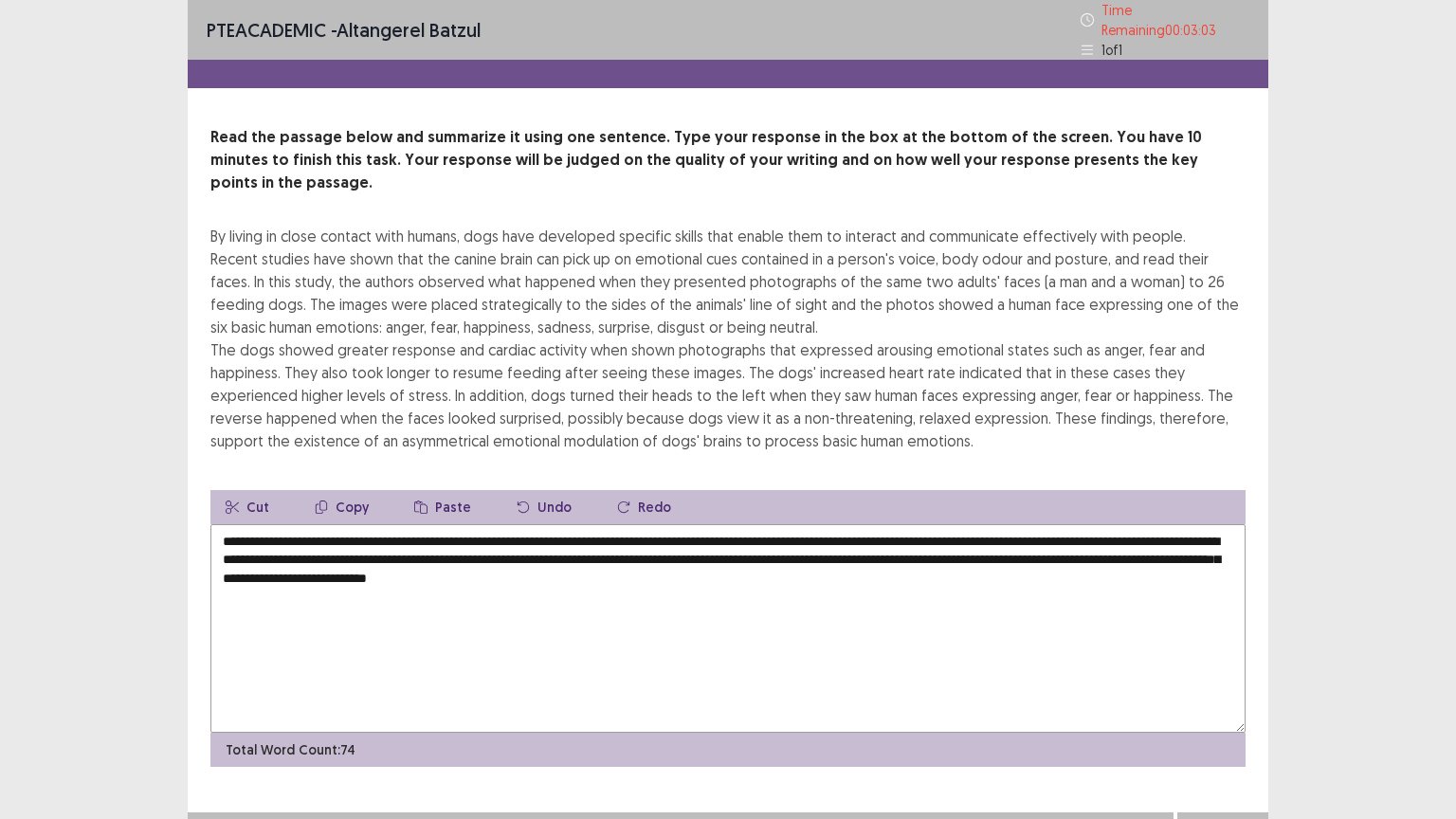 click on "**********" at bounding box center [728, 628] 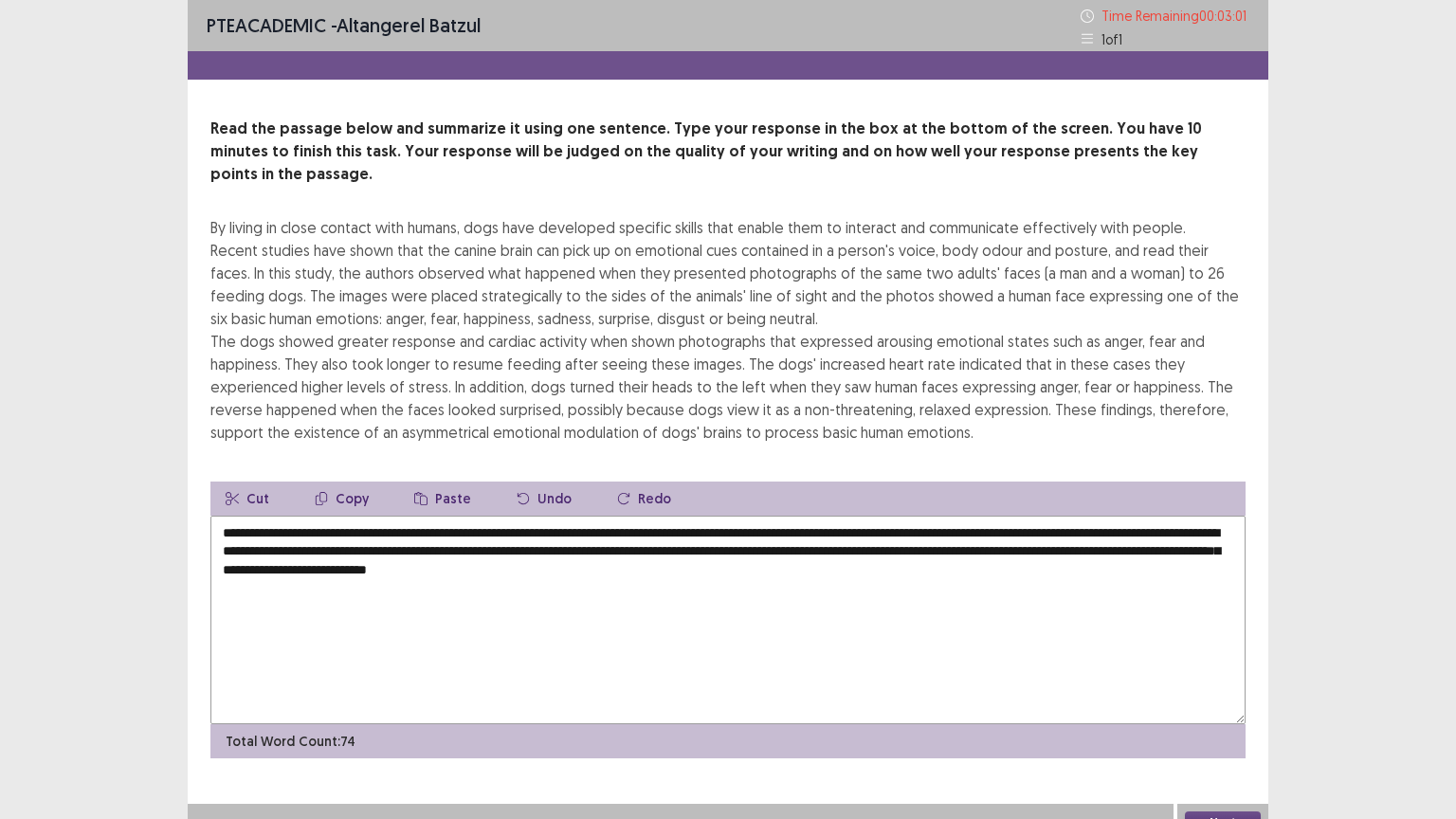click on "**********" at bounding box center (728, 620) 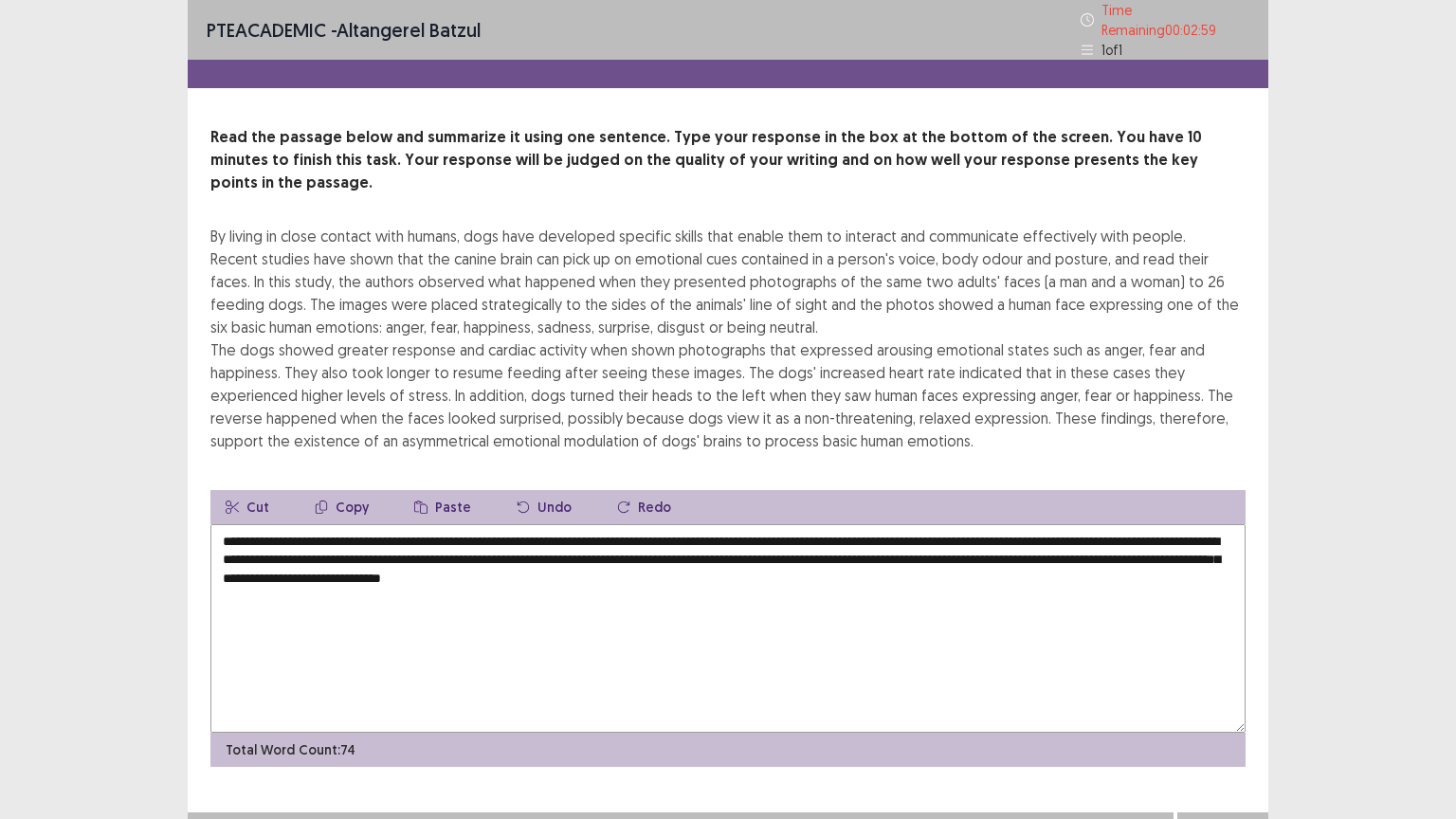 click on "**********" at bounding box center (728, 628) 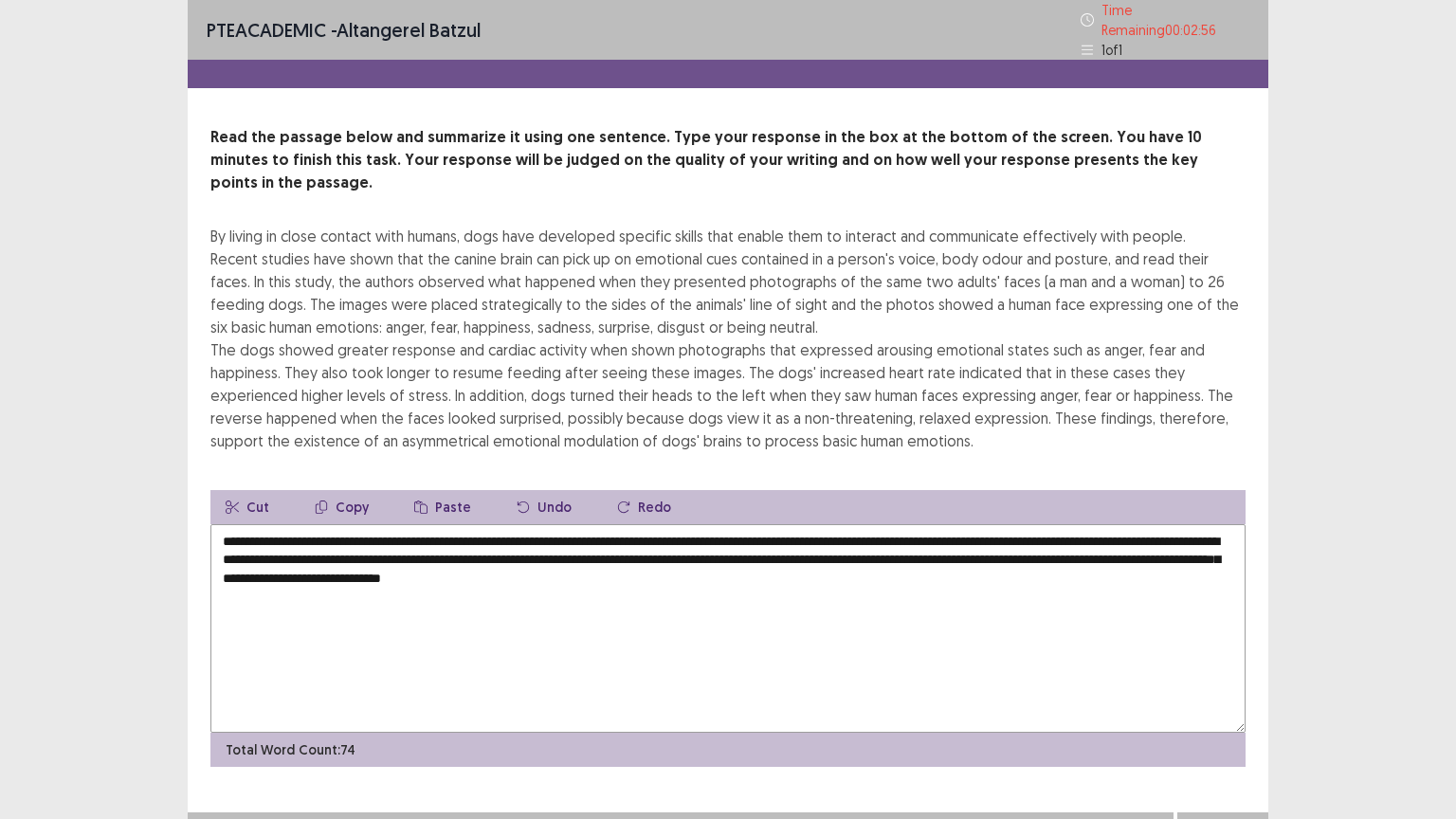 type on "**********" 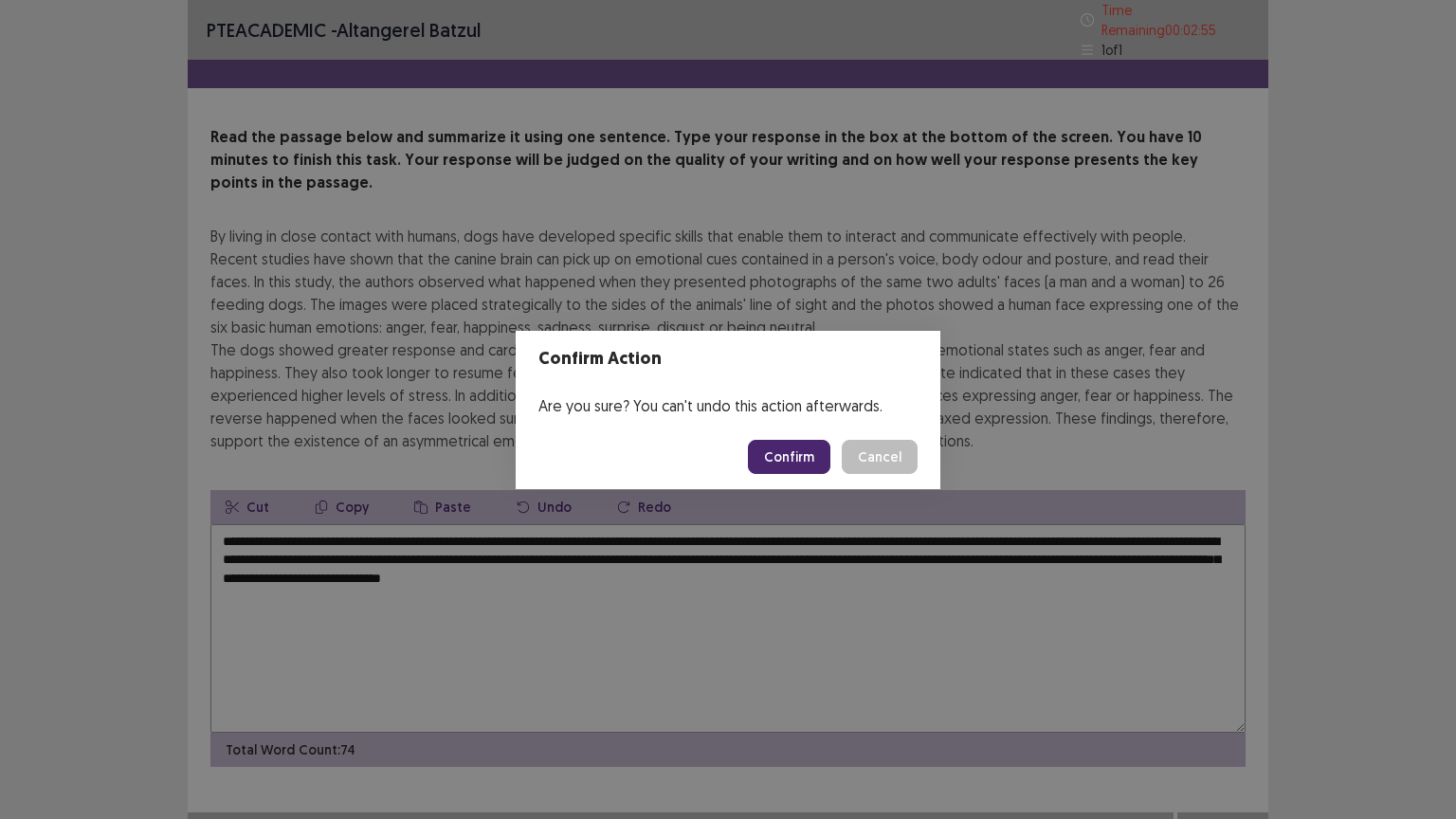 click on "Confirm" at bounding box center [789, 457] 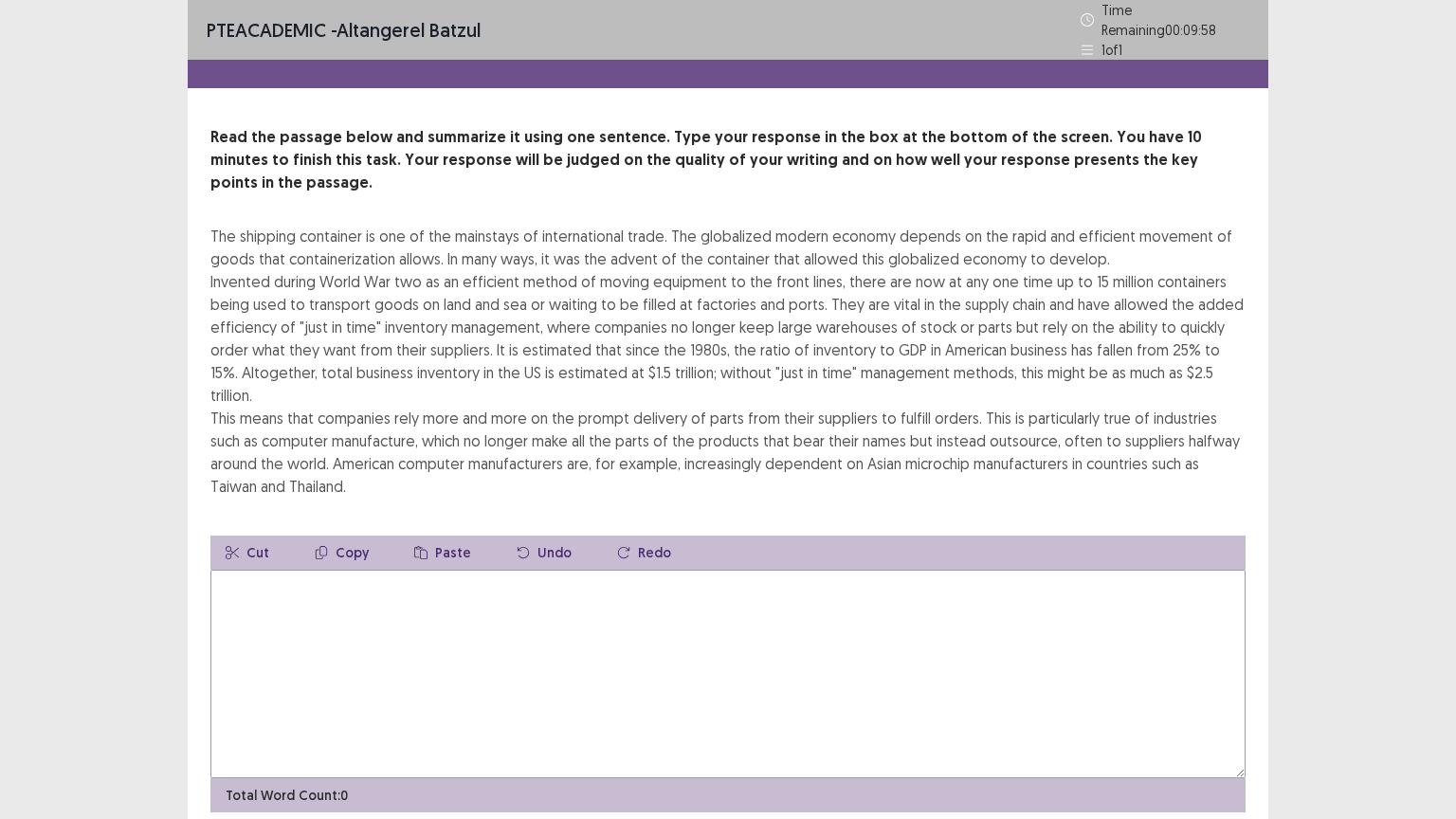 click at bounding box center [728, 674] 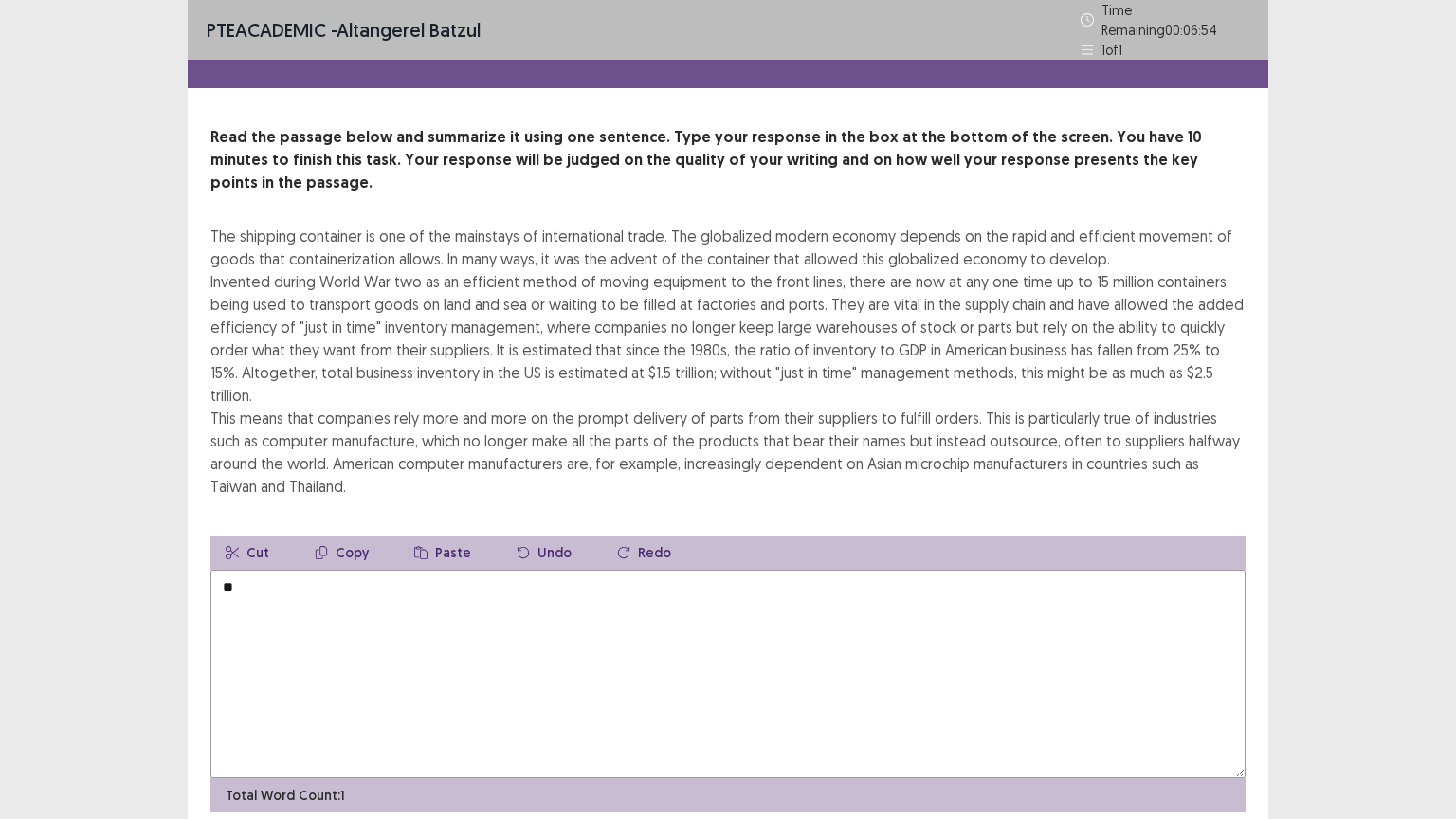 type on "*" 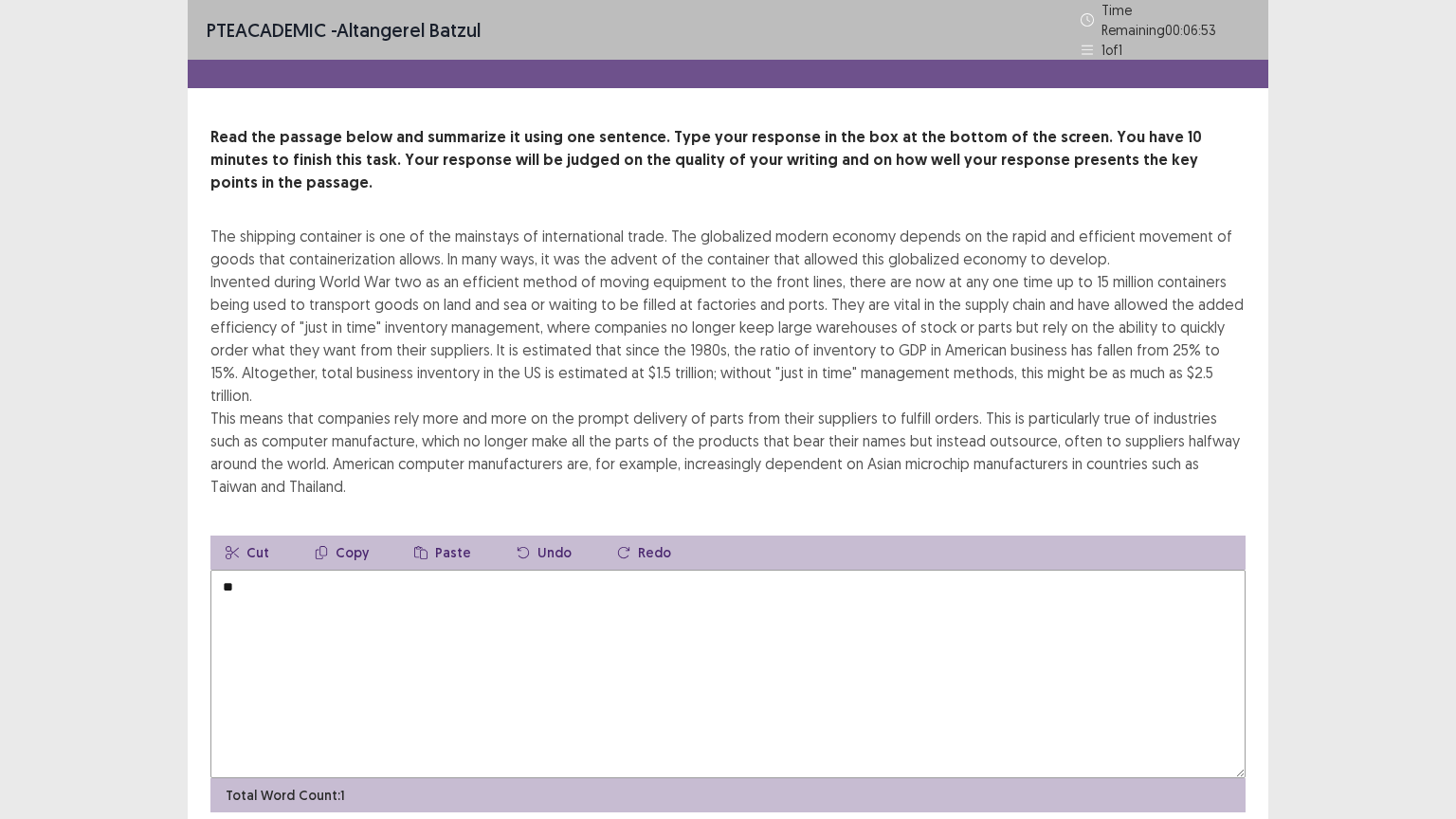 type on "*" 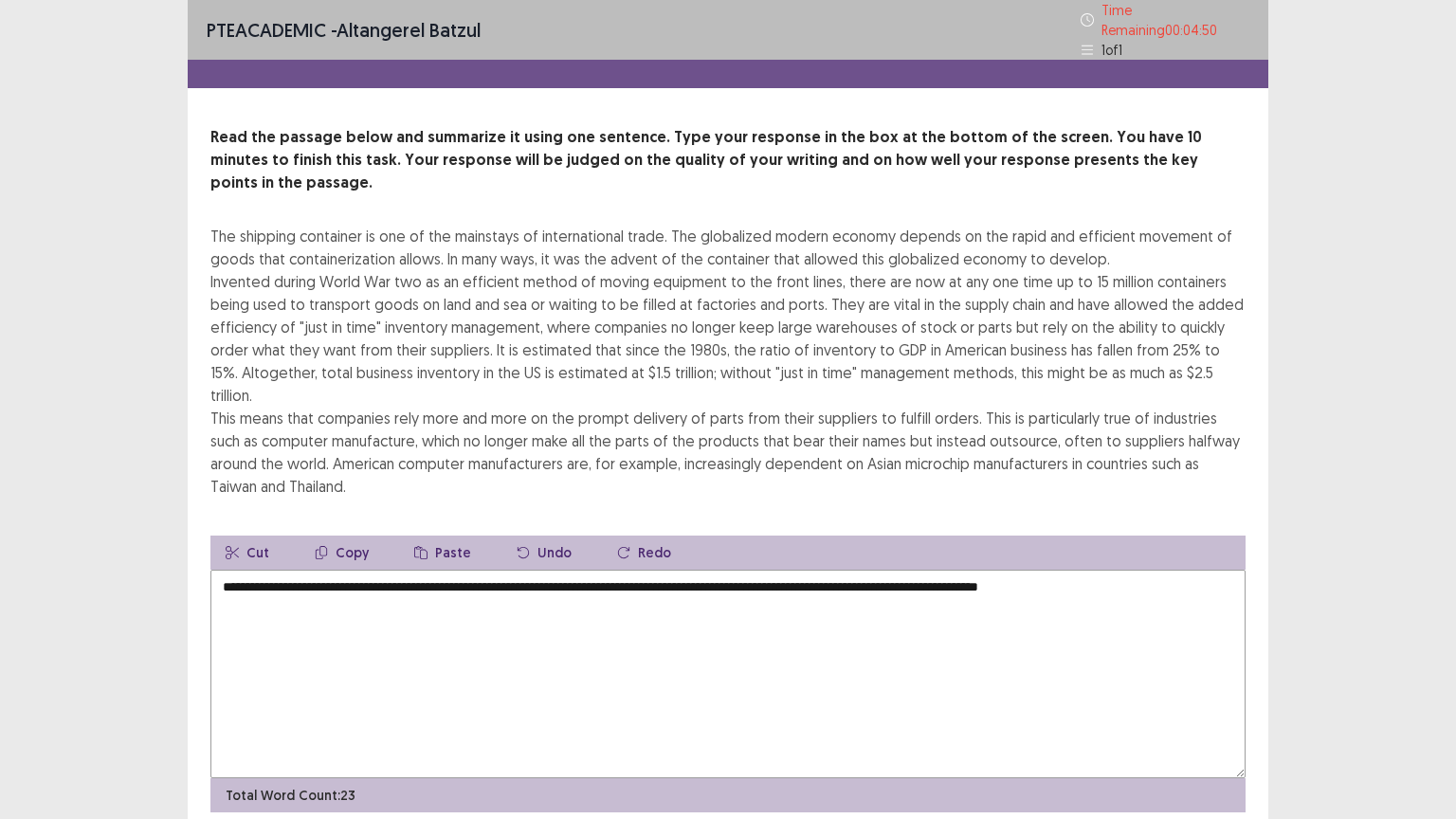 click on "**********" at bounding box center [728, 674] 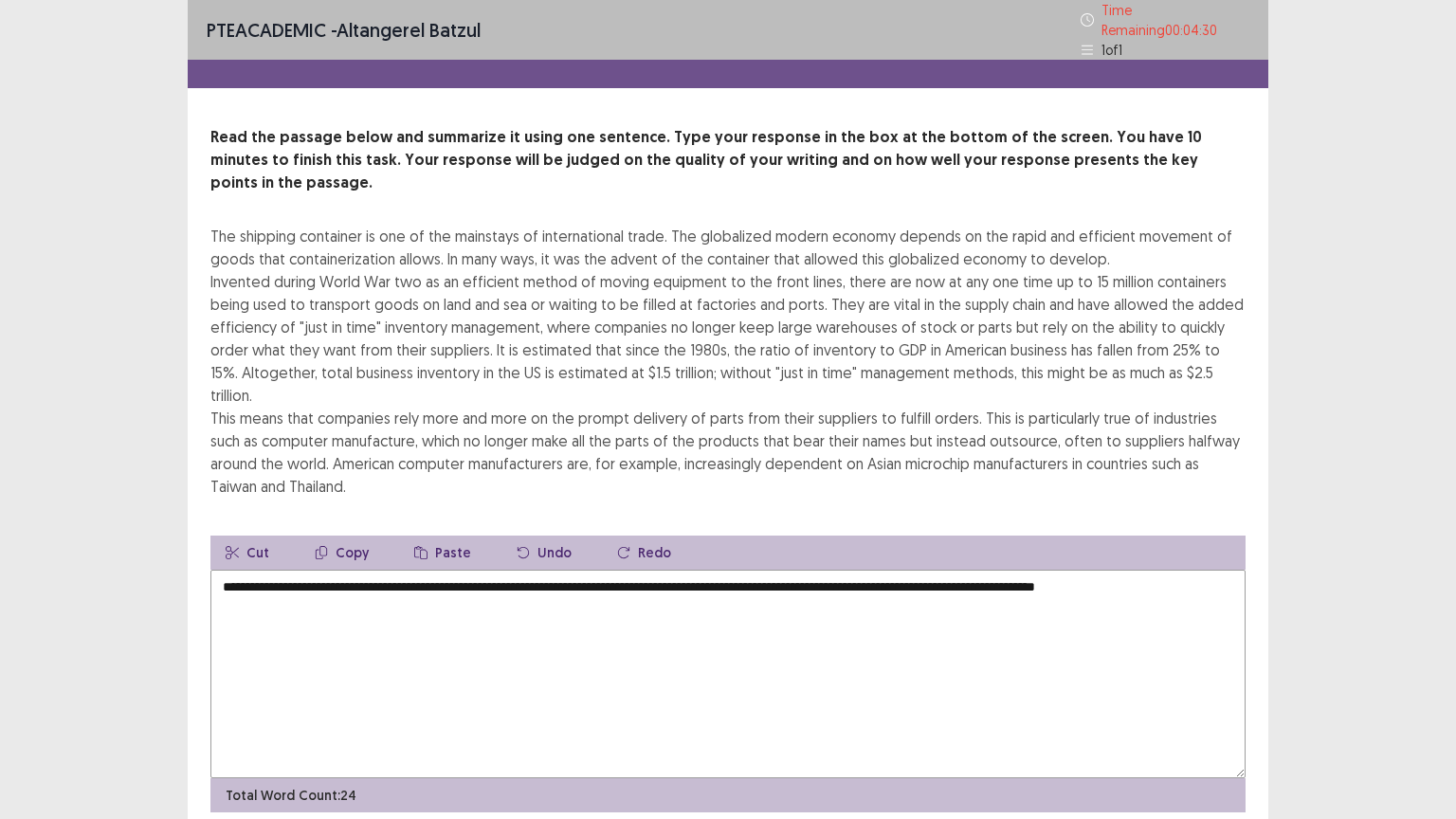 click on "**********" at bounding box center (728, 674) 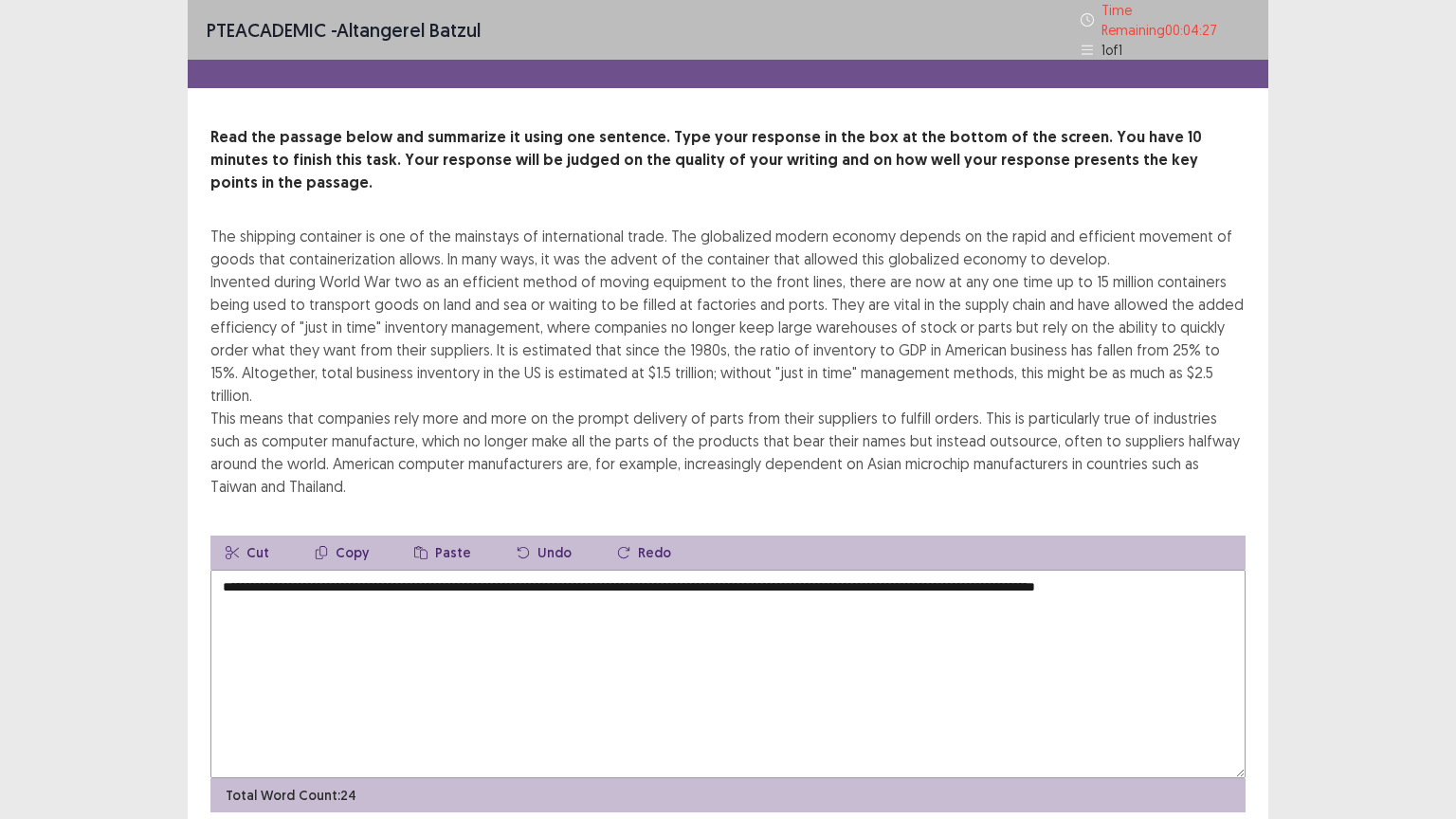 drag, startPoint x: 887, startPoint y: 532, endPoint x: 819, endPoint y: 541, distance: 68.593003 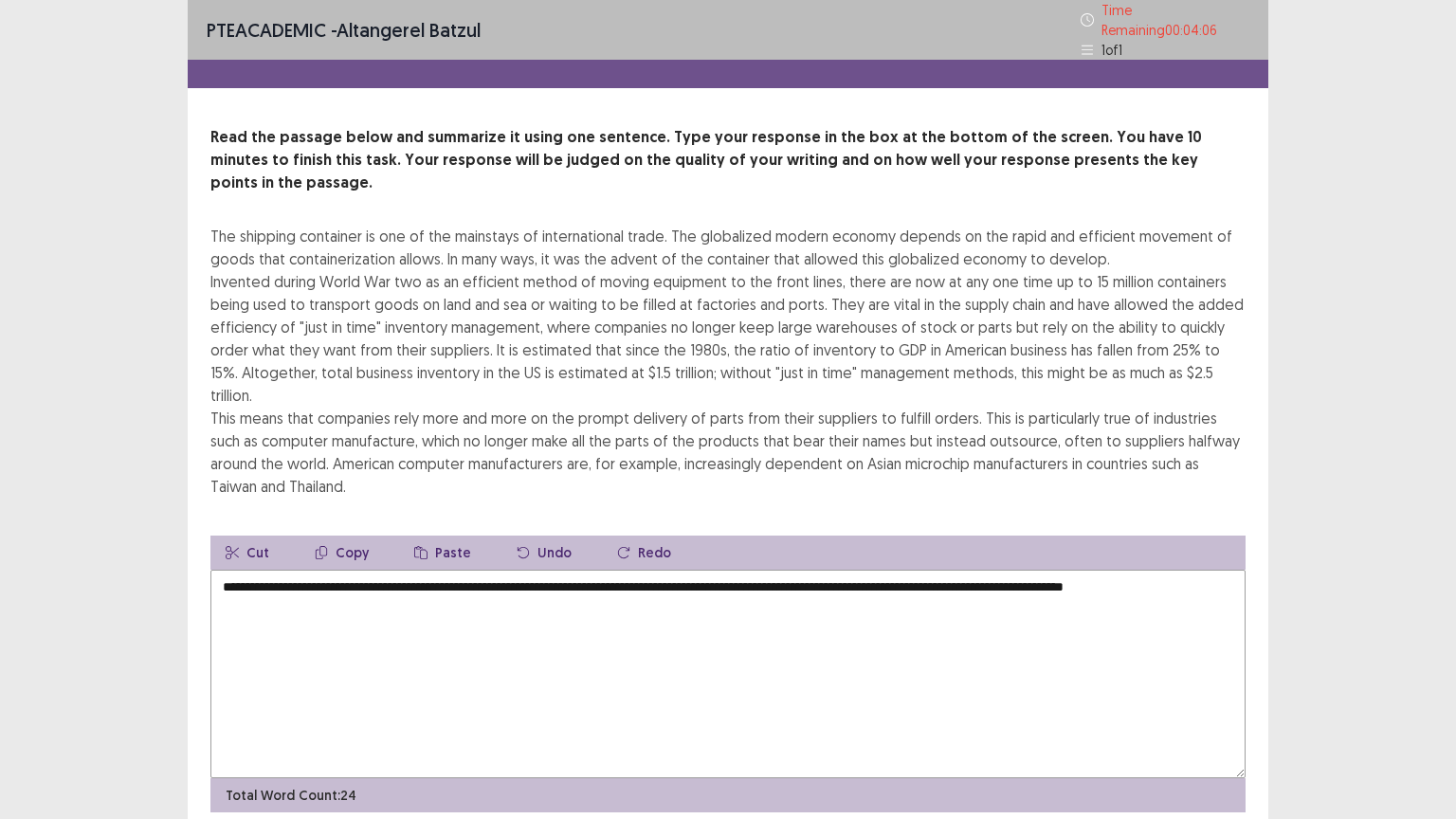 click on "**********" at bounding box center [728, 674] 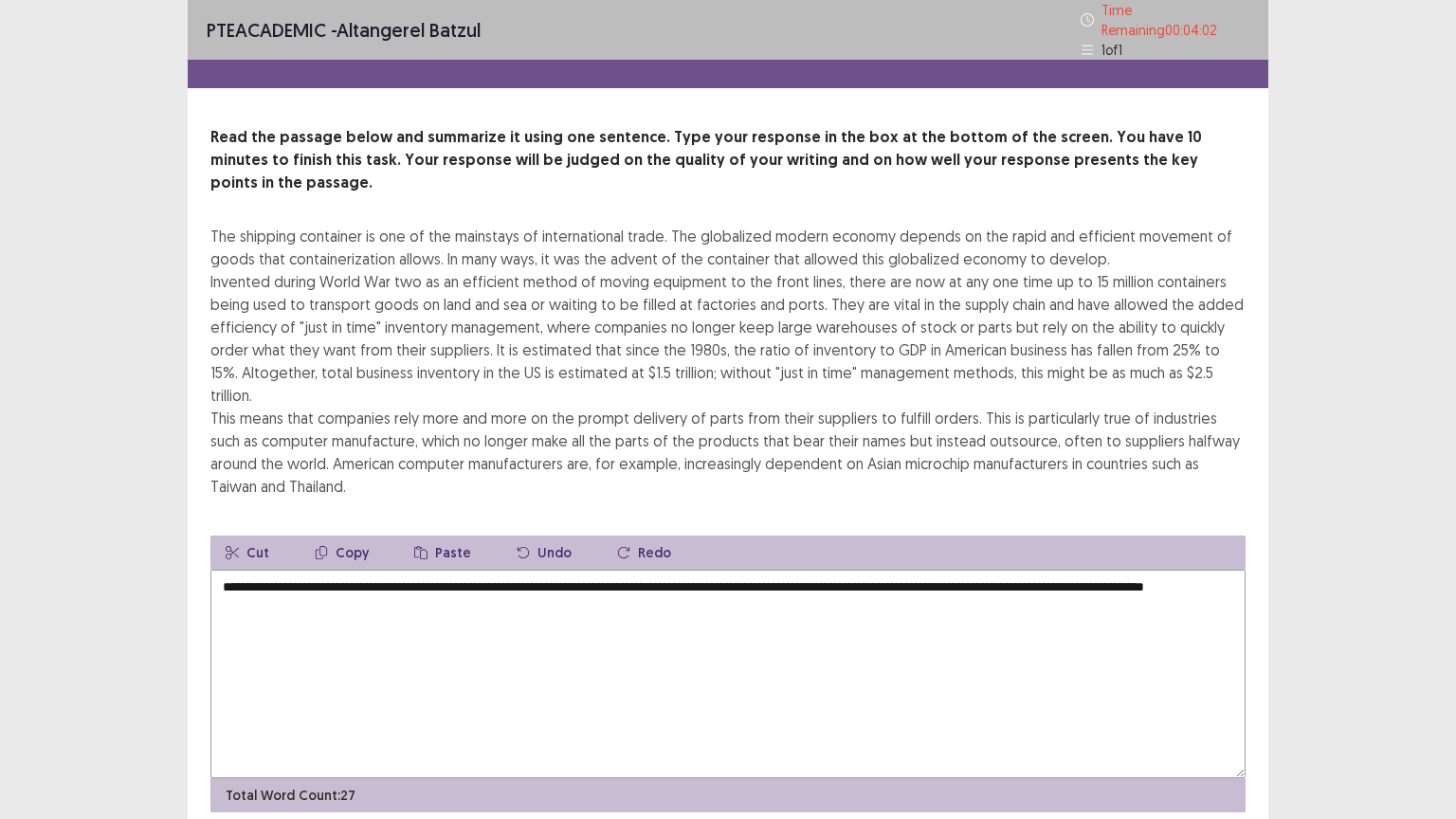 click on "**********" at bounding box center [728, 674] 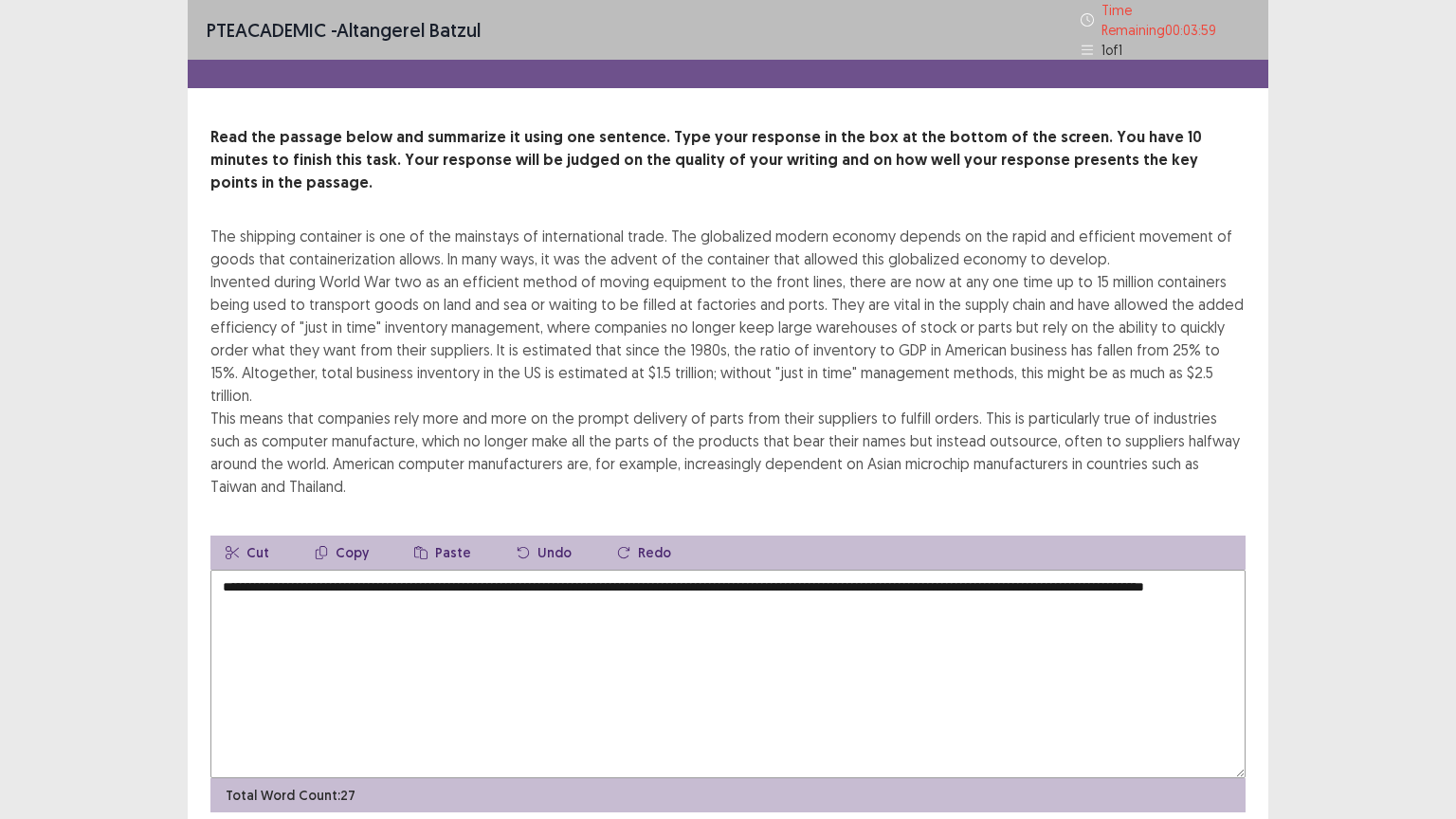 click on "**********" at bounding box center (728, 674) 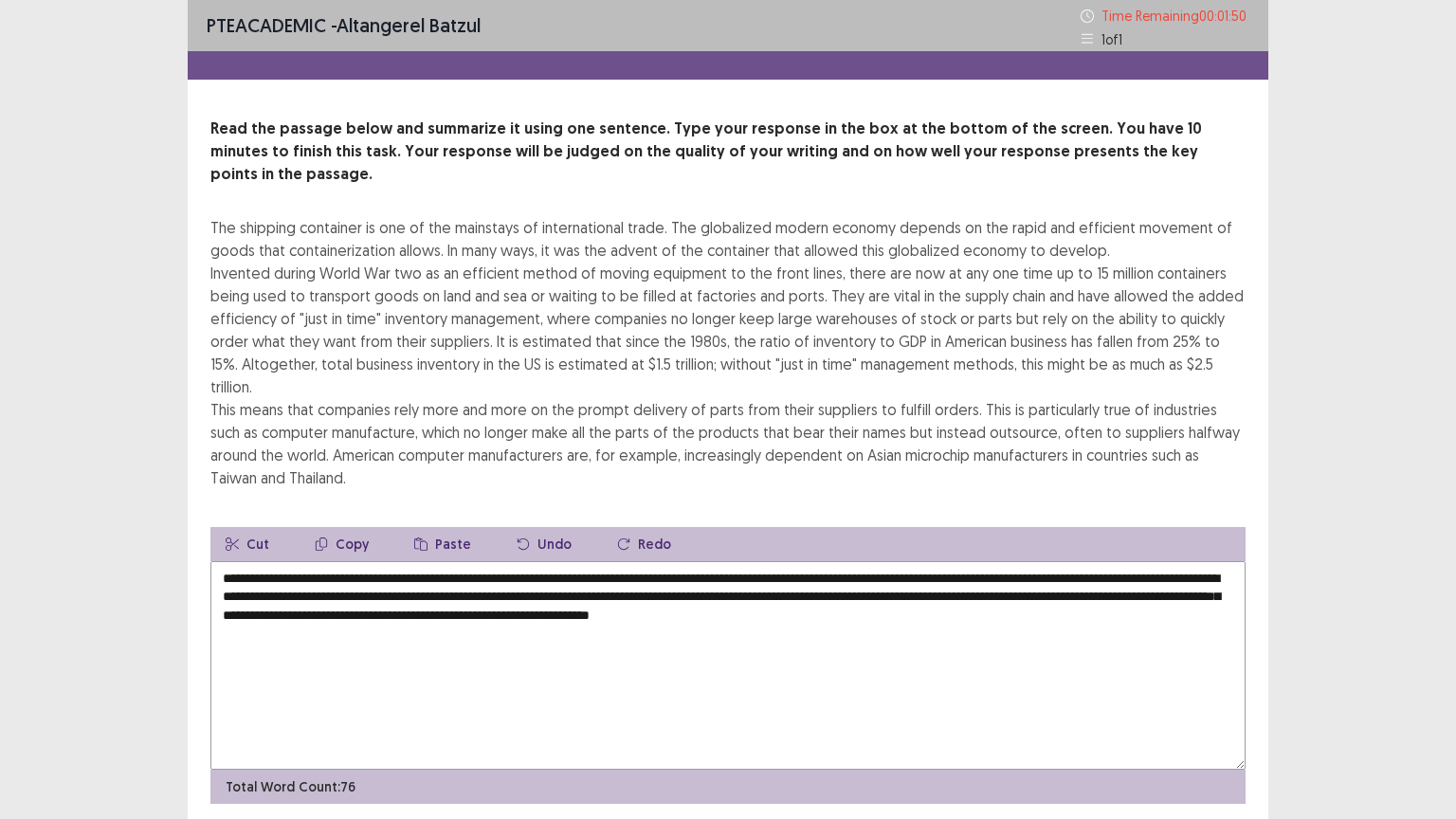click on "**********" at bounding box center (728, 665) 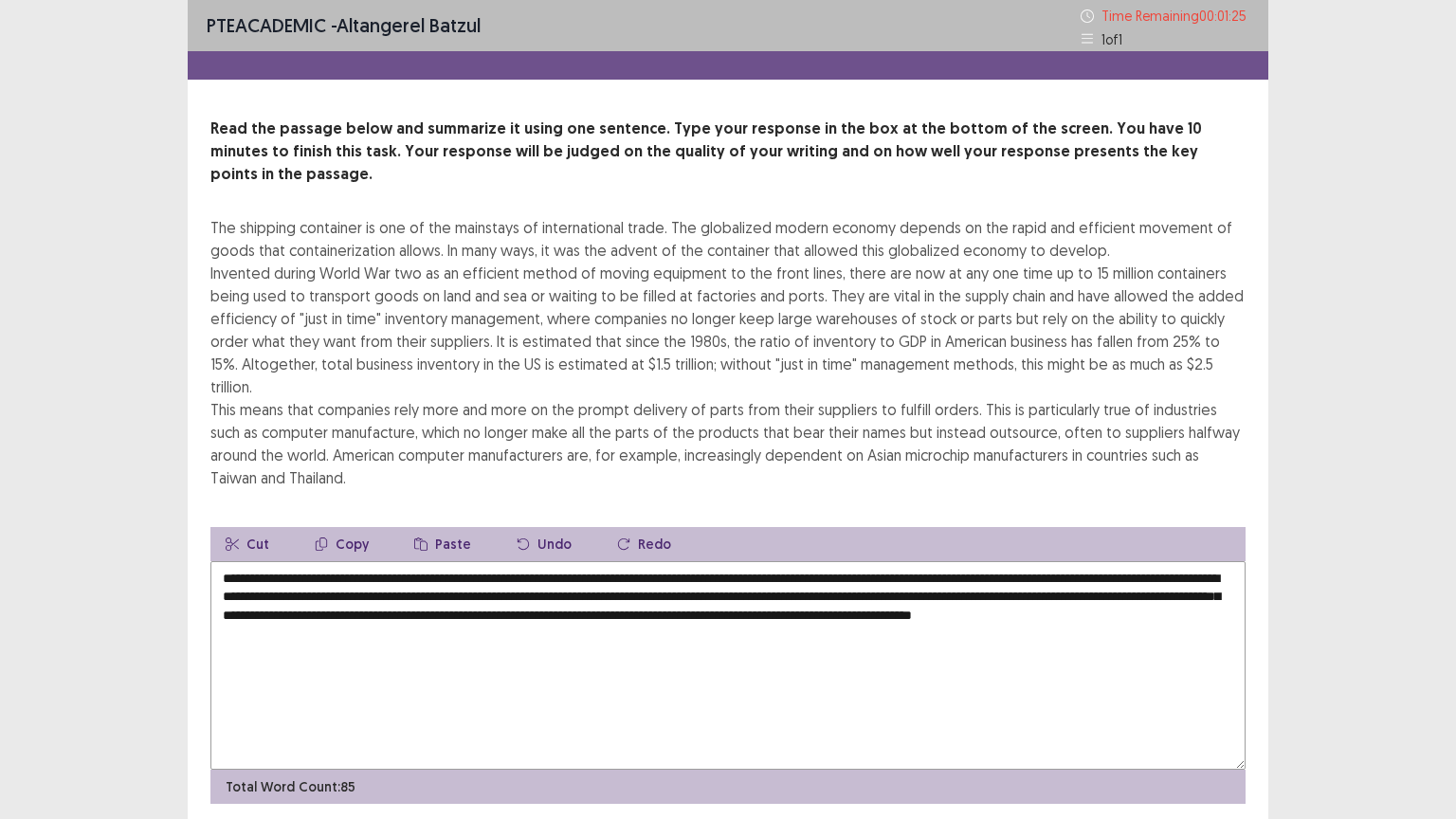 drag, startPoint x: 693, startPoint y: 607, endPoint x: 504, endPoint y: 599, distance: 189.16924 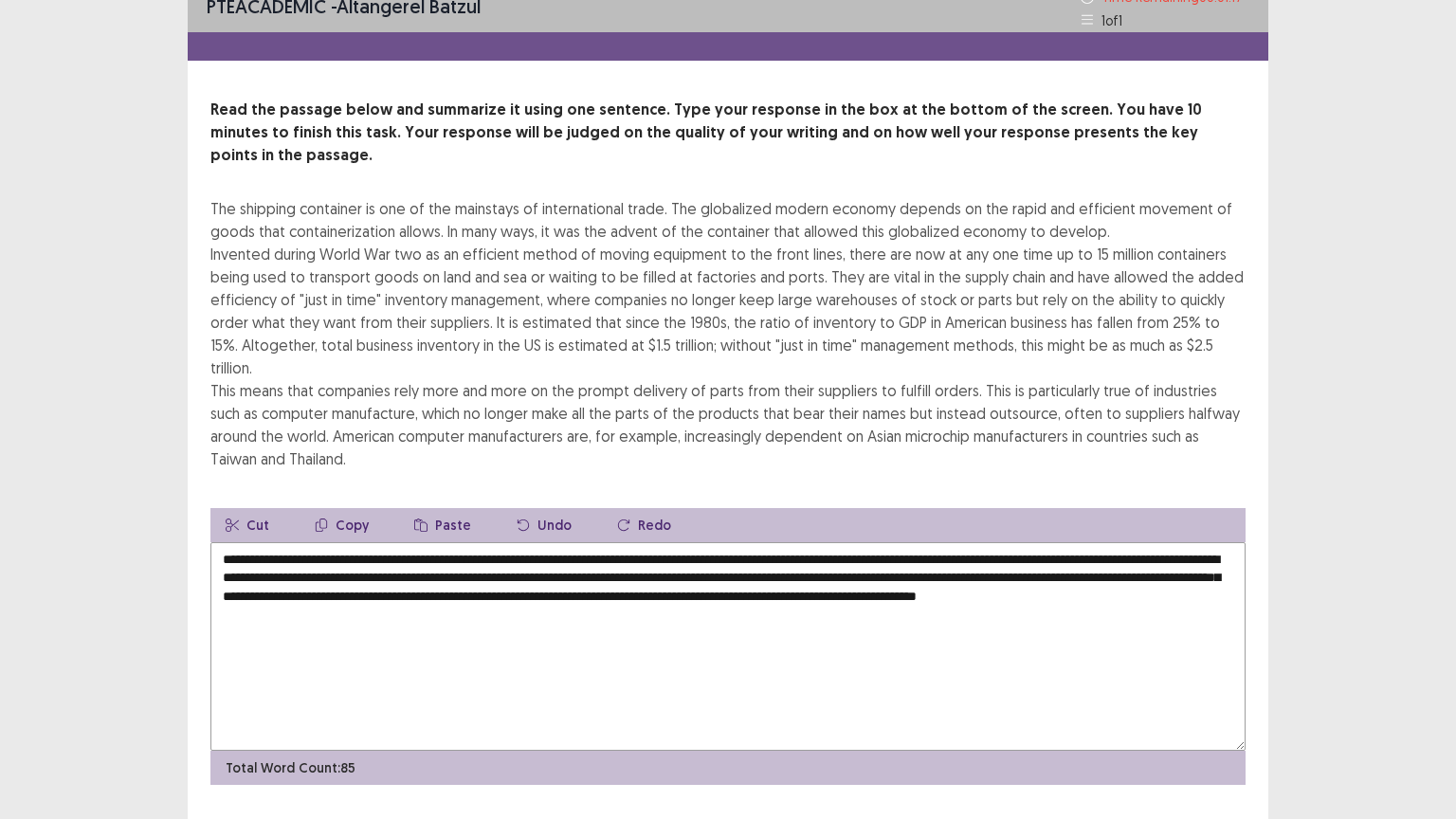 scroll, scrollTop: 23, scrollLeft: 0, axis: vertical 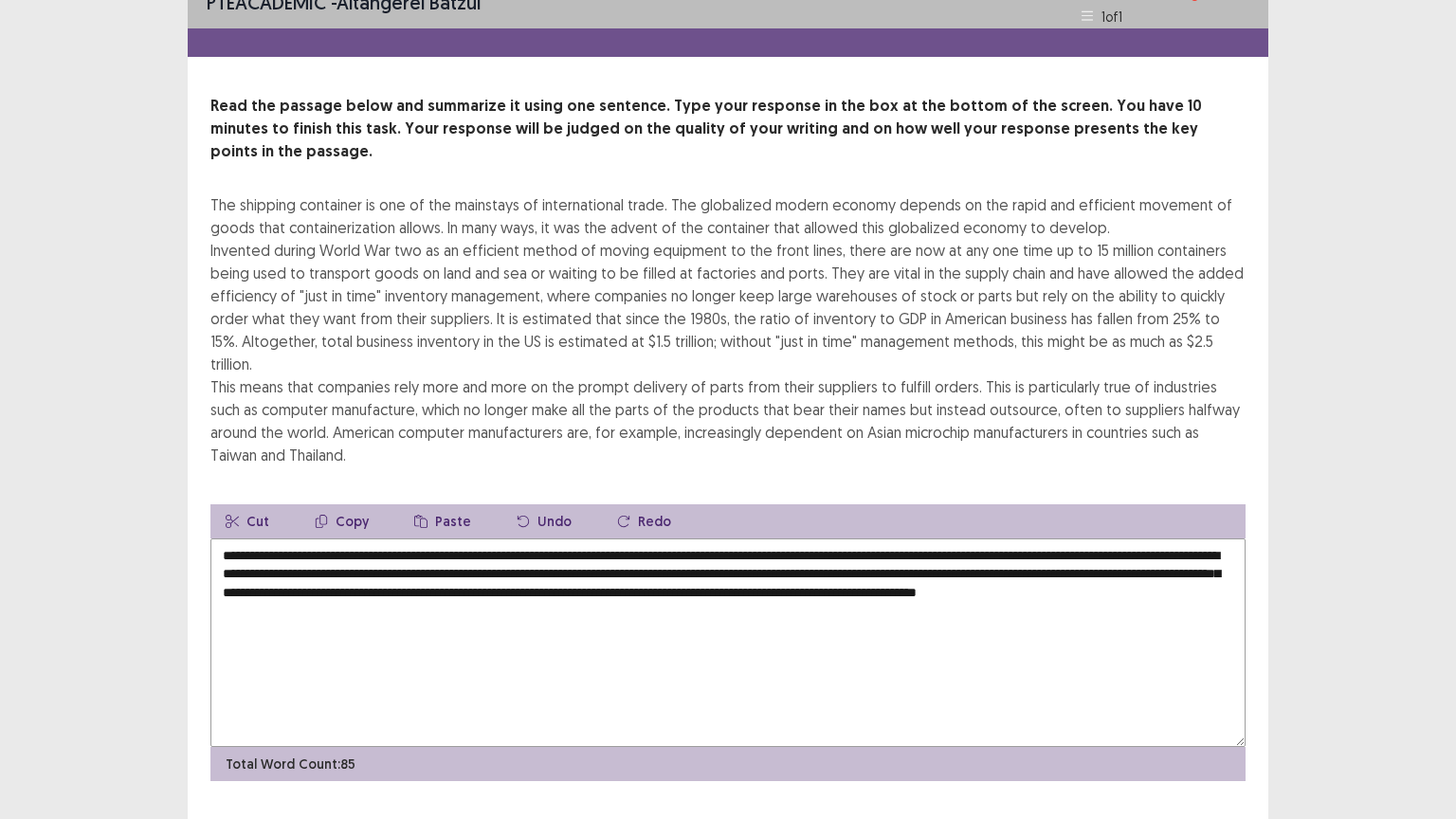 type on "**********" 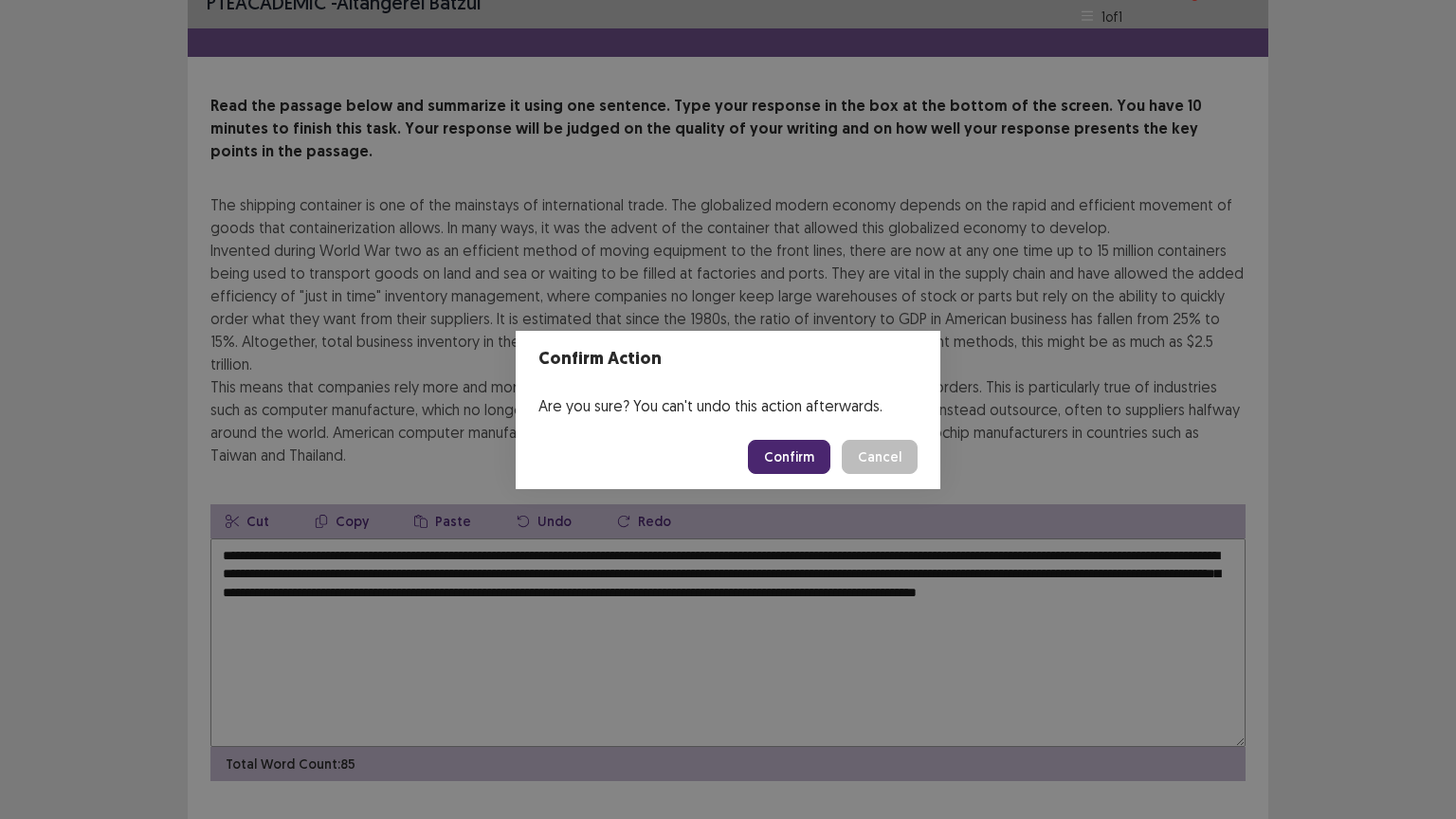 click on "Confirm" at bounding box center [789, 457] 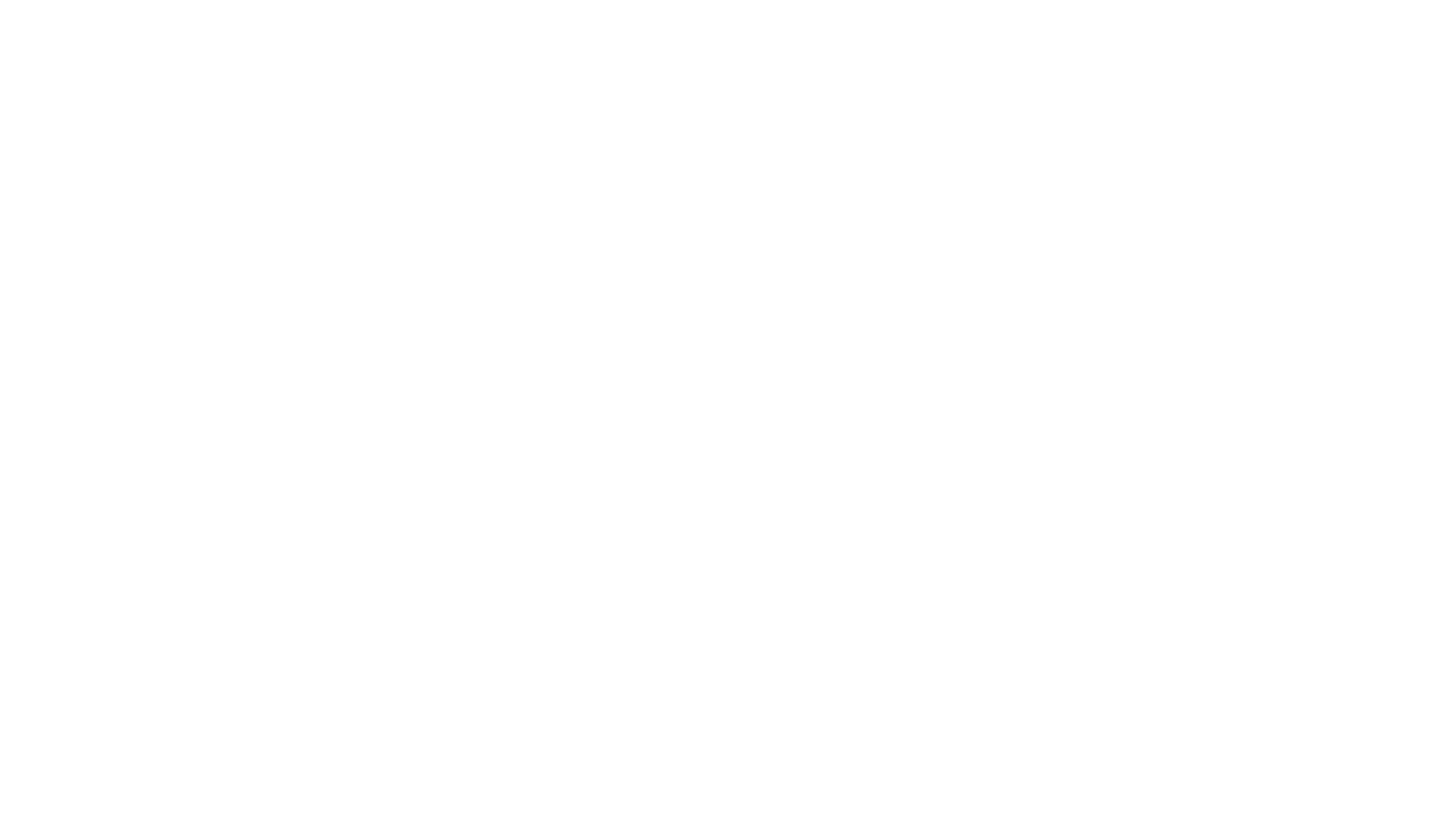 scroll, scrollTop: 0, scrollLeft: 0, axis: both 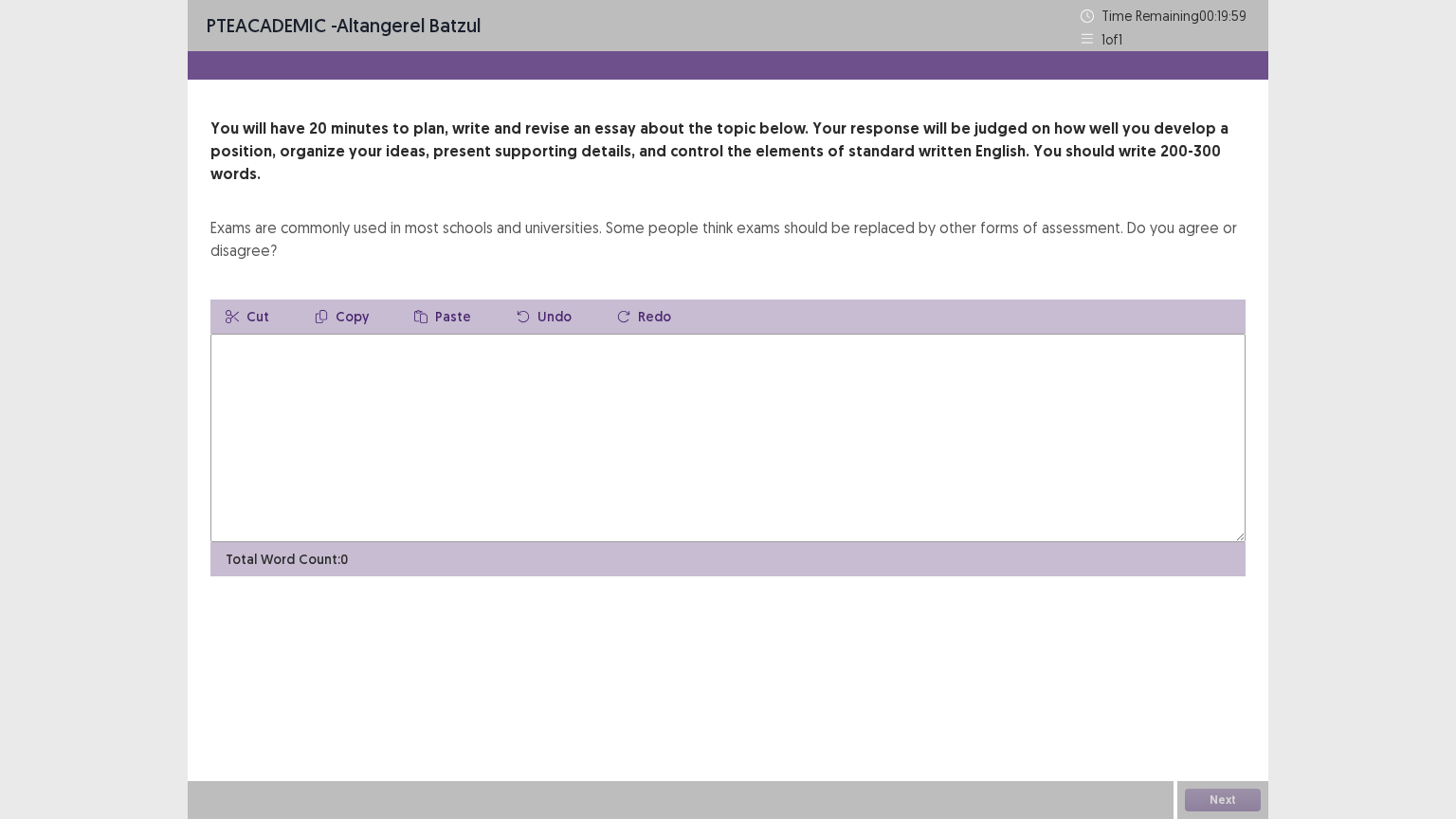 click at bounding box center [728, 438] 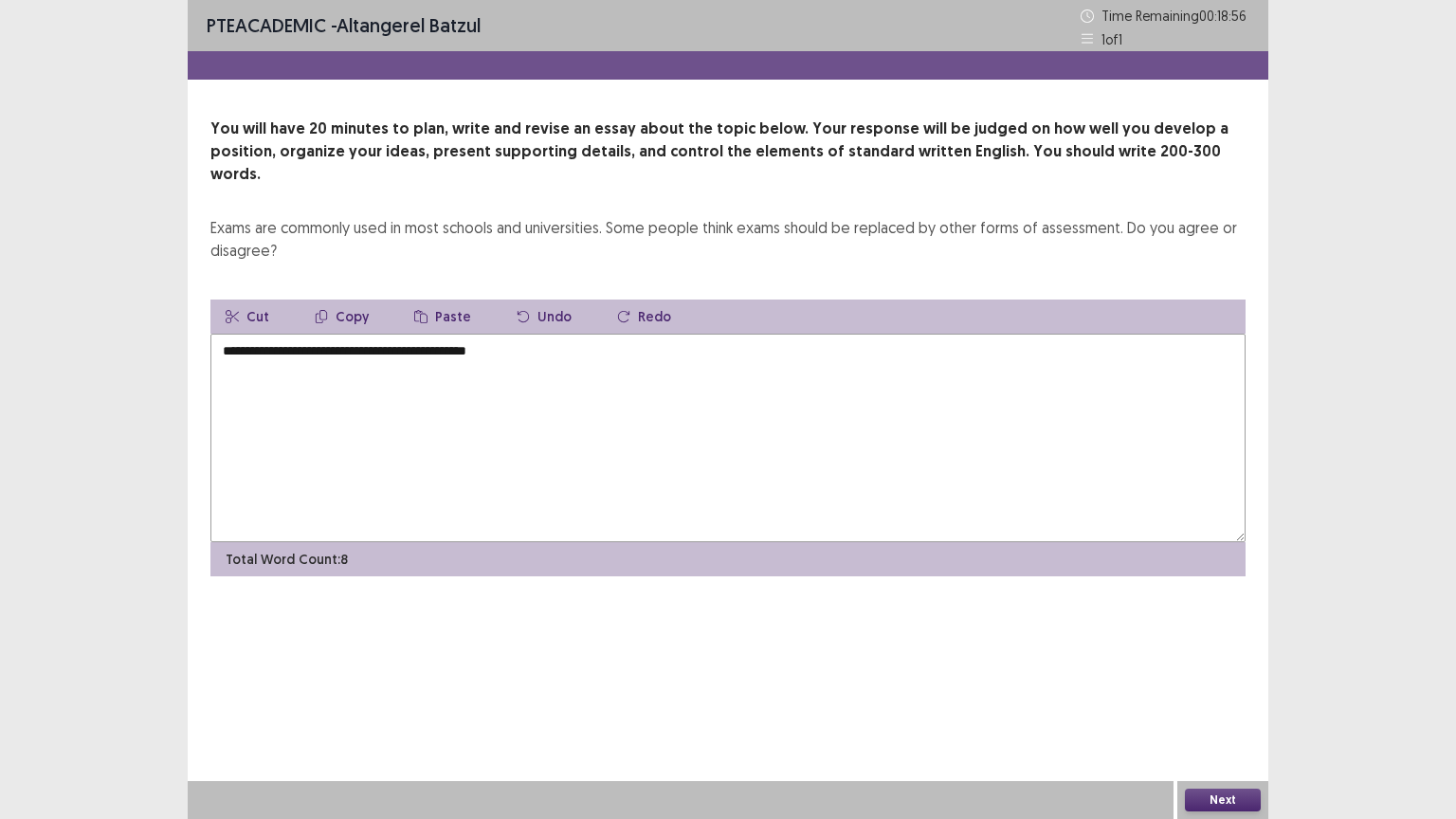 click on "**********" at bounding box center [728, 438] 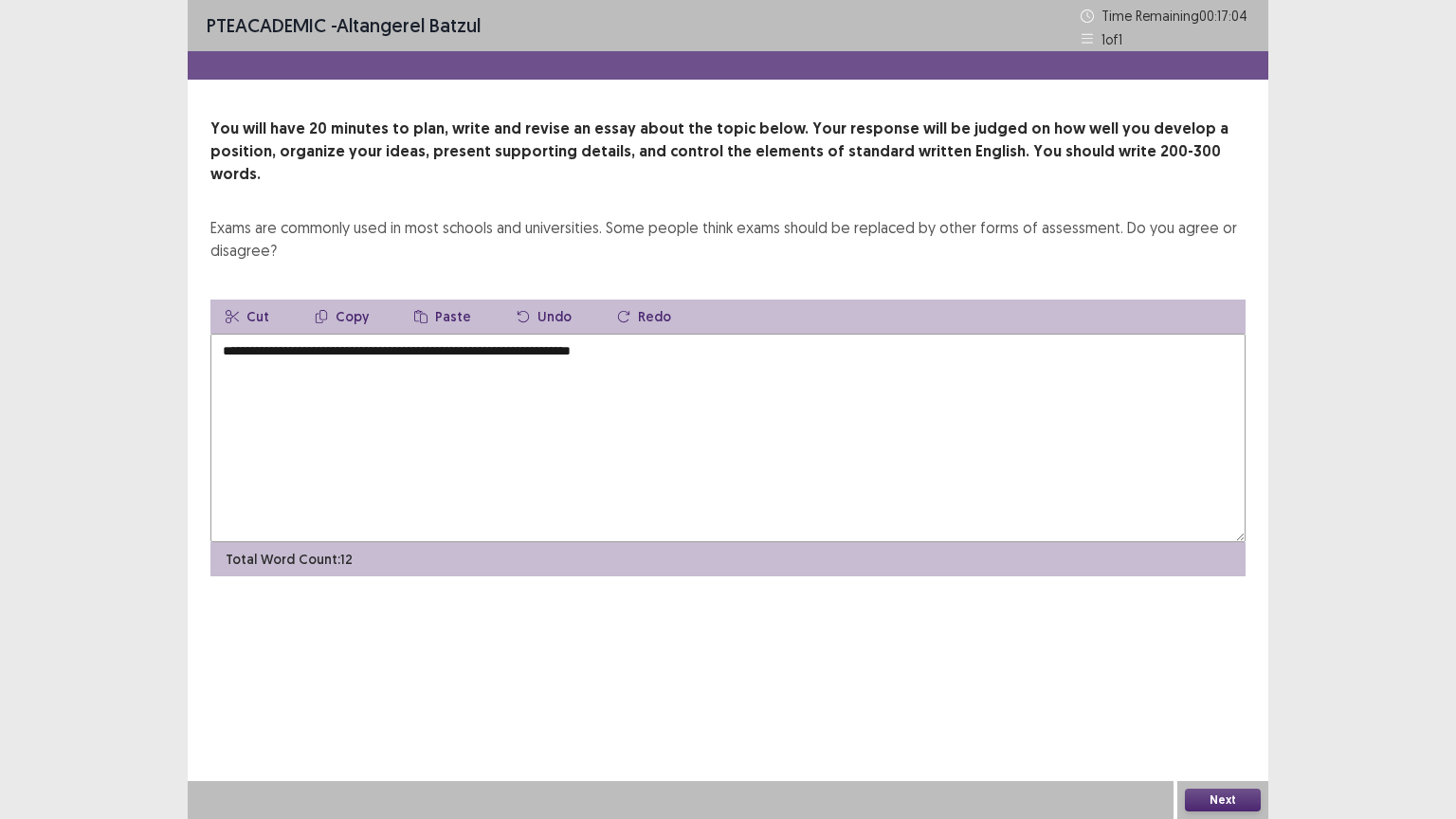 click on "**********" at bounding box center [728, 438] 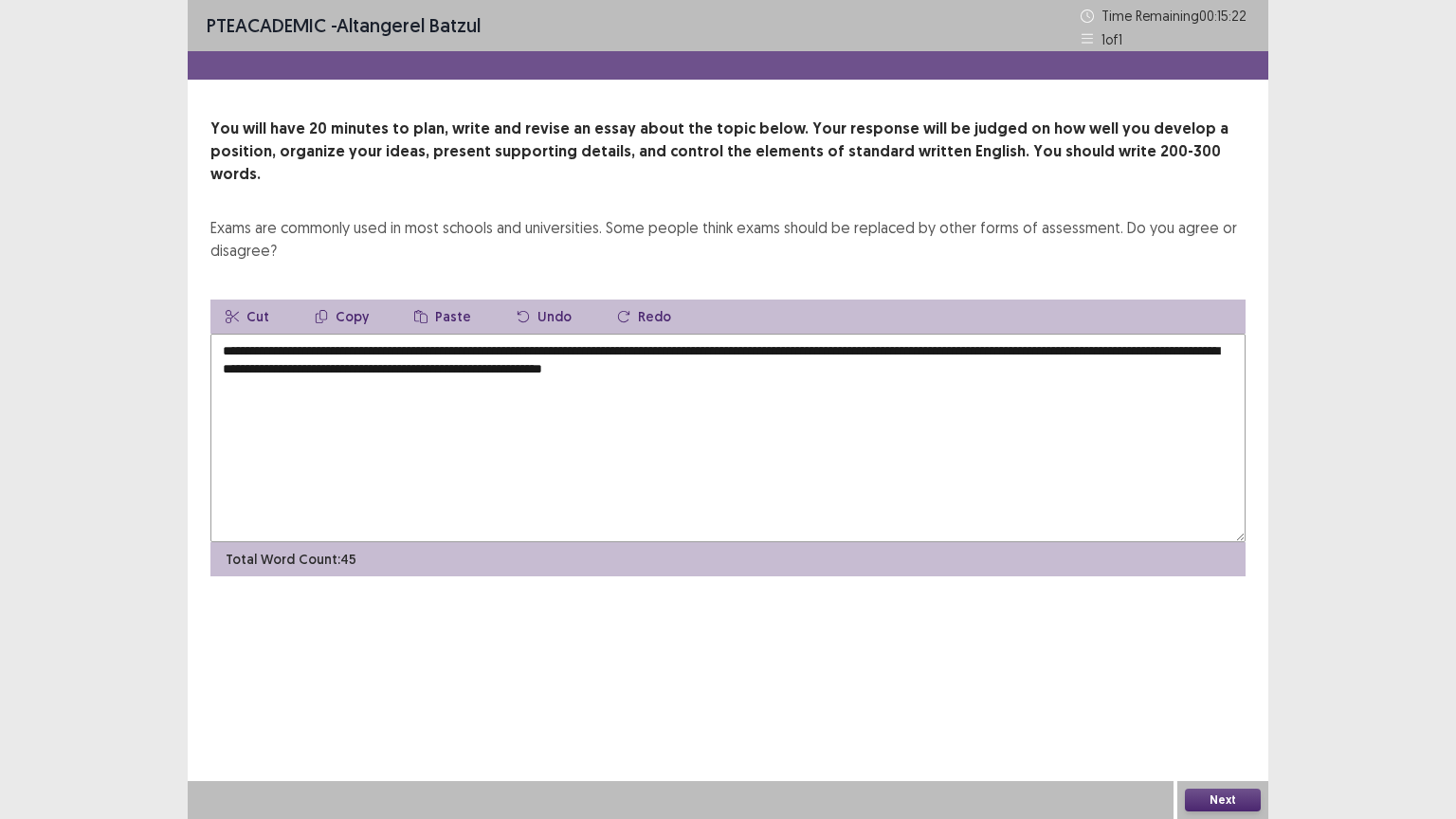 click on "**********" at bounding box center [728, 438] 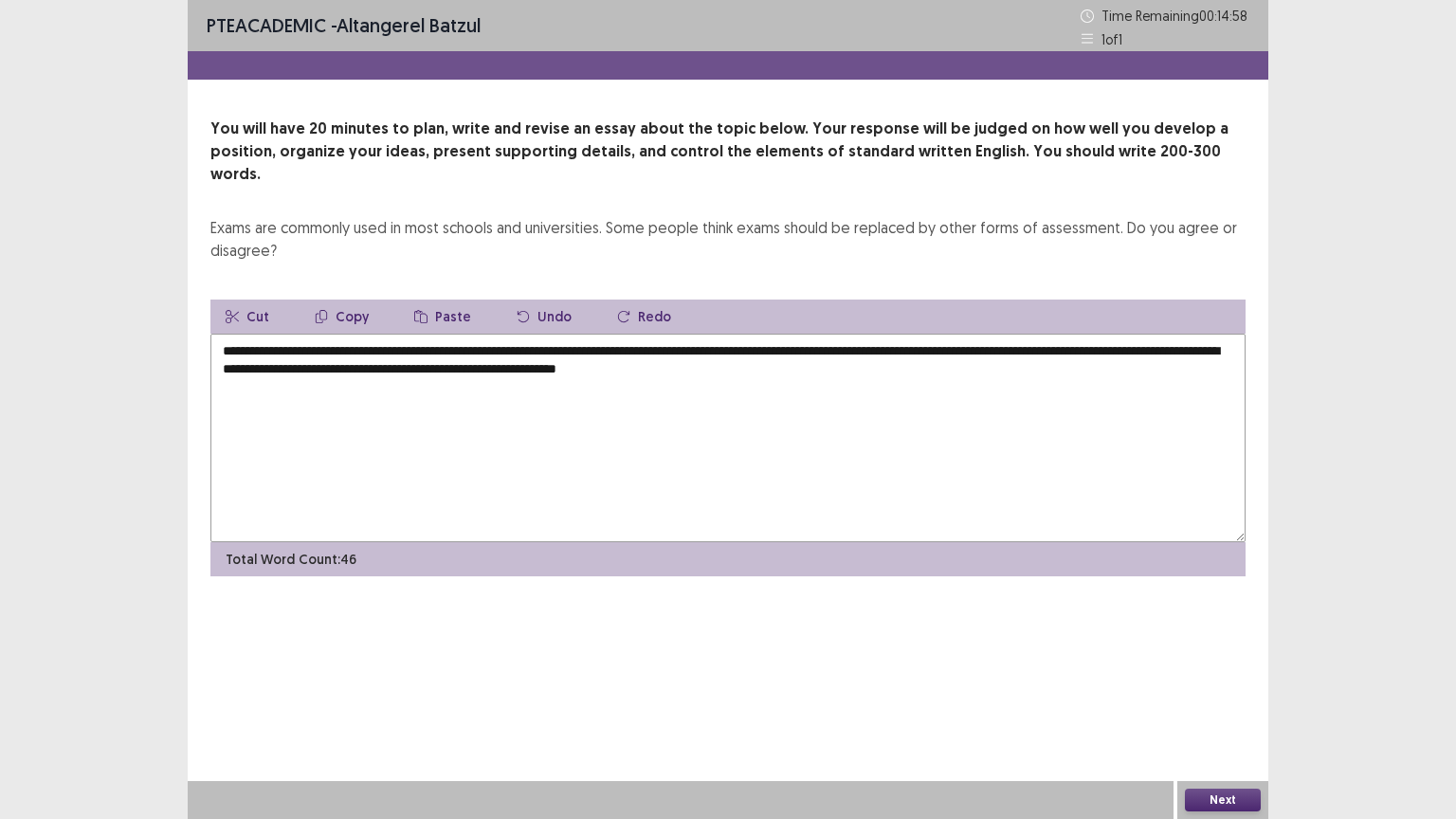 click on "**********" at bounding box center [728, 438] 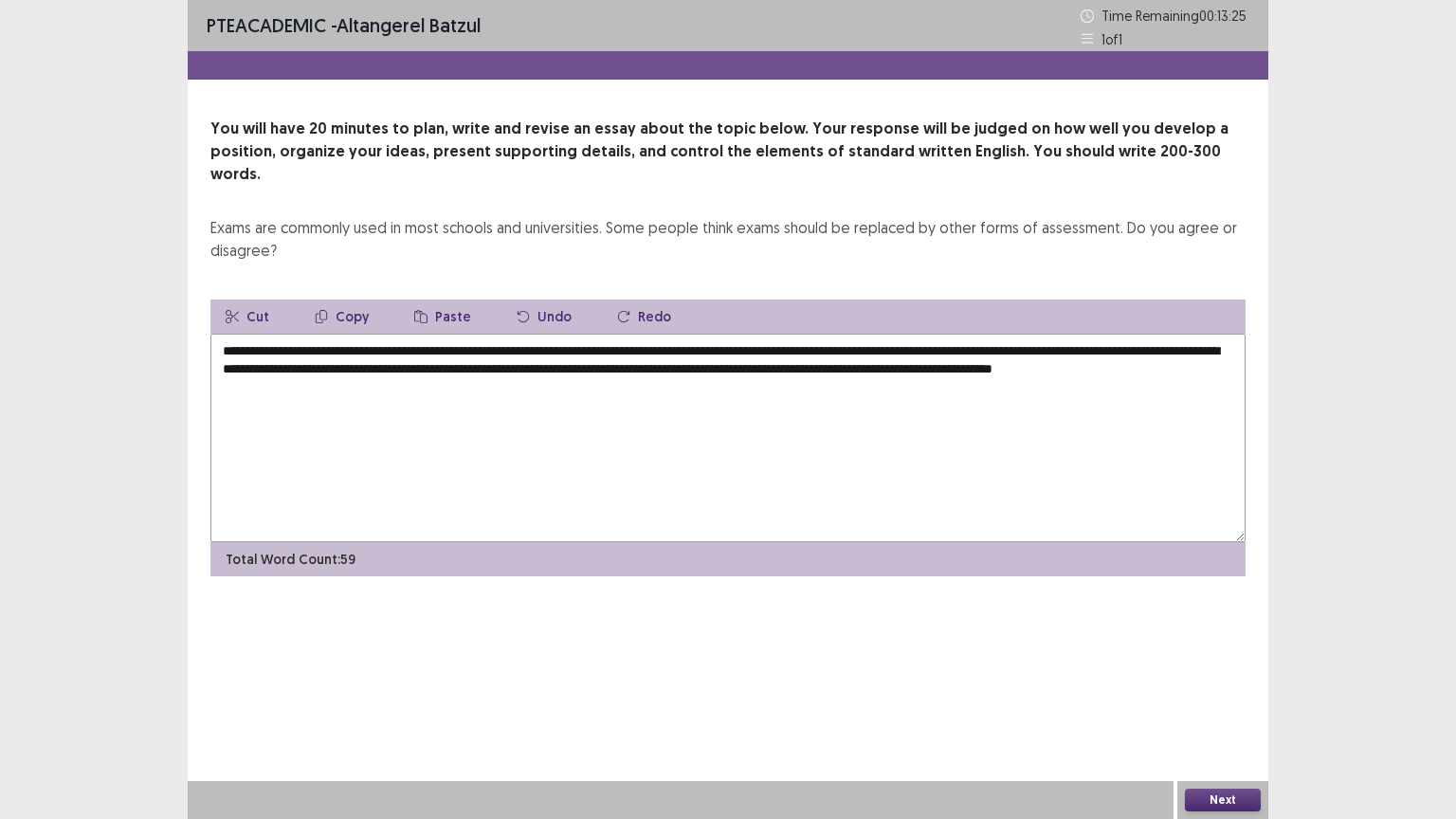 click on "**********" at bounding box center [728, 438] 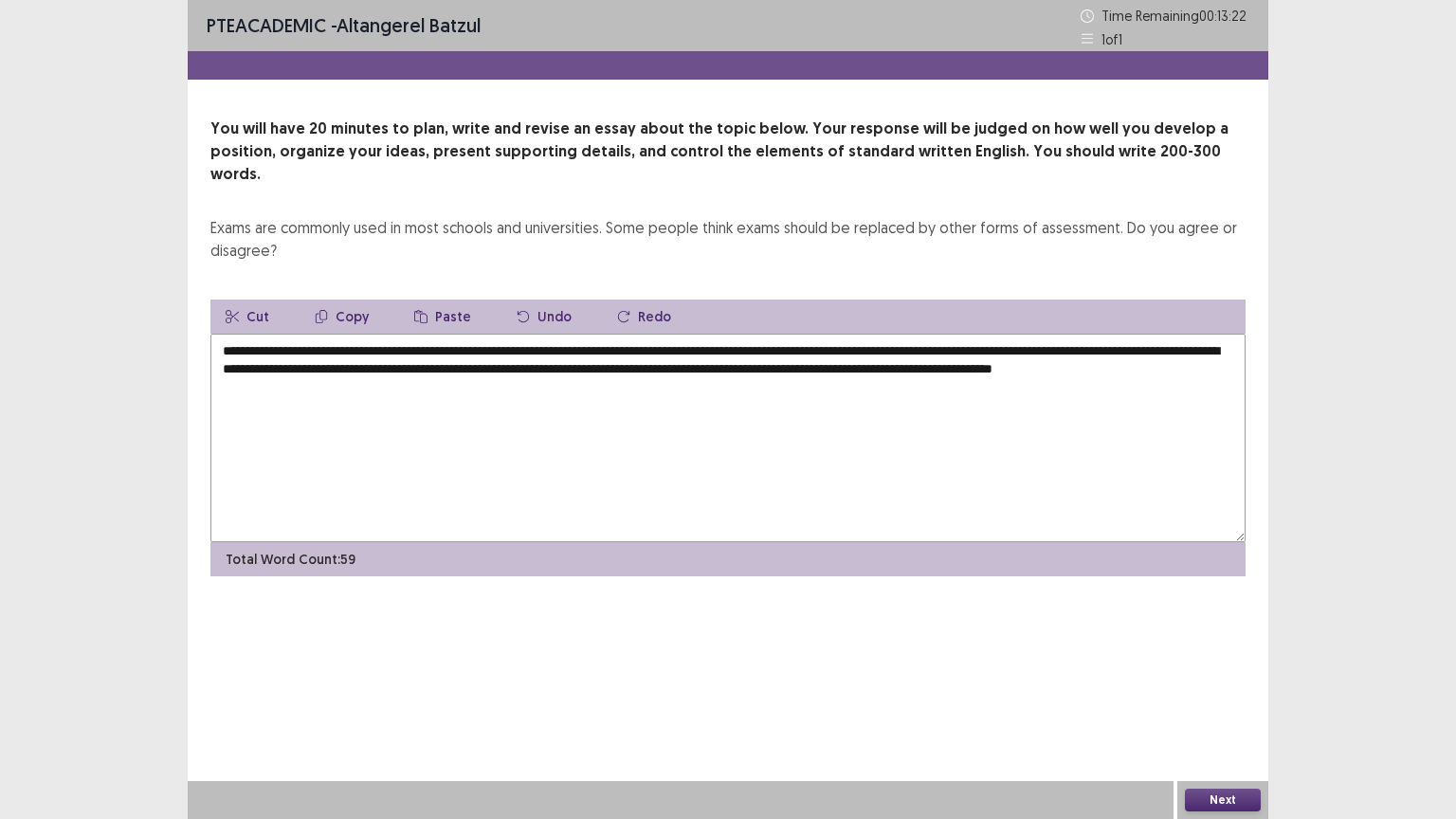 drag, startPoint x: 1041, startPoint y: 349, endPoint x: 999, endPoint y: 349, distance: 42 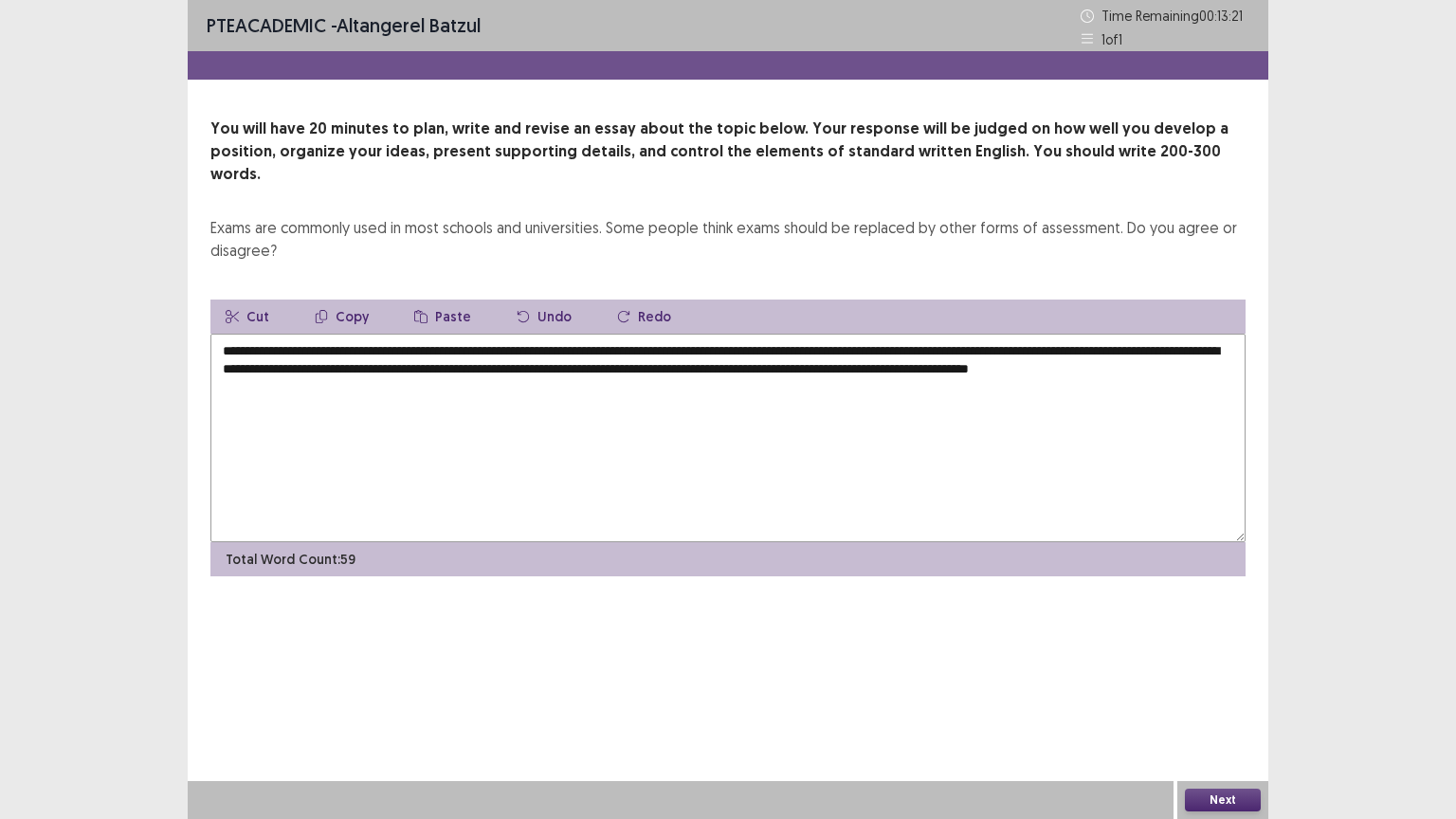 click on "**********" at bounding box center (728, 438) 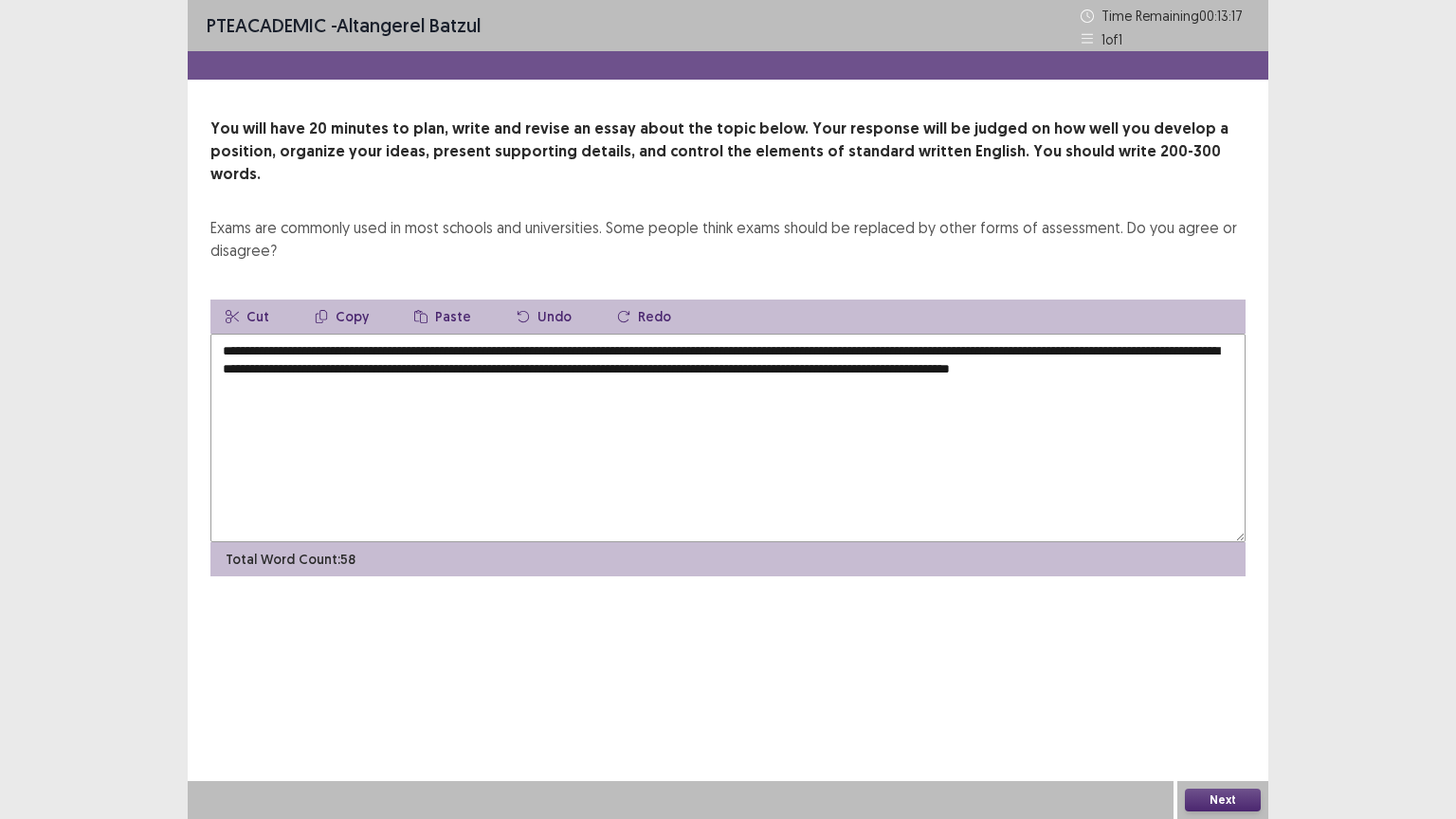 click on "**********" at bounding box center [728, 438] 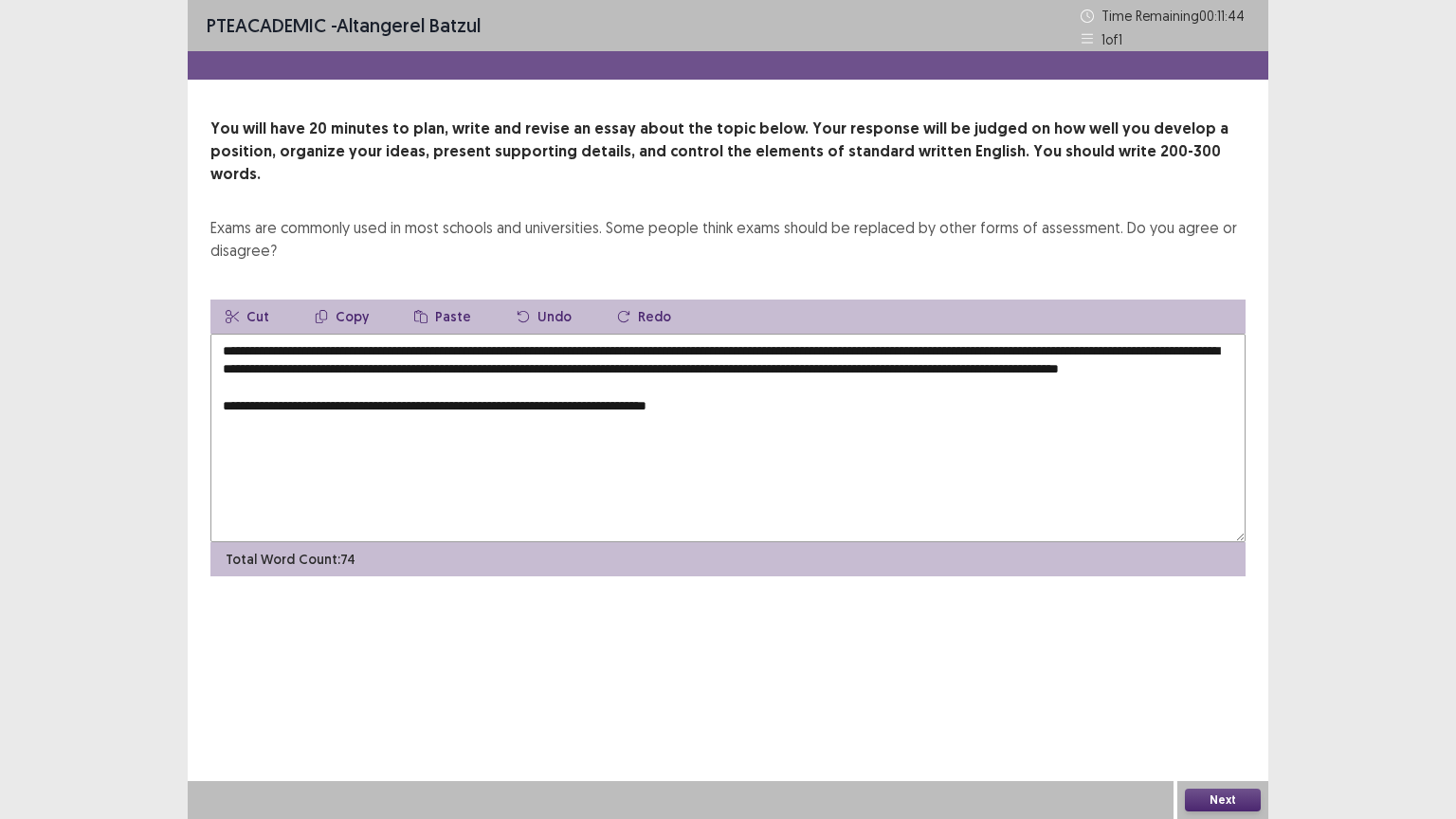 click on "**********" at bounding box center (728, 438) 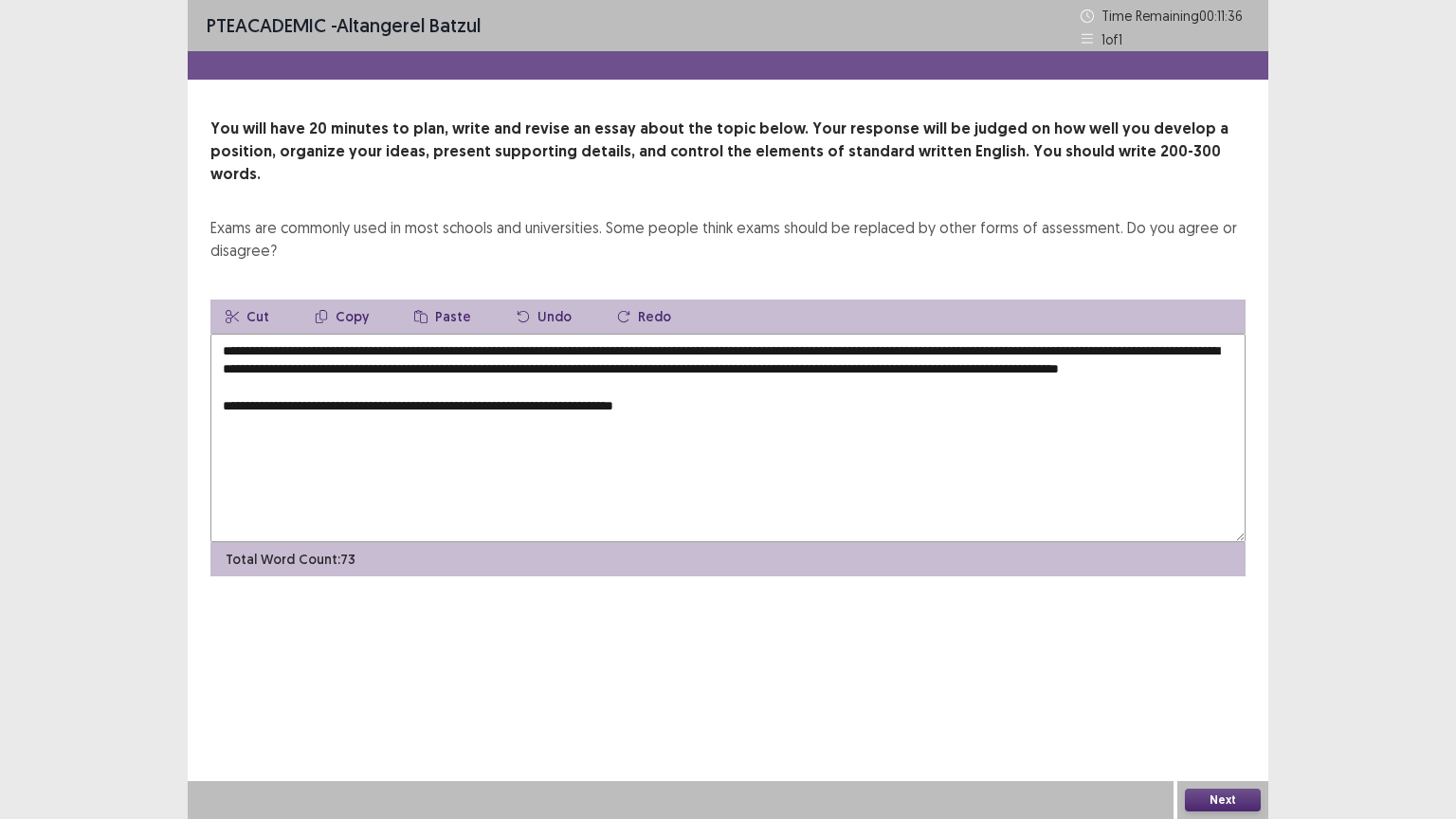 click on "**********" at bounding box center [728, 438] 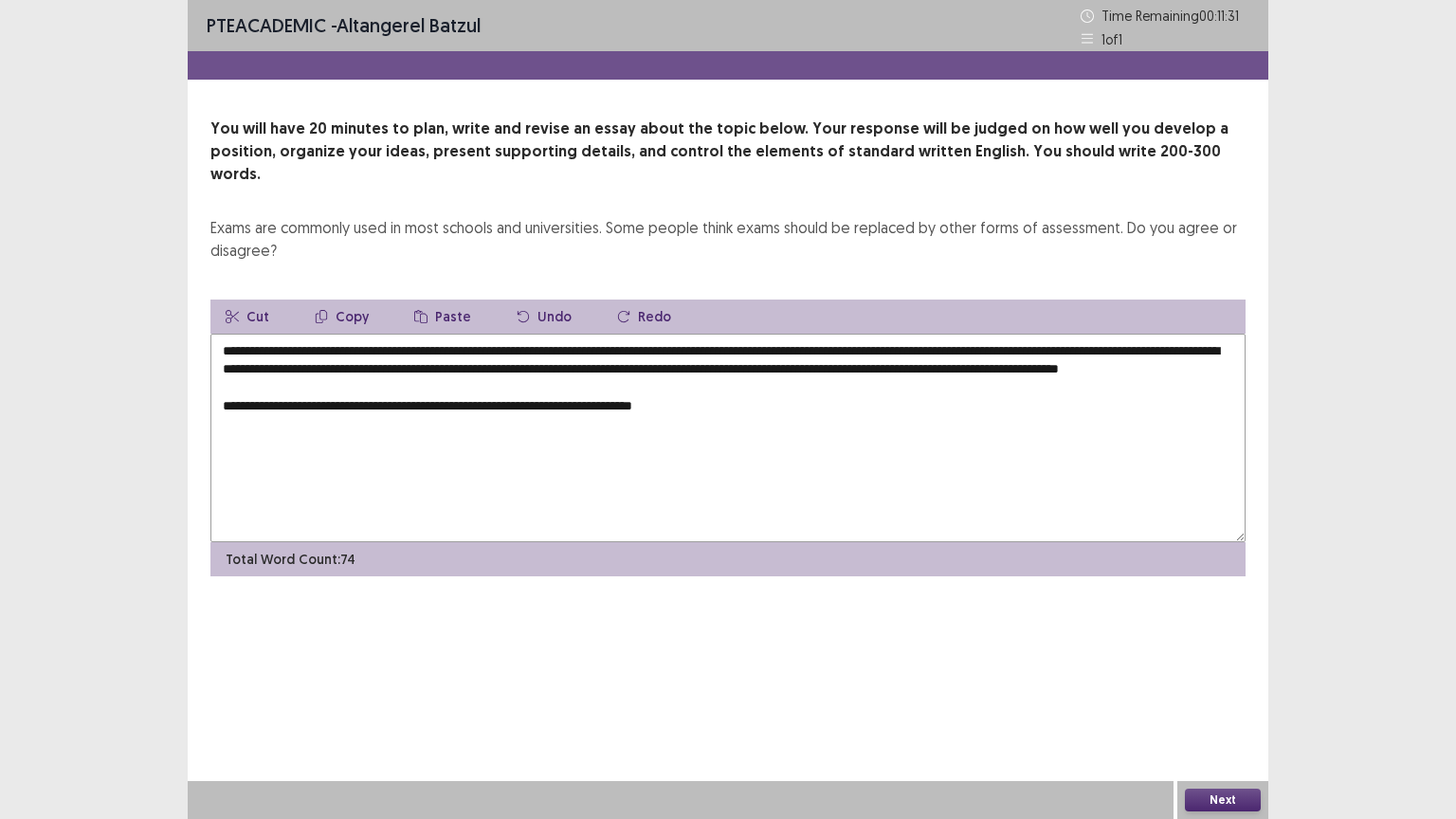 click on "**********" at bounding box center [728, 438] 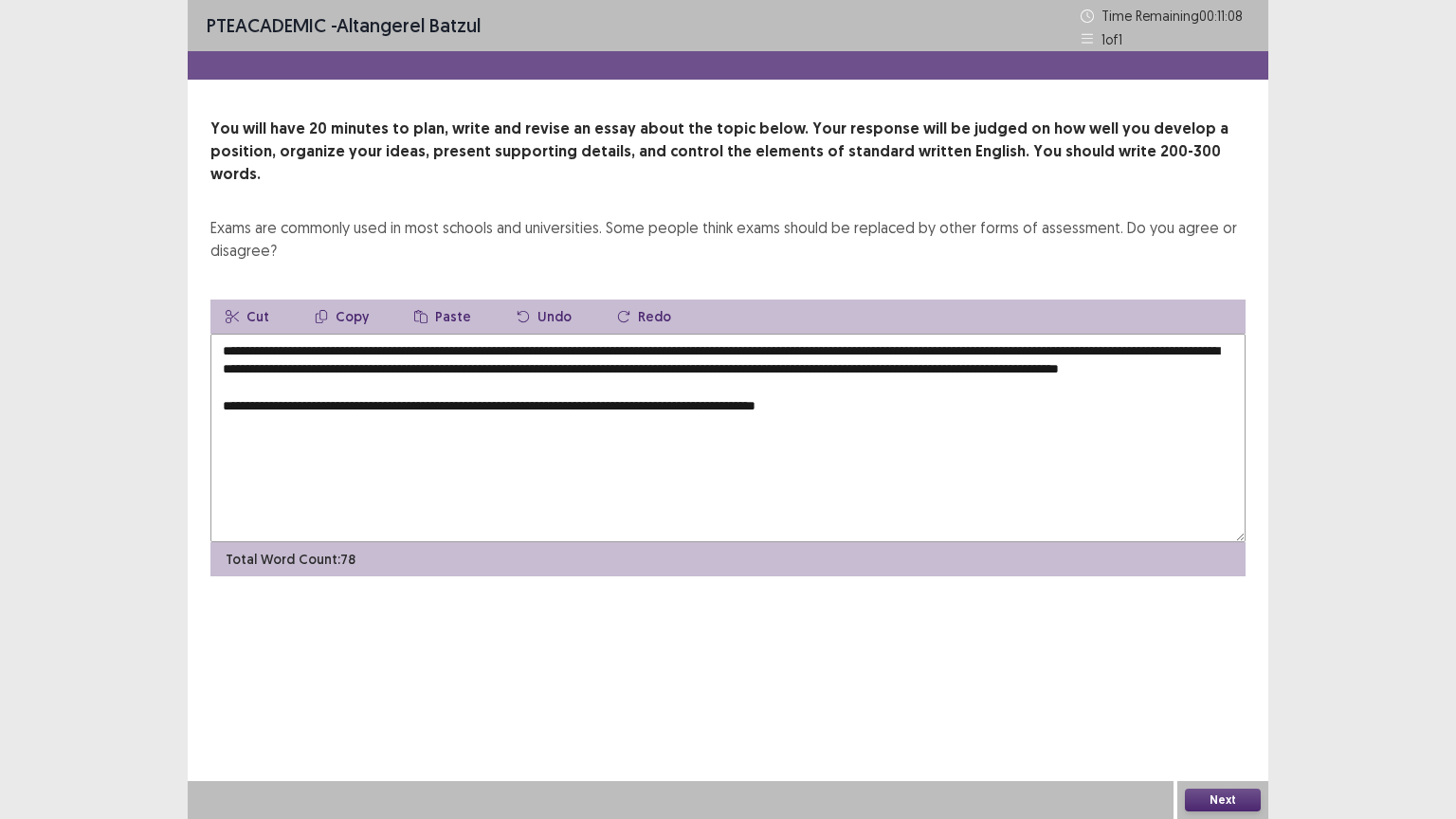 click on "**********" at bounding box center [728, 438] 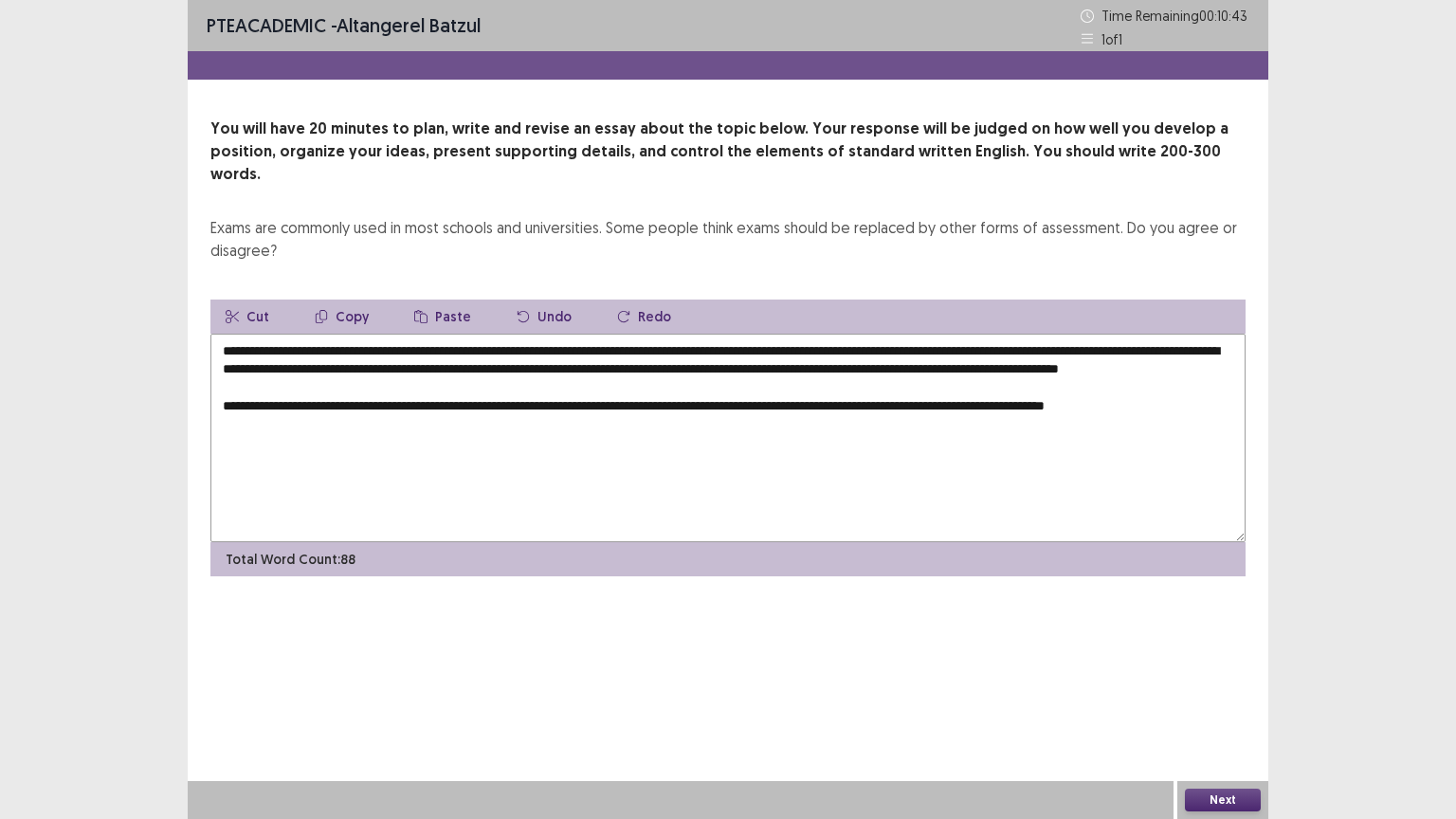 click on "**********" at bounding box center [728, 438] 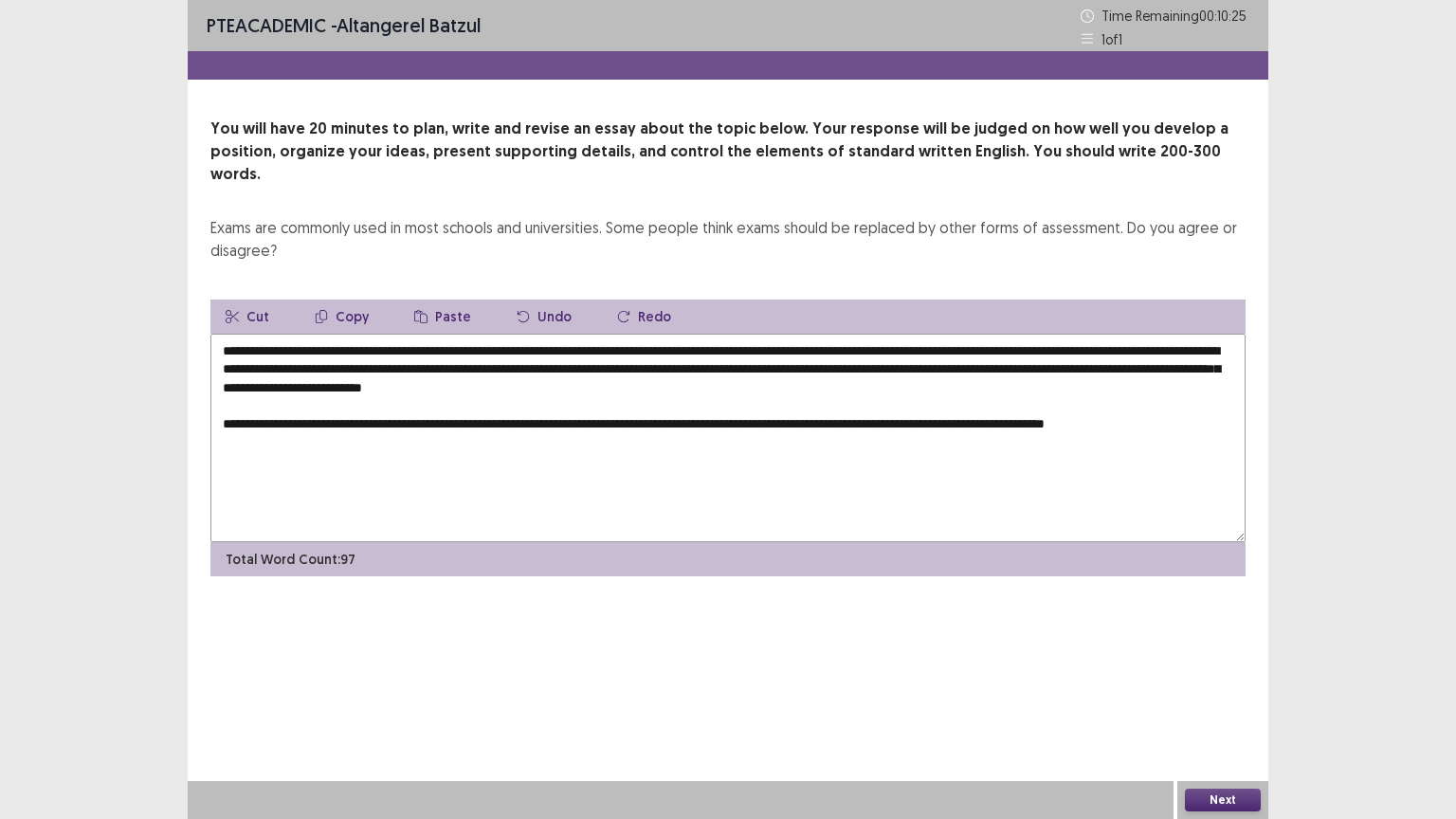 click on "**********" at bounding box center (728, 438) 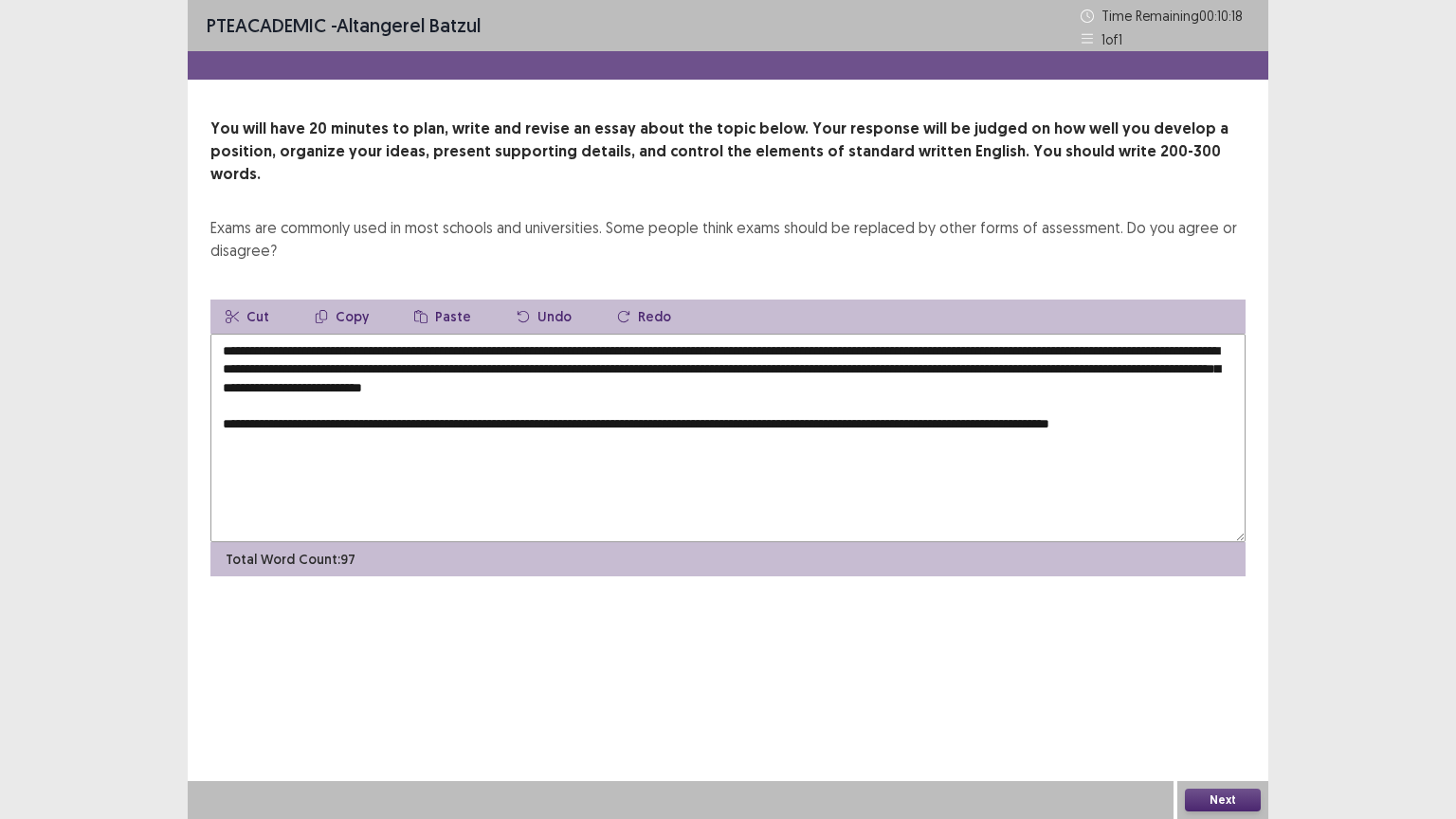 click on "**********" at bounding box center [728, 438] 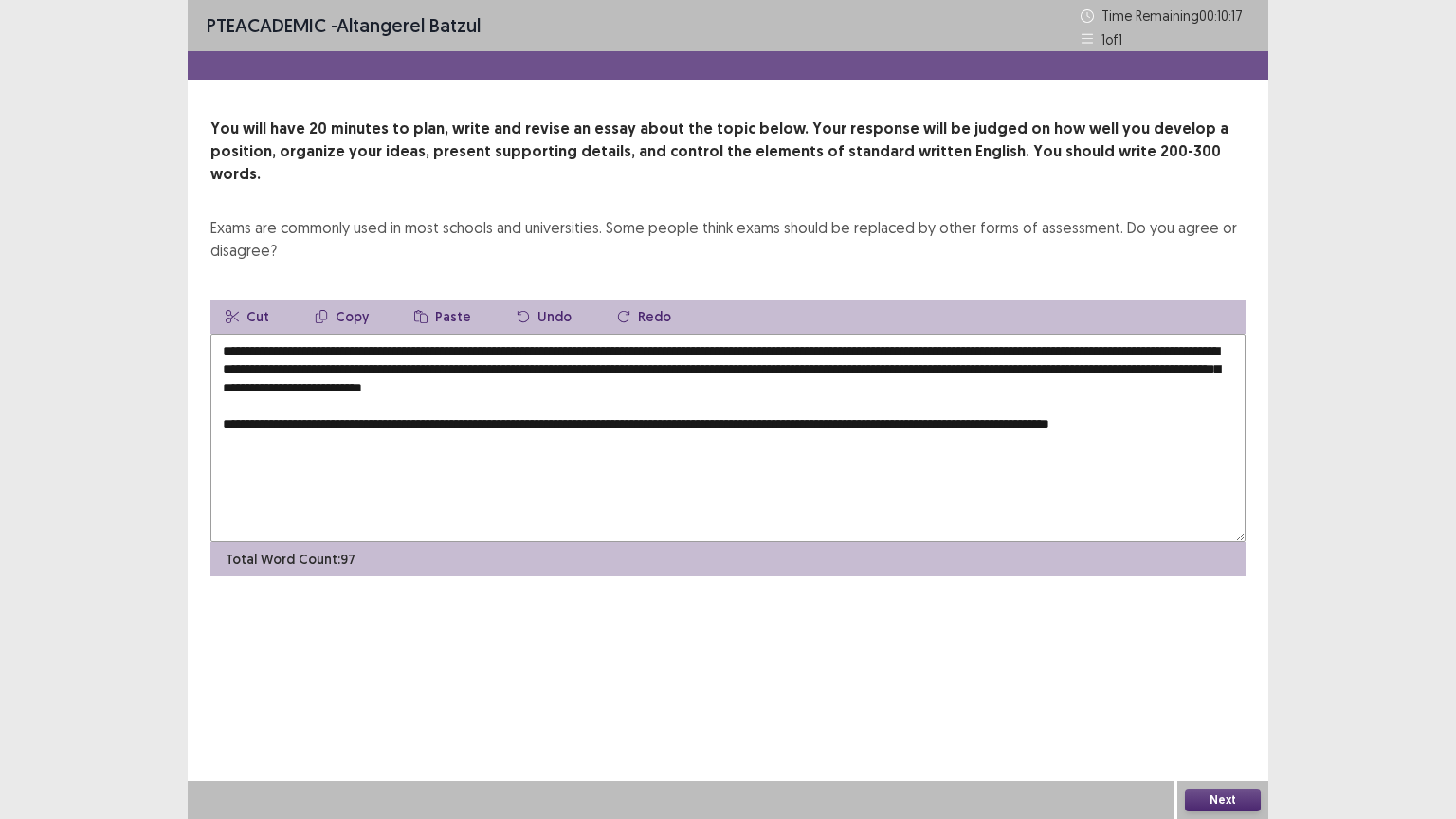click on "**********" at bounding box center (728, 438) 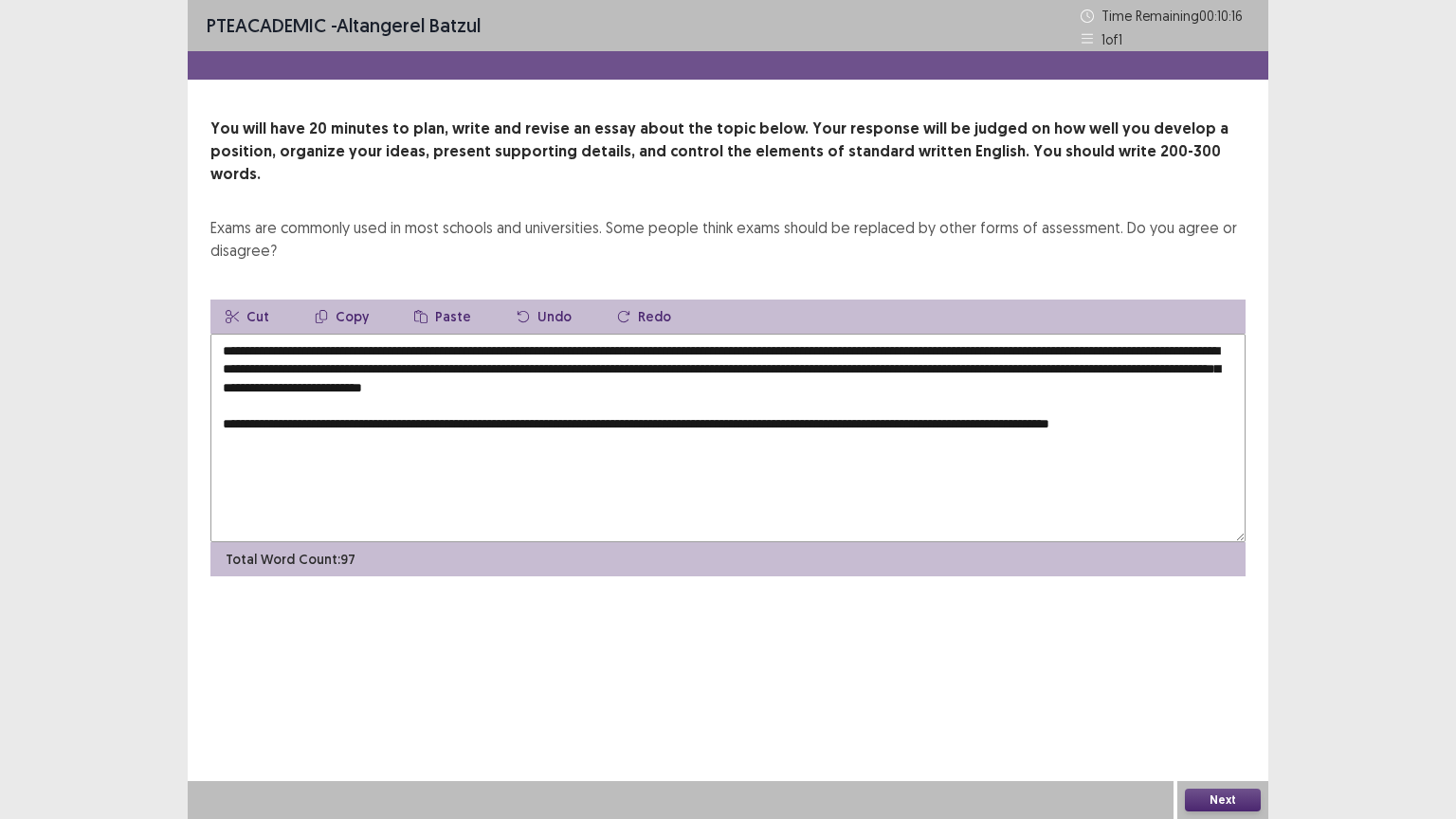 click on "**********" at bounding box center [728, 438] 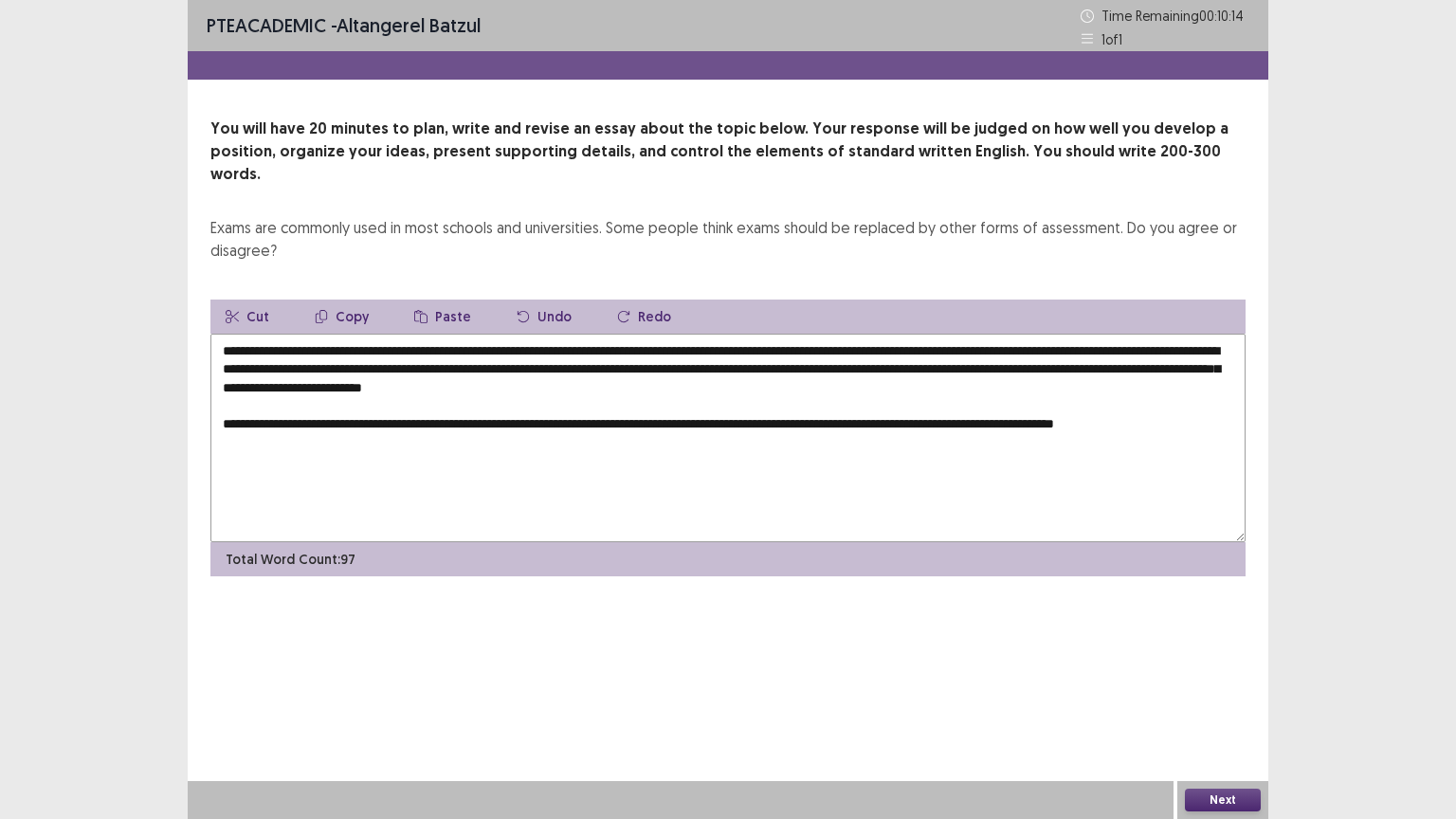 click on "**********" at bounding box center [728, 438] 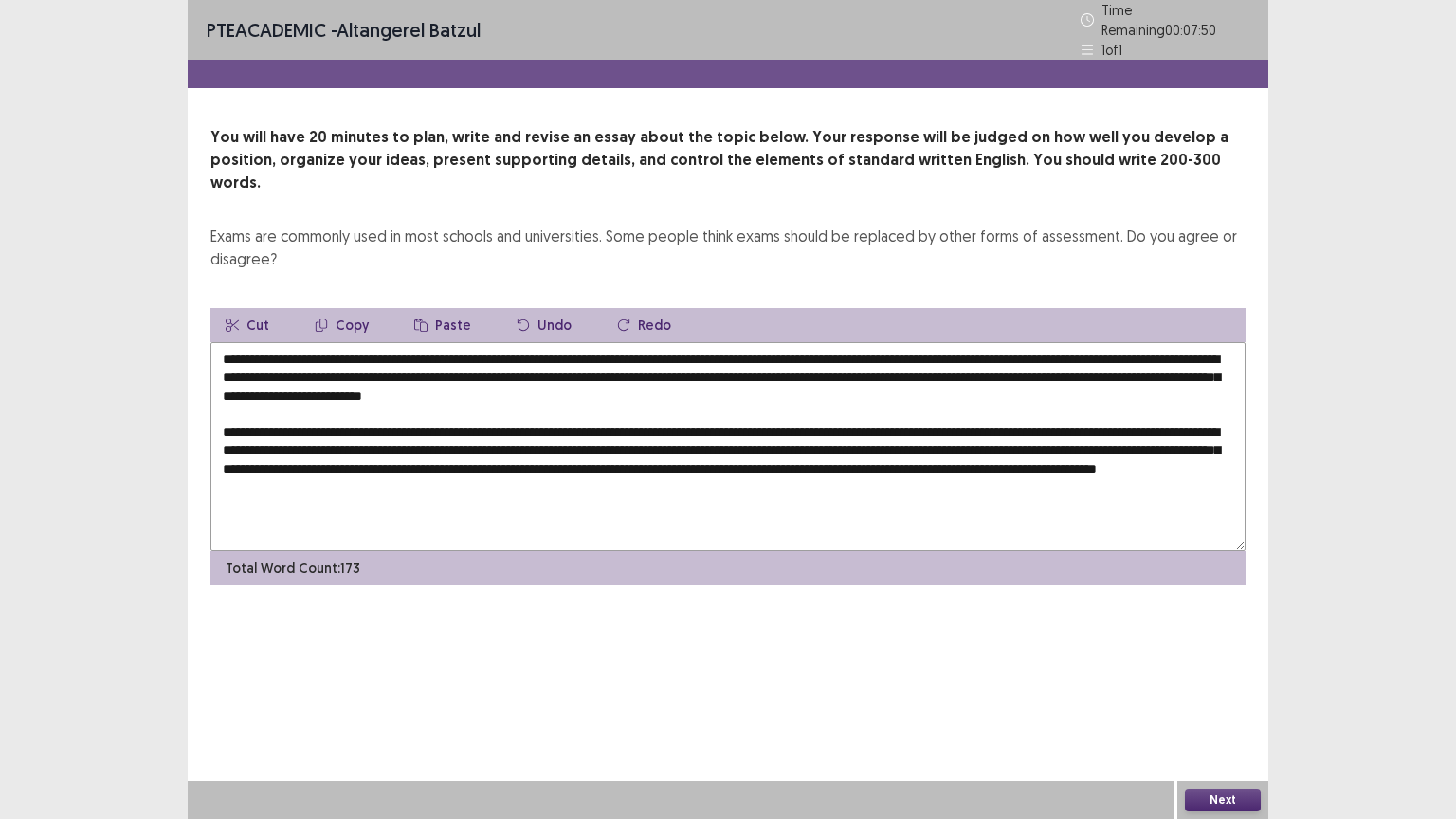 click at bounding box center [728, 446] 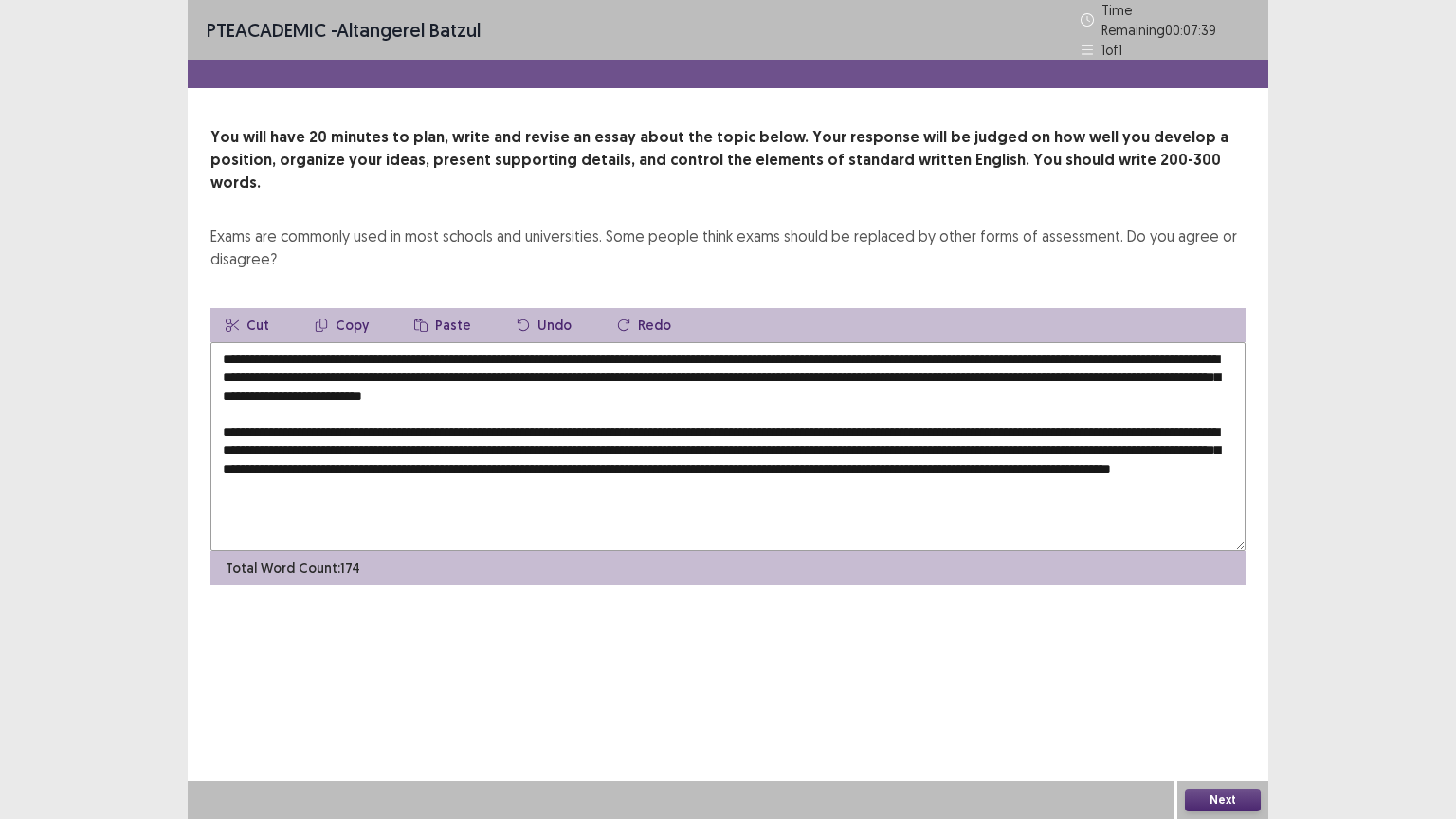 click at bounding box center (728, 446) 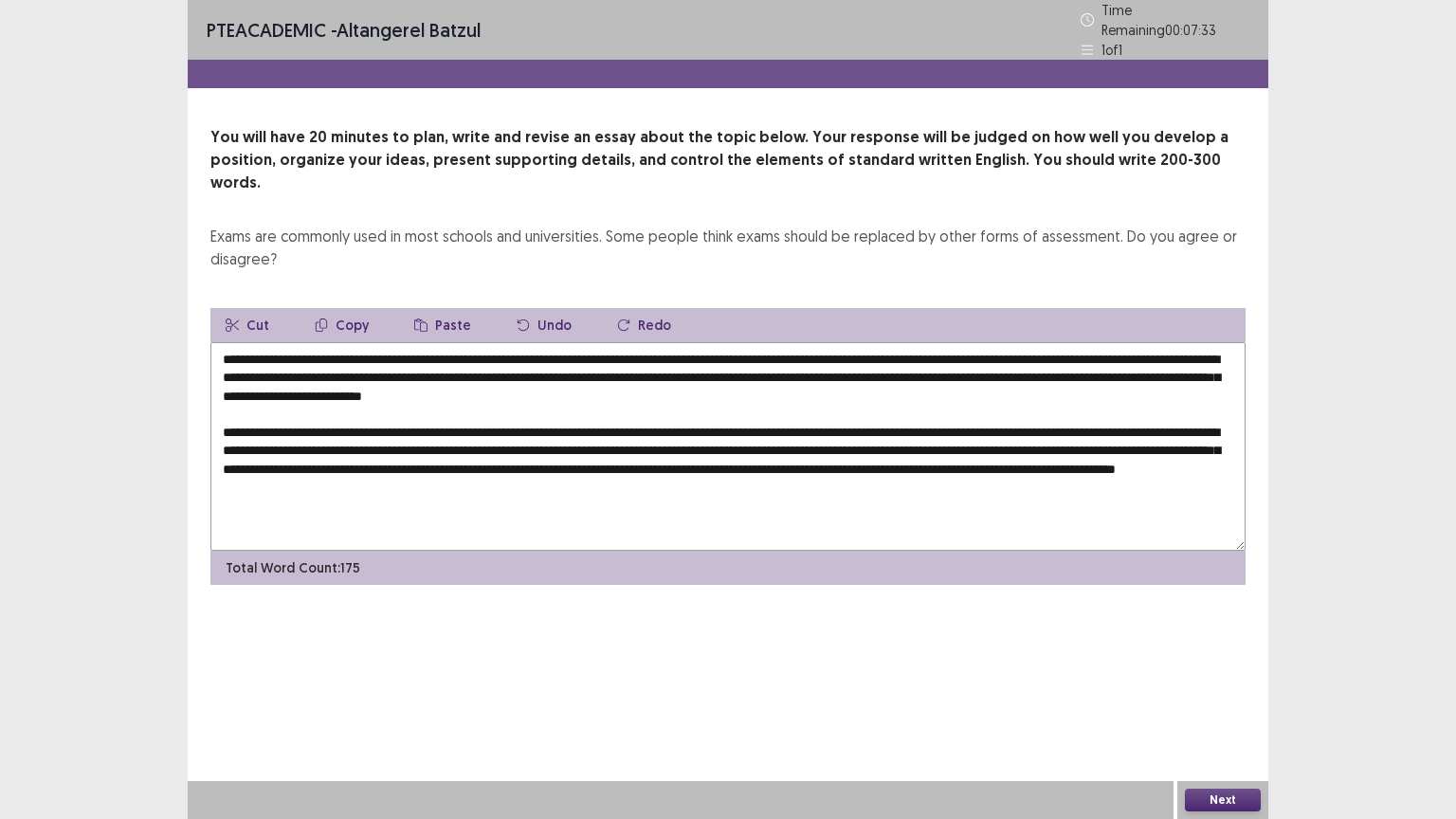drag, startPoint x: 584, startPoint y: 418, endPoint x: 612, endPoint y: 421, distance: 28.160256 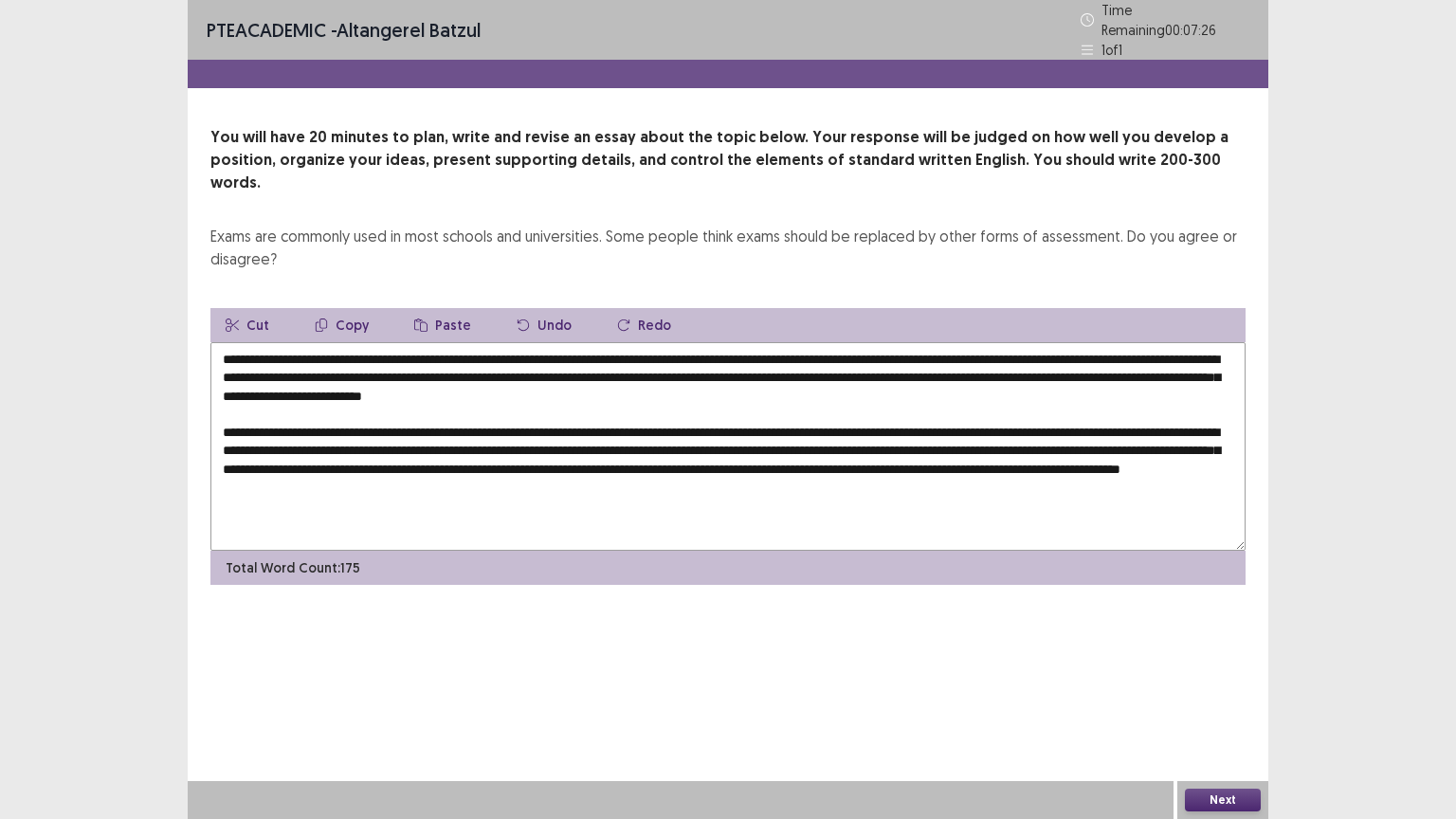 click at bounding box center [728, 446] 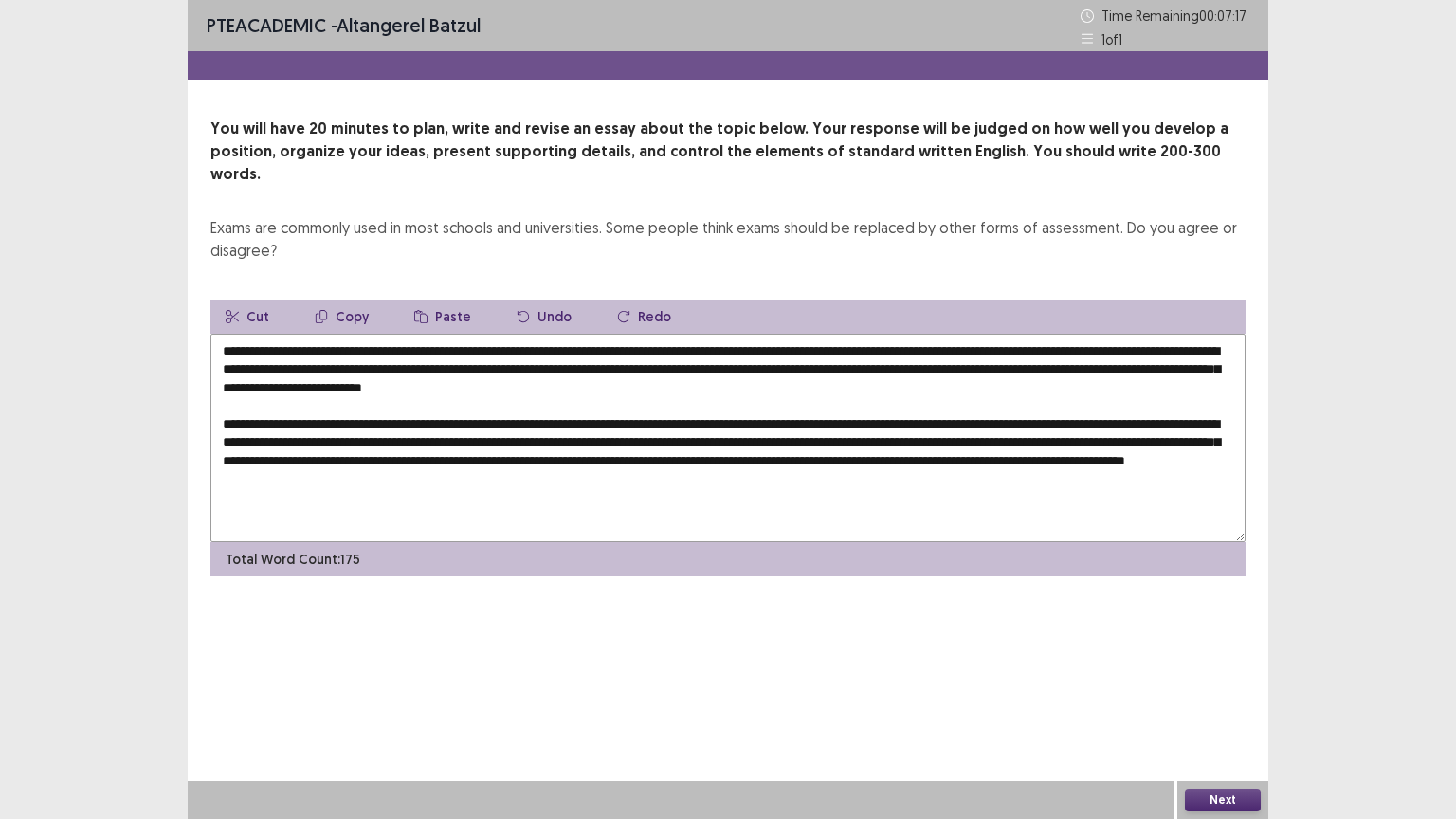 click at bounding box center (728, 438) 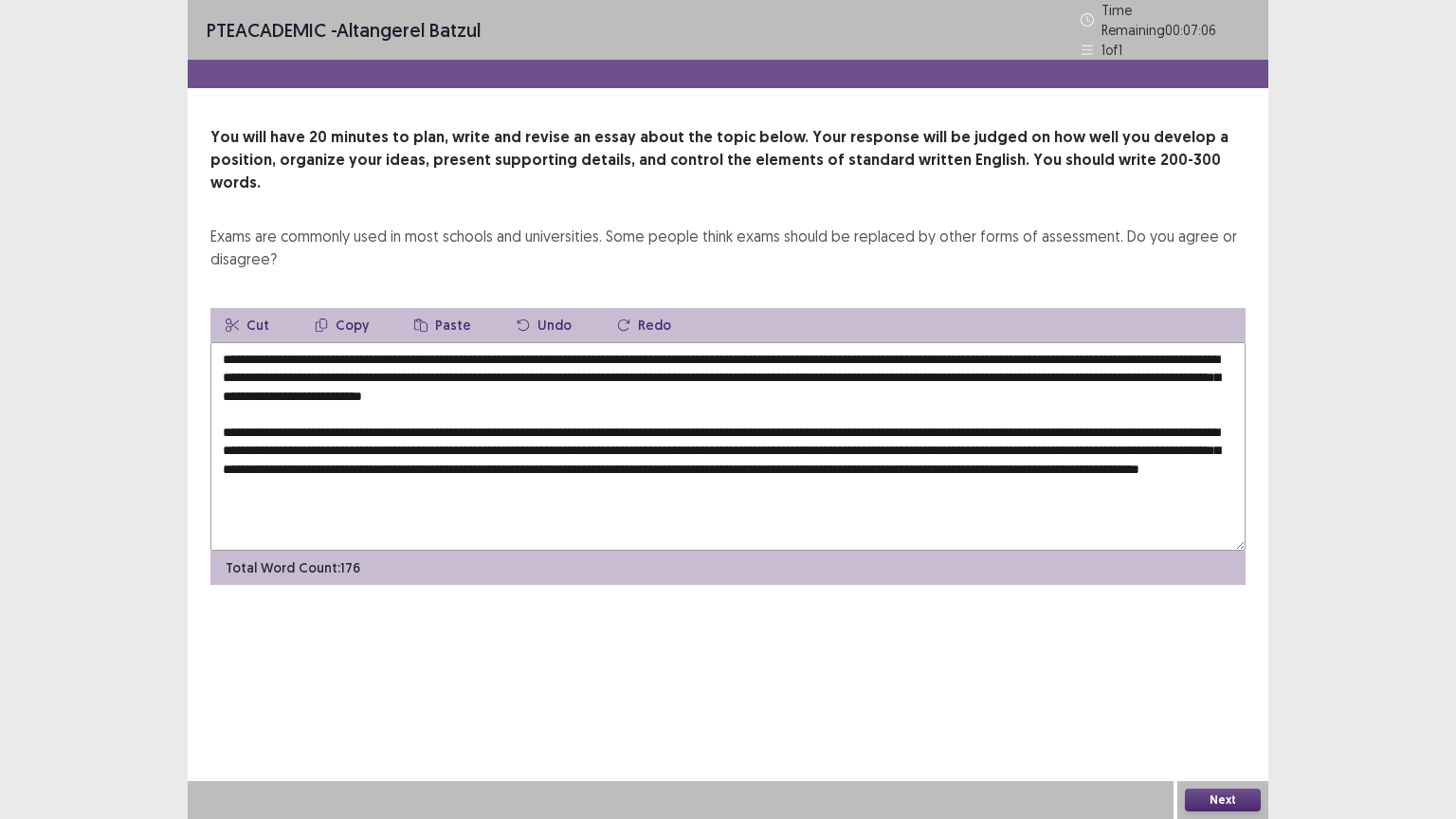 click at bounding box center [728, 446] 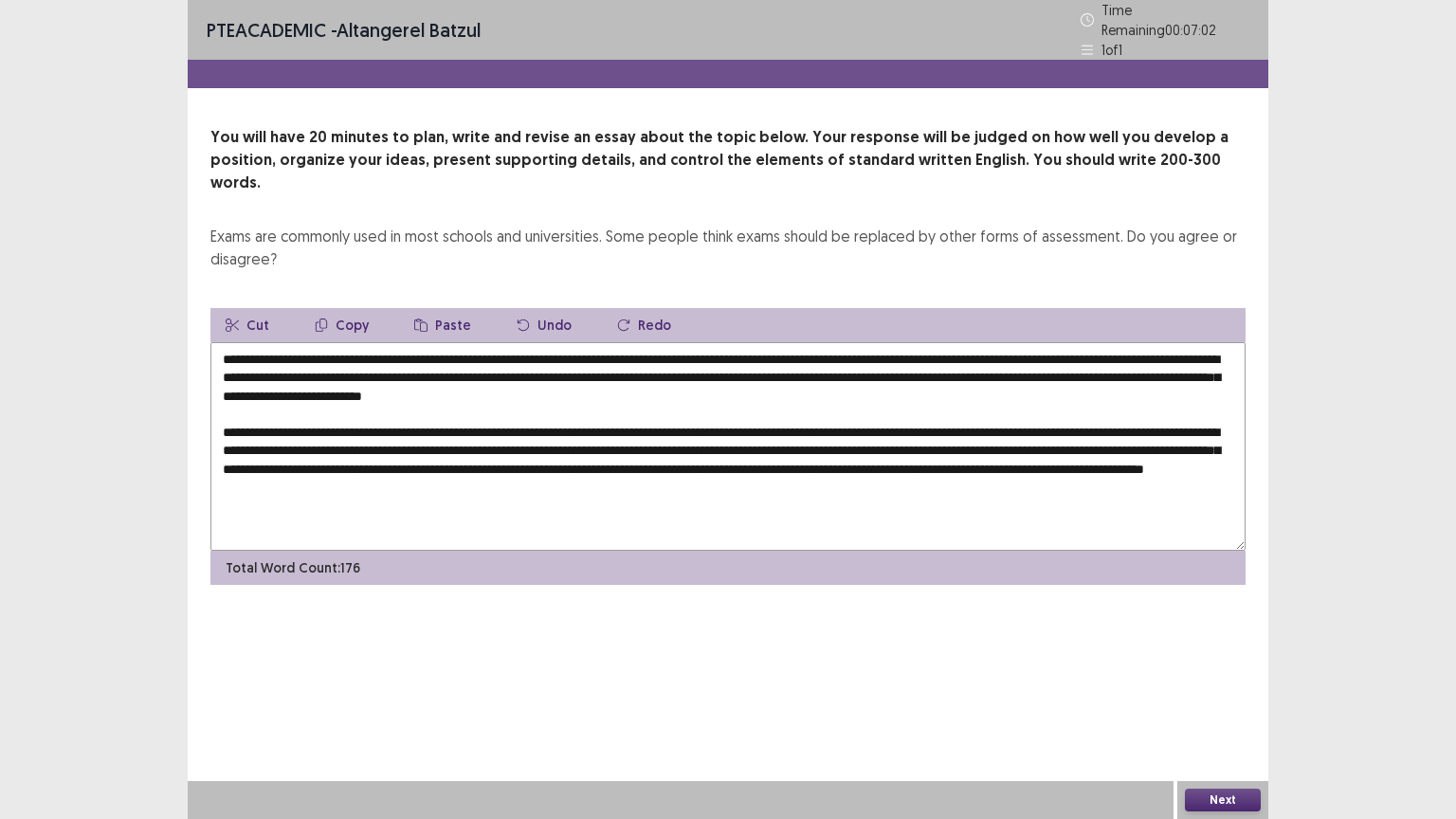 click at bounding box center (728, 446) 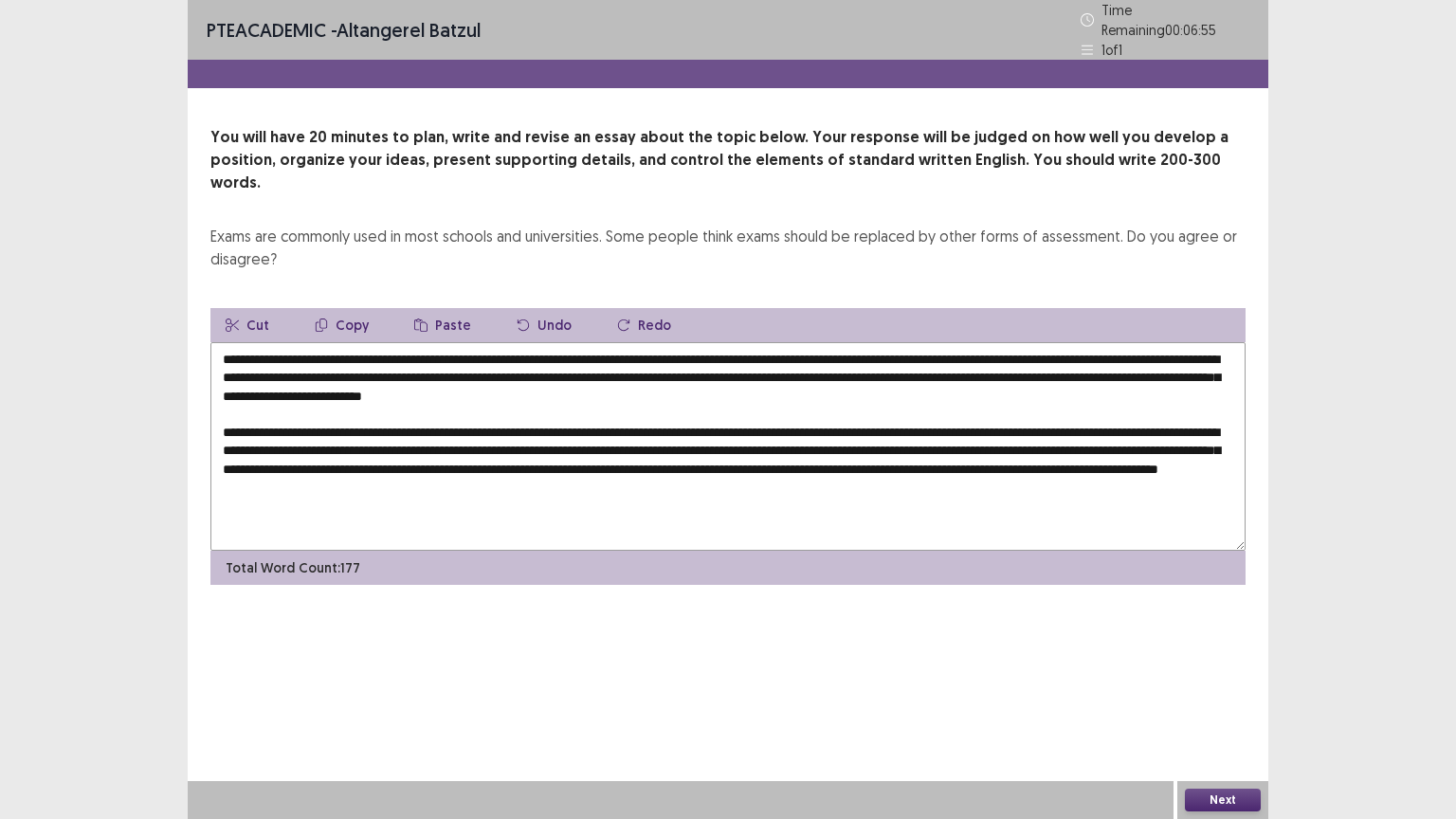 click at bounding box center [728, 446] 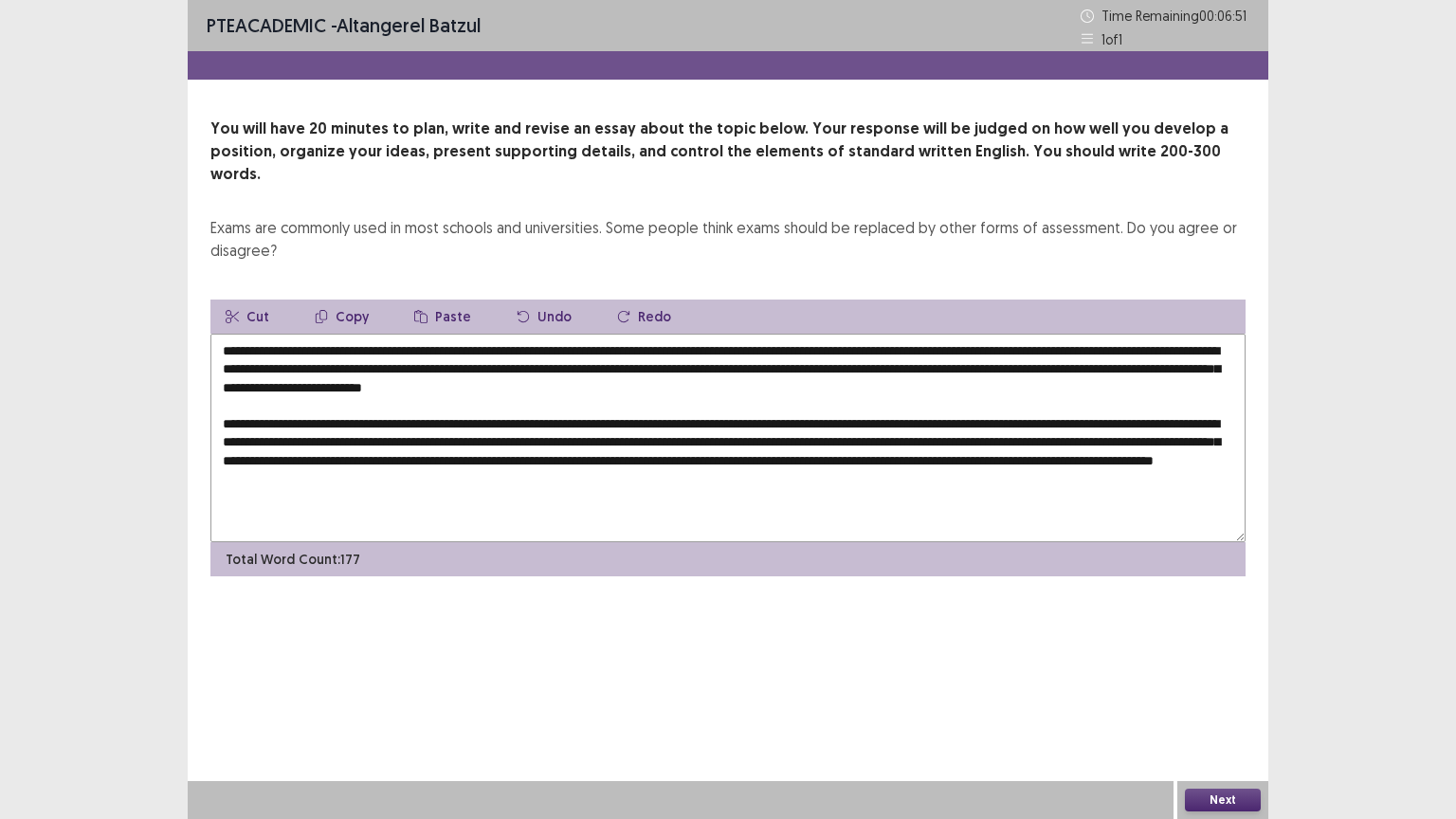 click at bounding box center (728, 438) 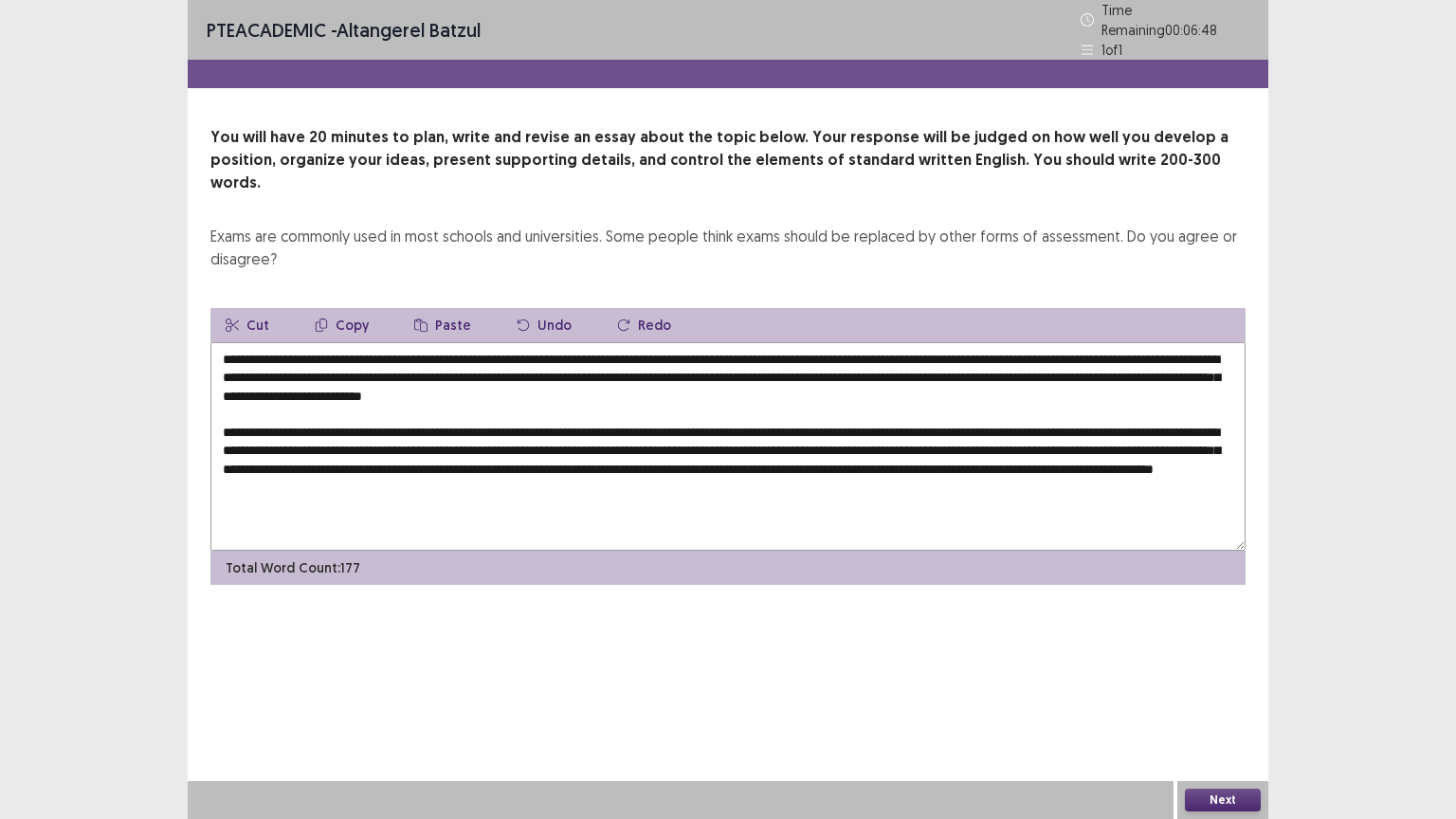 click at bounding box center [728, 446] 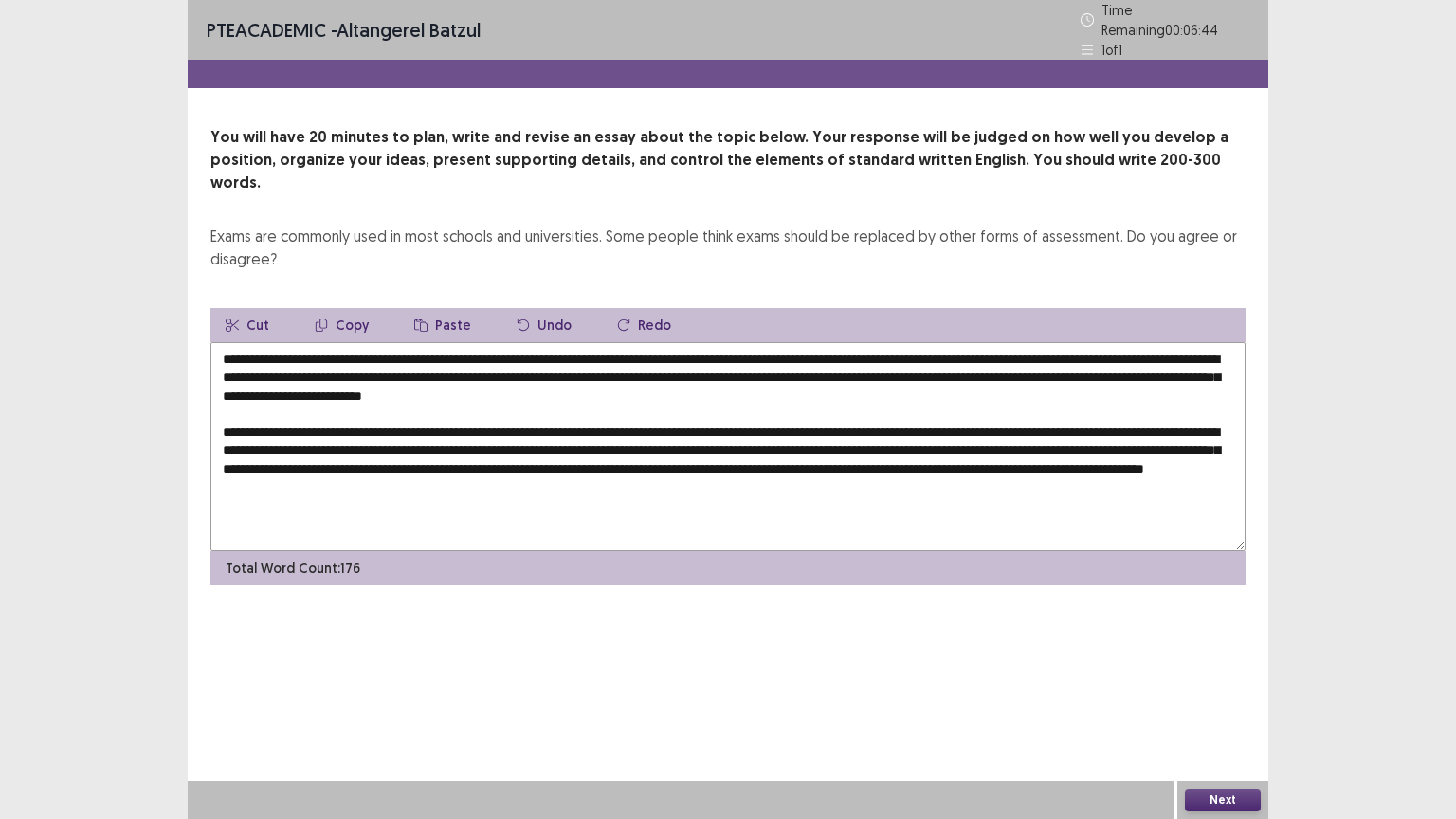 click at bounding box center [728, 446] 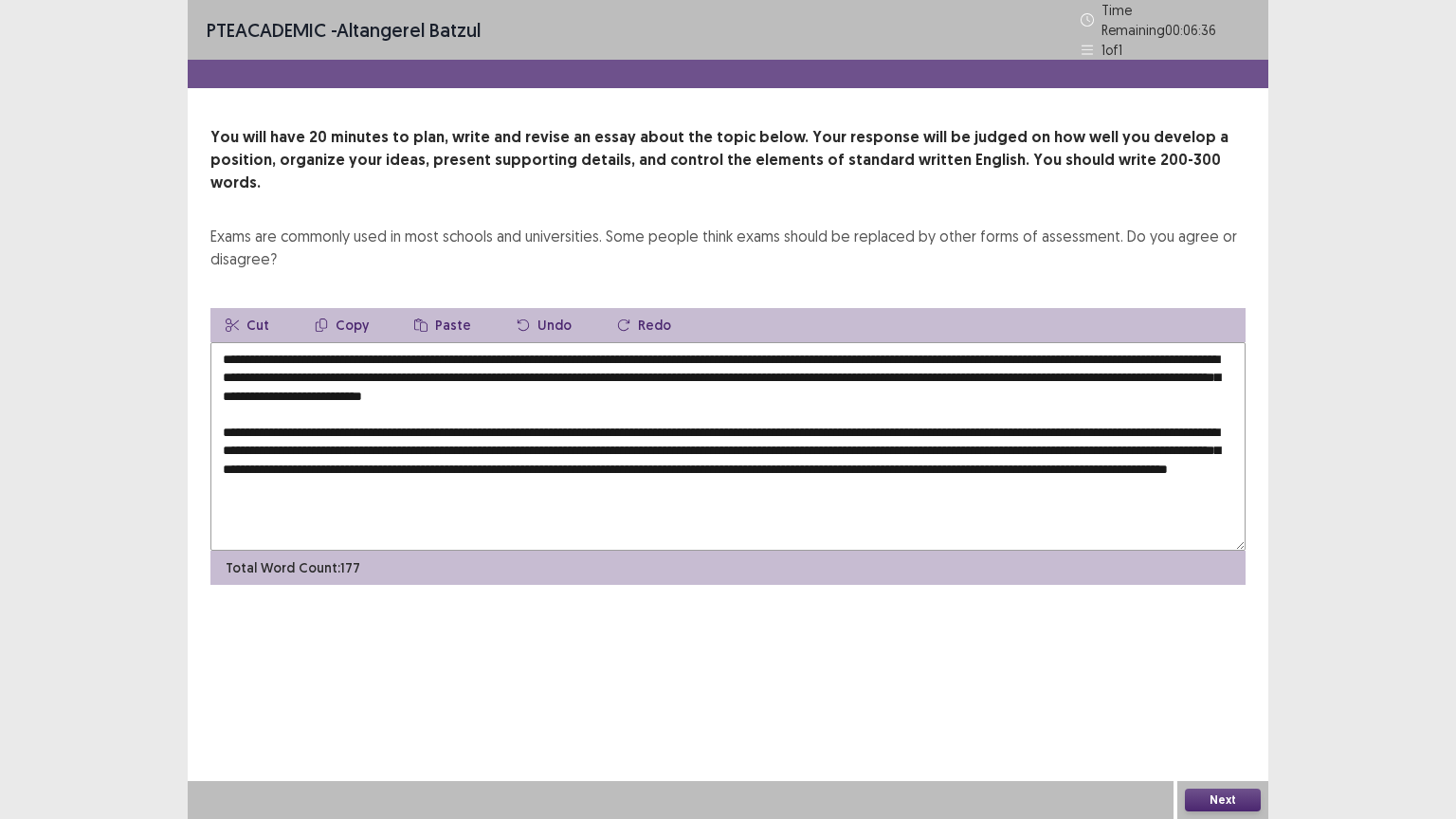 click at bounding box center (728, 446) 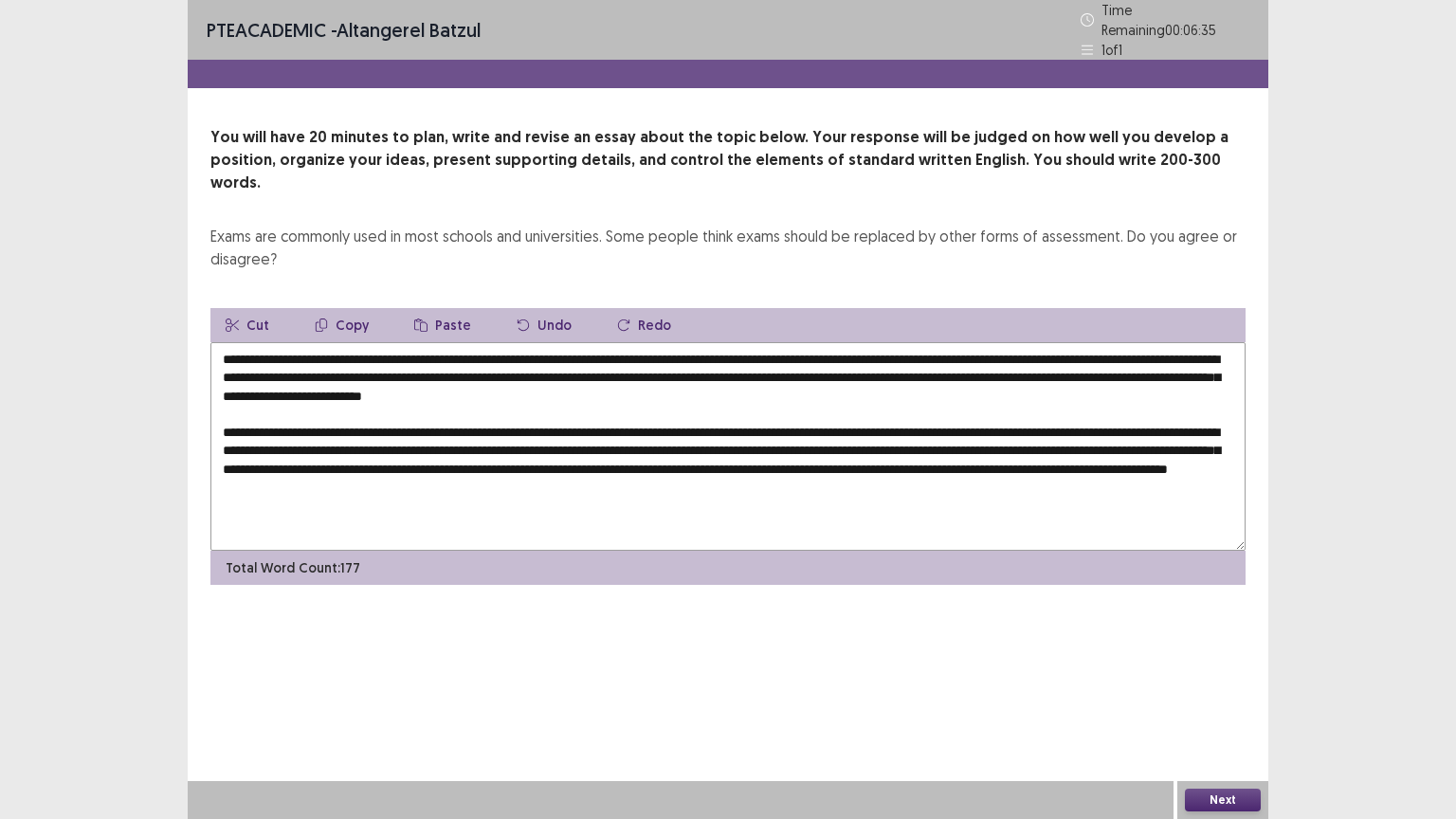 click at bounding box center [728, 446] 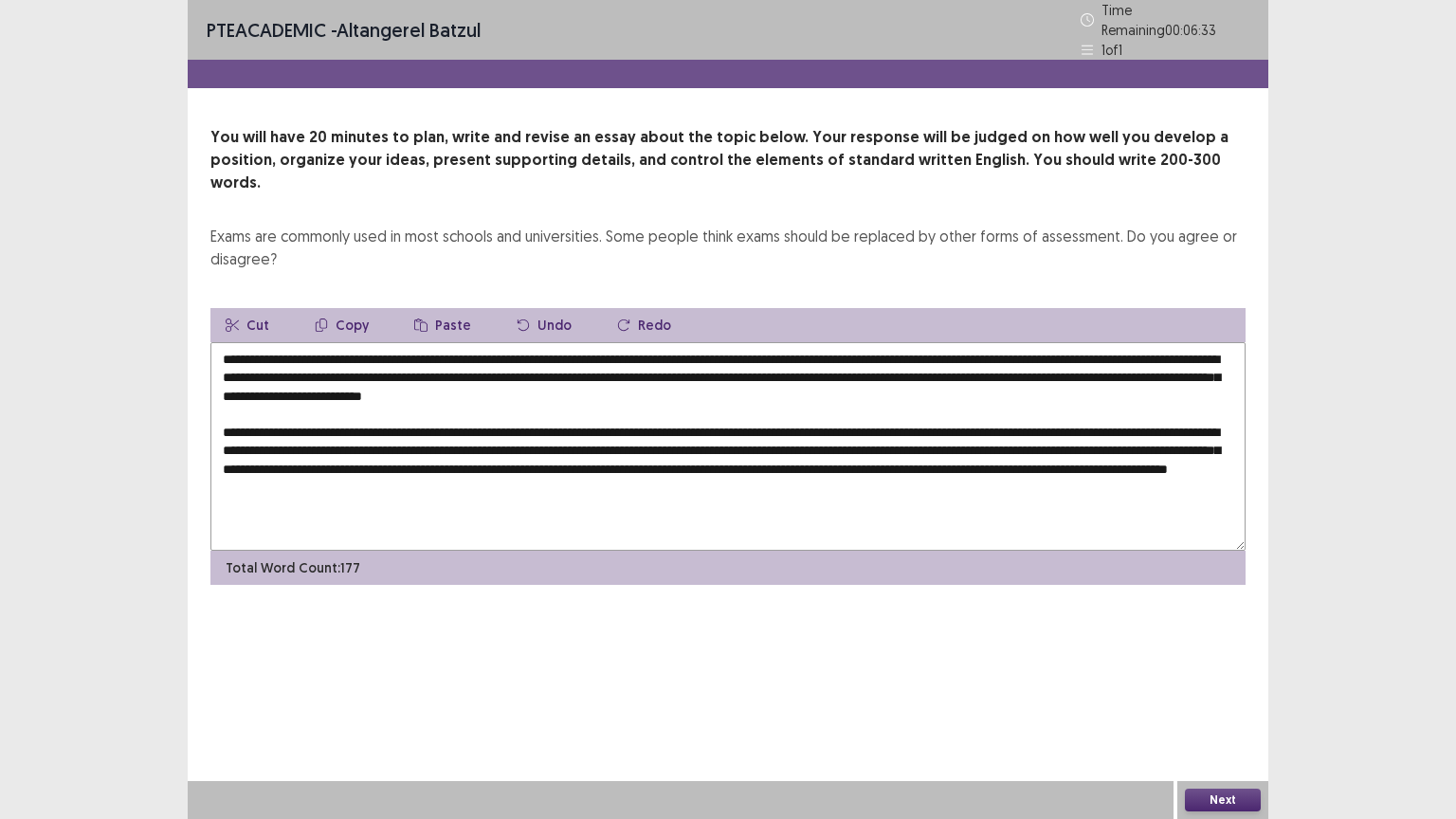 click at bounding box center [728, 446] 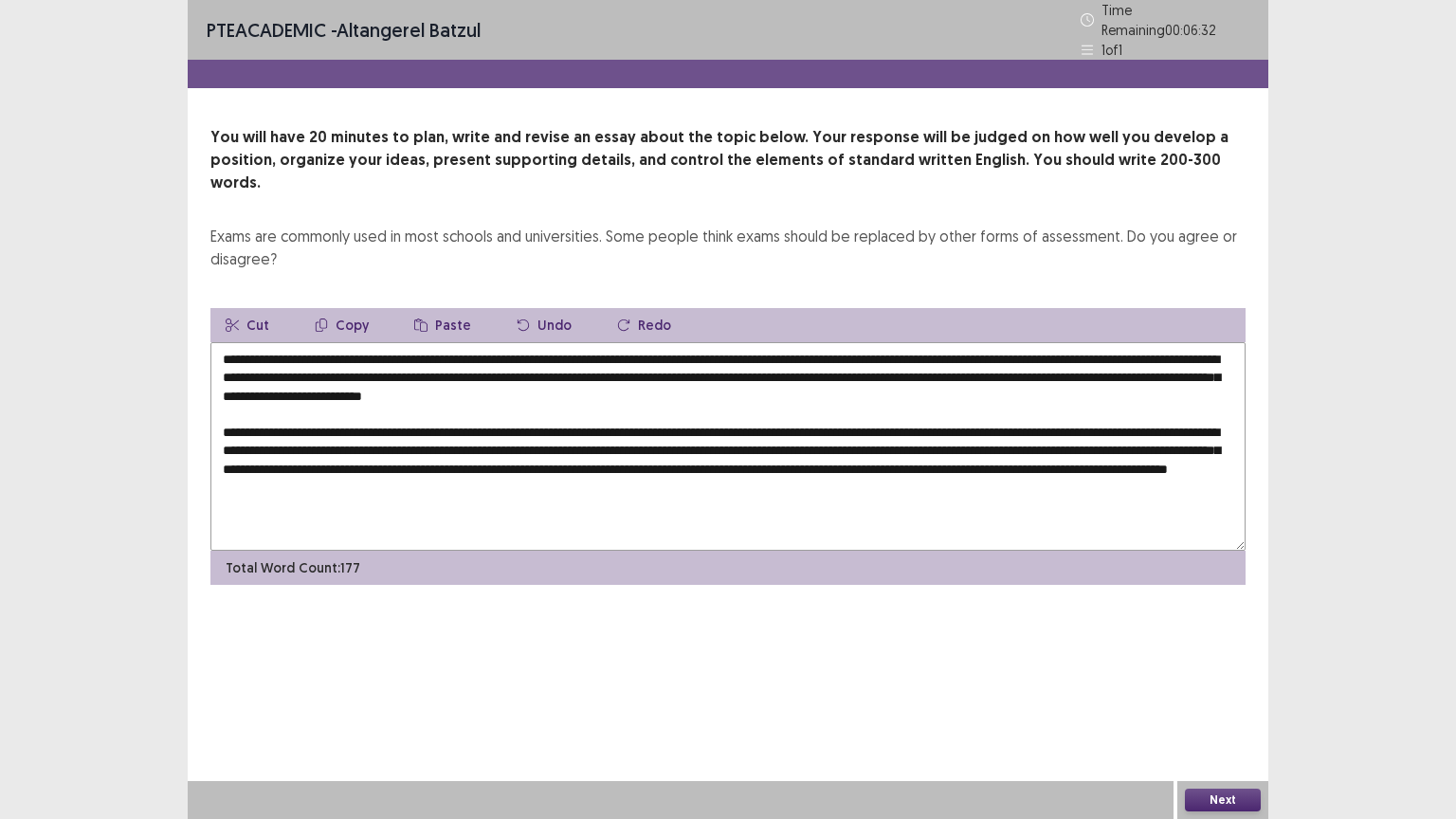 click at bounding box center [728, 446] 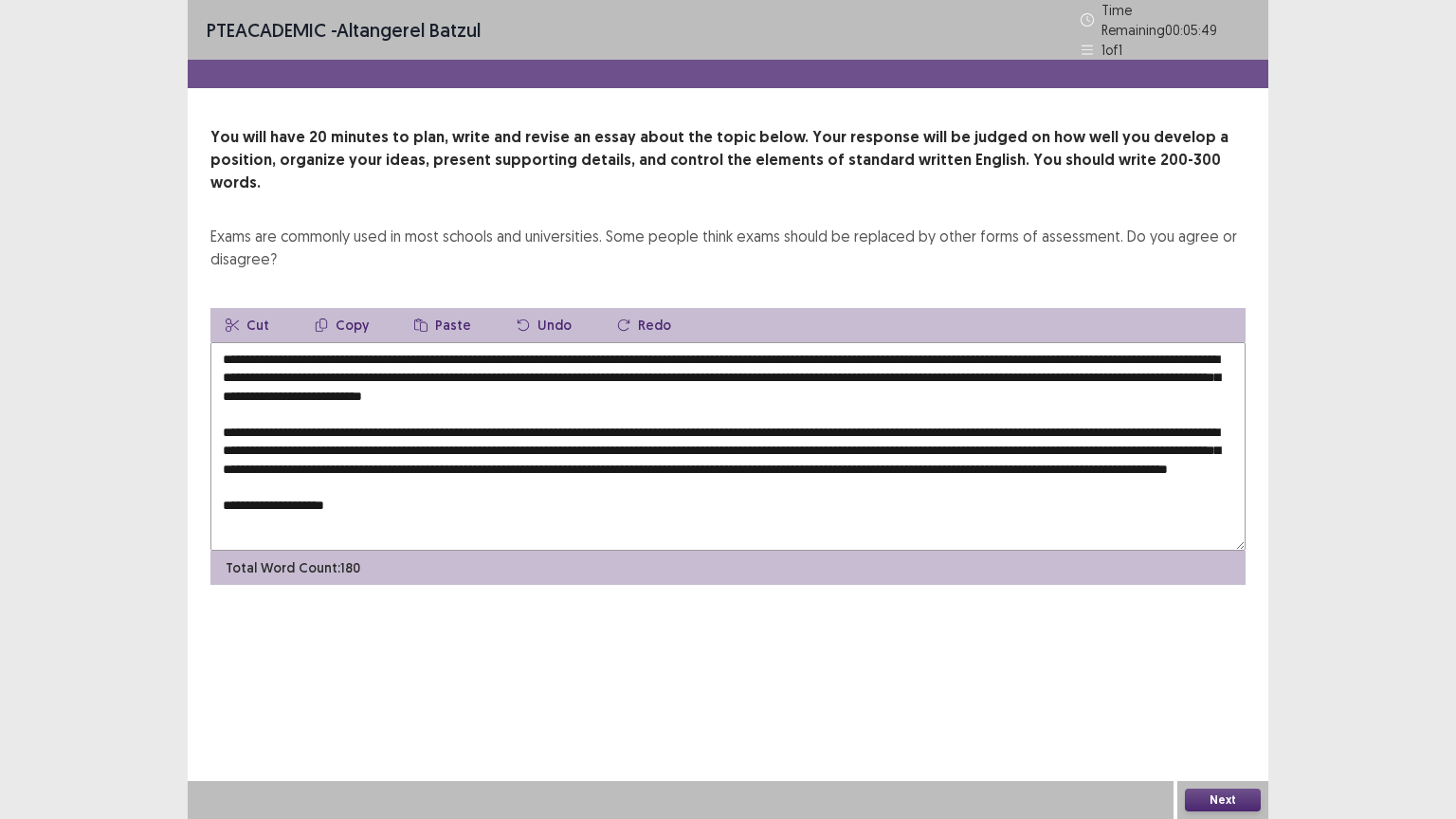 drag, startPoint x: 923, startPoint y: 346, endPoint x: 643, endPoint y: 345, distance: 280.00179 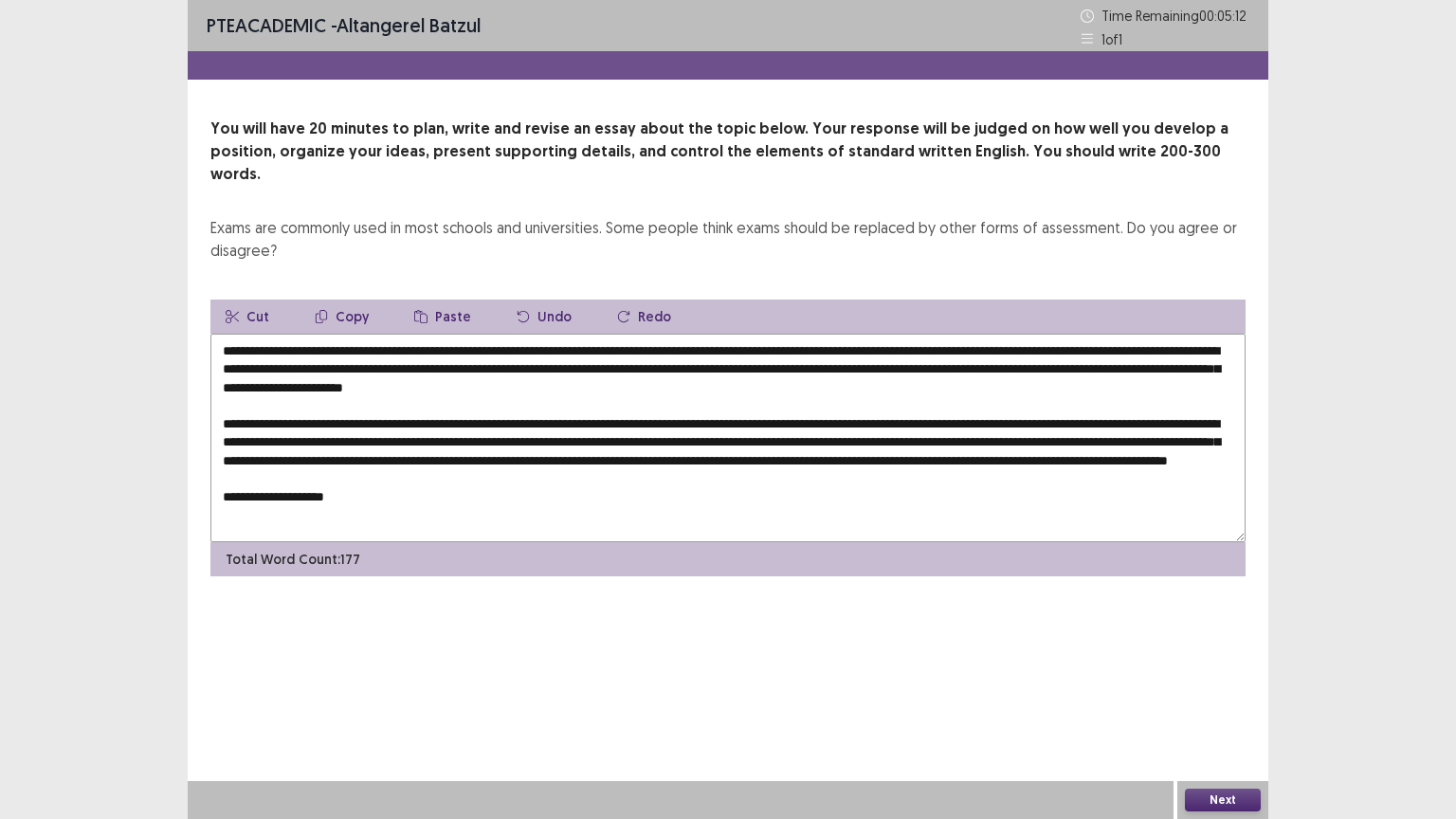 drag, startPoint x: 1080, startPoint y: 446, endPoint x: 1054, endPoint y: 454, distance: 27.202941 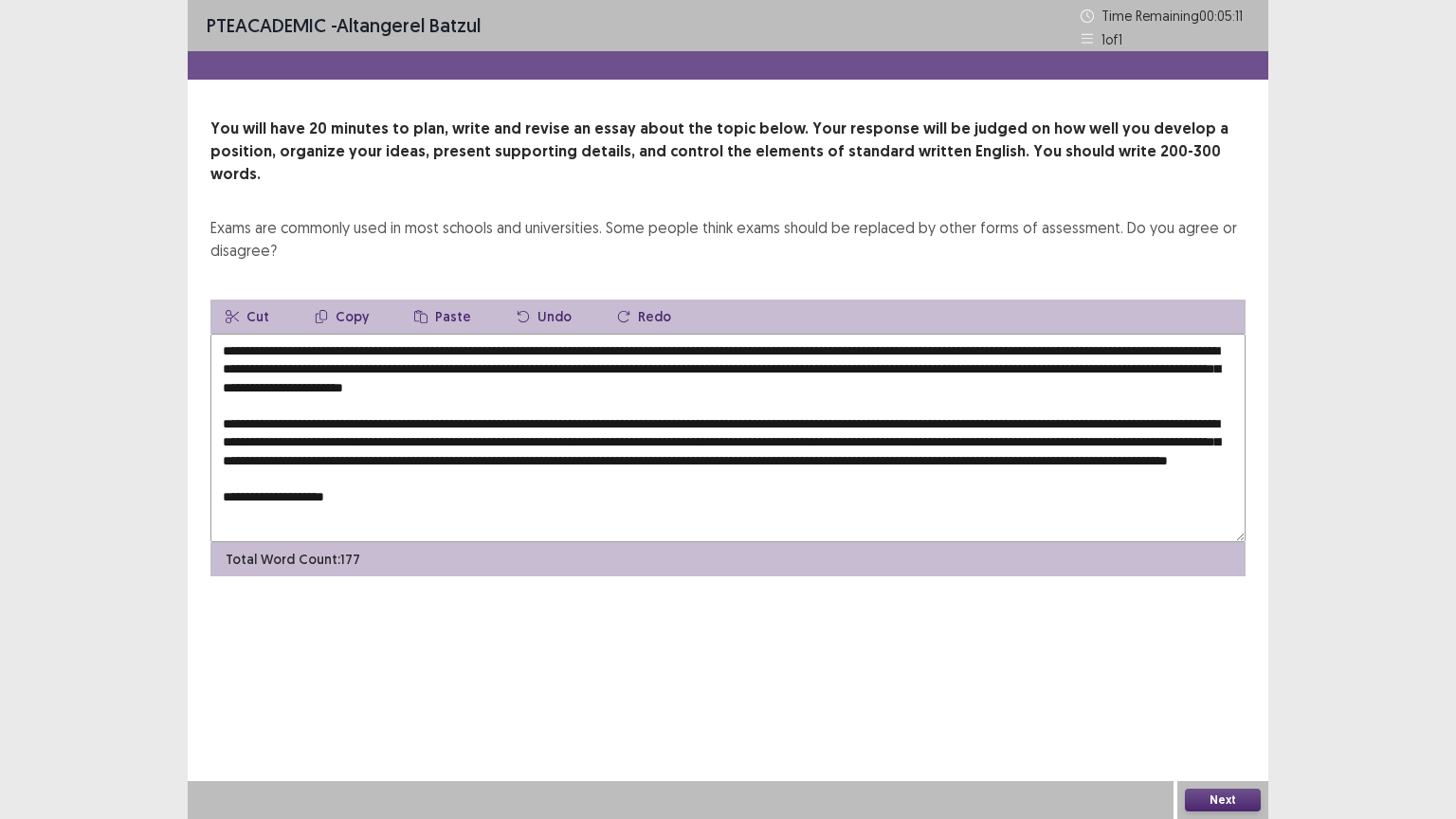 click at bounding box center (728, 438) 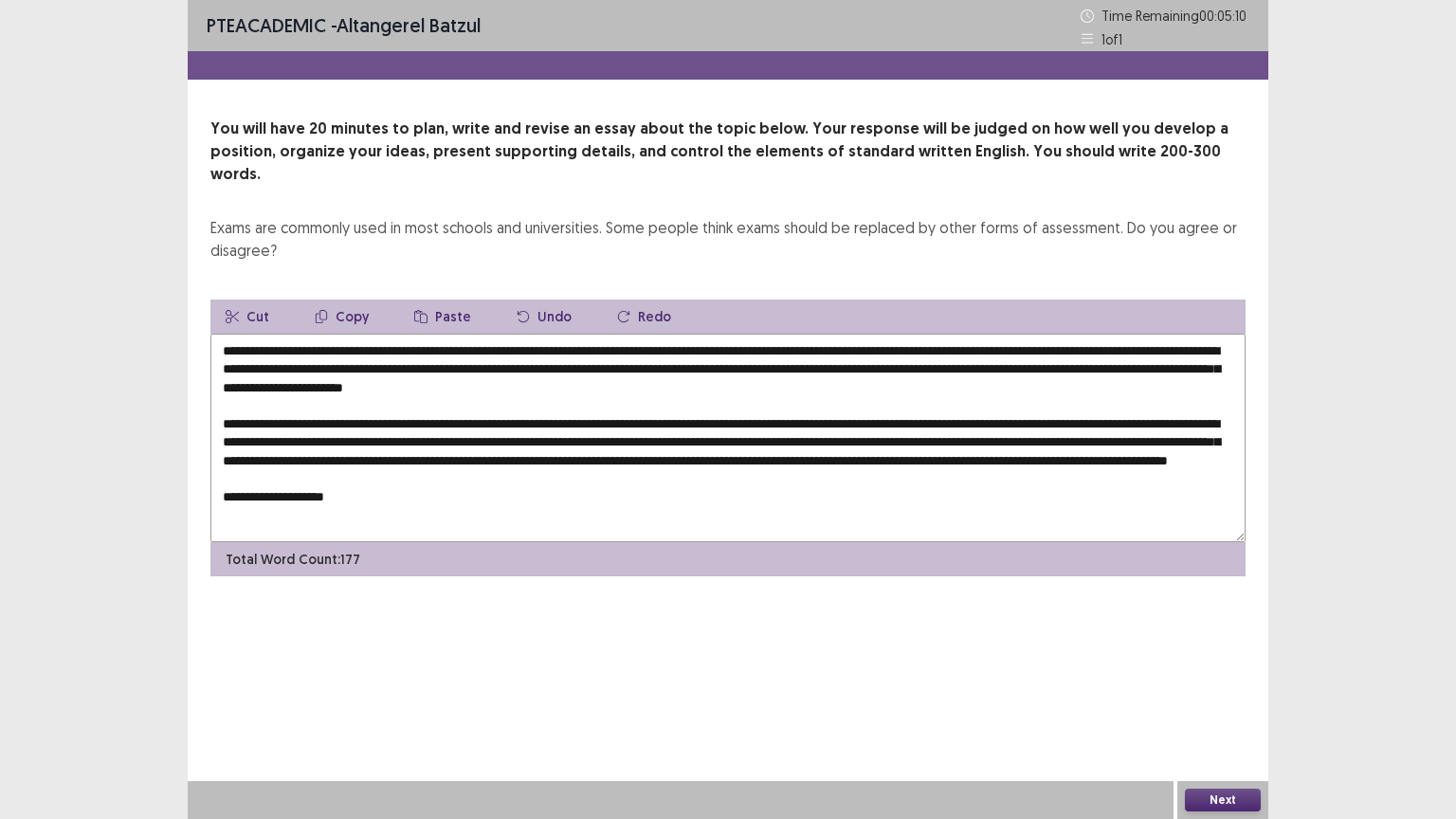 click at bounding box center [728, 438] 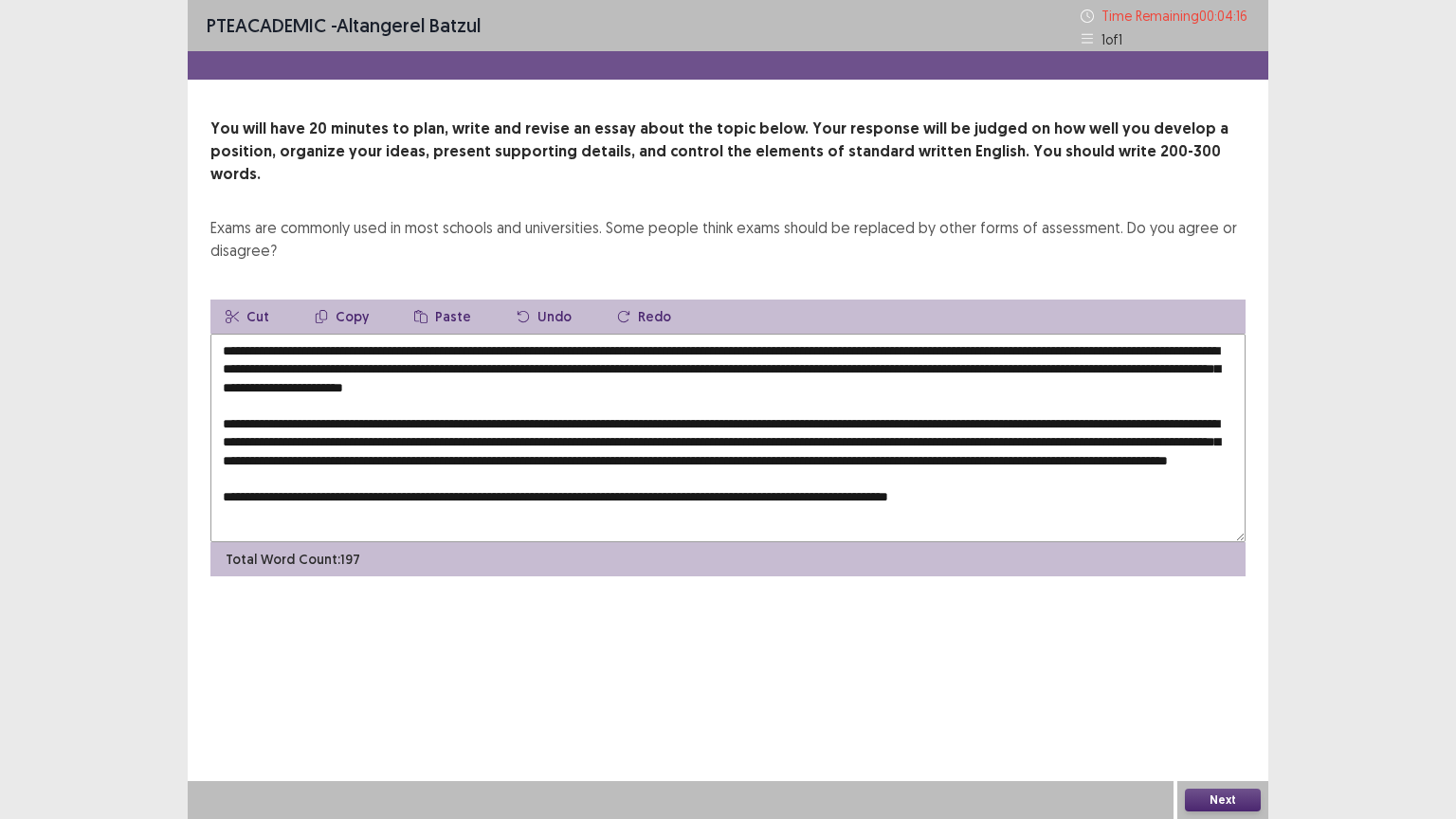 click at bounding box center [728, 438] 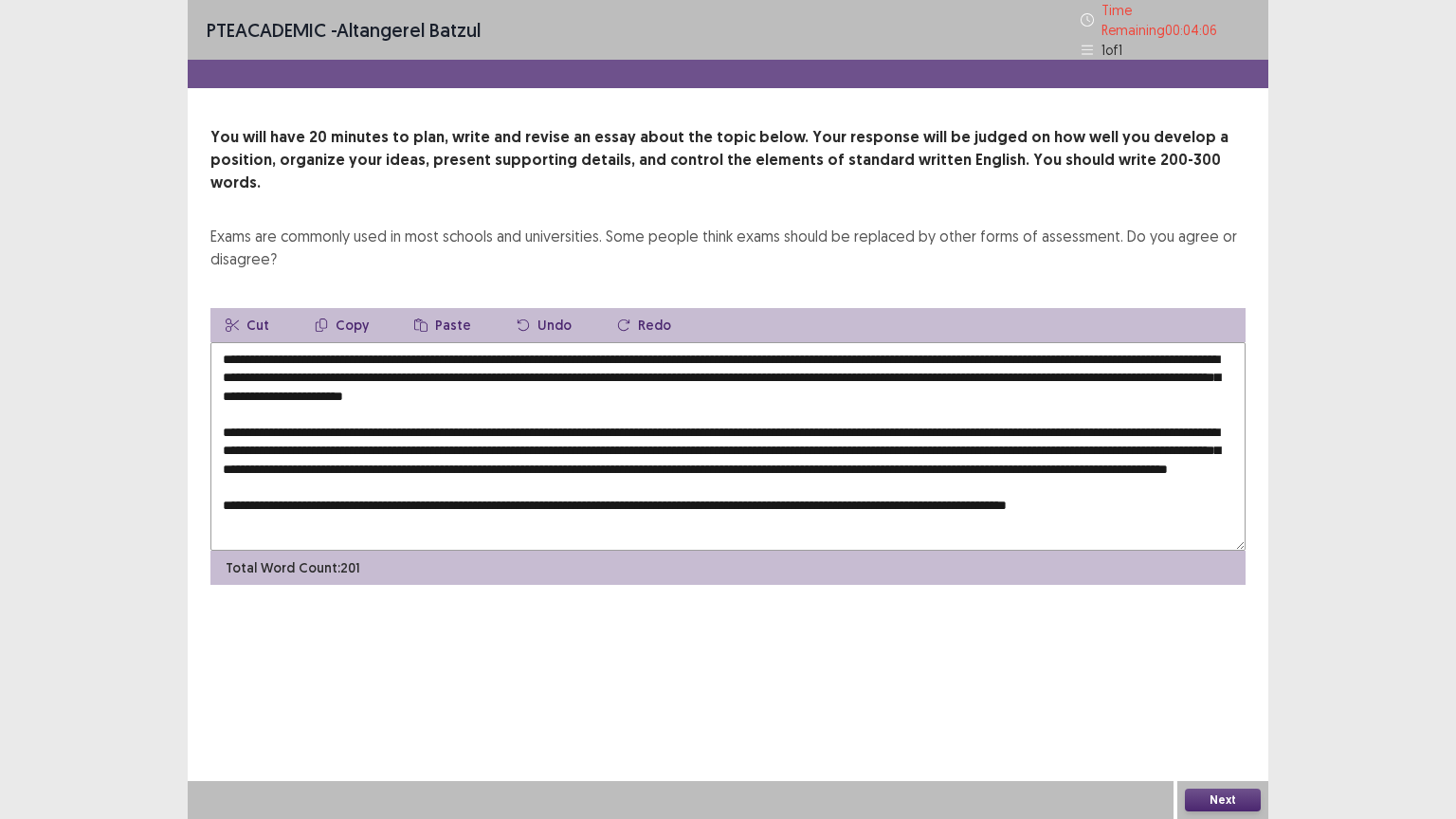 click at bounding box center (728, 446) 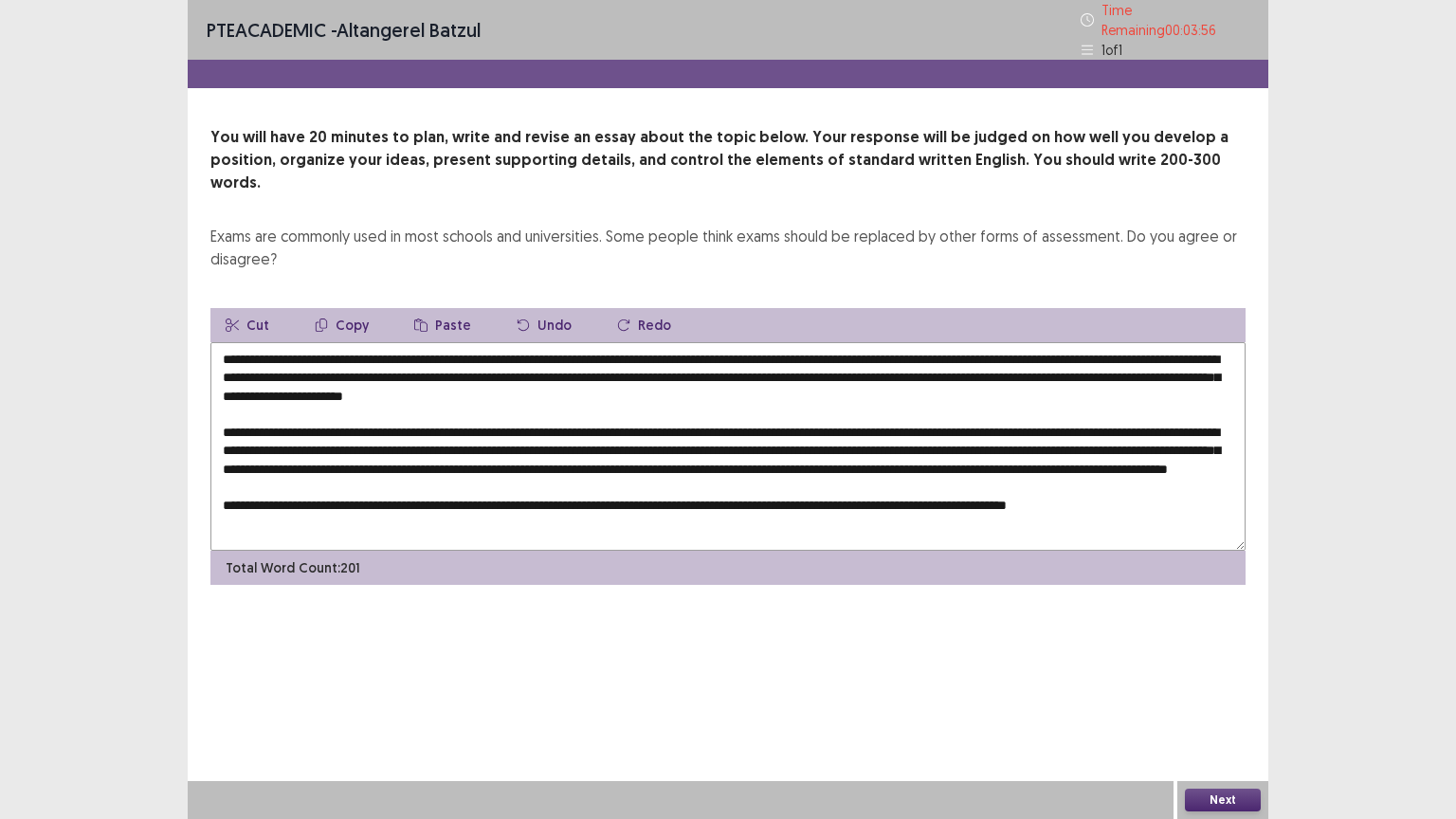 click at bounding box center (728, 446) 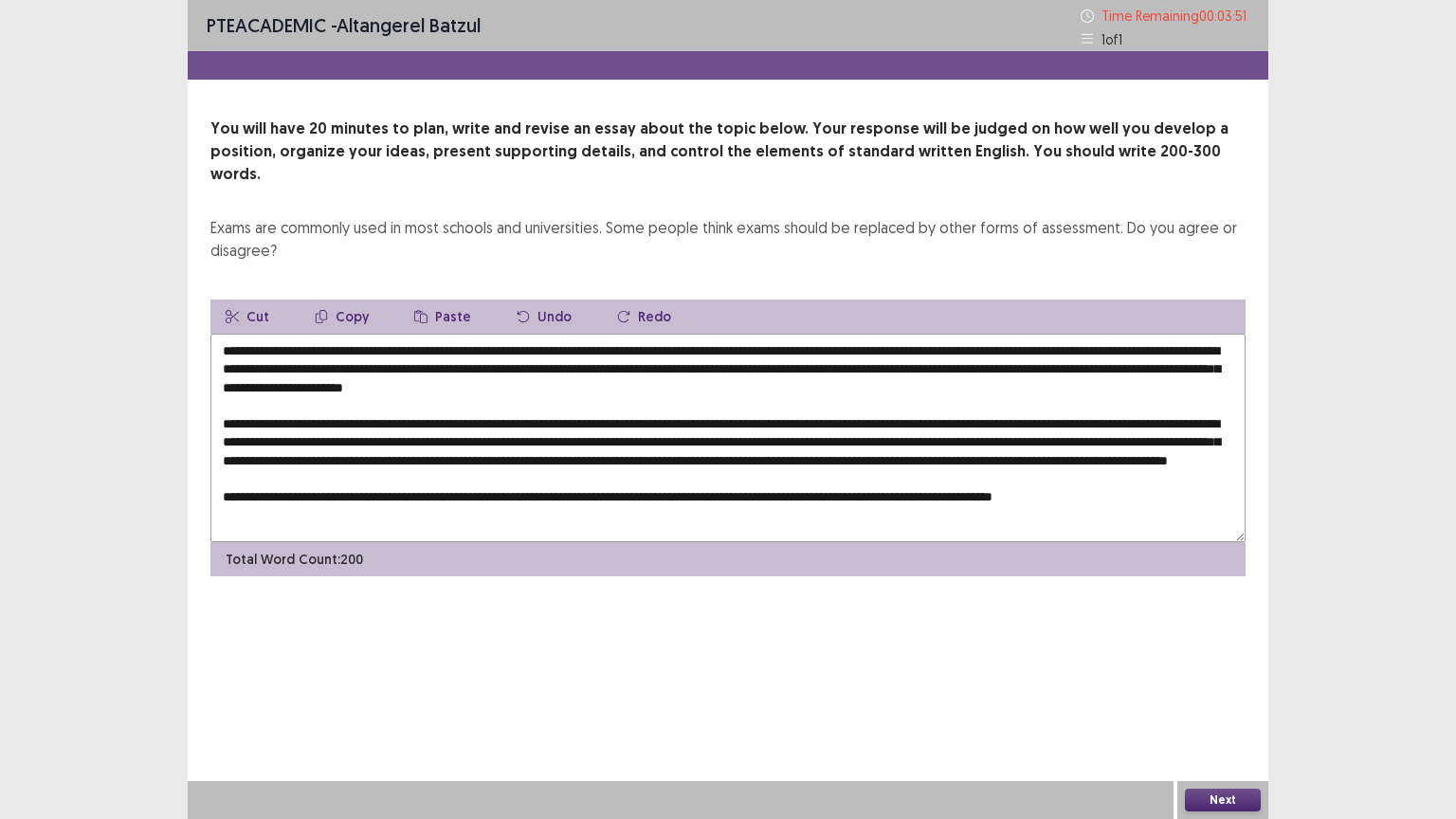 click at bounding box center [728, 438] 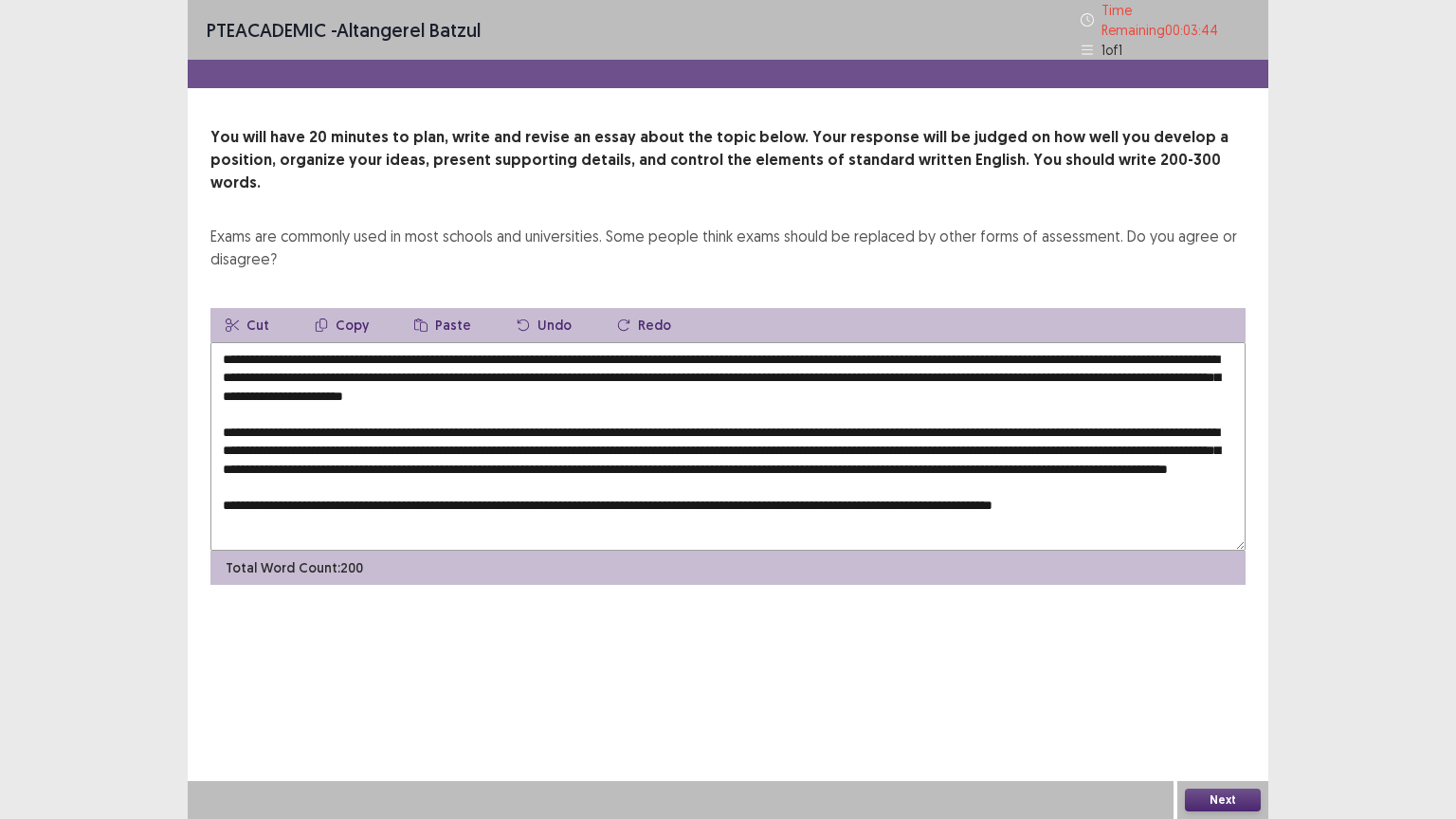click at bounding box center (728, 446) 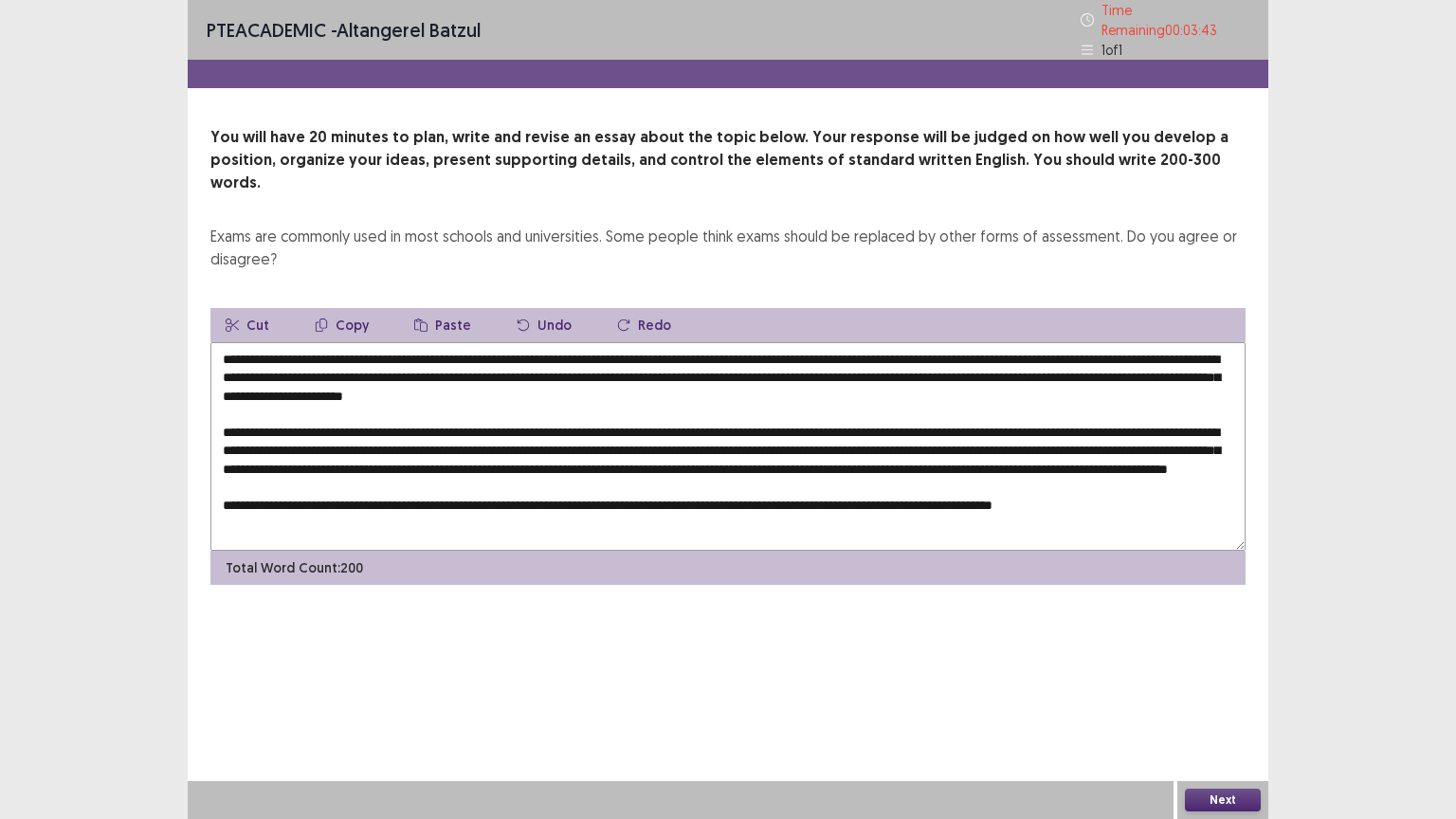 click at bounding box center (728, 446) 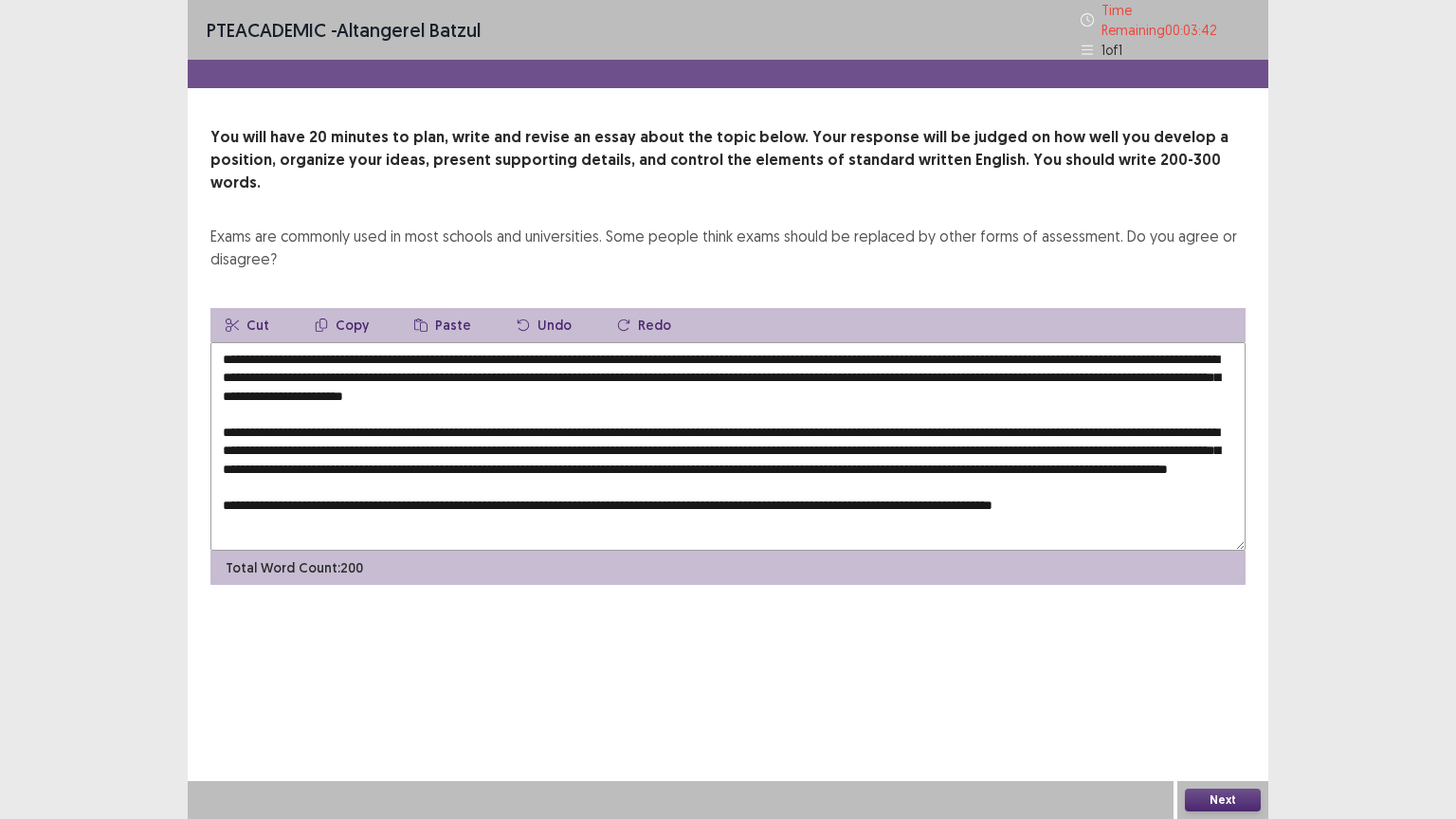 click at bounding box center (728, 446) 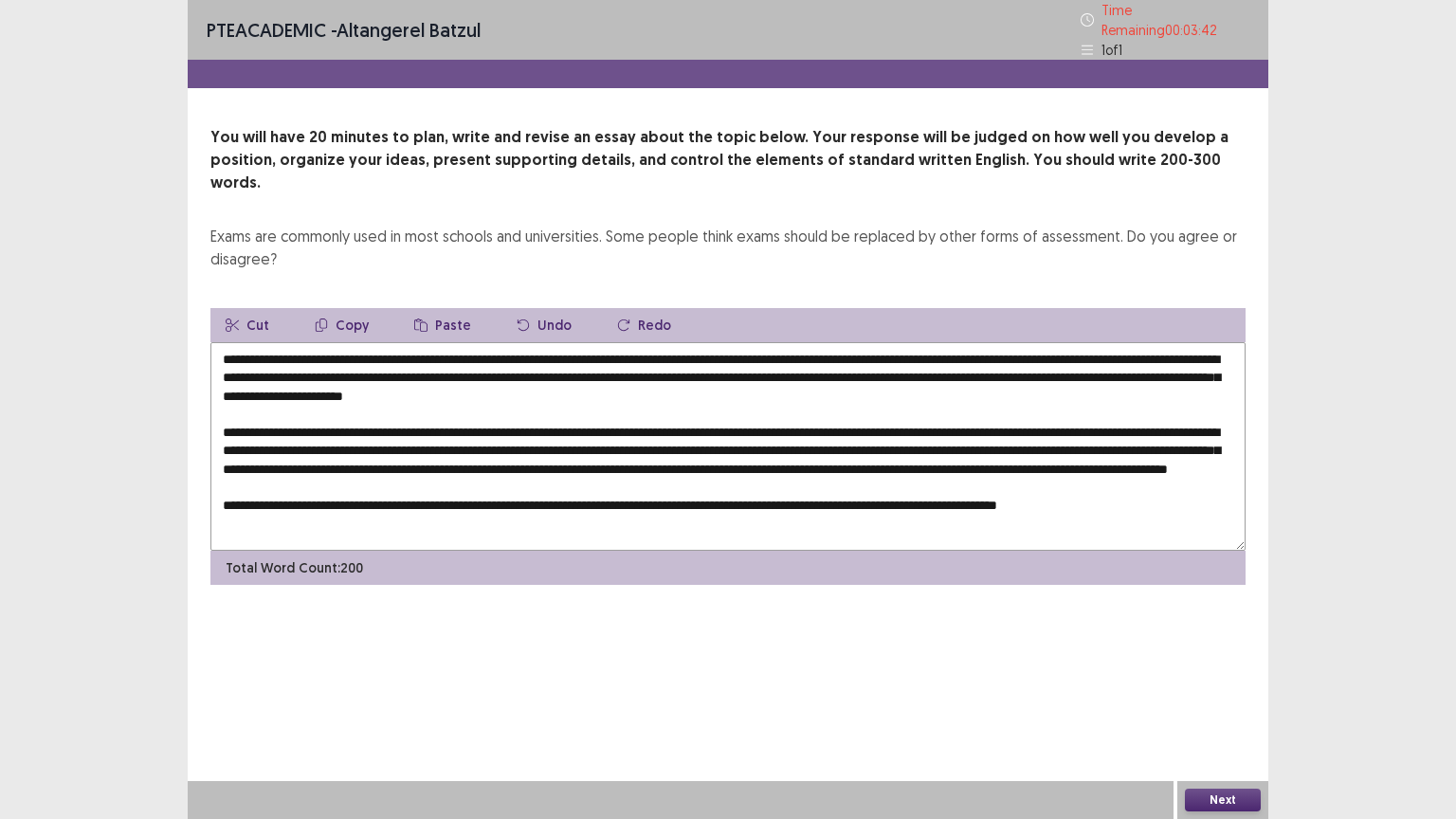 click at bounding box center [728, 446] 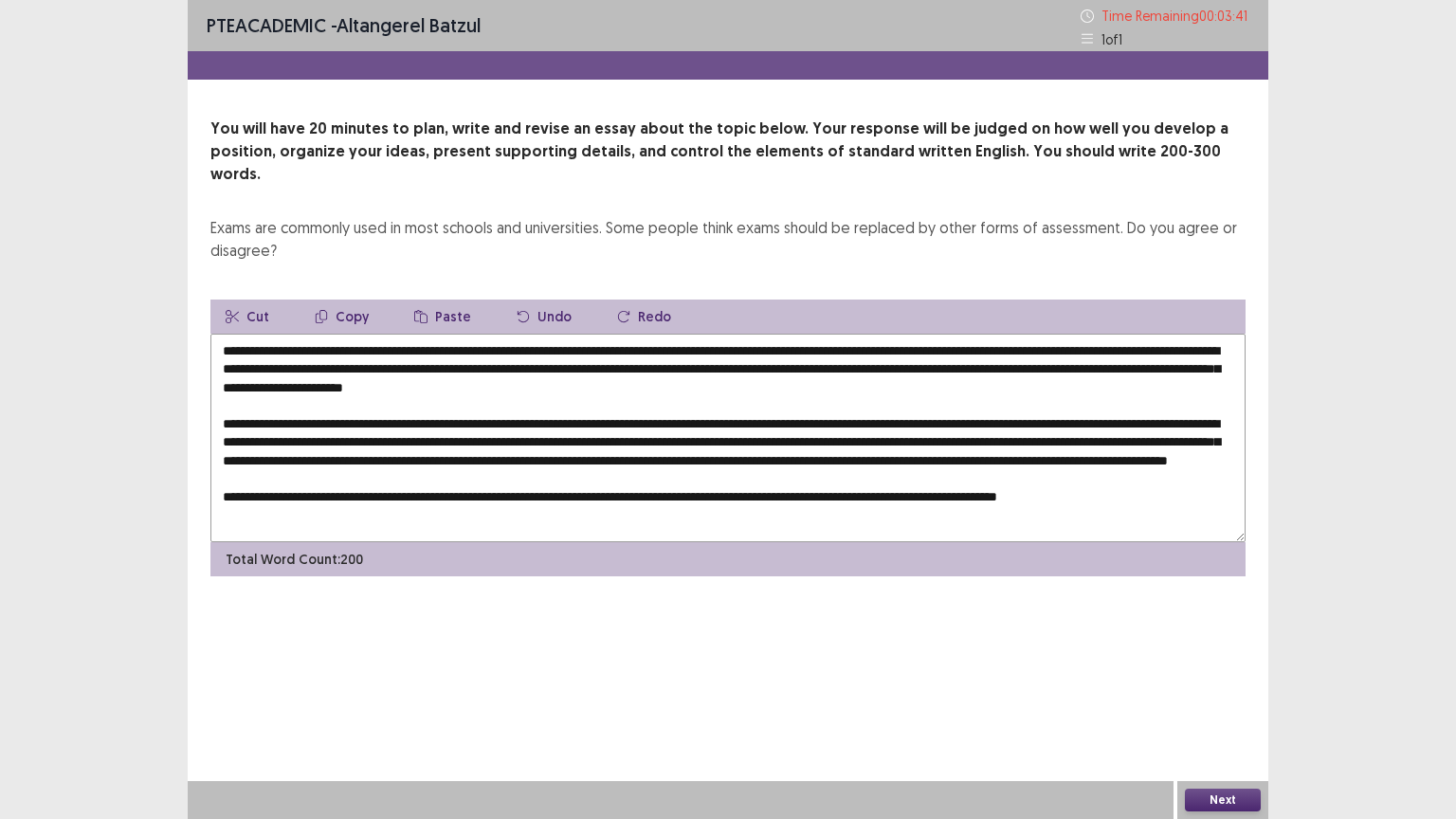 click at bounding box center [728, 438] 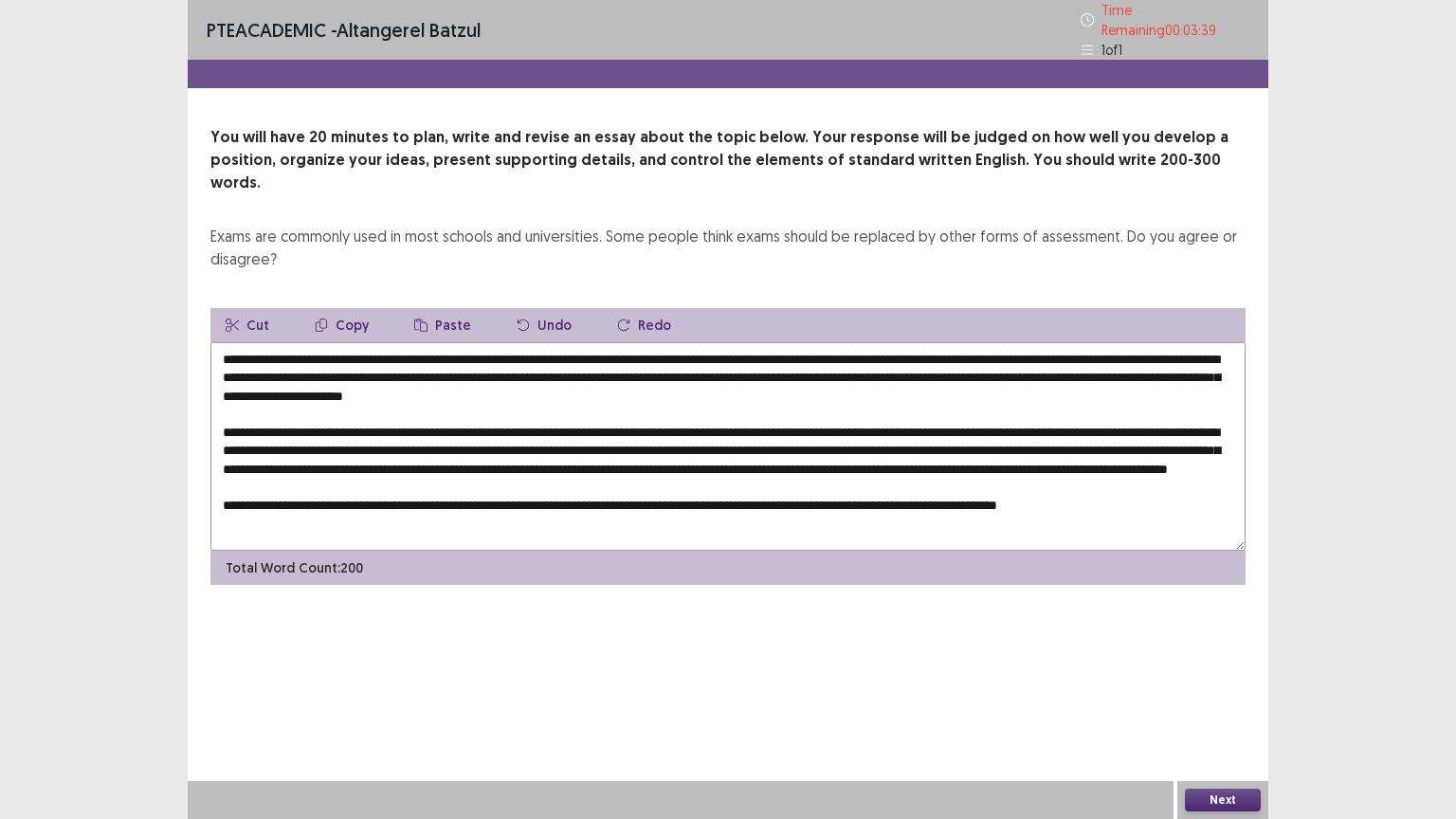 type on "**********" 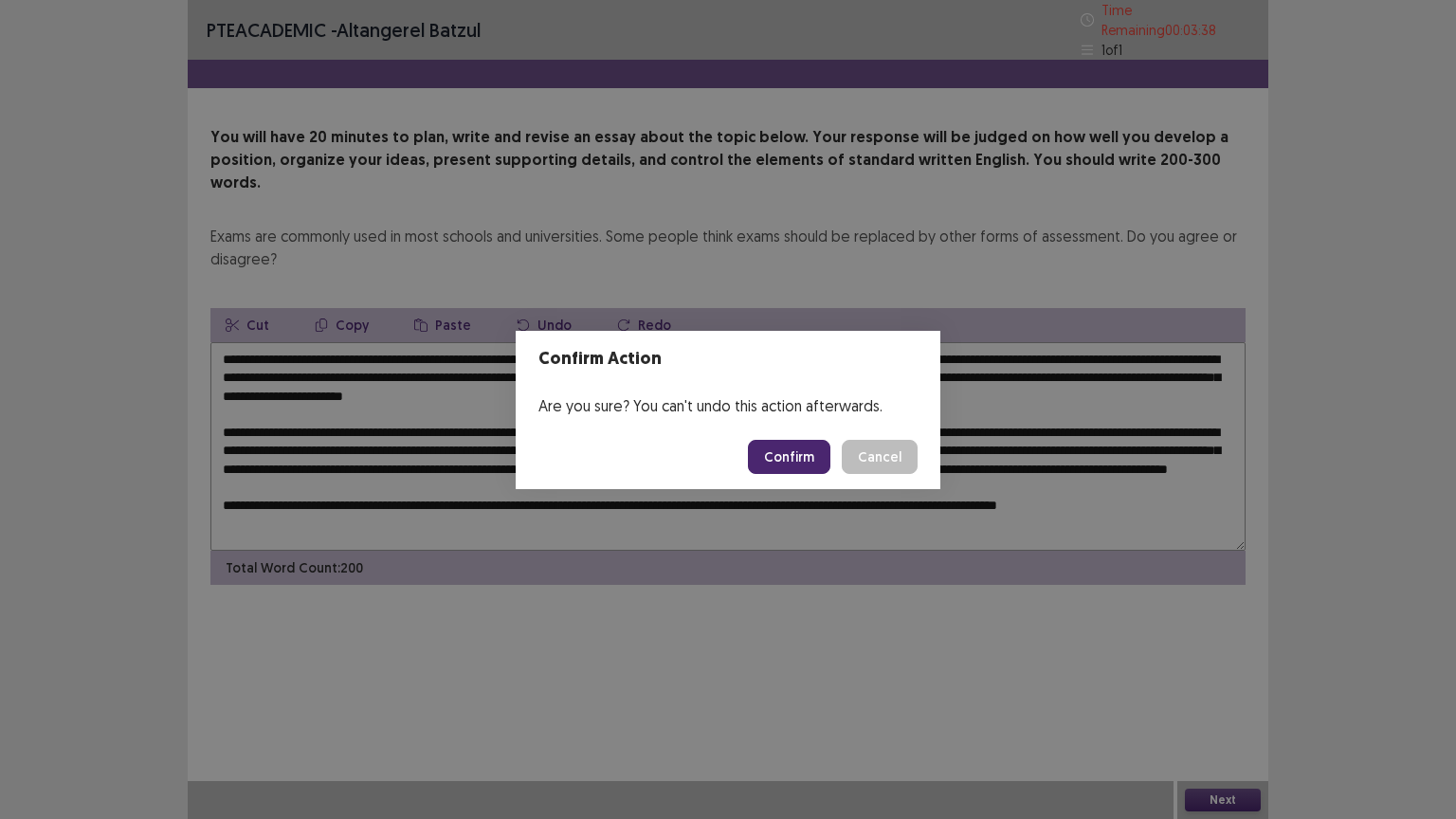 click on "Confirm" at bounding box center (789, 457) 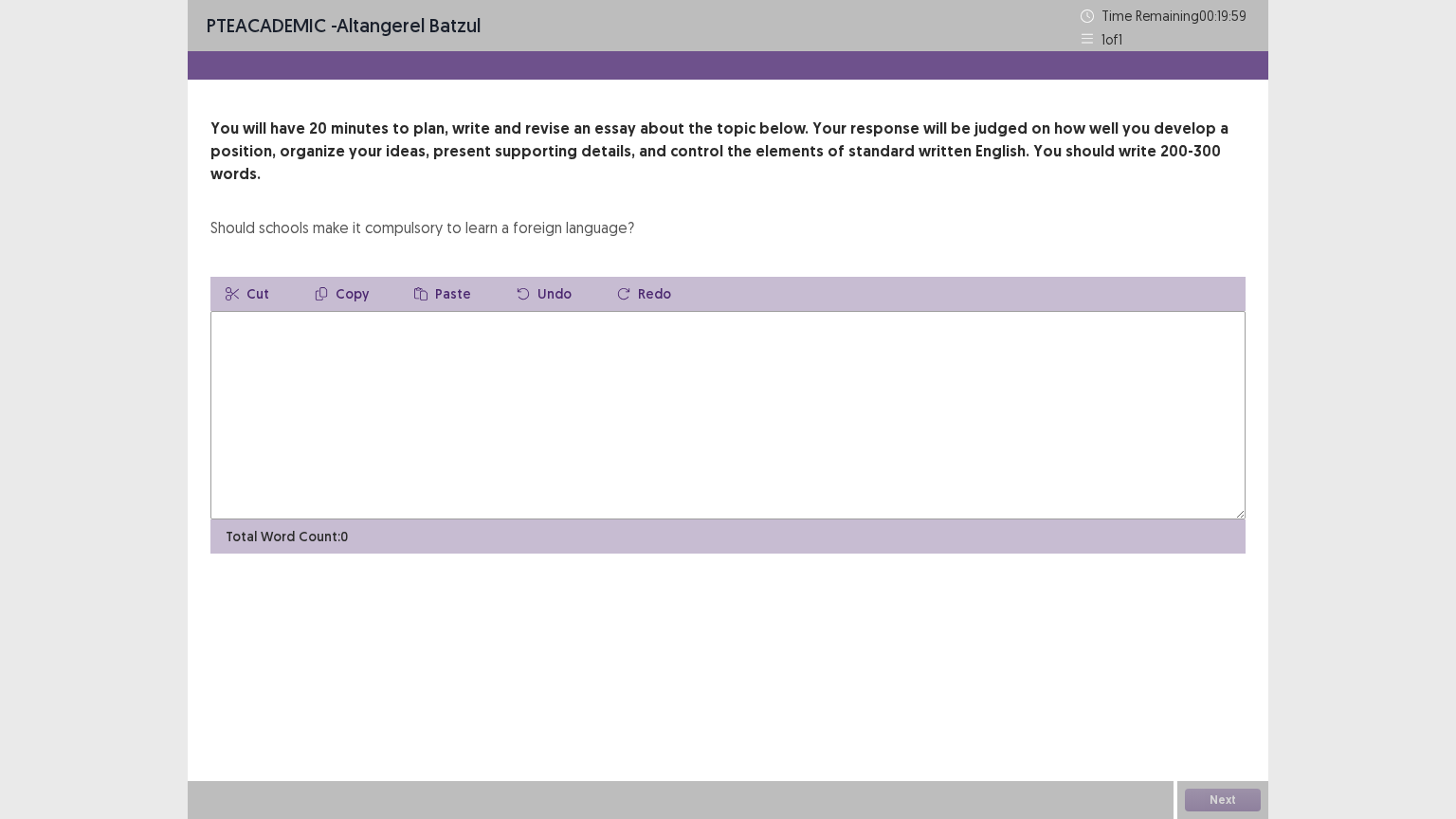 click at bounding box center [728, 415] 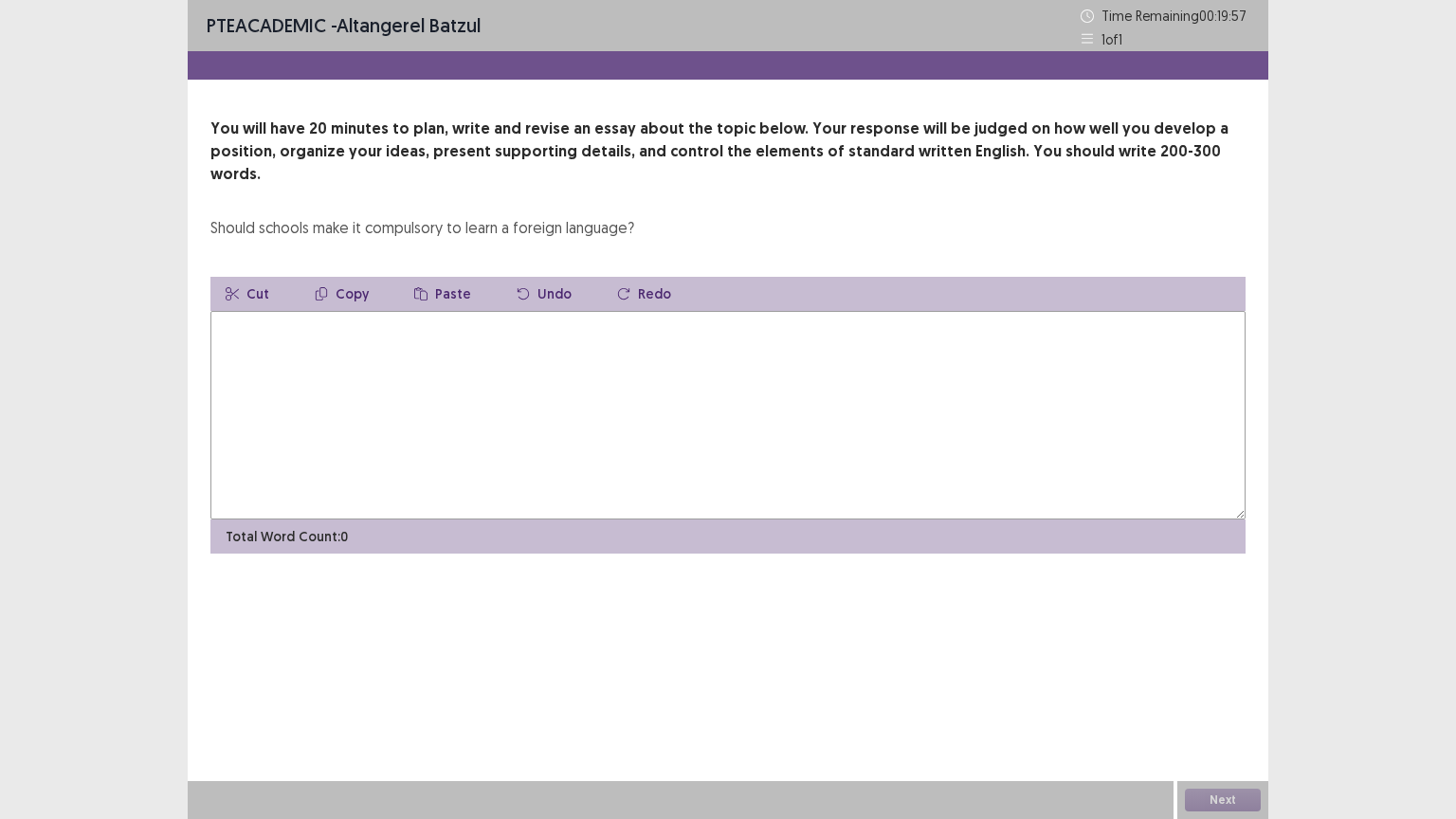 click at bounding box center (728, 415) 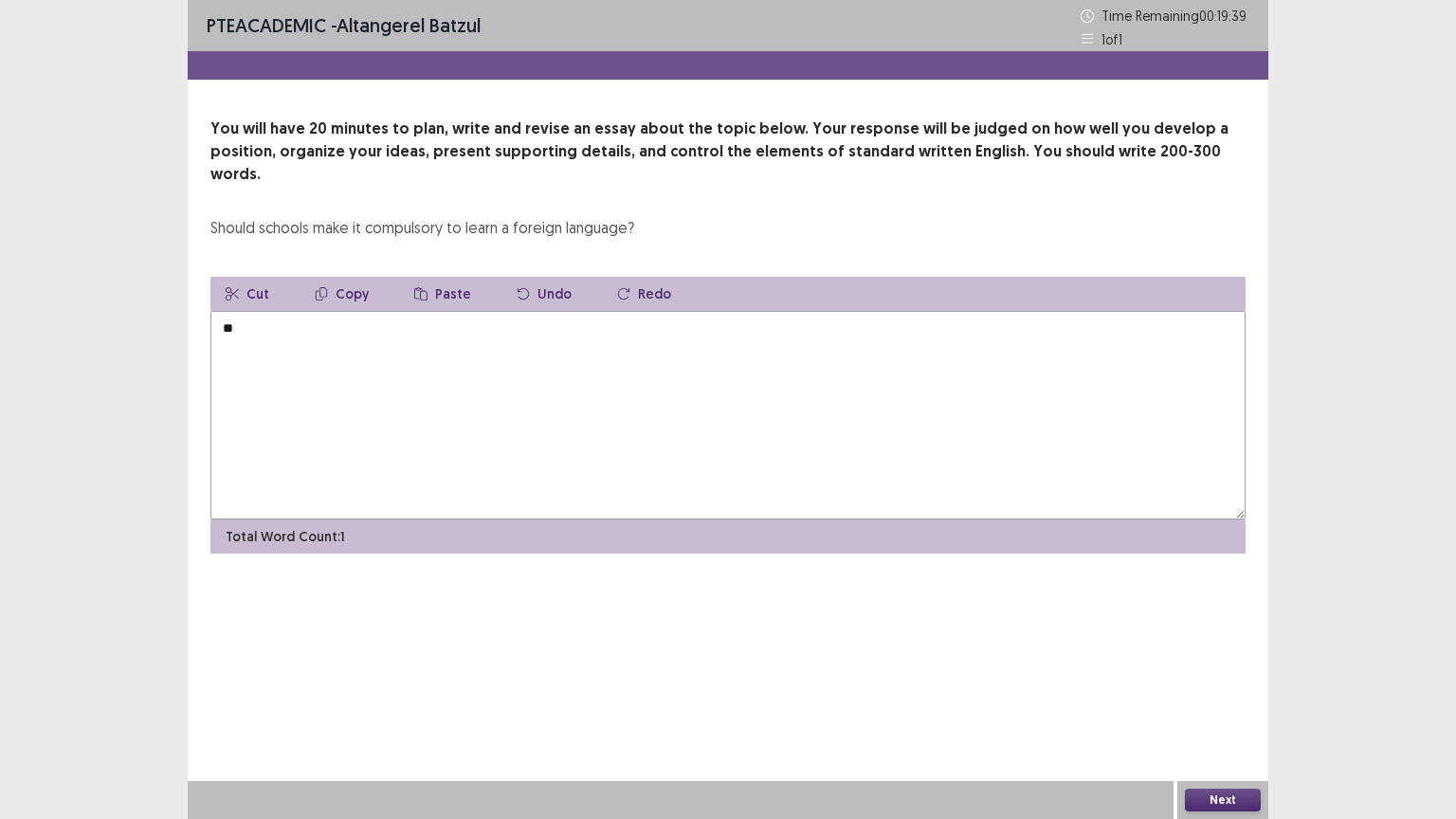type on "*" 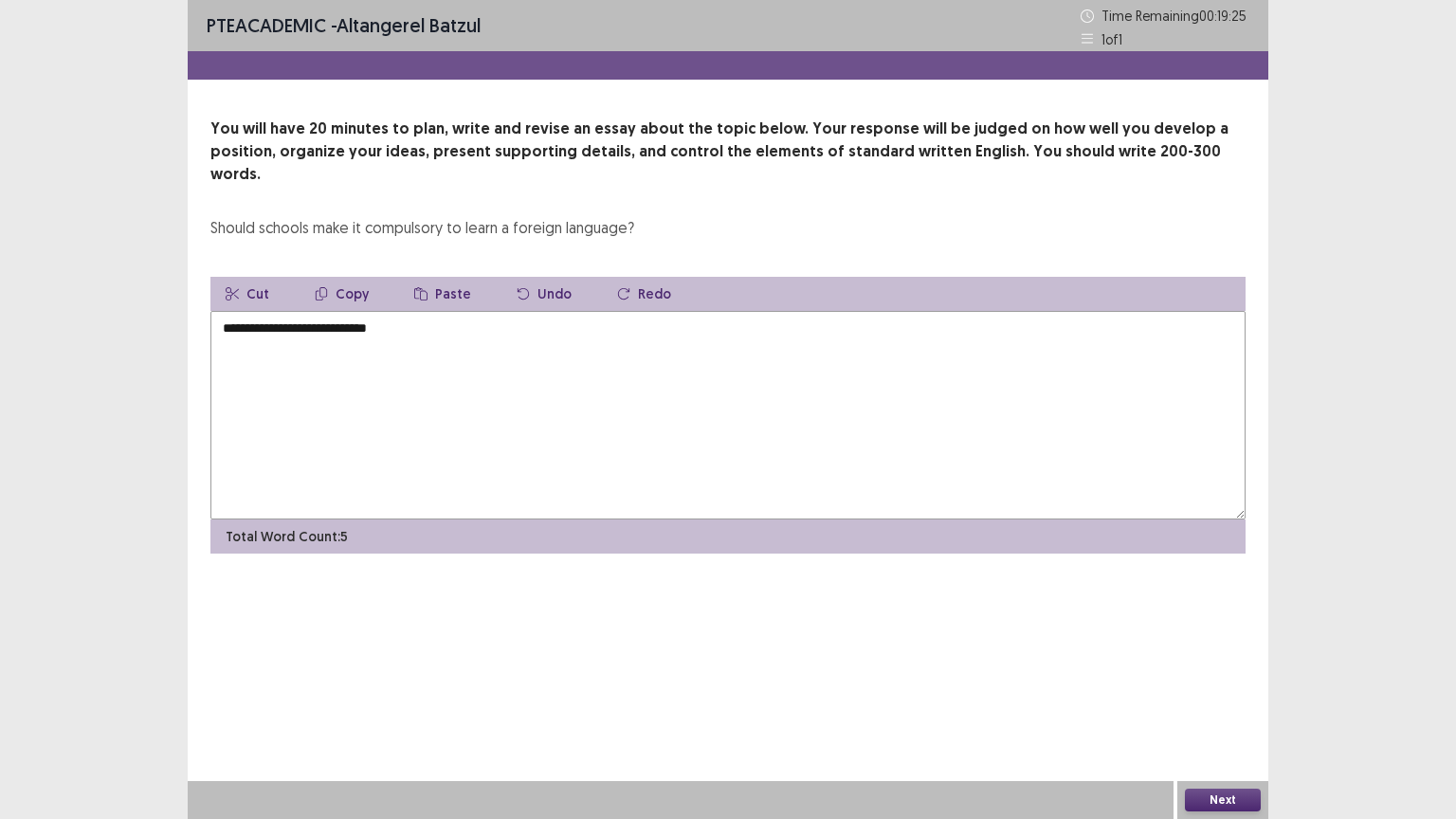 click on "**********" at bounding box center [728, 415] 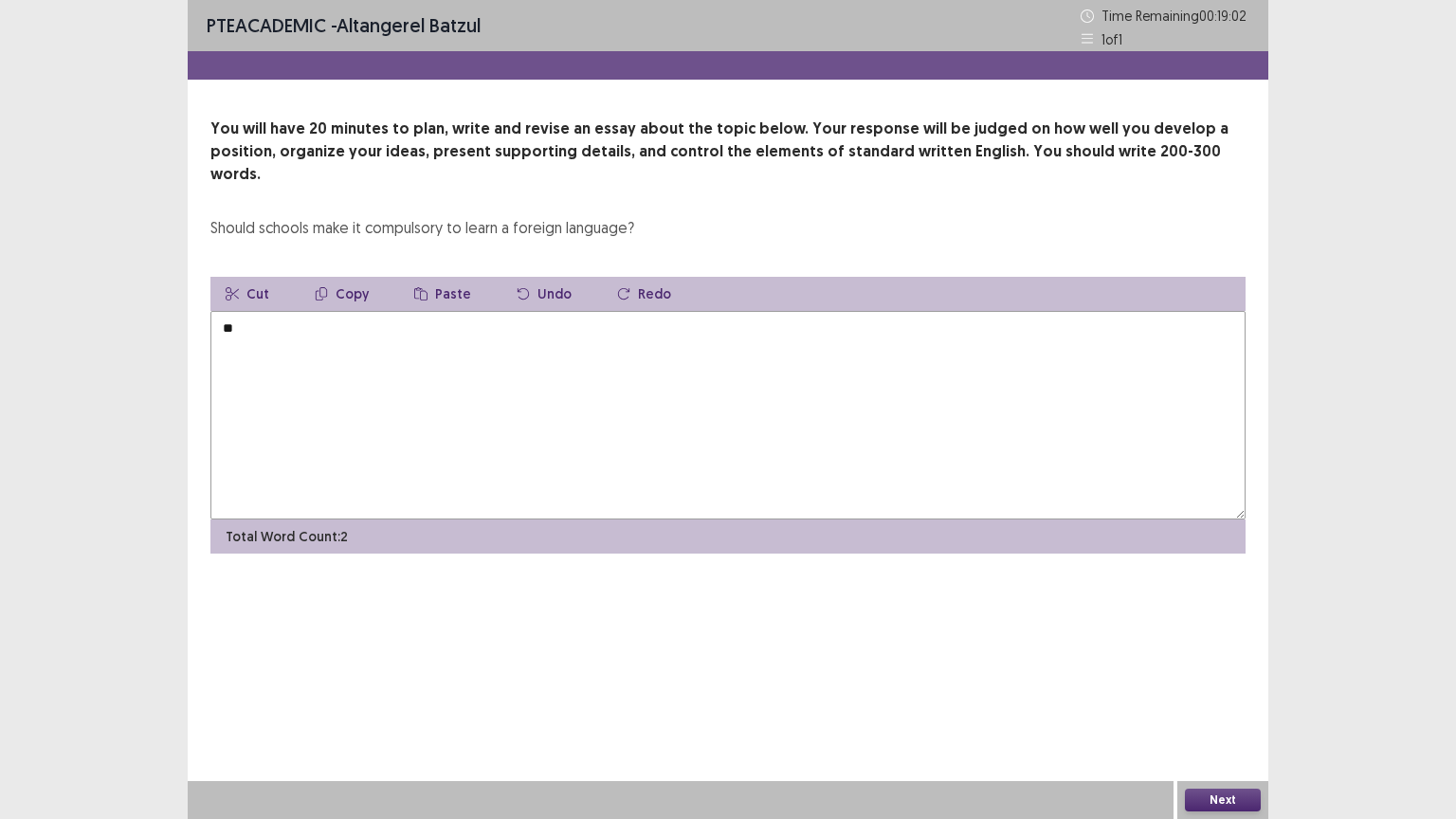 type on "*" 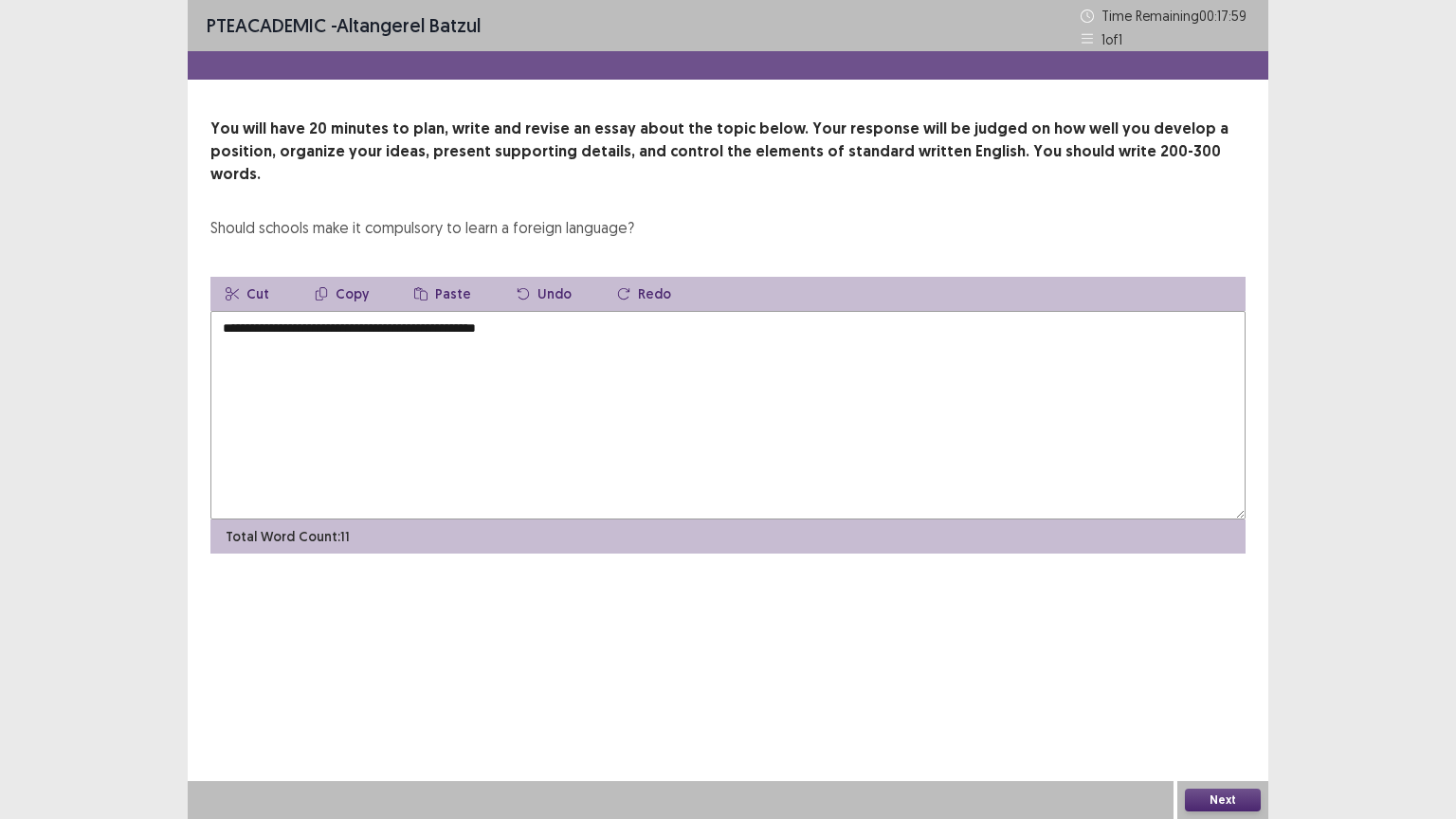 click on "**********" at bounding box center [728, 415] 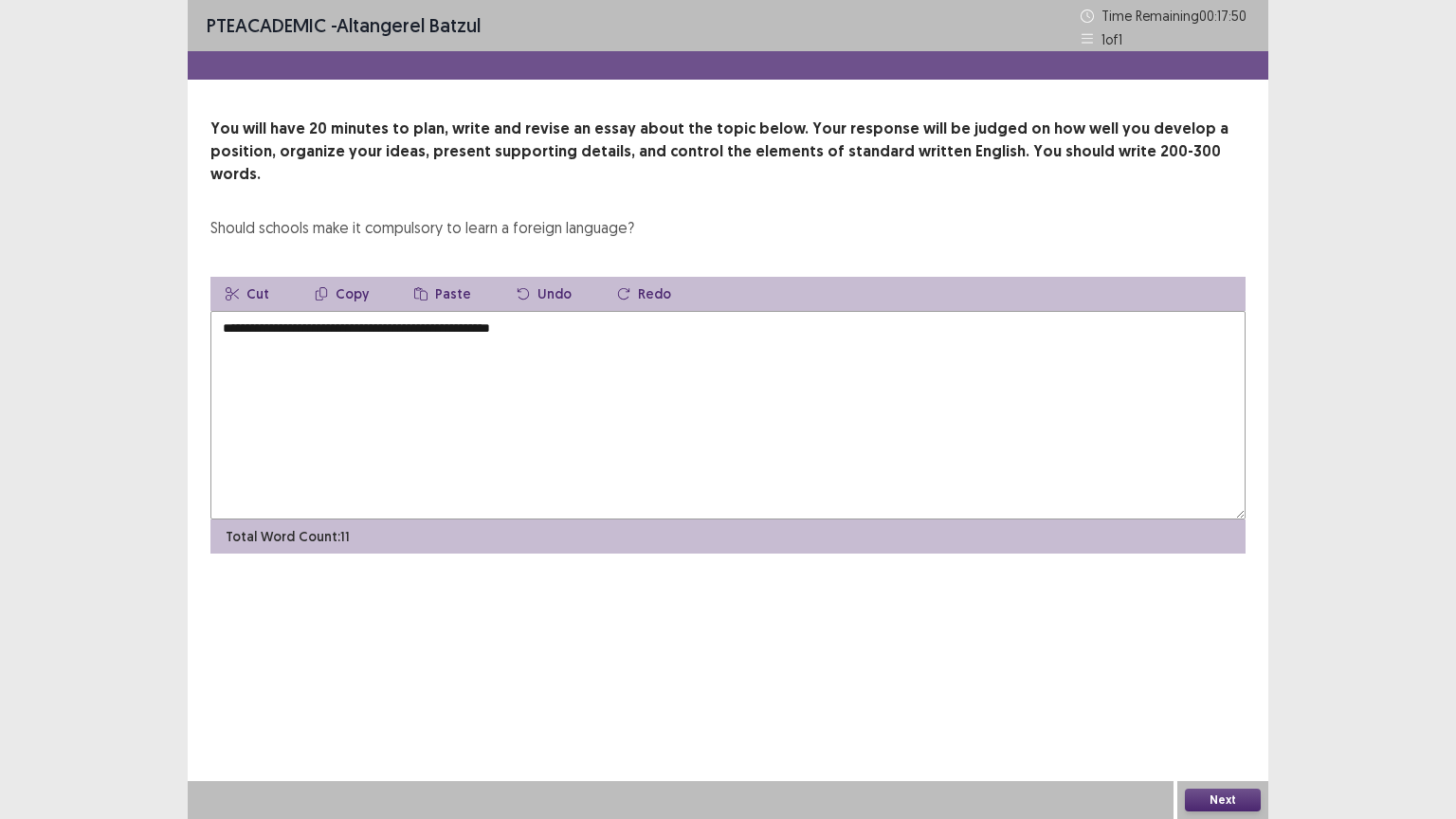 click on "**********" at bounding box center (728, 415) 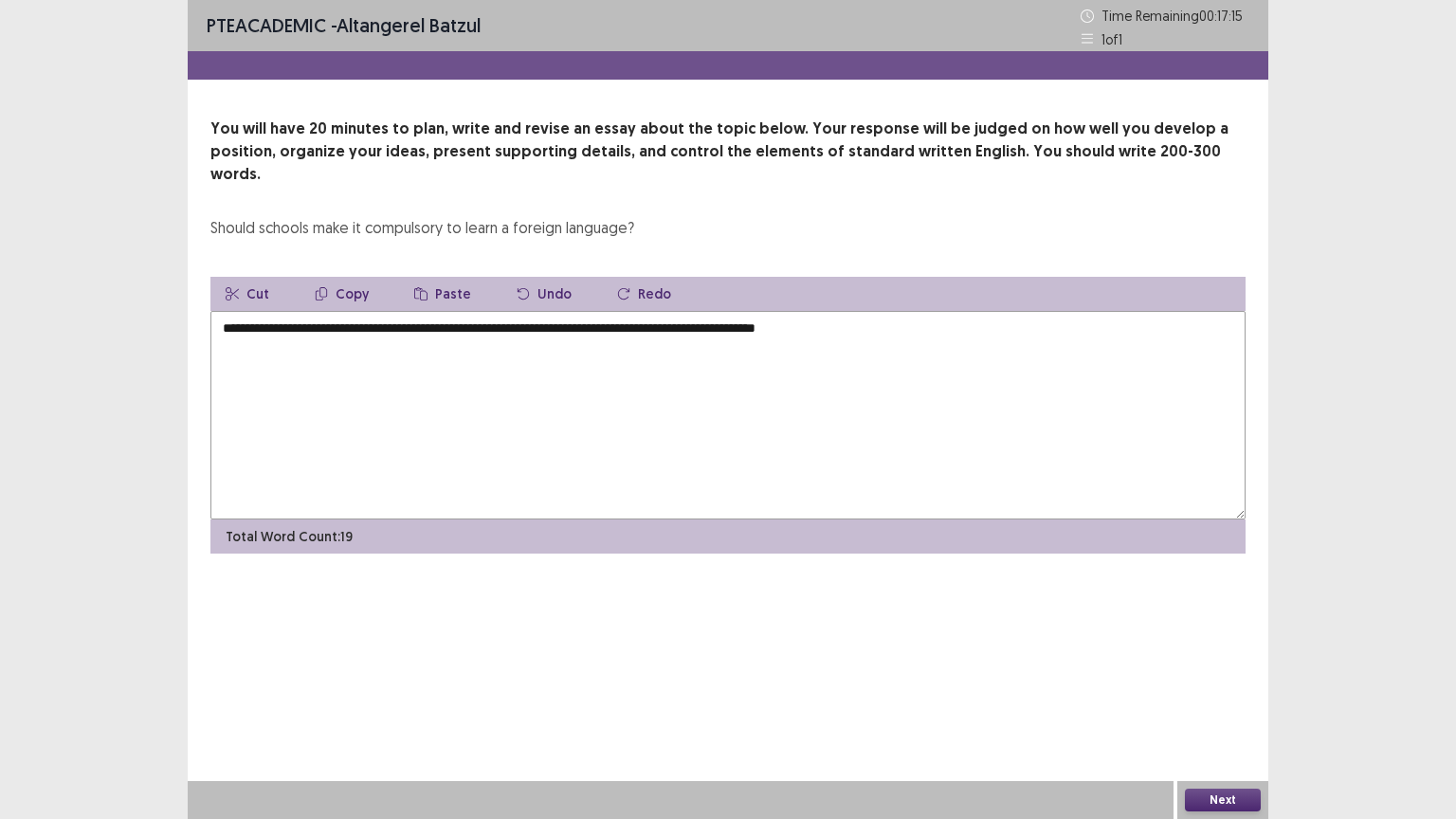 click on "**********" at bounding box center [728, 415] 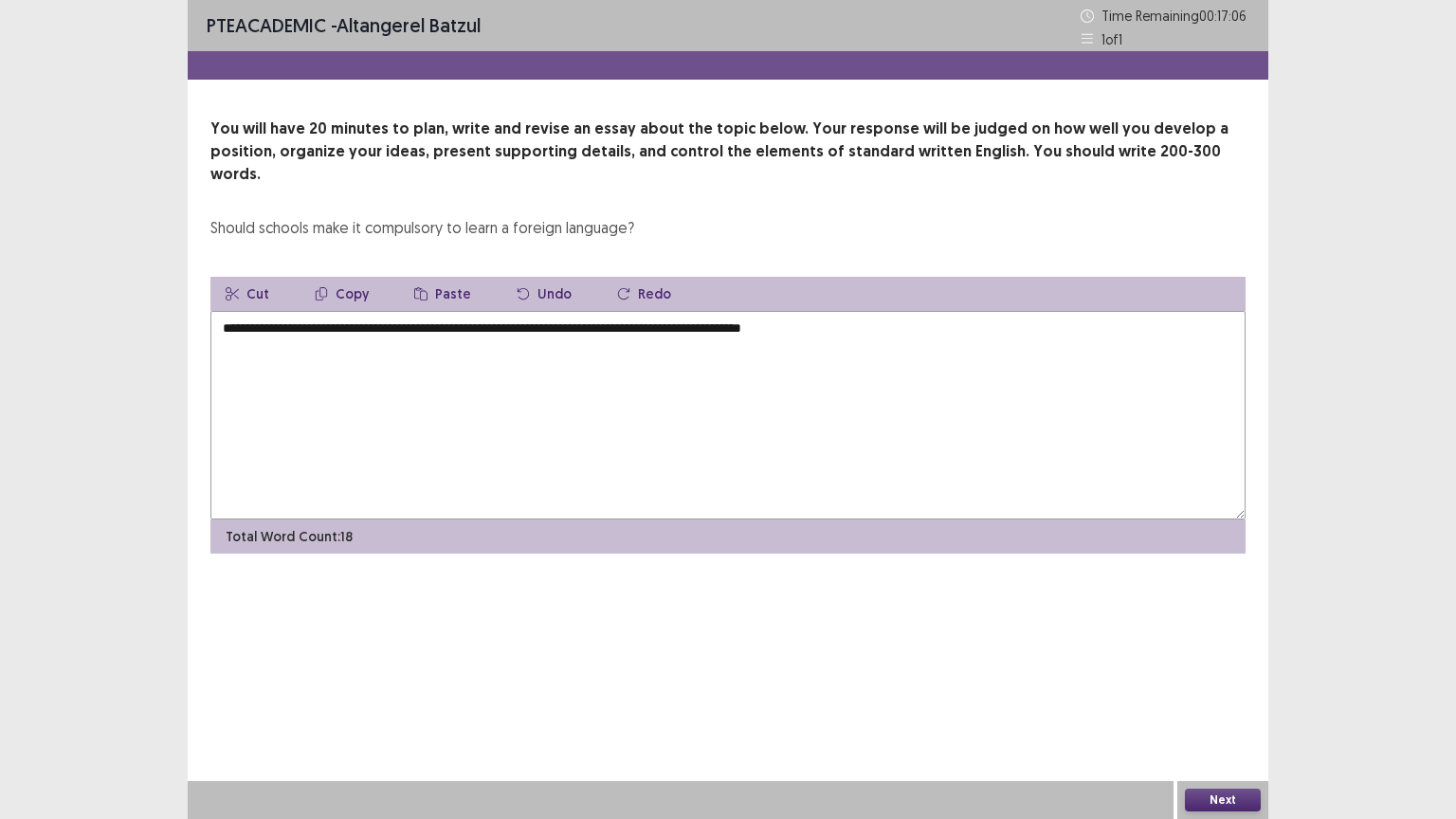click on "**********" at bounding box center [728, 415] 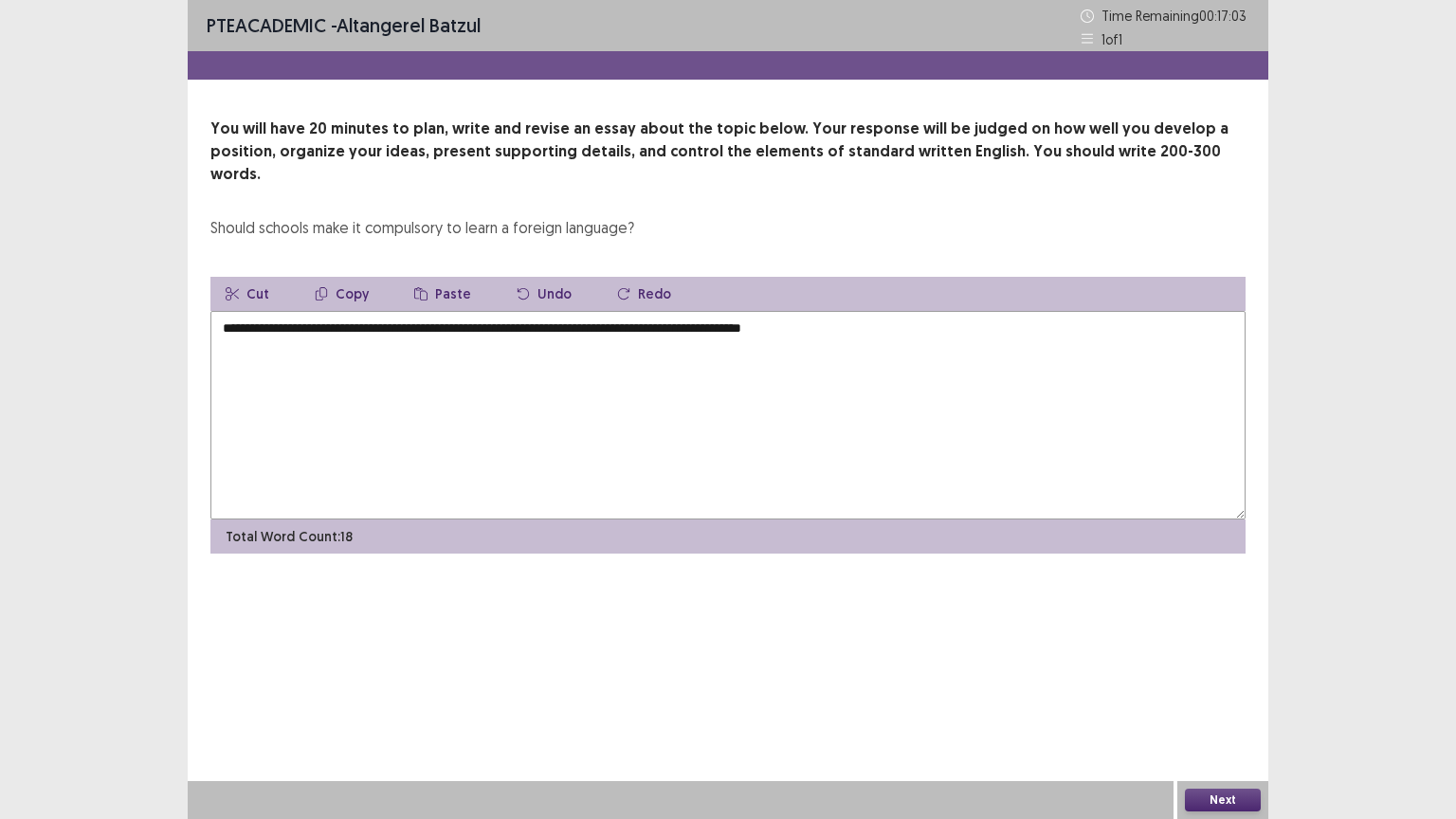 drag, startPoint x: 698, startPoint y: 302, endPoint x: 719, endPoint y: 314, distance: 24.186773 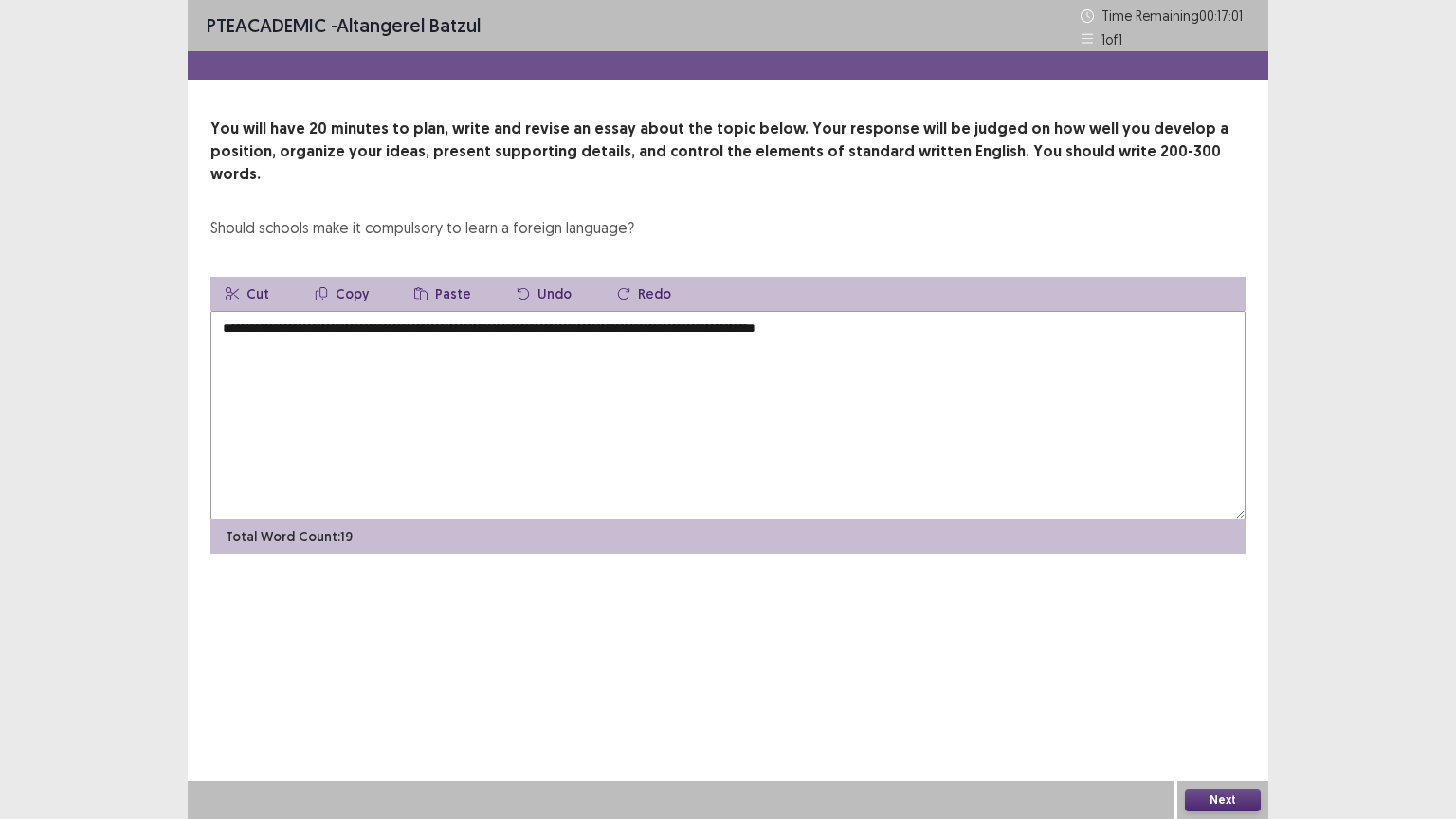 click on "**********" at bounding box center (728, 415) 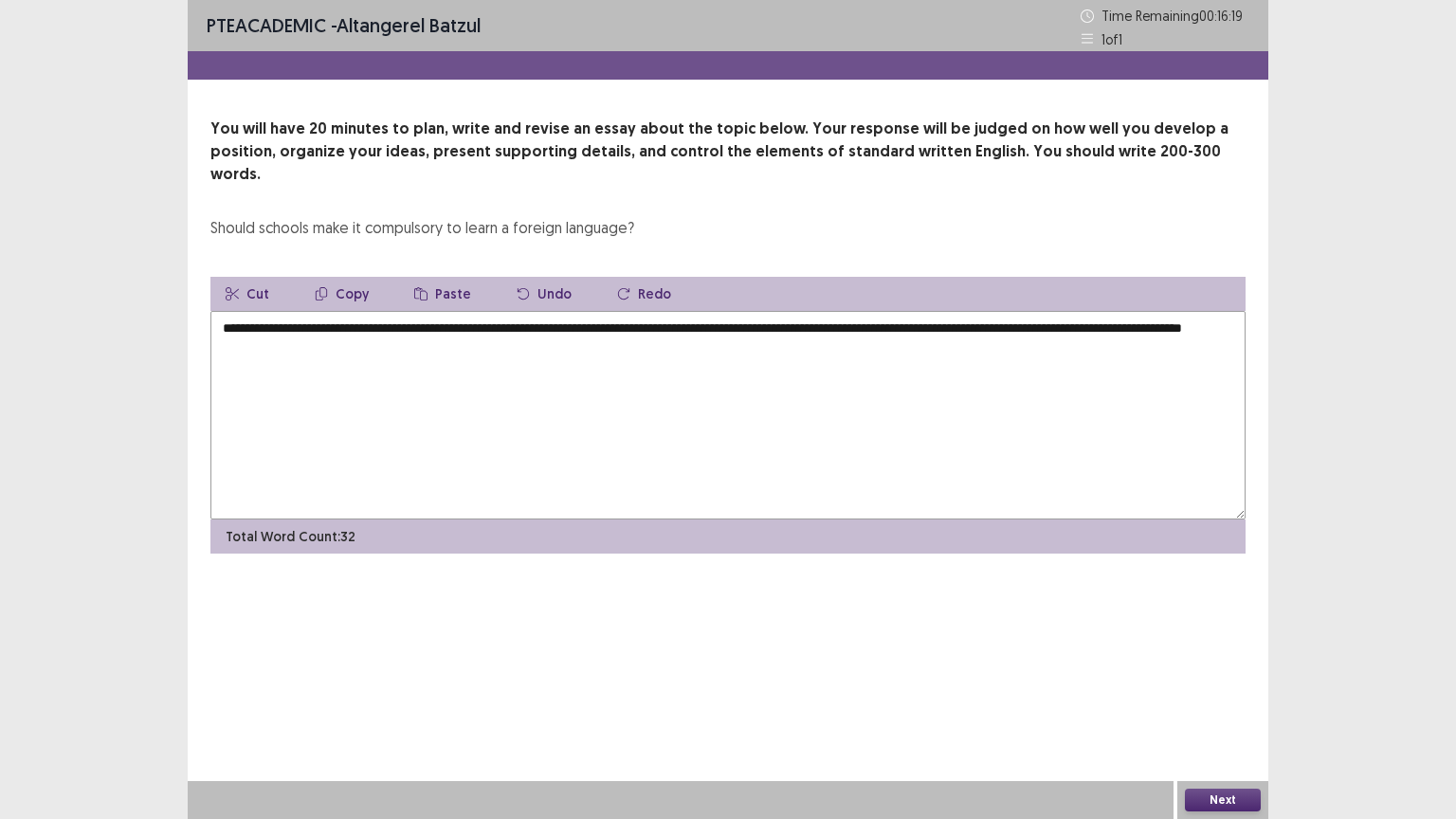 click on "**********" at bounding box center [728, 415] 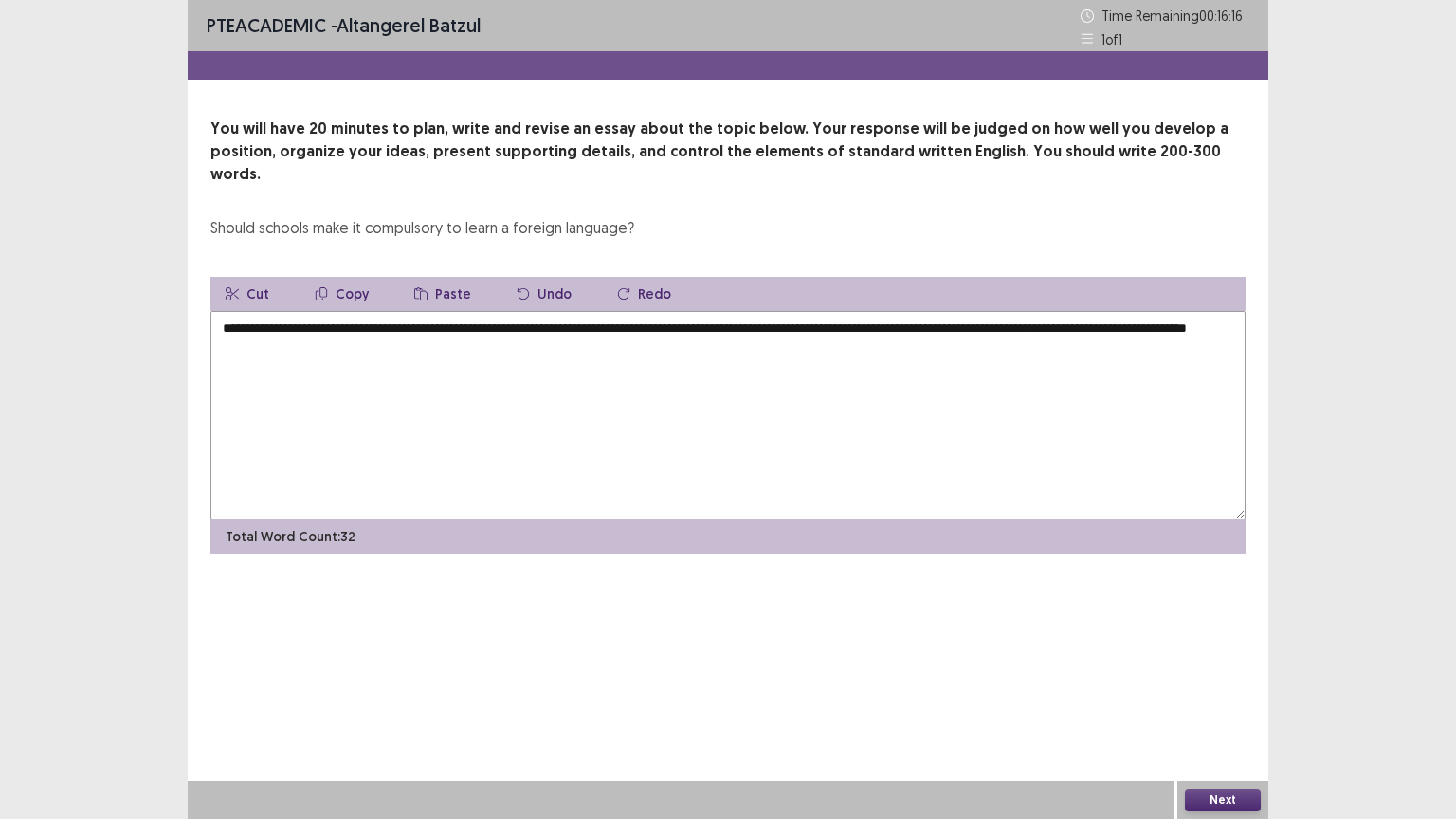 click on "**********" at bounding box center (728, 415) 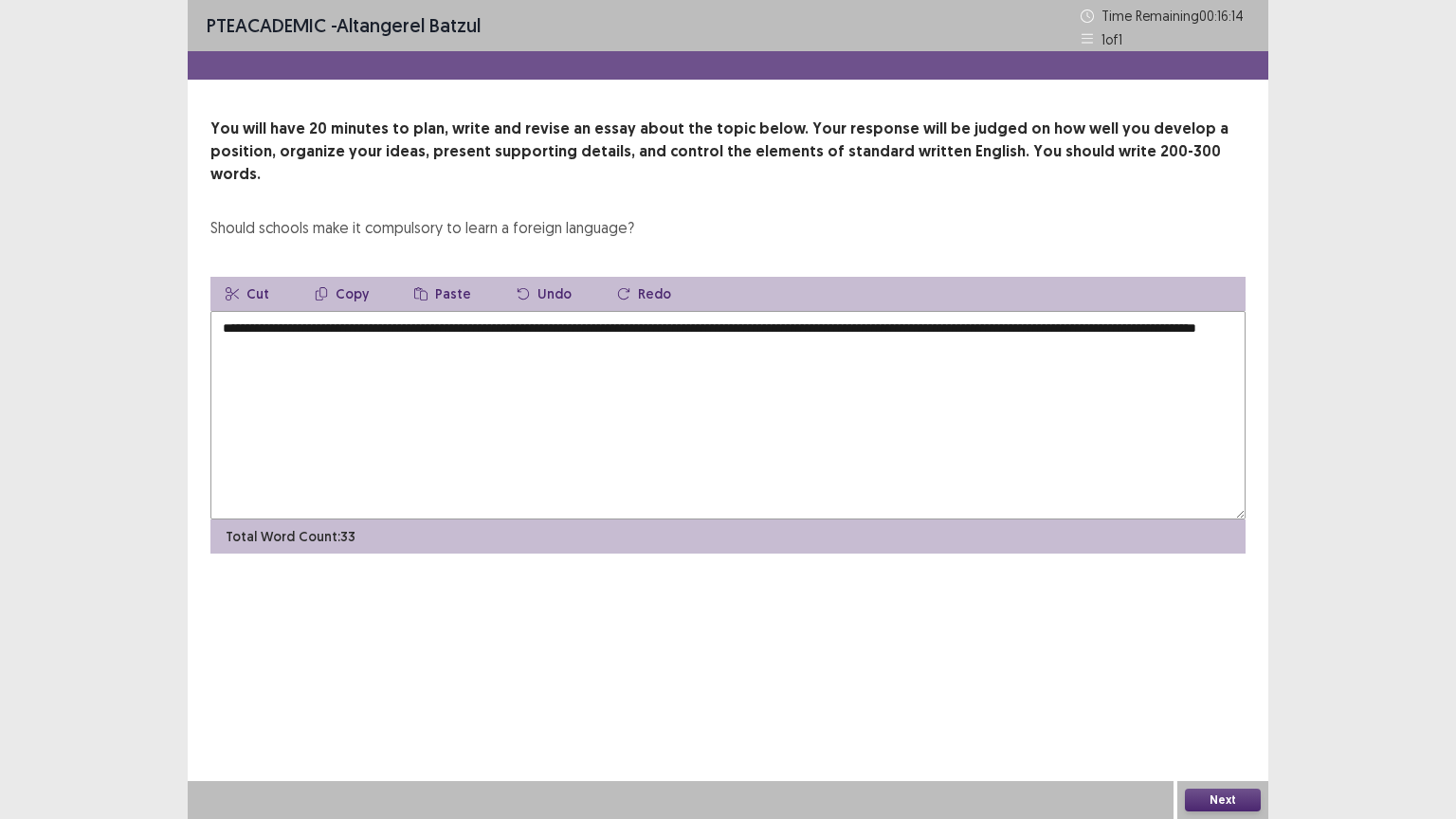 click on "**********" at bounding box center (728, 415) 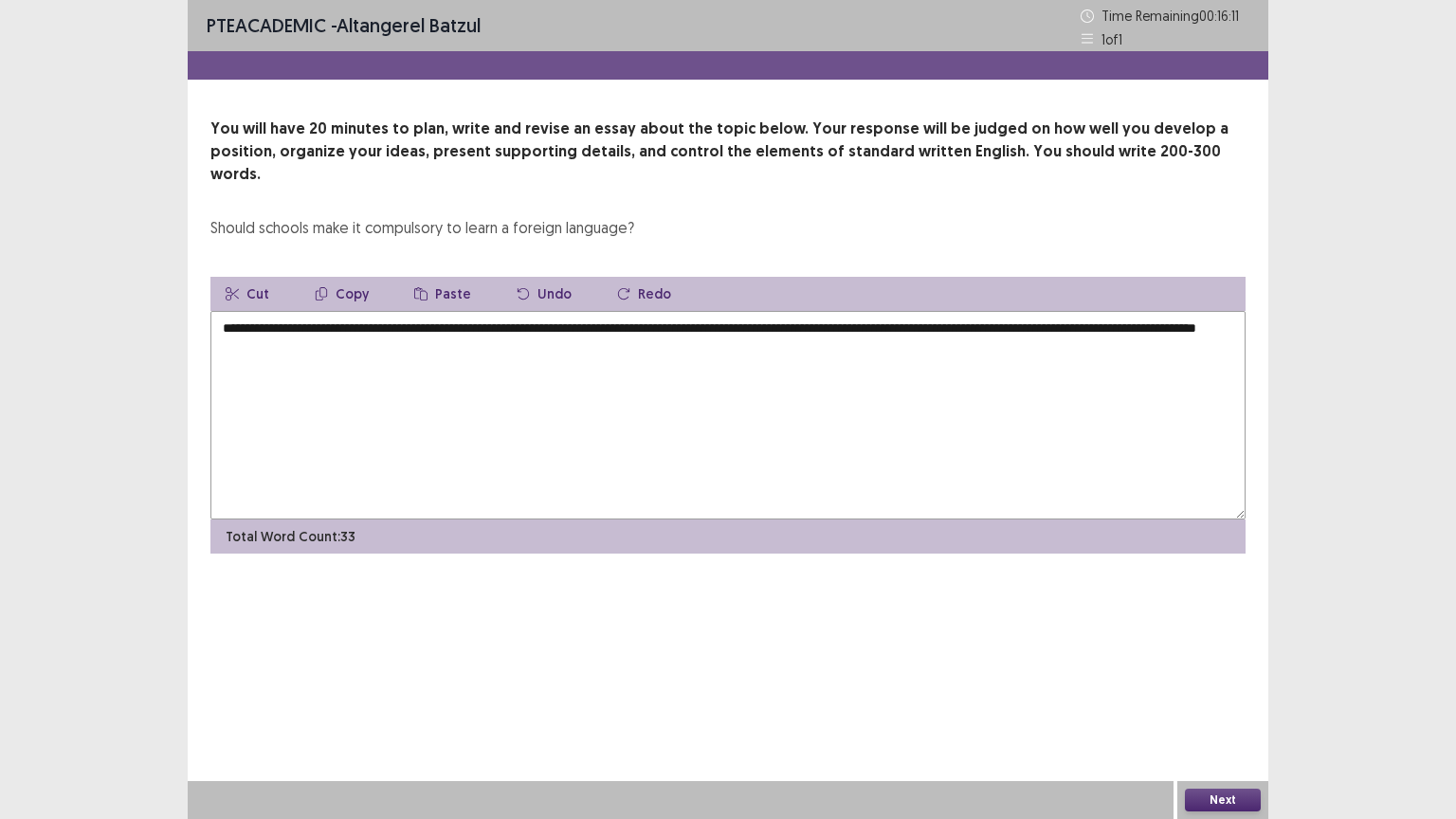 click on "**********" at bounding box center [728, 415] 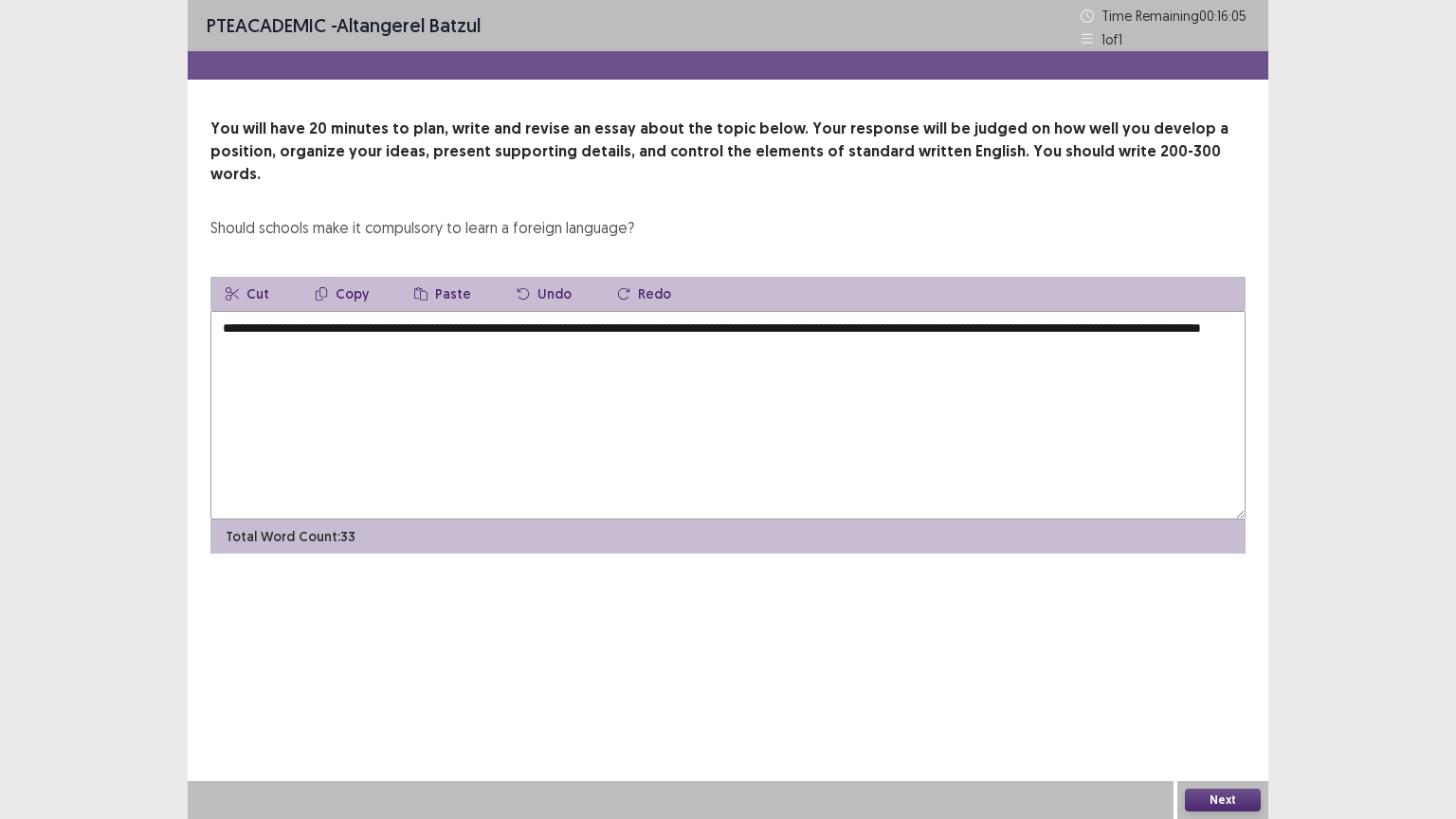 click on "**********" at bounding box center (728, 415) 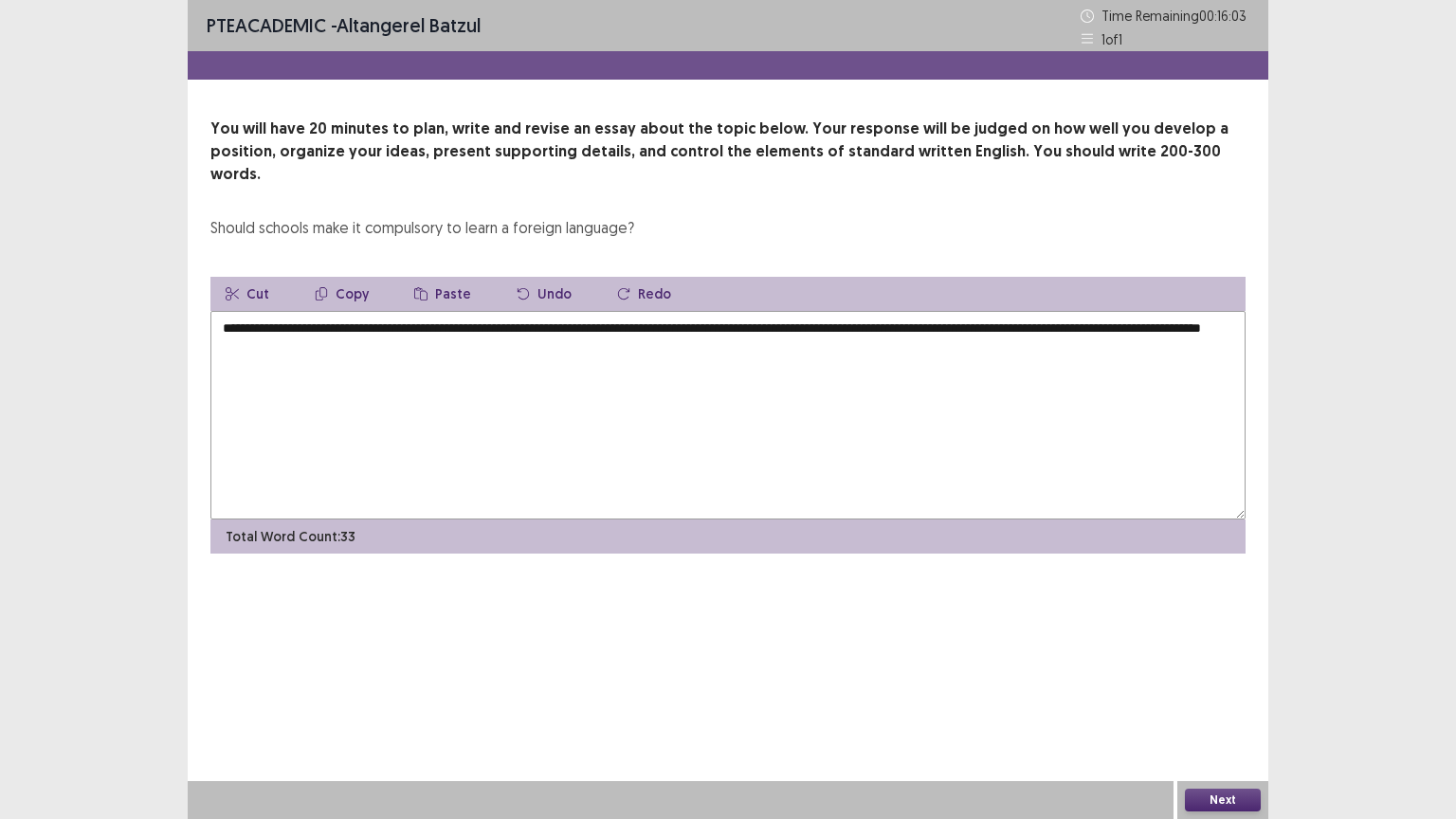 click on "**********" at bounding box center [728, 415] 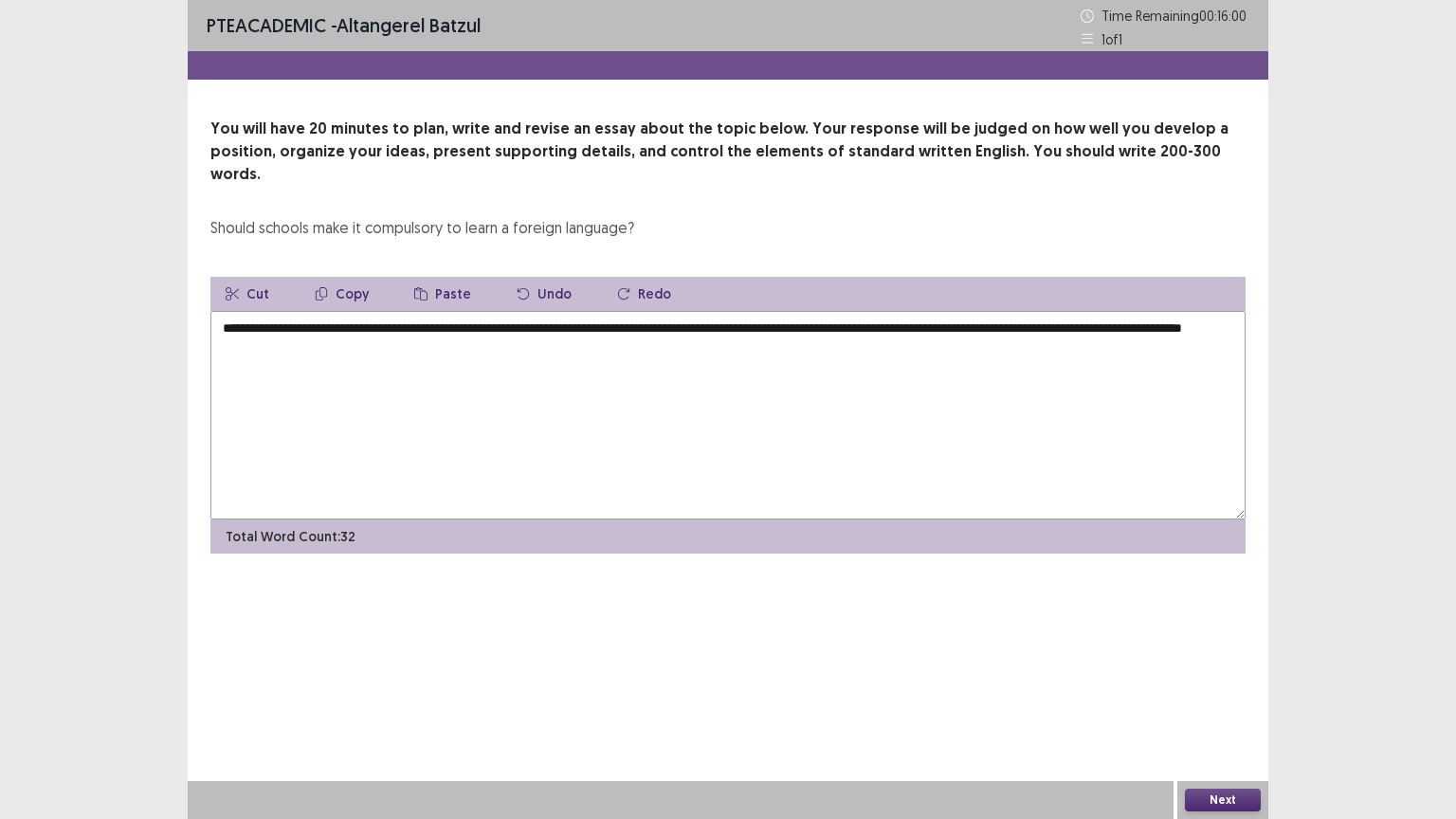 click on "**********" at bounding box center [728, 415] 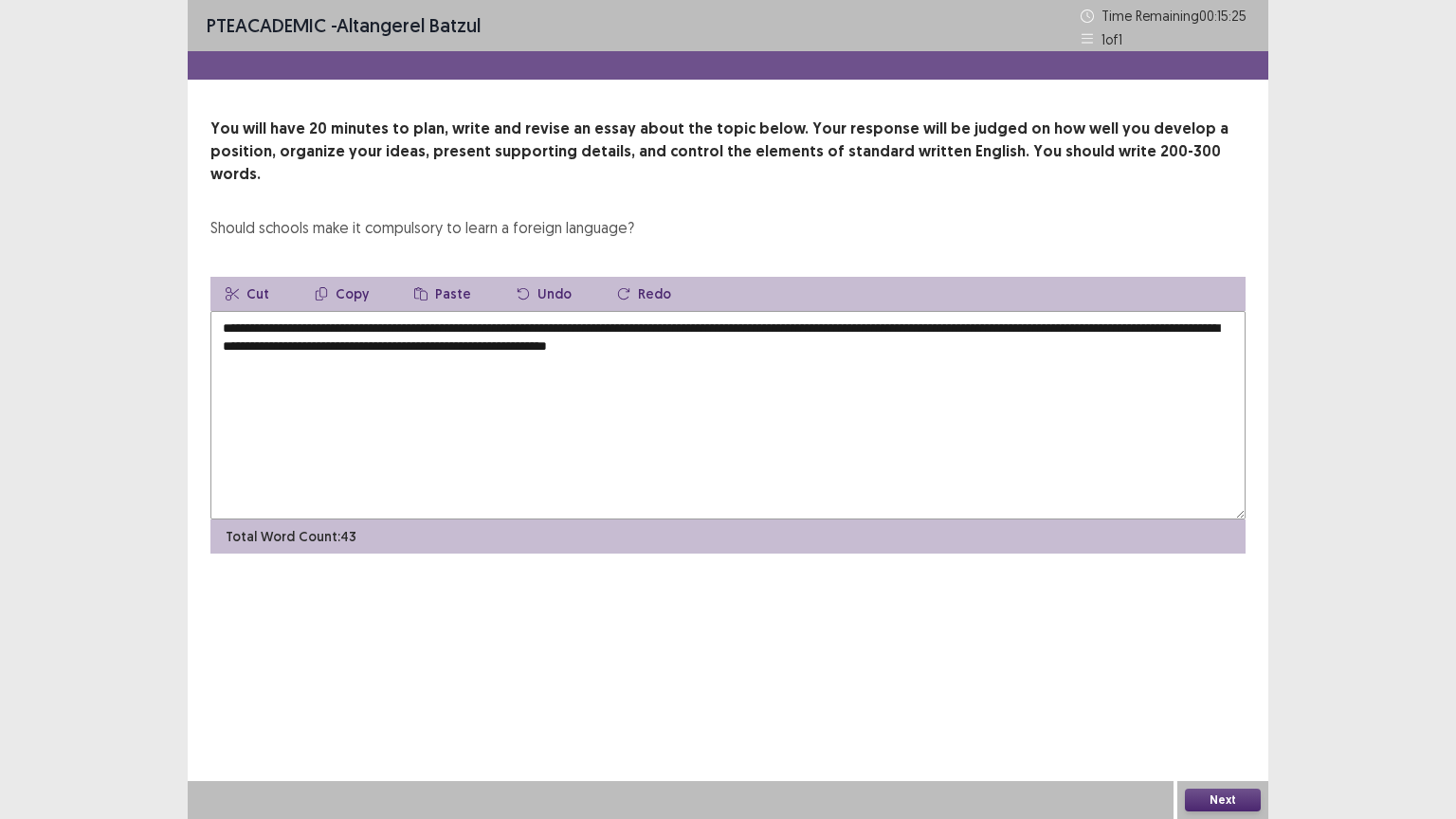 click on "**********" at bounding box center (728, 415) 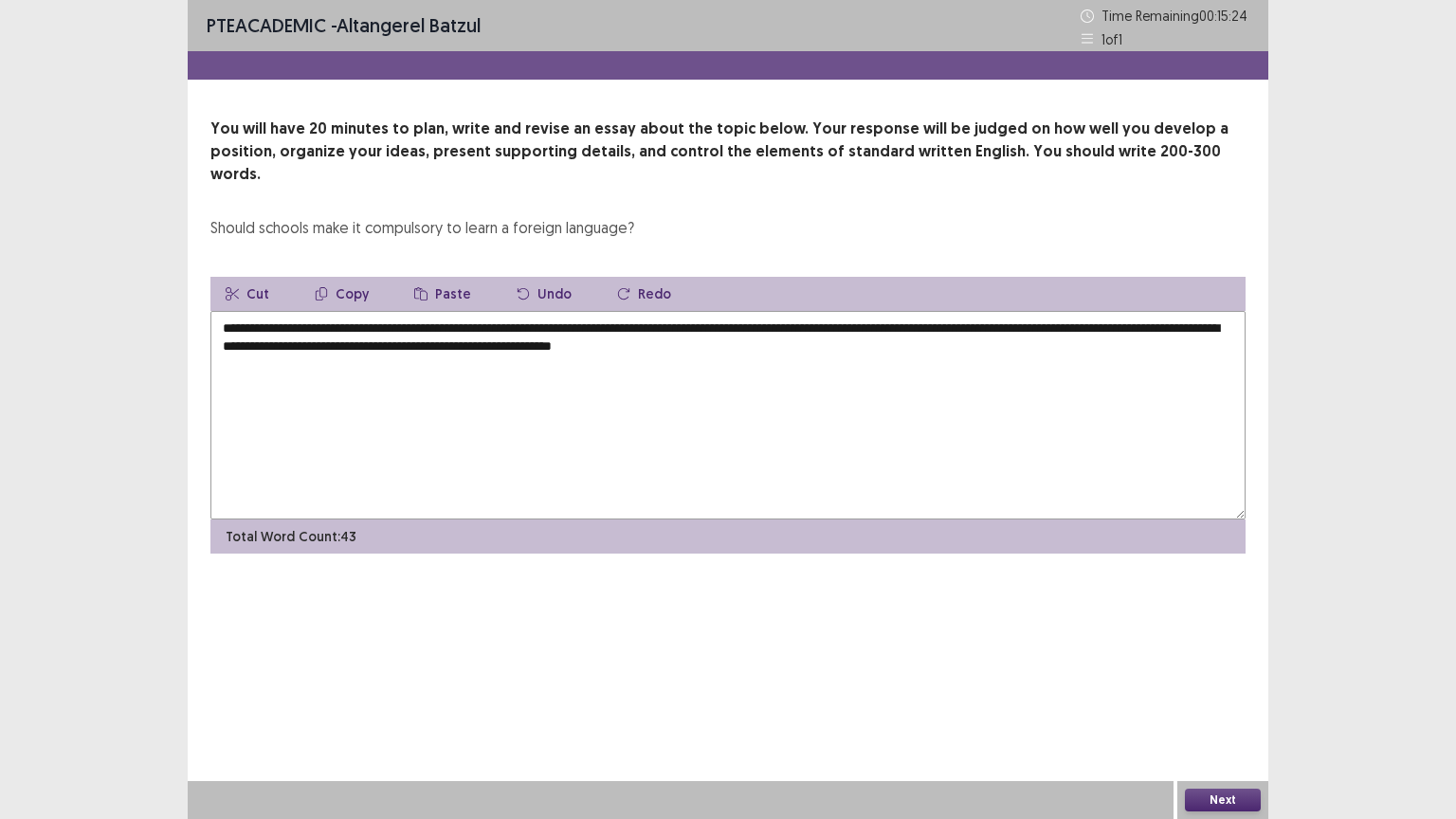 click on "**********" at bounding box center [728, 415] 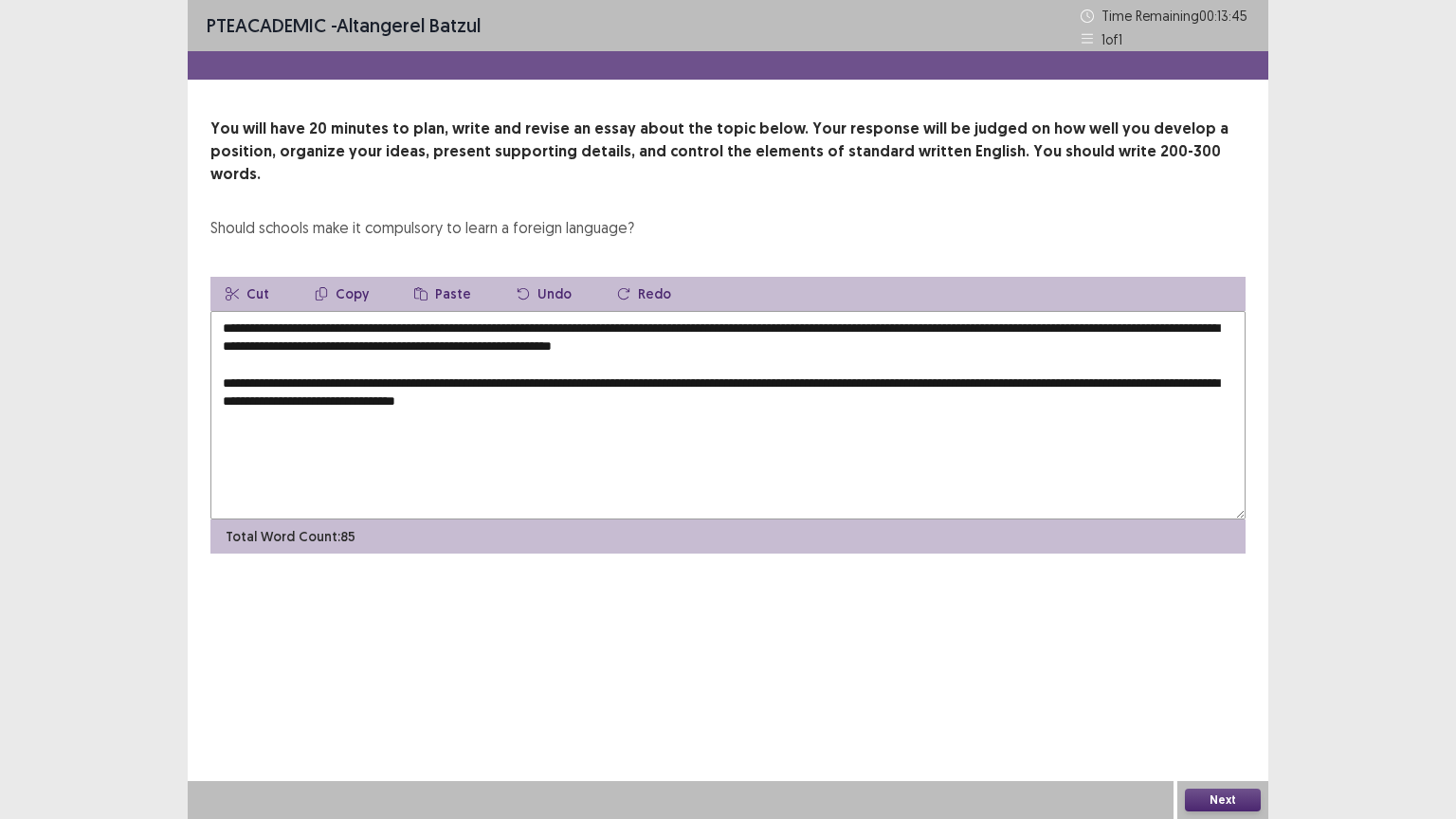 drag, startPoint x: 888, startPoint y: 322, endPoint x: 598, endPoint y: 326, distance: 290.02758 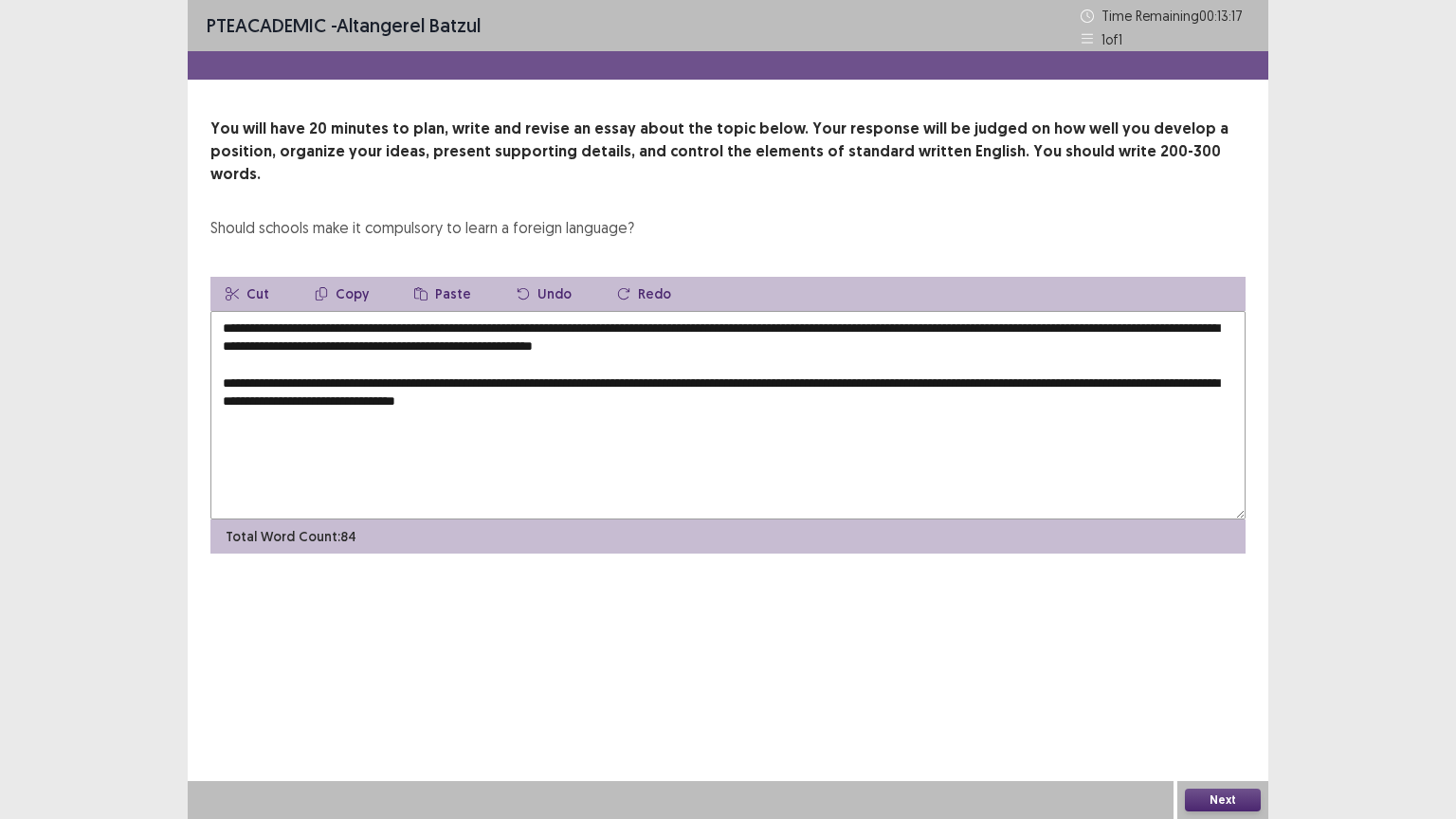 click on "**********" at bounding box center [728, 415] 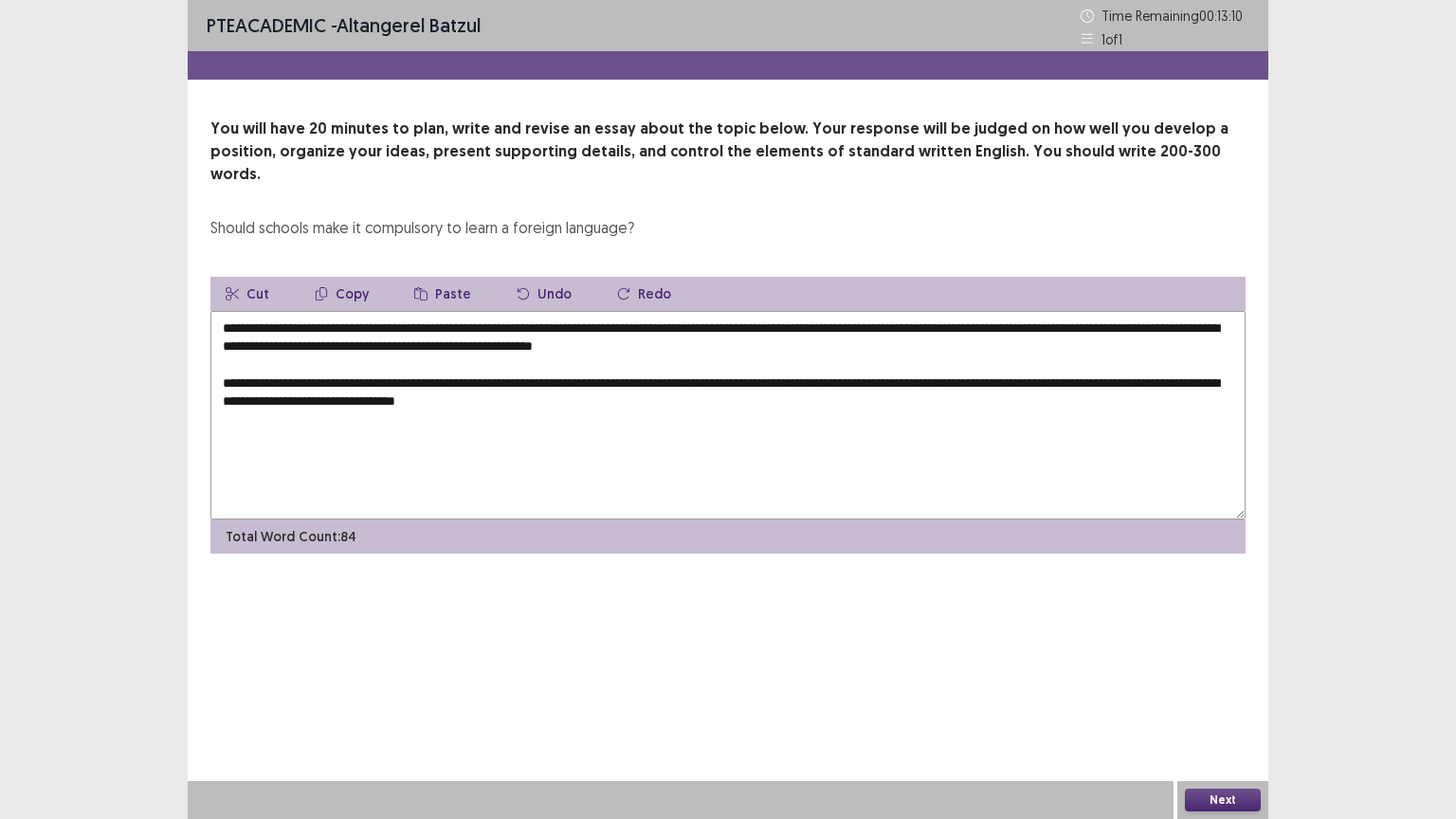 click on "**********" at bounding box center (728, 415) 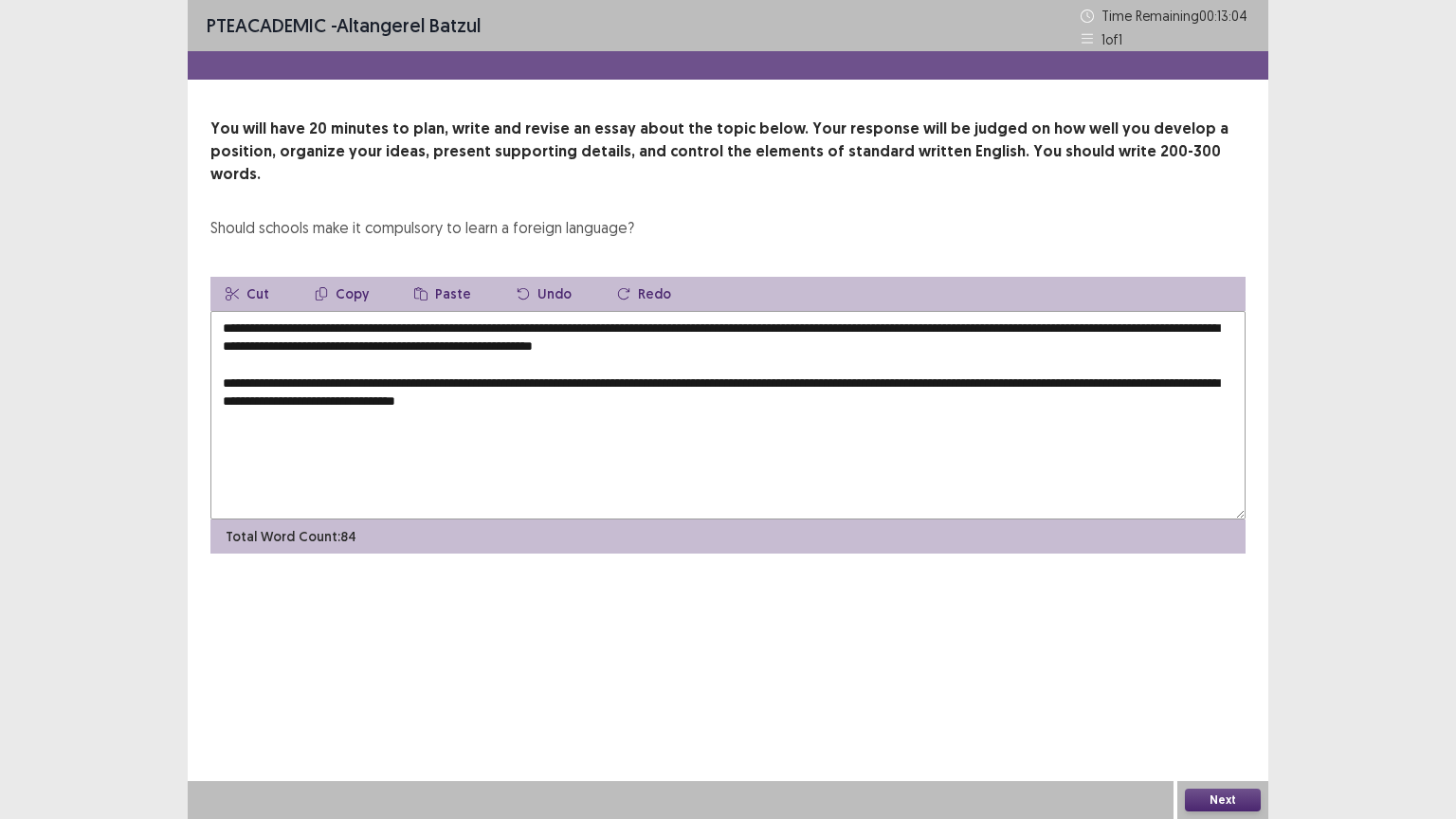 click on "**********" at bounding box center [728, 415] 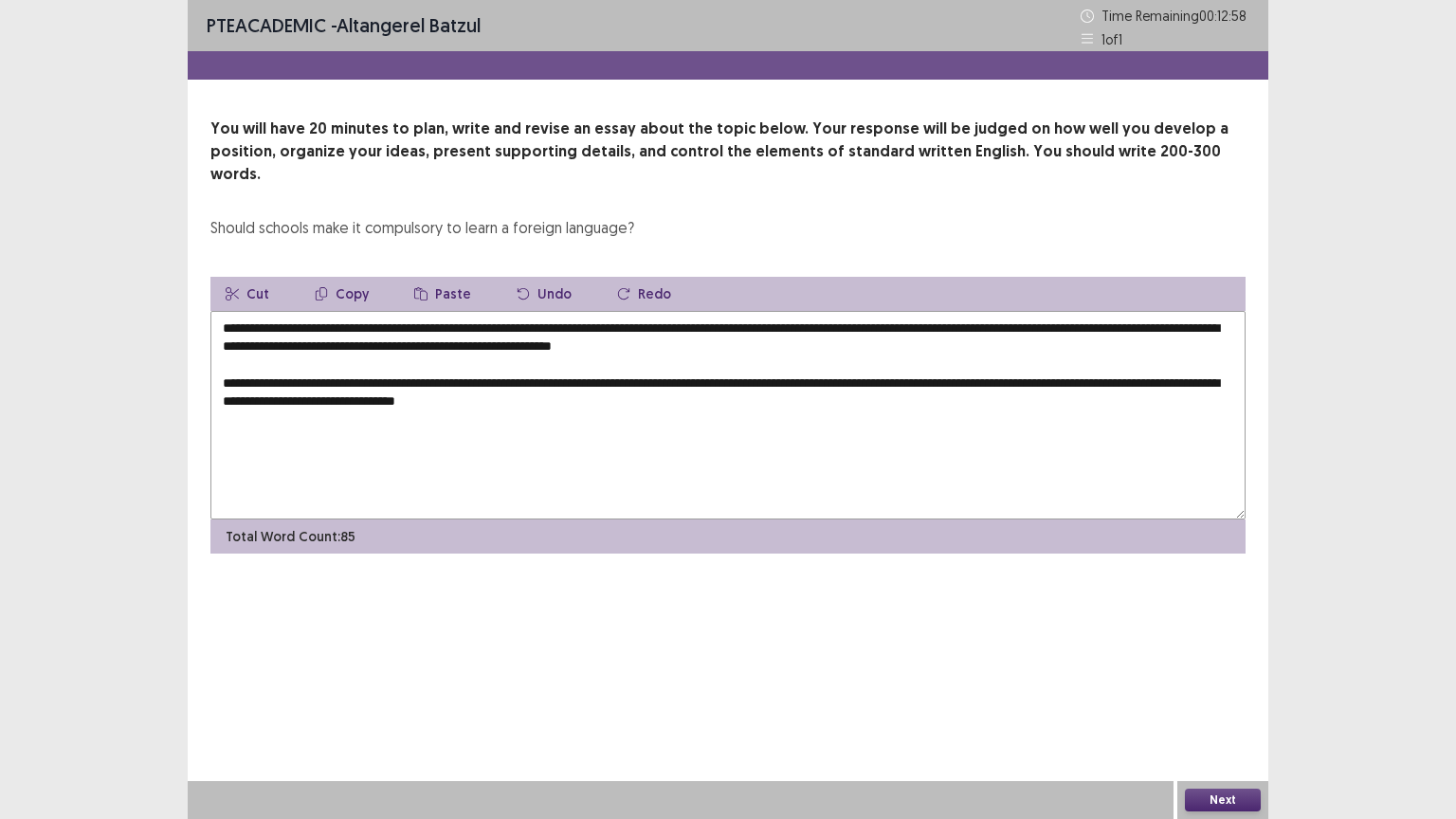click on "**********" at bounding box center (728, 415) 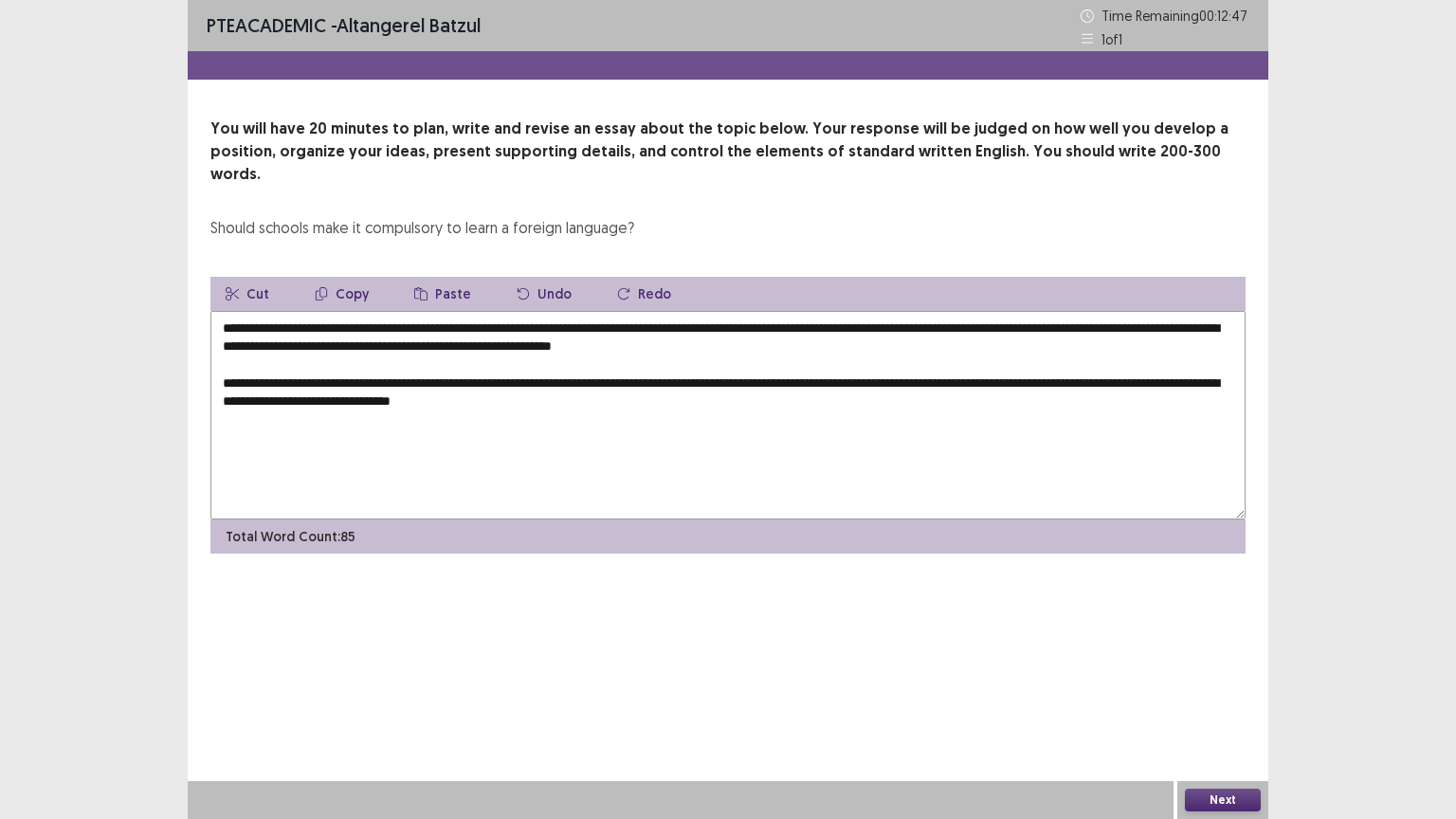 click on "**********" at bounding box center [728, 415] 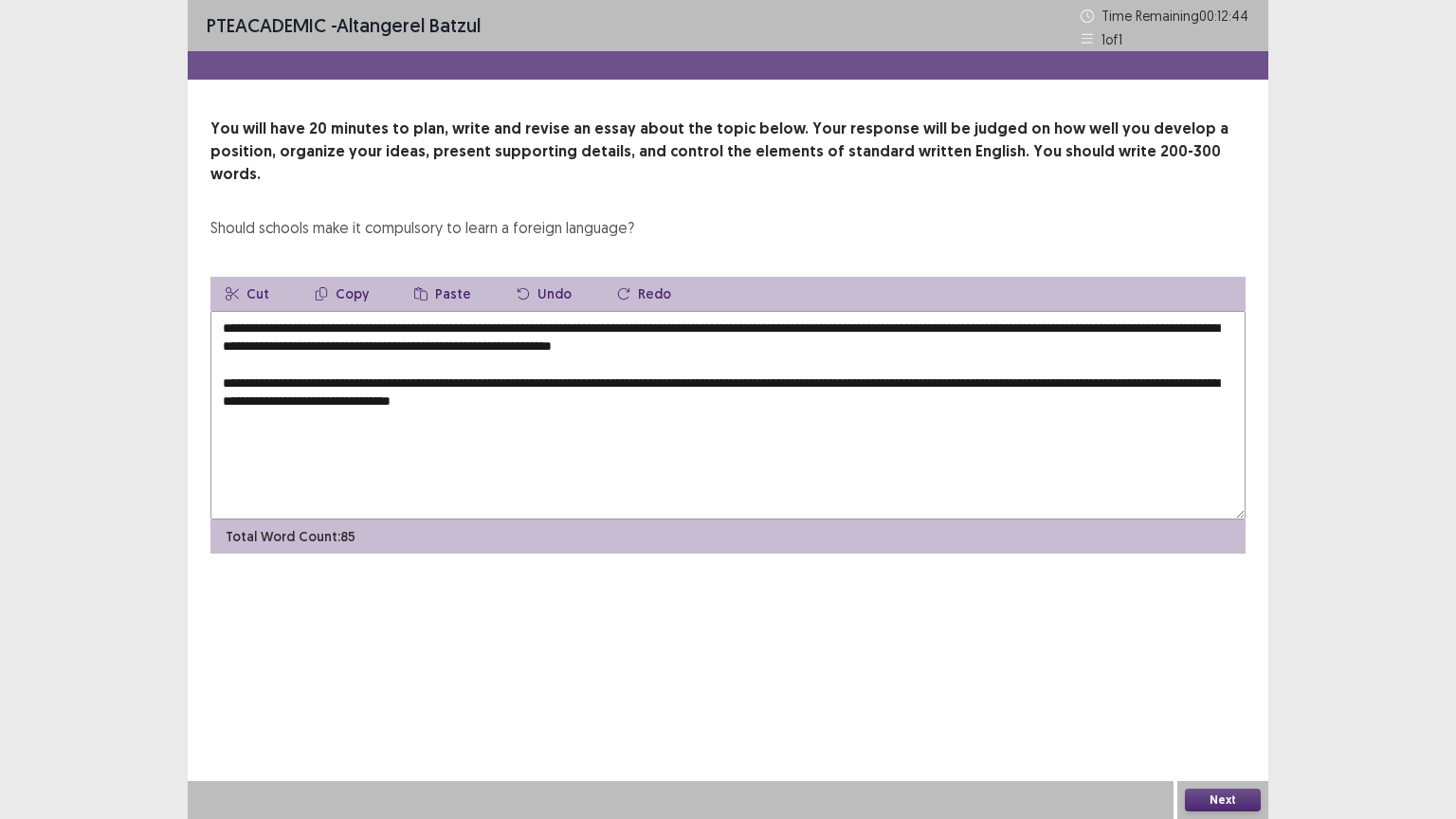 click on "**********" at bounding box center [728, 415] 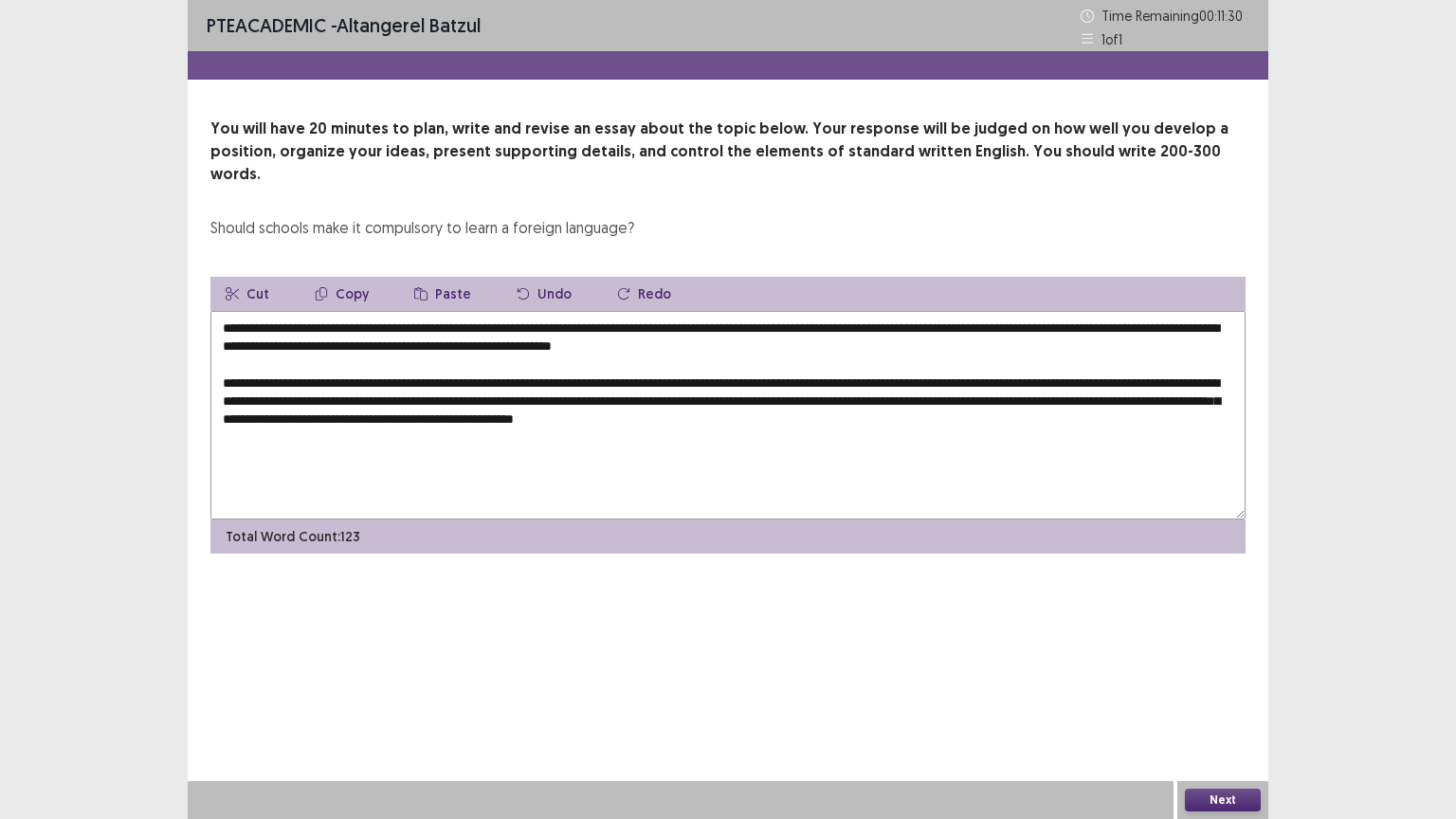 click on "**********" at bounding box center (728, 415) 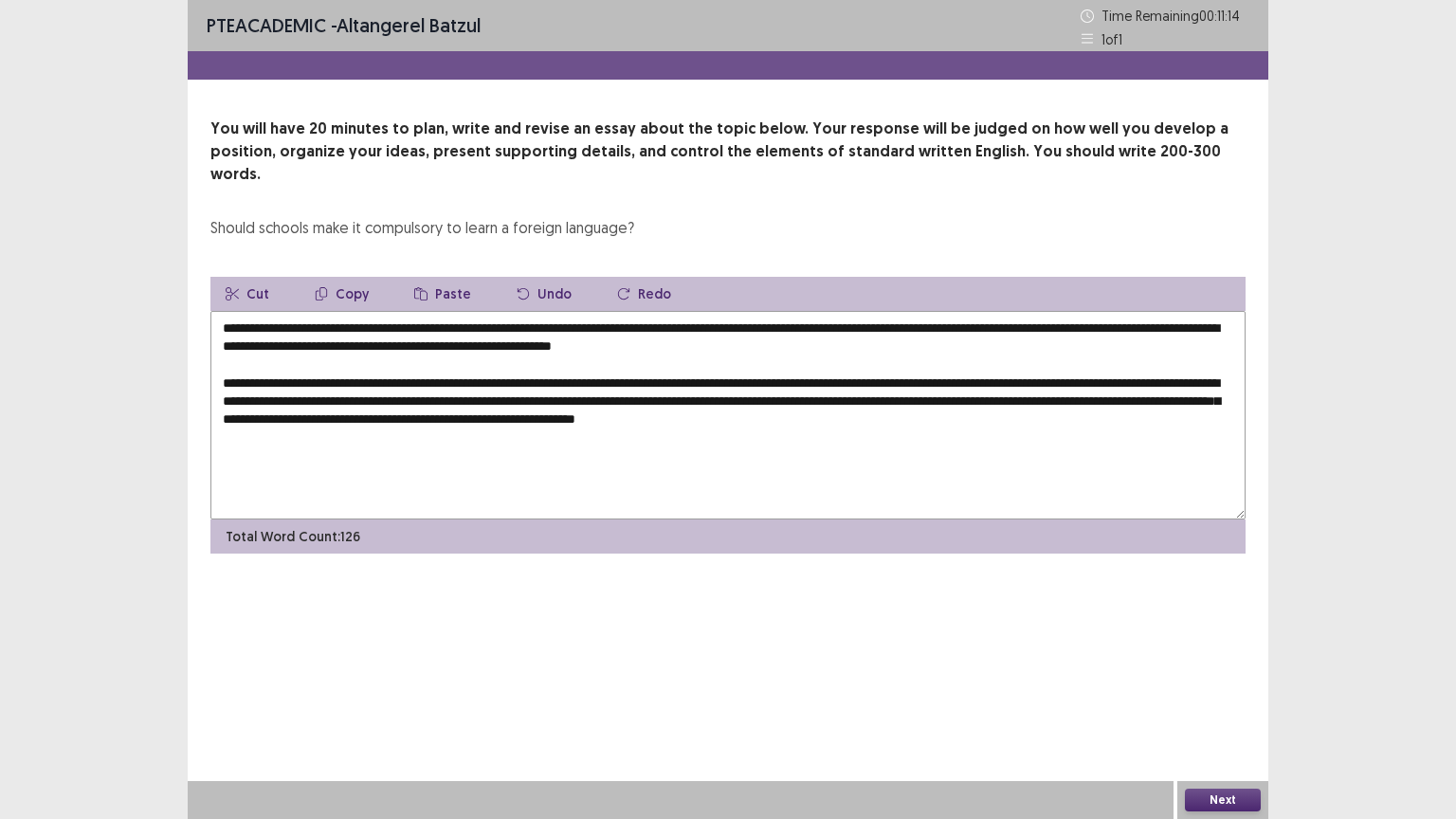 drag, startPoint x: 1196, startPoint y: 379, endPoint x: 1163, endPoint y: 379, distance: 33 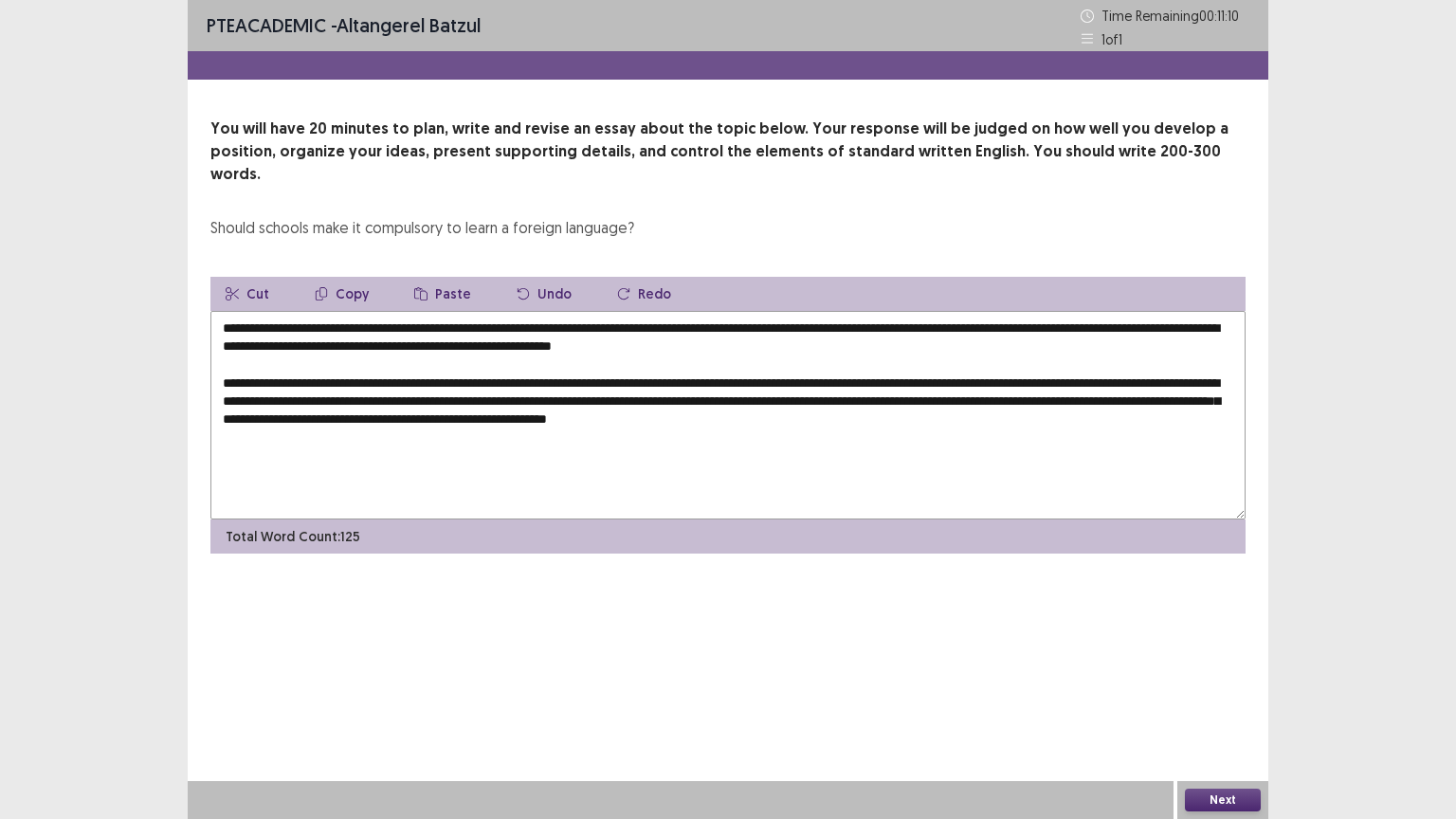 click on "**********" at bounding box center (728, 415) 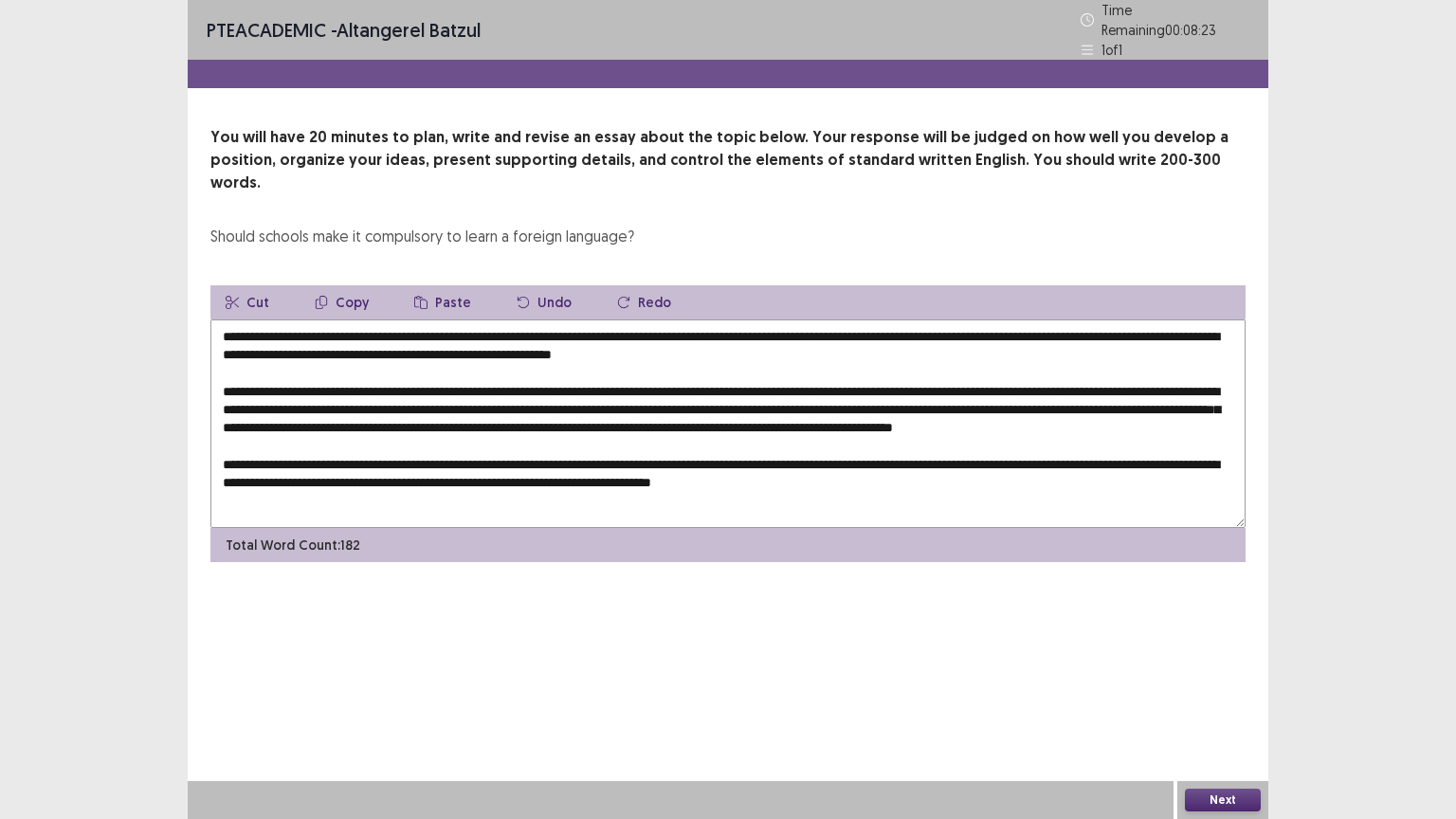 click at bounding box center (728, 424) 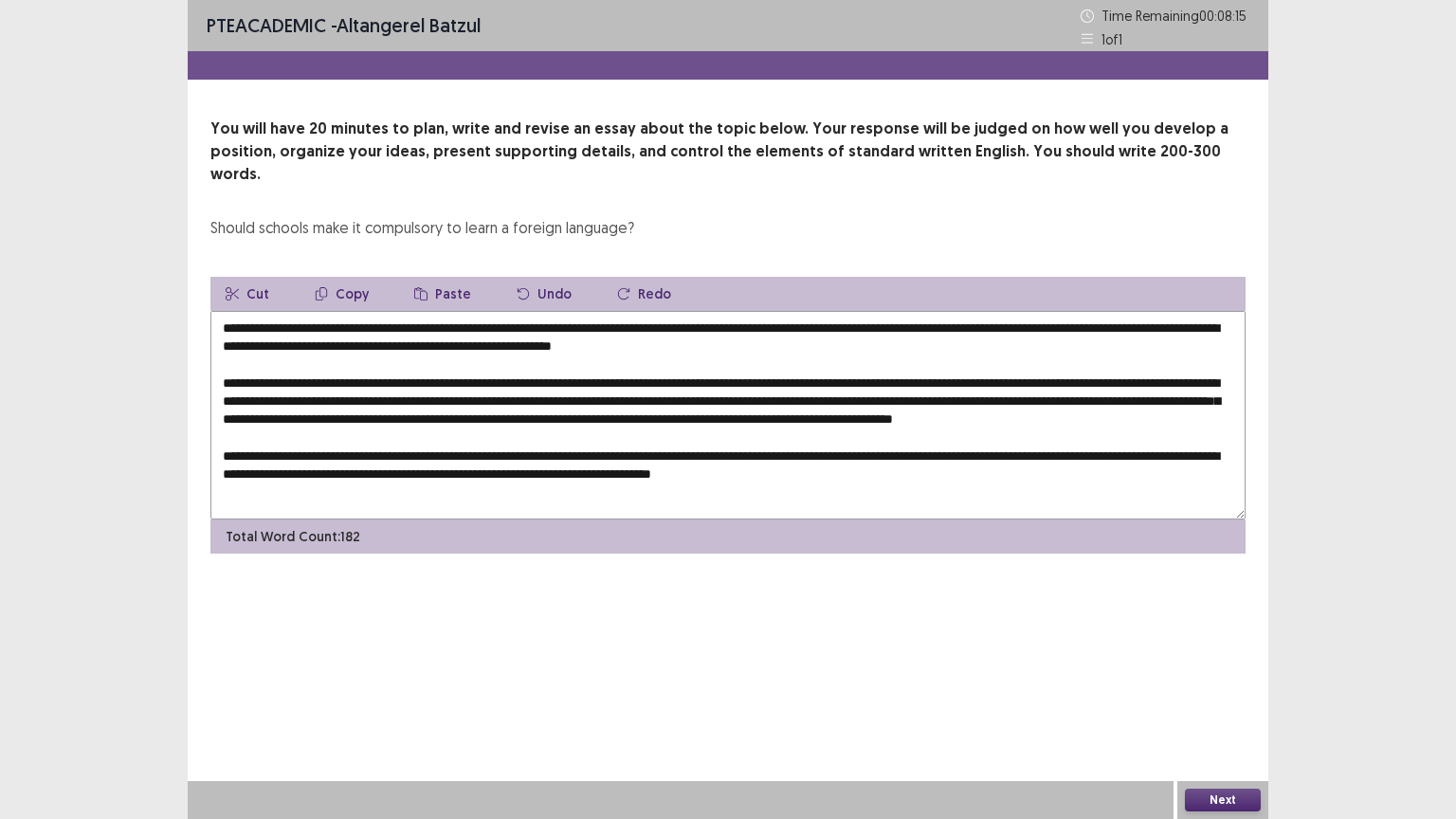 click at bounding box center [728, 415] 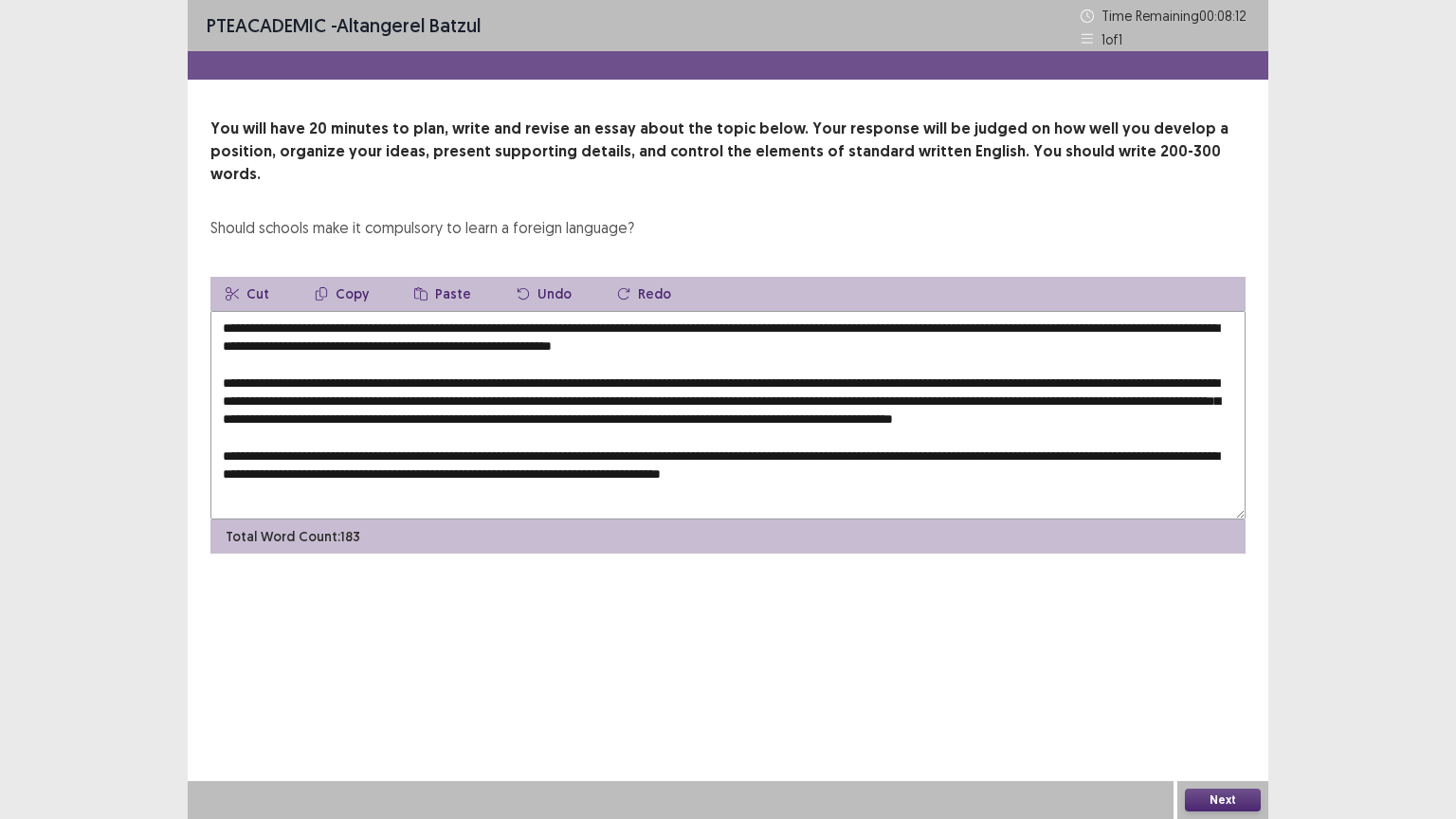 click at bounding box center (728, 415) 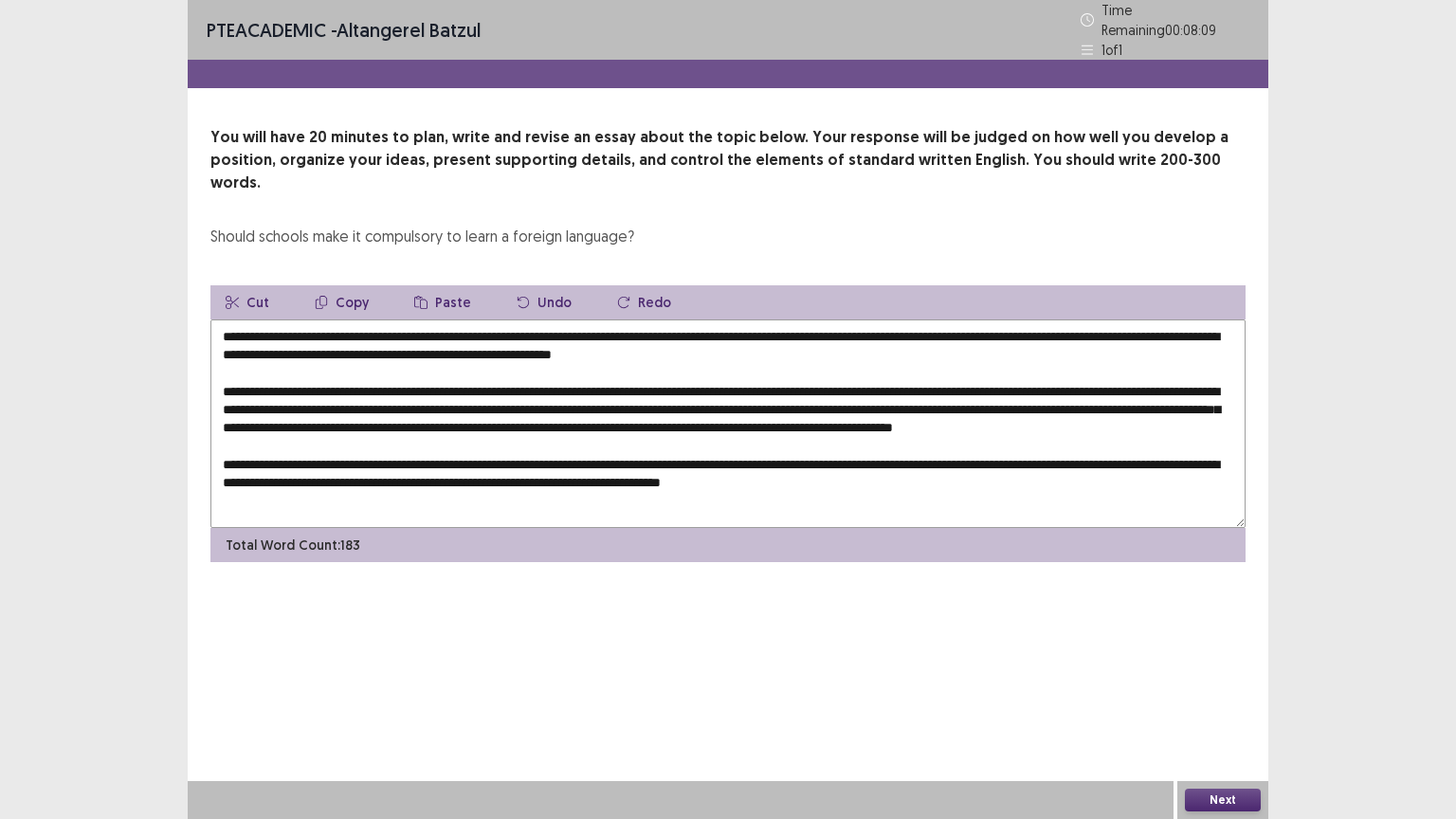 drag, startPoint x: 769, startPoint y: 450, endPoint x: 816, endPoint y: 447, distance: 47.09565 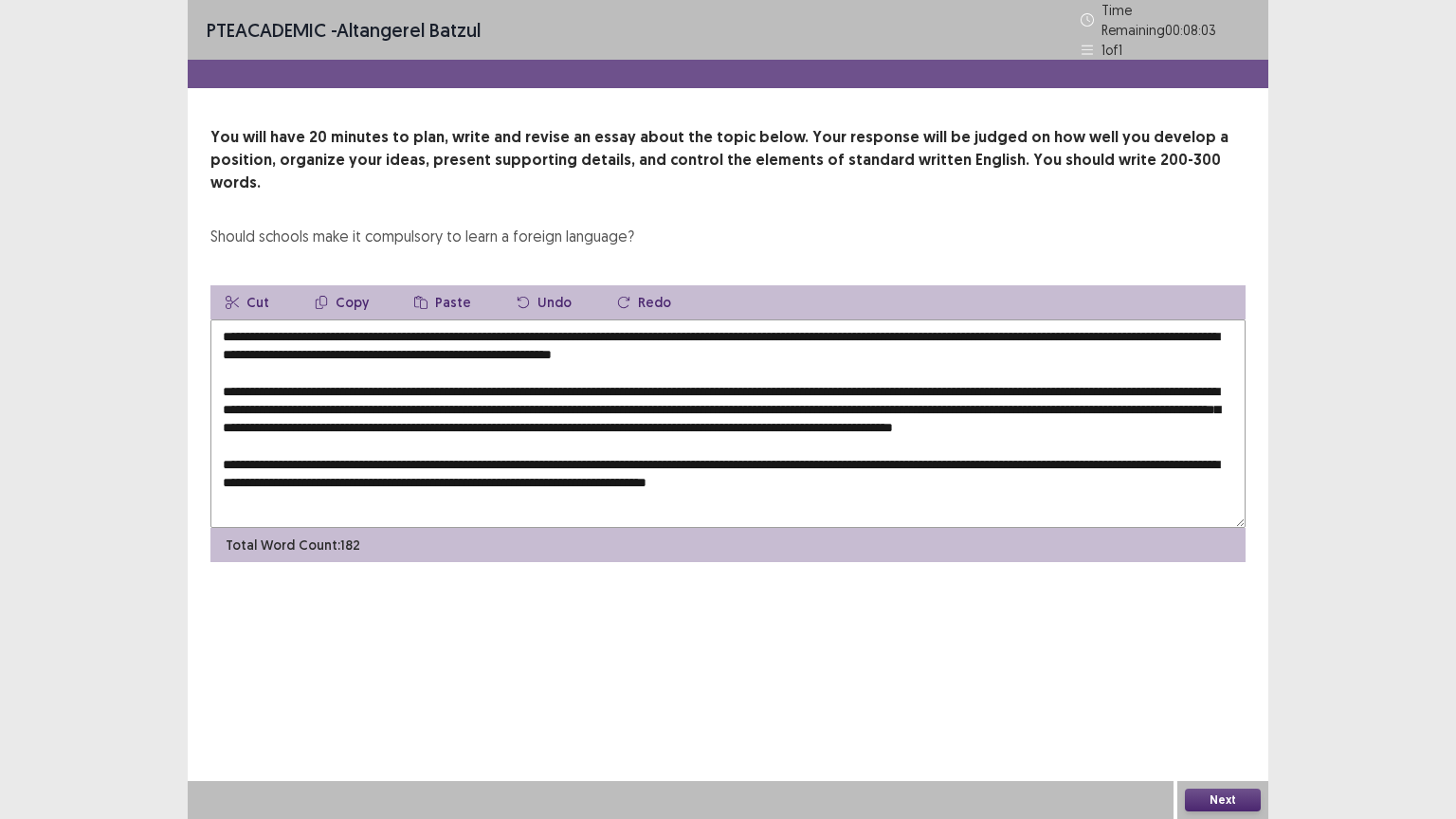 click at bounding box center (728, 424) 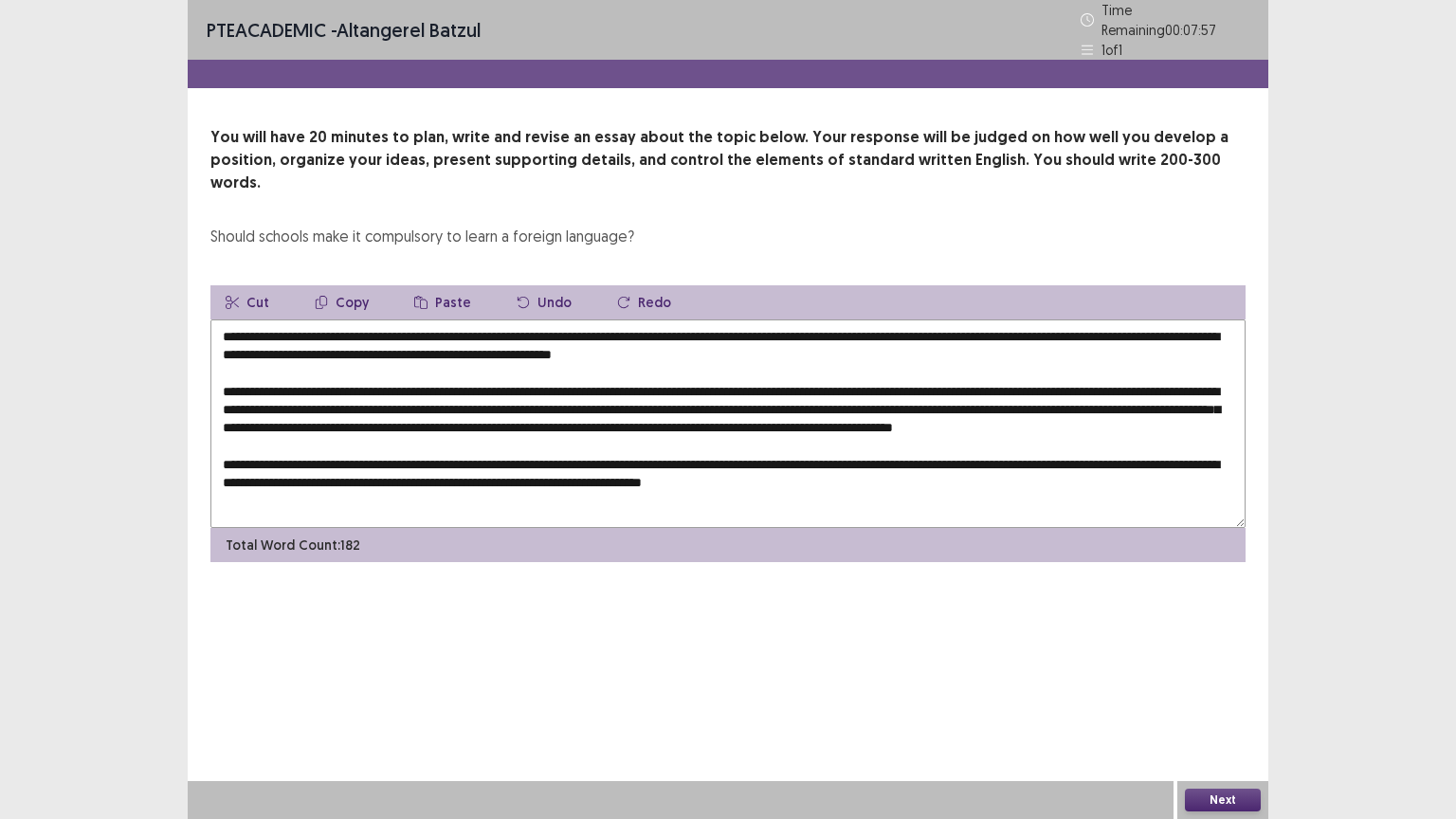 click at bounding box center [728, 424] 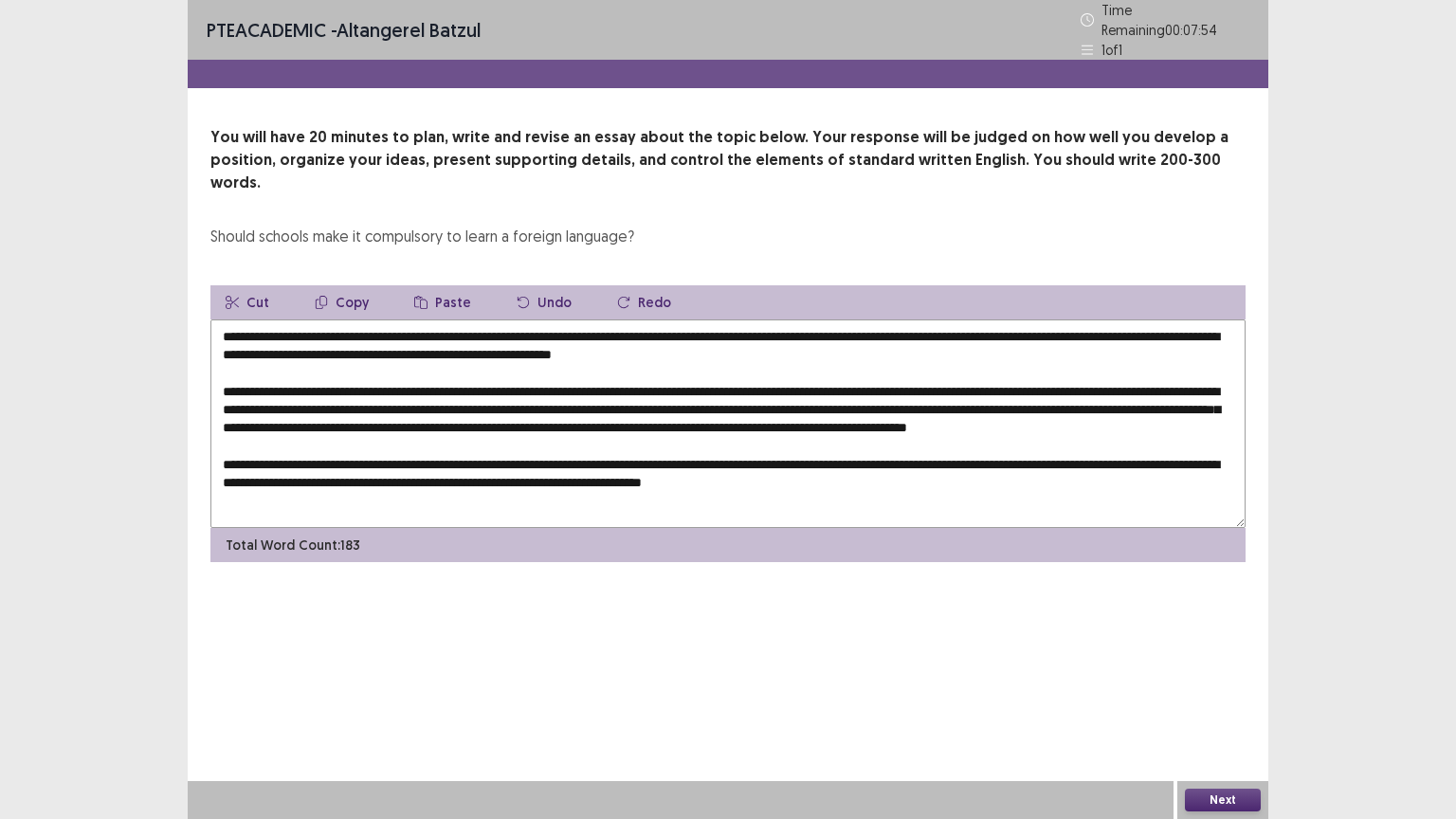 click at bounding box center (728, 424) 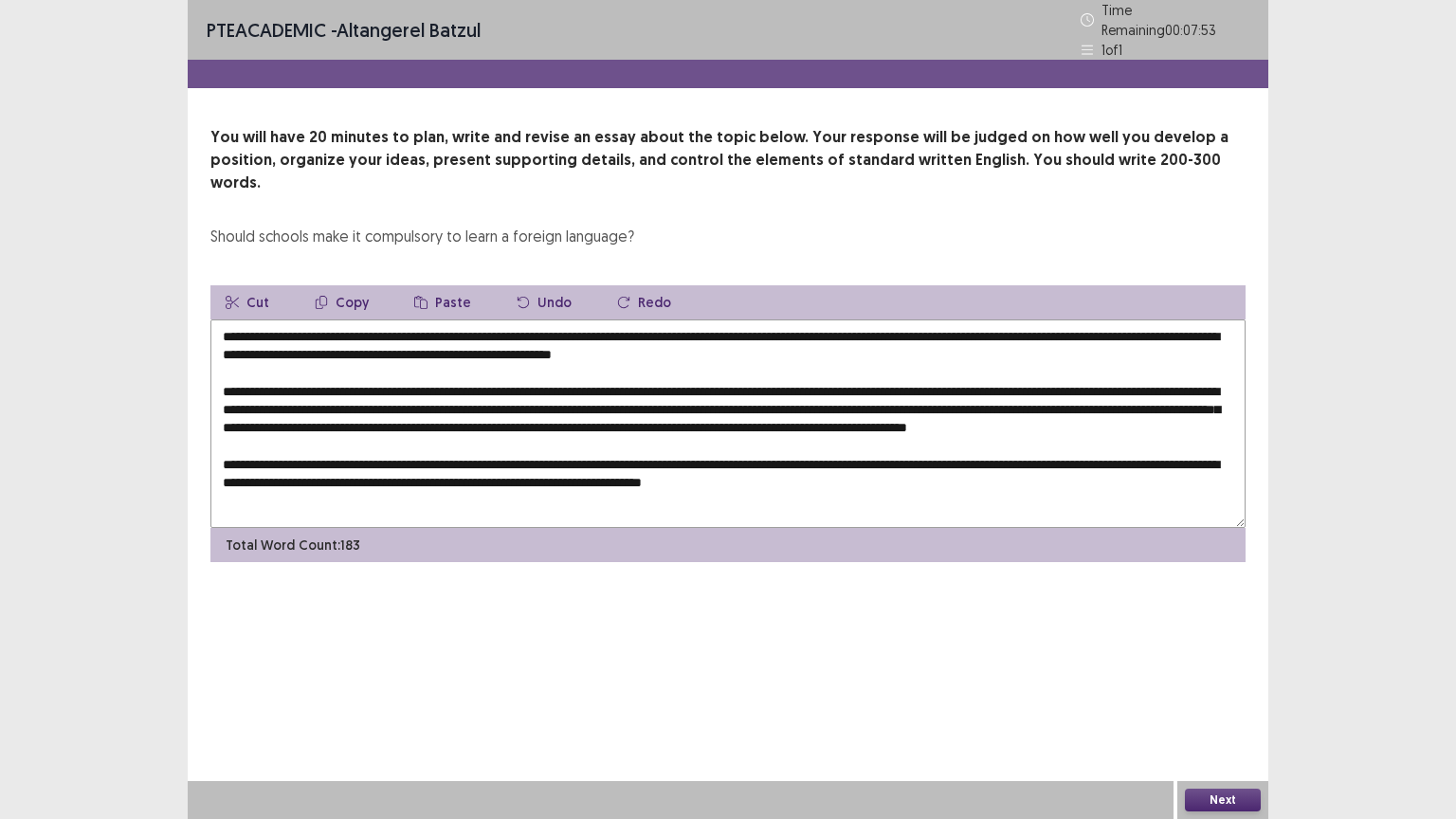 click at bounding box center [728, 424] 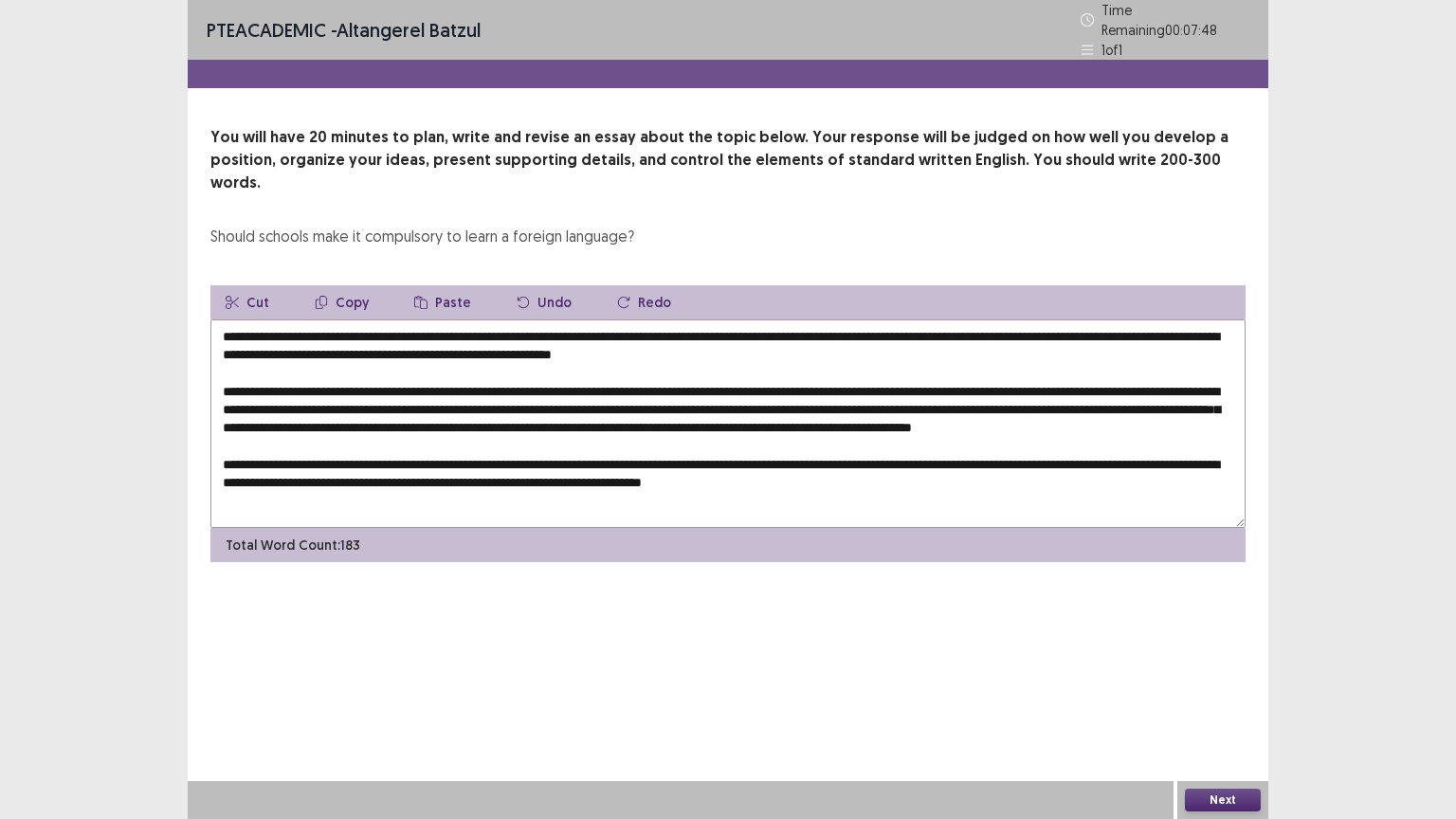 click at bounding box center [728, 424] 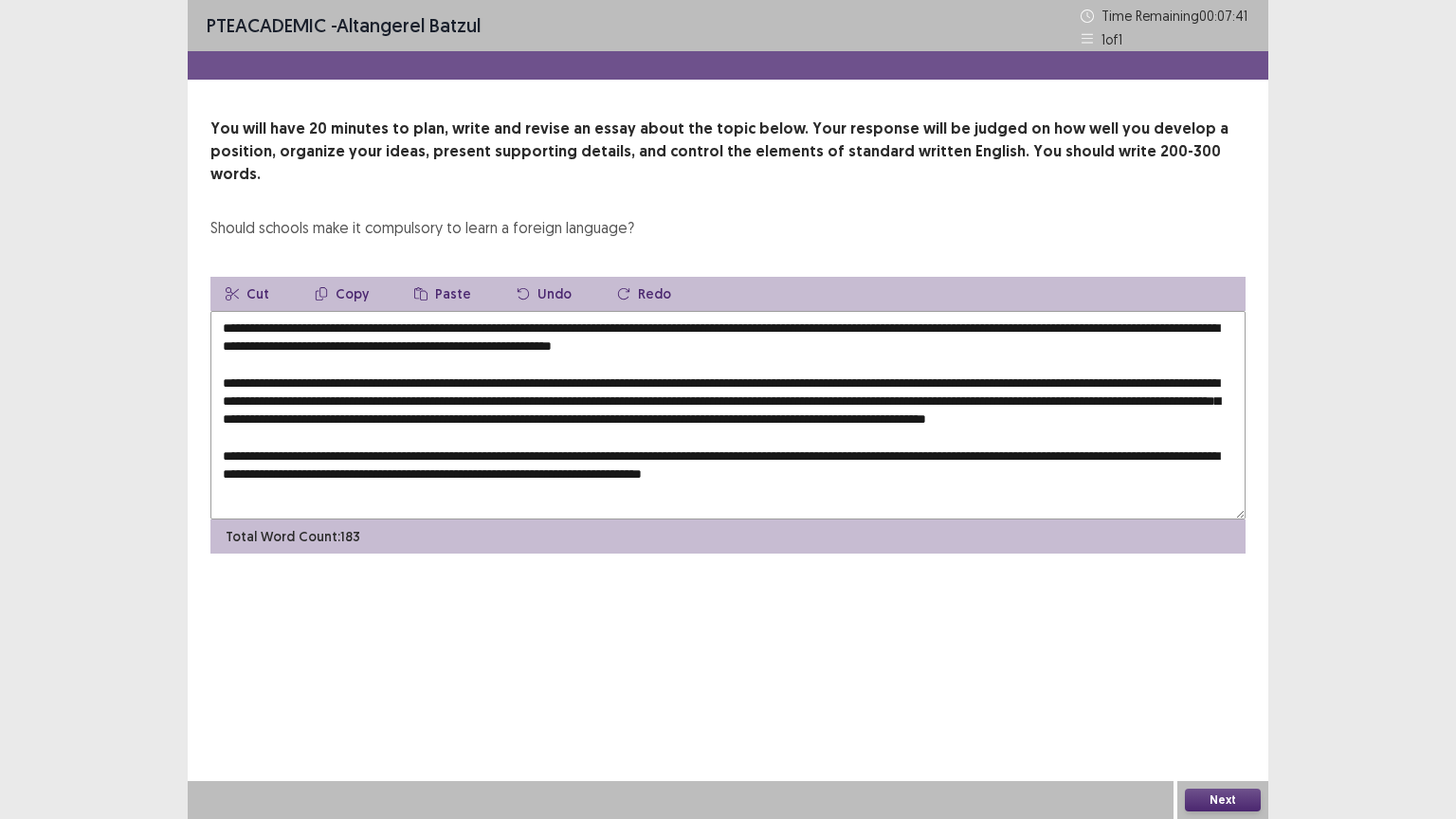 click at bounding box center [728, 415] 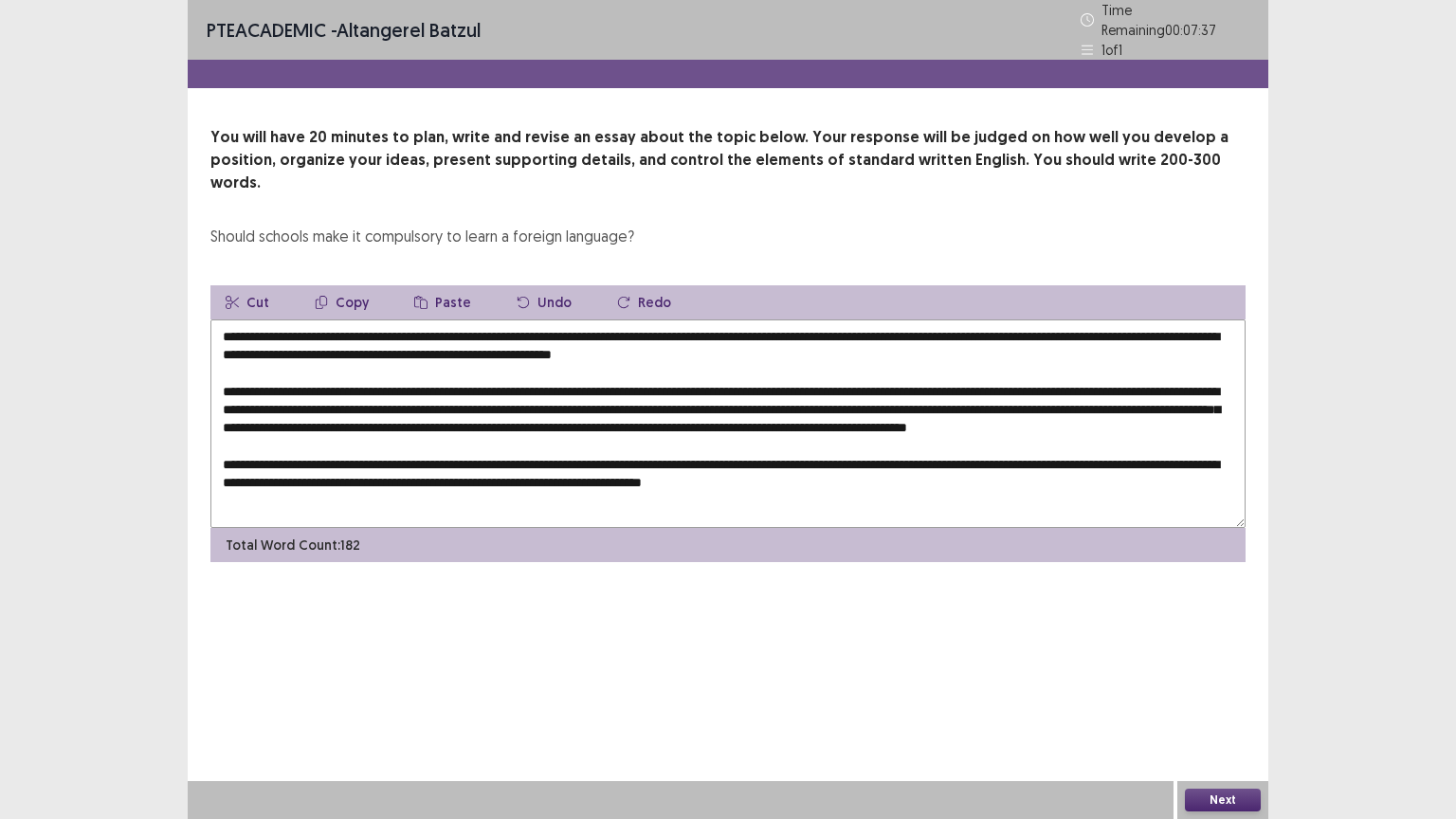 click at bounding box center (728, 424) 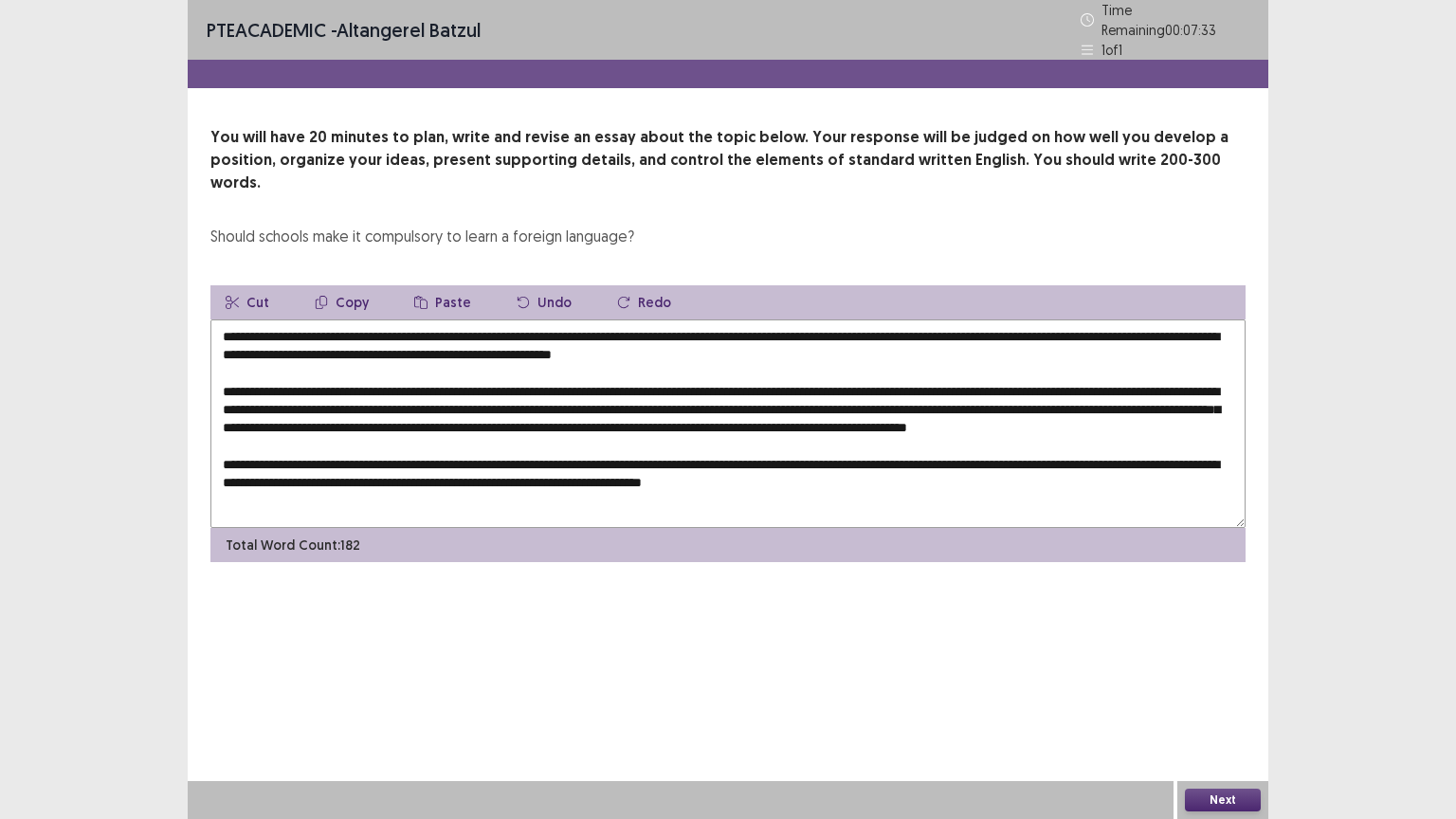click at bounding box center [728, 424] 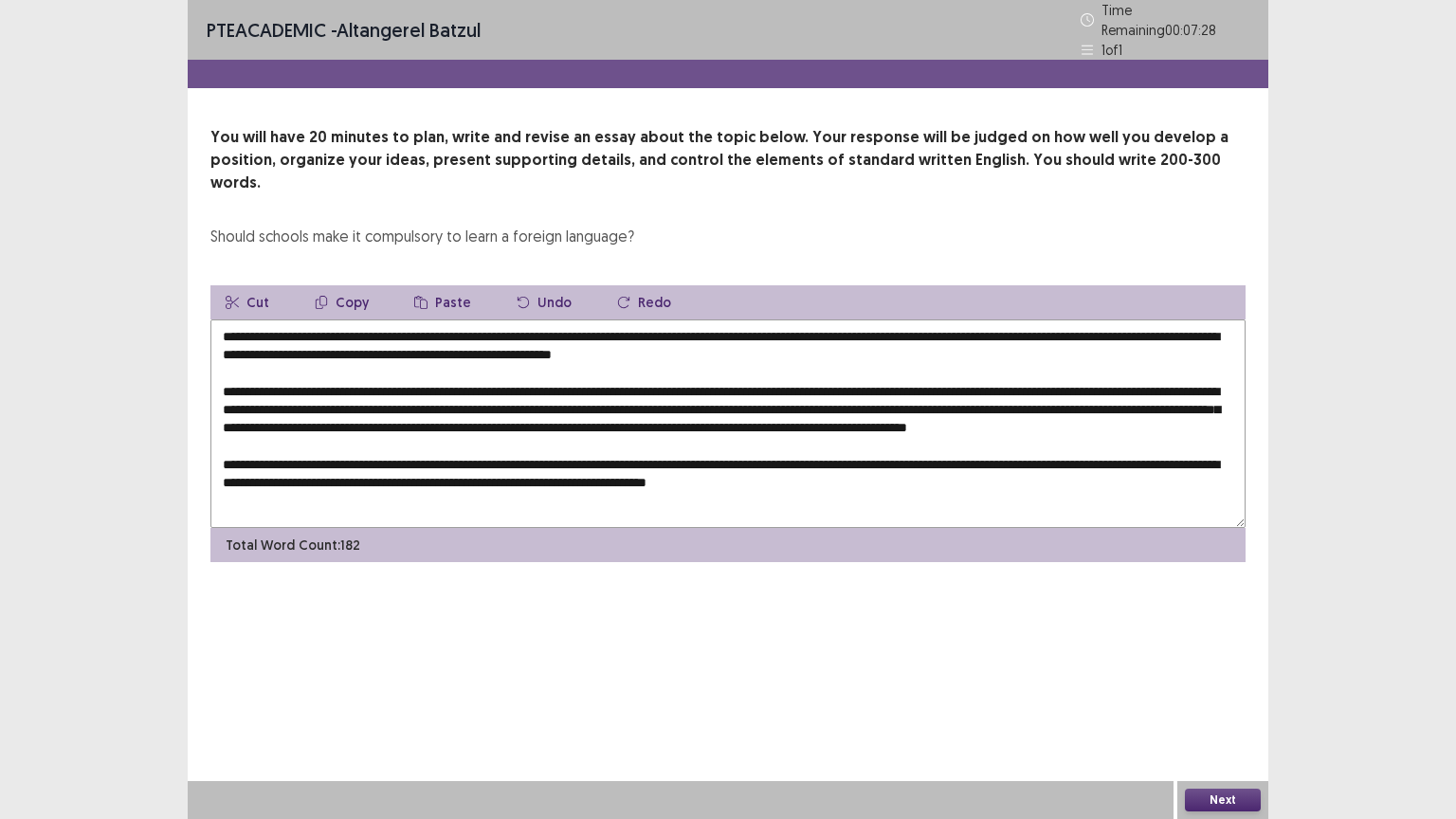 click at bounding box center (728, 424) 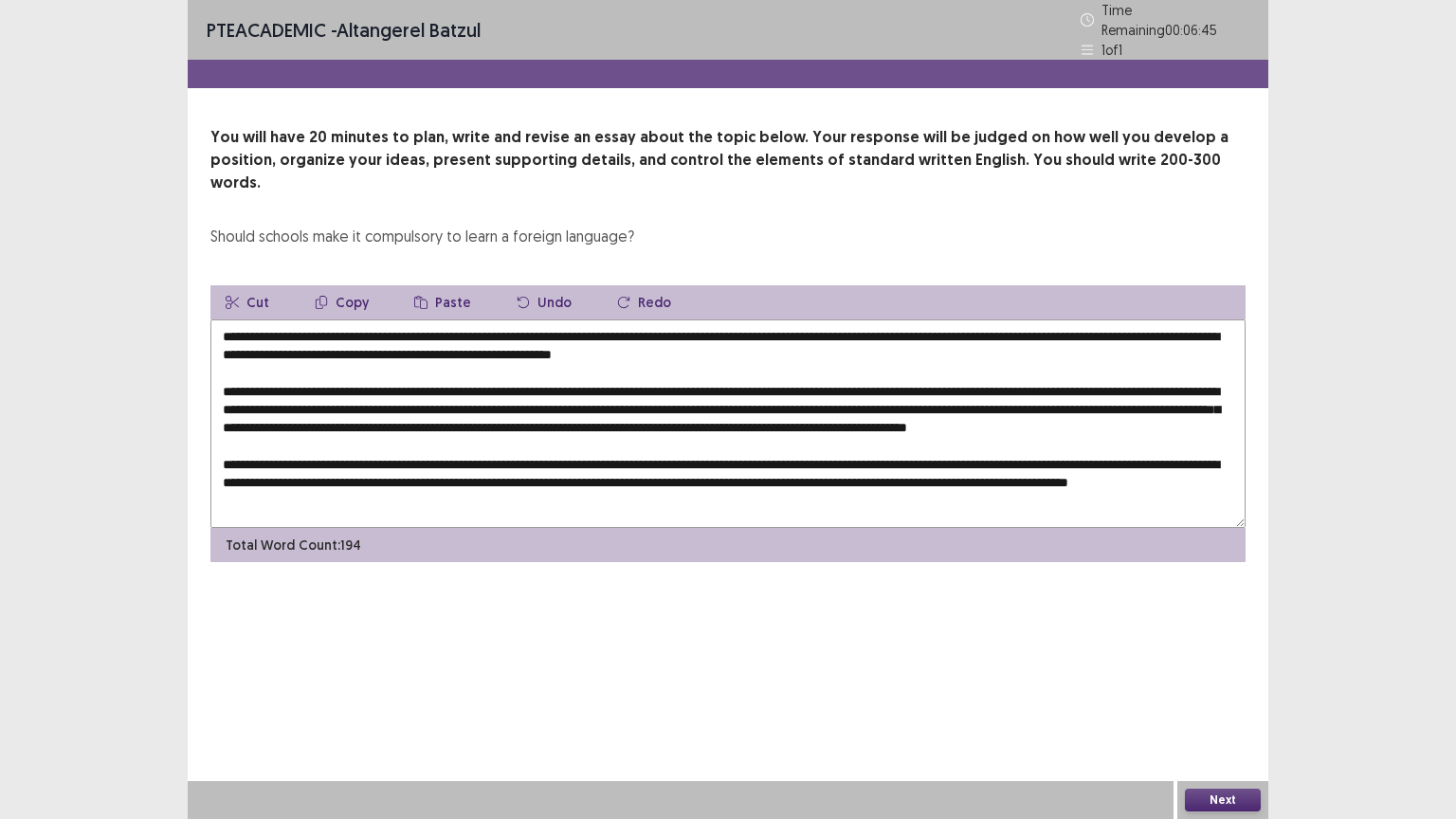 scroll, scrollTop: 9, scrollLeft: 0, axis: vertical 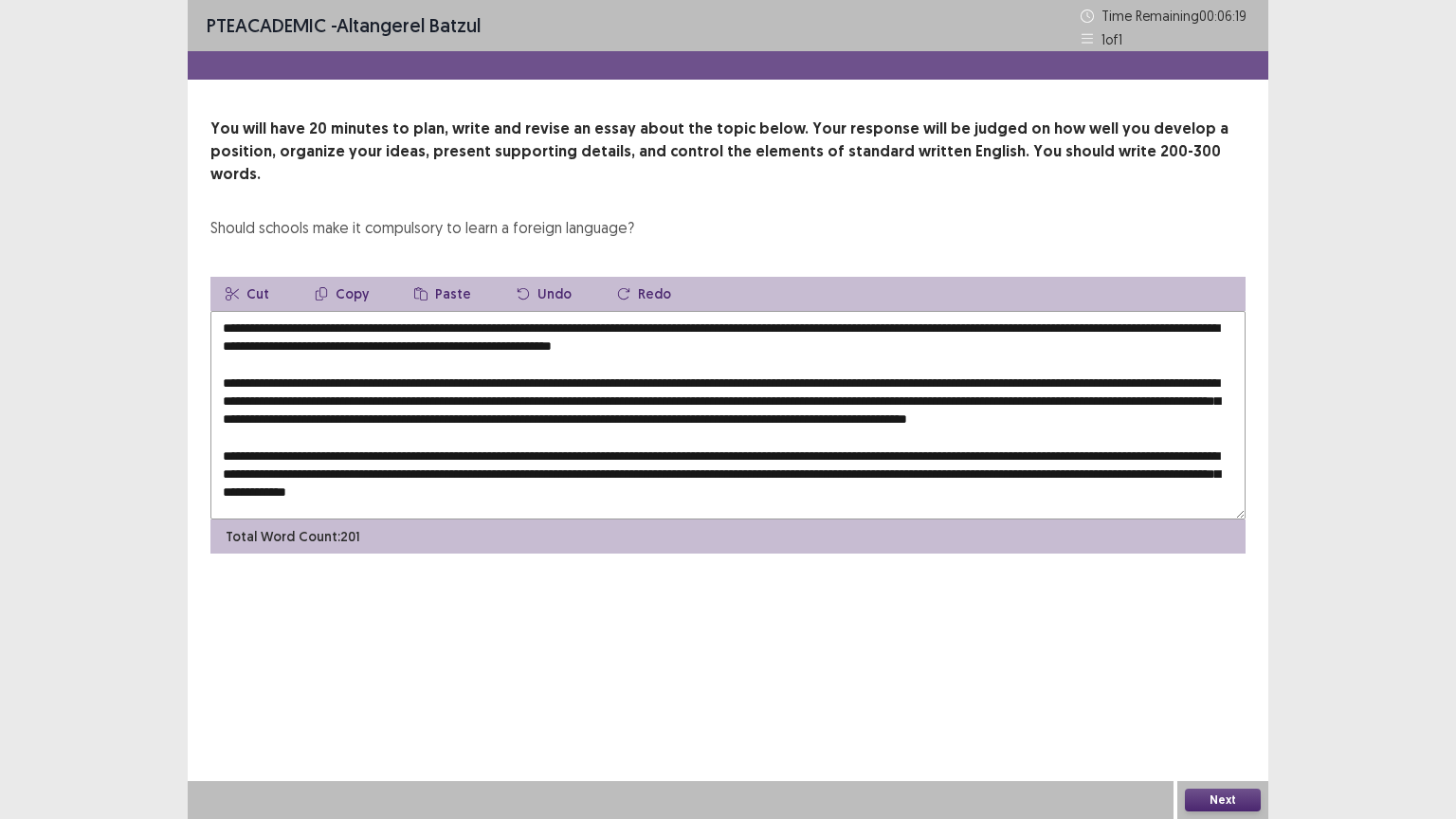 click at bounding box center [728, 415] 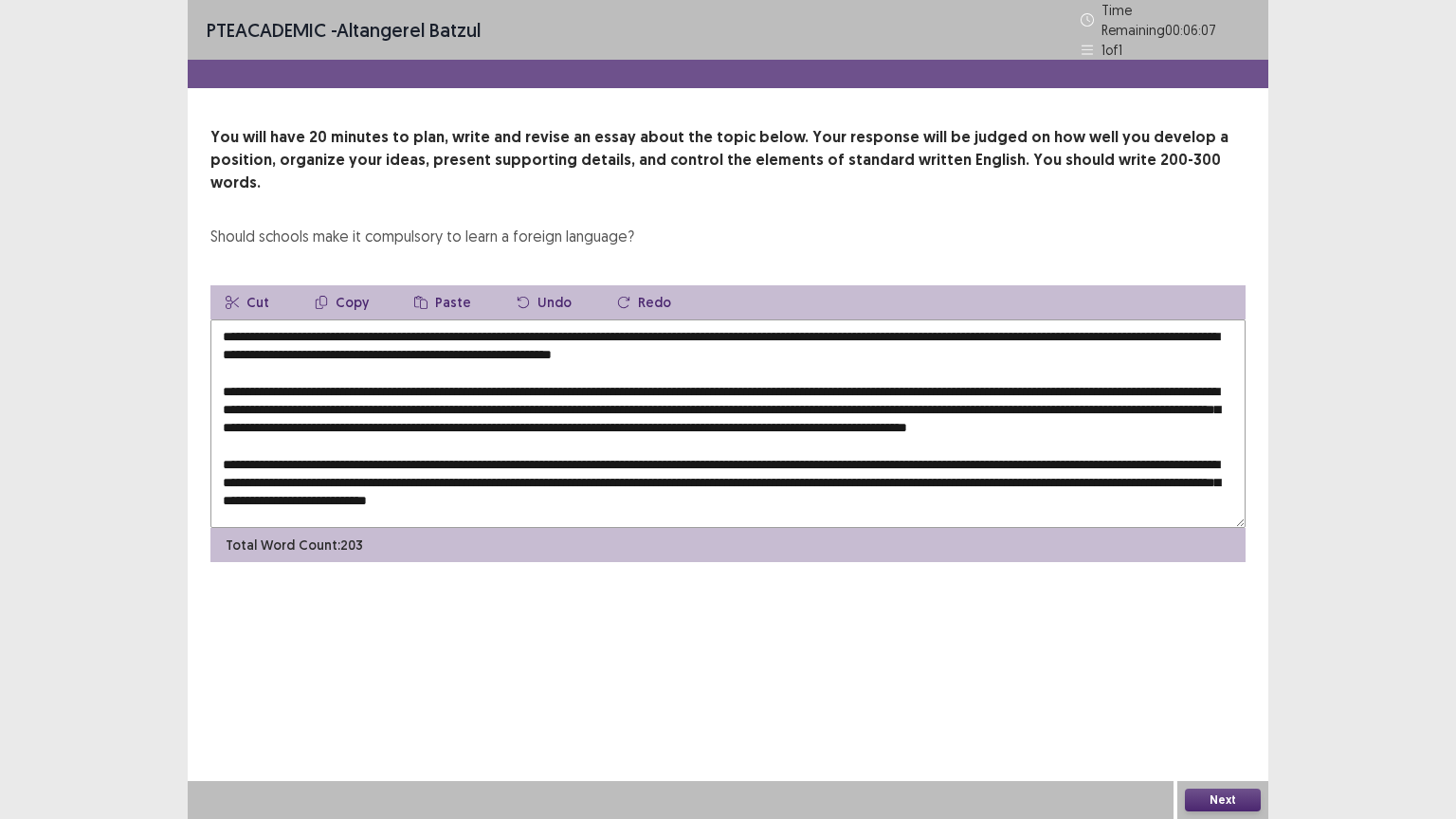 click at bounding box center (728, 424) 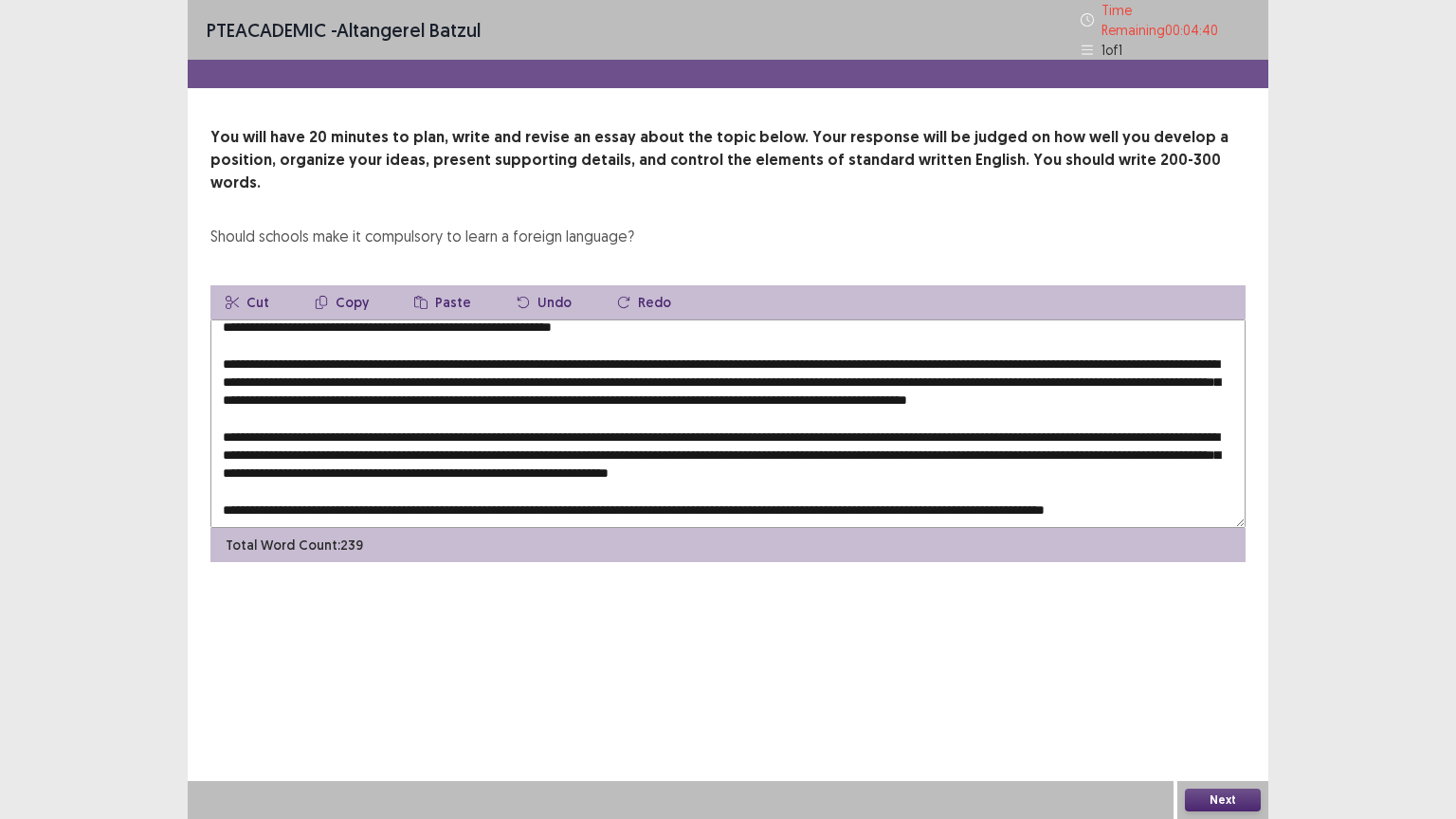 scroll, scrollTop: 54, scrollLeft: 0, axis: vertical 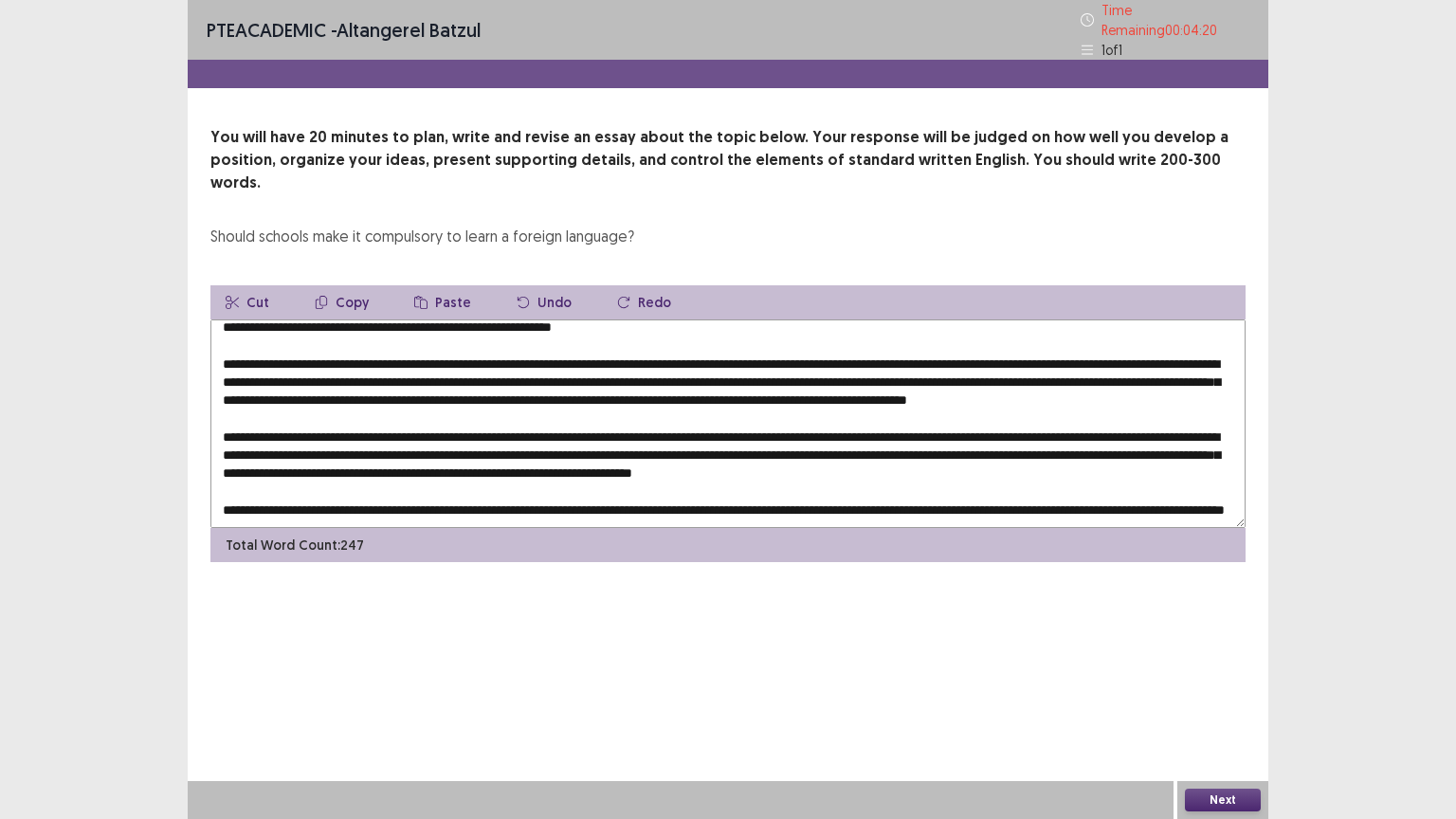 click at bounding box center (728, 424) 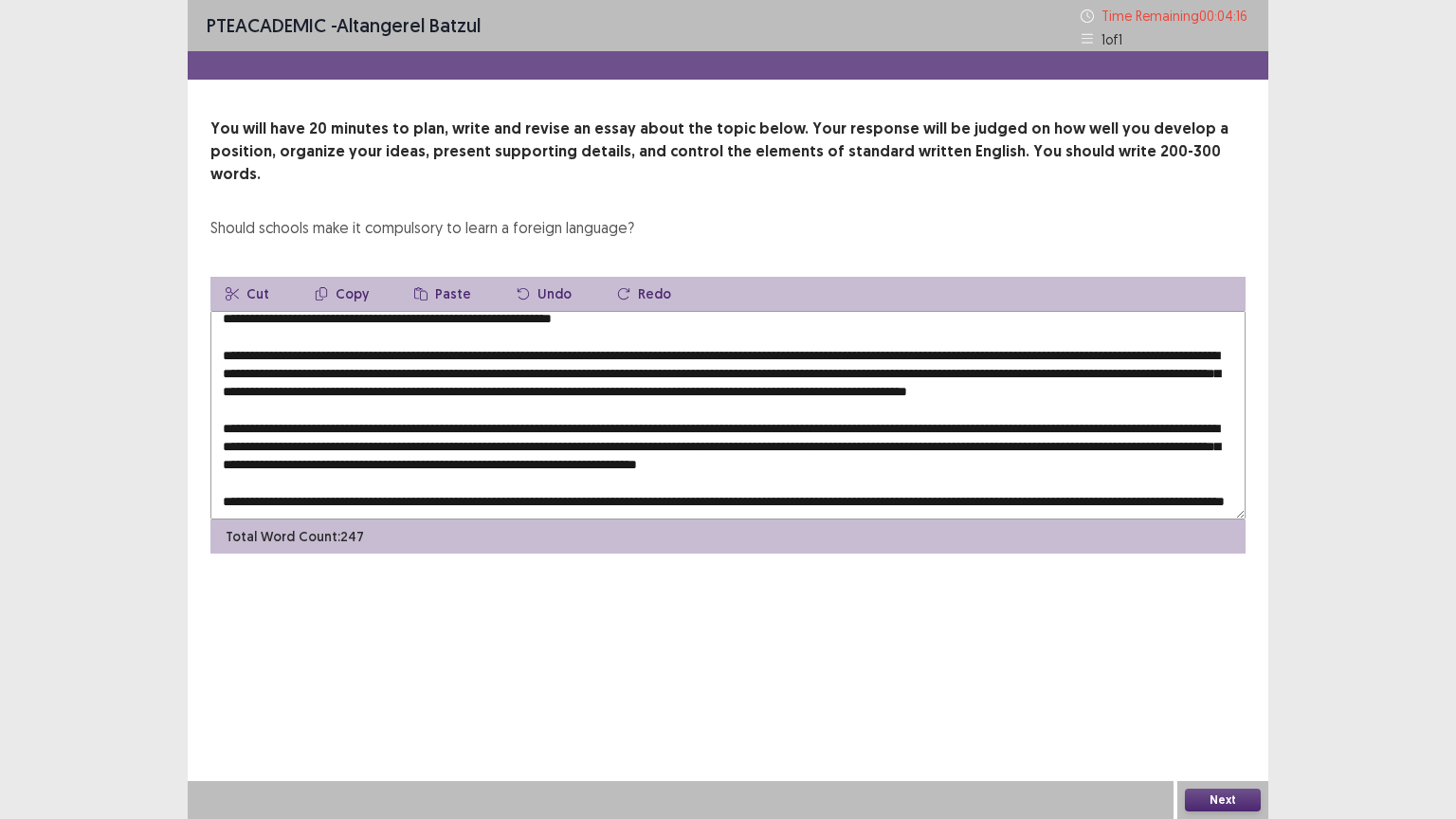 drag, startPoint x: 266, startPoint y: 412, endPoint x: 287, endPoint y: 417, distance: 21.587033 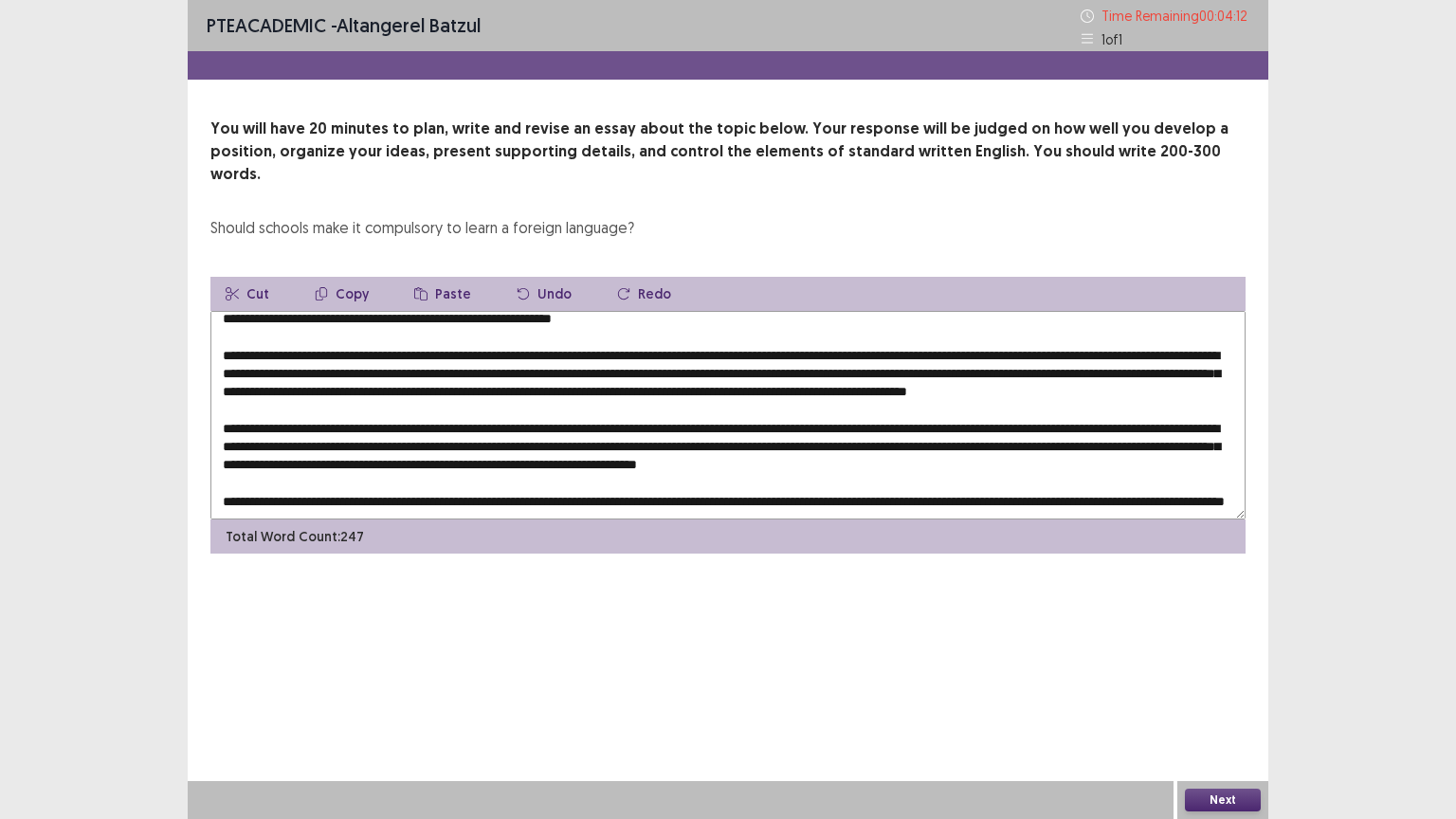 click at bounding box center [728, 415] 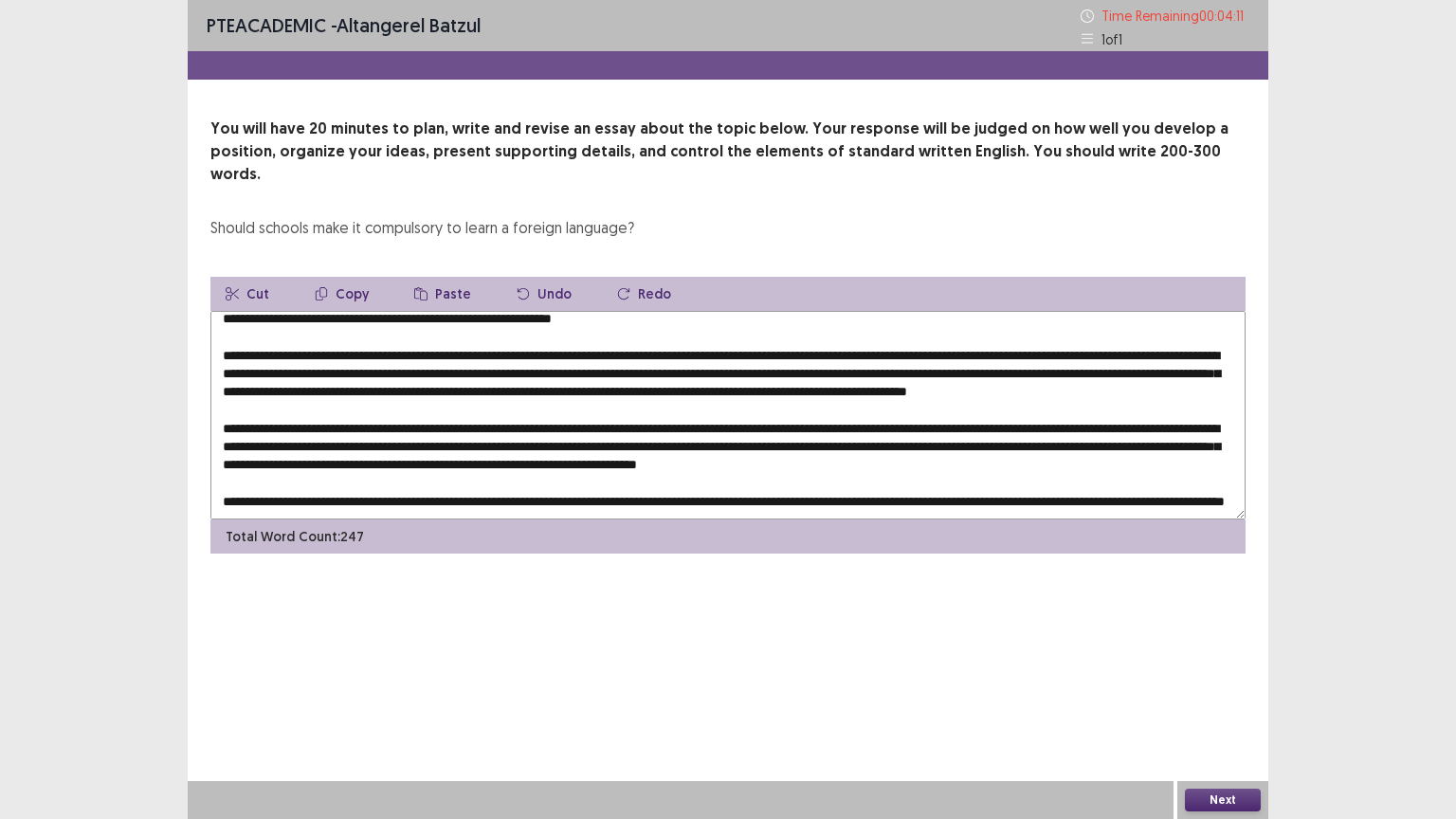 click at bounding box center (728, 415) 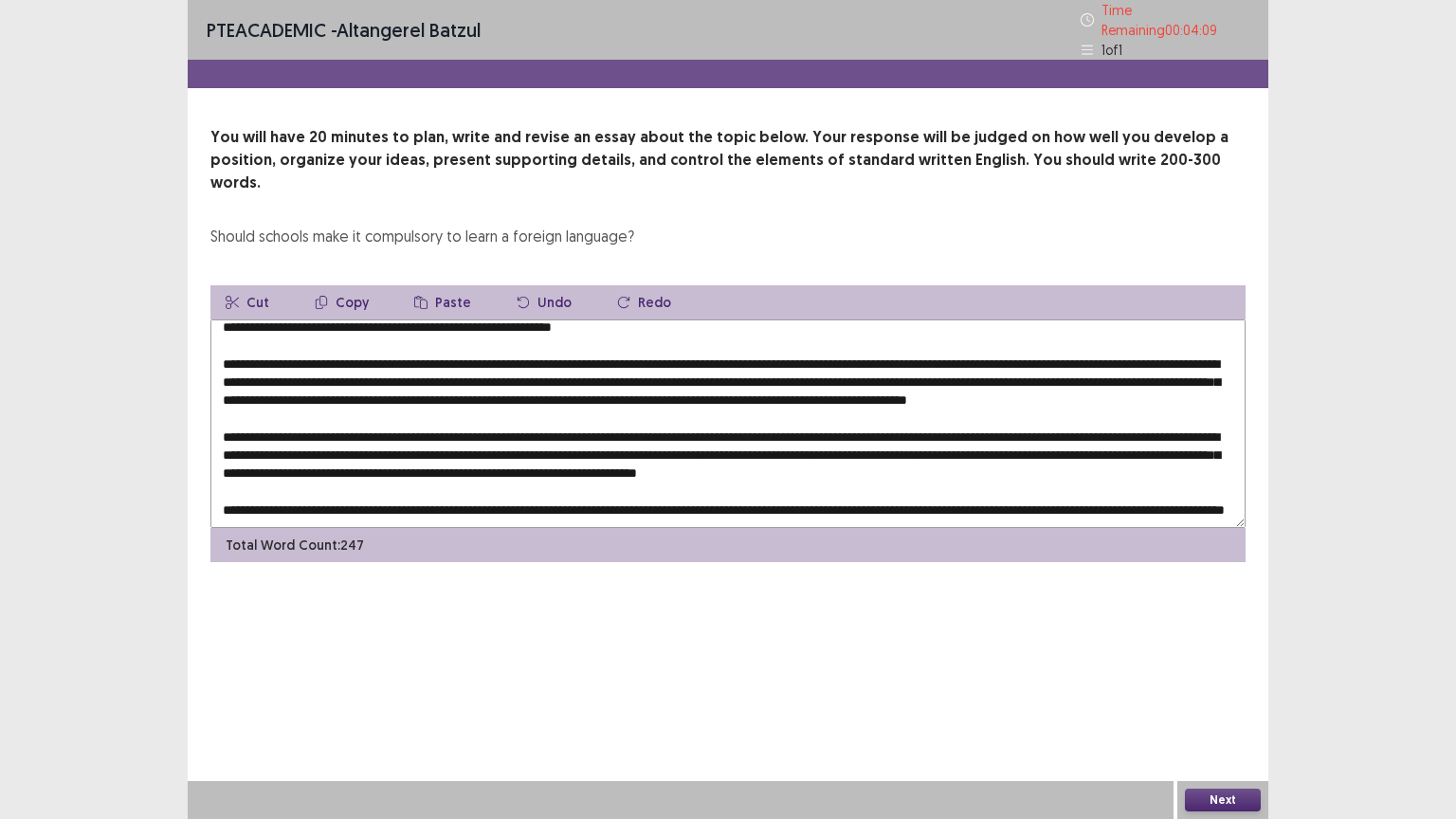 click at bounding box center [728, 424] 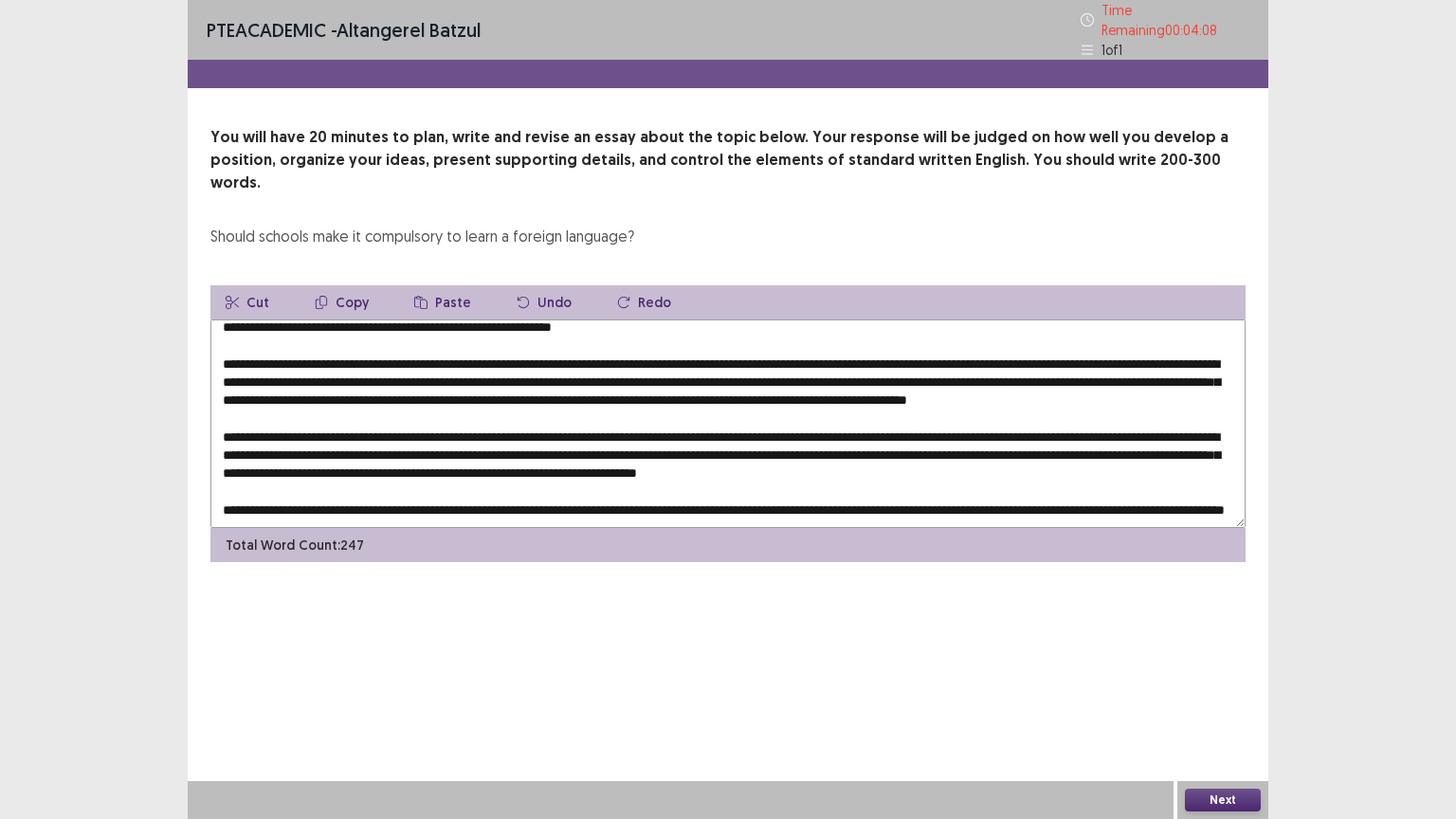 click at bounding box center (728, 424) 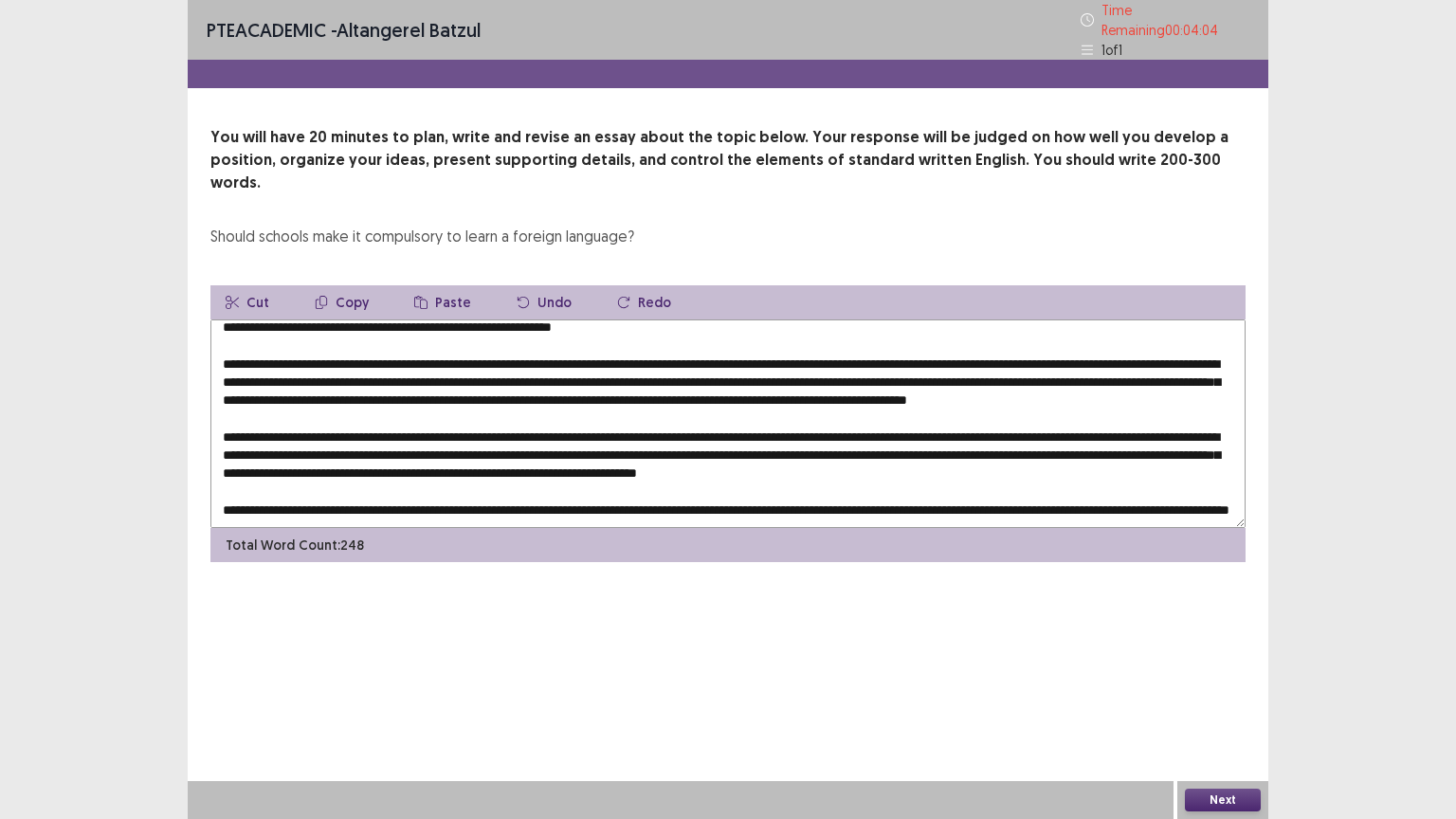 click at bounding box center (728, 424) 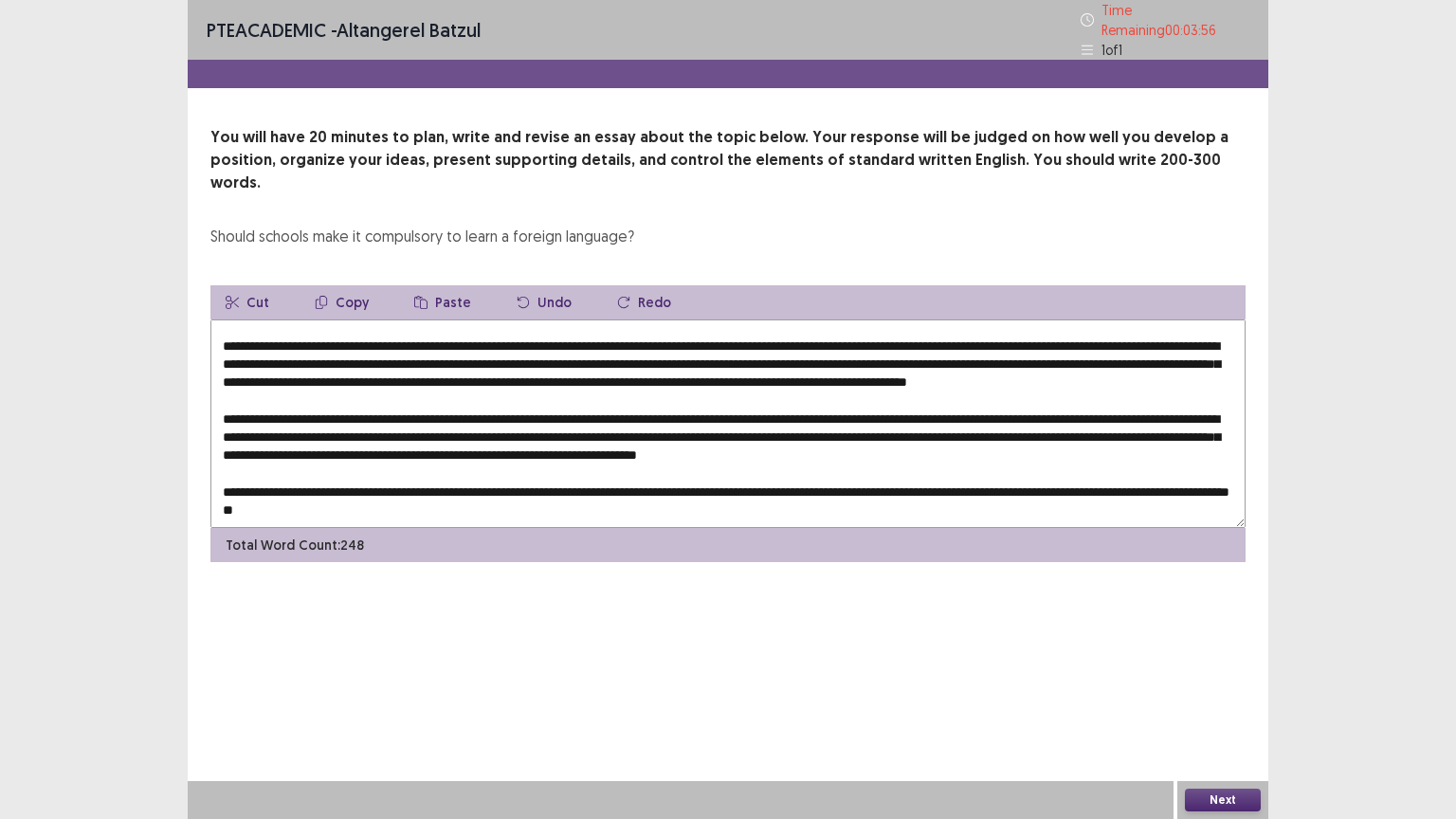 click at bounding box center [728, 424] 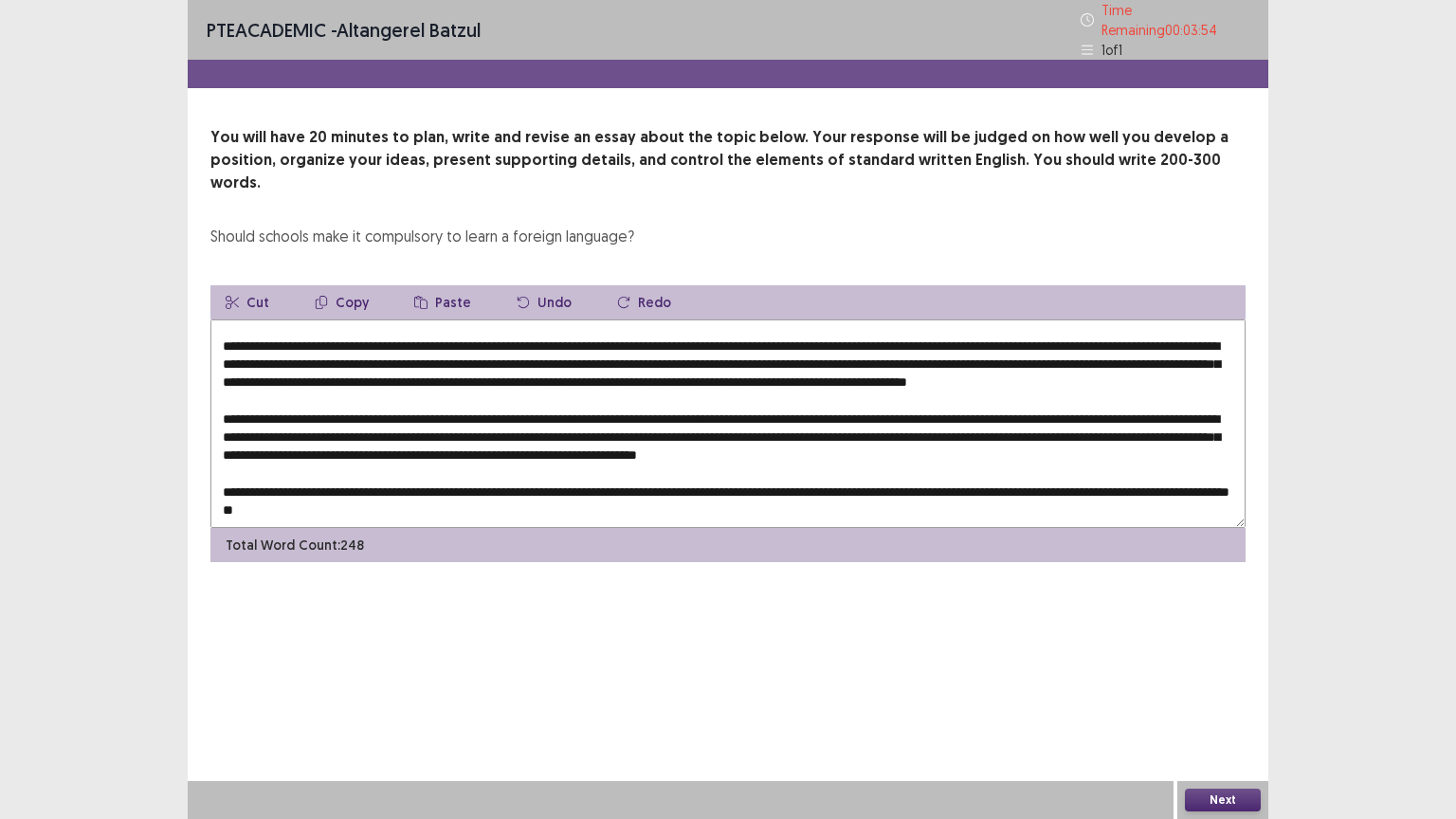 click at bounding box center [728, 424] 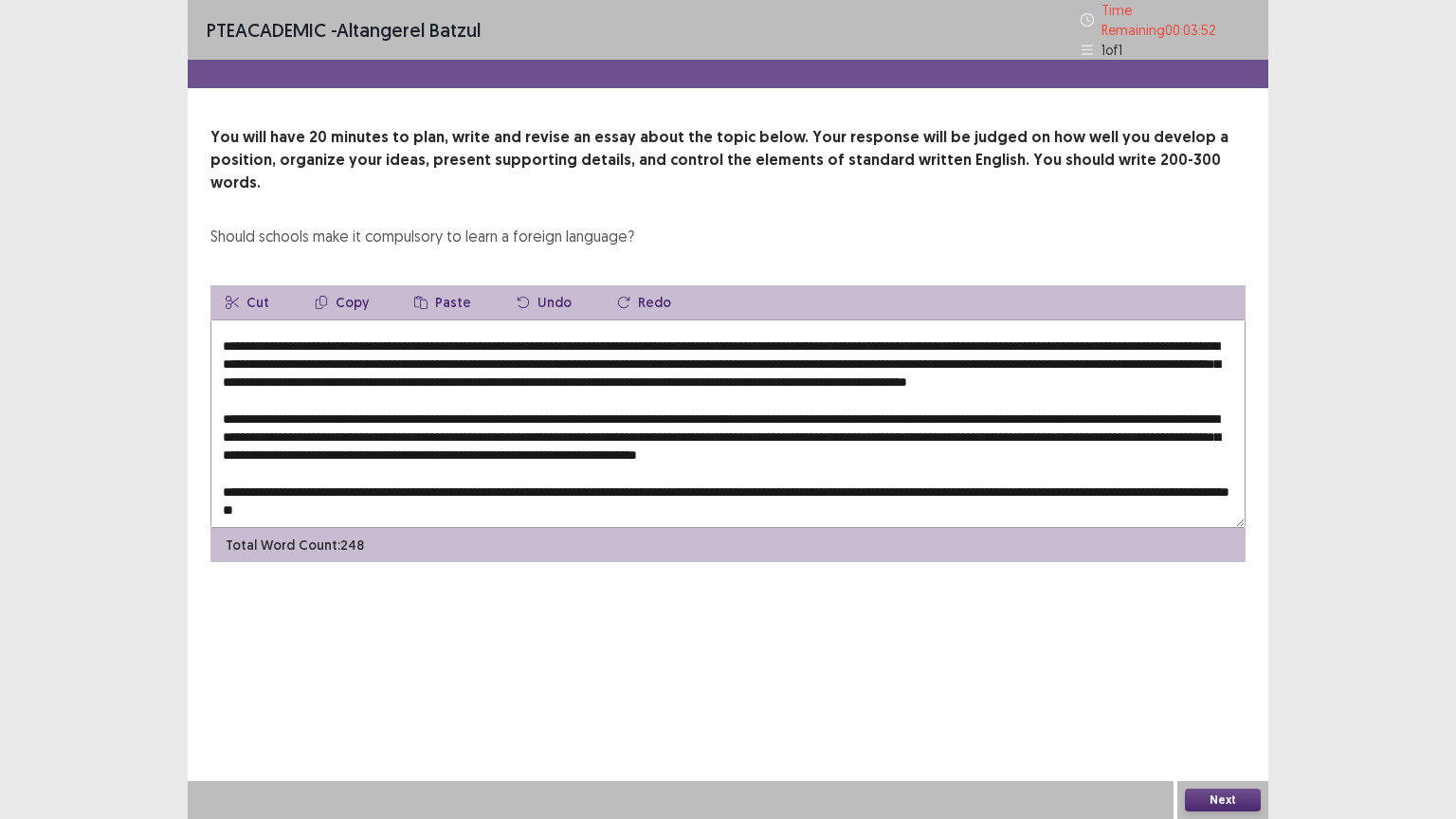 click at bounding box center (728, 424) 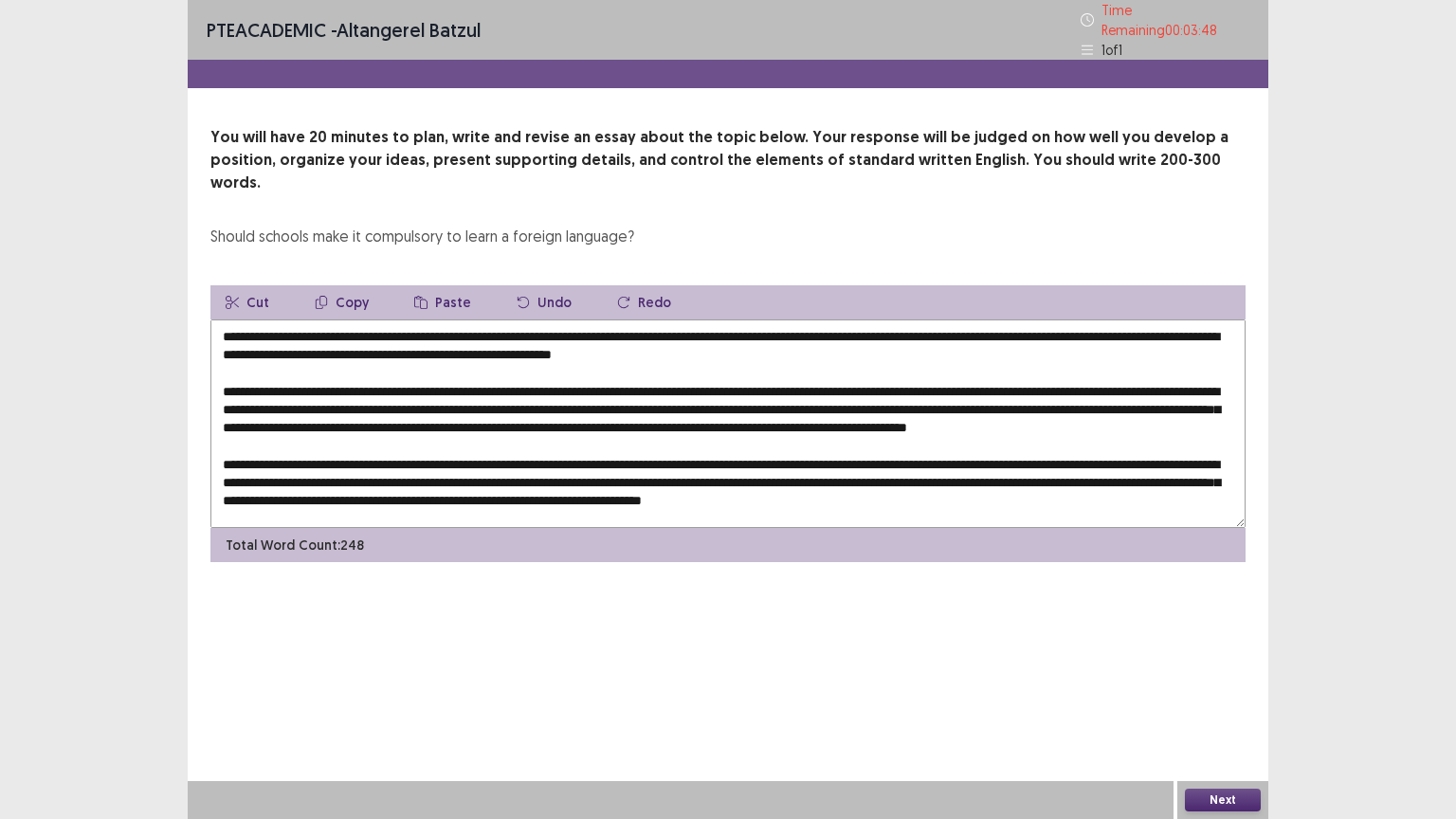 scroll, scrollTop: 0, scrollLeft: 0, axis: both 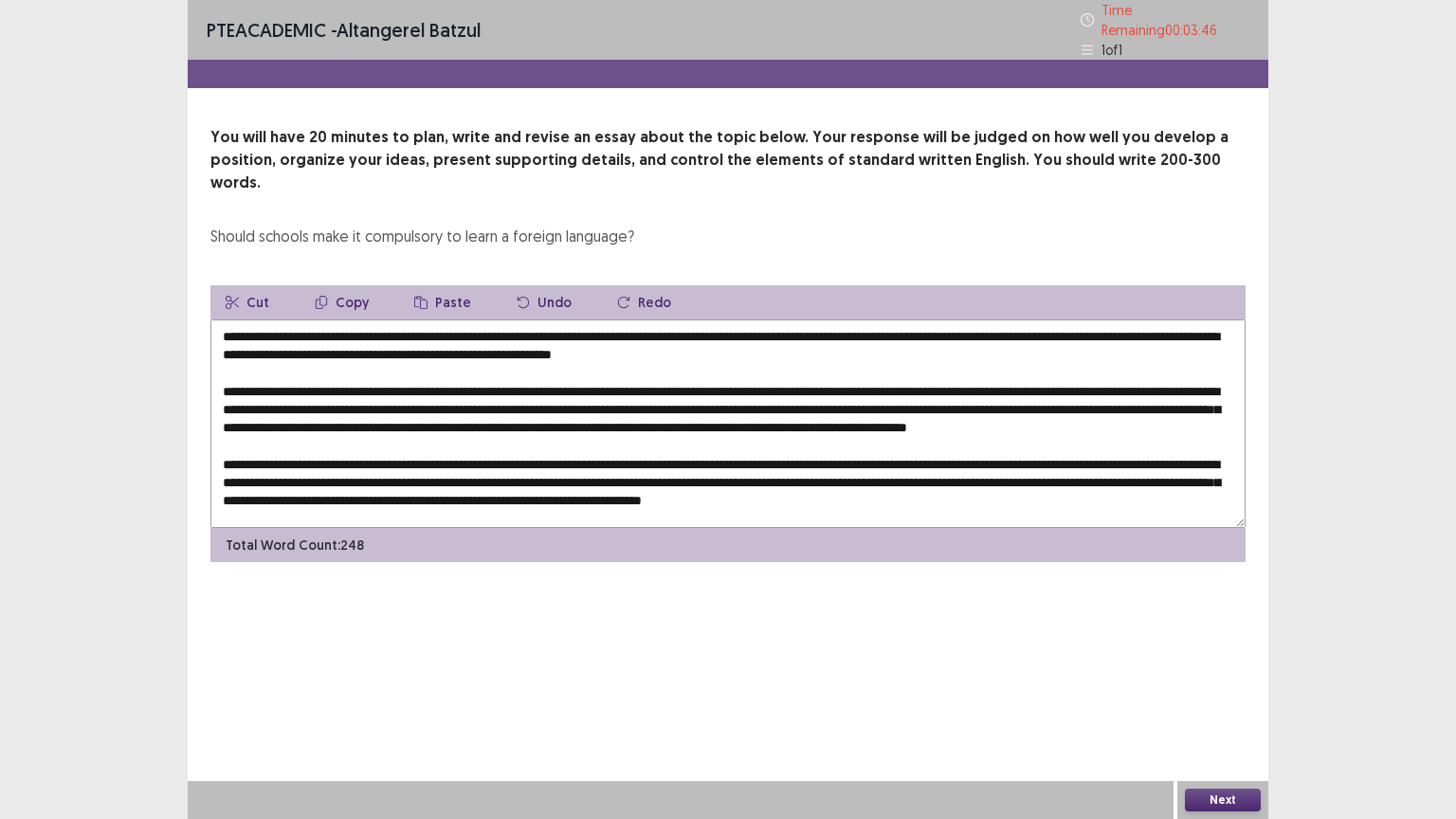 click at bounding box center (728, 424) 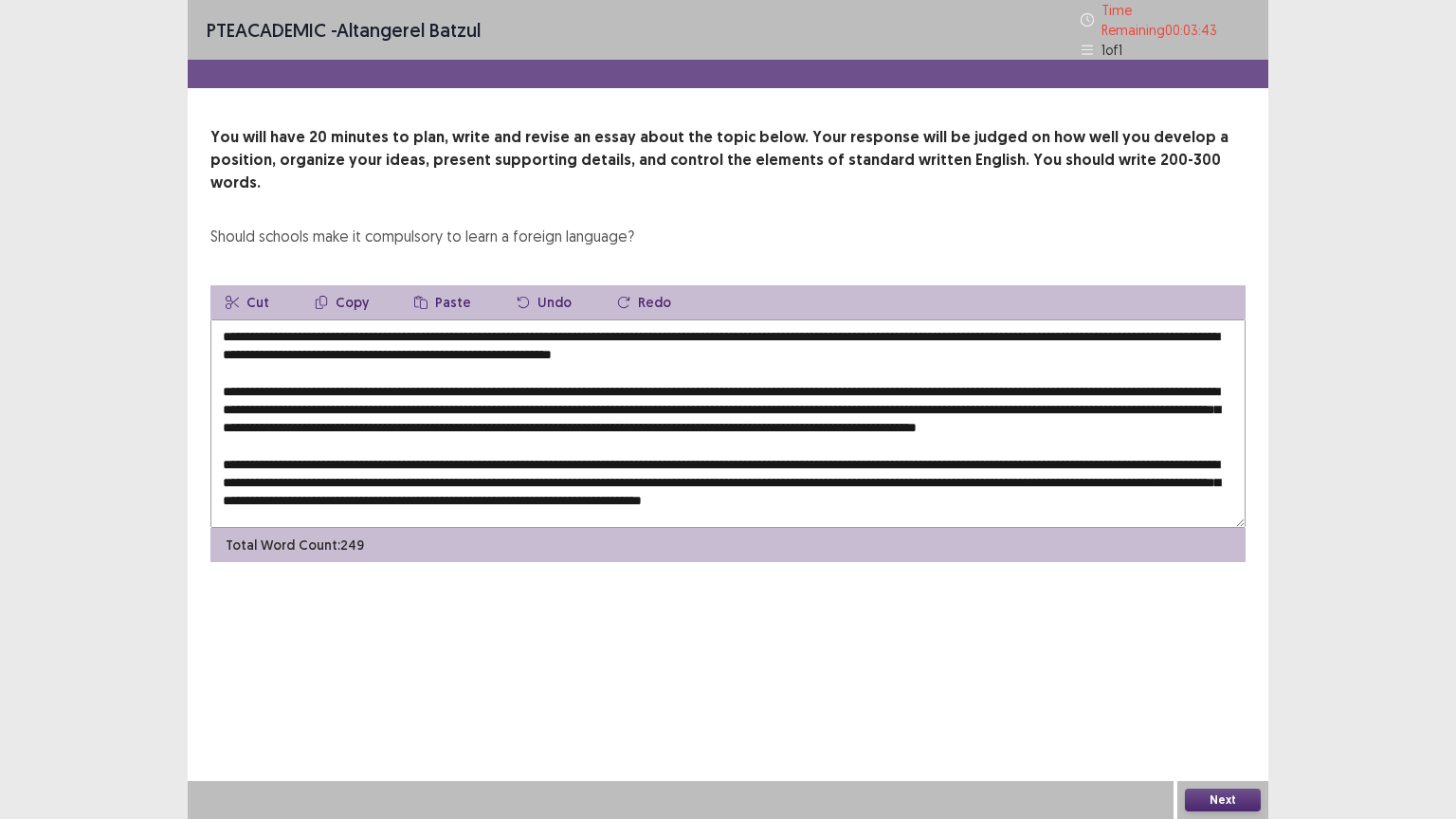 click at bounding box center (728, 424) 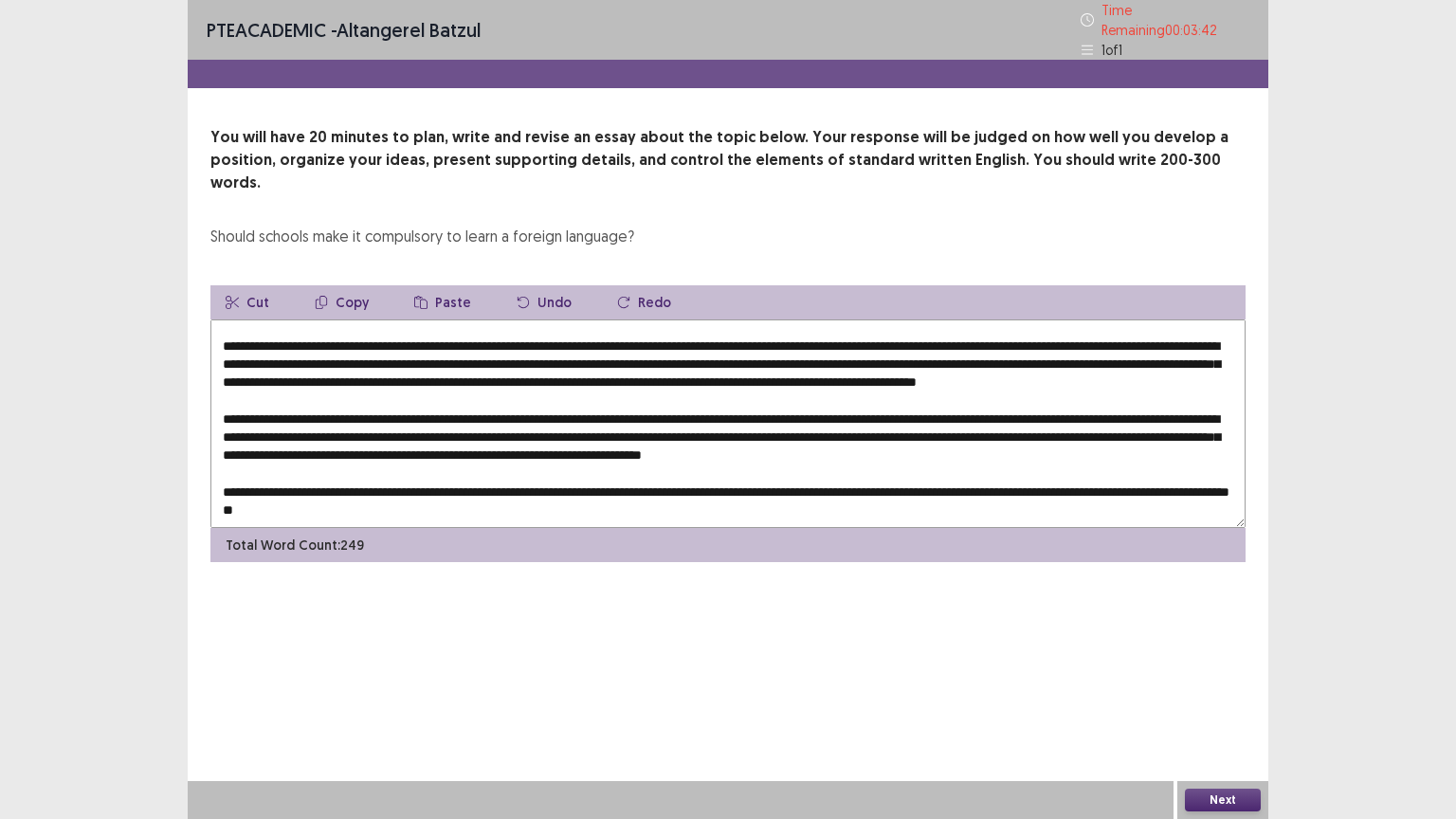 scroll, scrollTop: 64, scrollLeft: 0, axis: vertical 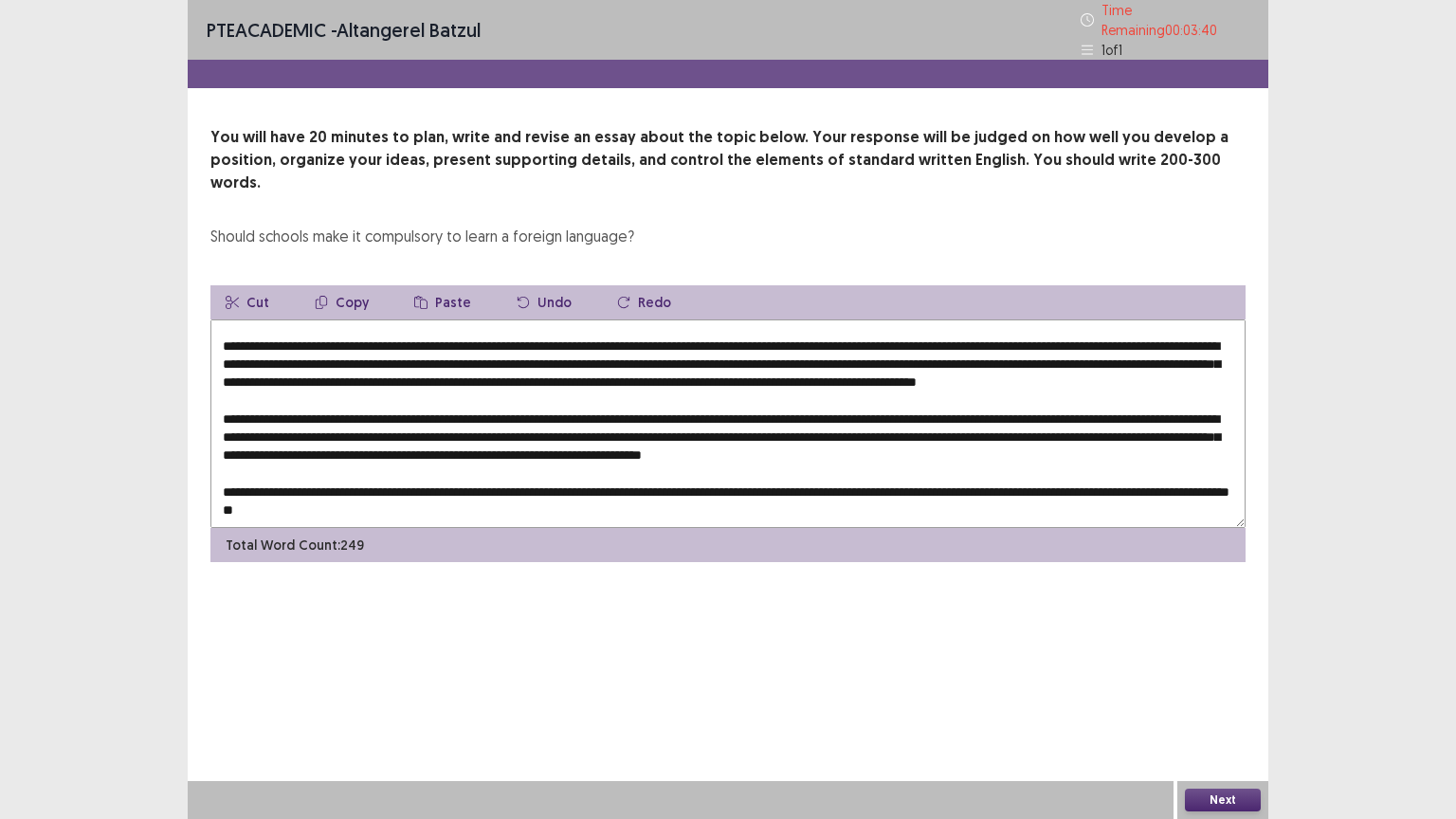 type on "**********" 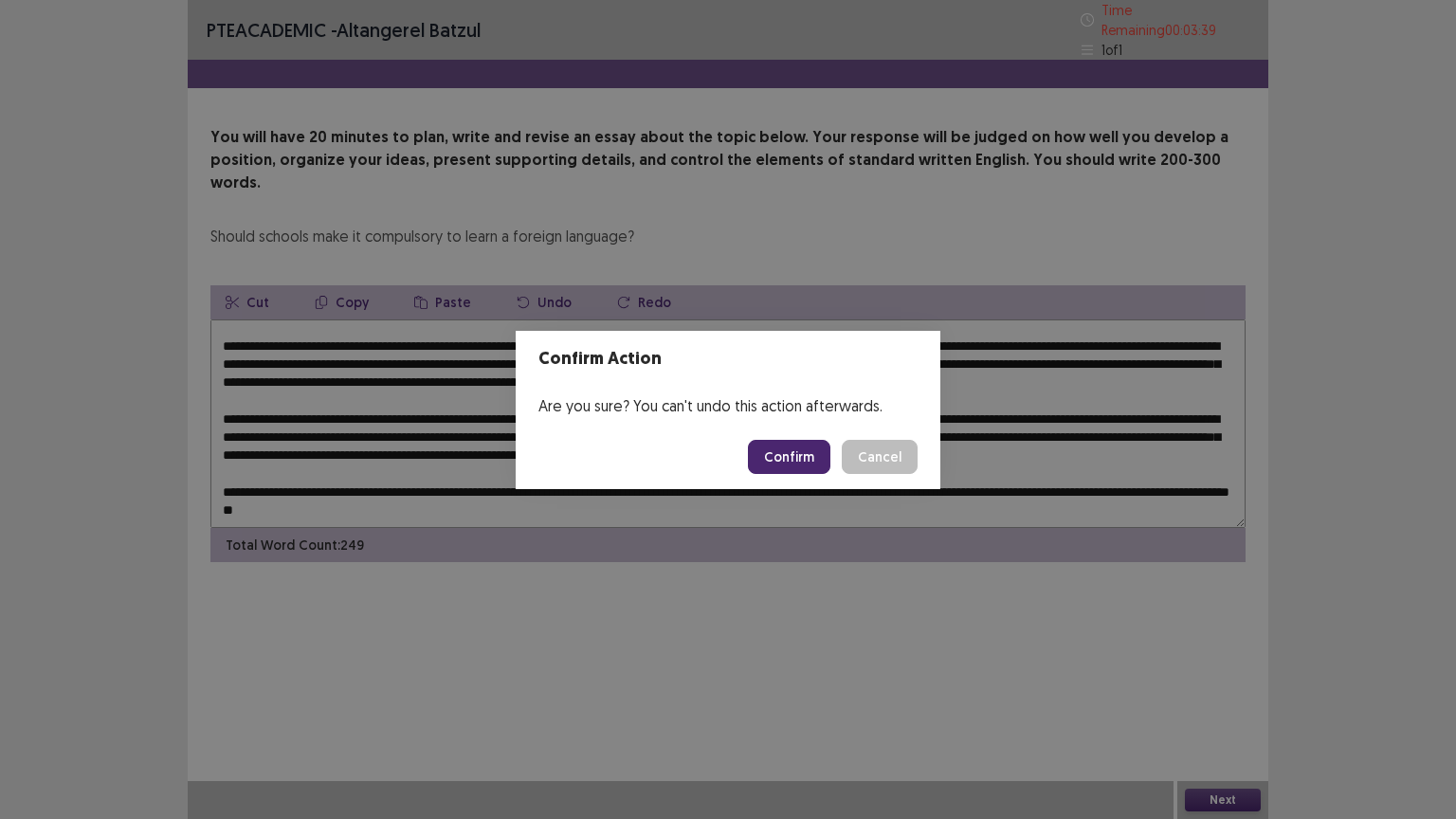 click on "Confirm" at bounding box center [789, 457] 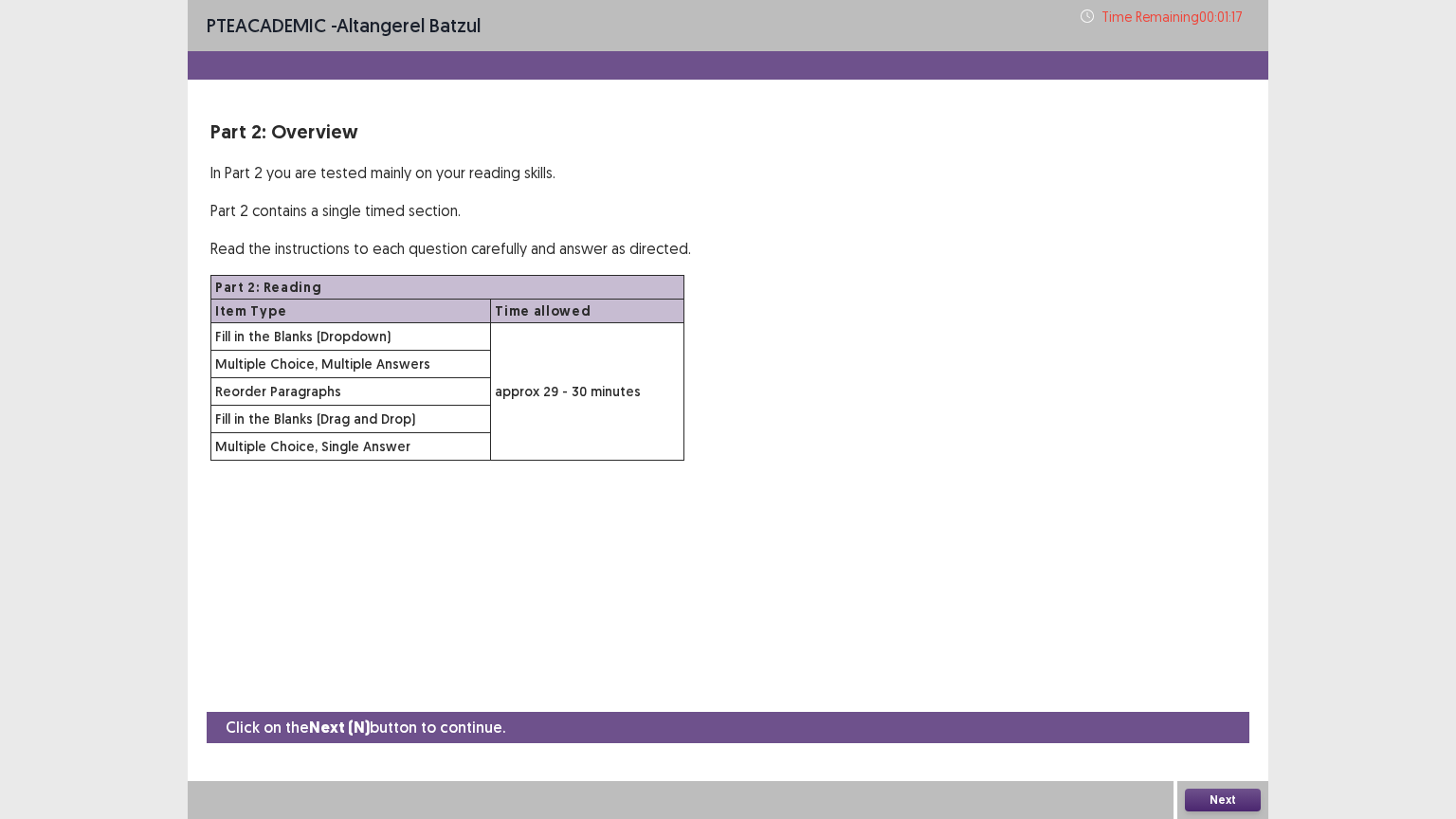 click on "Next" at bounding box center [1223, 800] 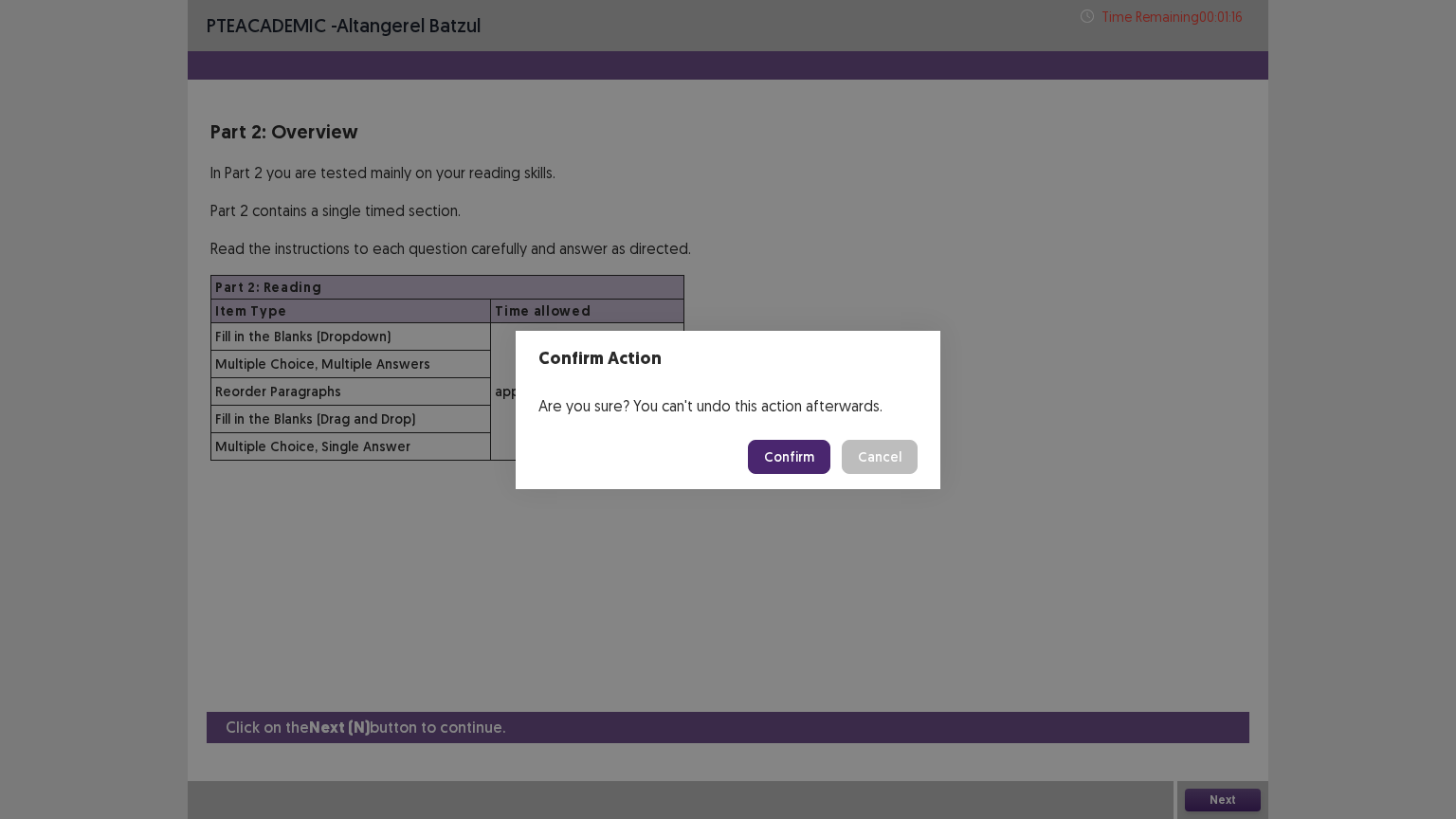 click on "Confirm" at bounding box center (789, 457) 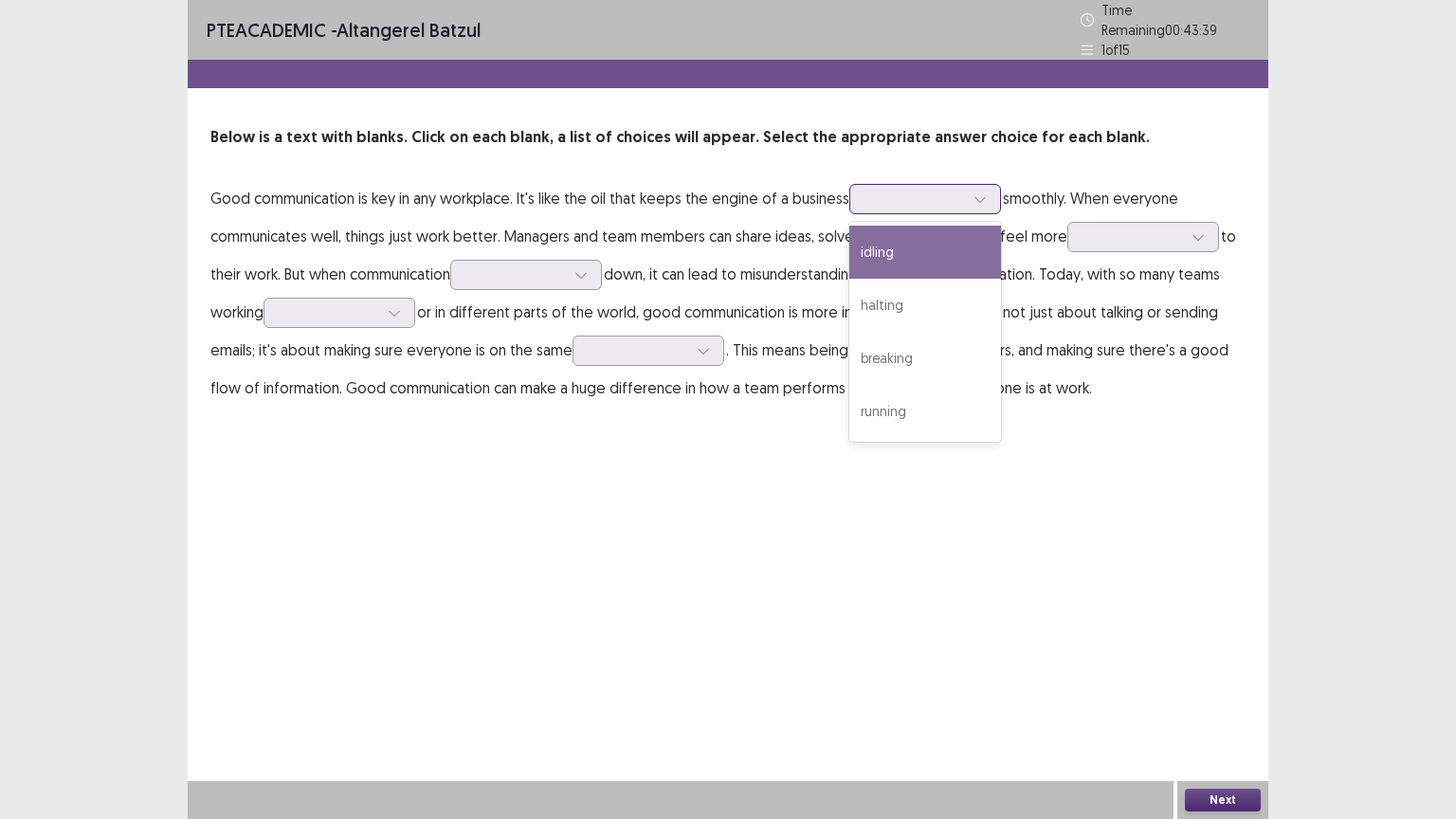 click at bounding box center [915, 198] 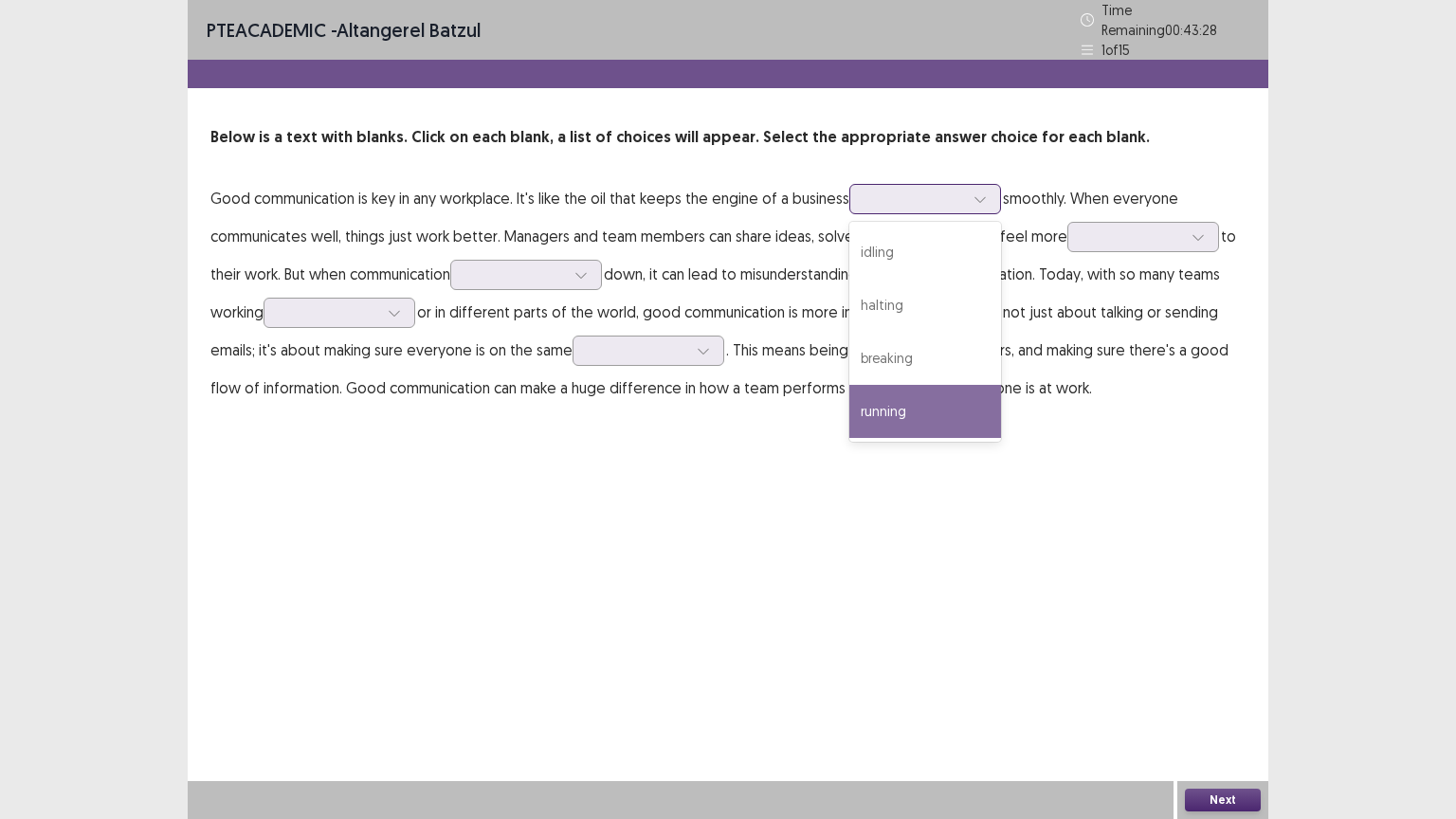 click on "running" at bounding box center (925, 411) 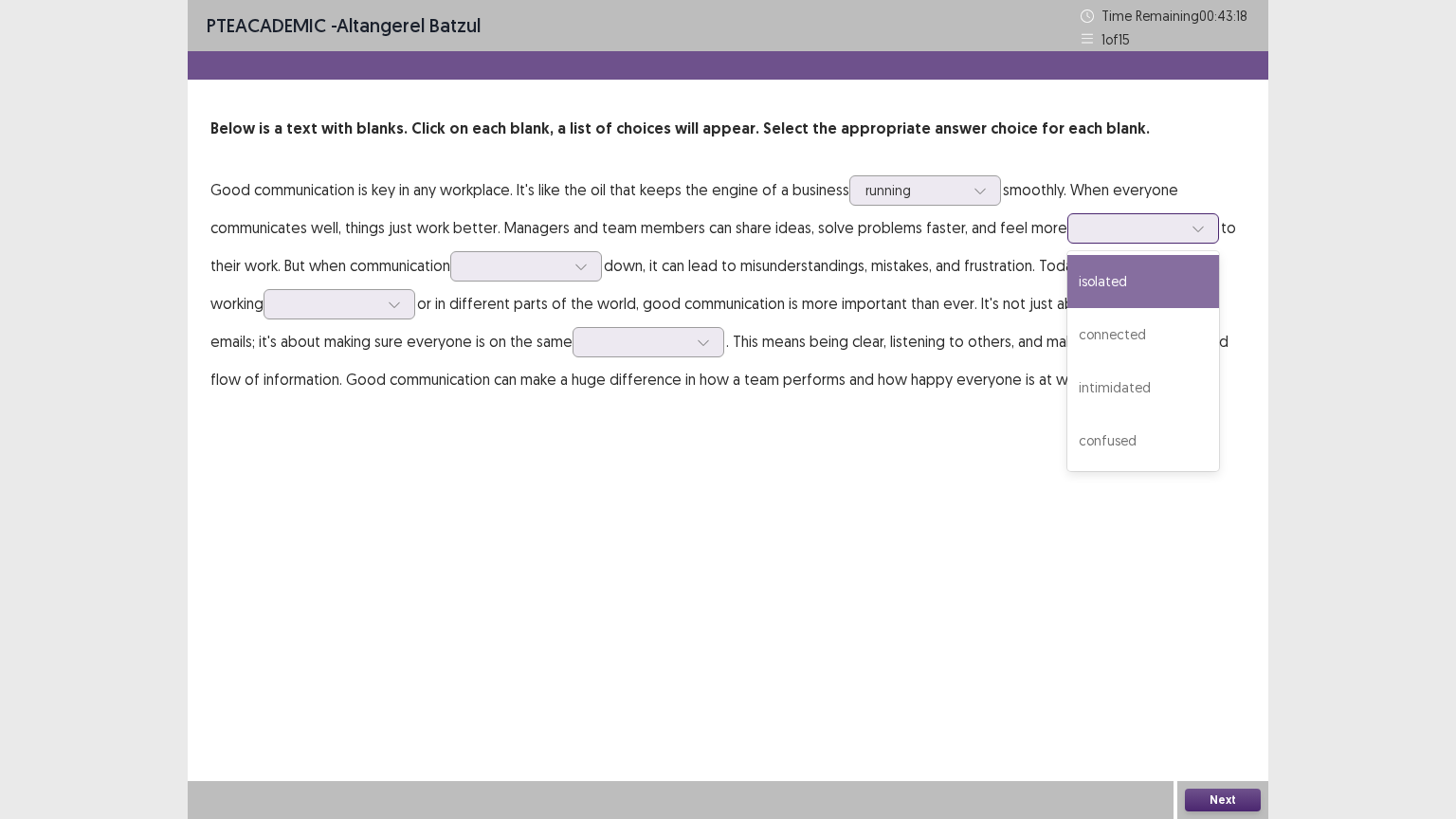 click 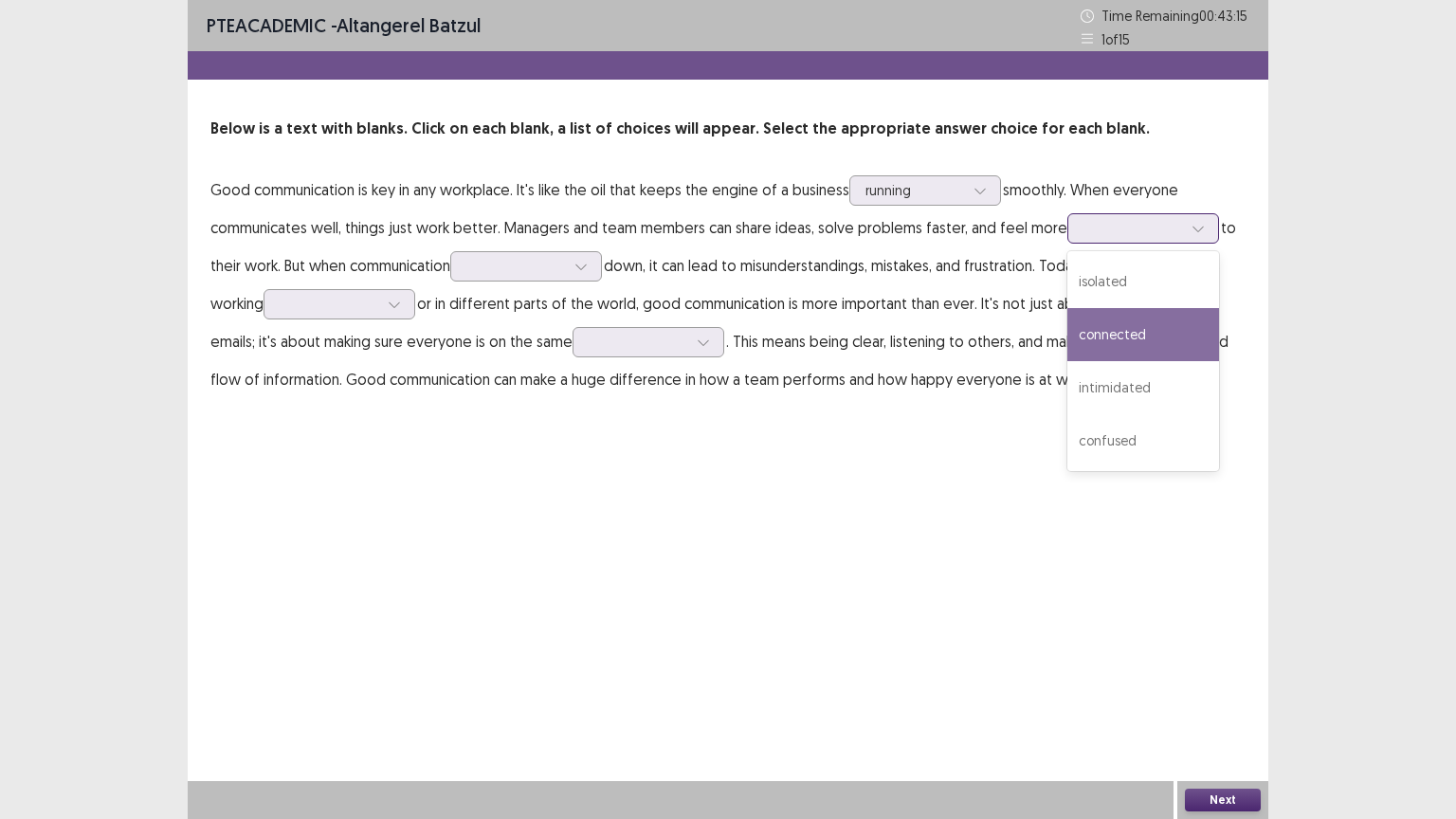 click on "connected" at bounding box center [1143, 335] 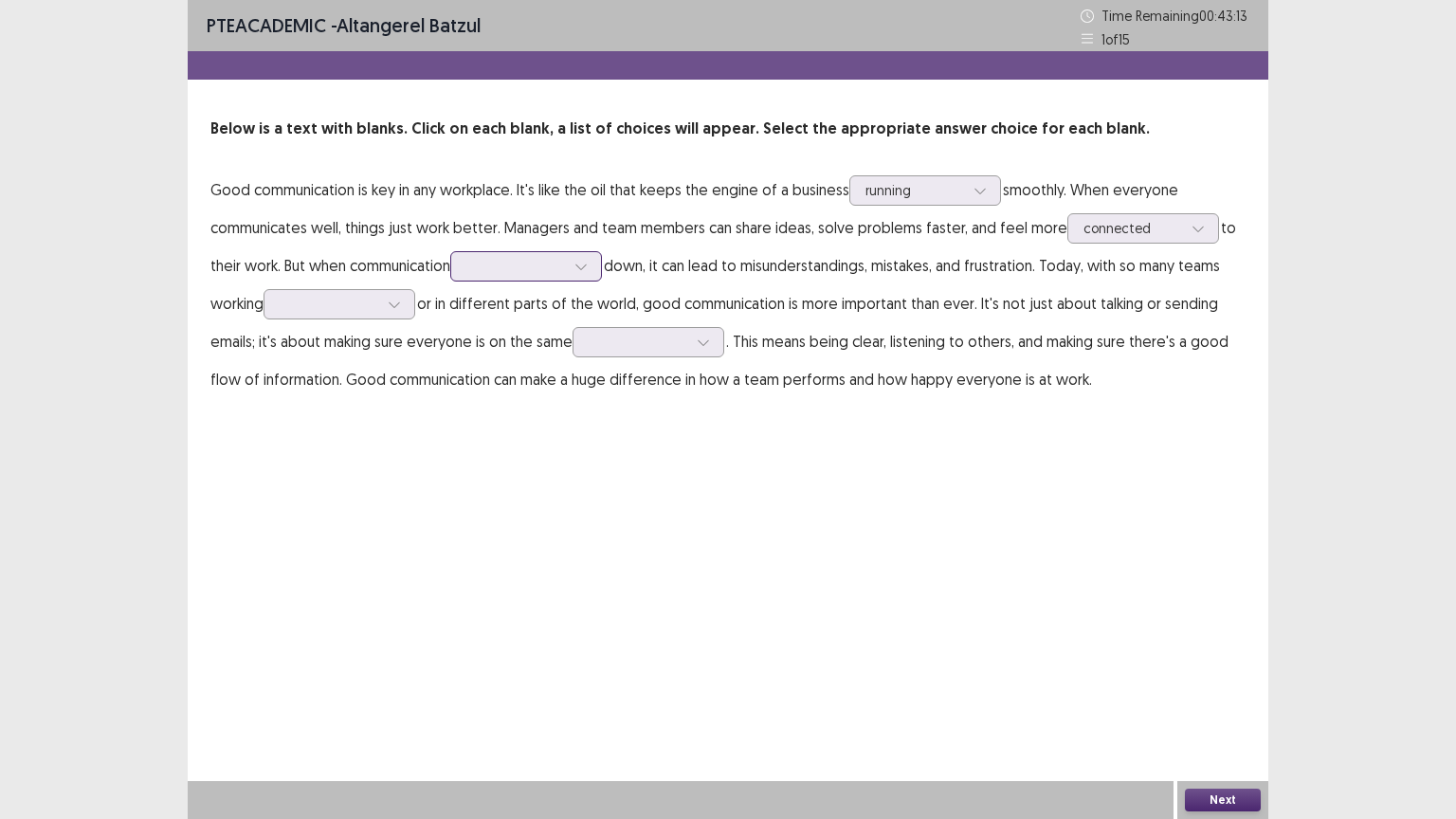 click at bounding box center (516, 265) 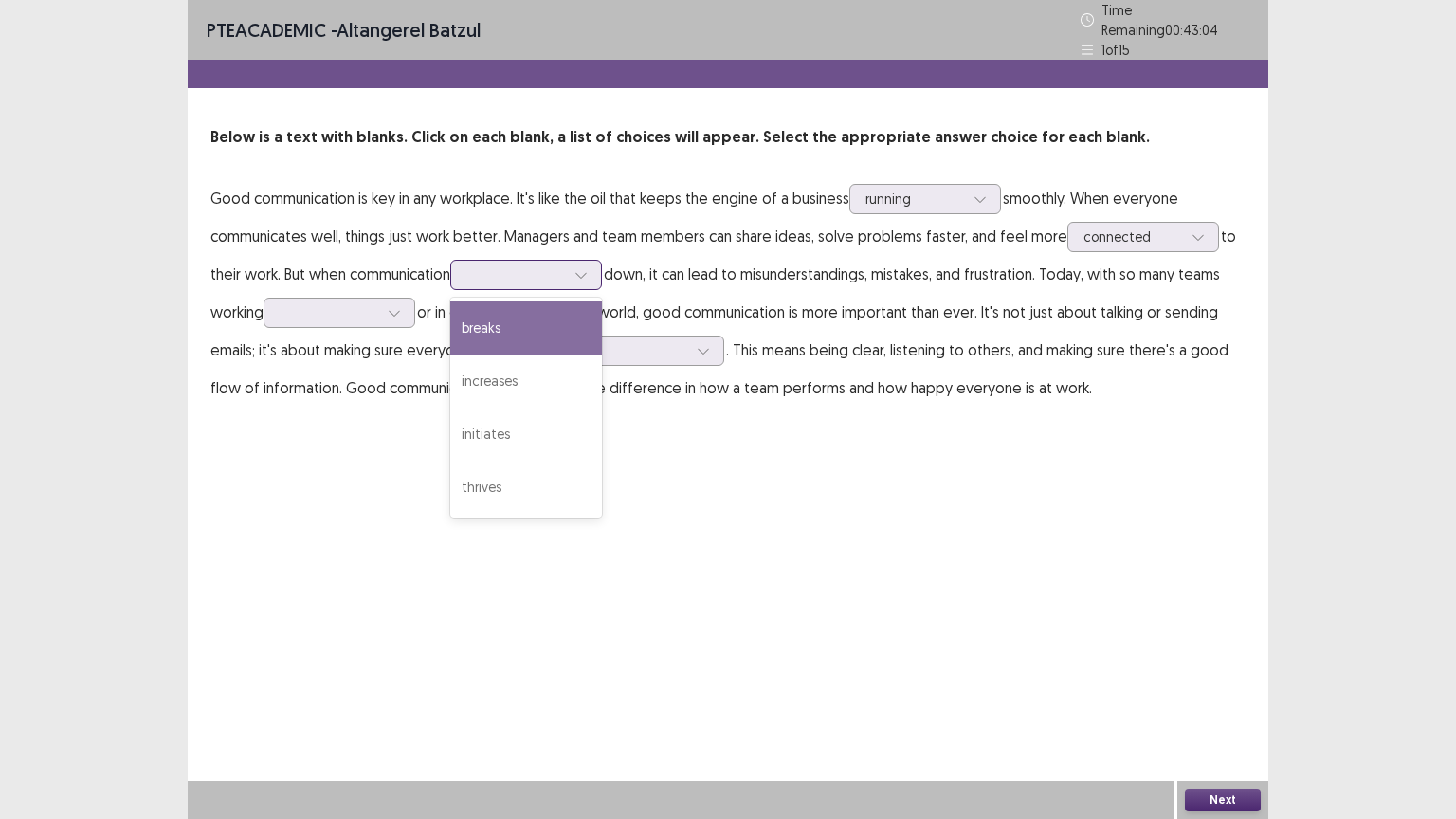 click on "breaks" at bounding box center [526, 328] 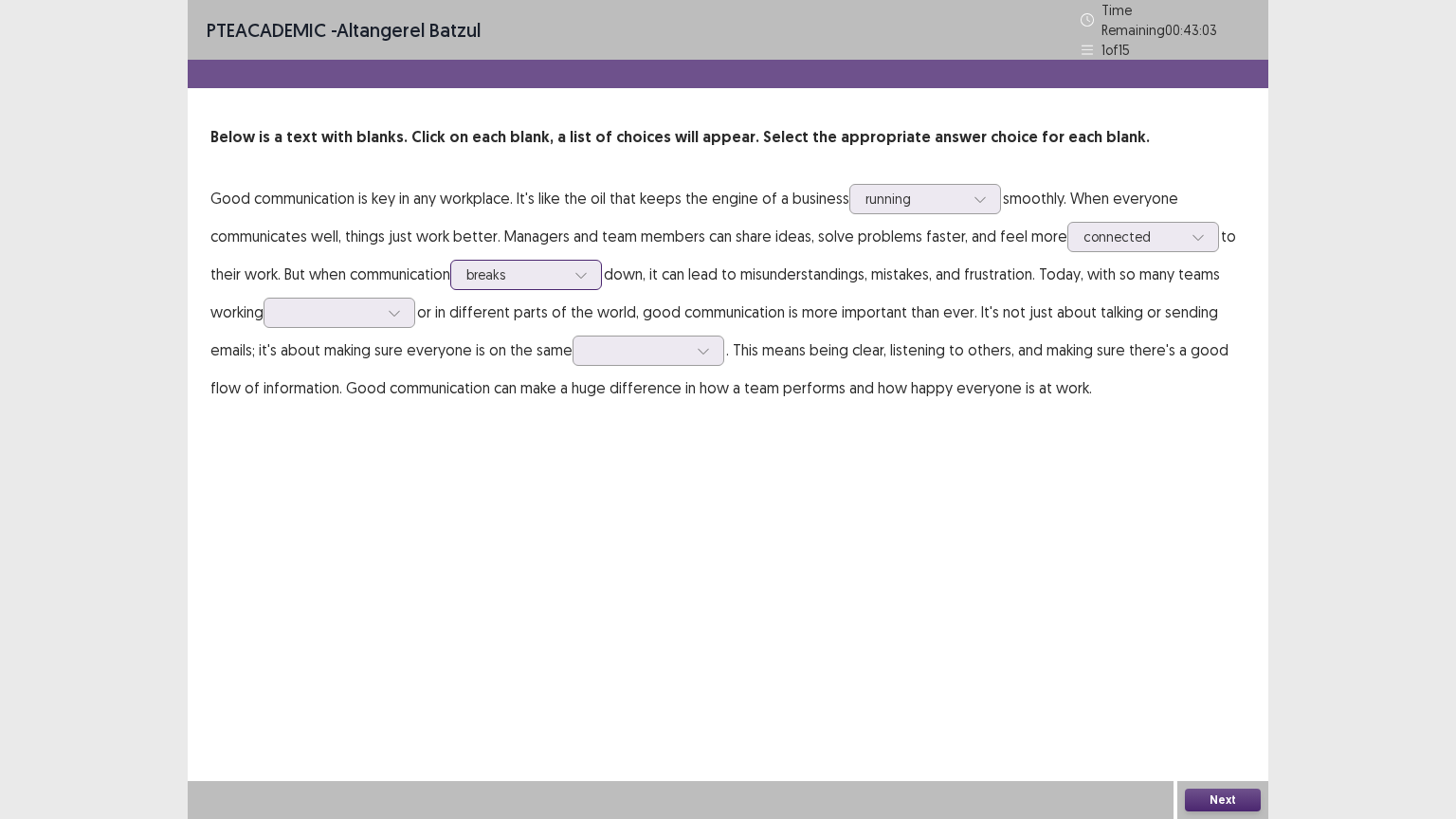 click 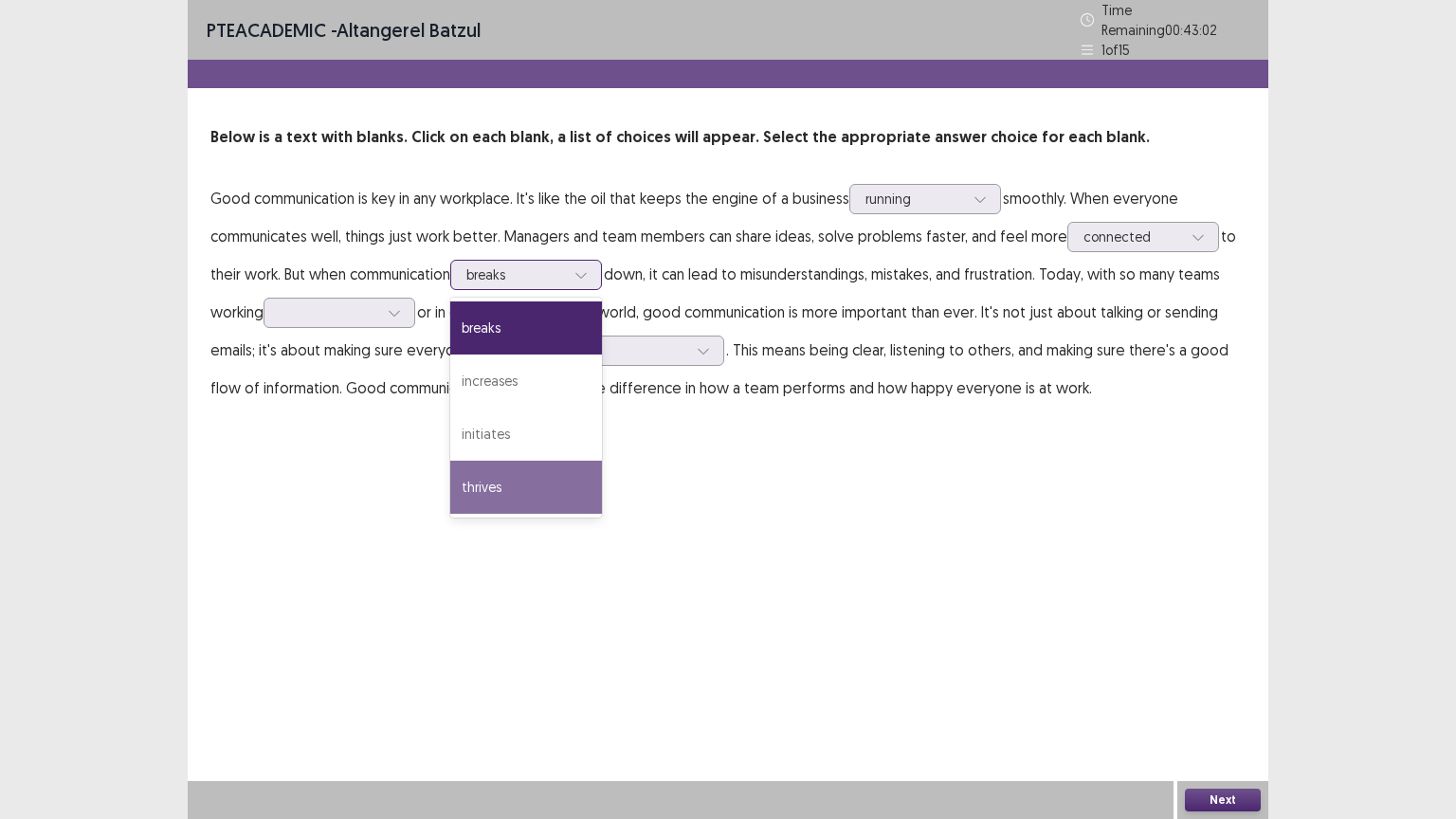 click on "thrives" at bounding box center (526, 487) 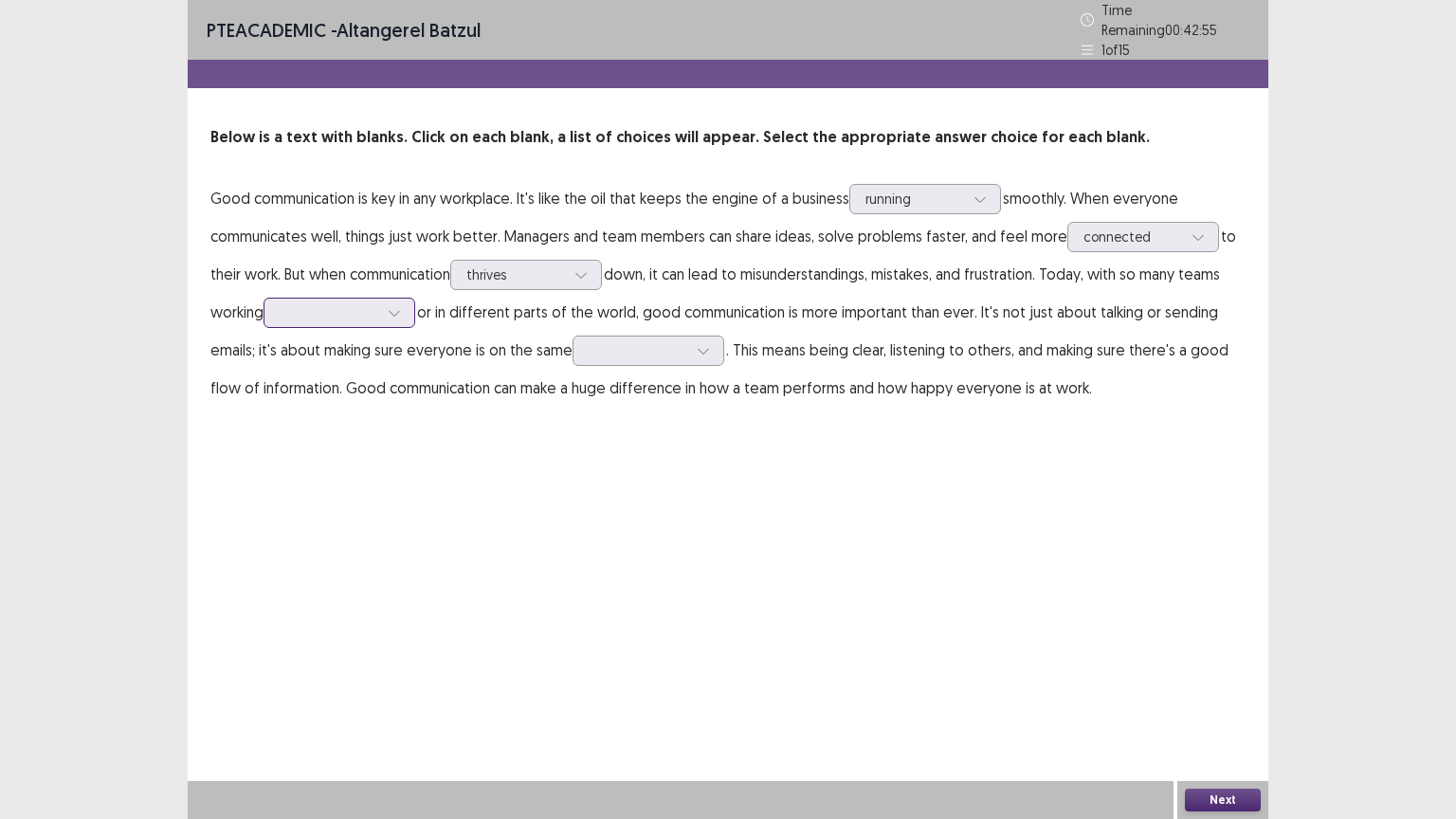 click at bounding box center [394, 313] 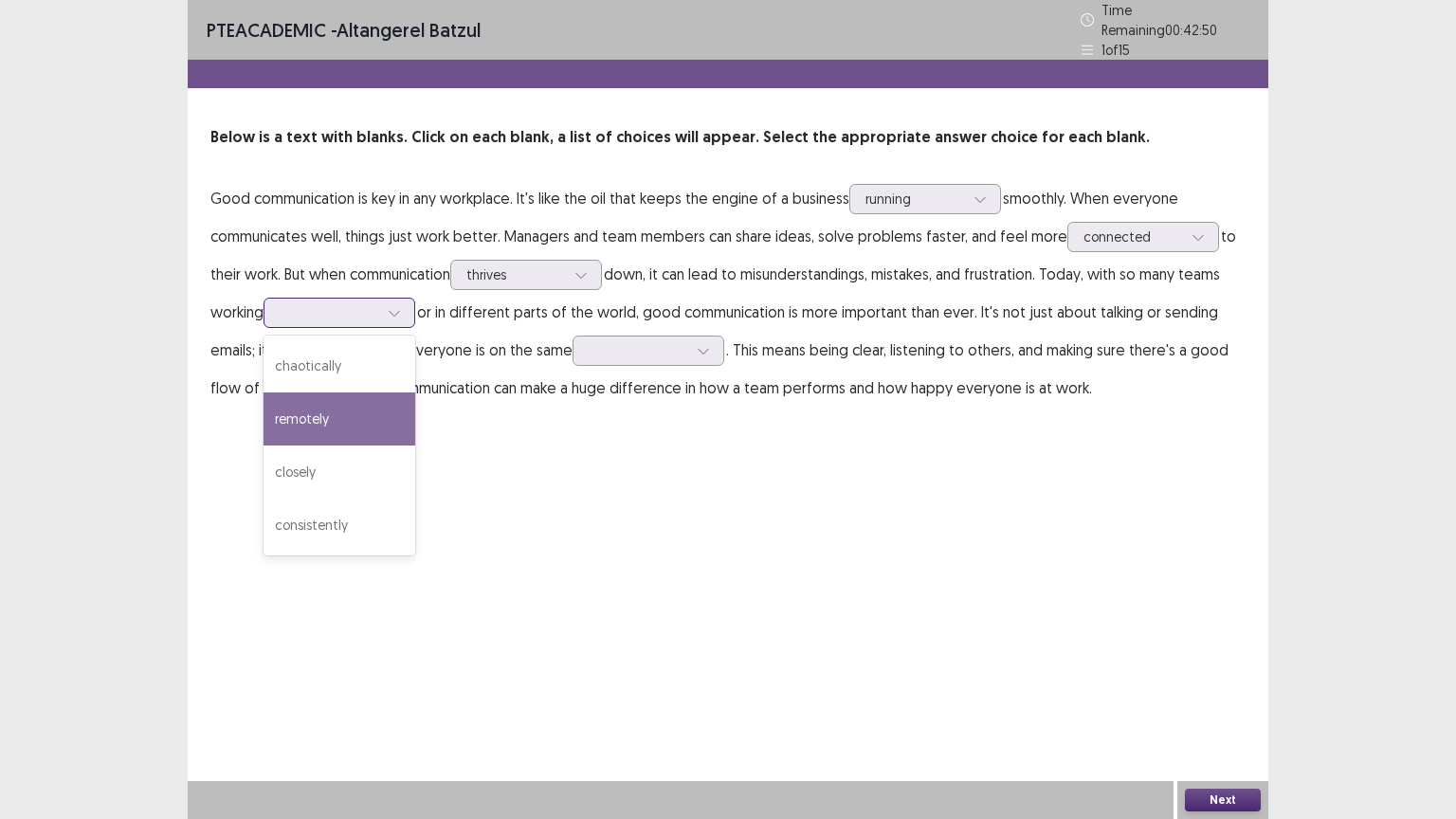 click on "remotely" at bounding box center [339, 419] 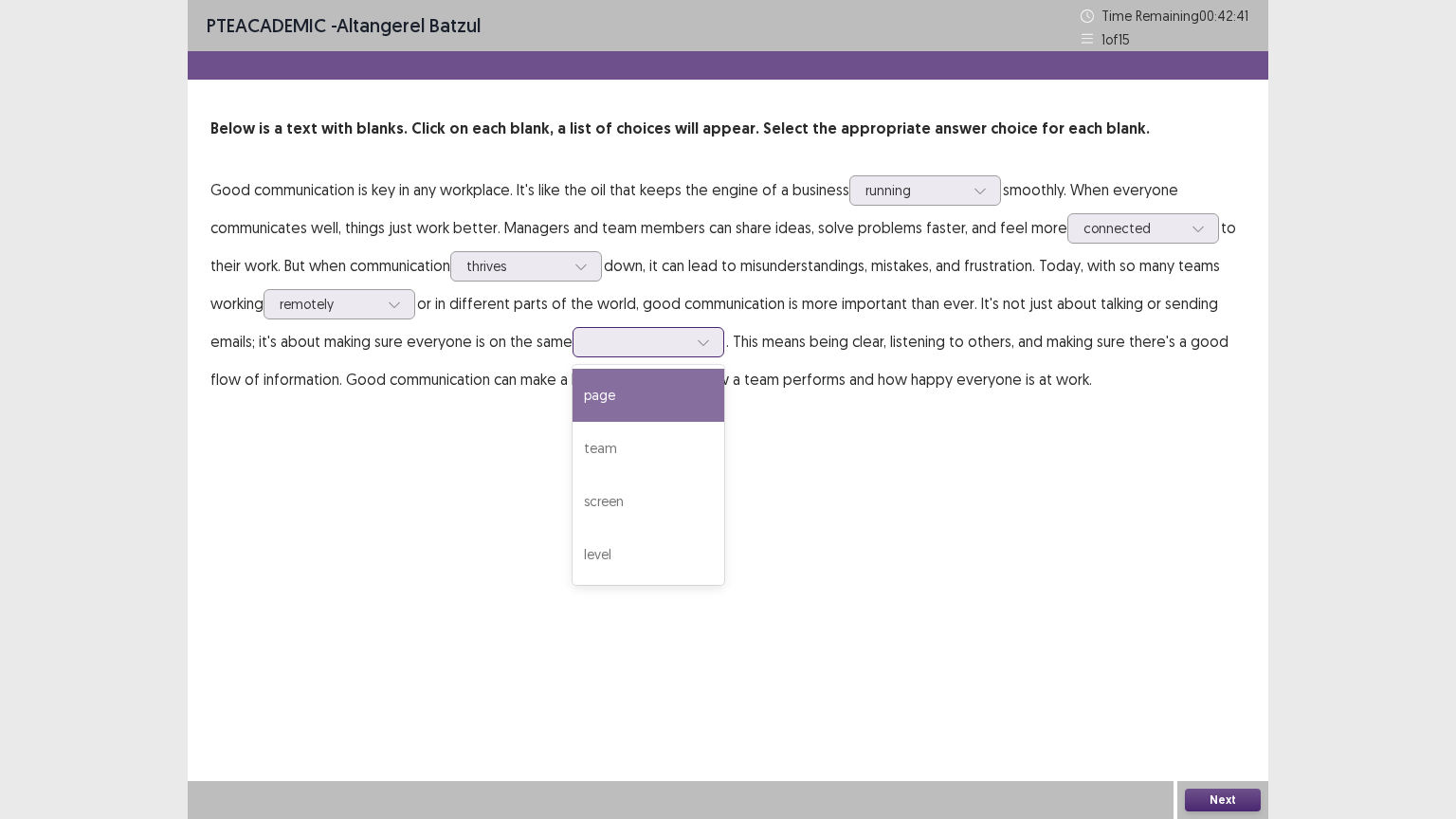 click at bounding box center (703, 342) 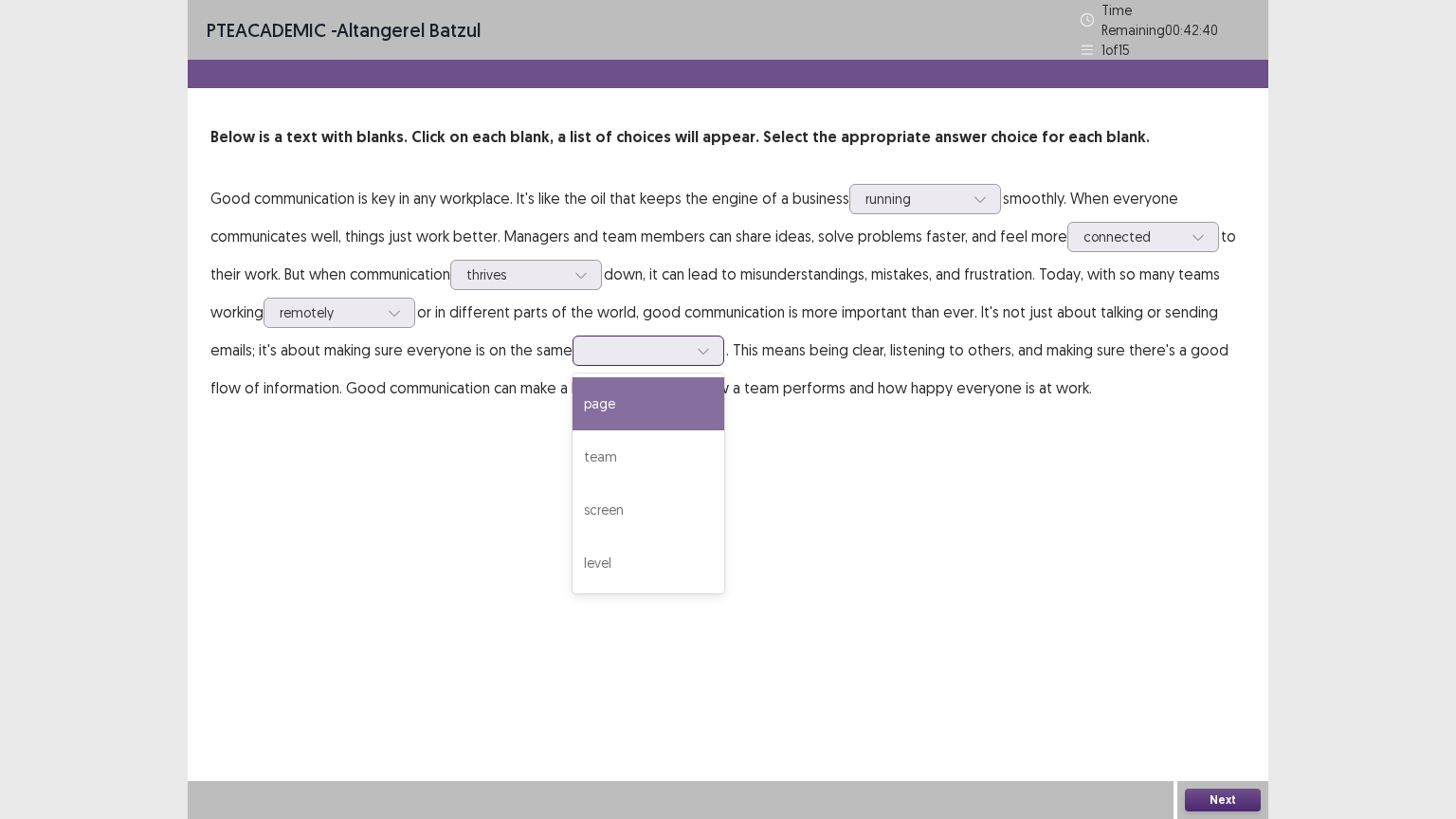 click on "page" at bounding box center [648, 404] 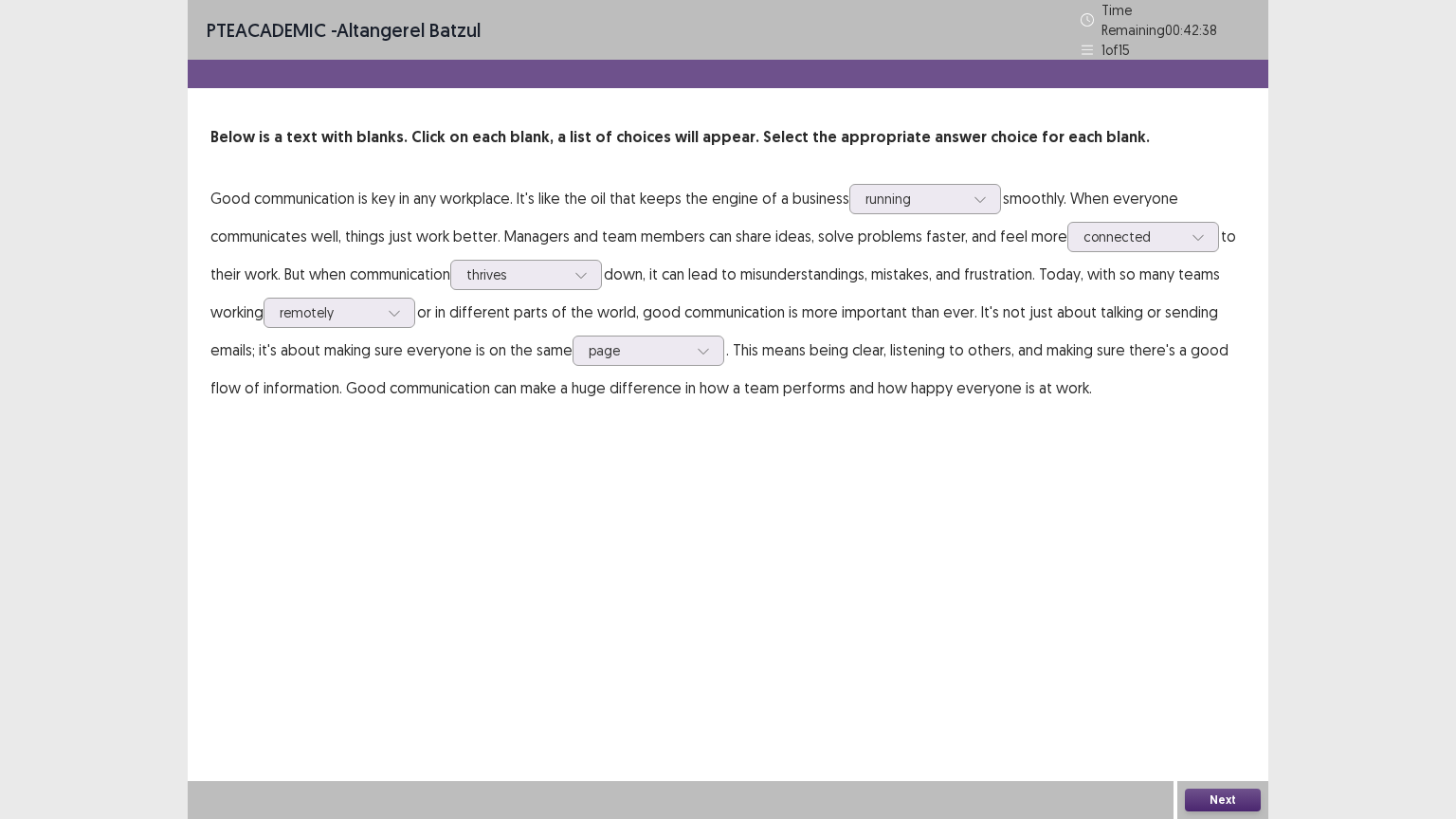 click on "Next" at bounding box center (1223, 800) 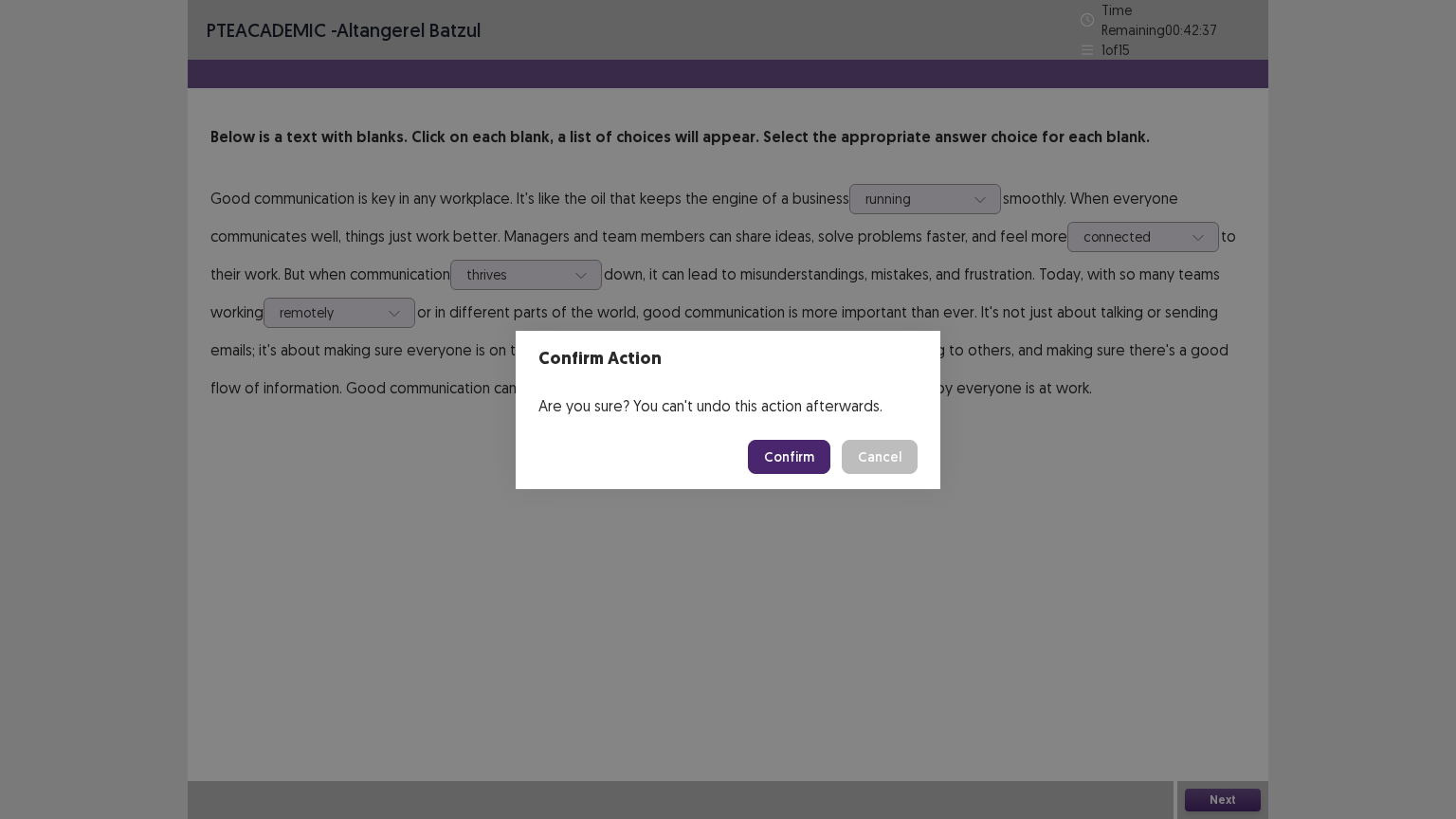 click on "Confirm" at bounding box center [789, 457] 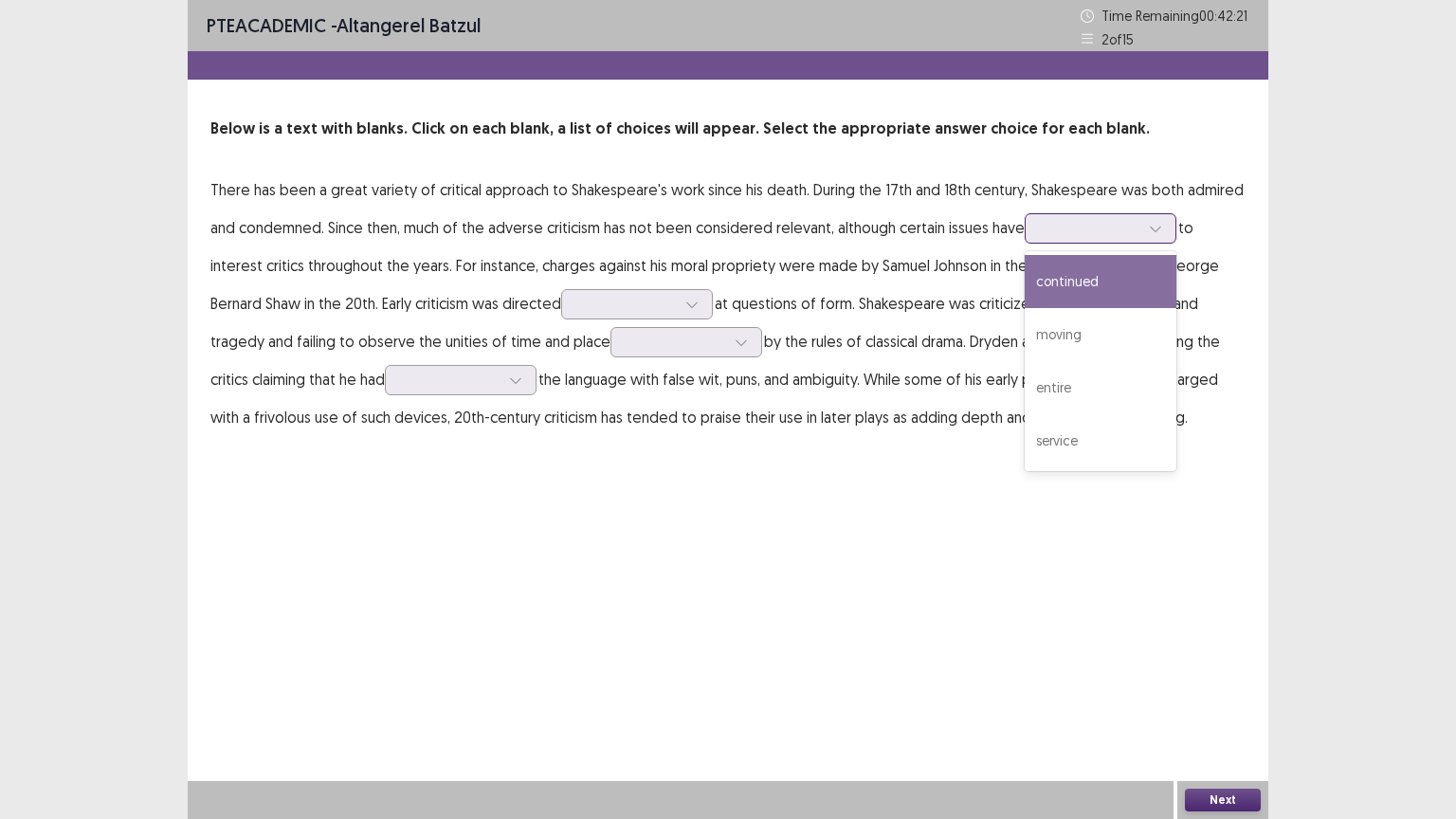 click at bounding box center [1090, 228] 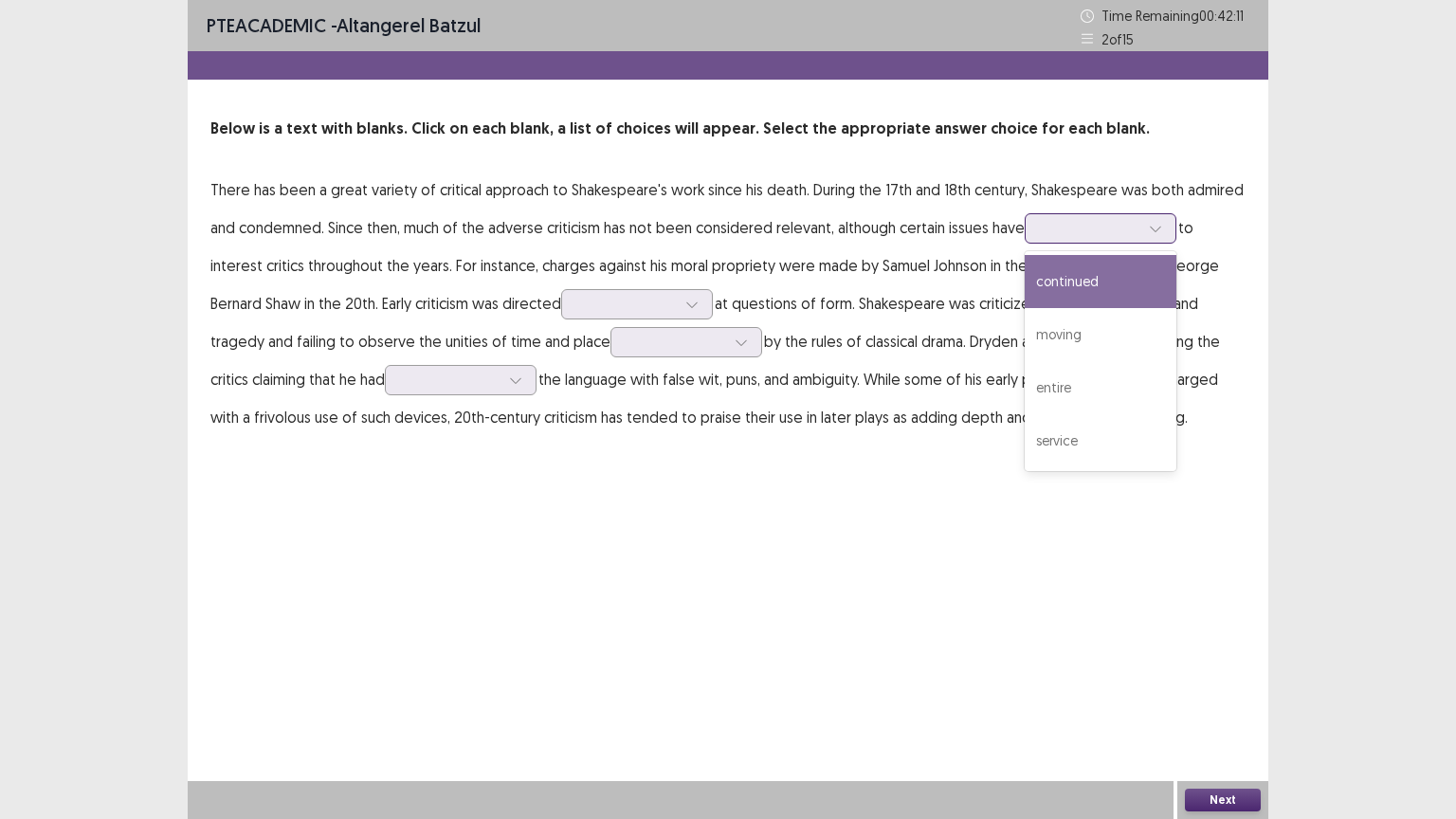 click on "continued" at bounding box center [1101, 282] 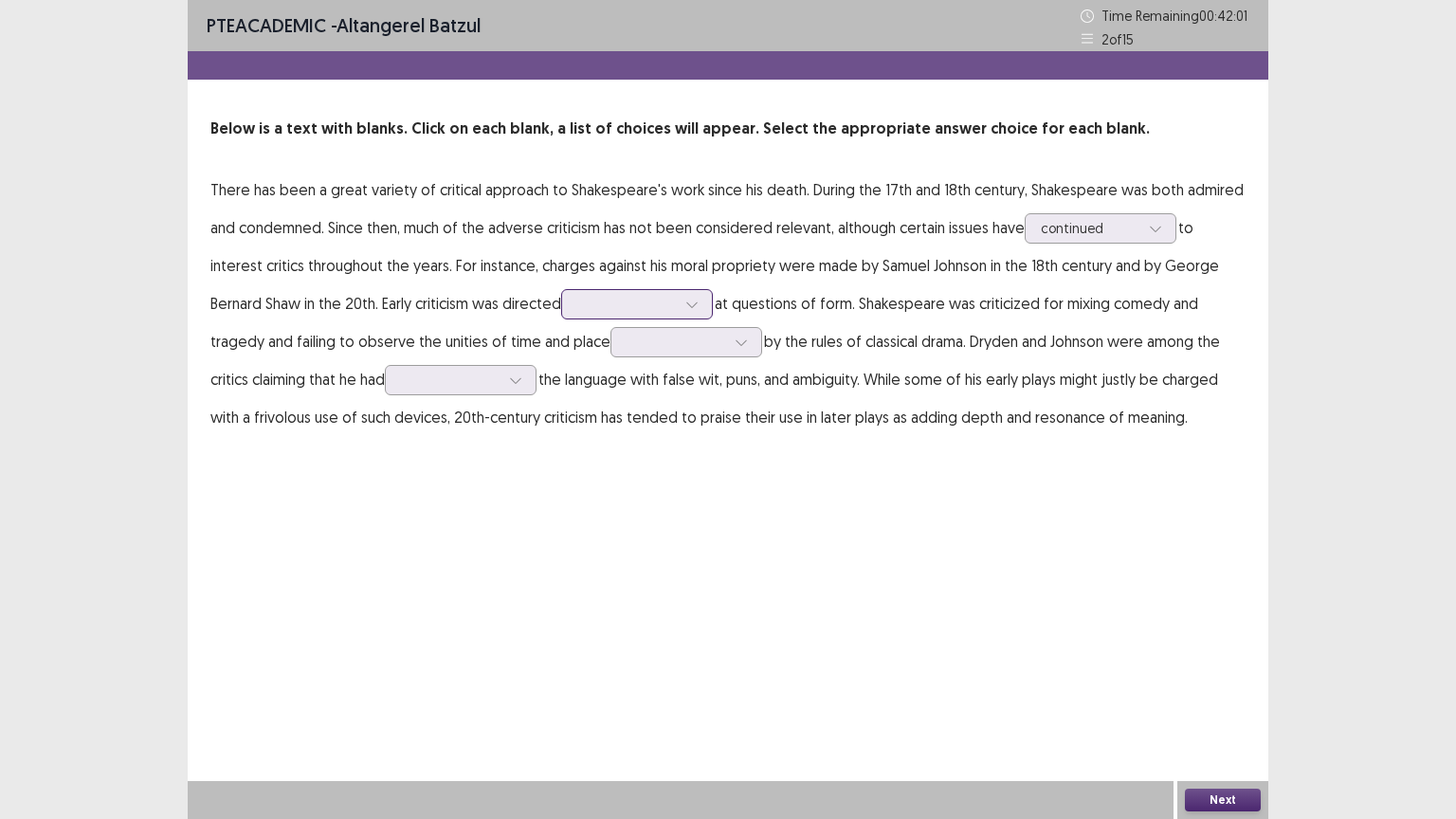 click at bounding box center (692, 304) 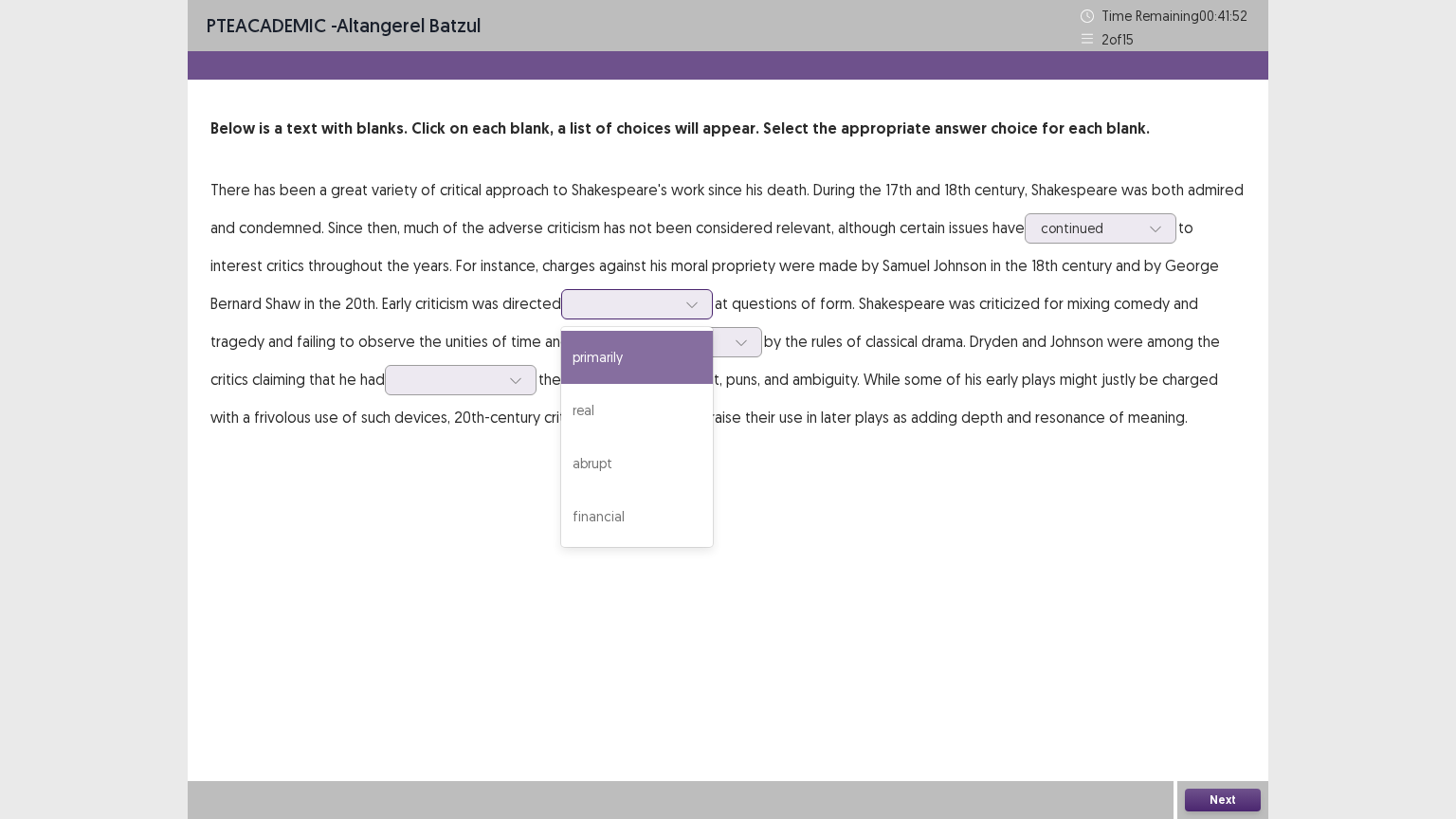 click on "primarily" at bounding box center (637, 357) 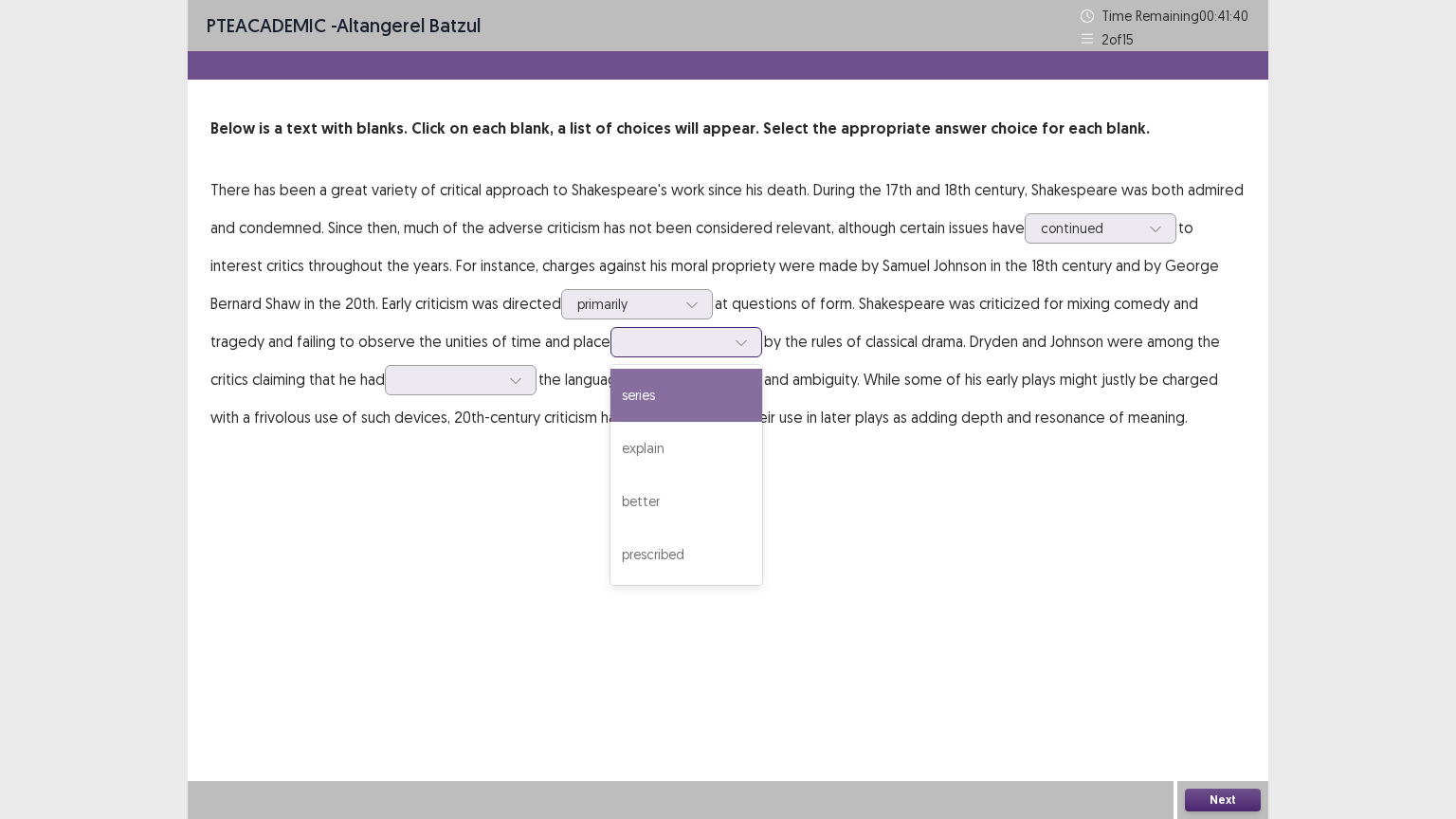 click at bounding box center [741, 342] 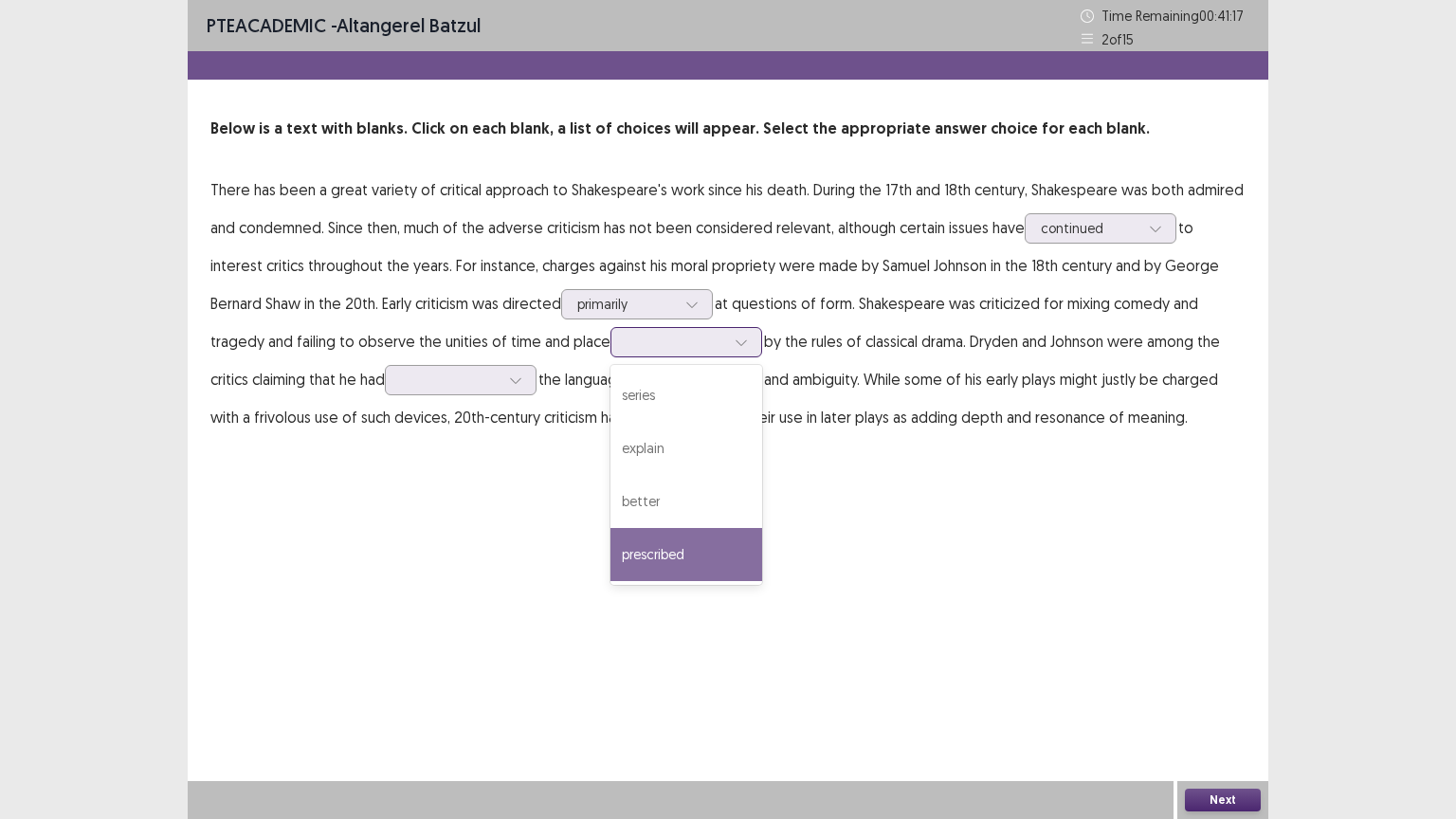 click on "prescribed" at bounding box center (686, 555) 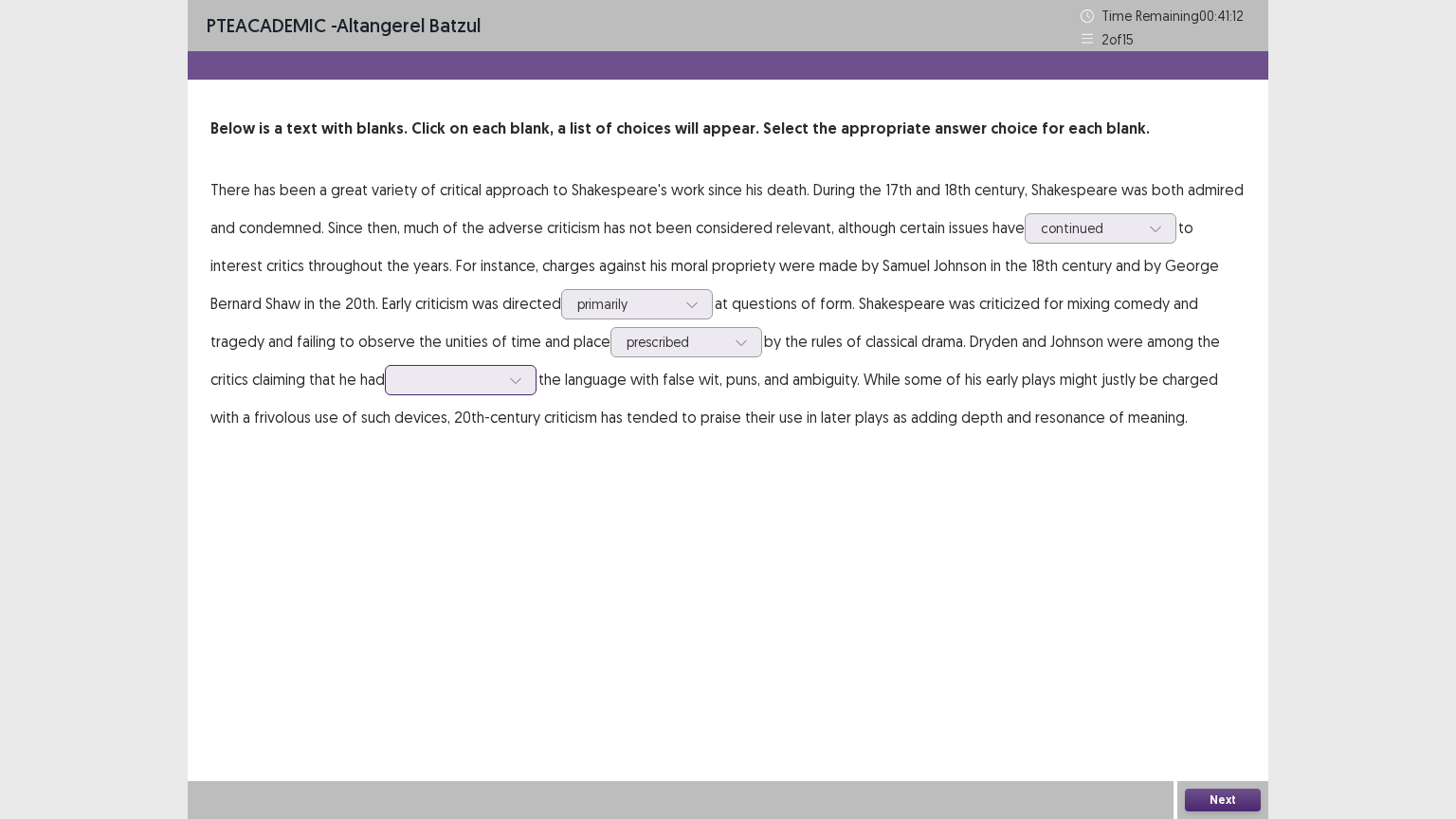 click at bounding box center [450, 379] 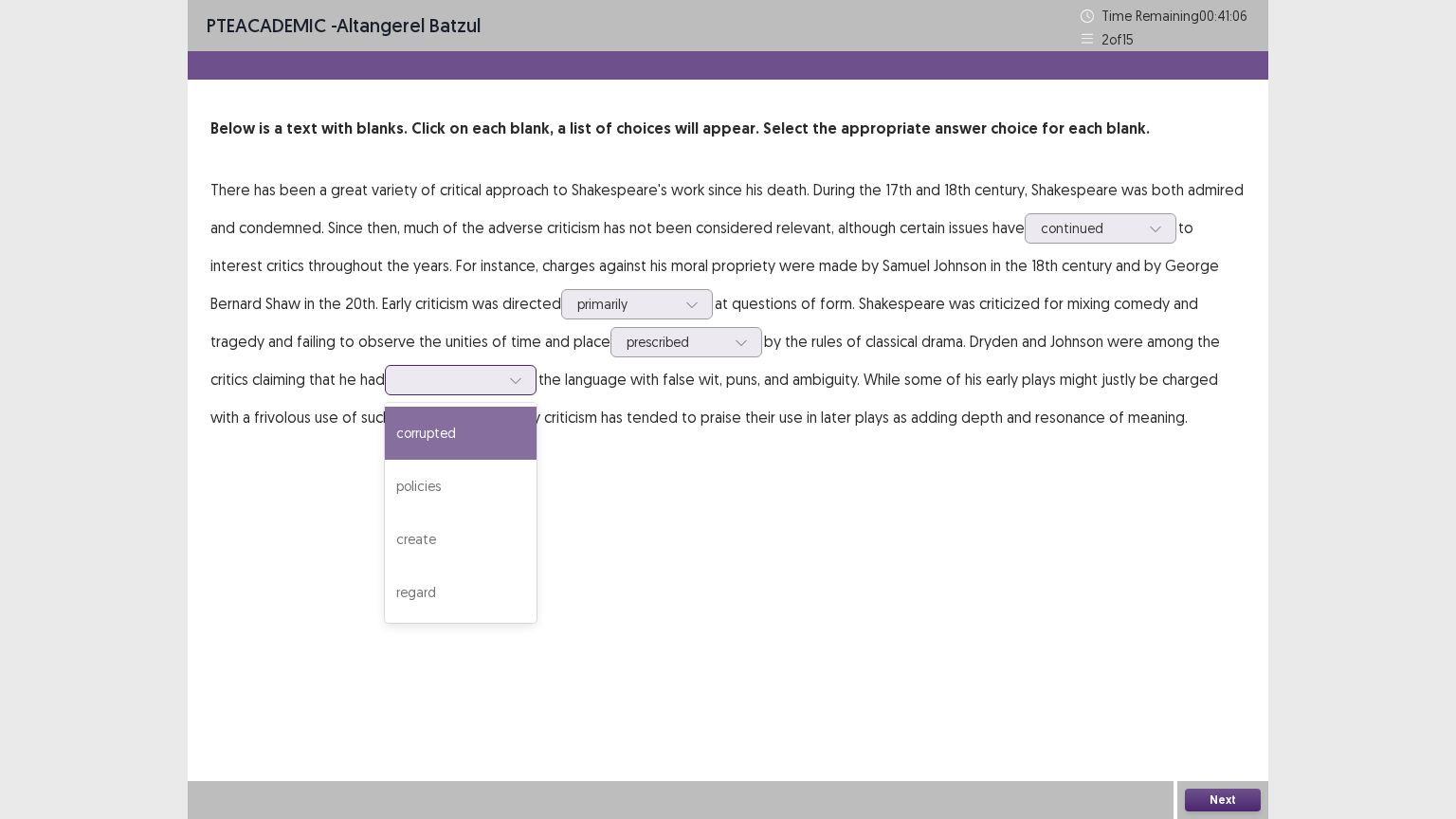 click on "corrupted" at bounding box center (461, 433) 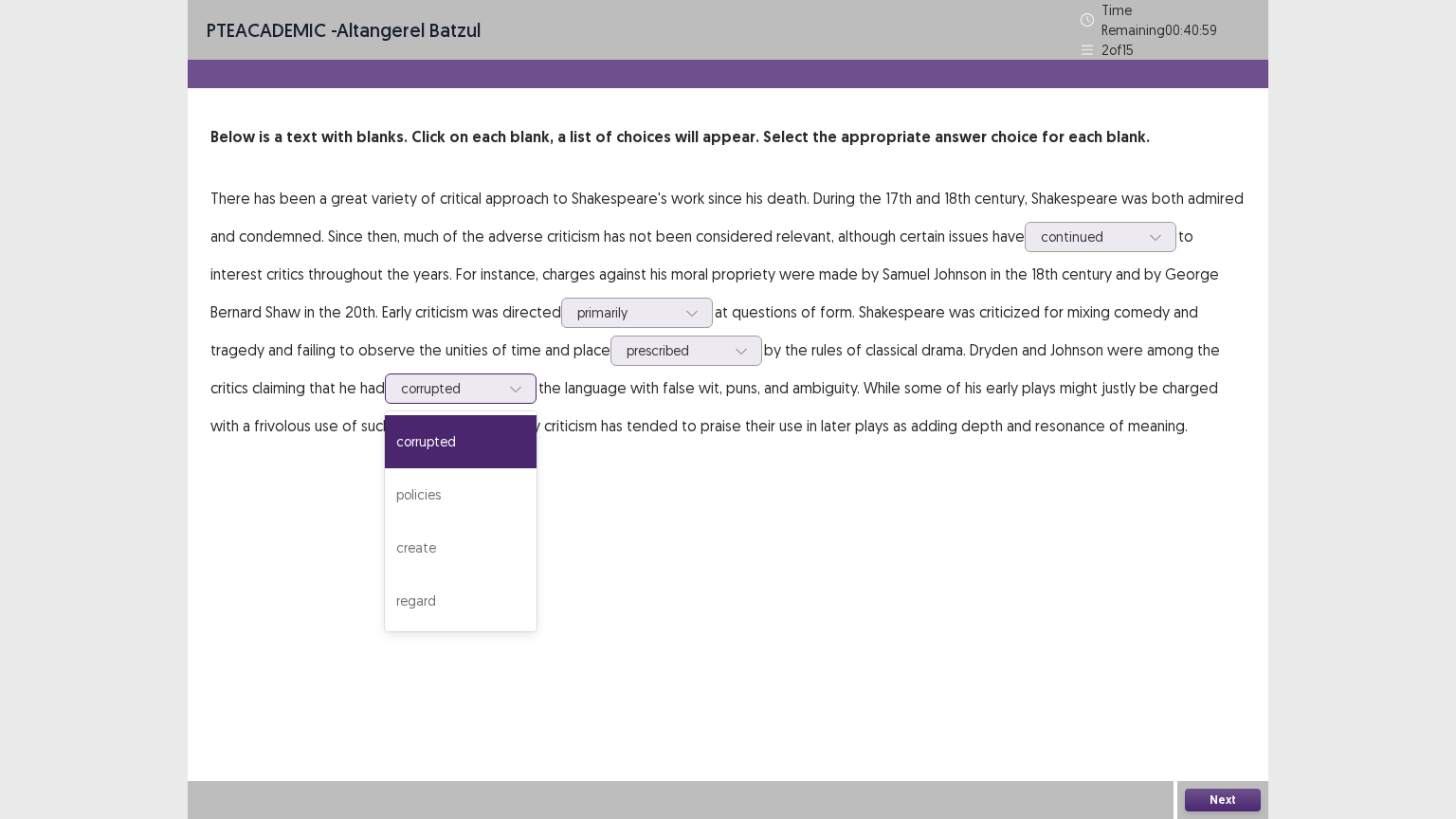 click at bounding box center (450, 388) 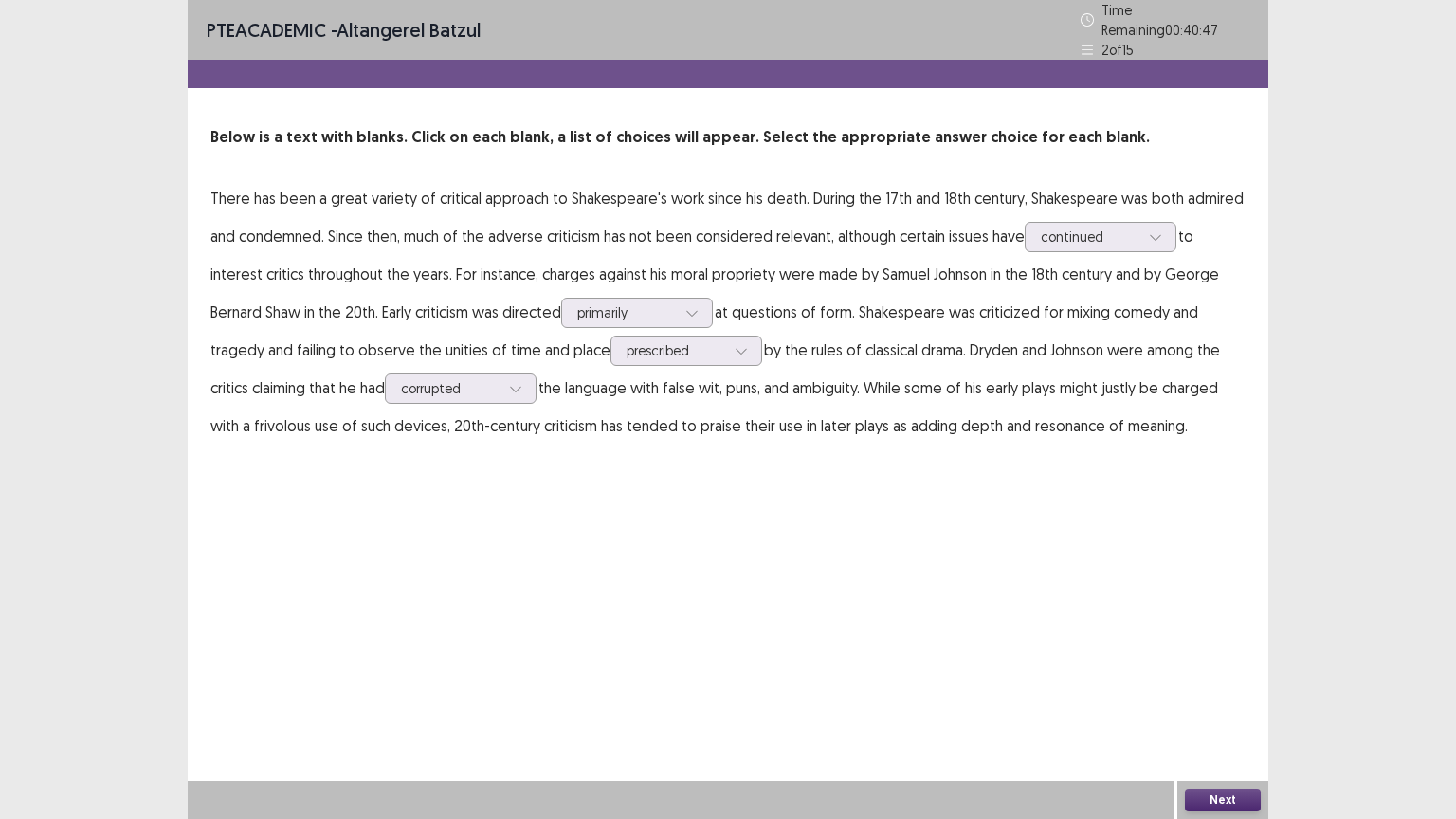 click on "[TEST_NAME] - [FULL_NAME] Time Remaining  00 : 40 : 47 2  of  15 Below is a text with blanks. Click on each blank, a list of choices will appear. Select the appropriate answer choice for each blank. There has been a great variety of critical approach to Shakespeare's work since his death. During the 17th and 18th century, Shakespeare was both admired and condemned. Since then, much of the adverse criticism has not been considered relevant, although certain issues have  continued  to interest critics throughout the years. For instance, charges against his moral propriety were made by Samuel Johnson in the 18th century and by George Bernard Shaw in the 20th. Early criticism was directed  primarily  at questions of form. Shakespeare was criticized for mixing comedy and tragedy and failing to observe the unities of time and place  prescribed  by the rules of classical drama. Dryden and Johnson were among the critics claiming that he had  corrupted" at bounding box center (728, 241) 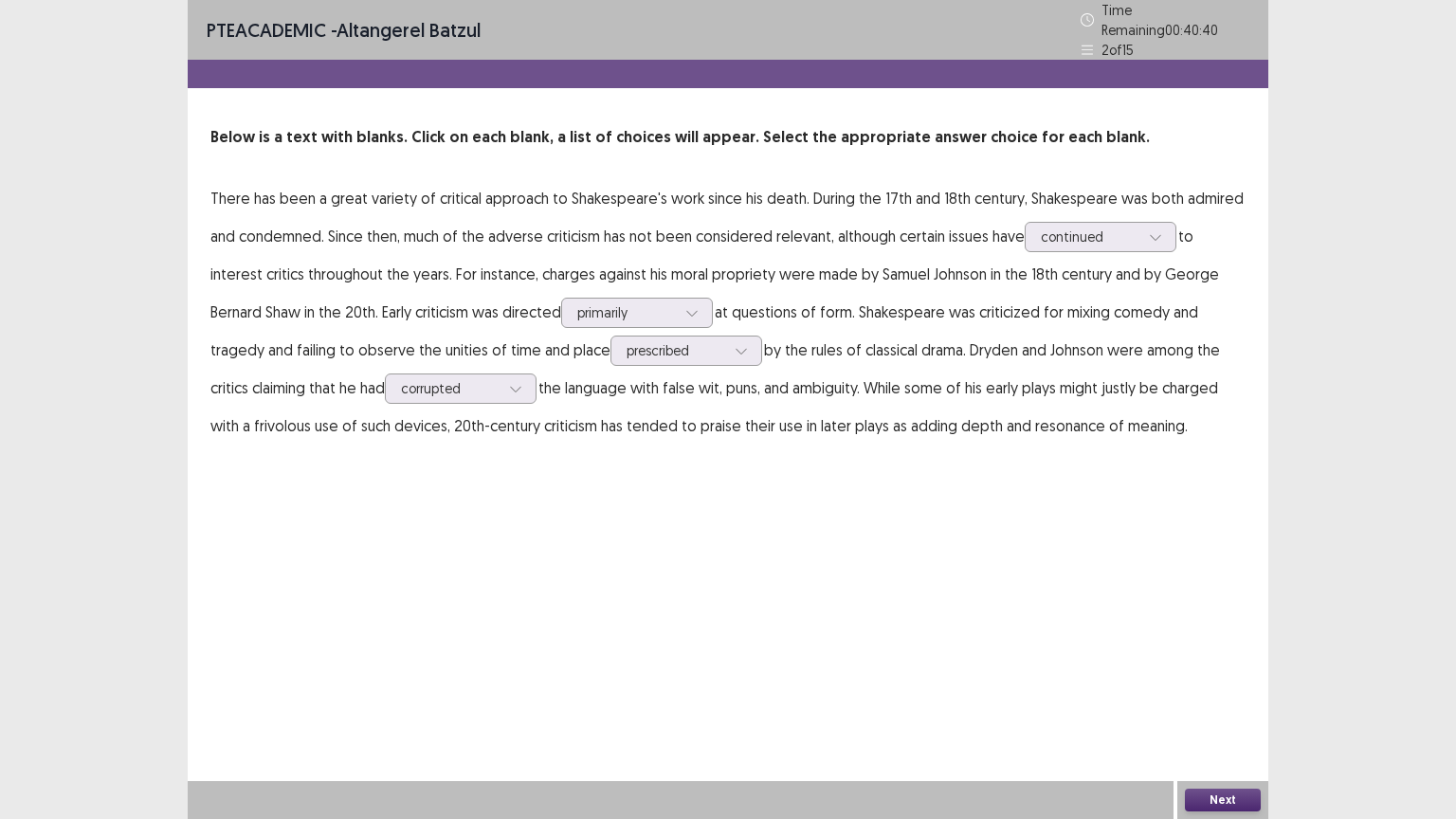 click on "Next" at bounding box center (1223, 800) 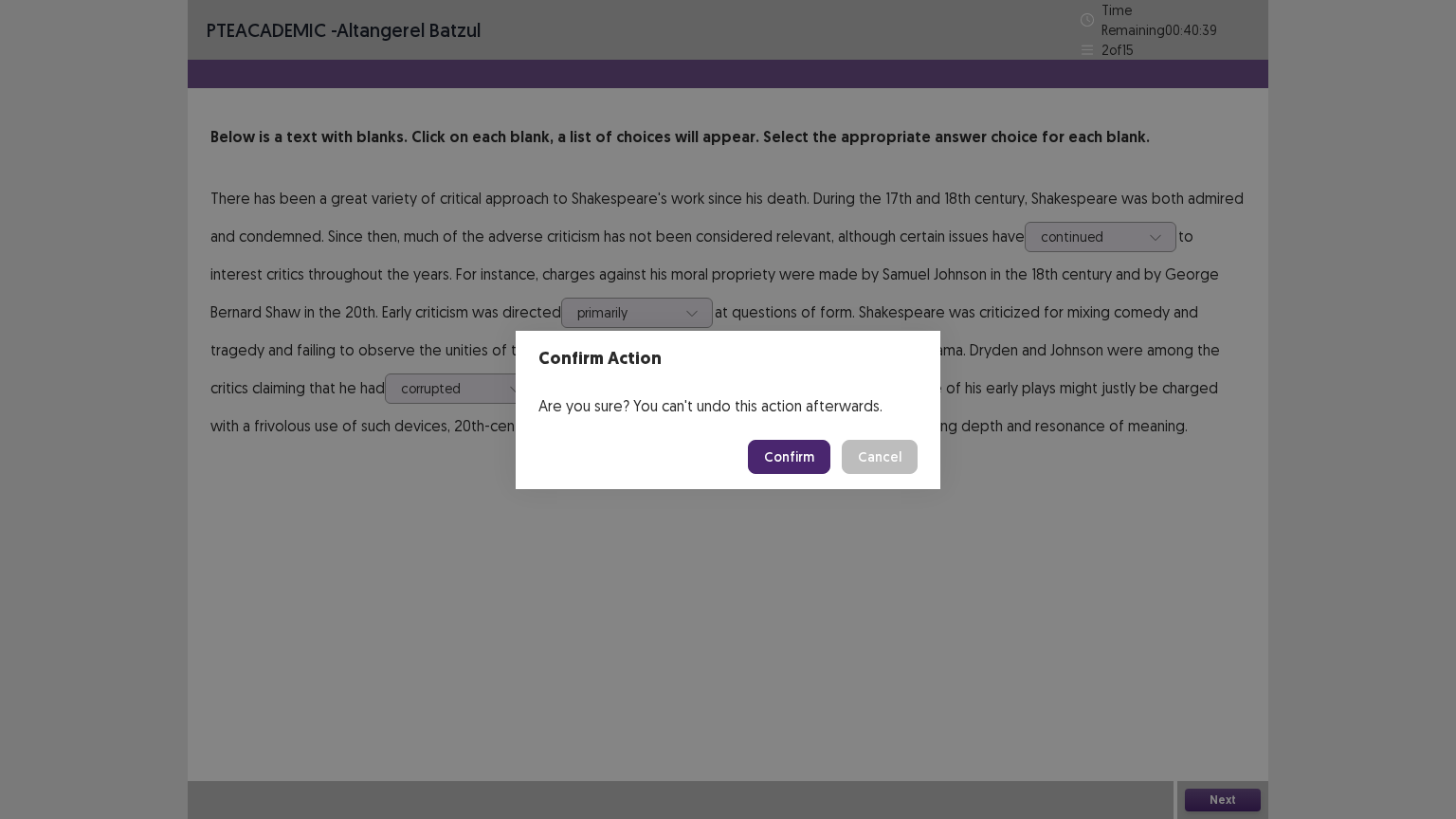 click on "Confirm" at bounding box center [789, 457] 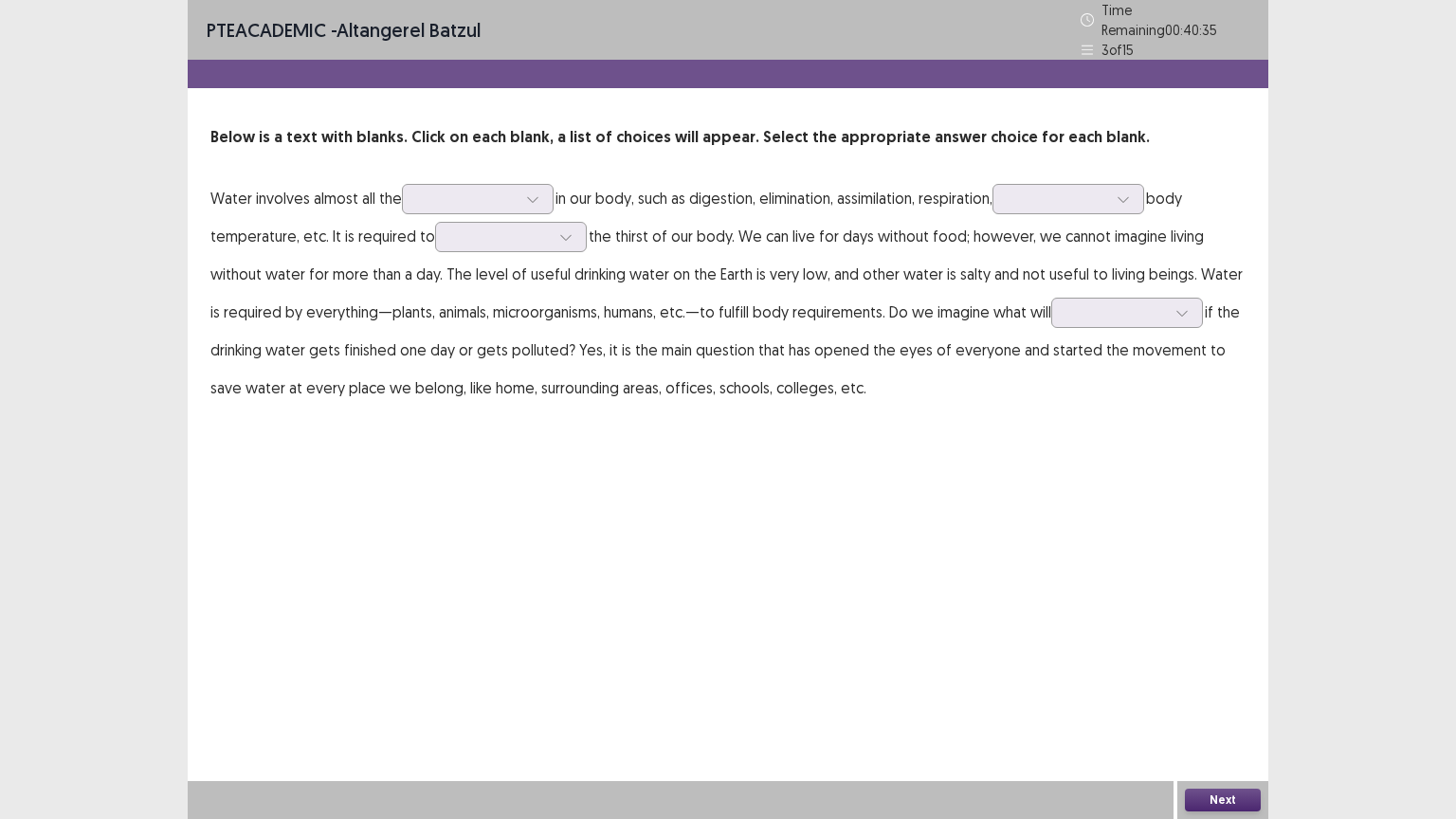 click on "Water involves almost all the processes in our body, such as digestion, elimination, assimilation, respiration, regulating body temperature, etc. It is required to quench the thirst of our body. We can live for days without food; however, we cannot imagine living without water for more than a day.
The level of useful drinking water on the Earth is very low, and other water is salty and not useful to living beings. Water is required by everything—plants, animals, microorganisms, humans, etc.—to fulfill body requirements. Do we imagine what will happen if the drinking water gets finished one day or gets polluted? Yes, it is the main question that has opened the eyes of everyone and started the movement to save water at every place we belong, like home, surrounding areas, offices, schools, colleges, etc." at bounding box center (728, 293) 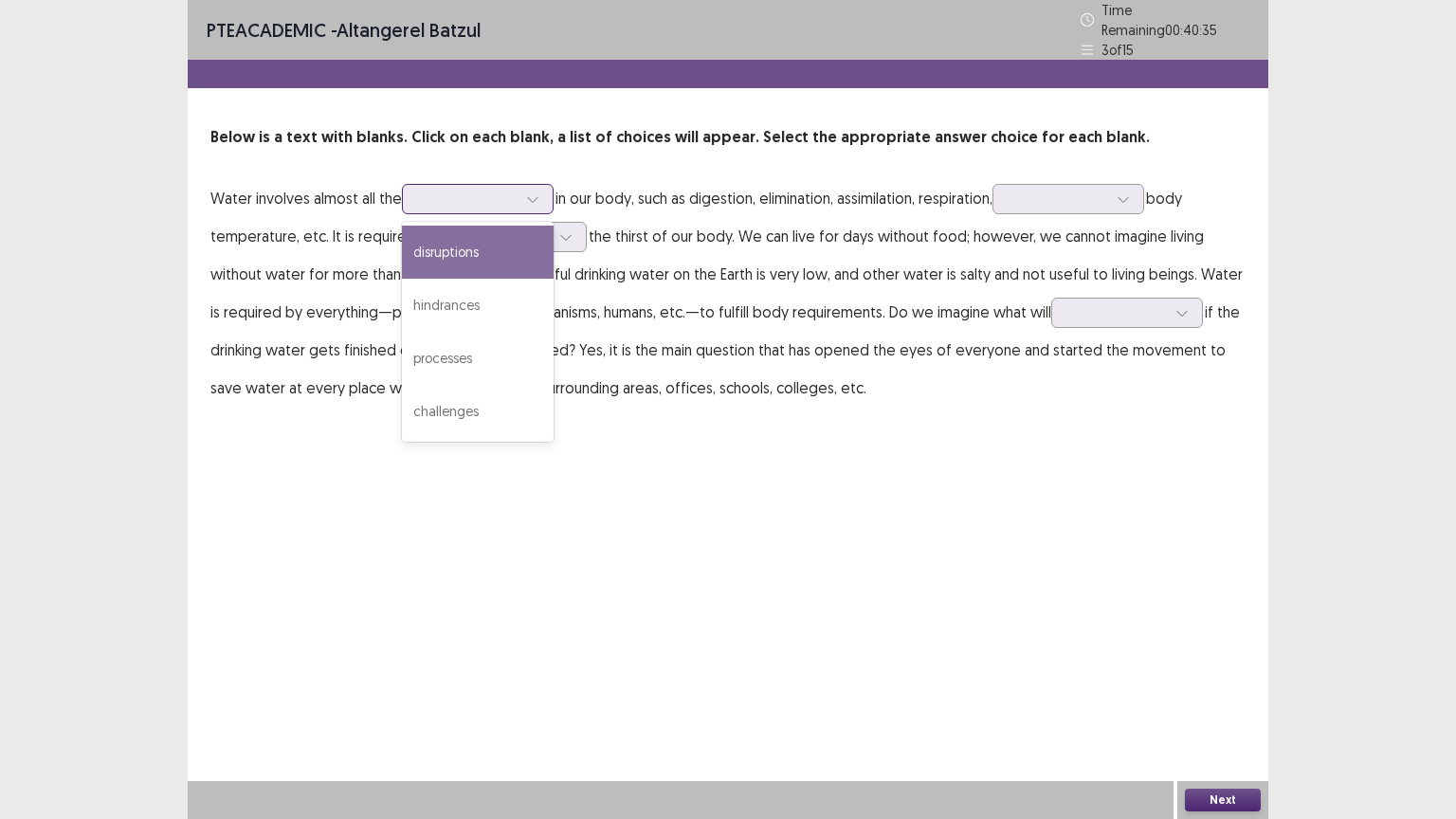 click at bounding box center [467, 198] 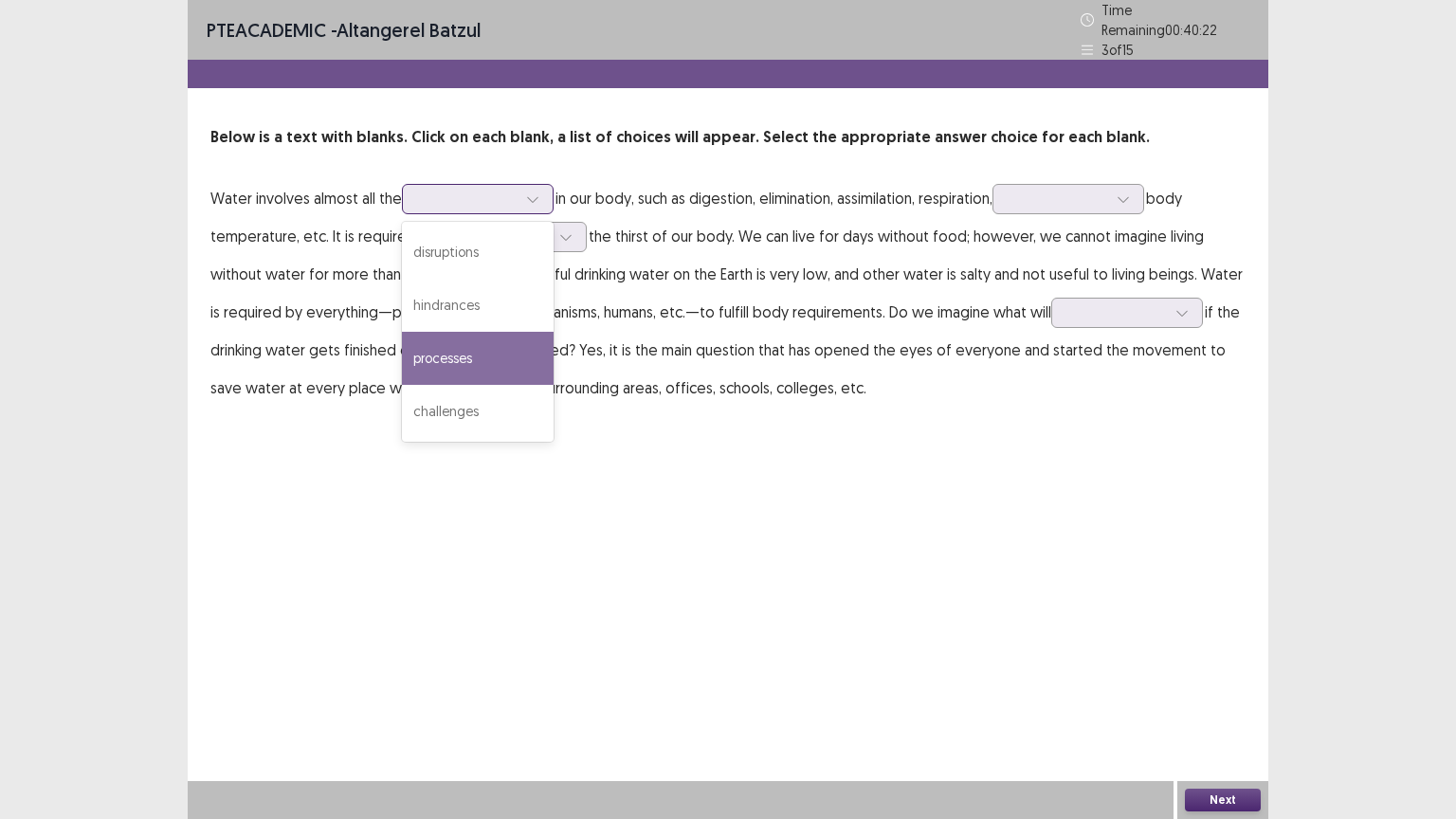 click on "processes" at bounding box center (478, 358) 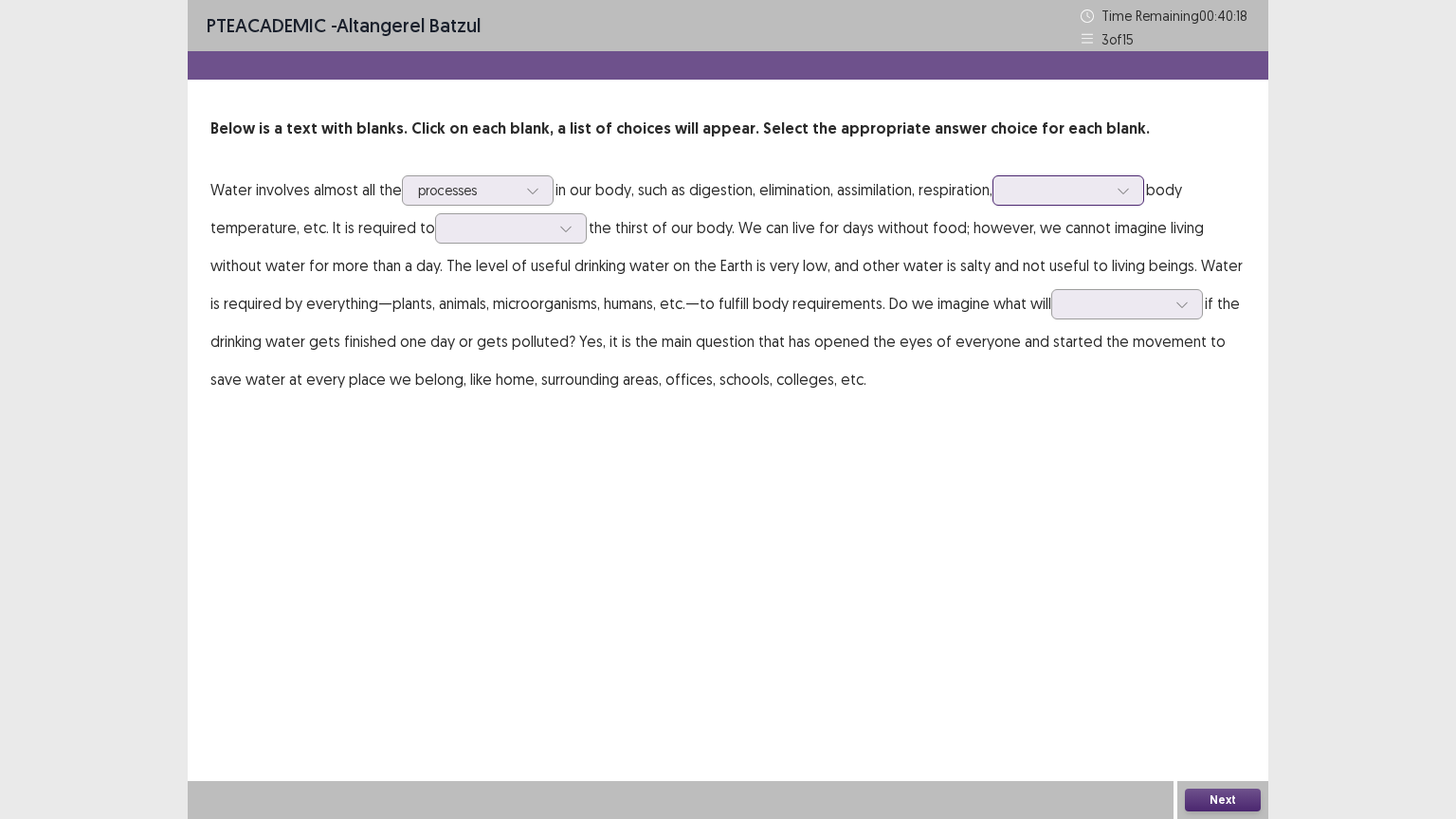 click at bounding box center [1058, 190] 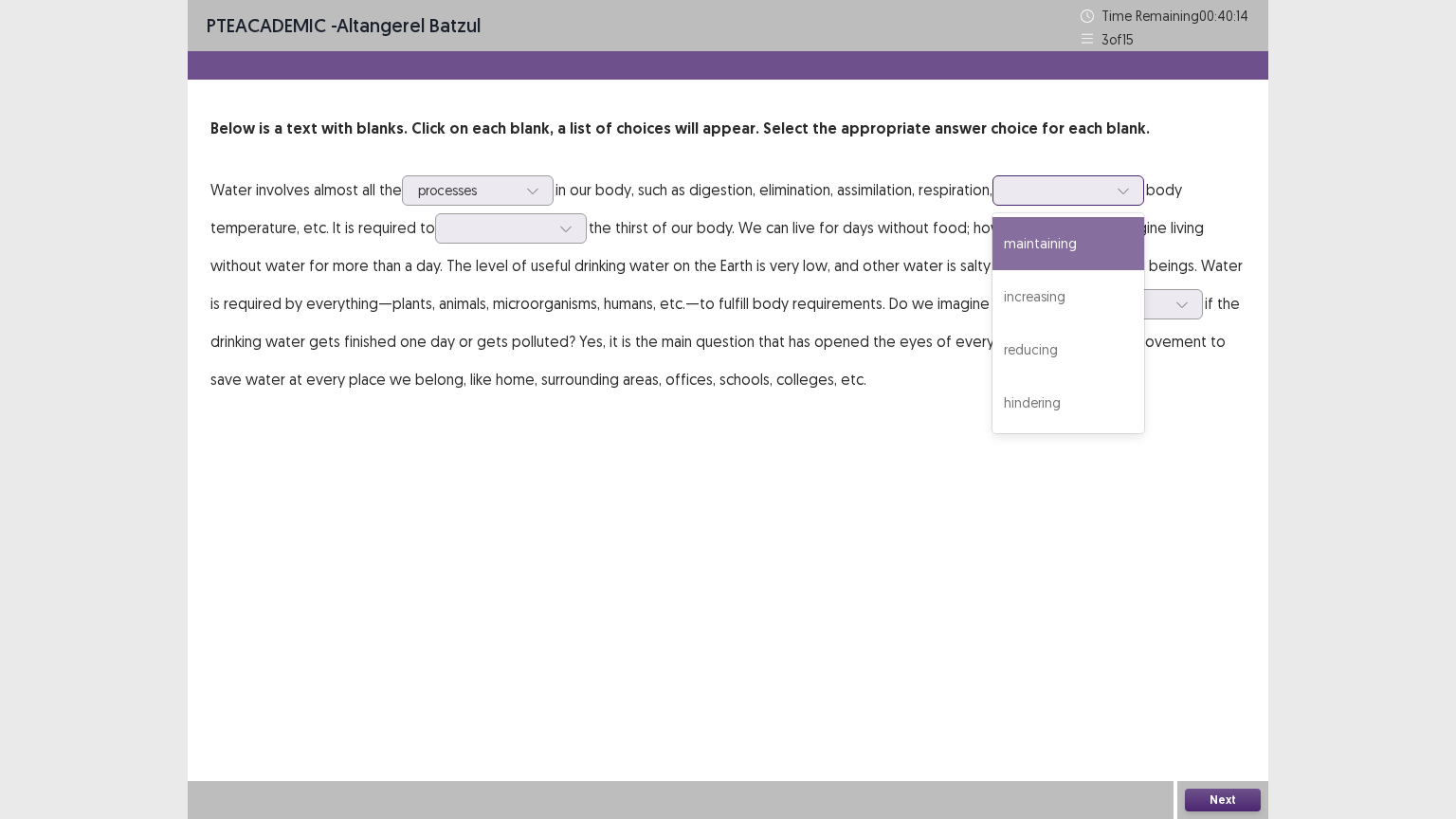 click on "maintaining" at bounding box center [1068, 244] 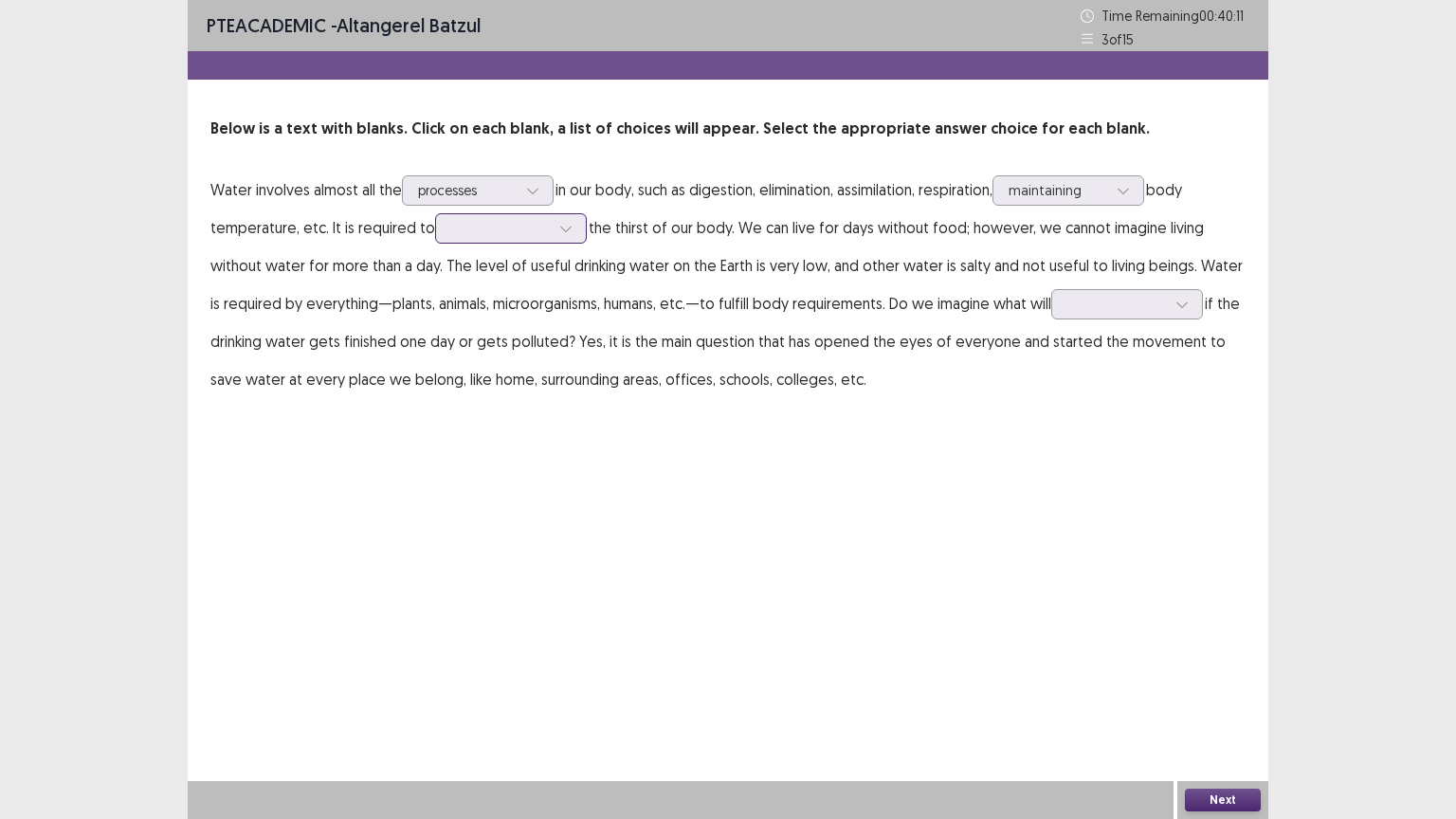click at bounding box center [566, 228] 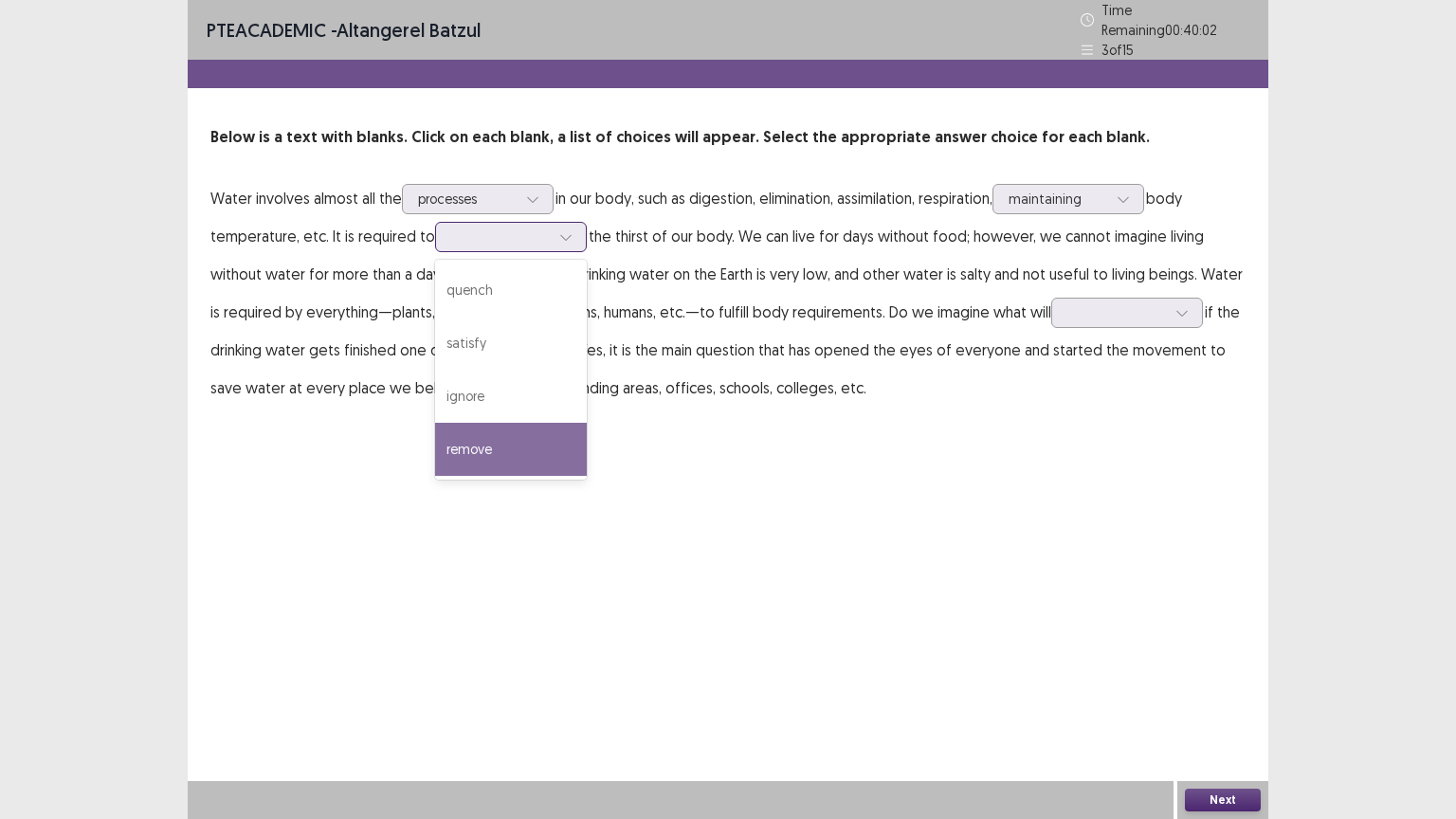 click on "remove" at bounding box center [511, 449] 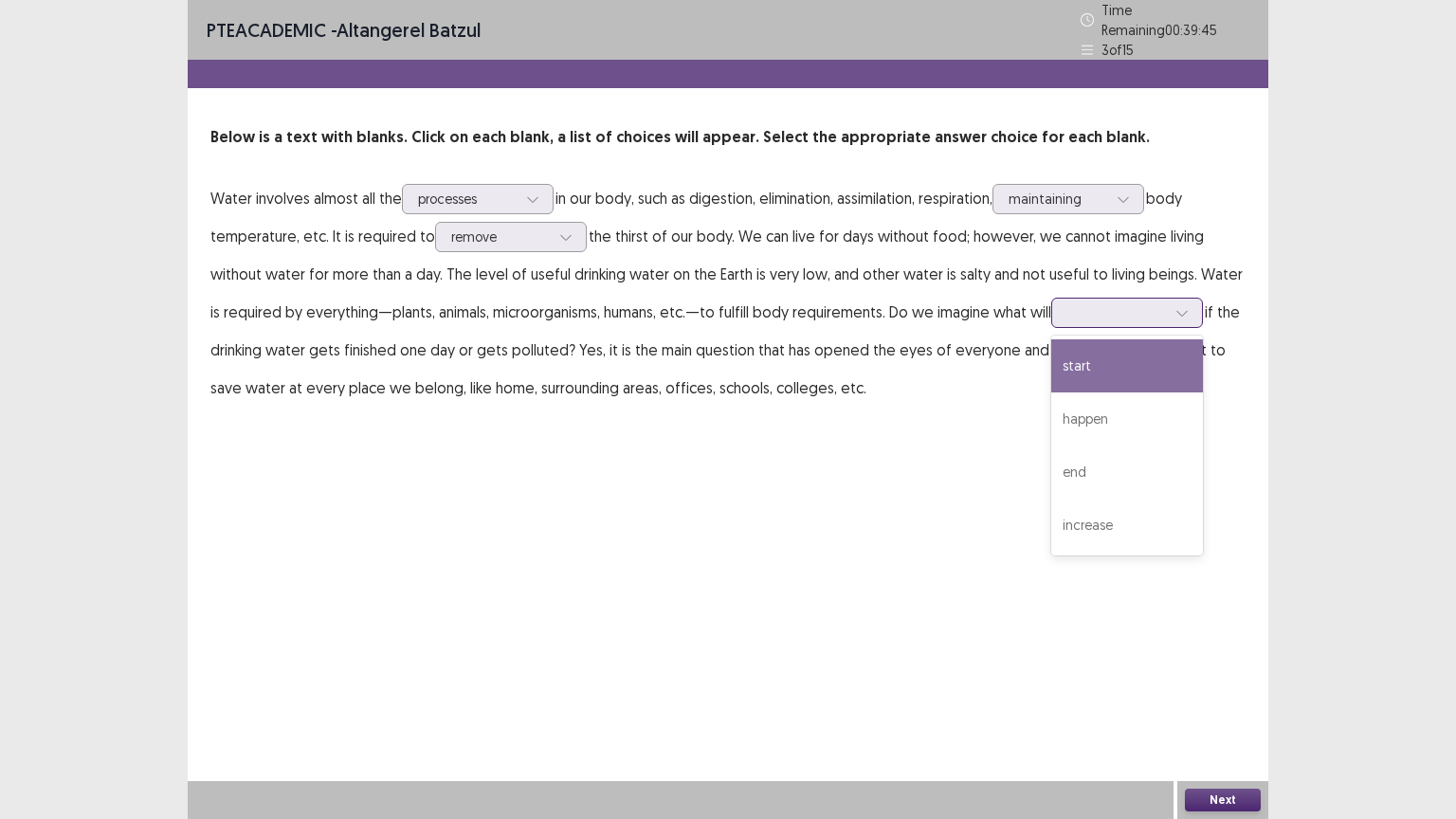click at bounding box center (1117, 312) 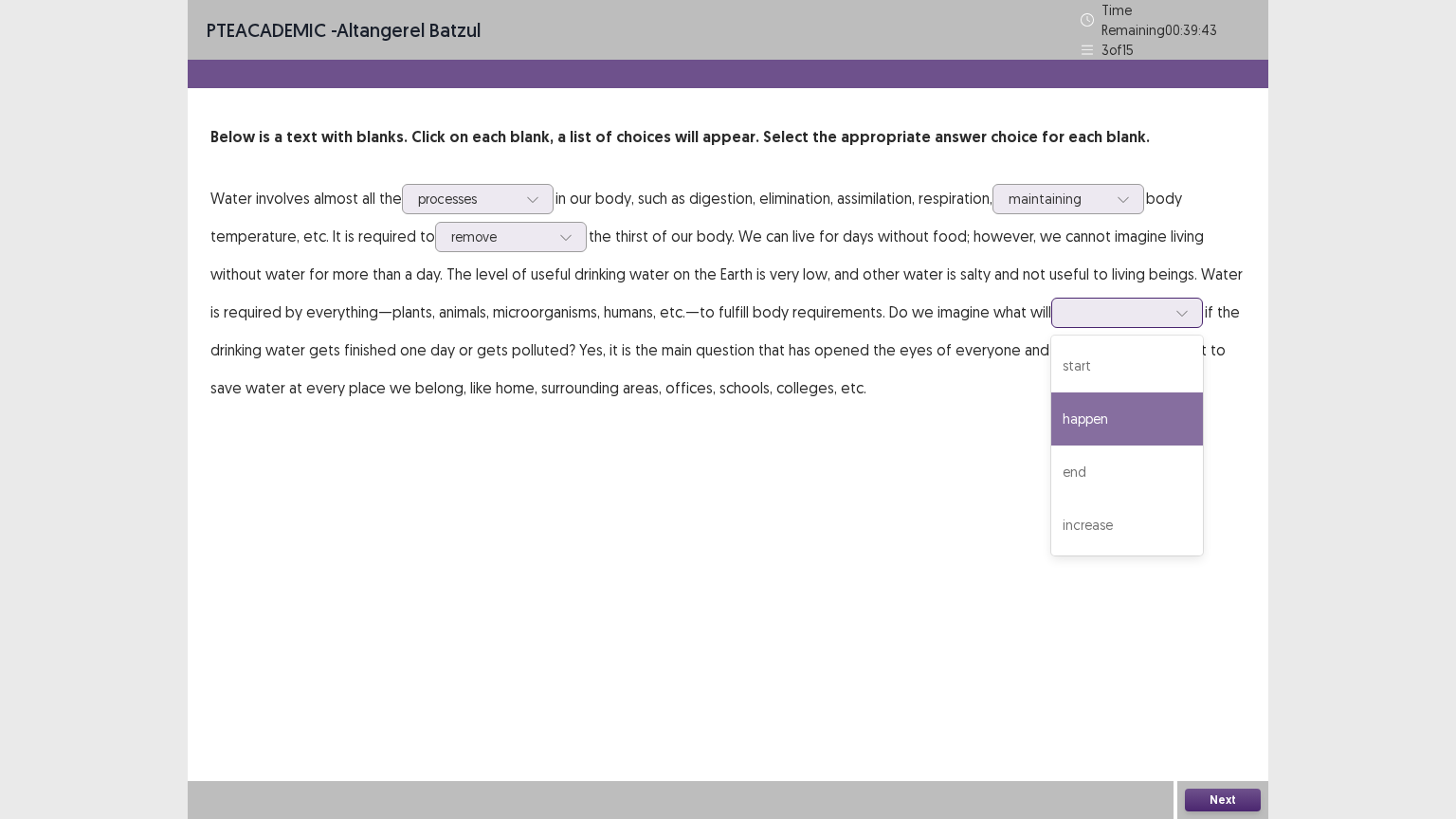 click on "happen" at bounding box center (1127, 419) 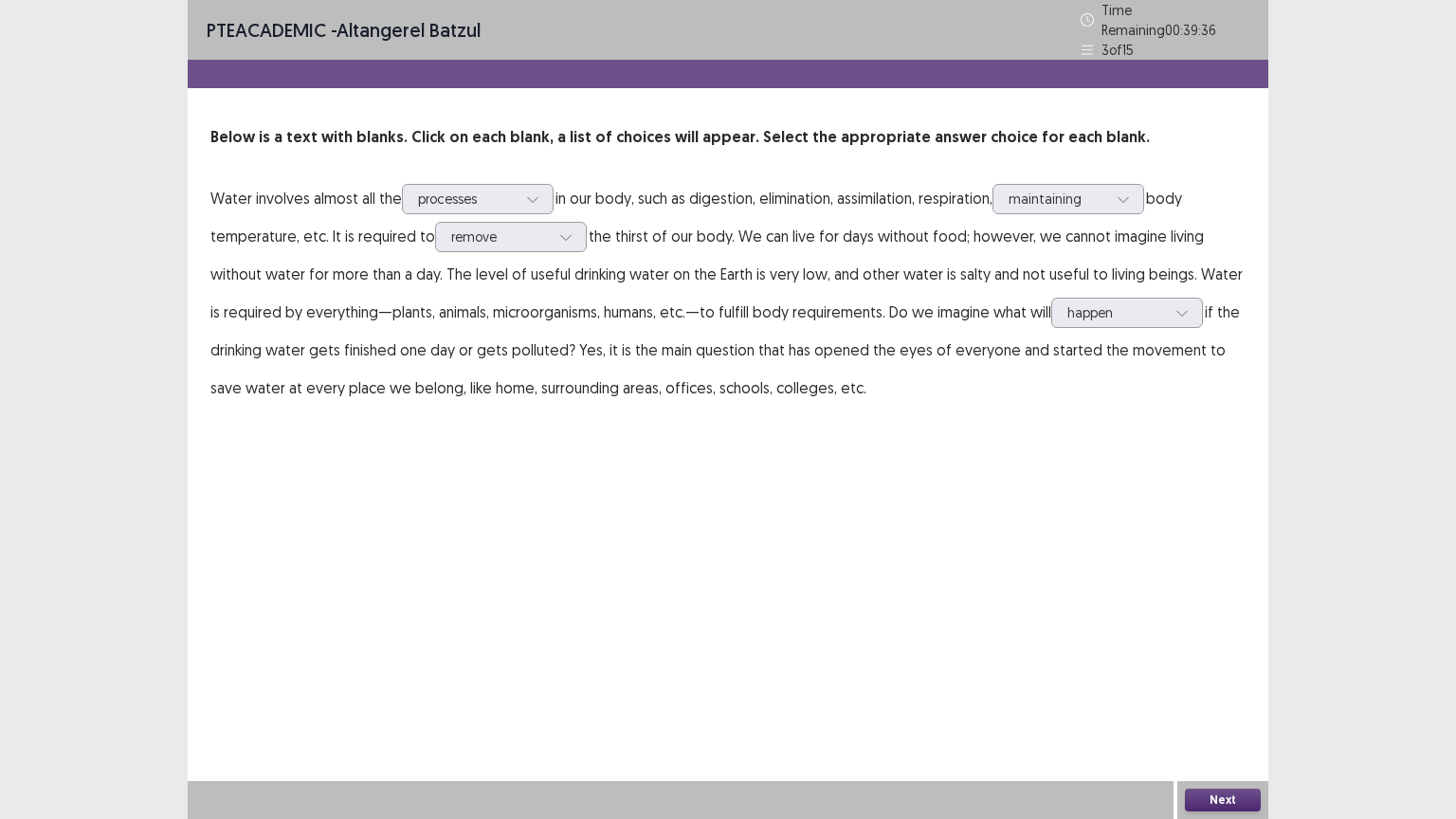 click on "Next" at bounding box center [1223, 800] 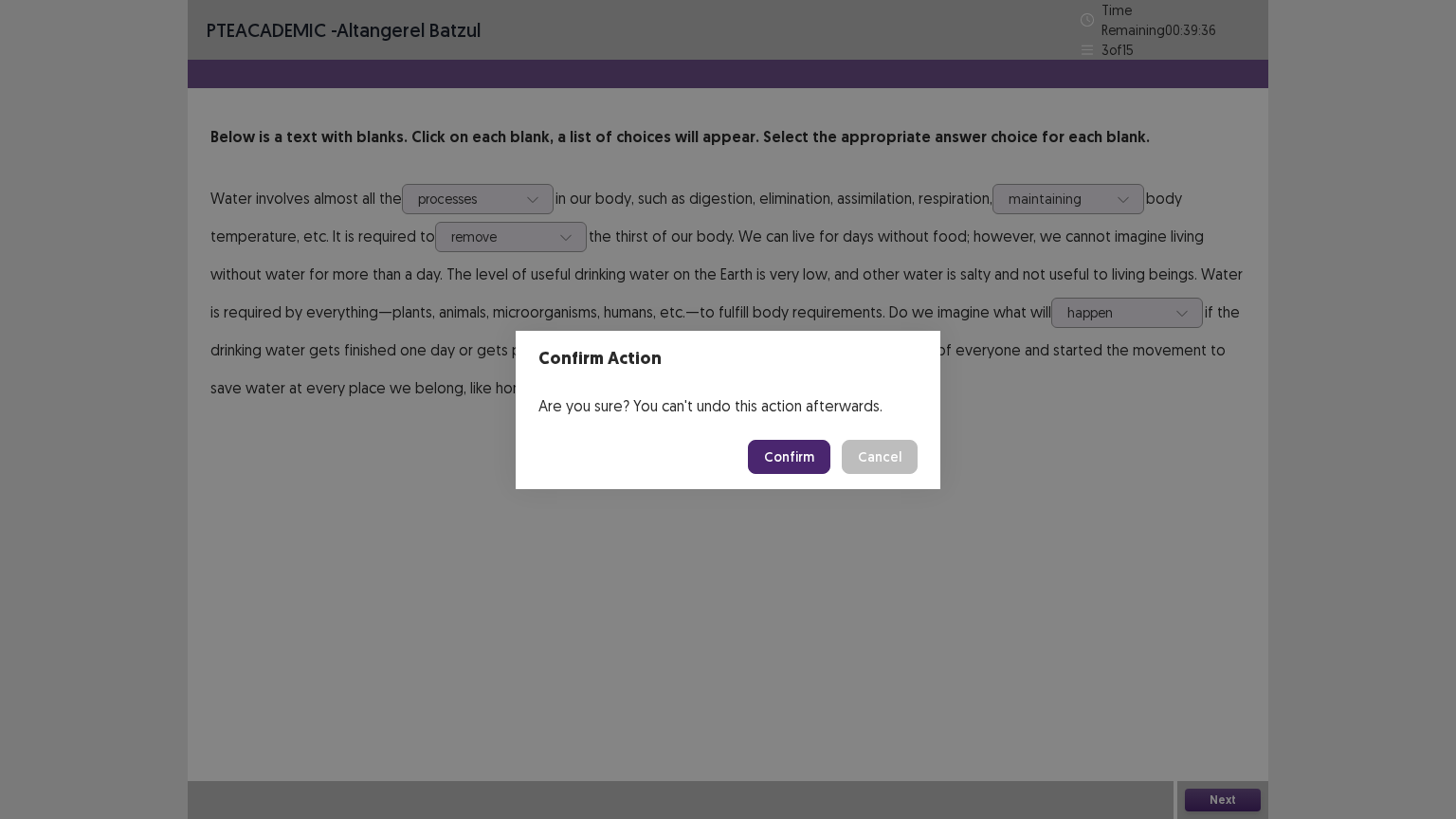 click on "Confirm" at bounding box center (789, 457) 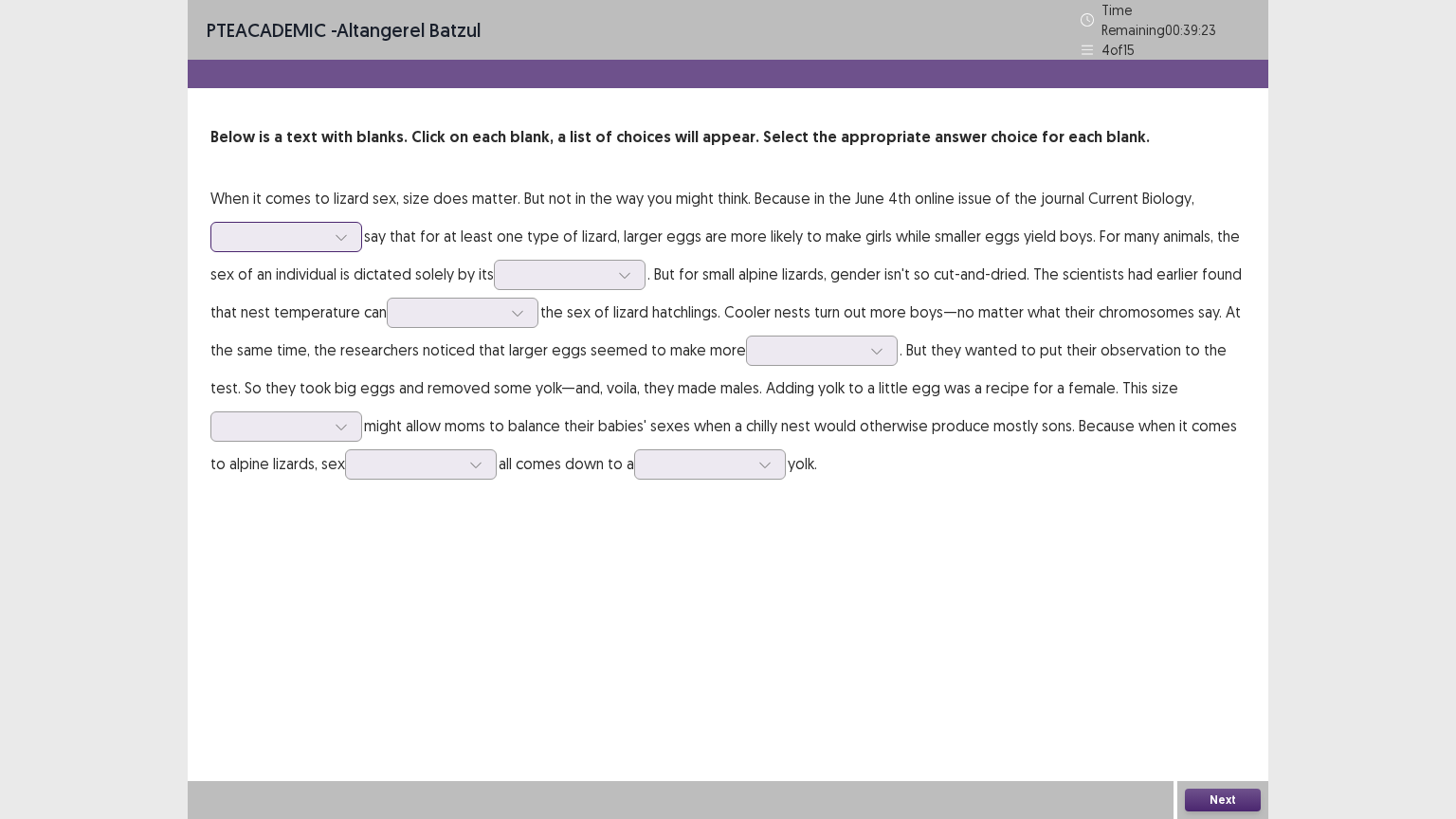 click at bounding box center [341, 237] 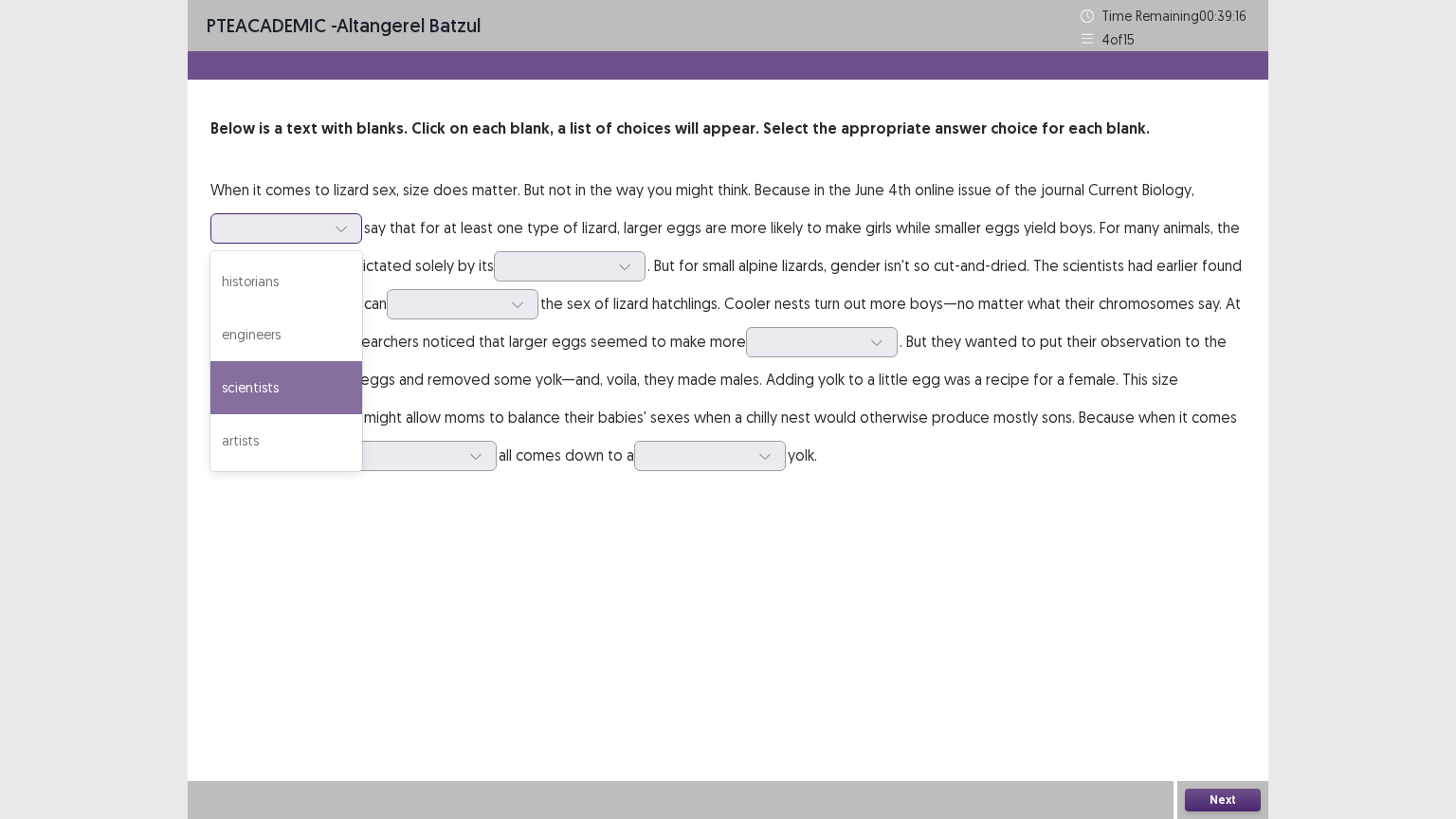 click on "scientists" at bounding box center [286, 388] 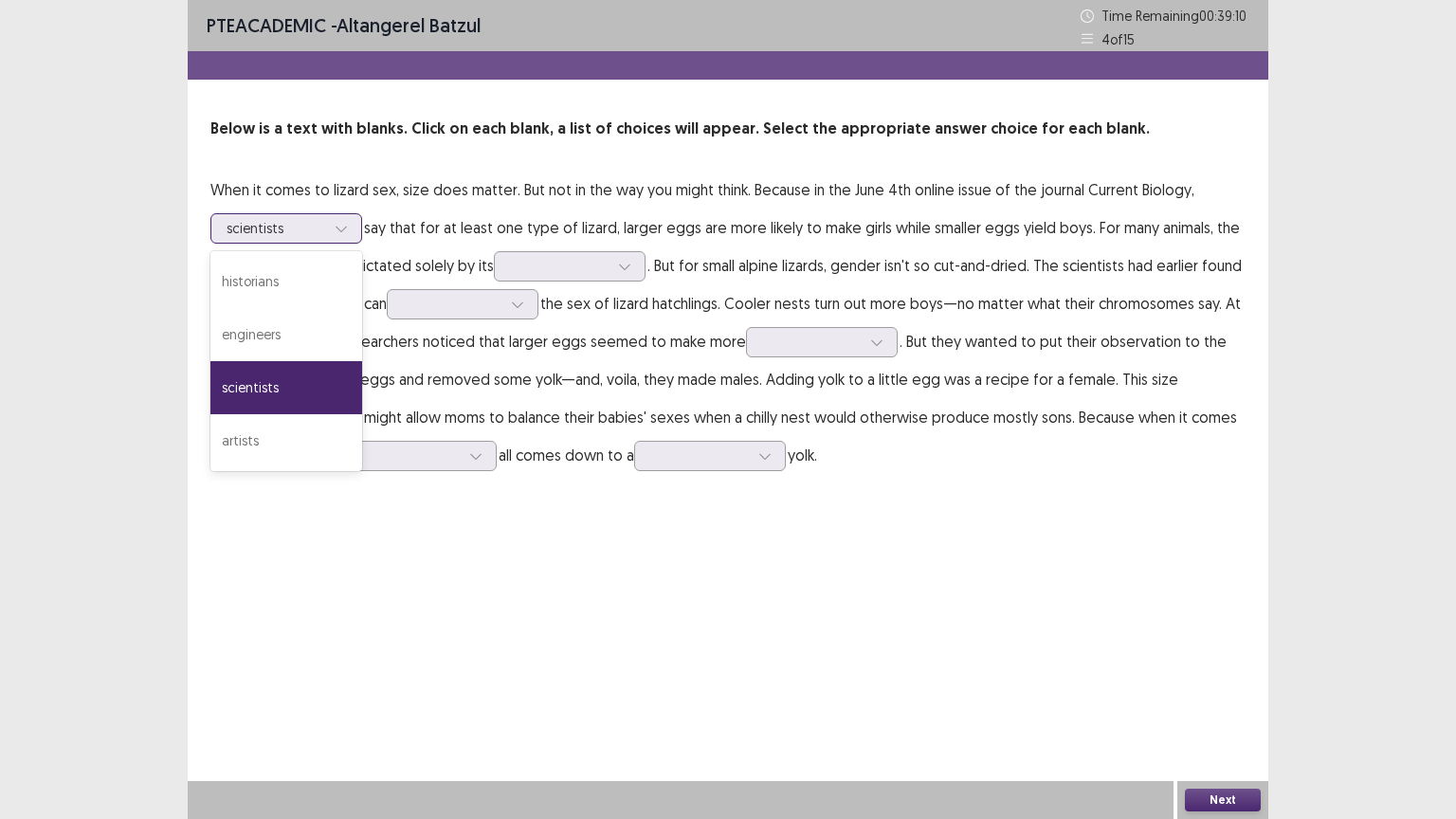 click on "scientists" at bounding box center [276, 228] 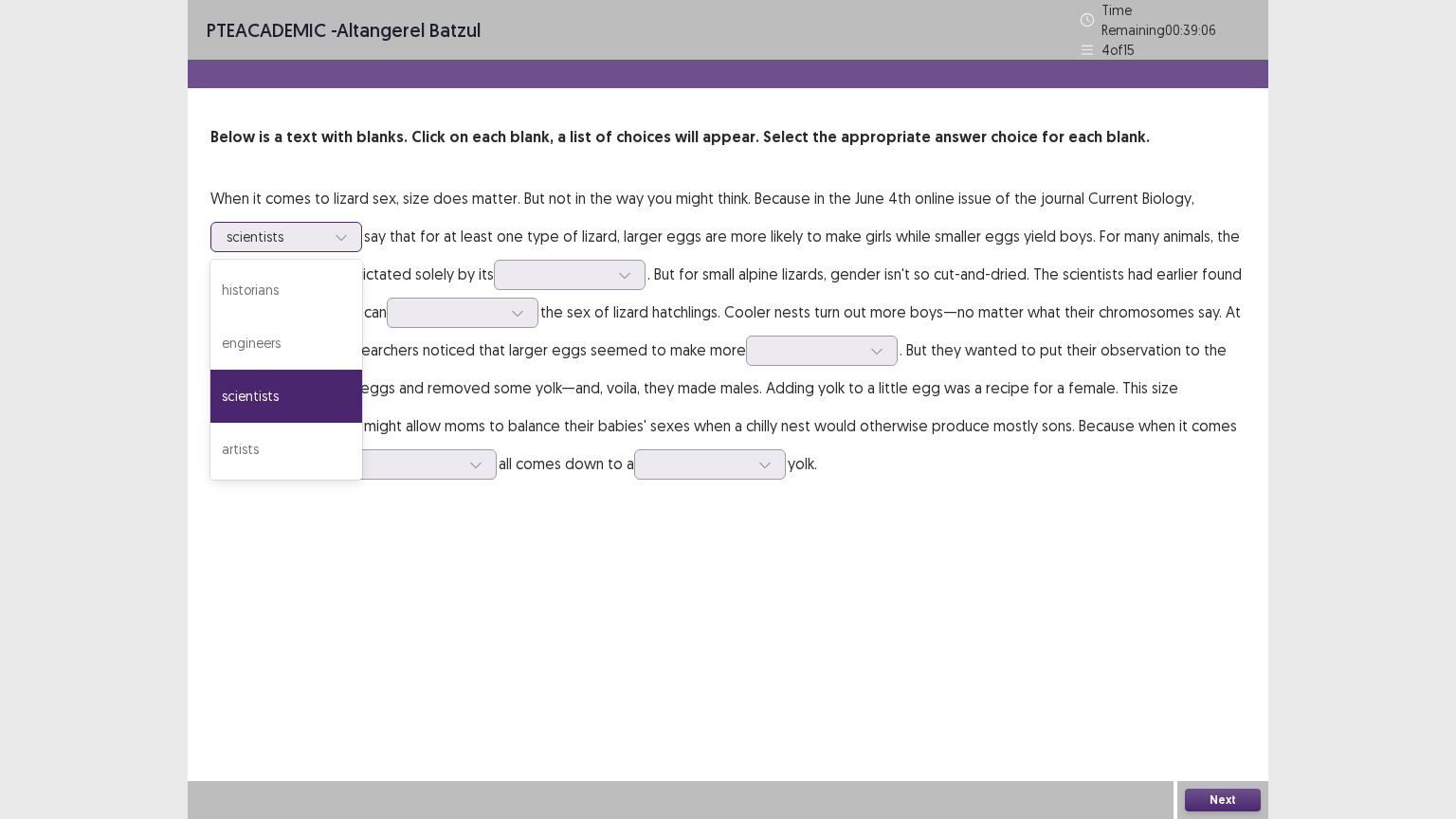 click on "scientists" at bounding box center (276, 237) 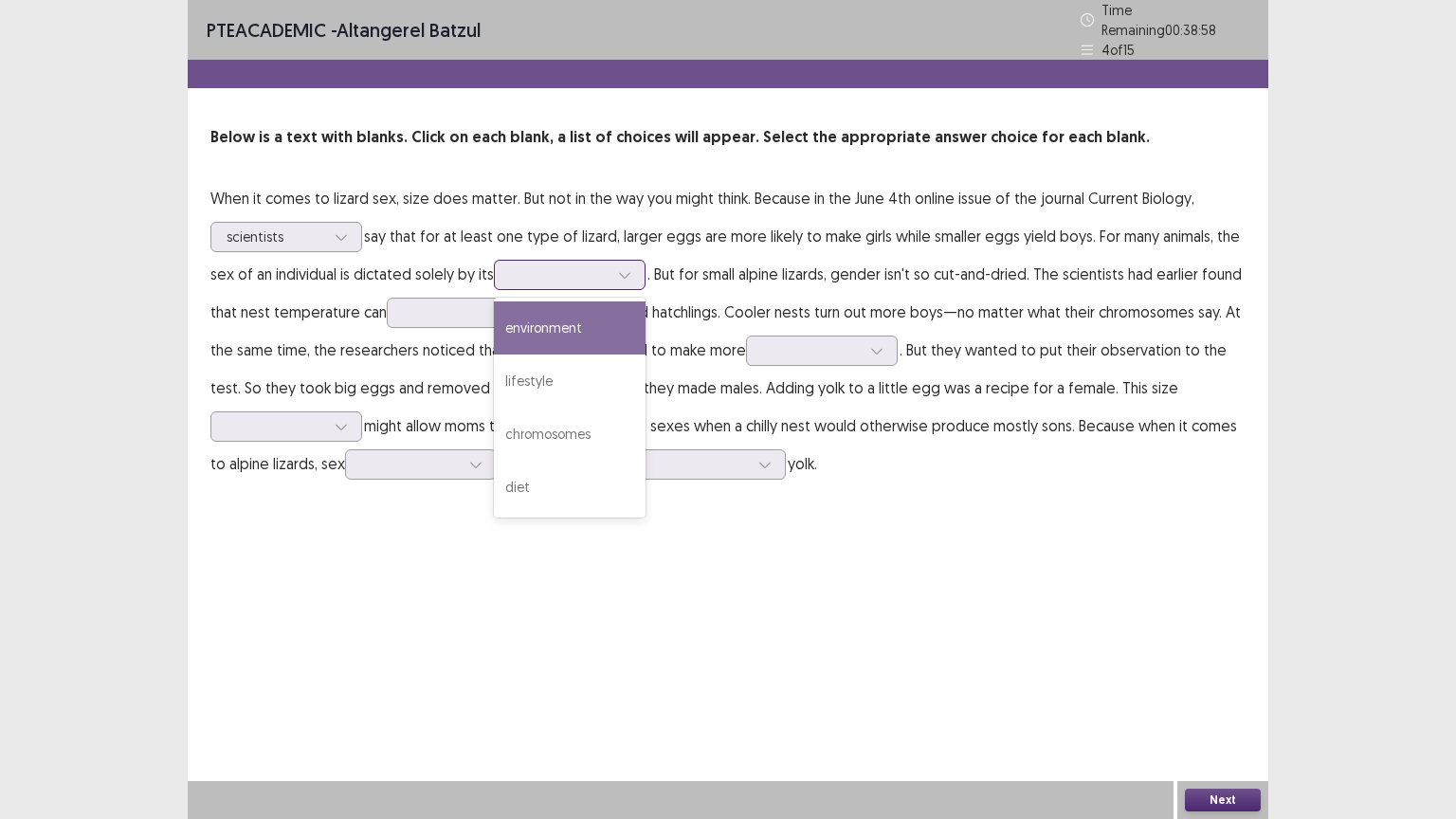 click at bounding box center (559, 274) 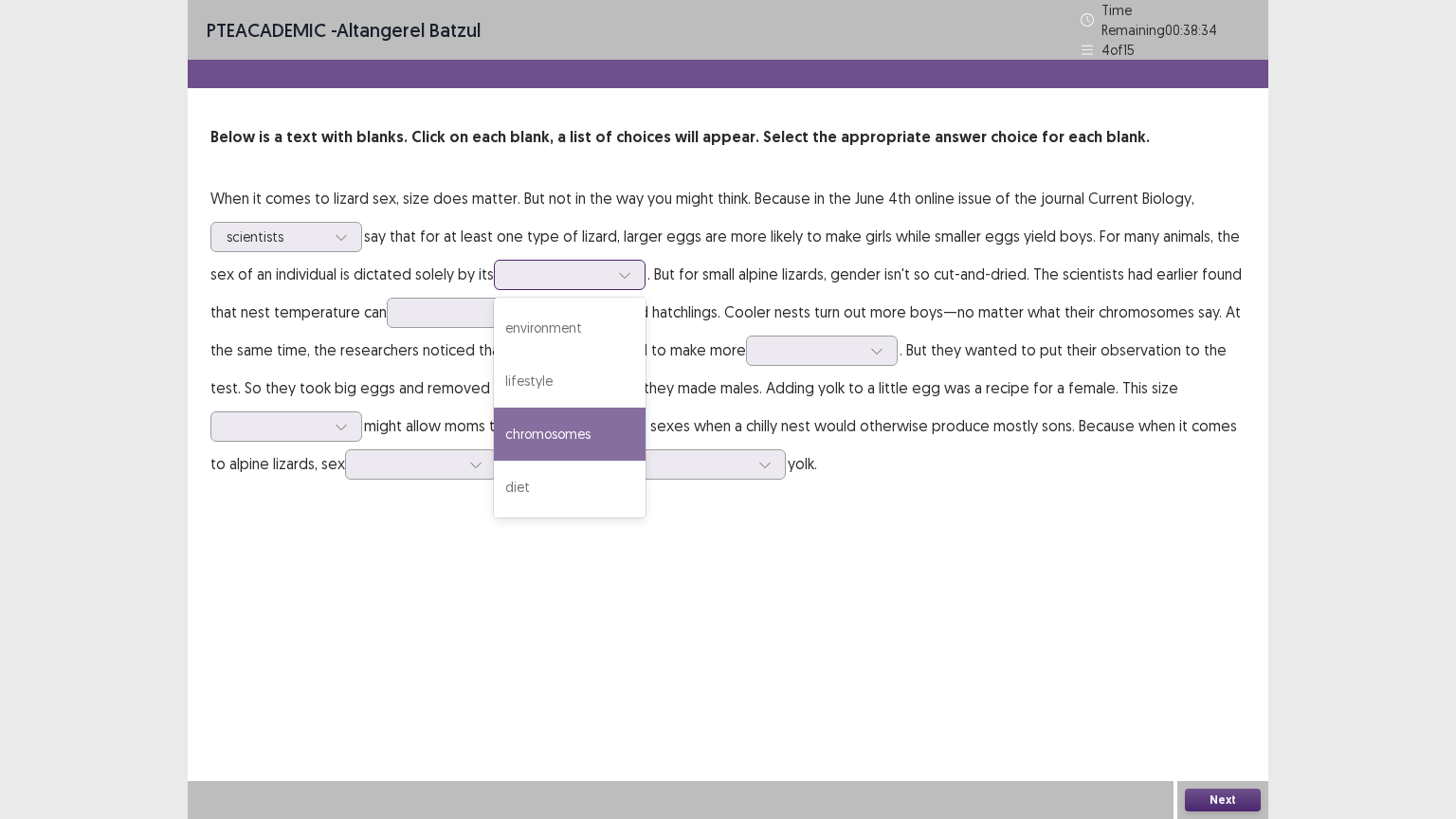 click on "chromosomes" at bounding box center [570, 434] 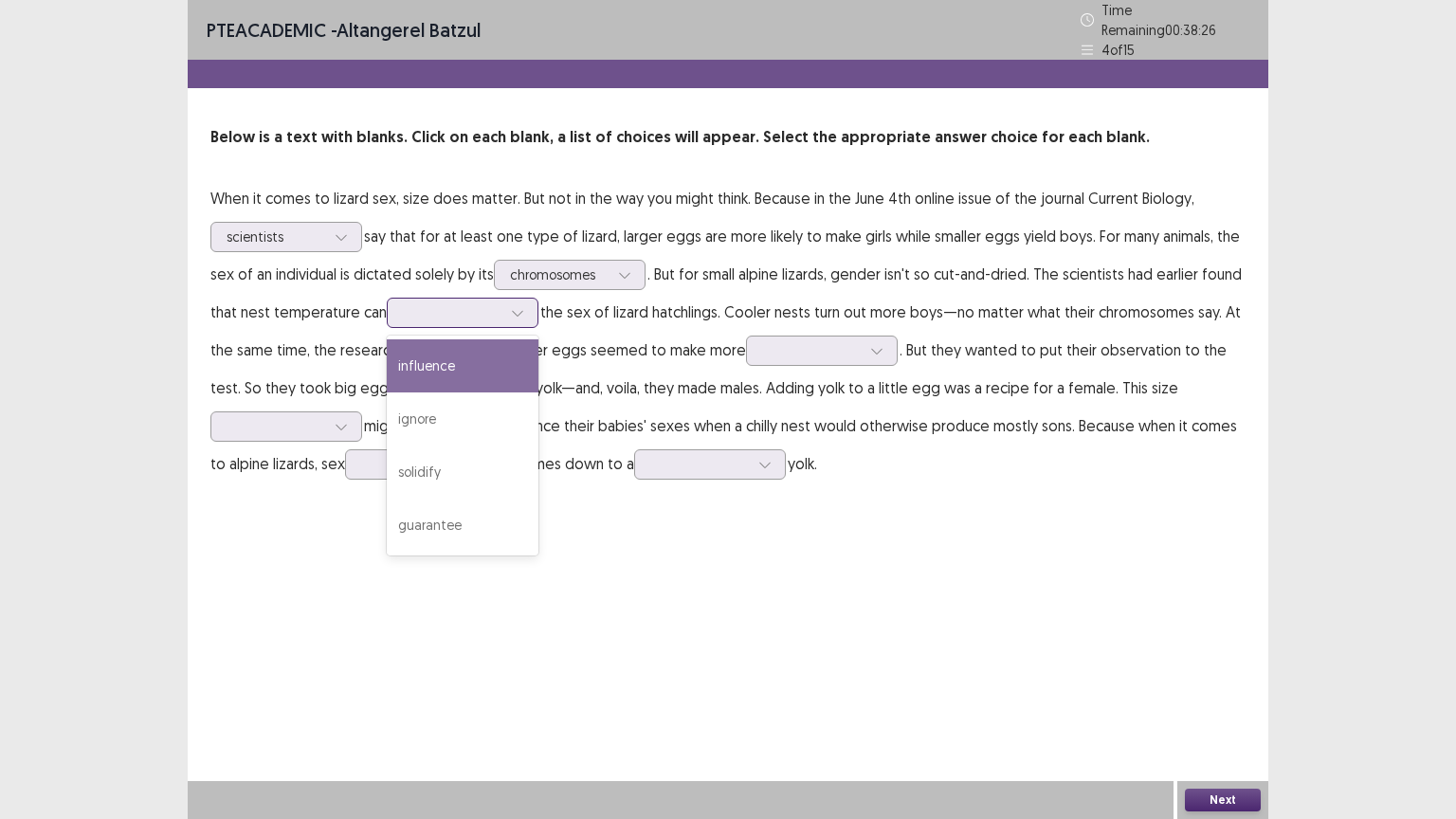 click at bounding box center [452, 312] 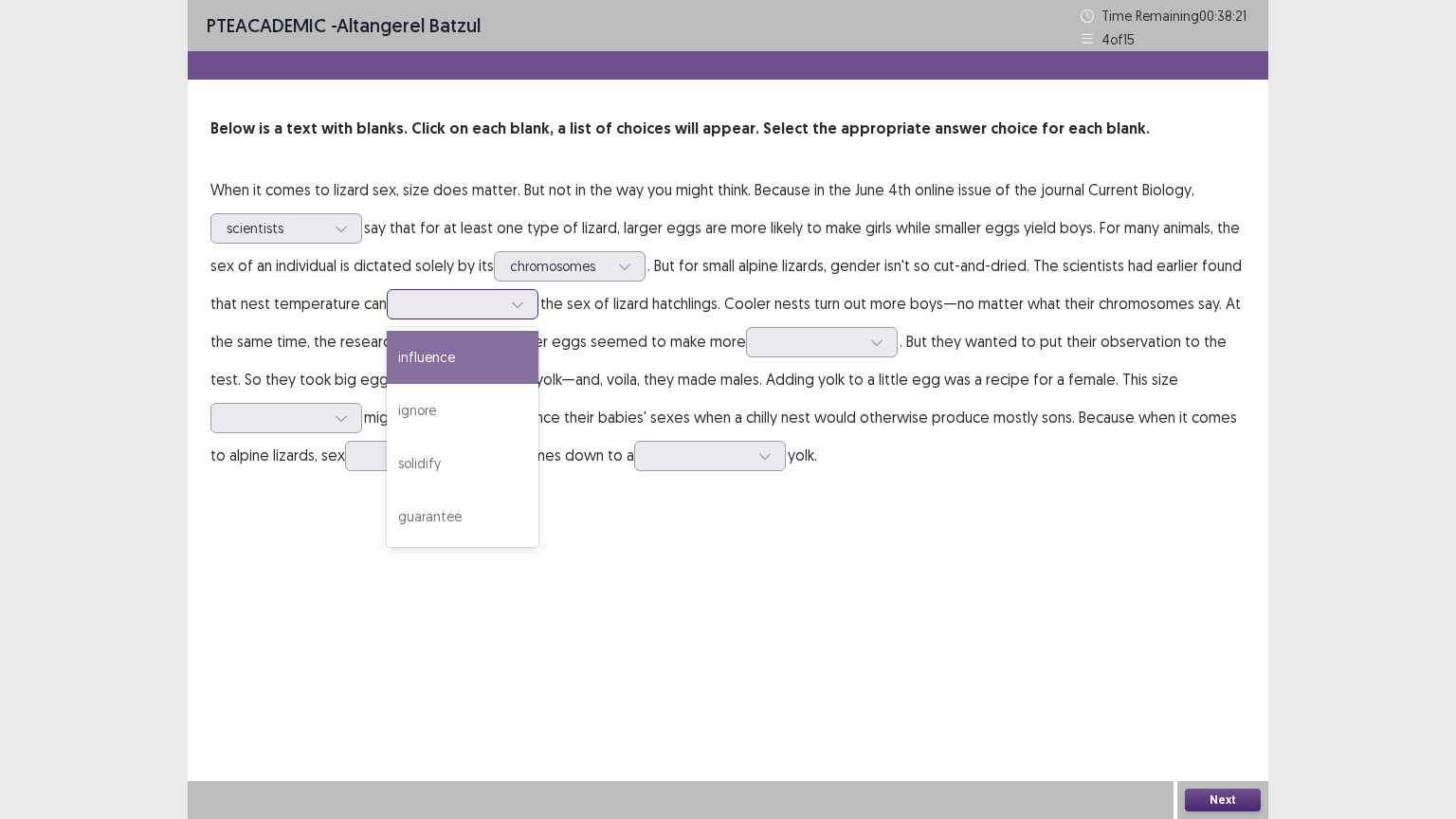 click on "influence" at bounding box center (463, 357) 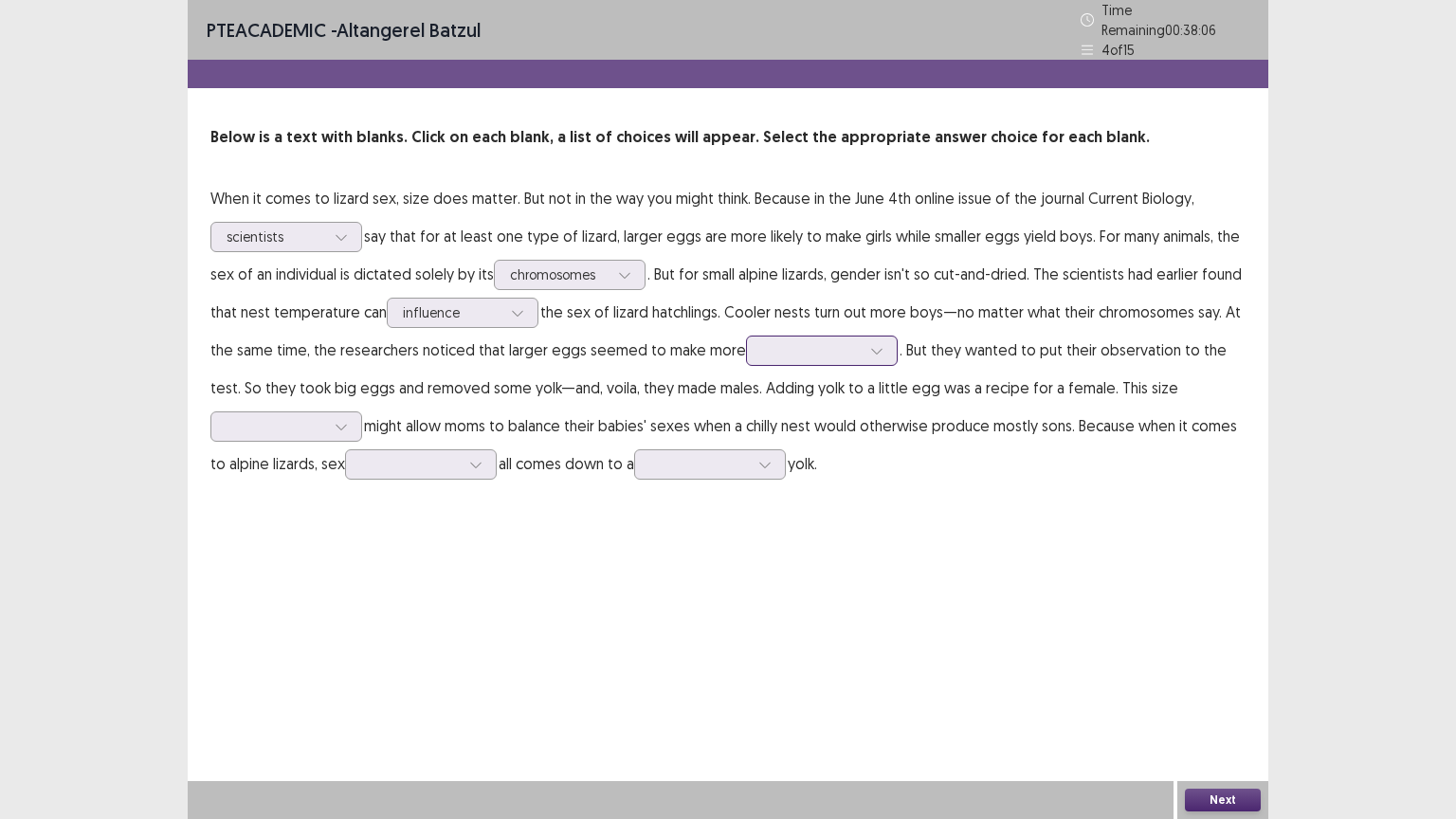 click at bounding box center (877, 351) 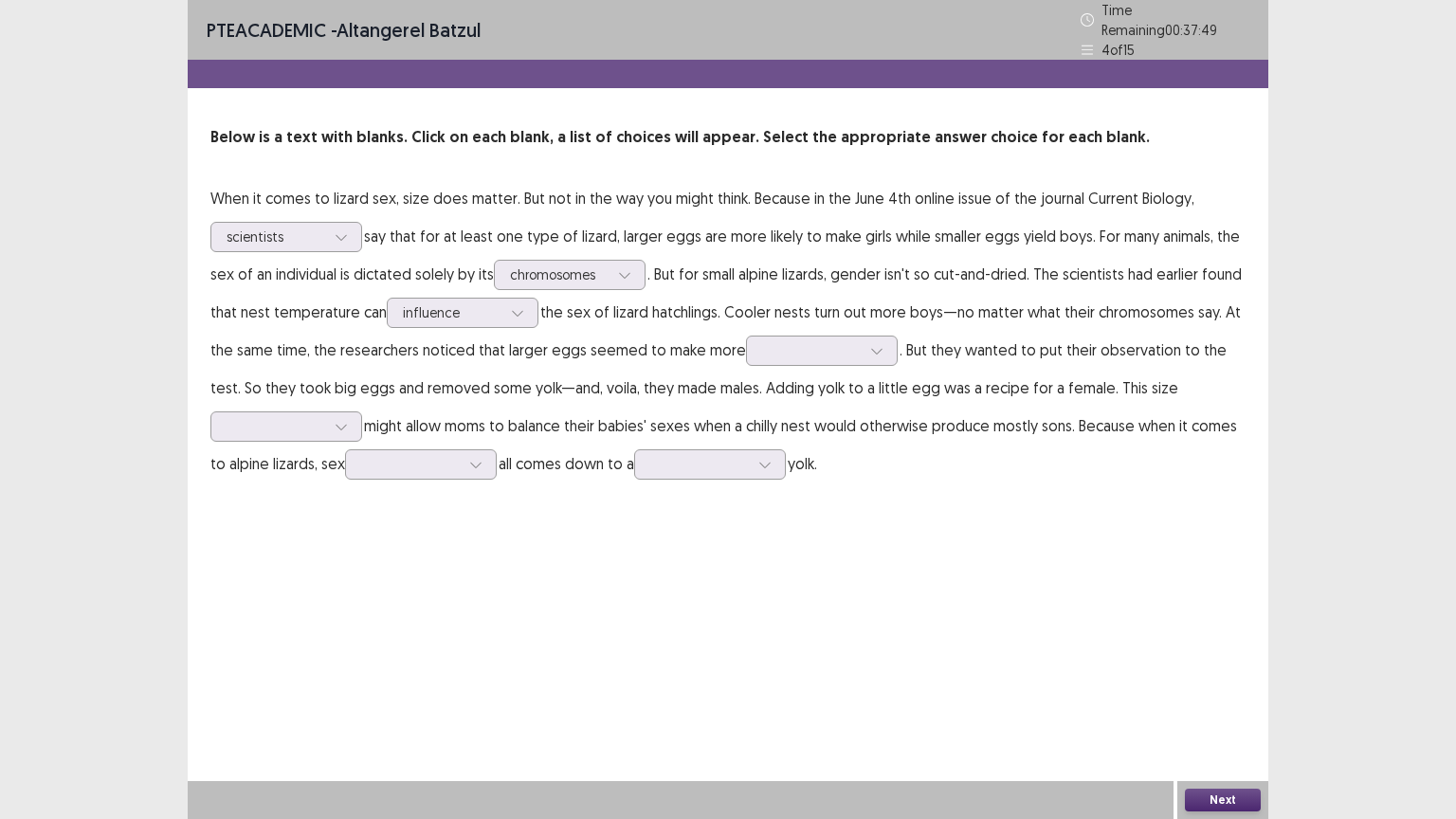 click on "Some aspects are not included in the reporting. When it comes to lizard sex, size does matter. But not in the way you might think. Because in the June 4th online issue of the journal Current Biology,  scientists  say that for at least one type of lizard, larger eggs are more likely to make girls while smaller eggs yield boys. For many animals, the sex of an individual is dictated solely by its  chromosomes . But for small alpine lizards, gender isn't so cut-and-dried. The scientists had earlier found that nest temperature can  influence  the sex of lizard hatchlings. Cooler nests turn out more boys—no matter what their chromosomes say. At the same time, the researchers noticed that larger eggs seemed to make more   all comes down to a   yolk. Next" at bounding box center (728, 410) 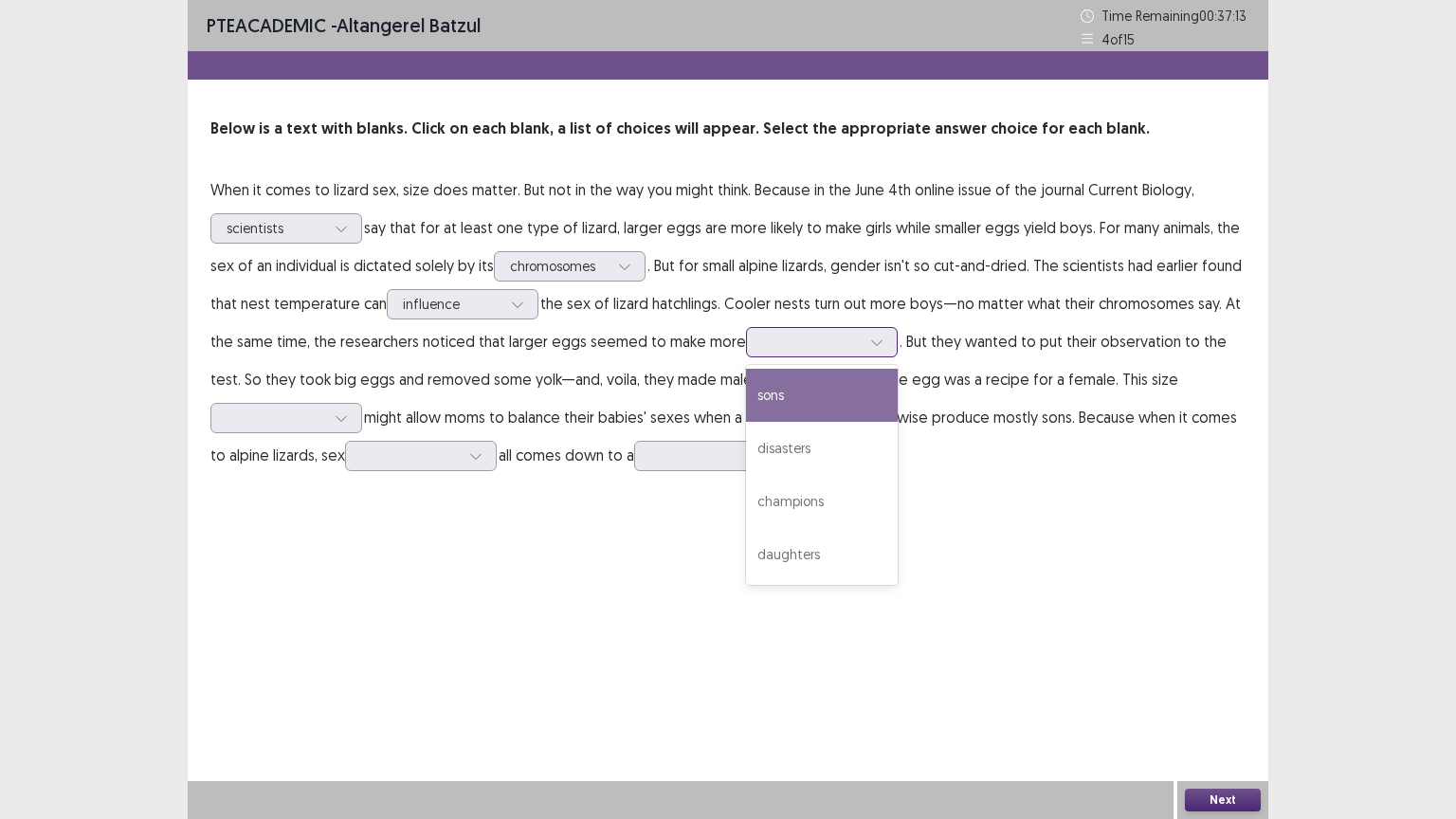 click at bounding box center [877, 342] 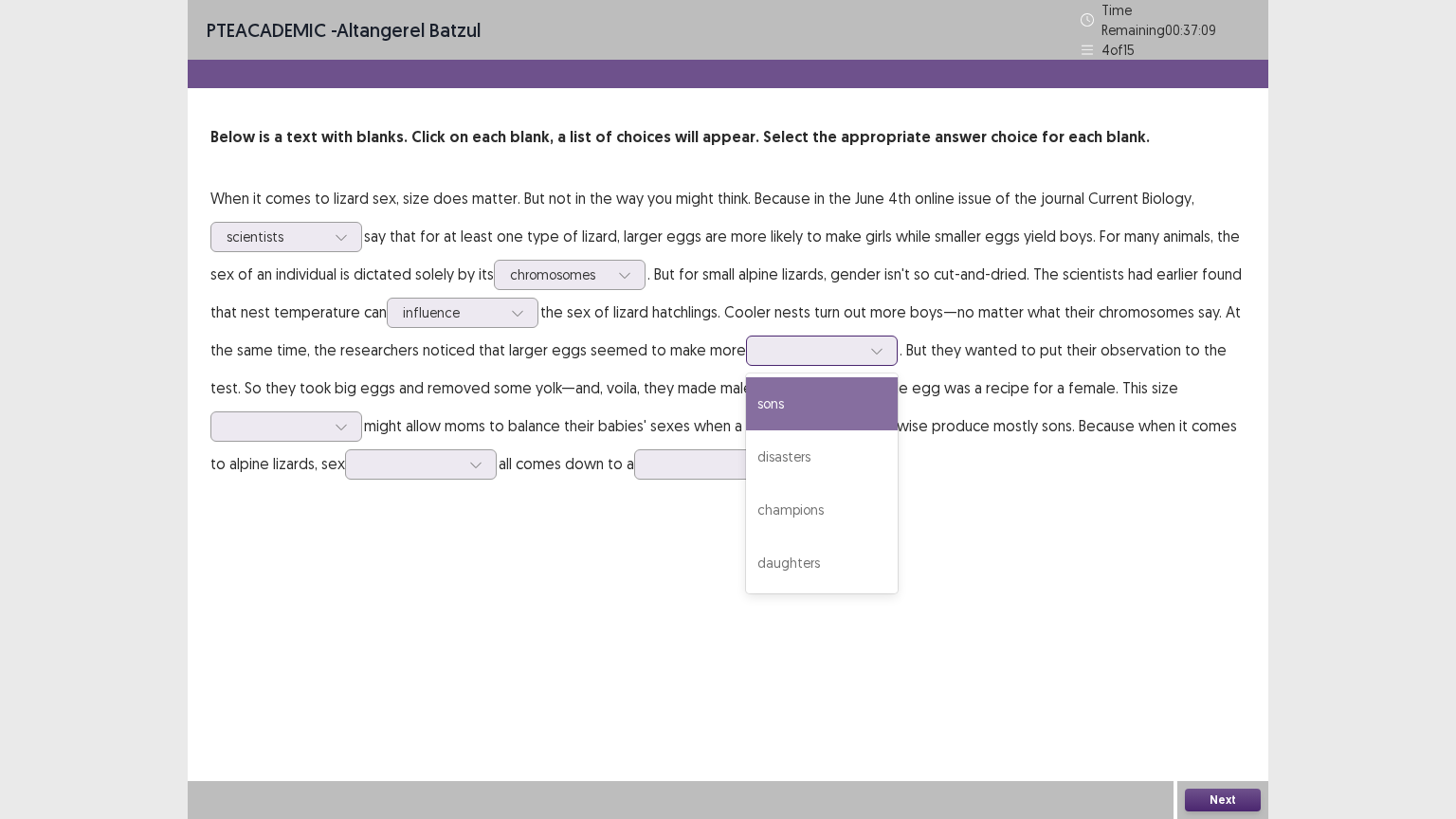 click on "sons" at bounding box center (822, 404) 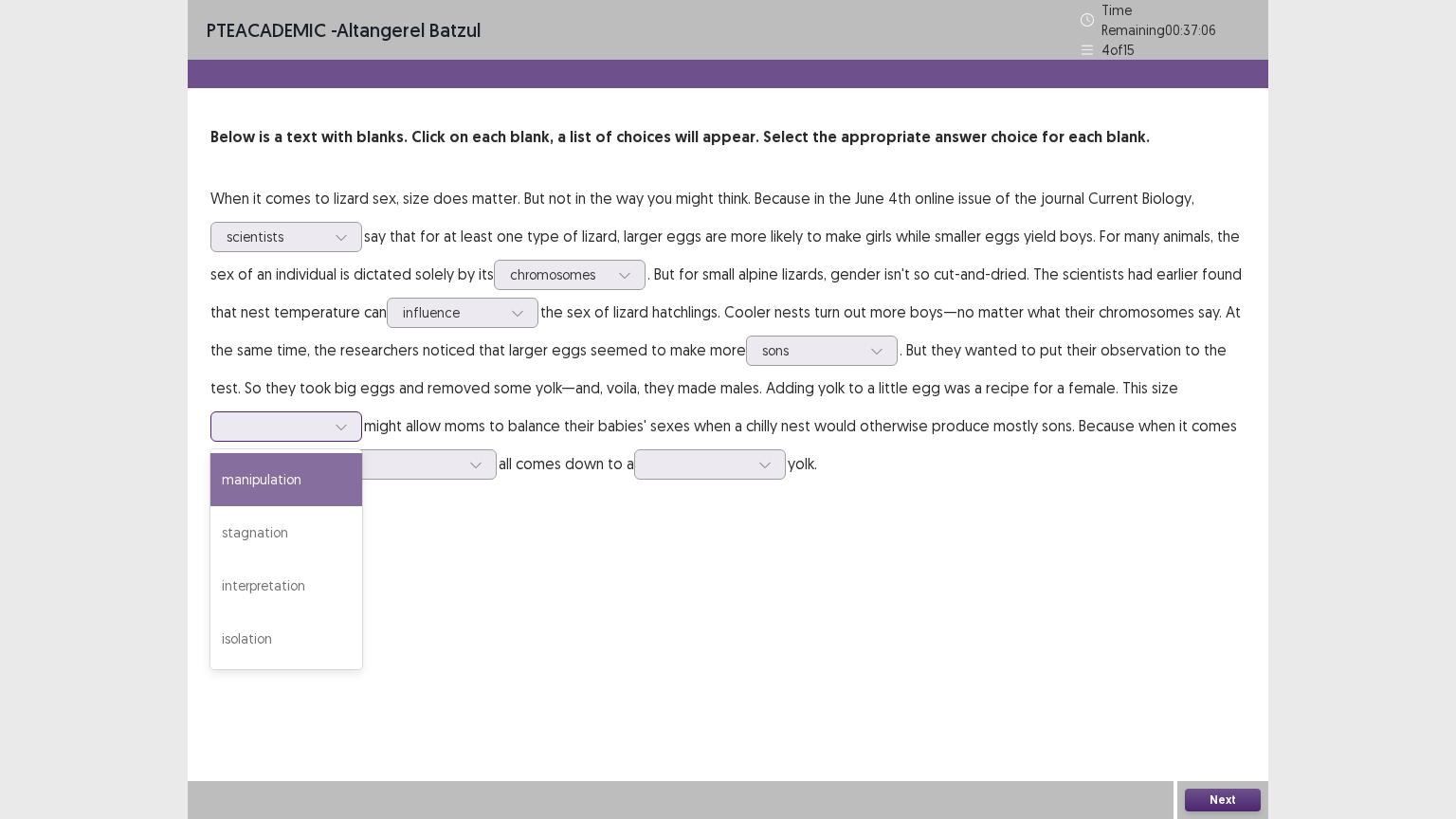 click 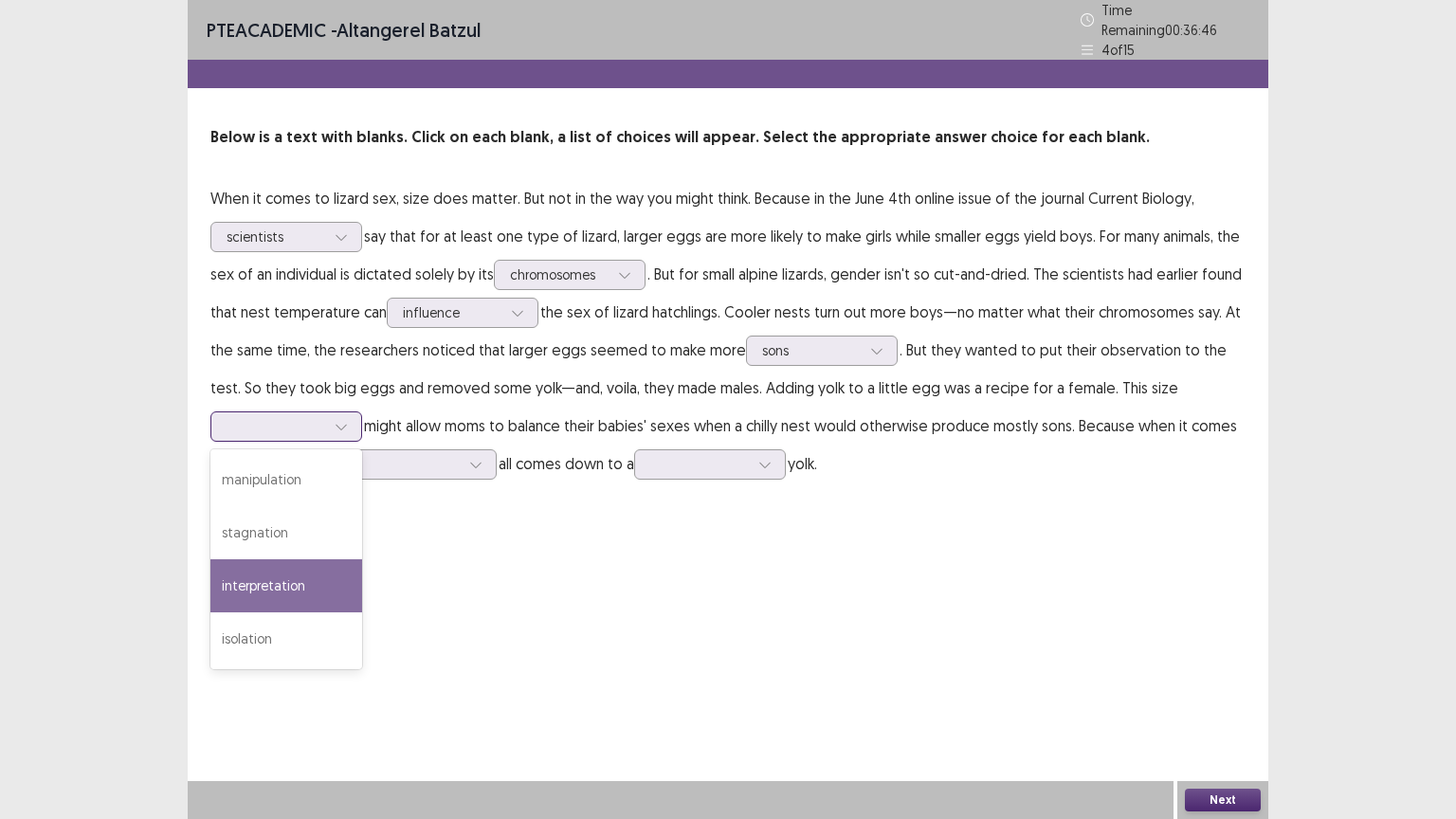 click on "interpretation" at bounding box center [286, 586] 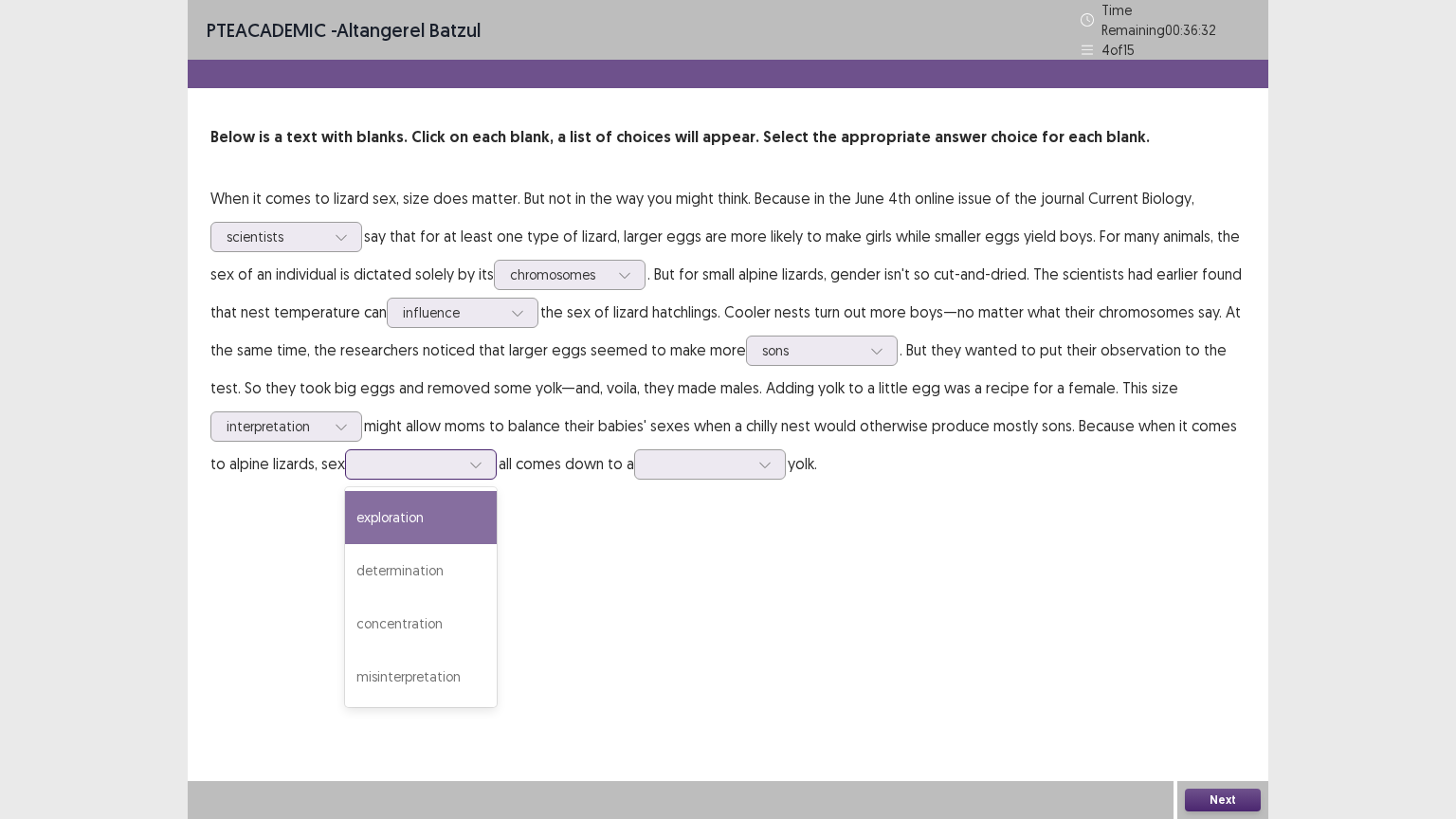 click at bounding box center [476, 464] 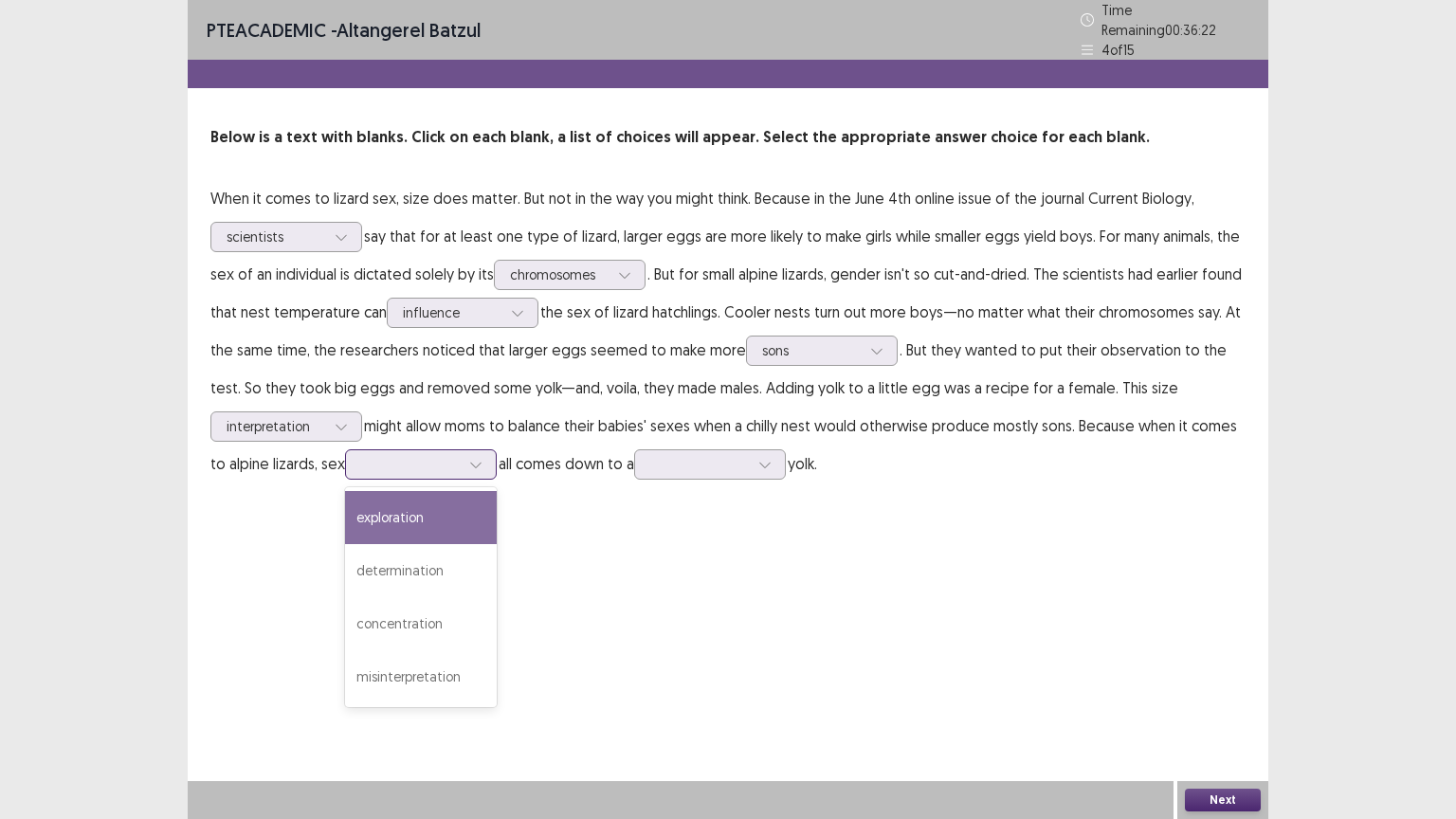 click on "exploration" at bounding box center (421, 518) 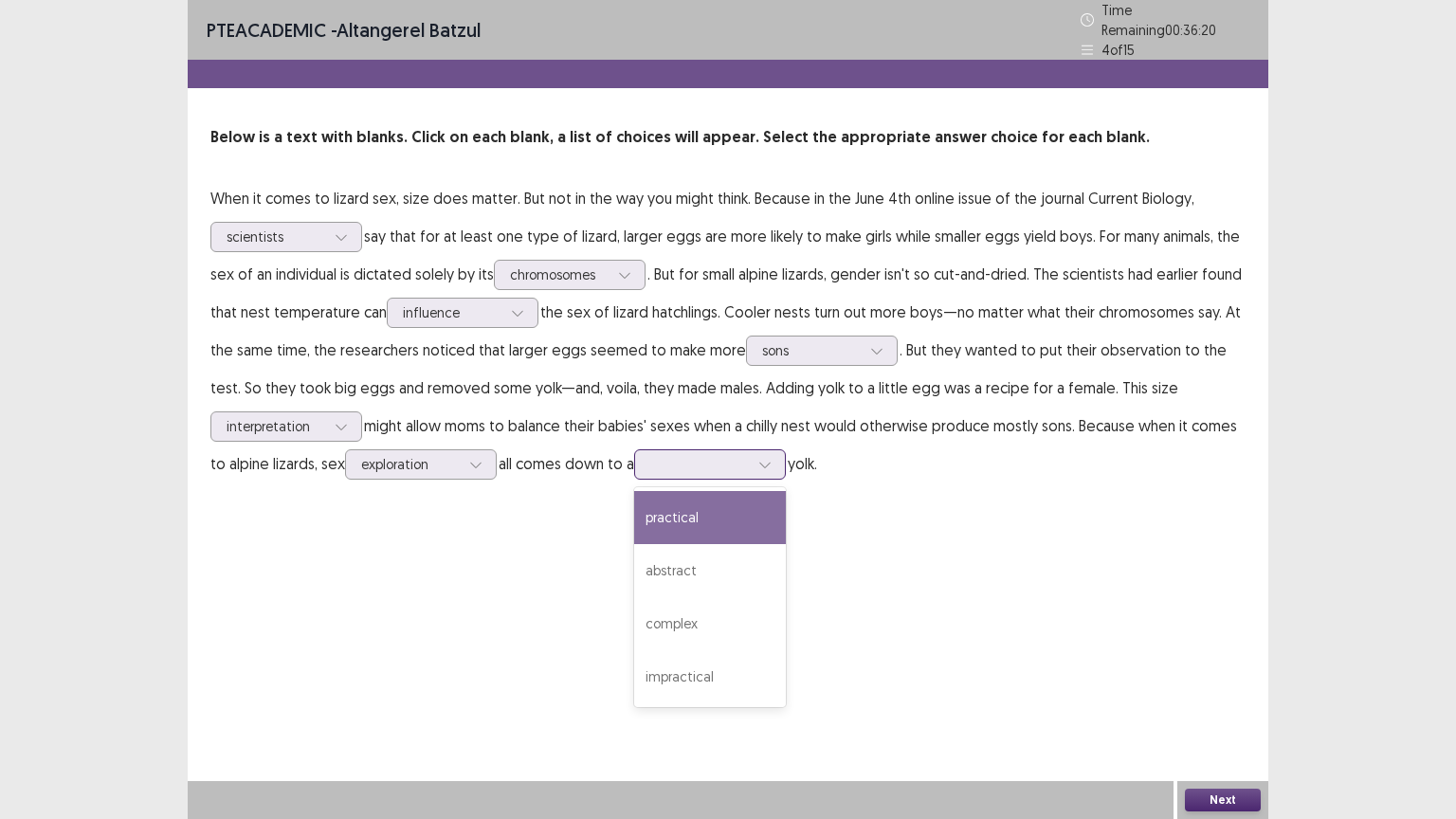 click at bounding box center [700, 464] 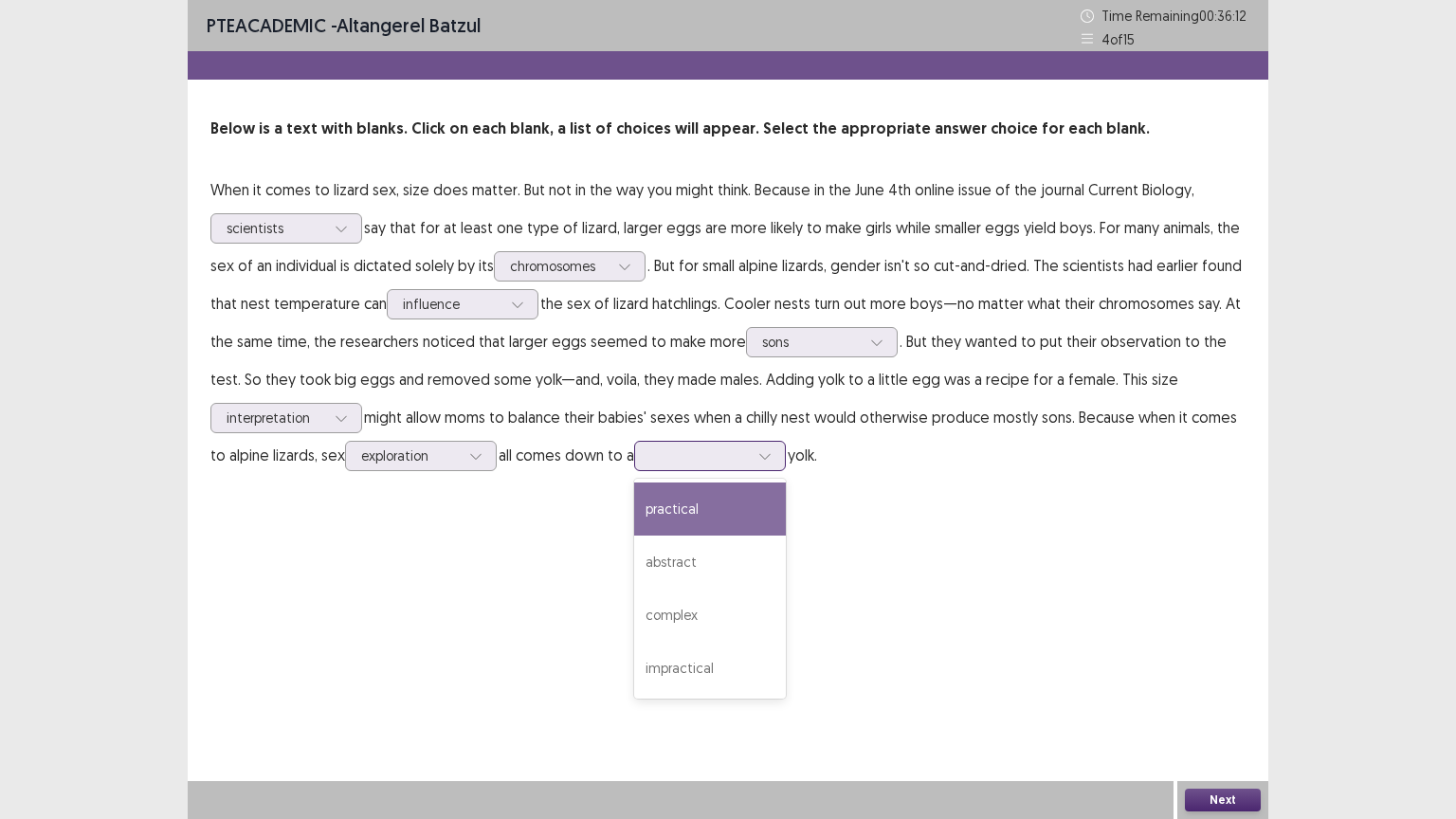 click on "practical" at bounding box center [710, 509] 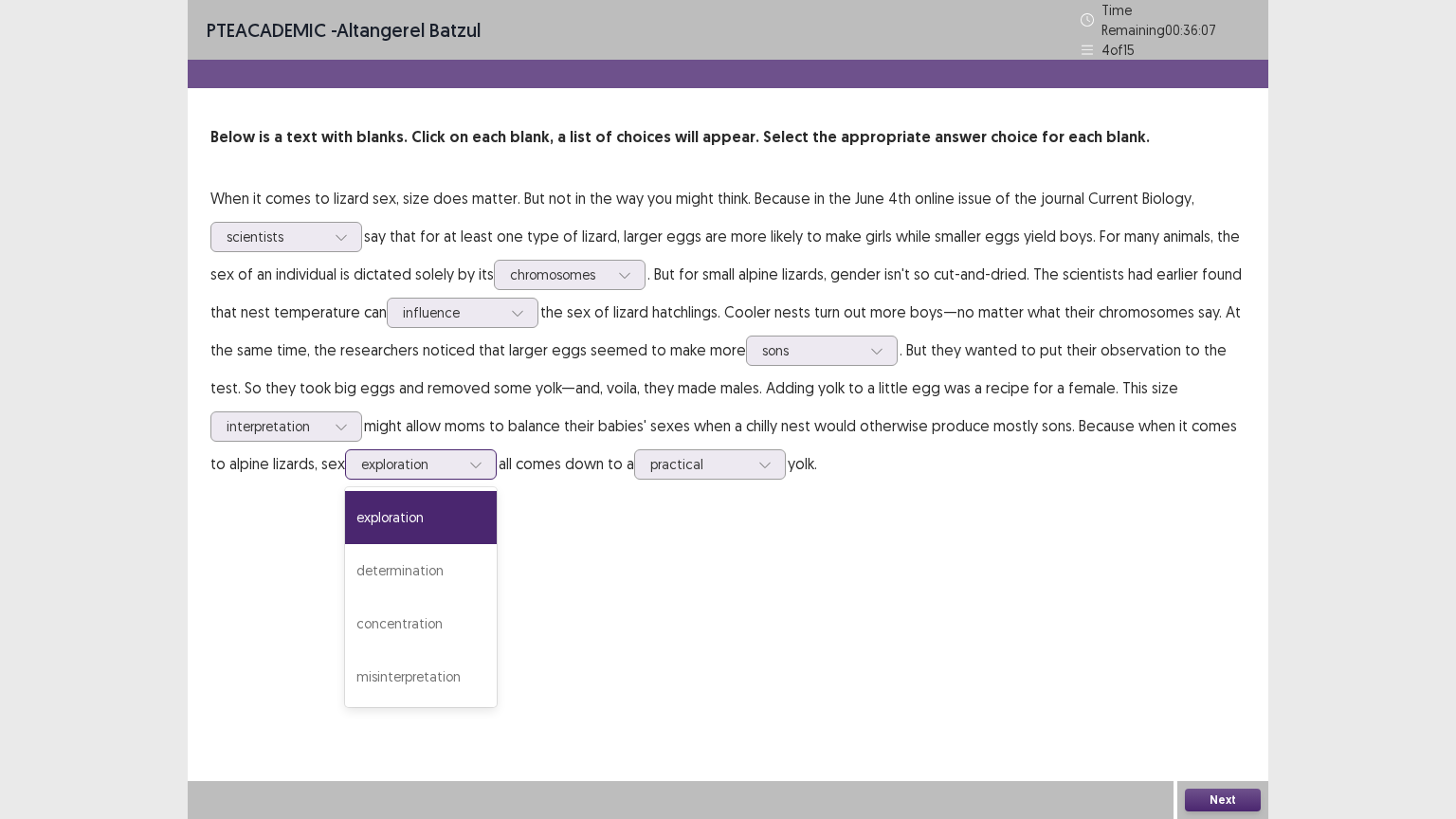 click at bounding box center (410, 464) 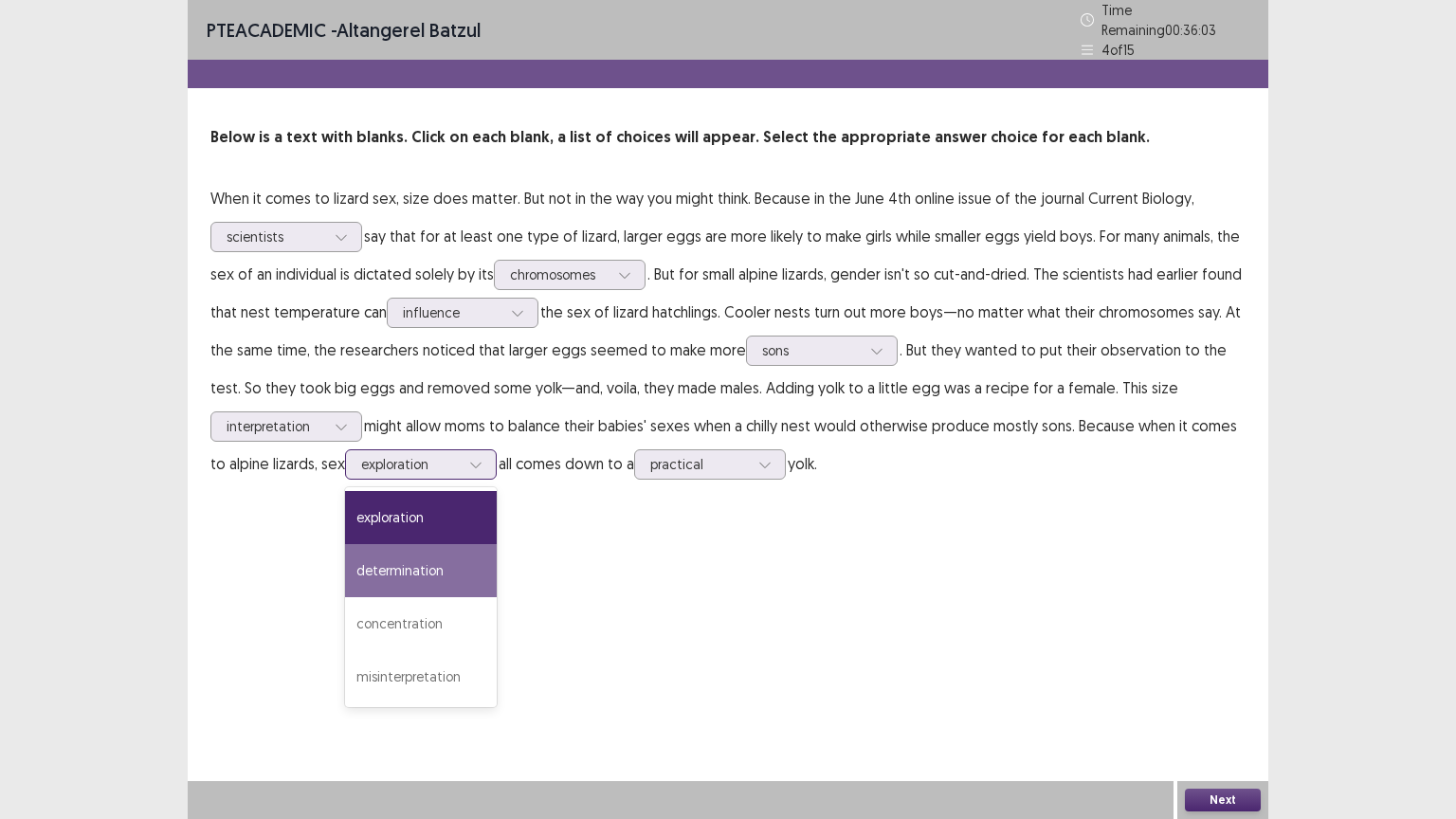 click on "determination" at bounding box center (421, 571) 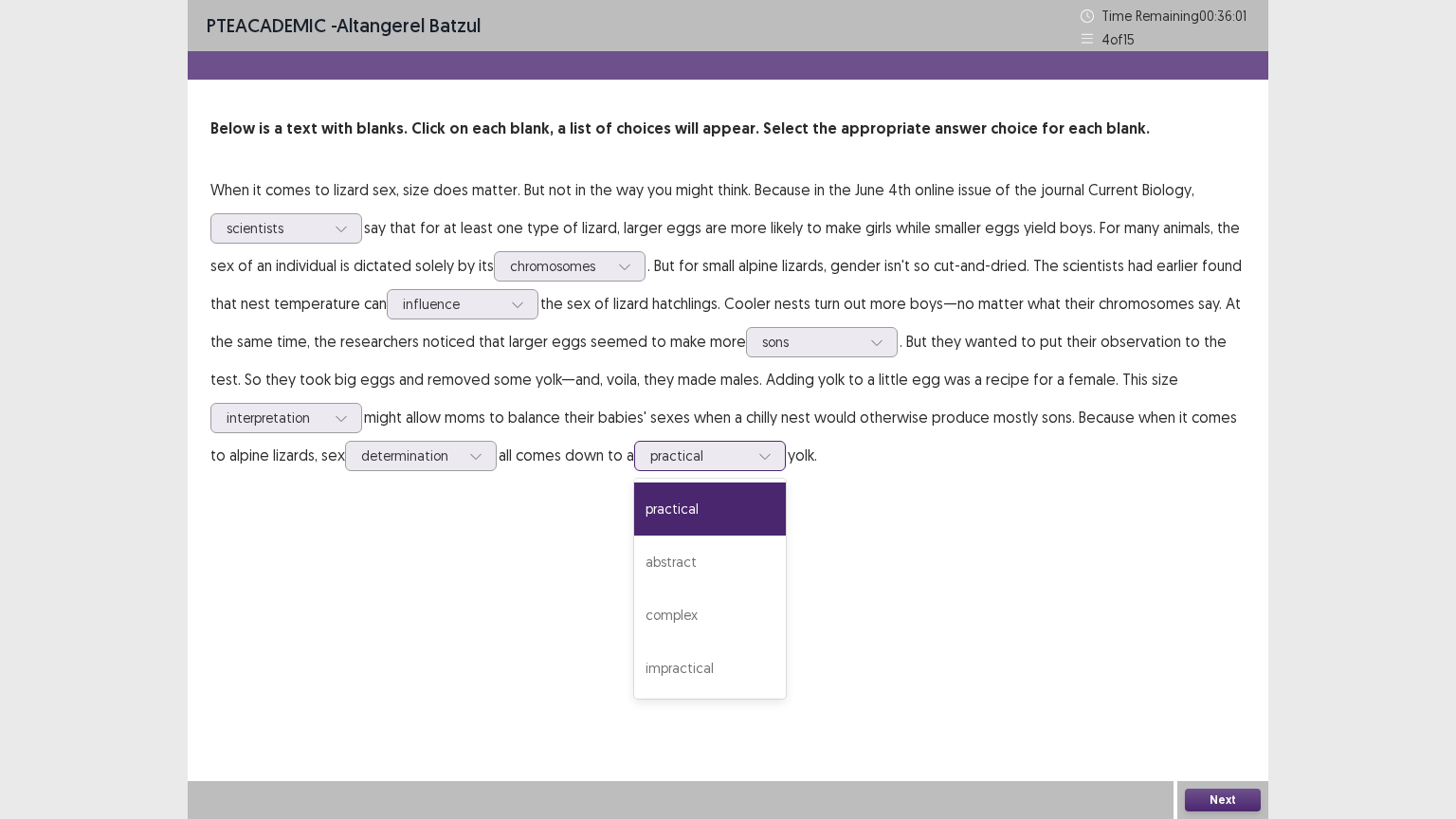 click at bounding box center (765, 456) 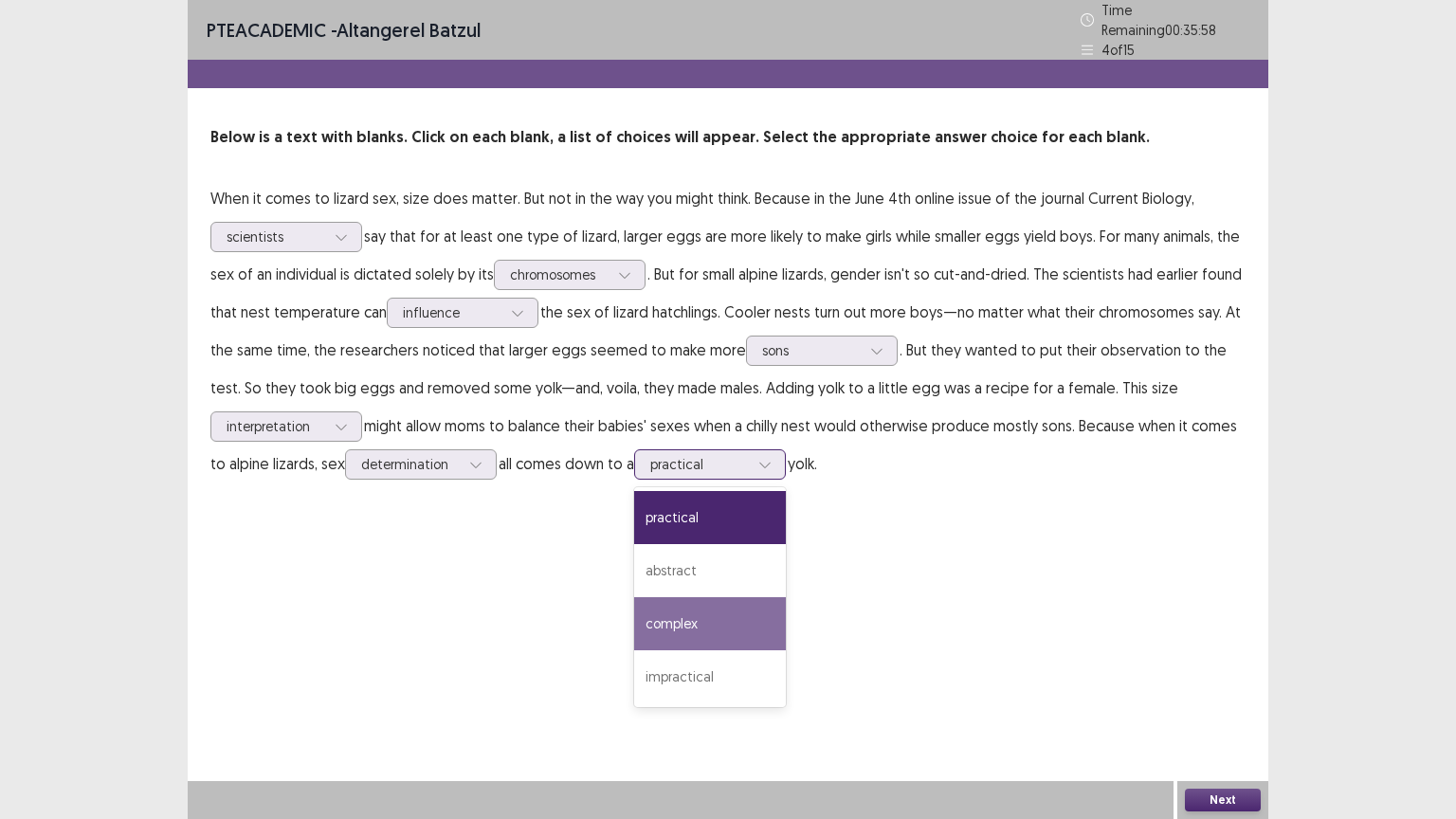 click on "complex" at bounding box center [710, 624] 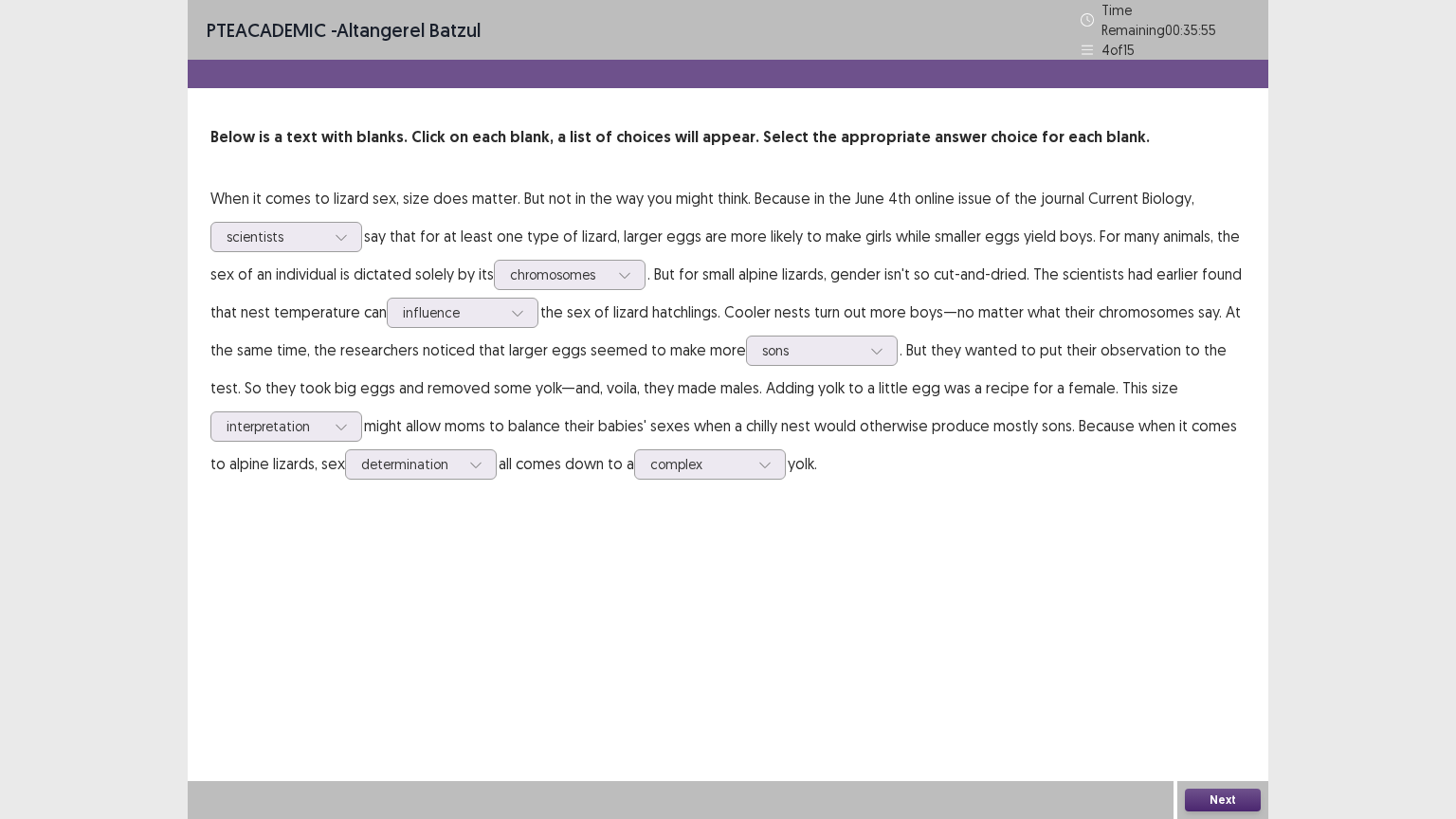 click on "Next" at bounding box center (1223, 800) 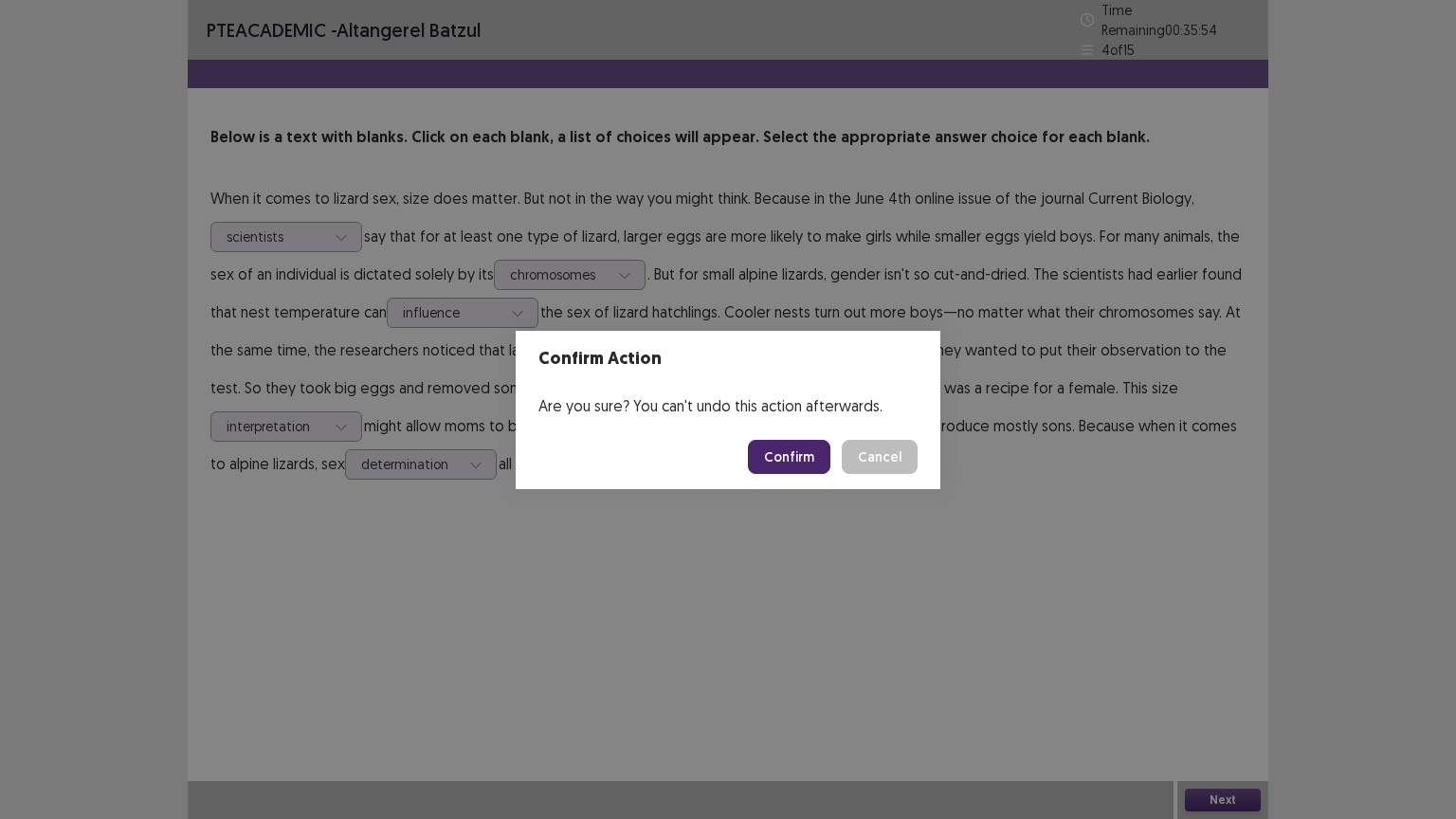 click on "Confirm" at bounding box center [789, 457] 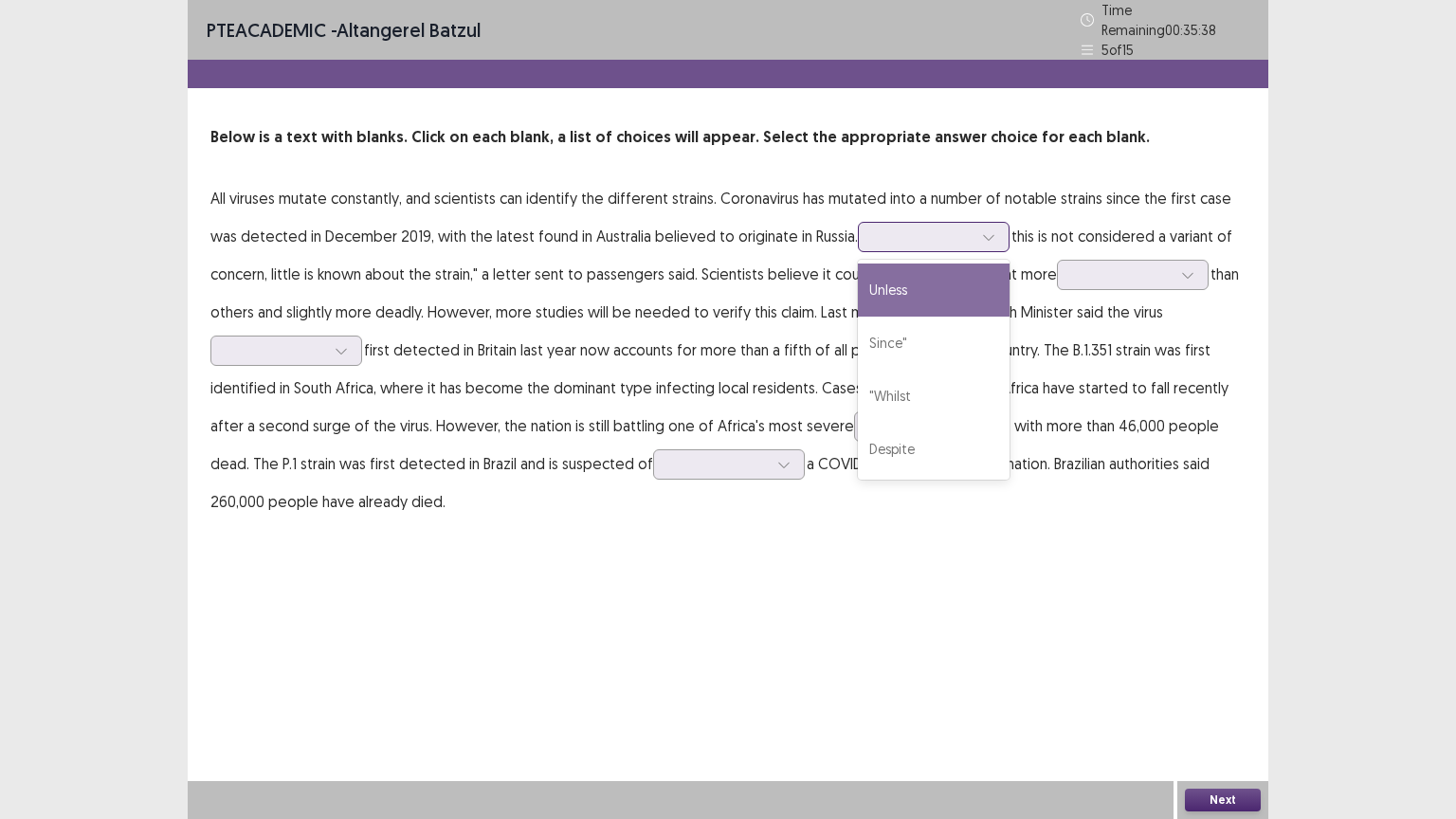 click at bounding box center [923, 236] 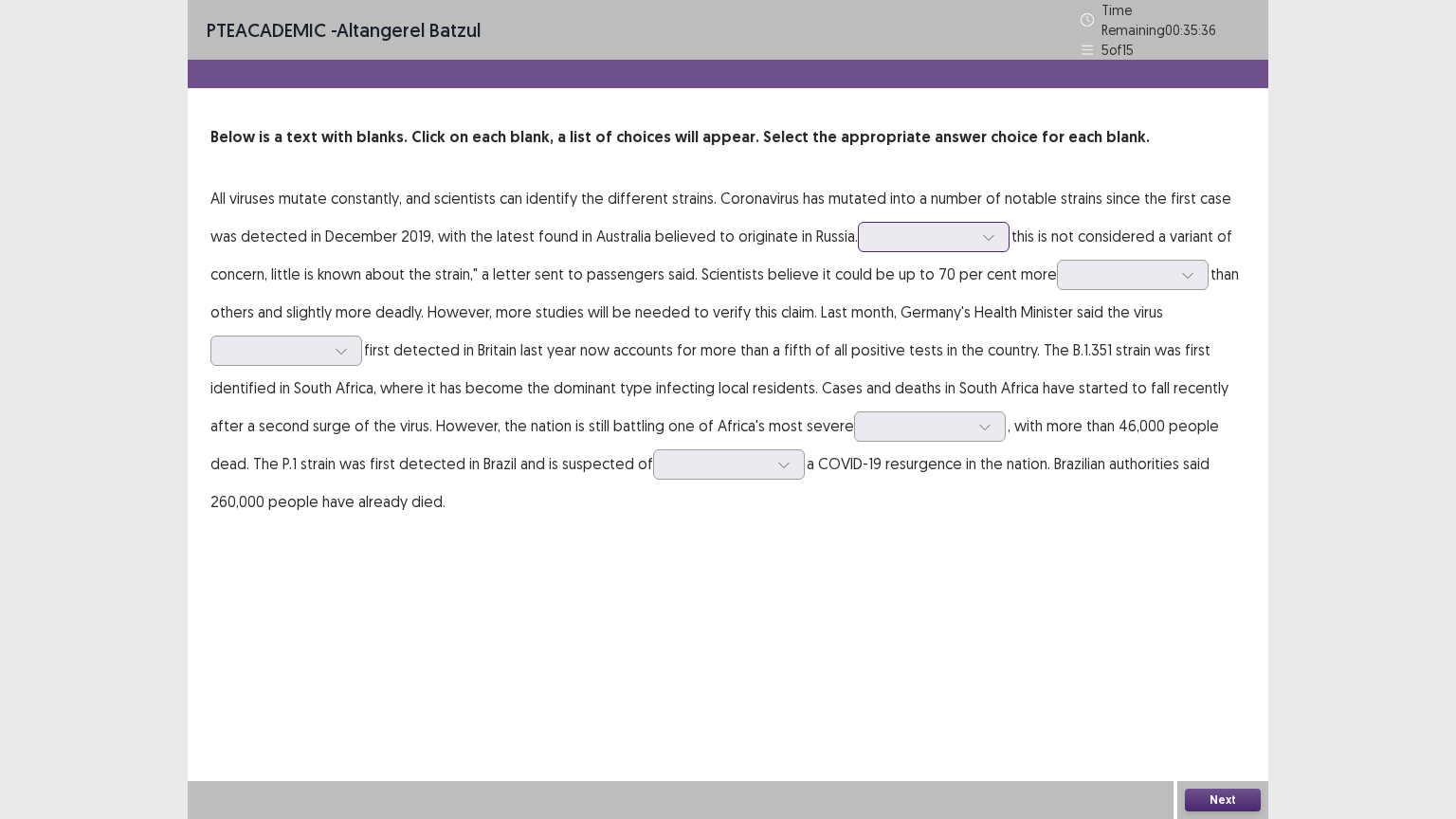 click at bounding box center (923, 236) 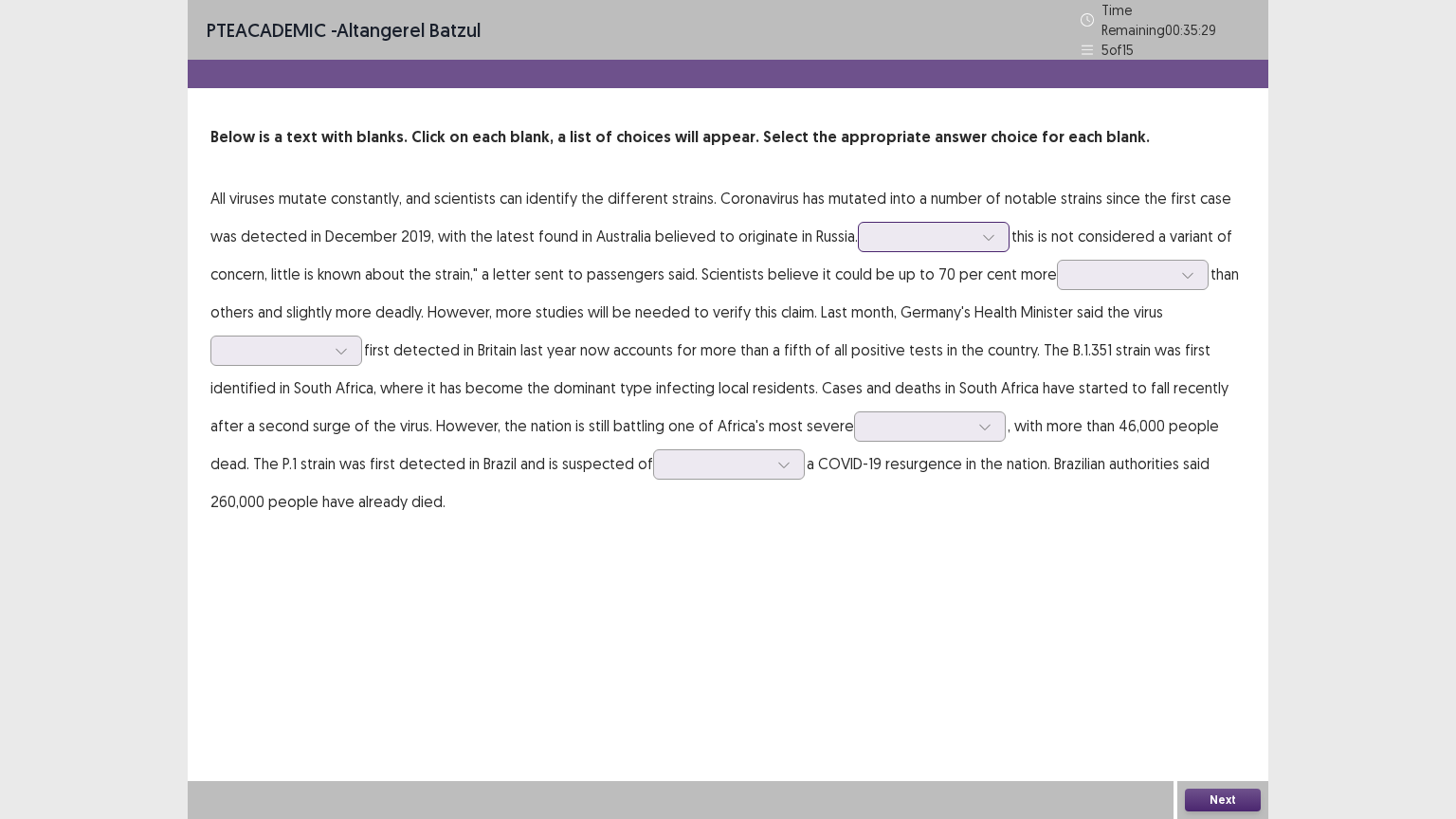click at bounding box center (923, 236) 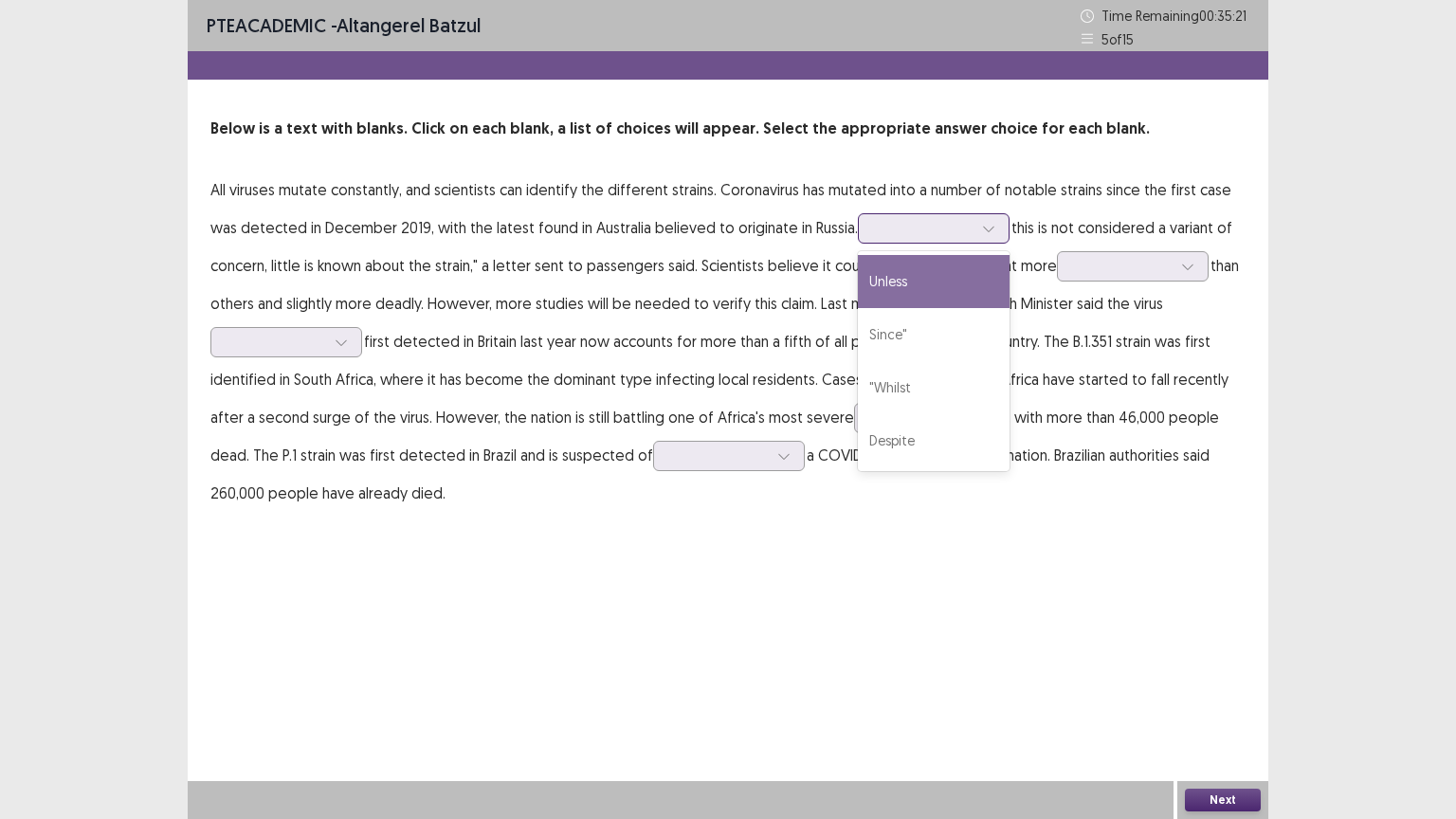 click on "Unless" at bounding box center [934, 282] 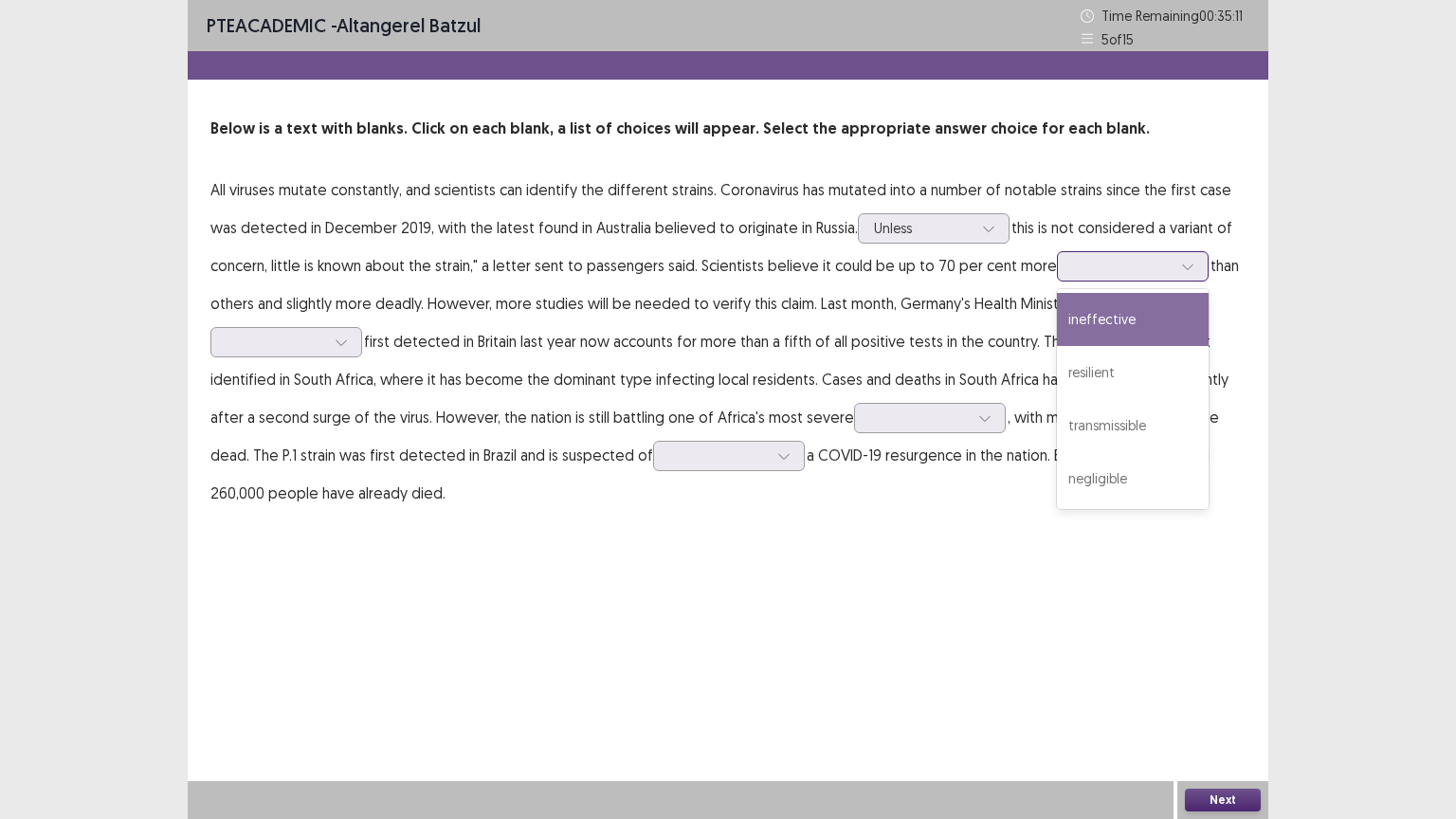 click at bounding box center (1122, 265) 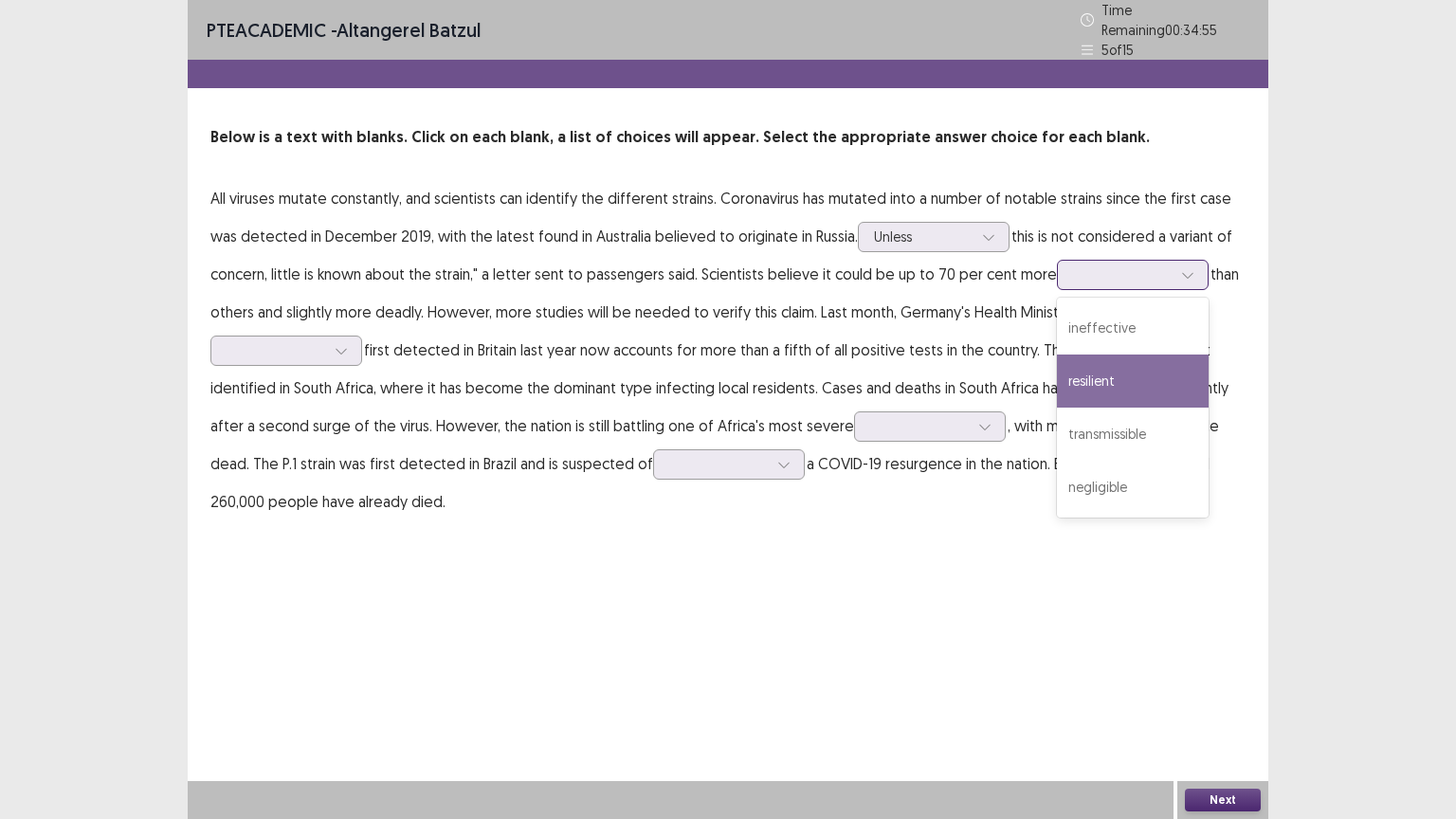 click on "resilient" at bounding box center (1133, 381) 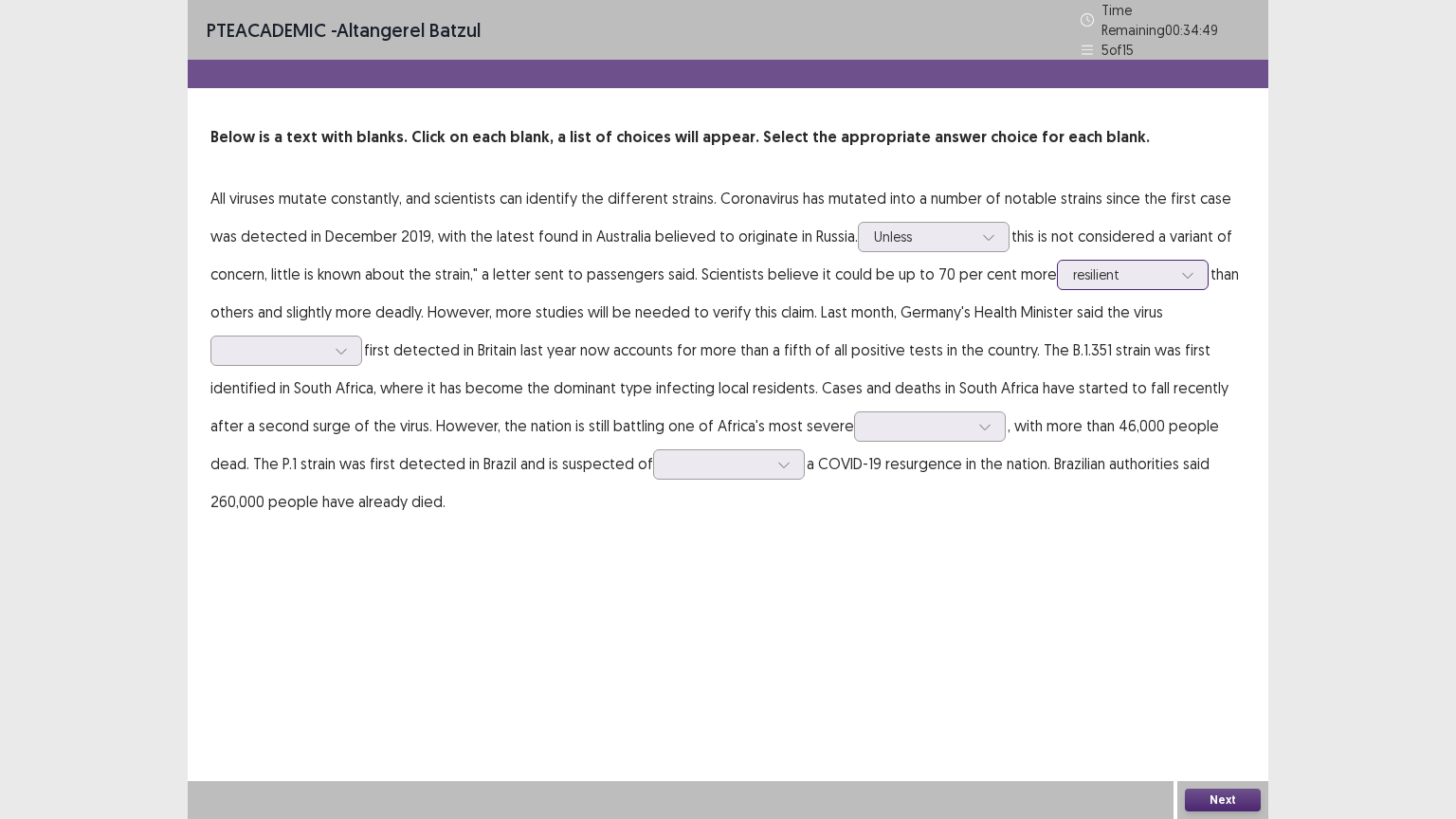 click on "resilient" at bounding box center (1122, 275) 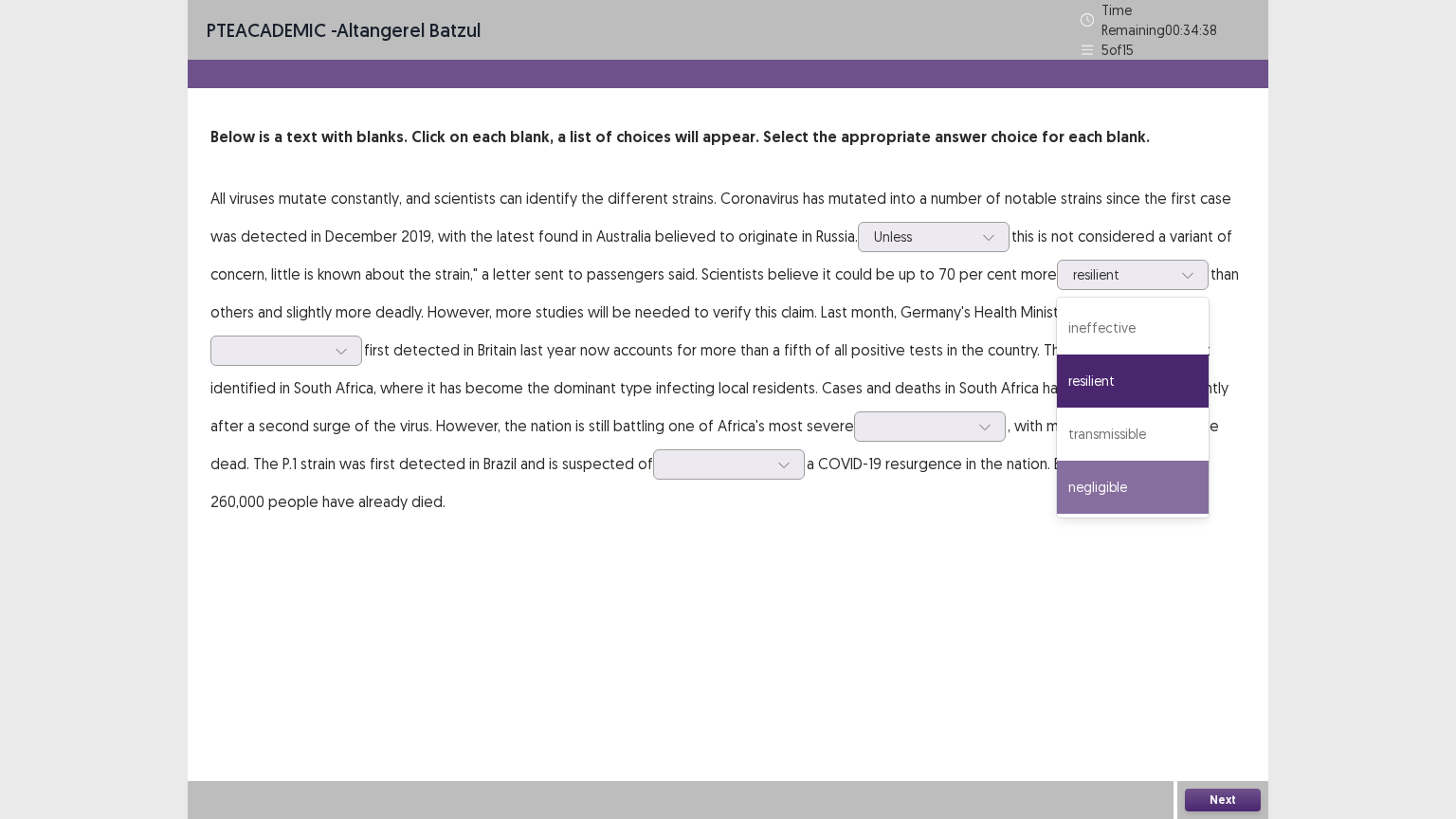 click on "PTE academic - Altangerel Batzul Time Remaining 00 : 34 : 38 5 of 15 Below is a text with blanks. Click on each blank, a list of choices will appear. Select the appropriate answer choice for each blank. All viruses mutate constantly, and scientists can identify the different strains. Coronavirus has mutated into a number of notable strains since the first case was detected in December 2019, with the latest found in Australia believed to originate in Russia. Unless this is not considered a variant of concern, little is known about the strain," a letter sent to passengers said. Scientists believe it could be up to 70 per cent more resilient selected. 4 results available. Use Up and Down to choose options, press Enter to select the currently focused option, press Escape to exit the menu, press Tab to select the option and exit the menu. resilient ineffective resilient transmissible negligible , with more than 46,000 people dead.
The P.1 strain was first detected in Brazil and is suspected of" at bounding box center (728, 279) 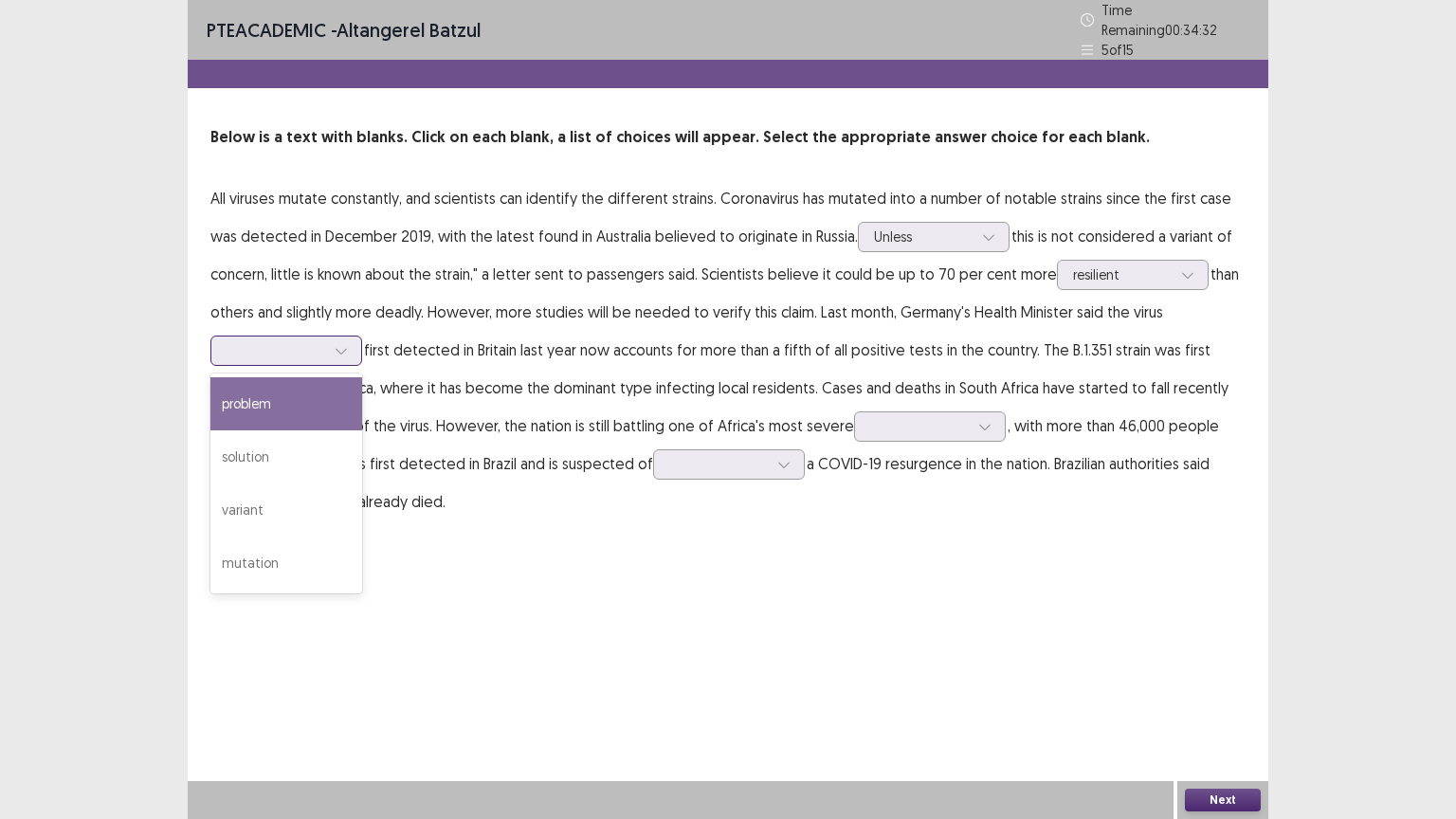 click 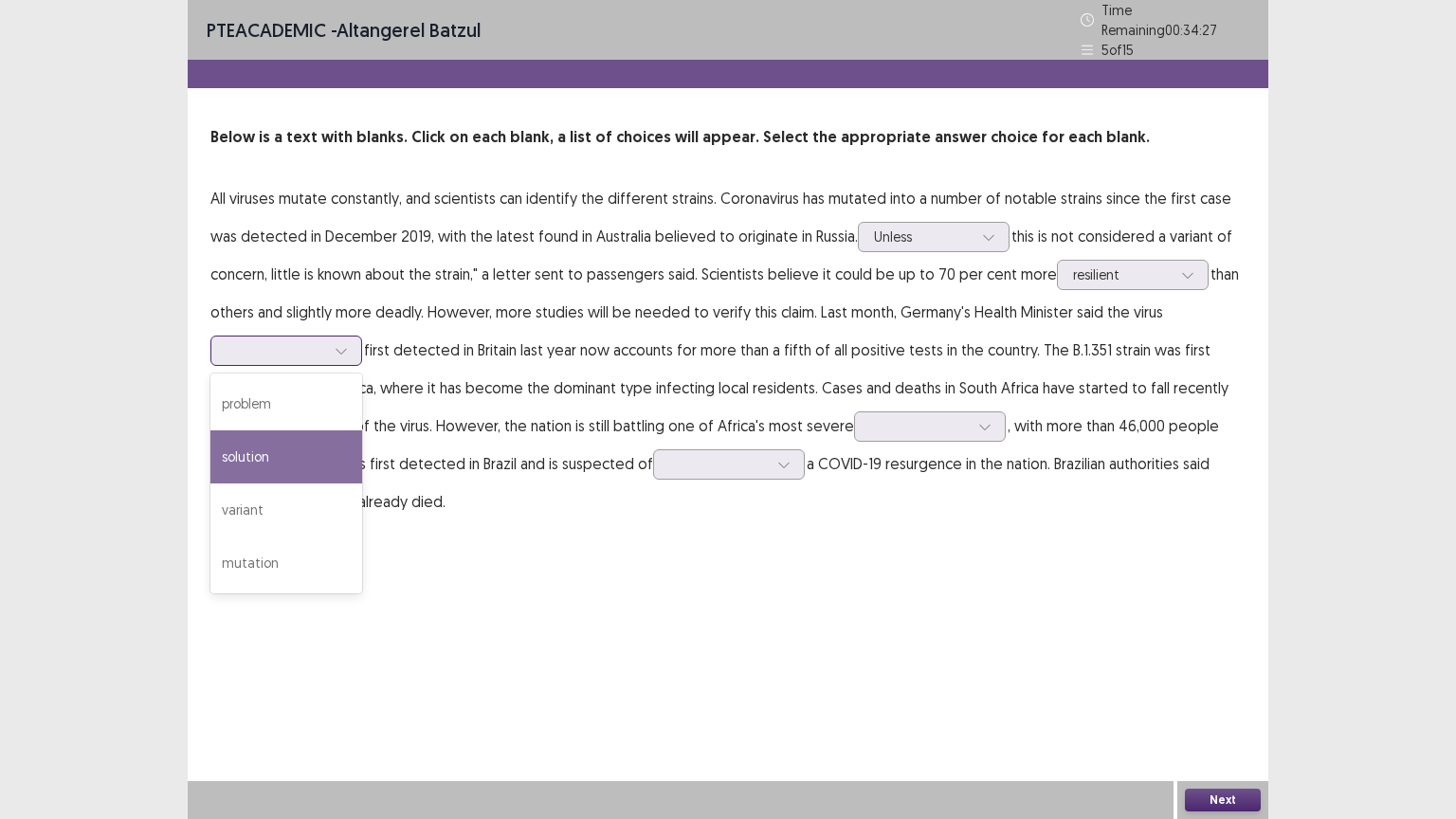 click on "solution" at bounding box center (286, 457) 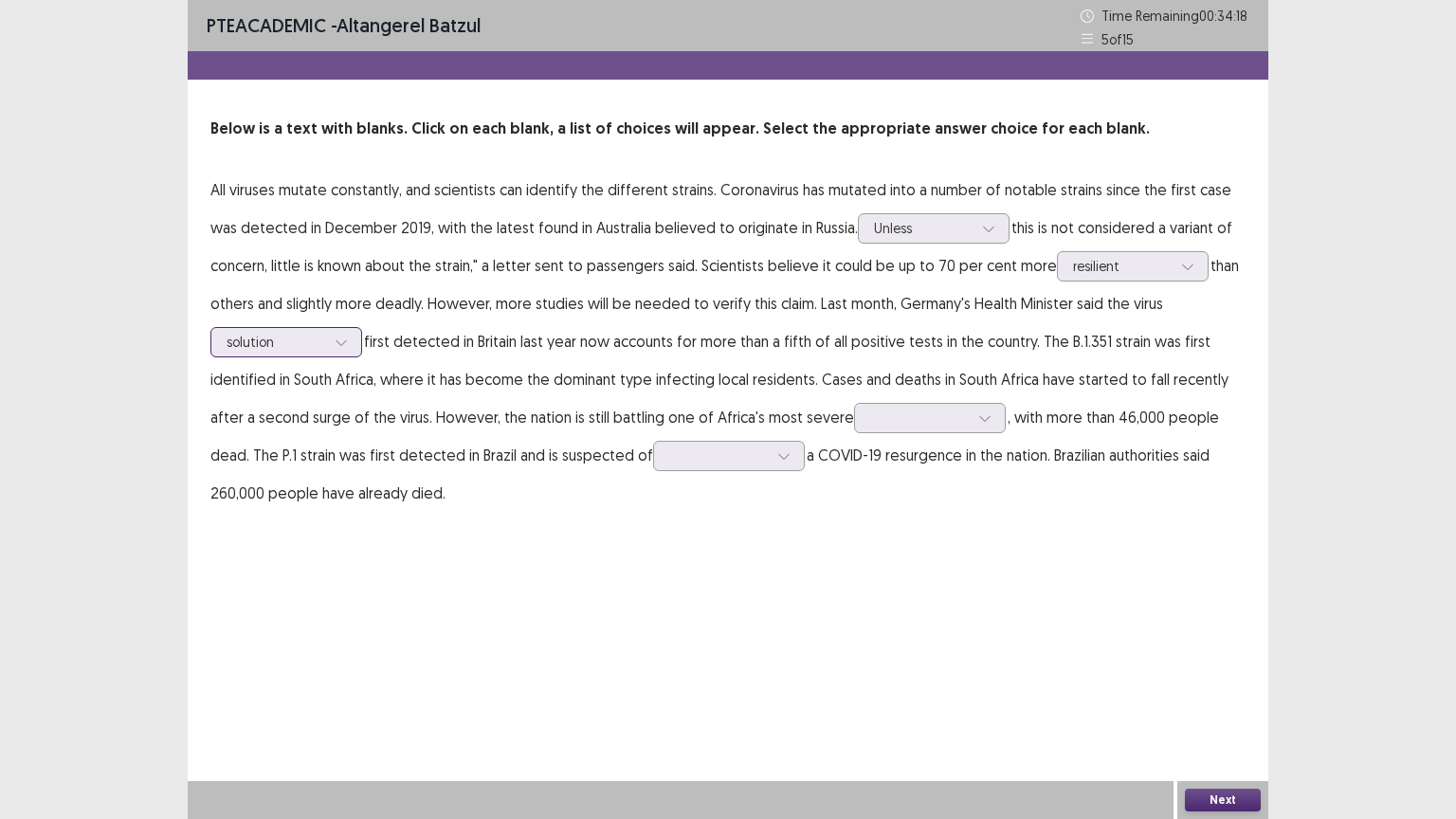 click at bounding box center [276, 341] 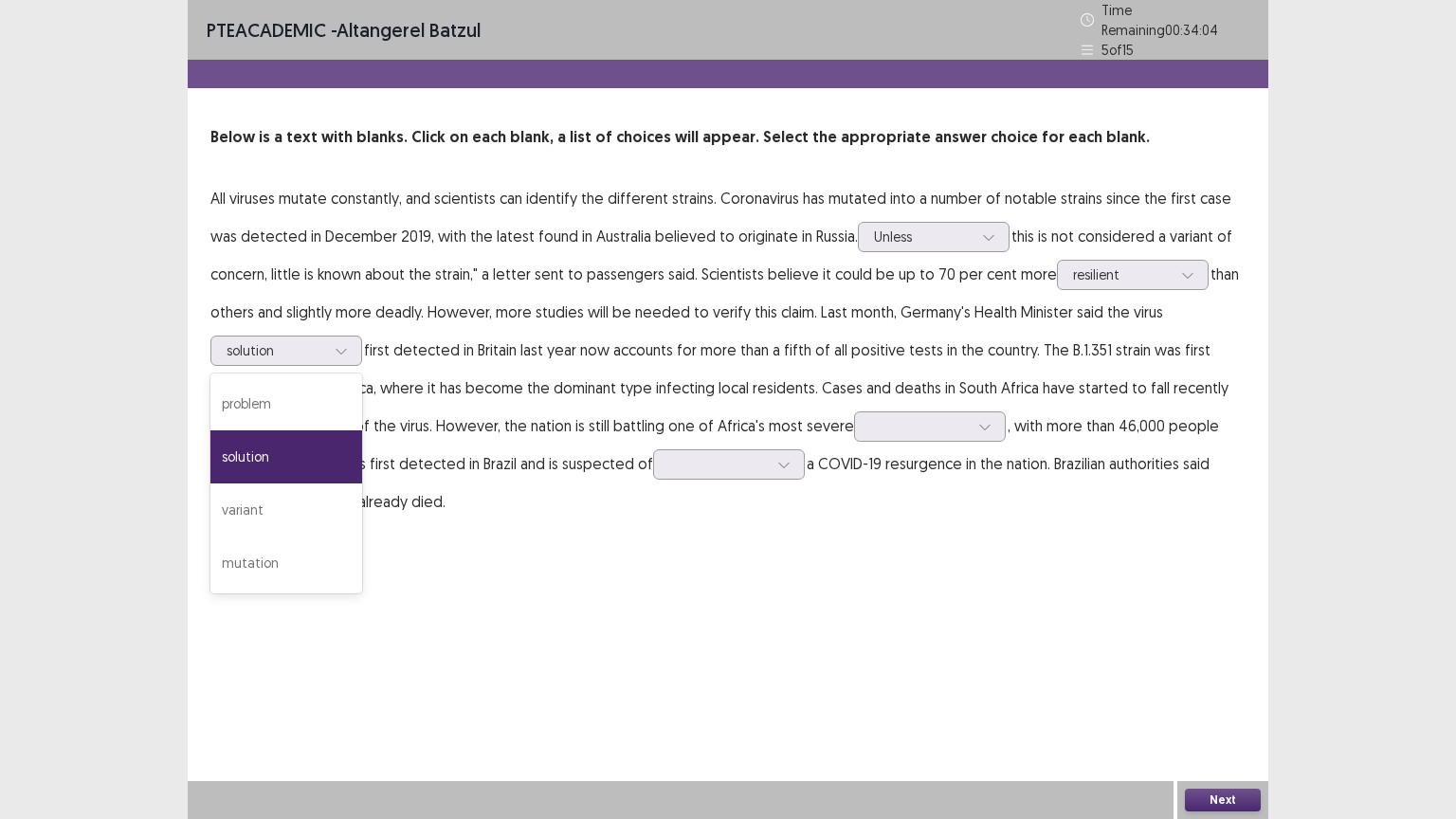 click on "PTE academic - [LAST] [LAST] Time Remaining 00 : 34 : 04 5 of 15 Below is a text with blanks. Click on each blank, a list of choices will appear. Select the appropriate answer choice for each blank. All viruses mutate constantly, and scientists can identify the different strains. Coronavirus has mutated into a number of notable strains since the first case was detected in December 2019, with the latest found in [COUNTRY] believed to originate in [COUNTRY]. Unless this is not considered a variant of concern, little is known about the strain," a letter sent to passengers said. Scientists believe it could be up to 70 per cent more resilient than others and slightly more deadly. However, more studies will be needed to verify this claim. Last month, [COUNTRY]'s Health Minister said the virus option solution, selected. 4 results available. solution problem solution variant mutation , with more than 46,000 people dead. The P.1 strain was first detected in [COUNTRY] and is suspected of" at bounding box center [728, 279] 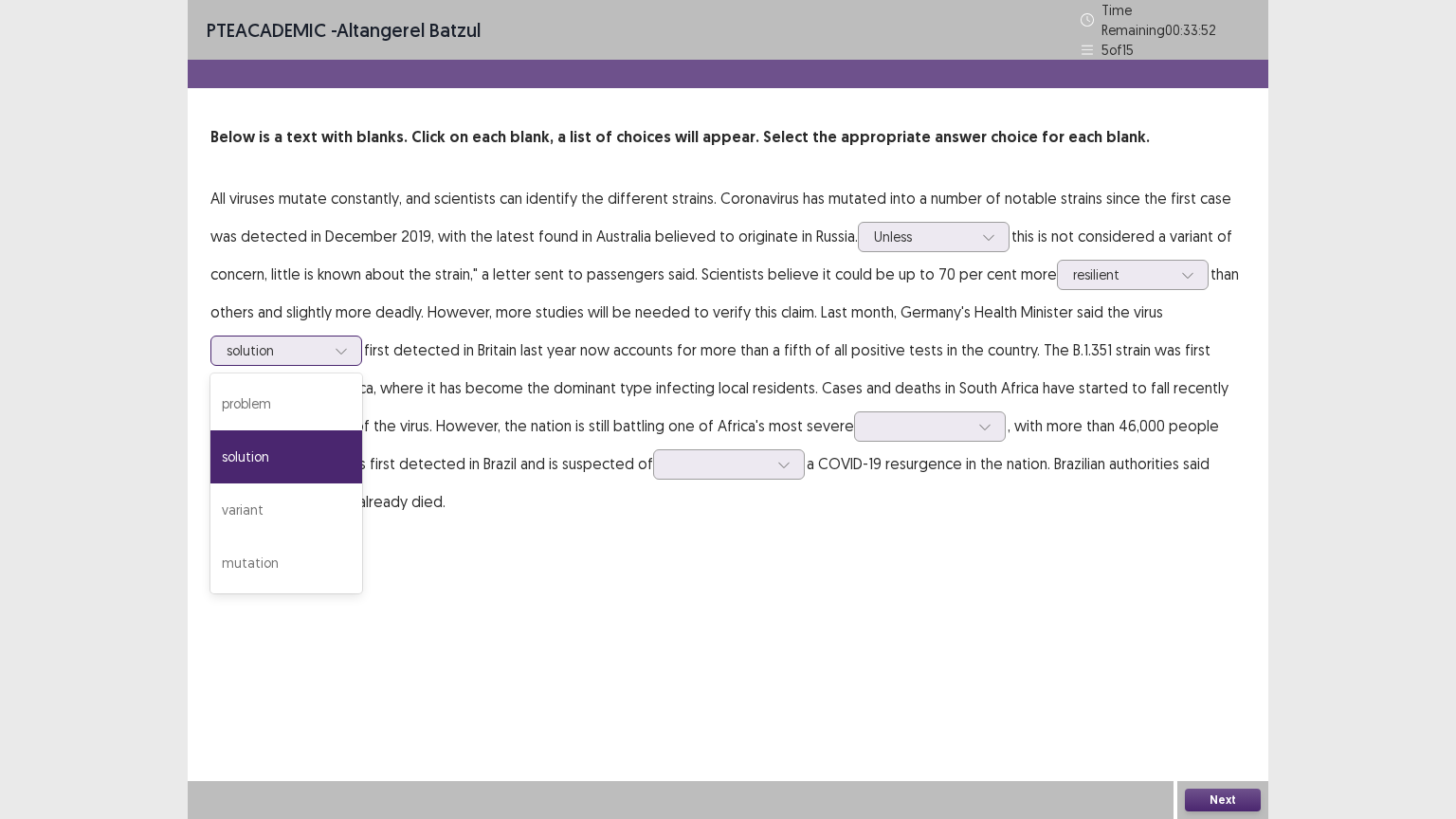 click on "solution" at bounding box center (276, 351) 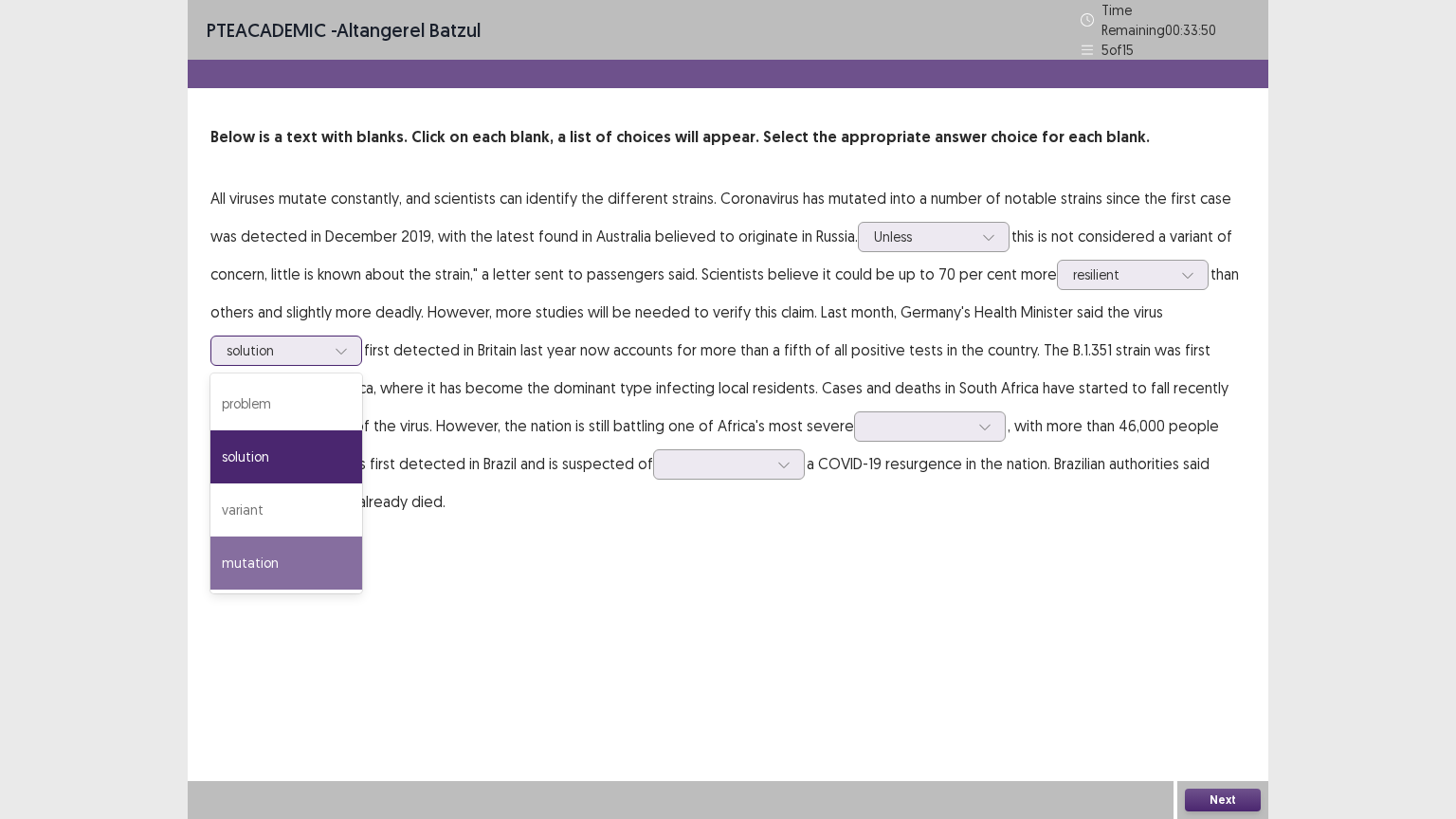 click on "mutation" at bounding box center [286, 563] 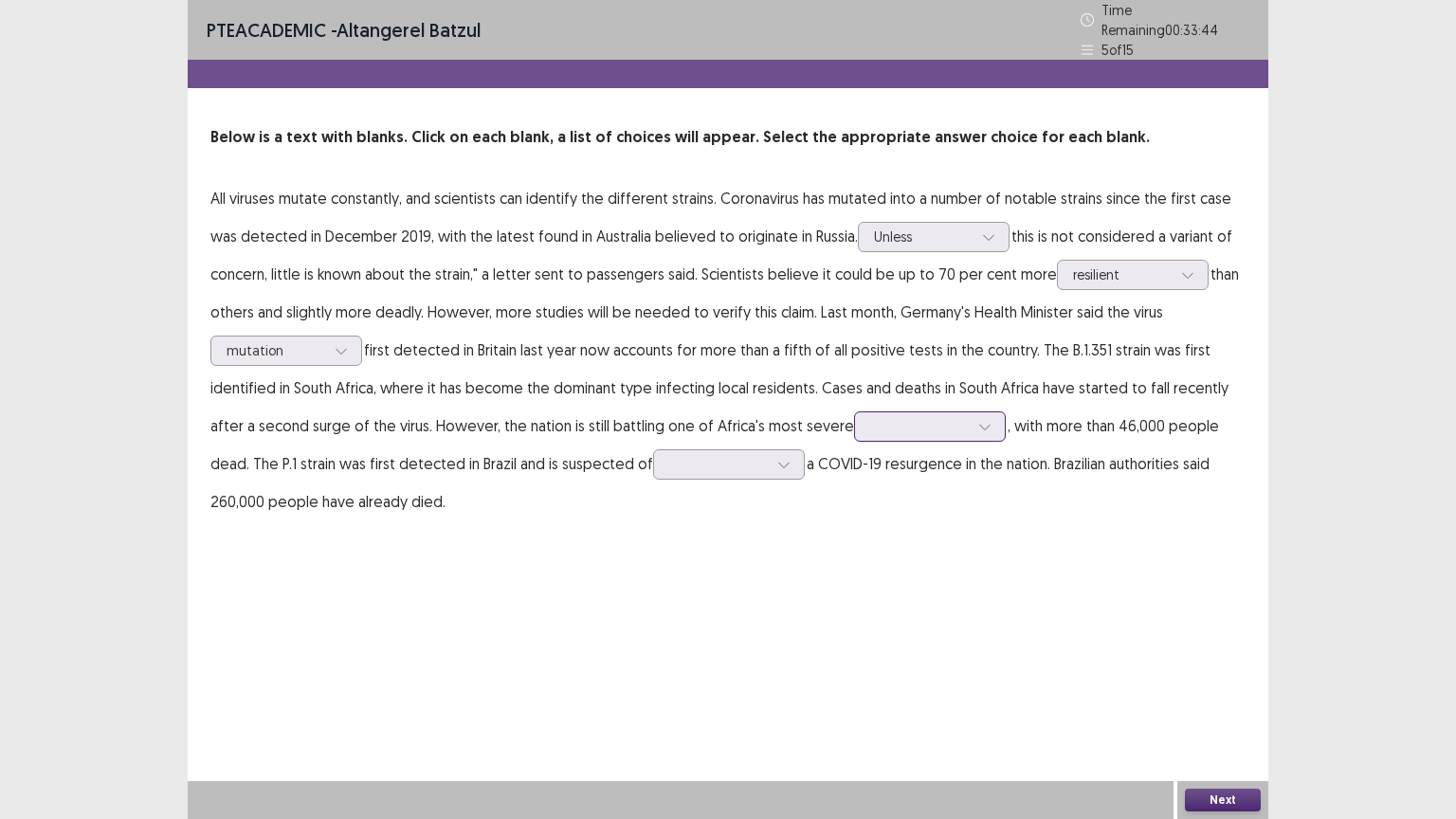 click at bounding box center (919, 426) 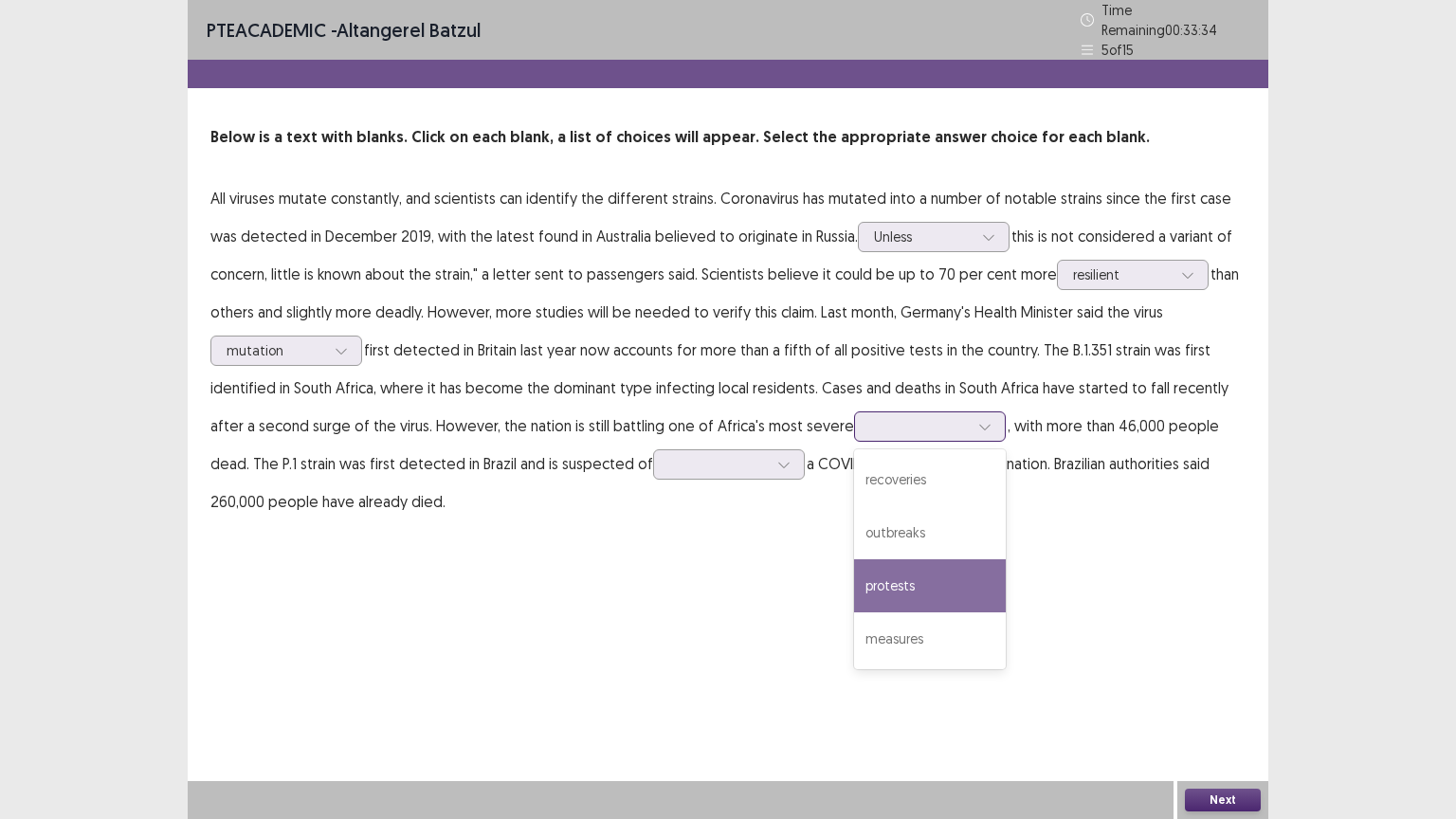 click on "protests" at bounding box center (930, 586) 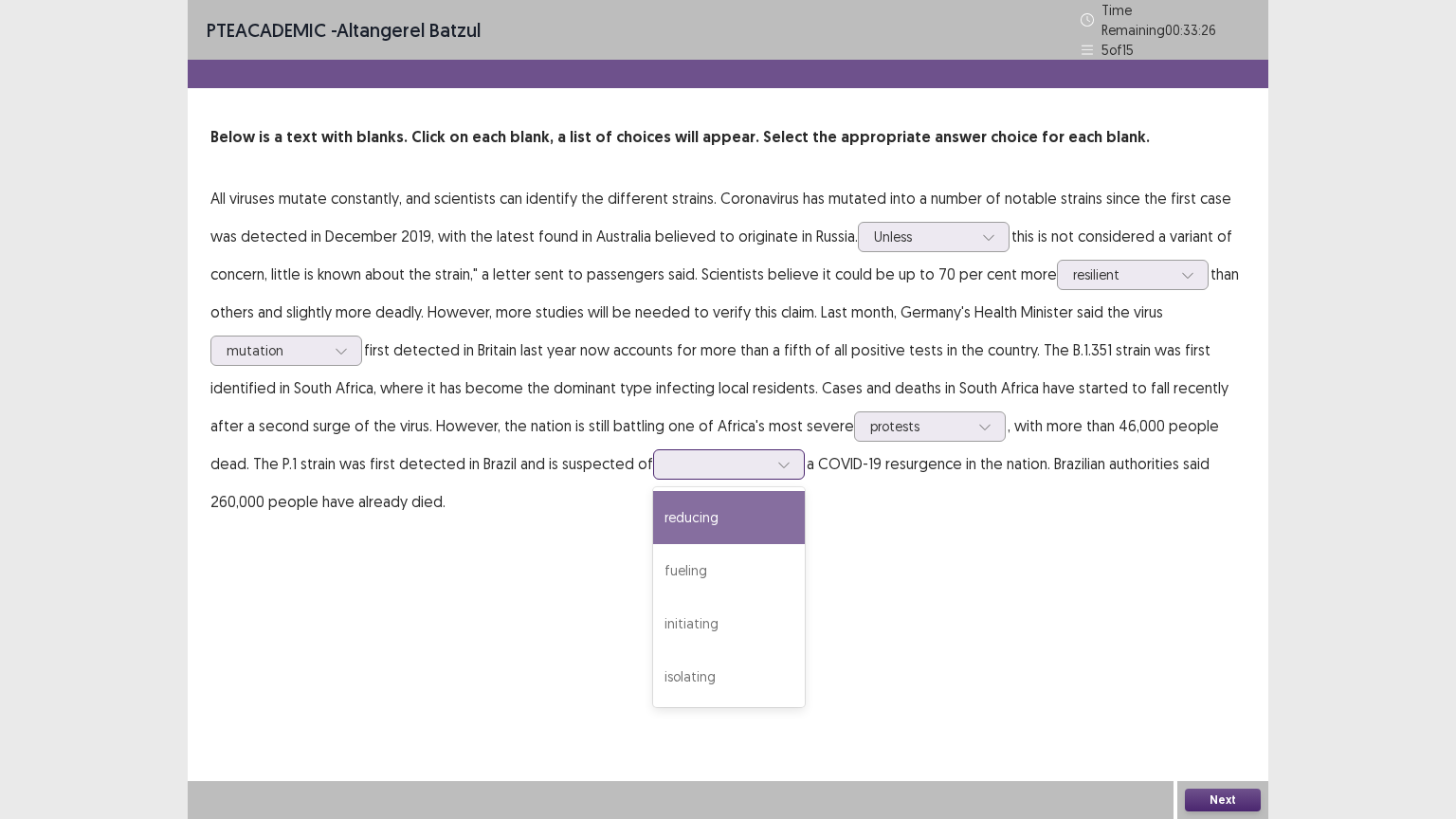 click 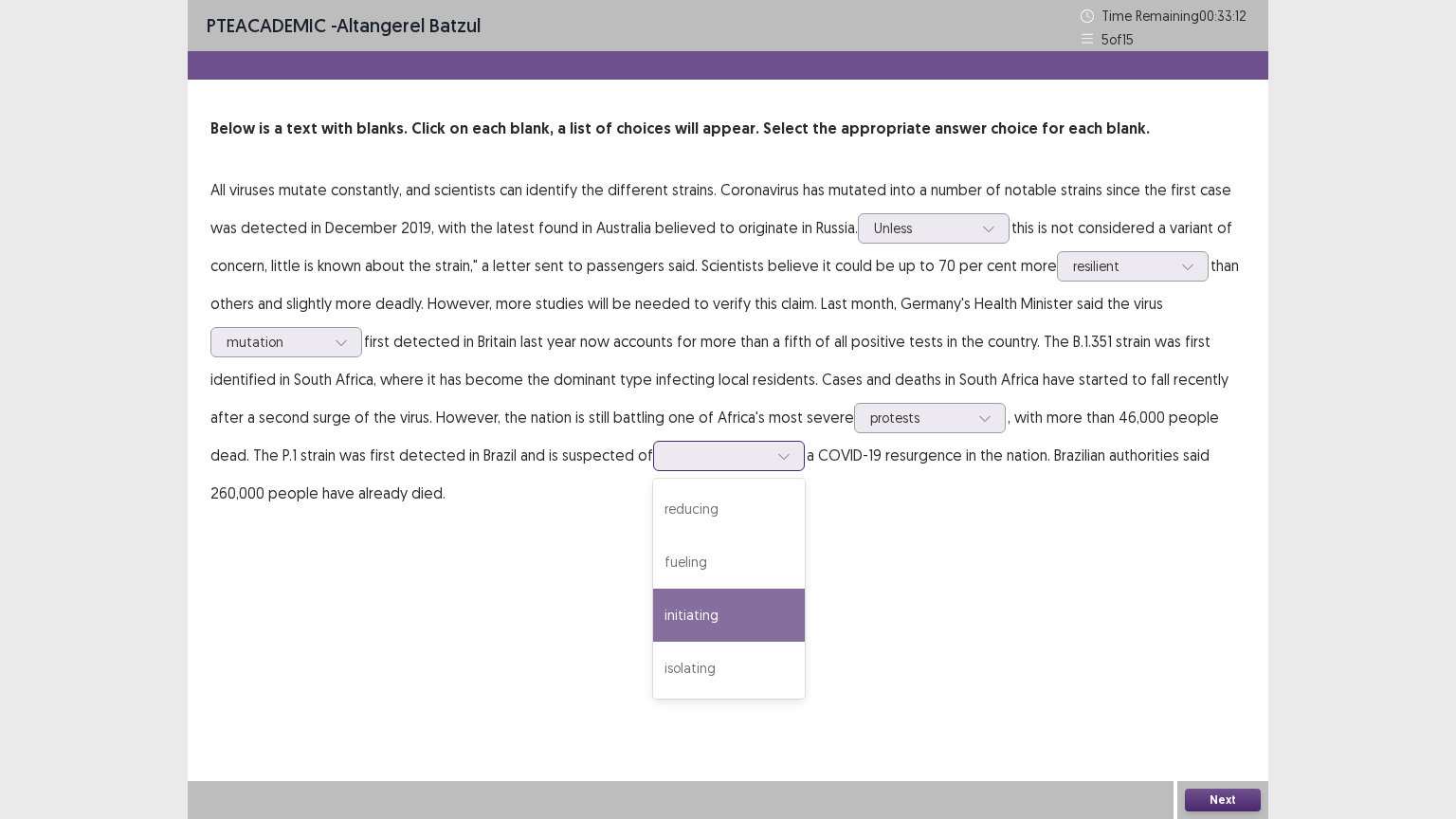 click on "initiating" at bounding box center (729, 615) 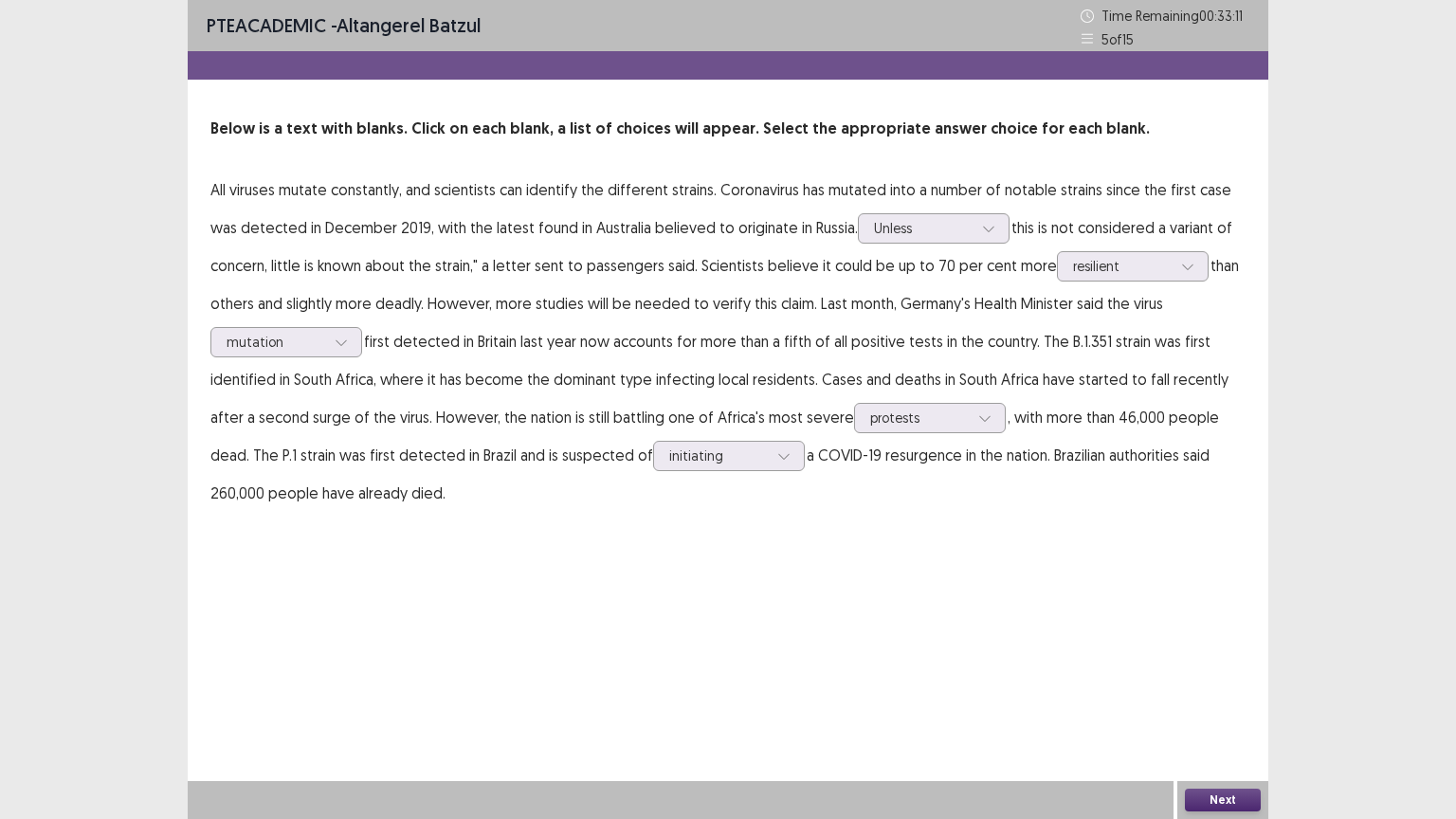 click on "All viruses mutate constantly, and scientists can identify the different strains. Coronavirus has mutated into a number of notable strains since the first case was detected in December 2019, with the latest found in Australia believed to originate in Russia.  Unless  this is not considered a variant of concern, little is known about the strain," a letter sent to passengers said. Scientists believe it could be up to 70 per cent more  resilient  than others and slightly more deadly. However, more studies will be needed to verify this claim.
Last month, Germany's Health Minister said the virus  mutation  first detected in Britain last year now accounts for more than a fifth of all positive tests in the country. The B.1.351 strain was first identified in South Africa, where it has become the dominant type infecting local residents. Cases and deaths in South Africa have started to fall recently after a second surge of the virus. However, the nation is still battling one of Africa's most severe  protests" at bounding box center (728, 341) 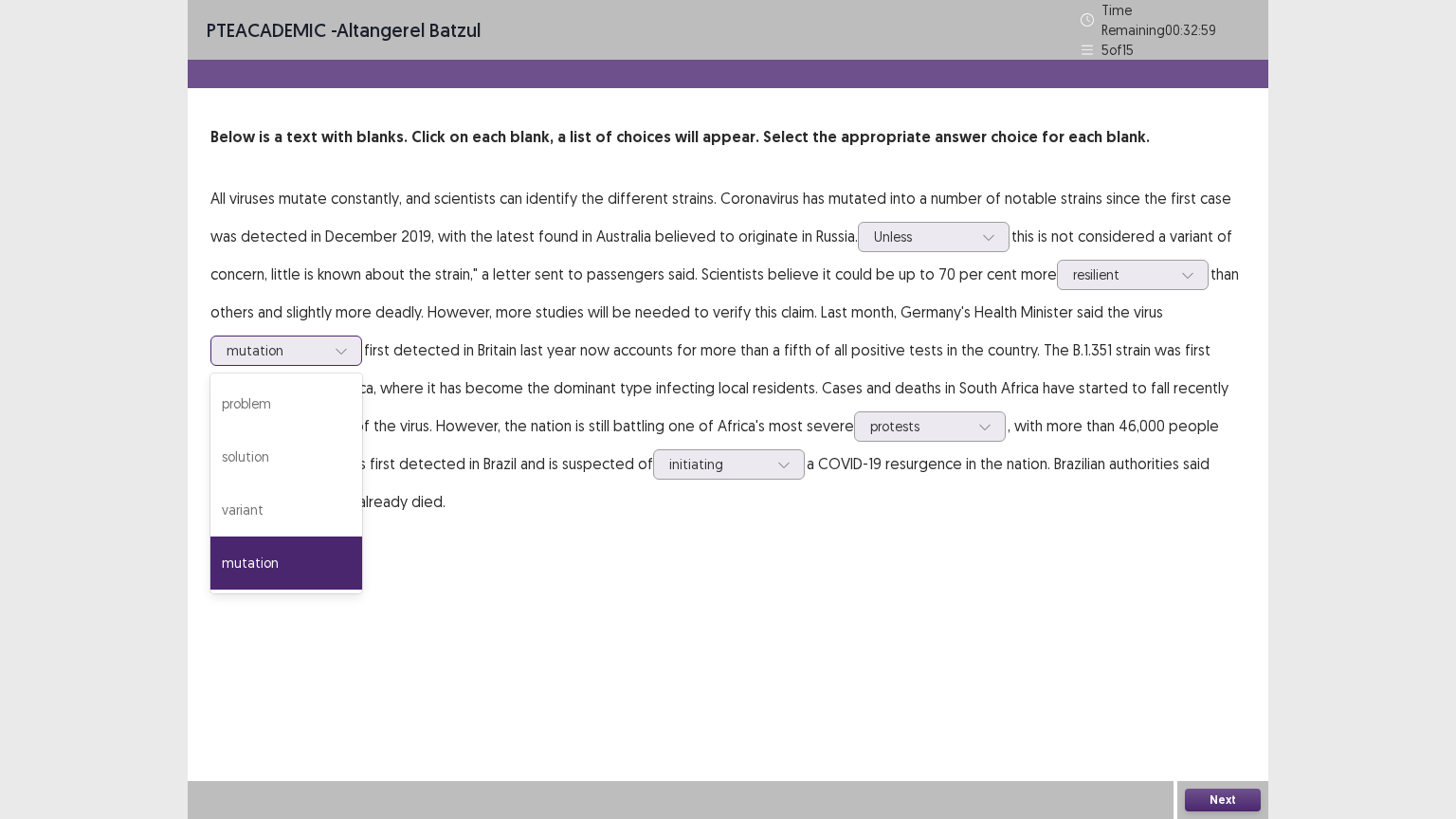 click at bounding box center [341, 351] 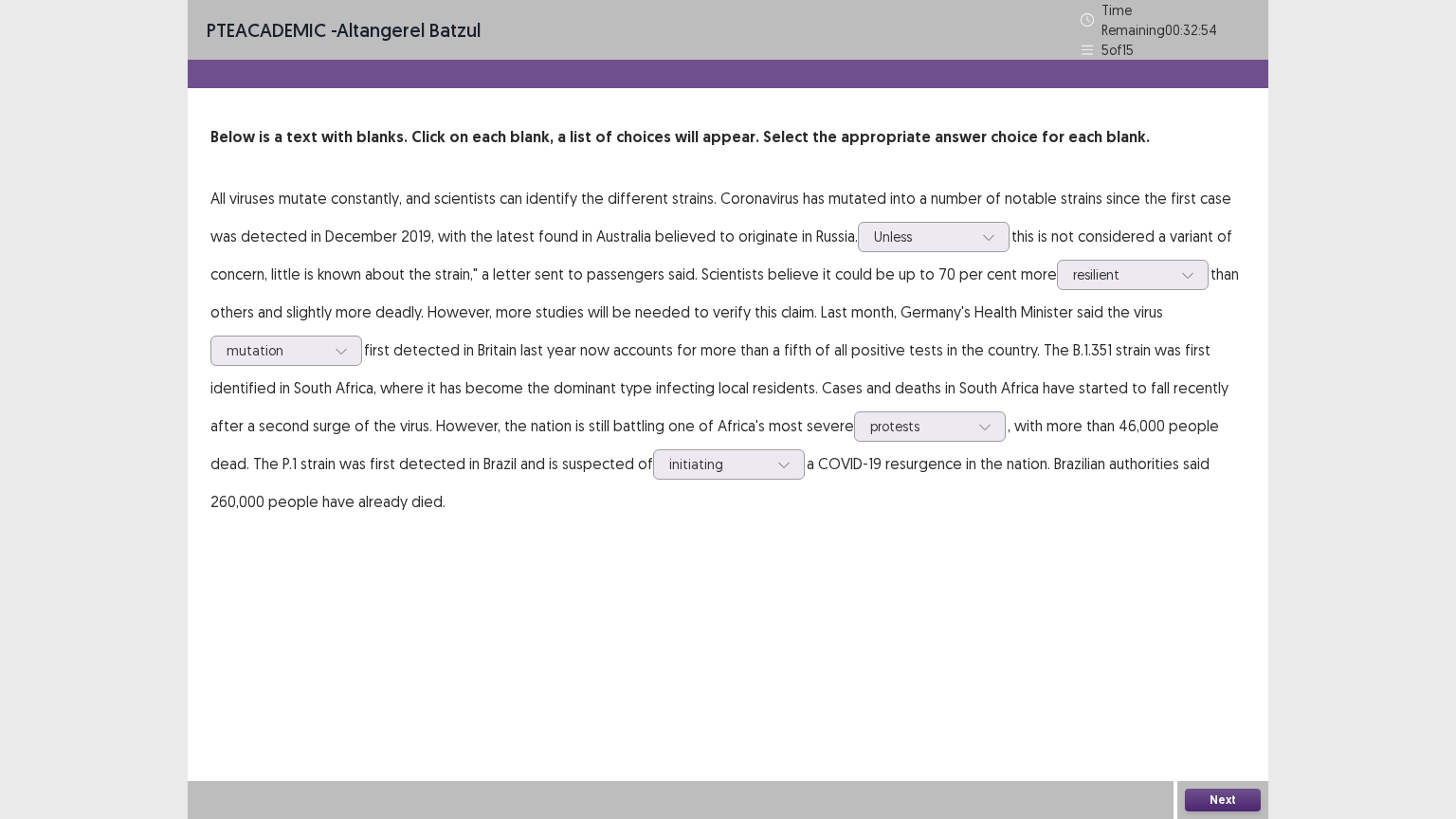 click on "PTE academic - Altangerel Batzul Time Remaining 00 : 32 : 54 5 of 15 Below is a text with blanks. Click on each blank, a list of choices will appear. Select the appropriate answer choice for each blank. All viruses mutate constantly, and scientists can identify the different strains. Coronavirus has mutated into a number of notable strains since the first case was detected in December 2019, with the latest found in Australia believed to originate in Russia. Unless this is not considered a variant of concern, little is known about the strain," a letter sent to passengers said. Scientists believe it could be up to 70 per cent more resilient than others and slightly more deadly. However, more studies will be needed to verify this claim.
Last month, Germany's Health Minister said the virus mutation protests , with more than 46,000 people dead.
The P.1 strain was first detected in Brazil and is suspected of initiating Next" at bounding box center (728, 410) 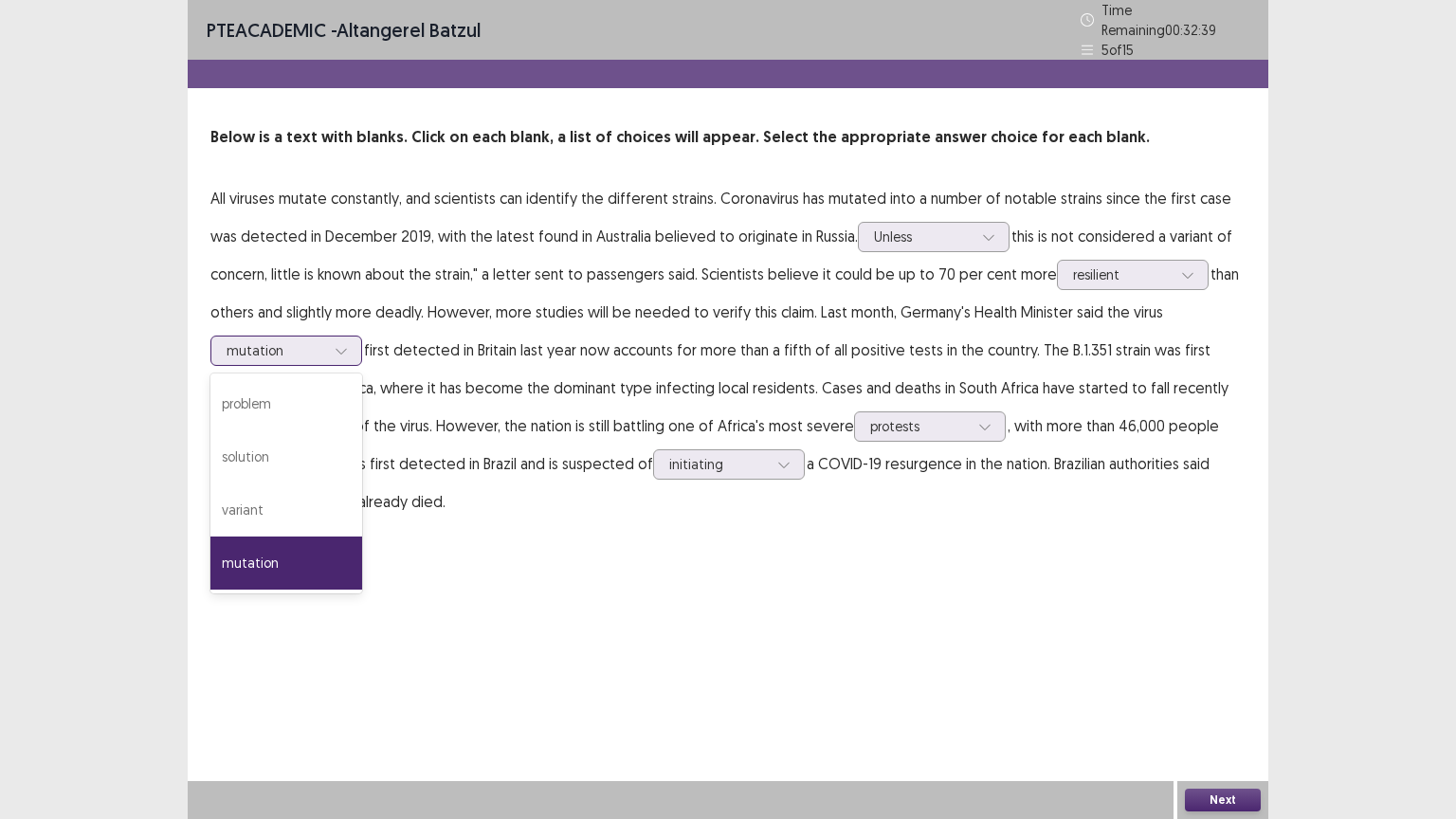 click at bounding box center (341, 351) 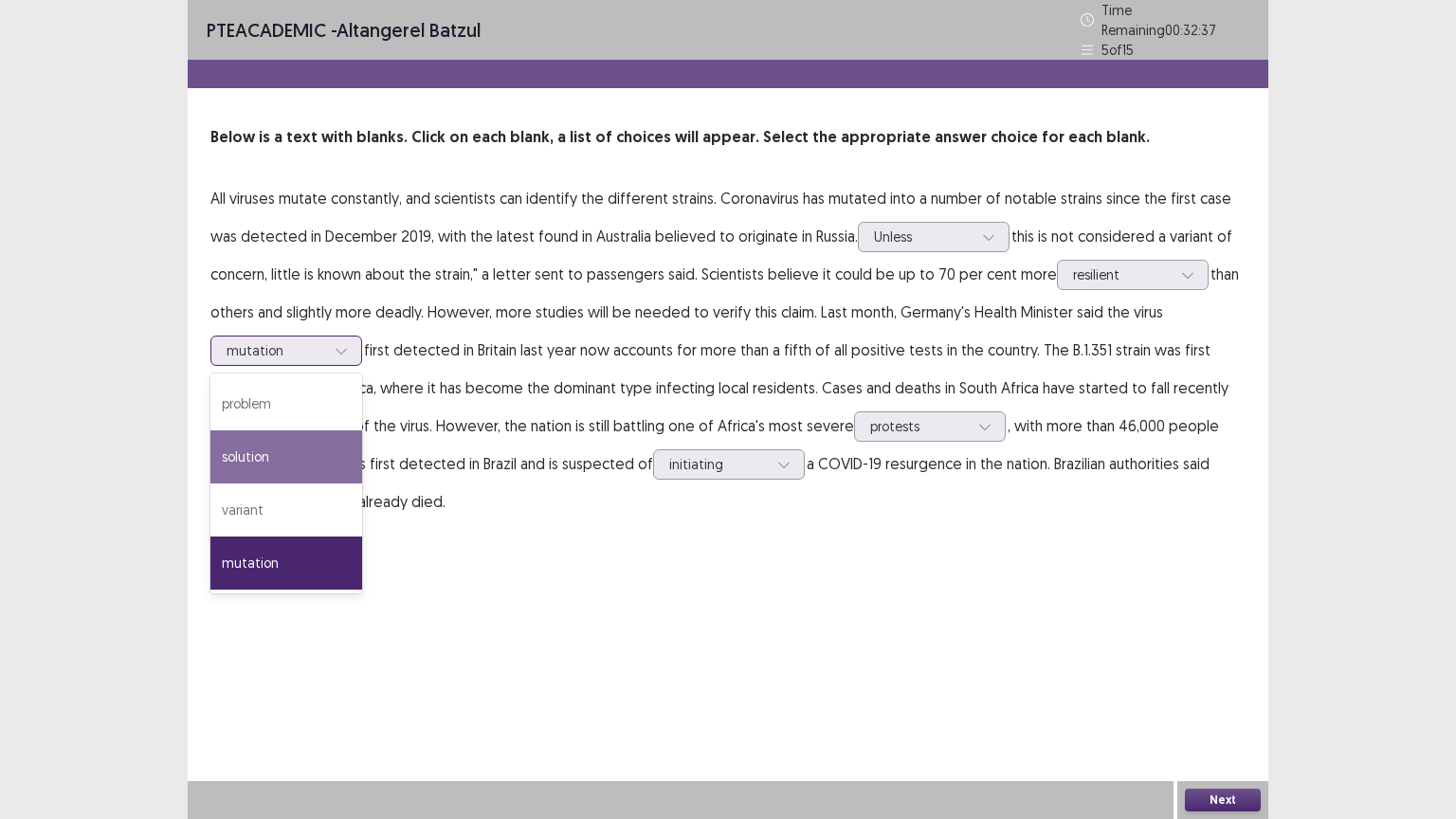click on "solution" at bounding box center [286, 457] 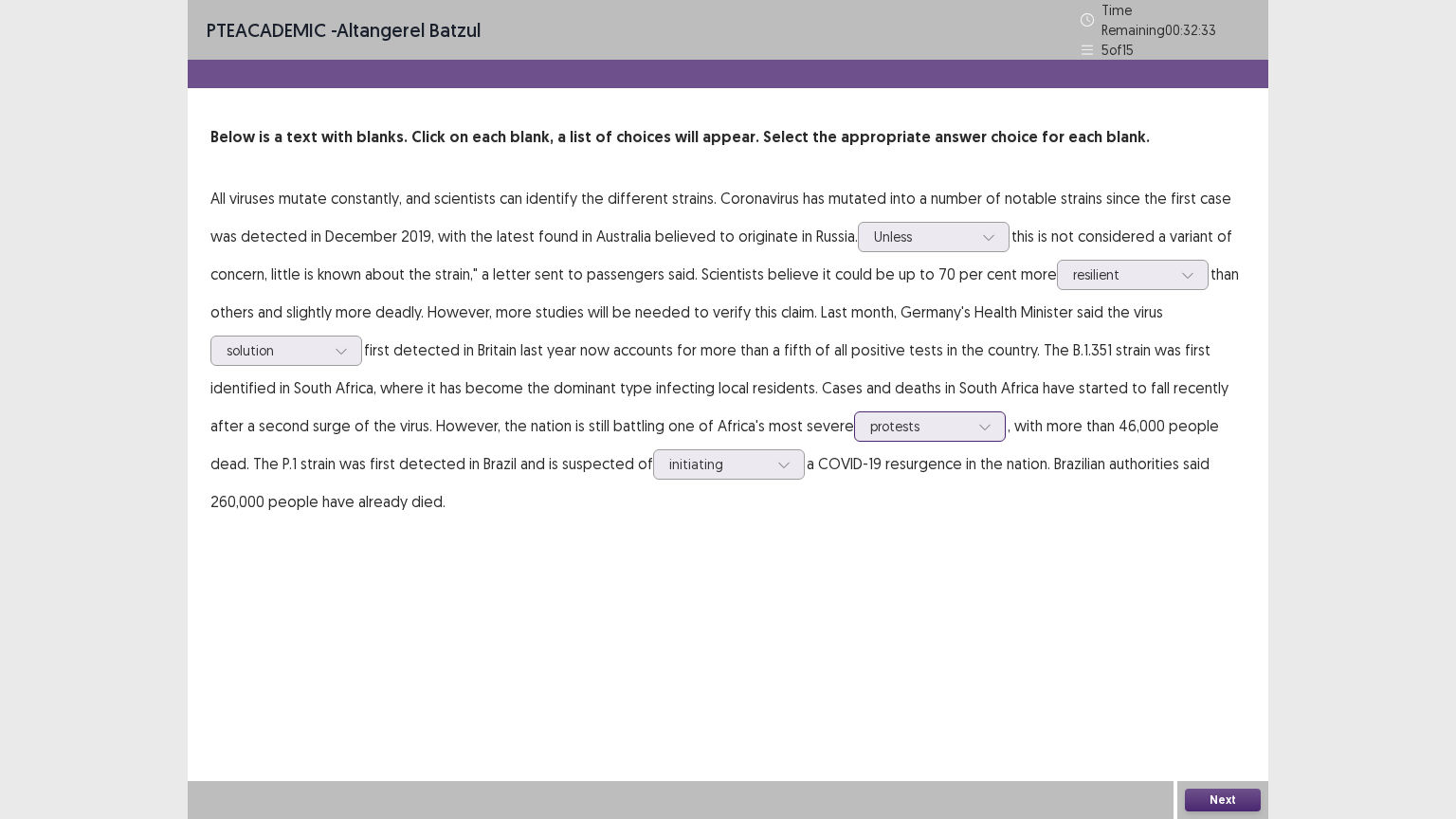 click on "protests" at bounding box center [930, 427] 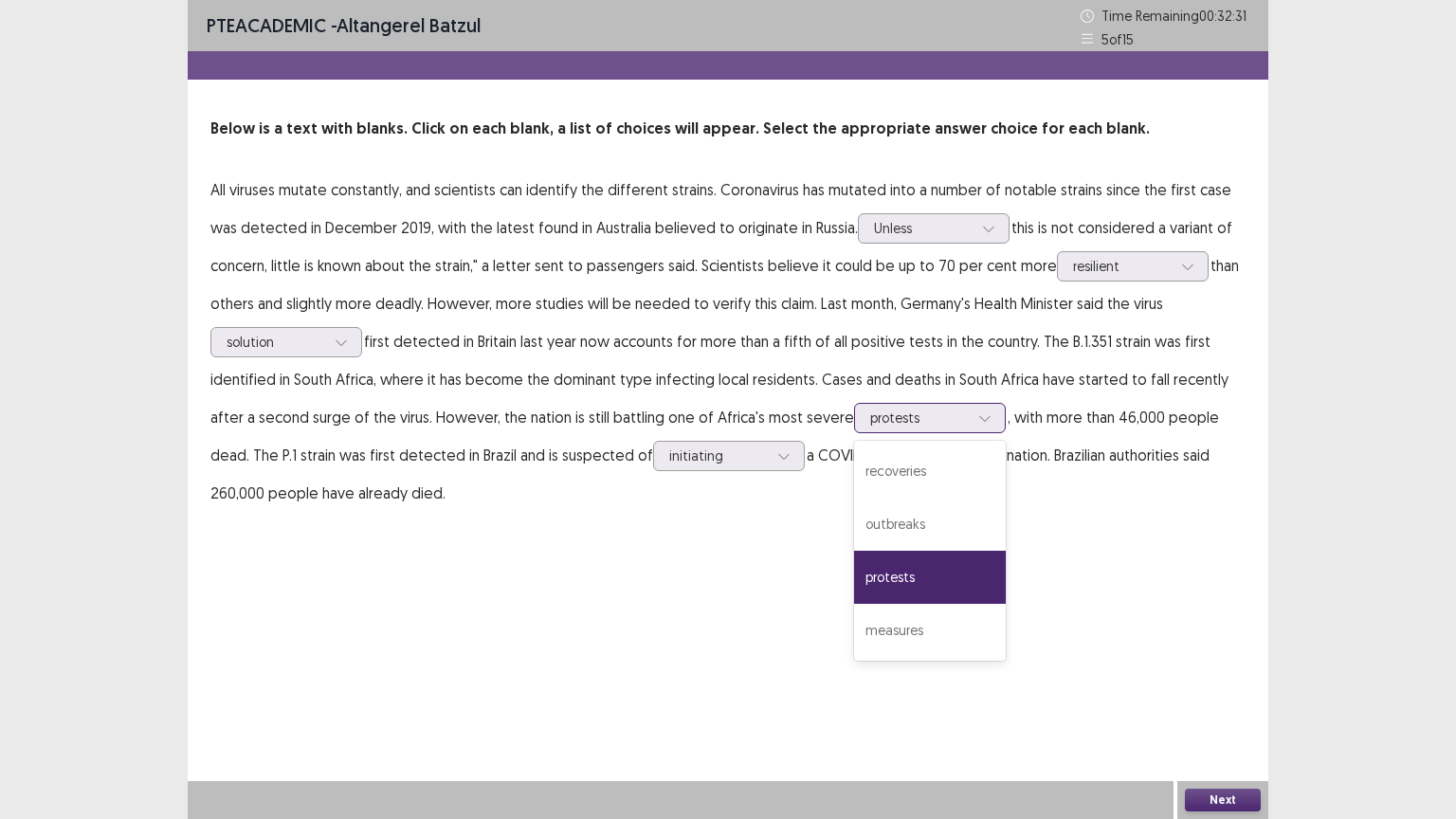 click on "protests" at bounding box center (919, 418) 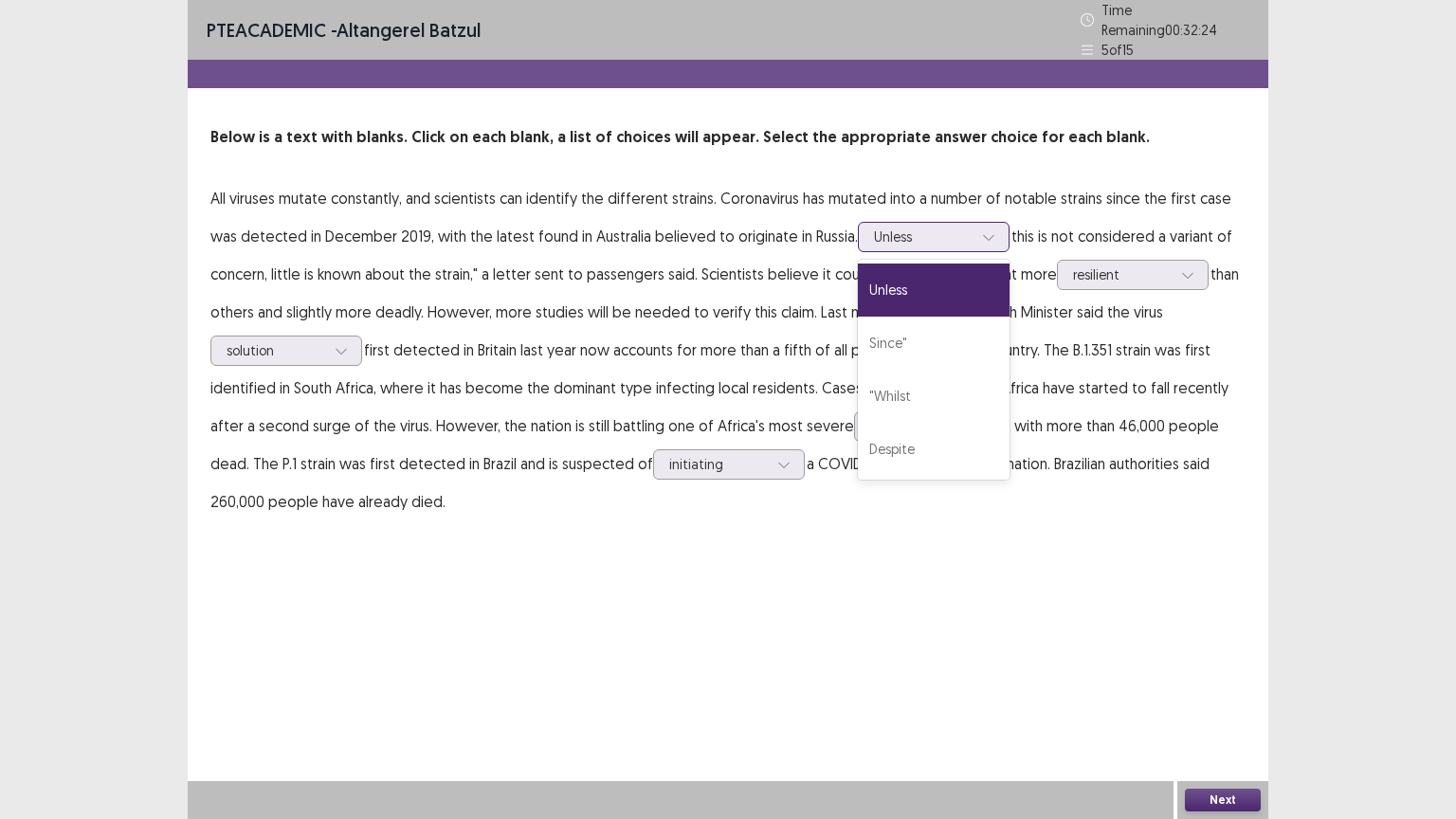 click on "Unless" at bounding box center [923, 237] 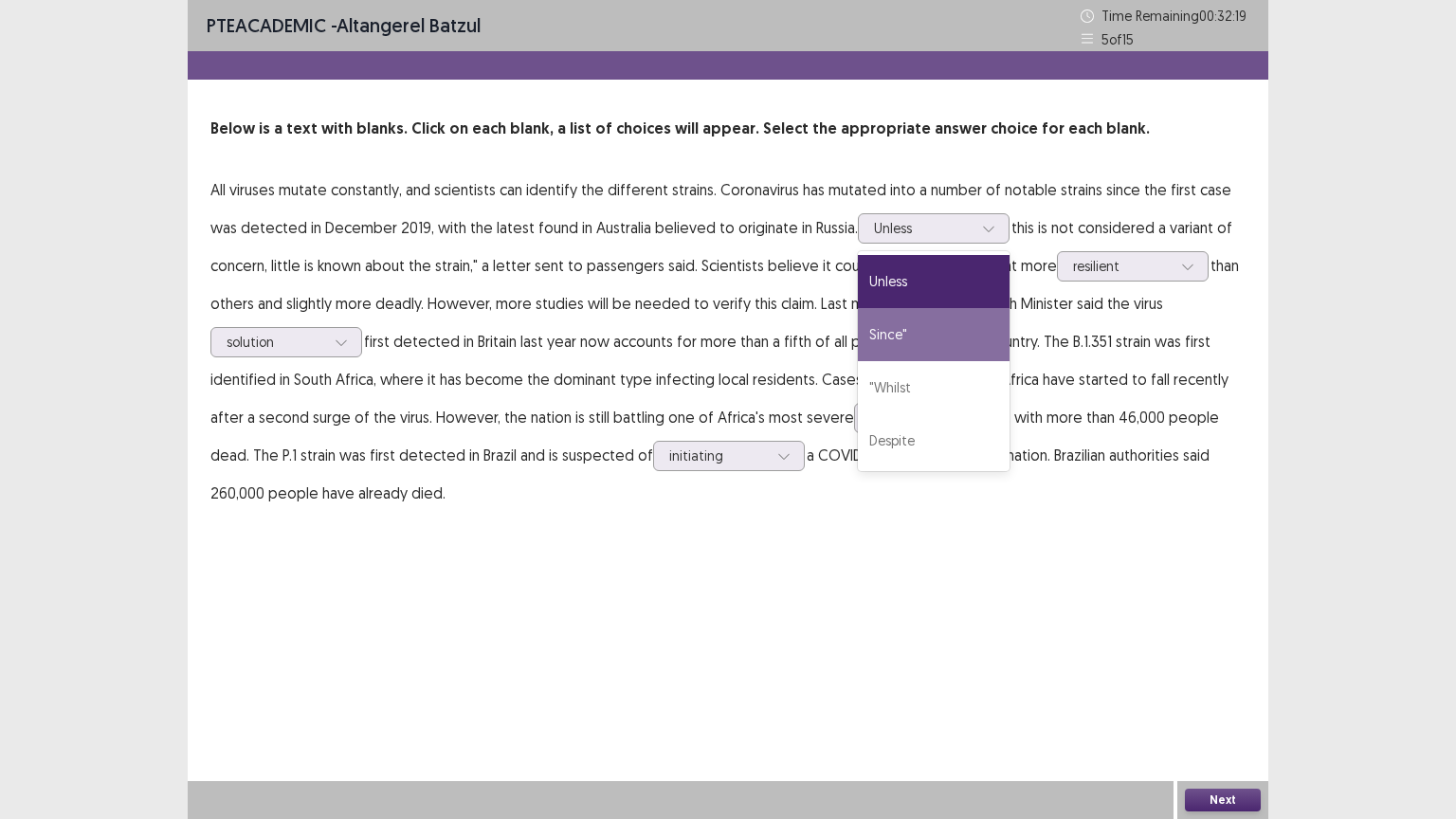 click on "PTE academic - [NAME] Time Remaining 00 : 32 : 19 5 of 15 Below is a text with blanks. Click on each blank, a list of choices will appear. Select the appropriate answer choice for each blank. All viruses mutate constantly, and scientists can identify the different strains. Coronavirus has mutated into a number of notable strains since the first case was detected in December 2019, with the latest found in Australia believed to originate in Russia. 4 results available. Use Up and Down to choose options, press Enter to select the currently focused option, press Escape to exit the menu, press Tab to select the option and exit the menu. Unless Unless Since" "Whilst Despite this is not considered a variant of concern, little is known about the strain," a letter sent to passengers said. Scientists believe it could be up to 70 per cent more resilient solution protests , with more than 46,000 people dead.
The P.1 strain was first detected in Brazil and is suspected of initiating Next" at bounding box center [728, 410] 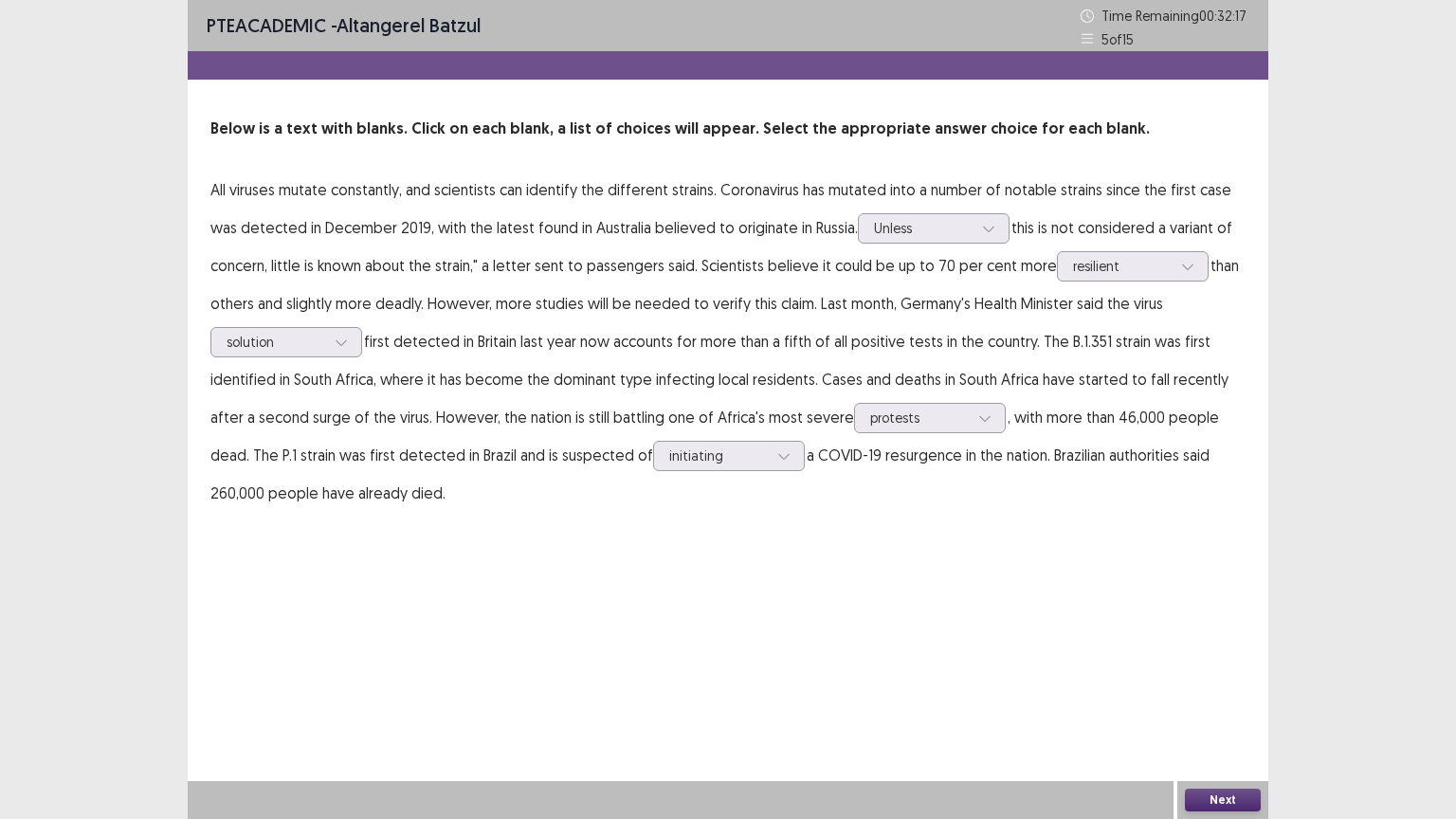 click on "Next" at bounding box center (1223, 800) 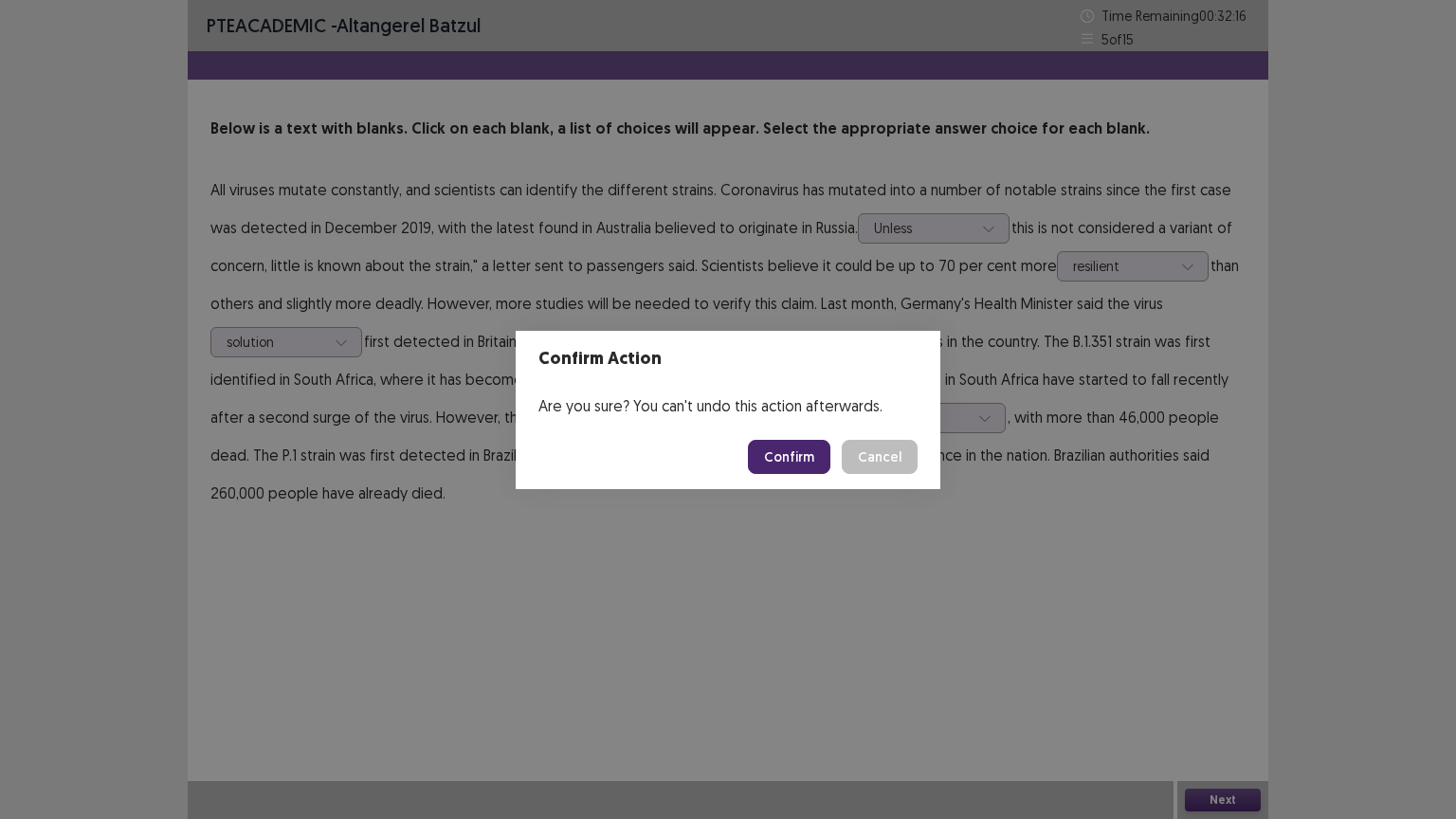 click on "Confirm" at bounding box center [789, 457] 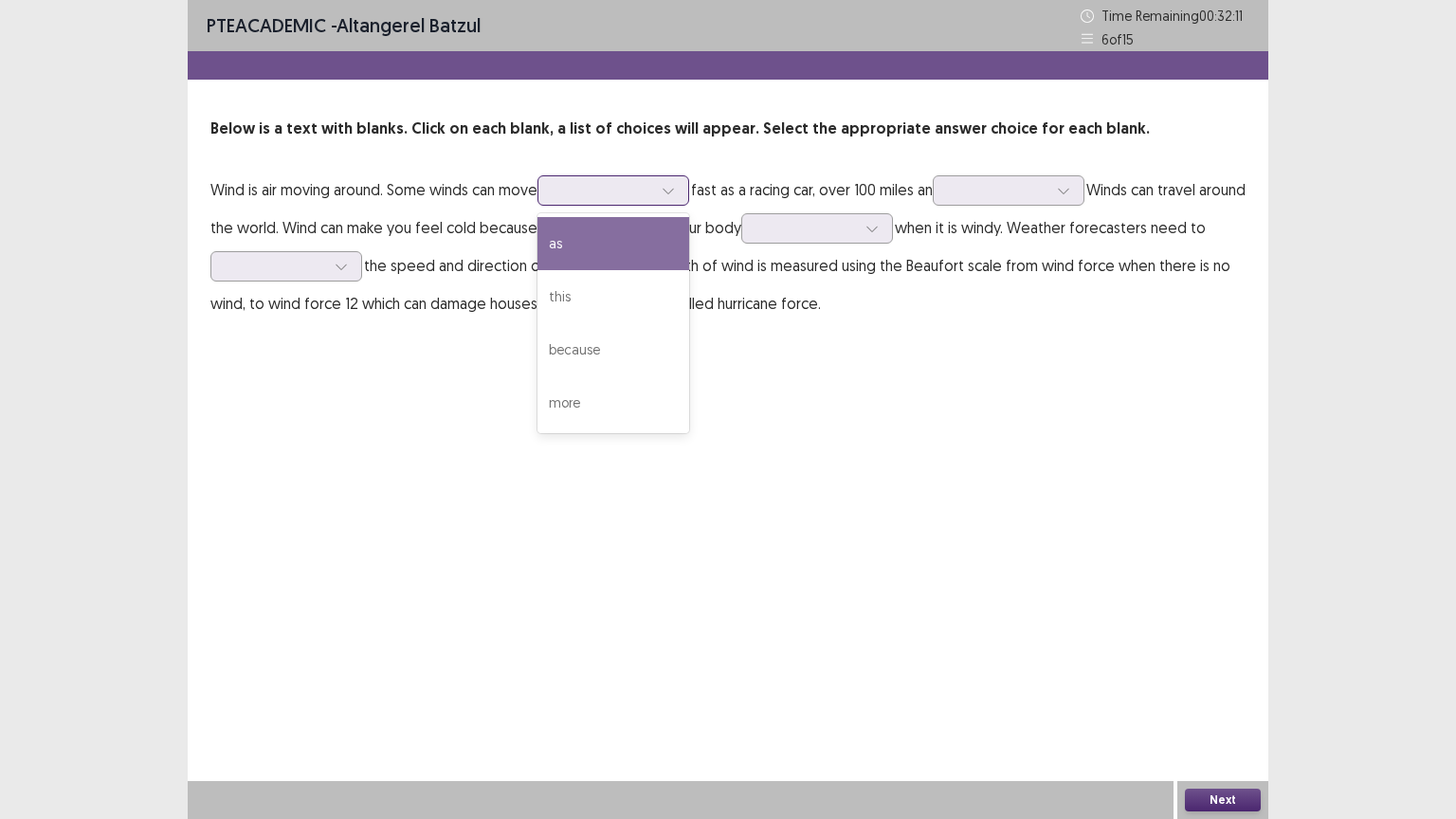 click at bounding box center (613, 191) 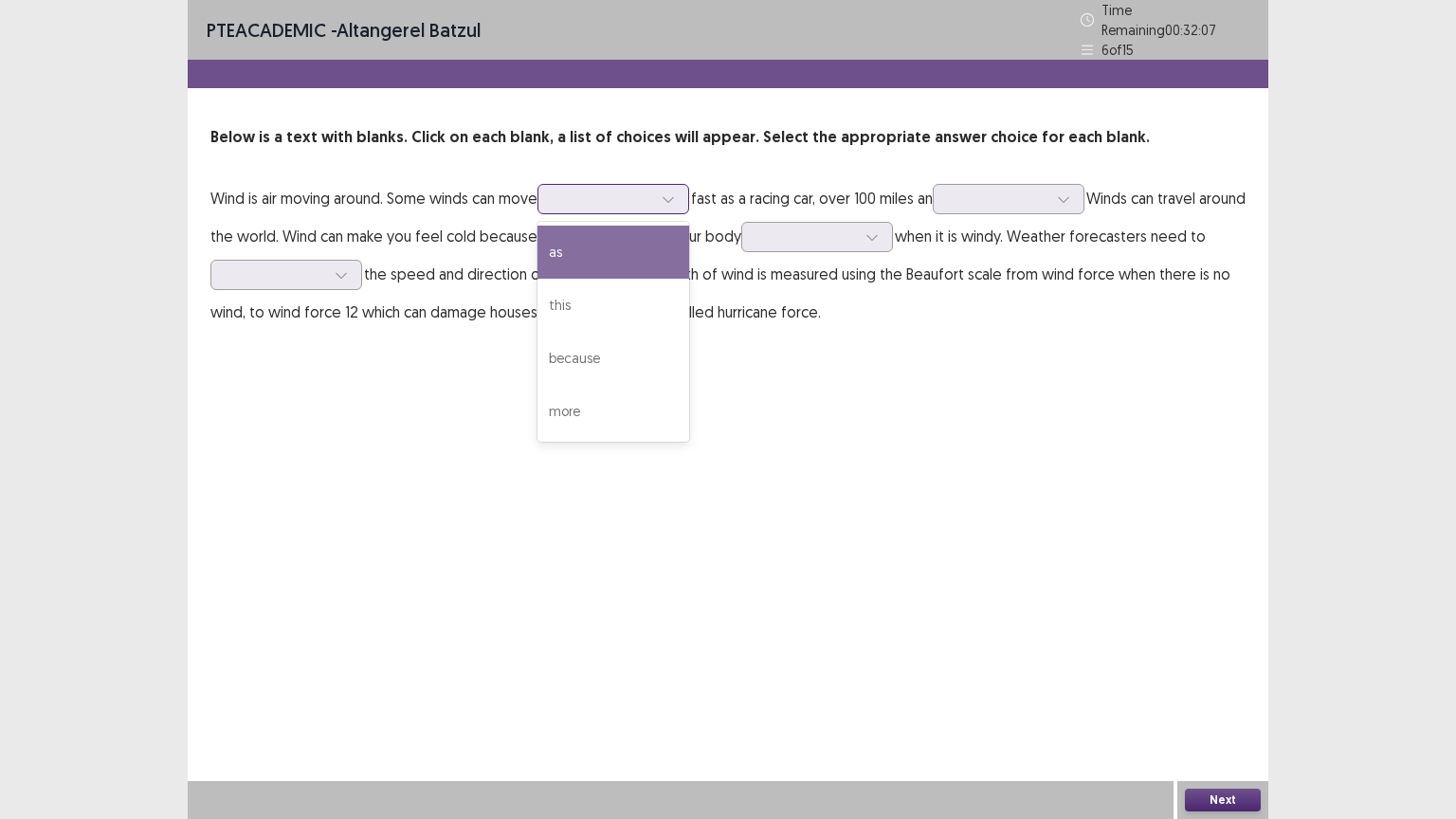 click on "as" at bounding box center (613, 252) 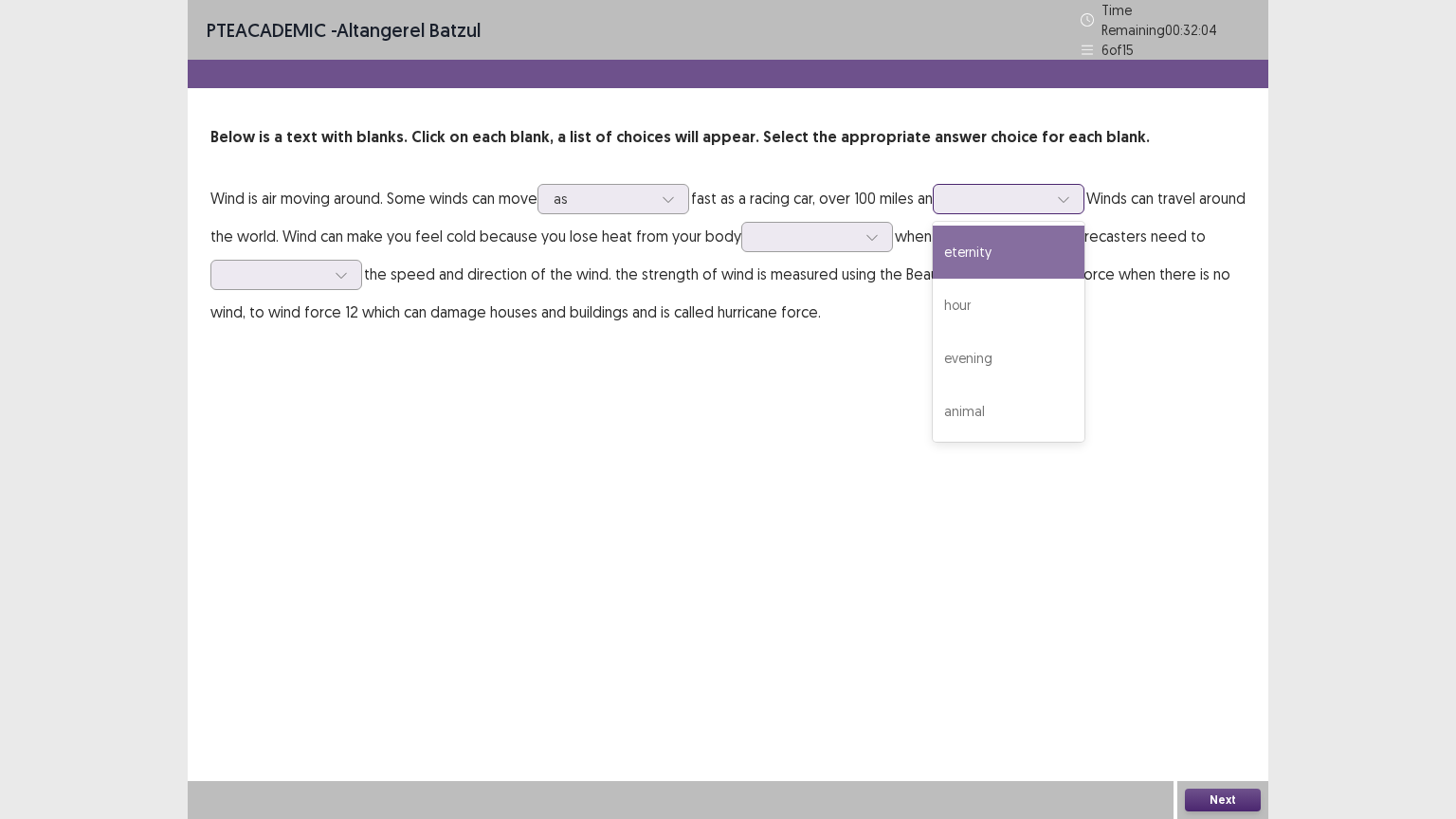 click at bounding box center [998, 198] 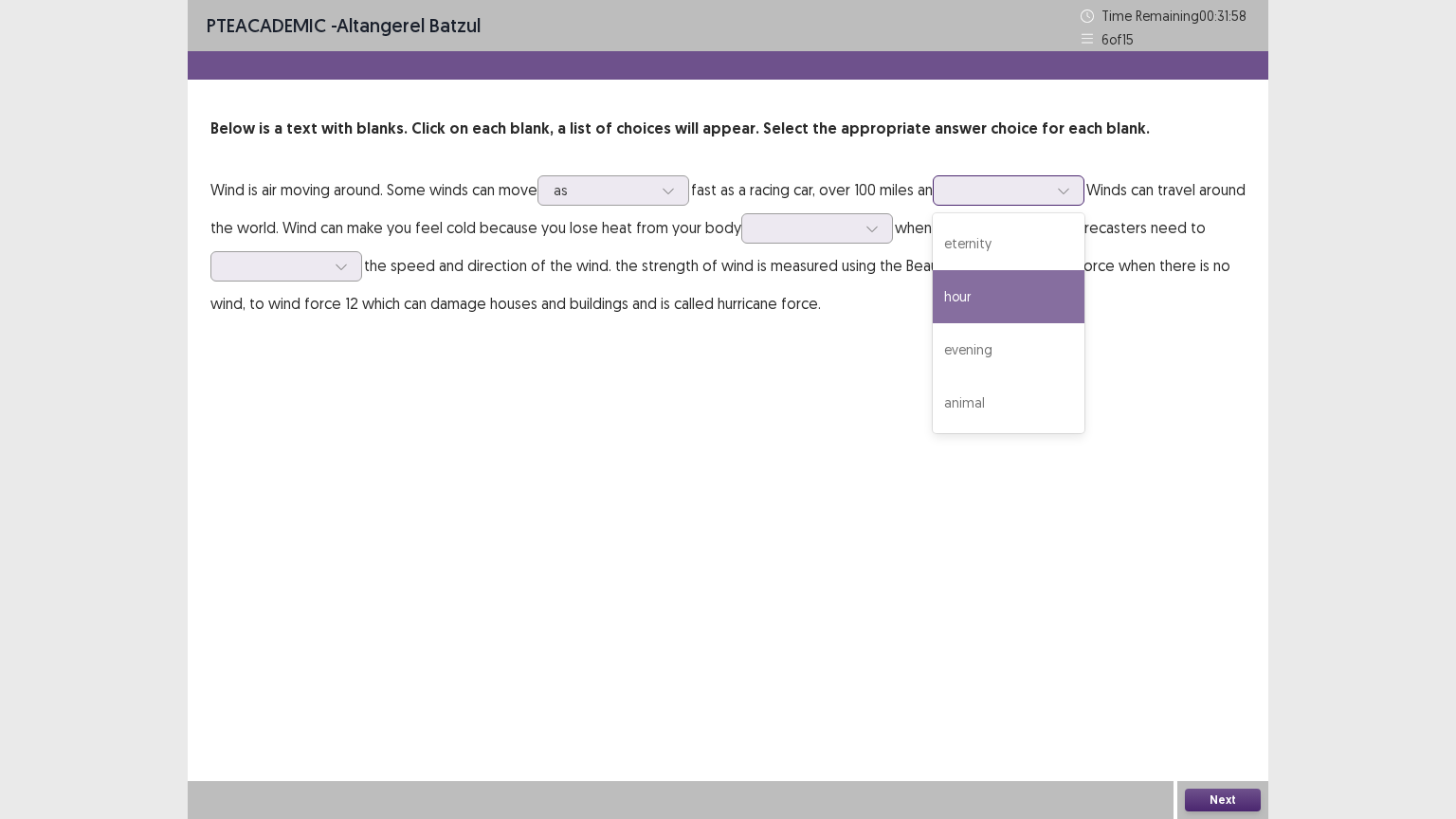 click on "hour" at bounding box center (1009, 297) 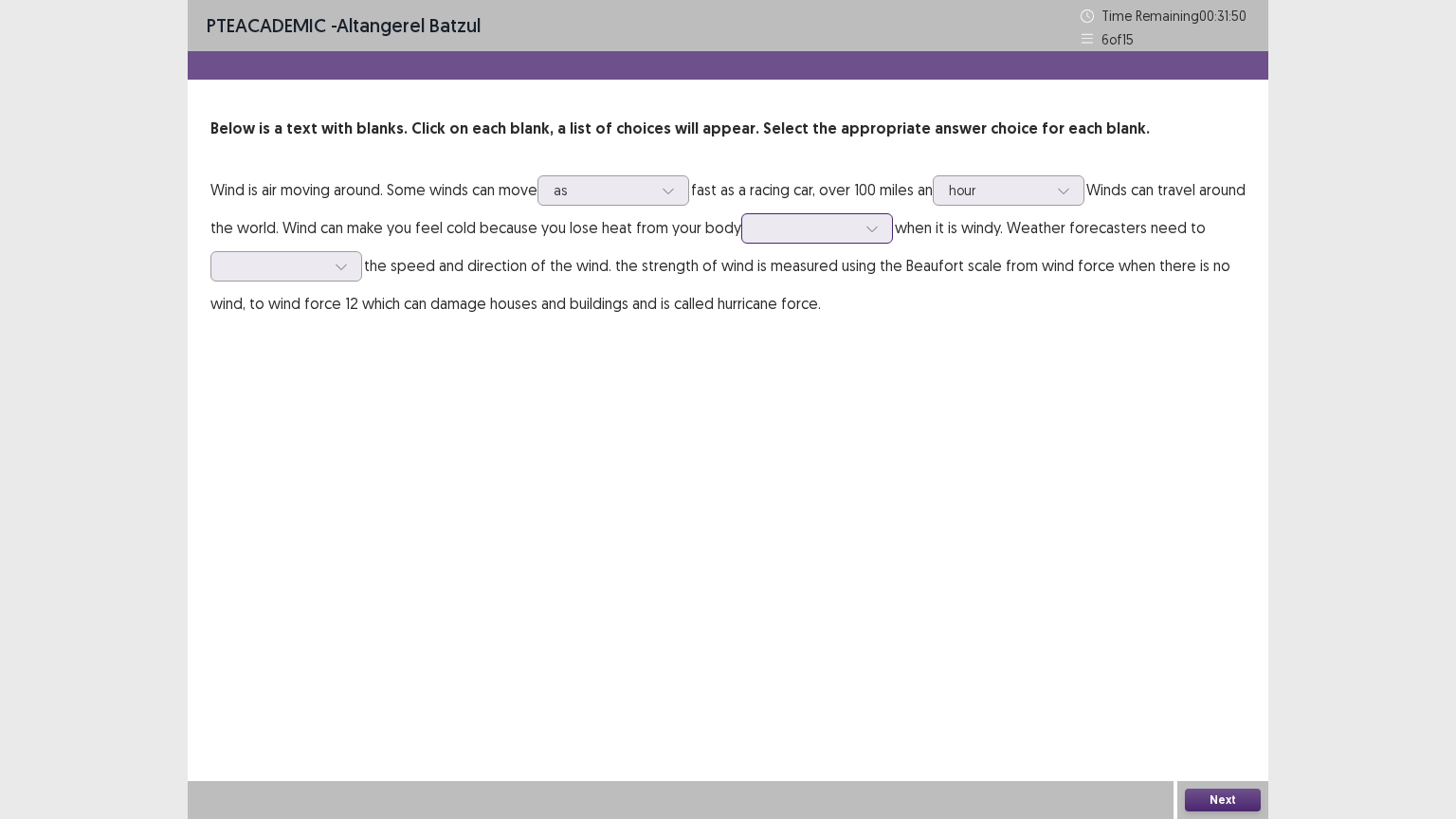click at bounding box center (807, 228) 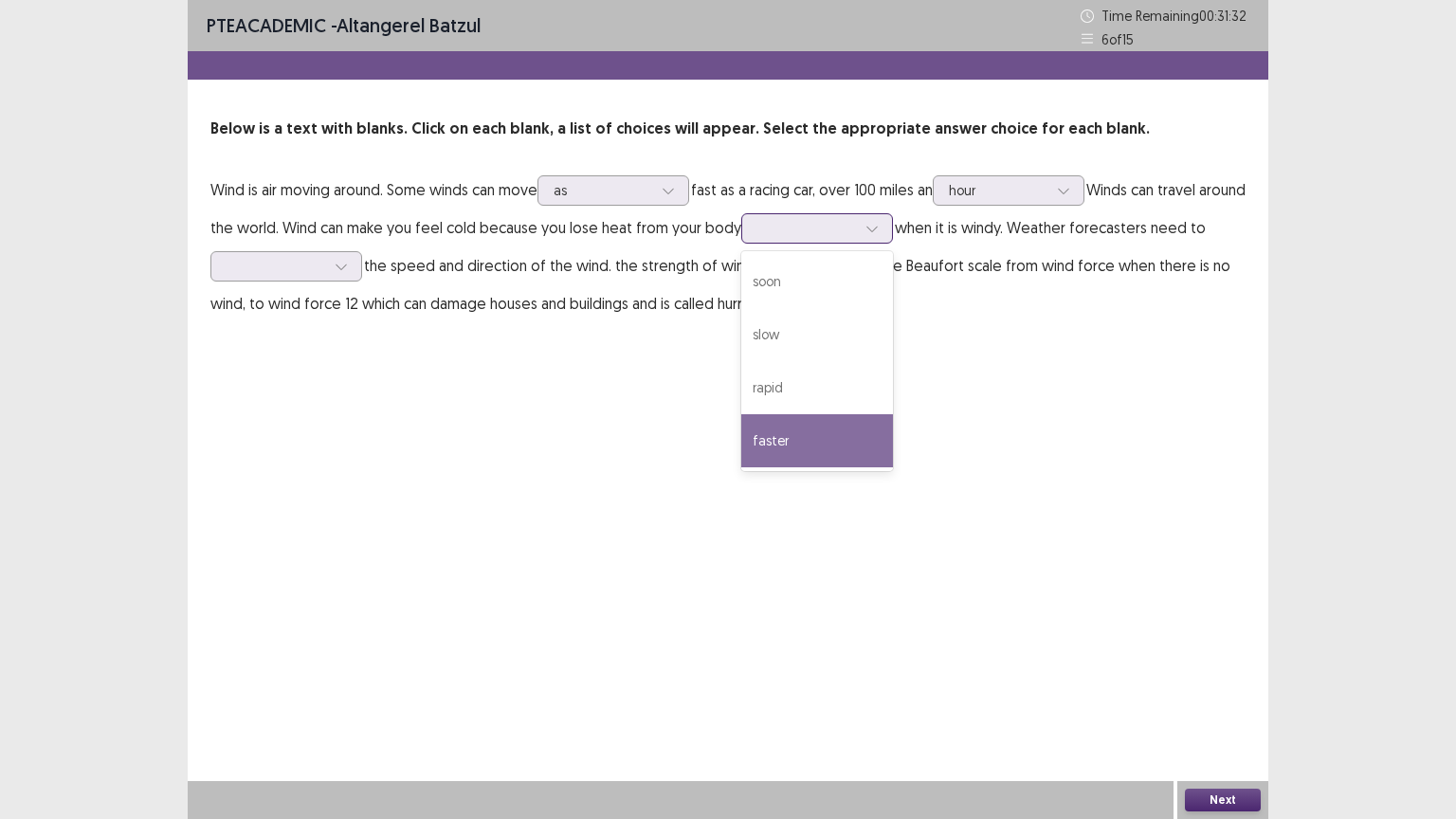 click on "faster" at bounding box center [817, 441] 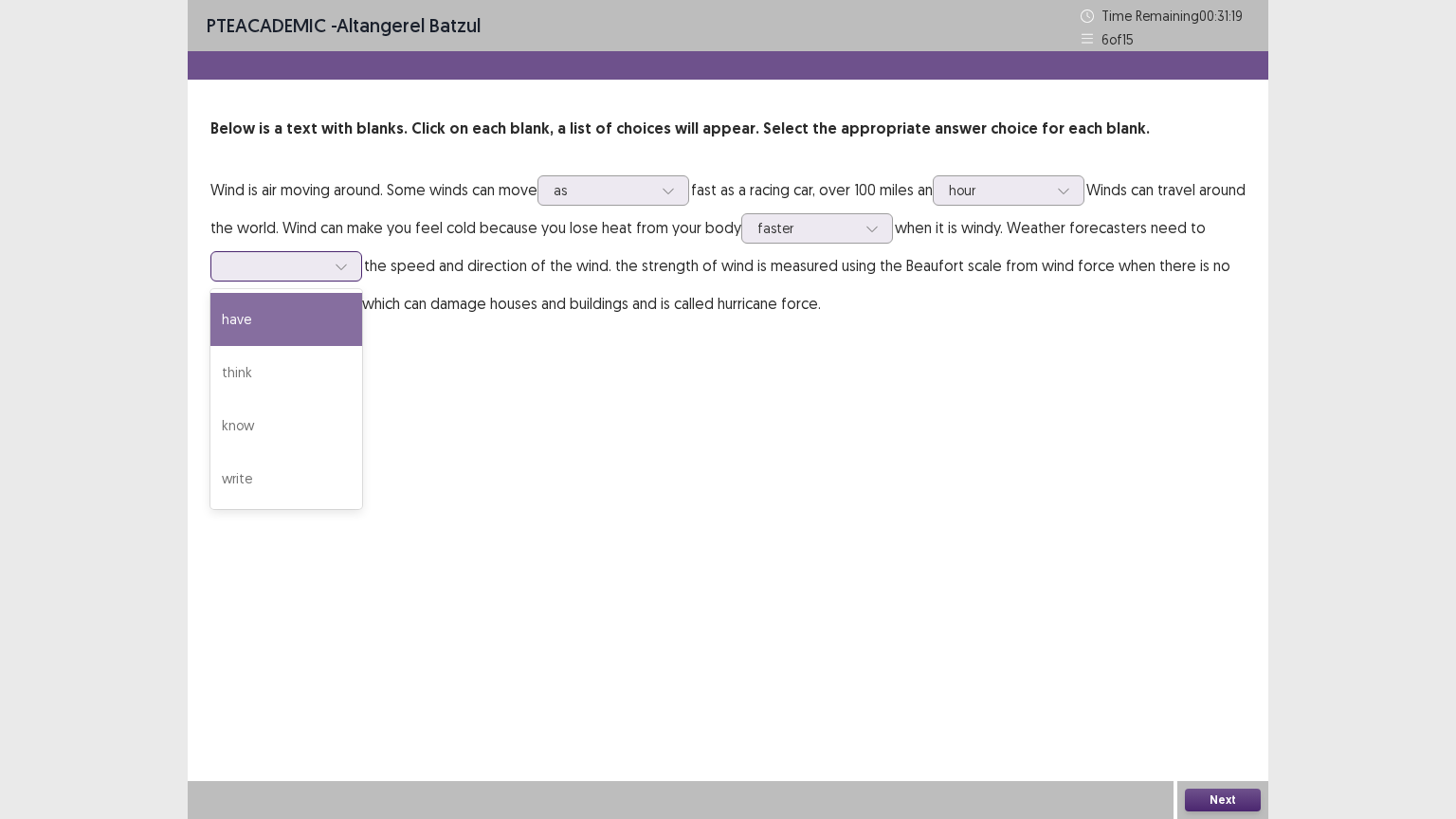 click at bounding box center (276, 265) 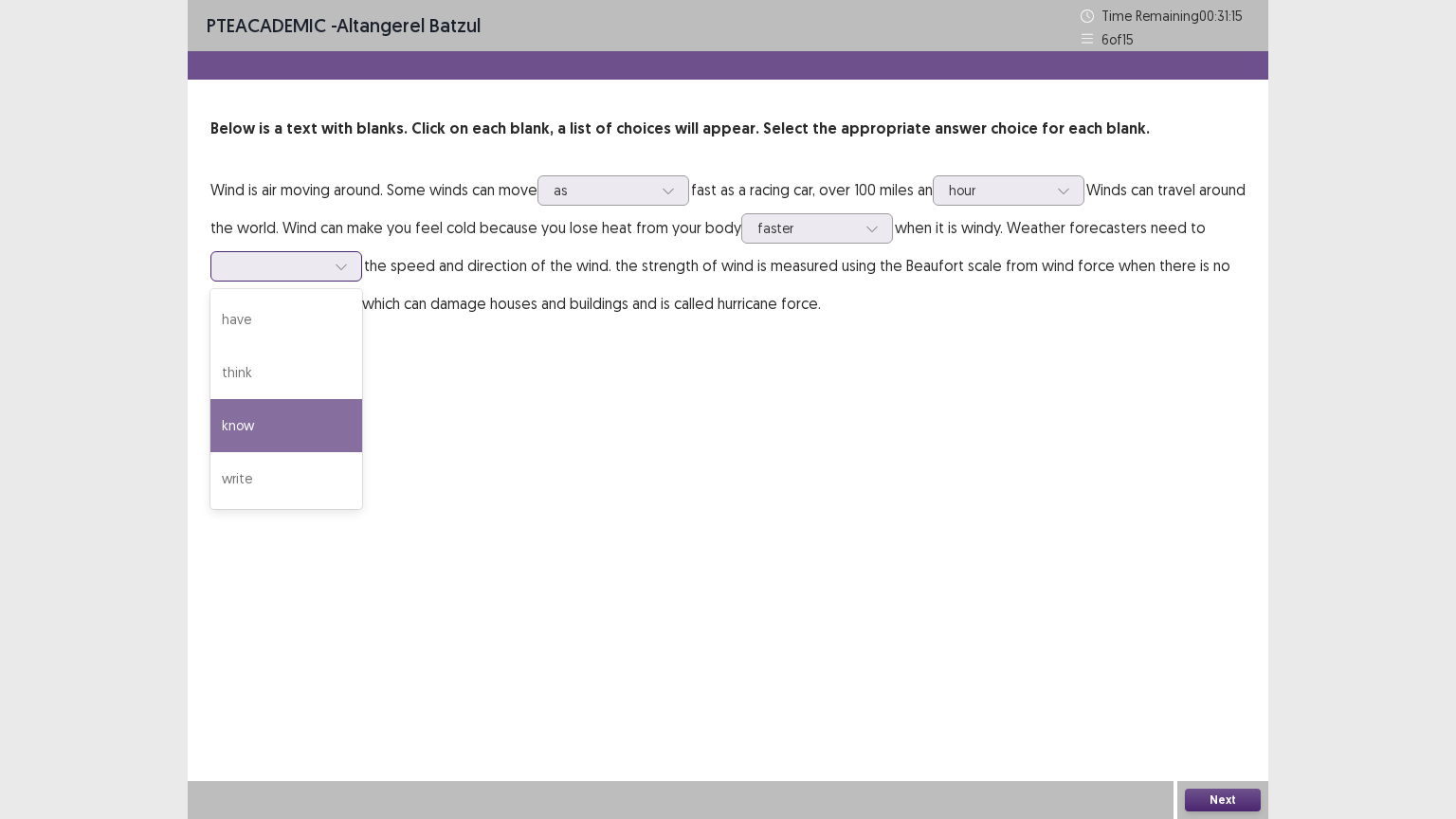 click on "know" at bounding box center (286, 426) 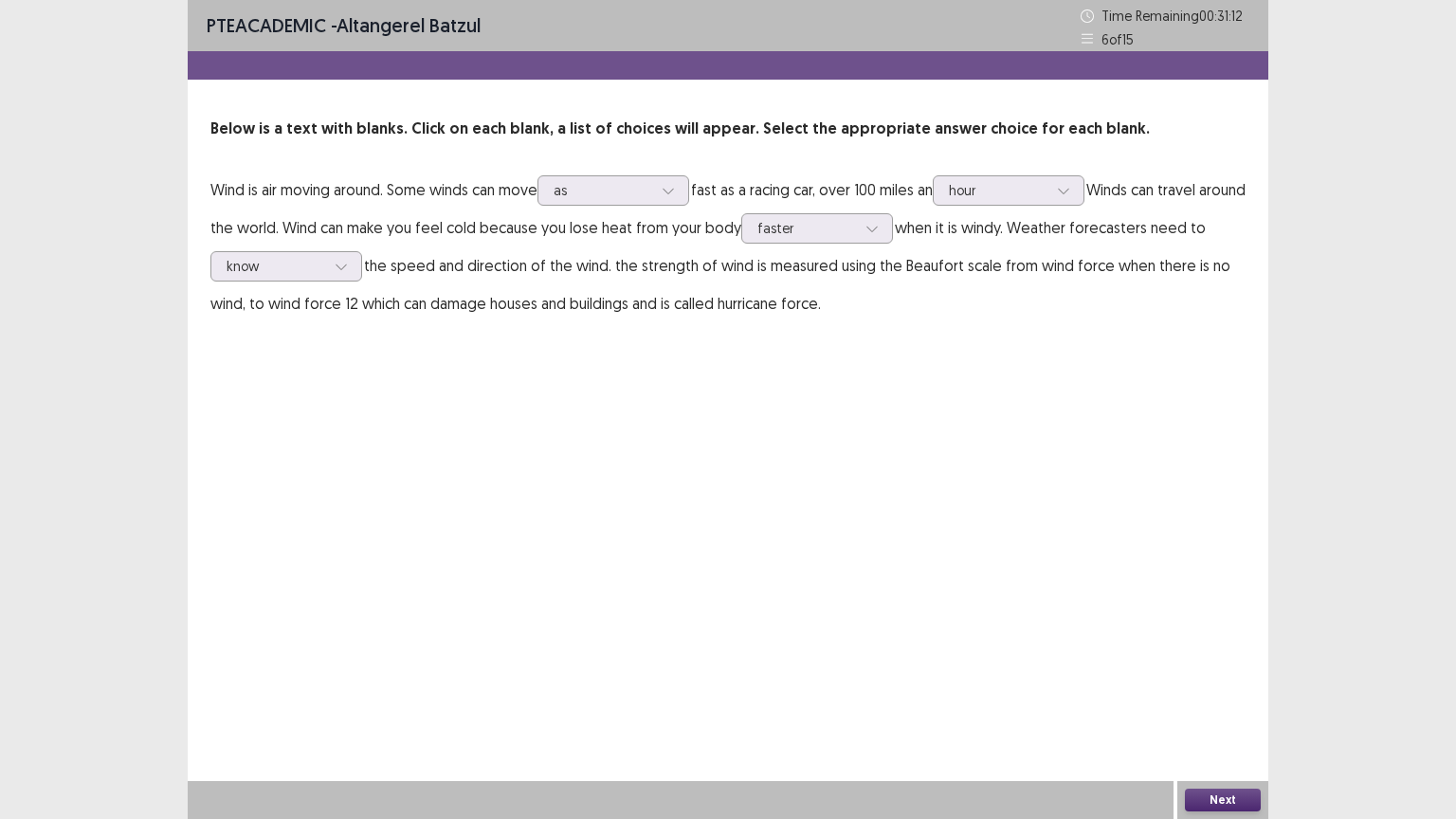click on "Next" at bounding box center (1223, 800) 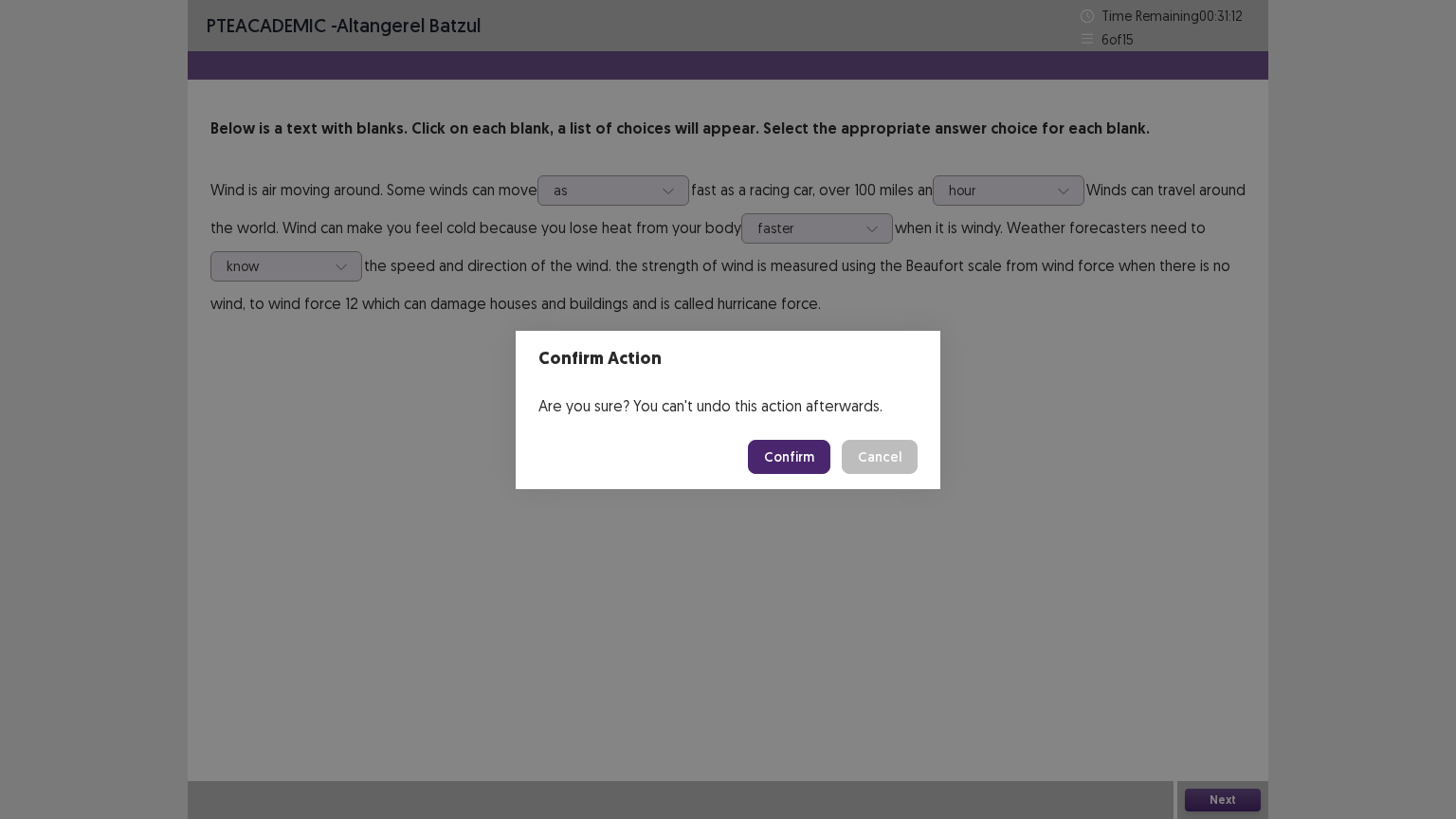click on "Confirm" at bounding box center (789, 457) 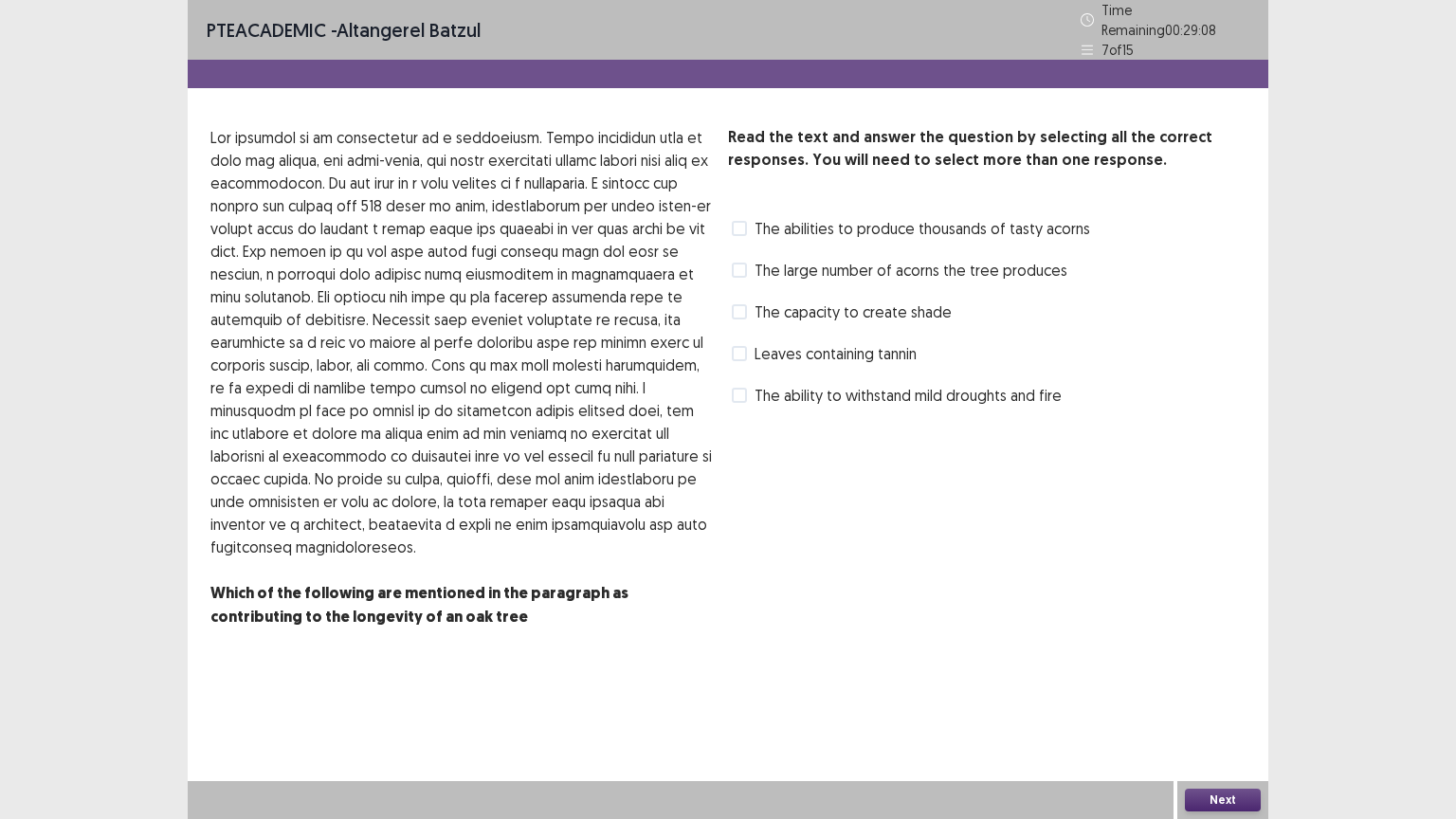 drag, startPoint x: 493, startPoint y: 246, endPoint x: 564, endPoint y: 262, distance: 72.780492 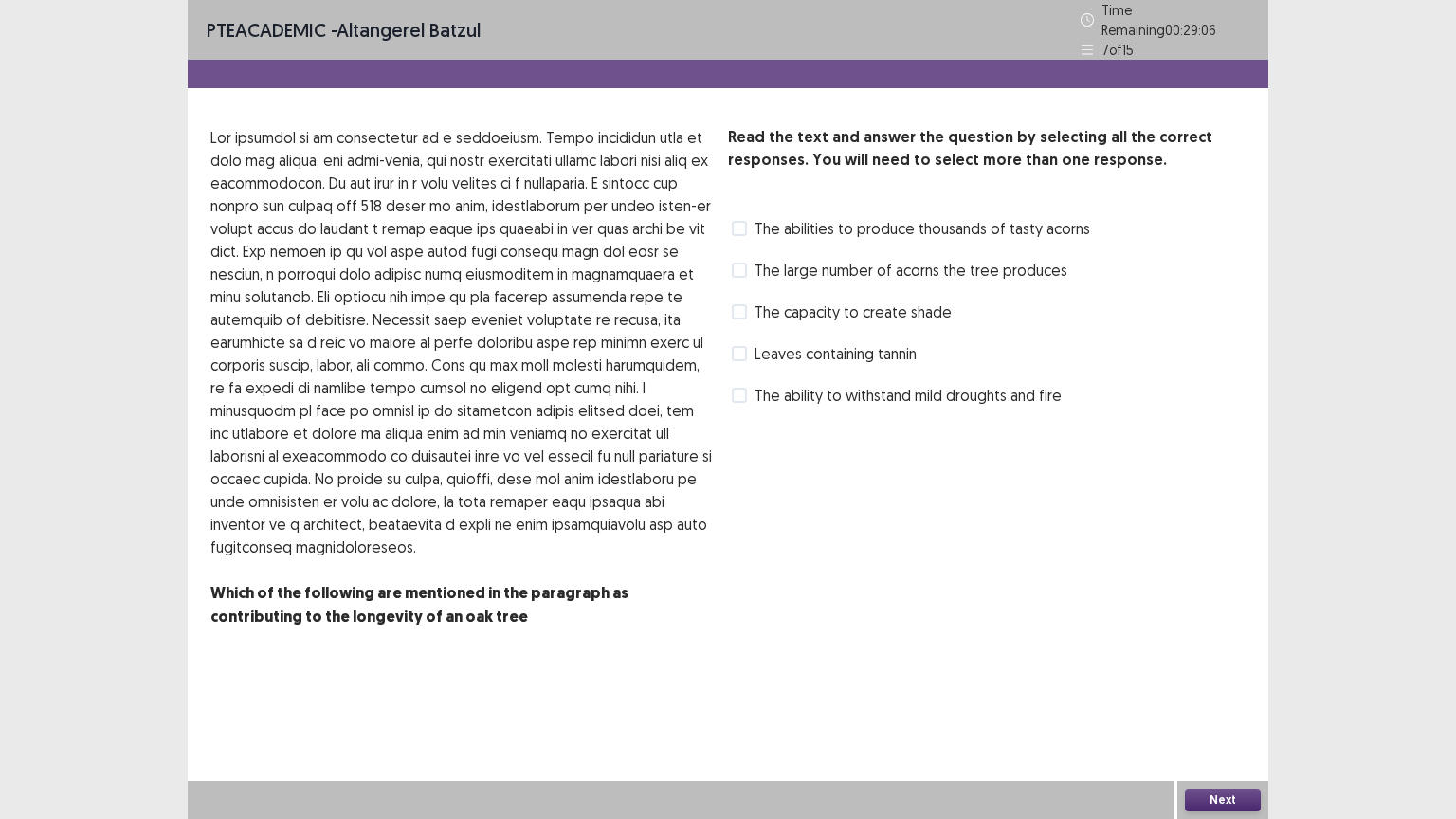 drag, startPoint x: 472, startPoint y: 223, endPoint x: 460, endPoint y: 216, distance: 13.892444 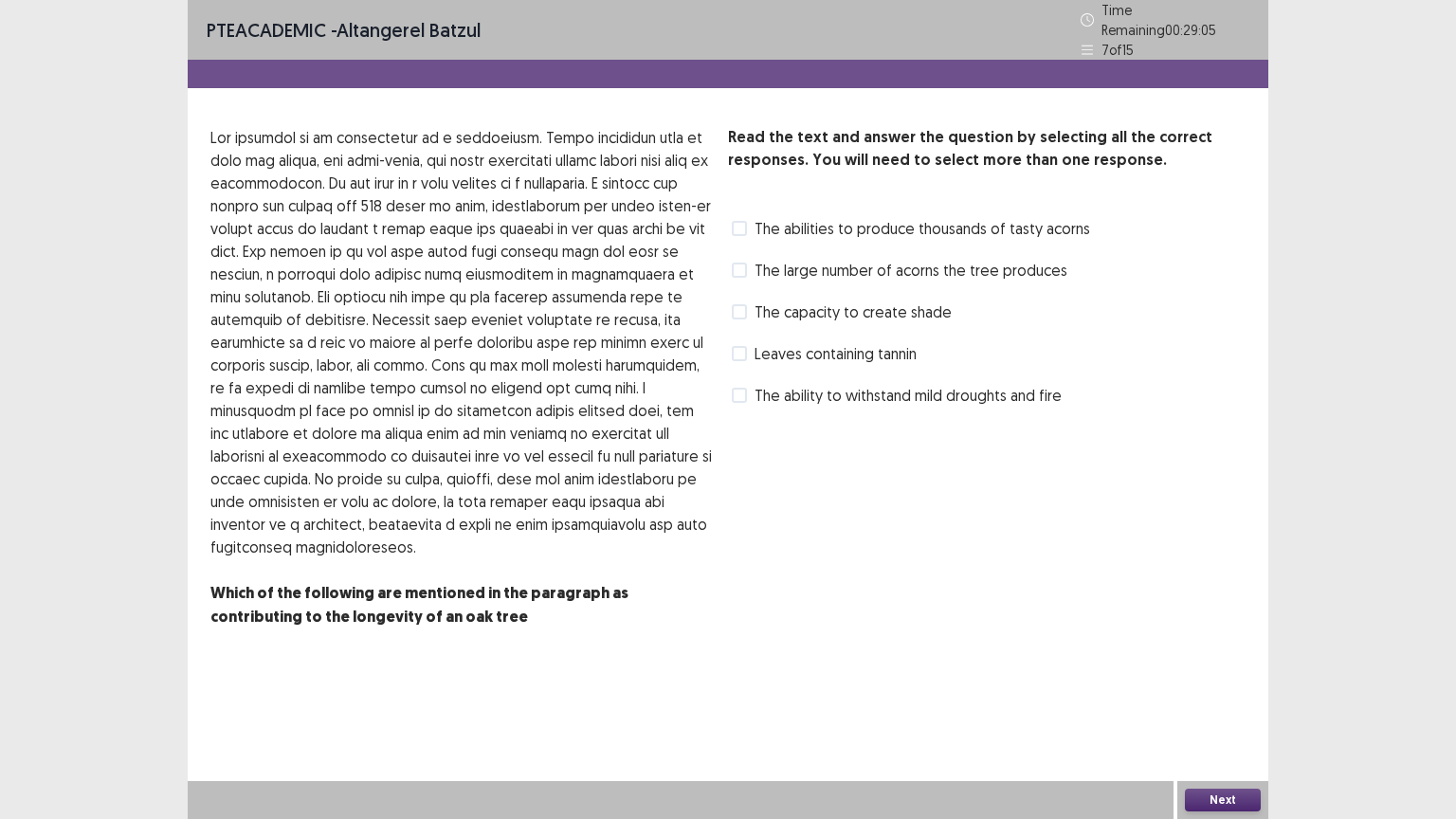 drag, startPoint x: 482, startPoint y: 216, endPoint x: 516, endPoint y: 225, distance: 35.171011 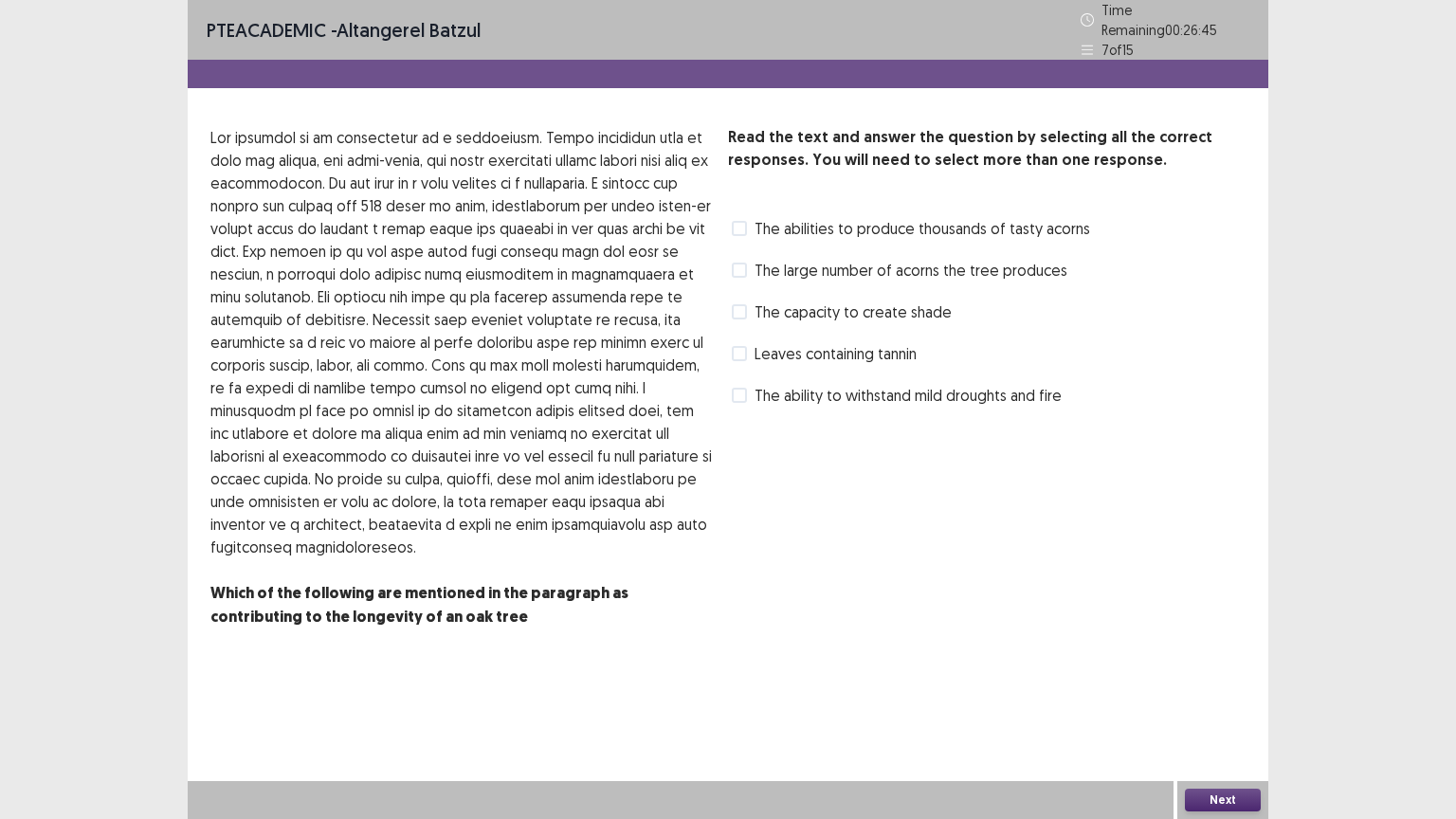 click at bounding box center (739, 395) 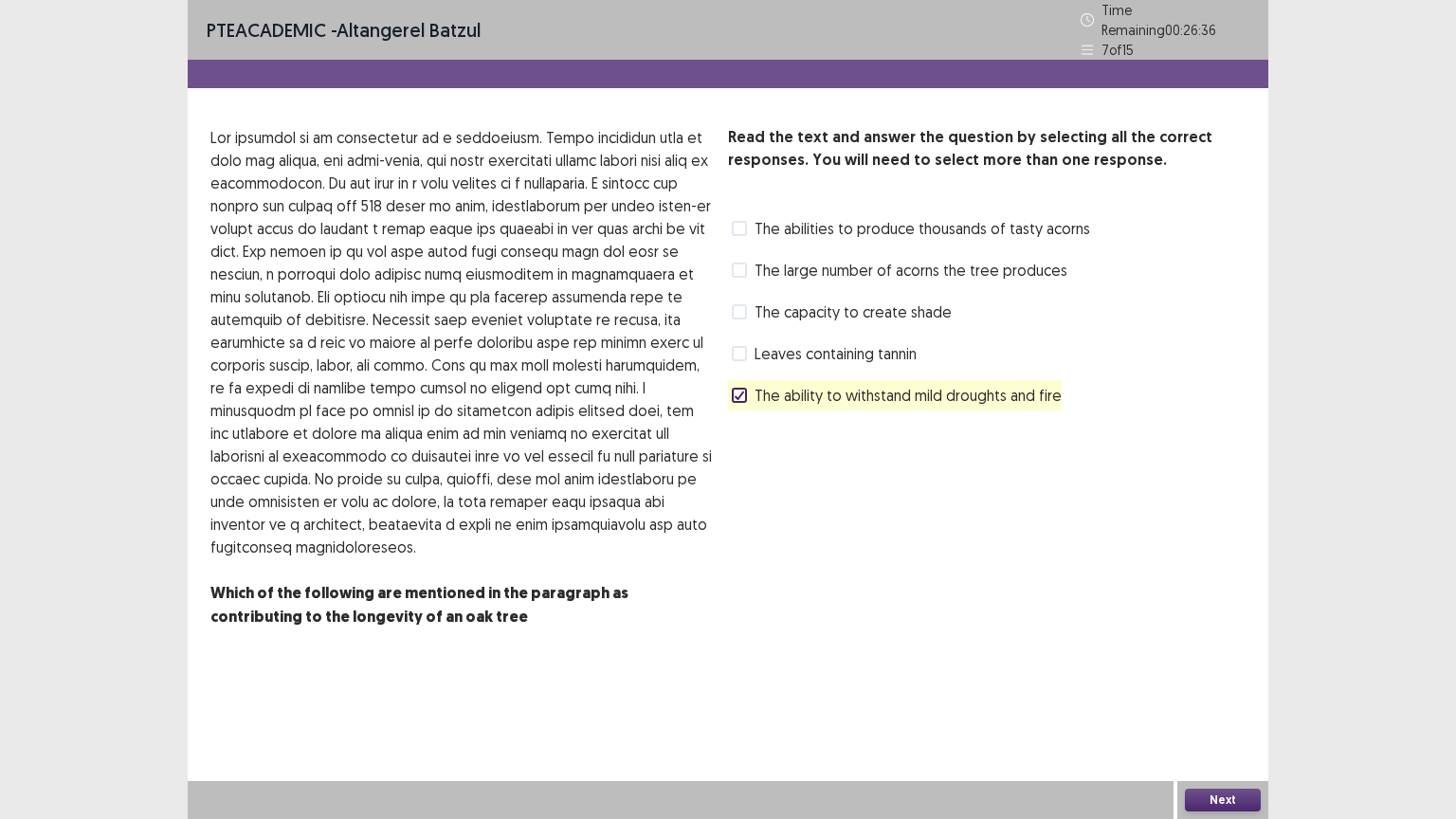 click at bounding box center (739, 354) 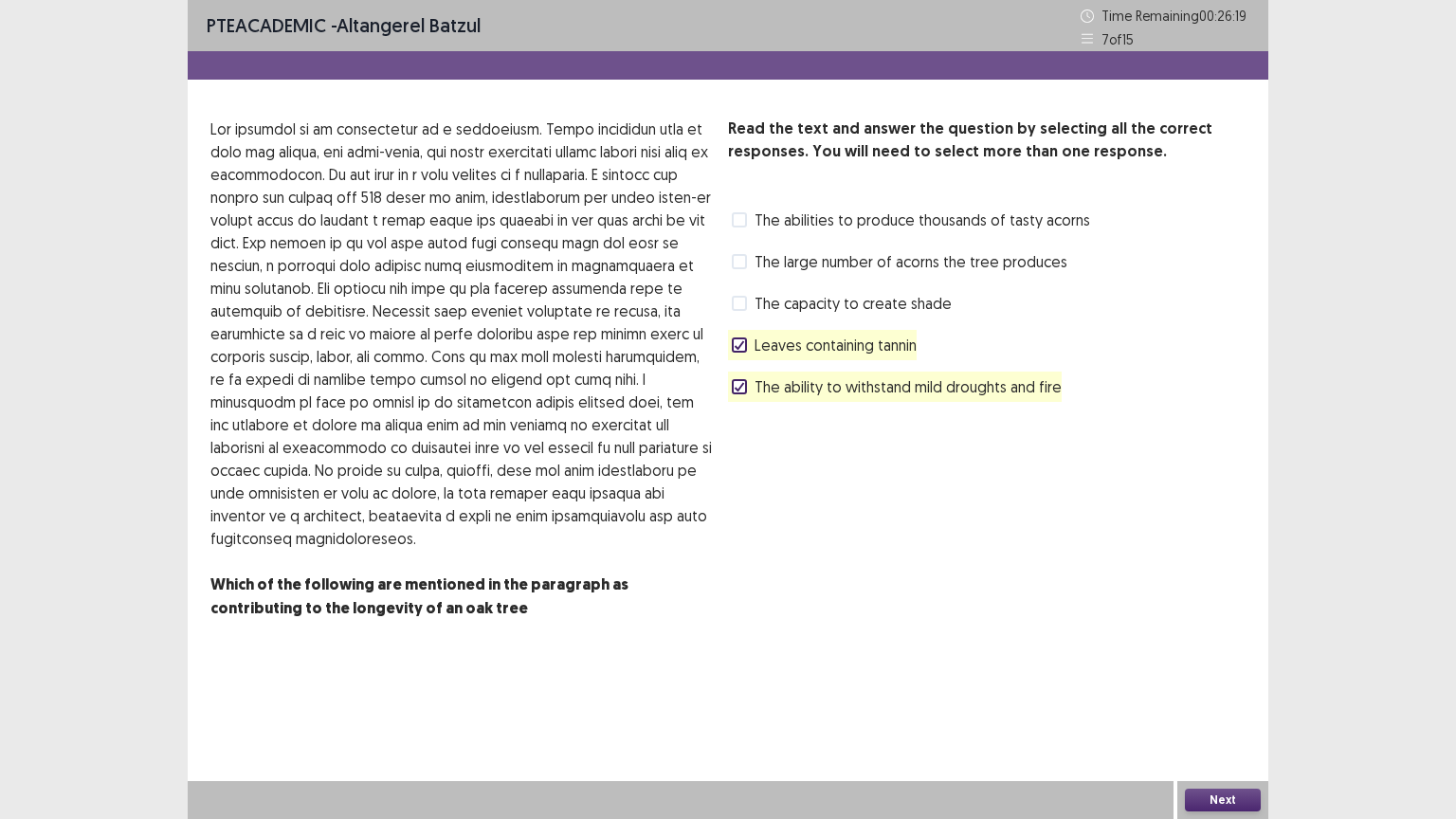 click on "Next" at bounding box center [1223, 800] 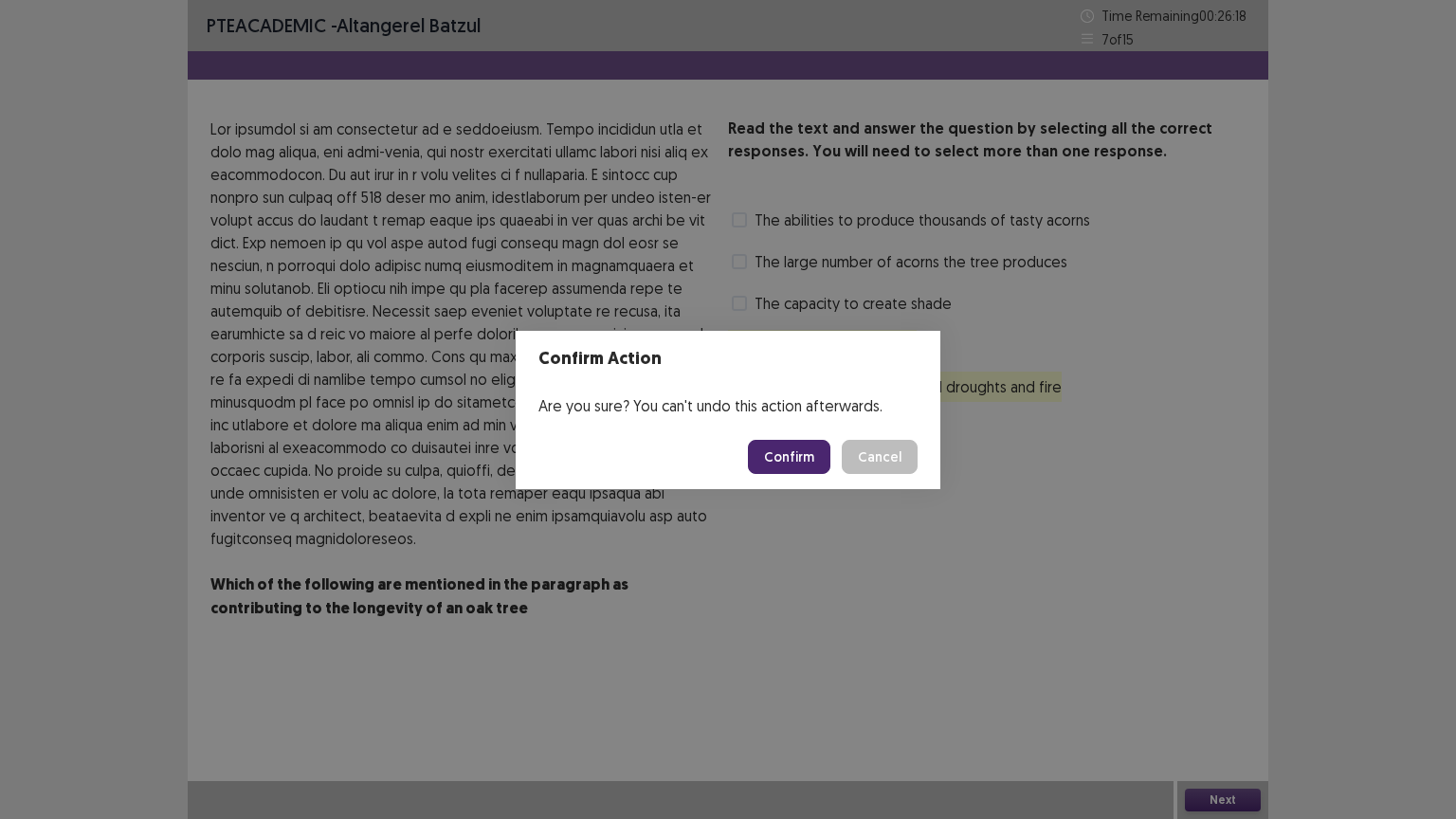 click on "Confirm" at bounding box center [789, 457] 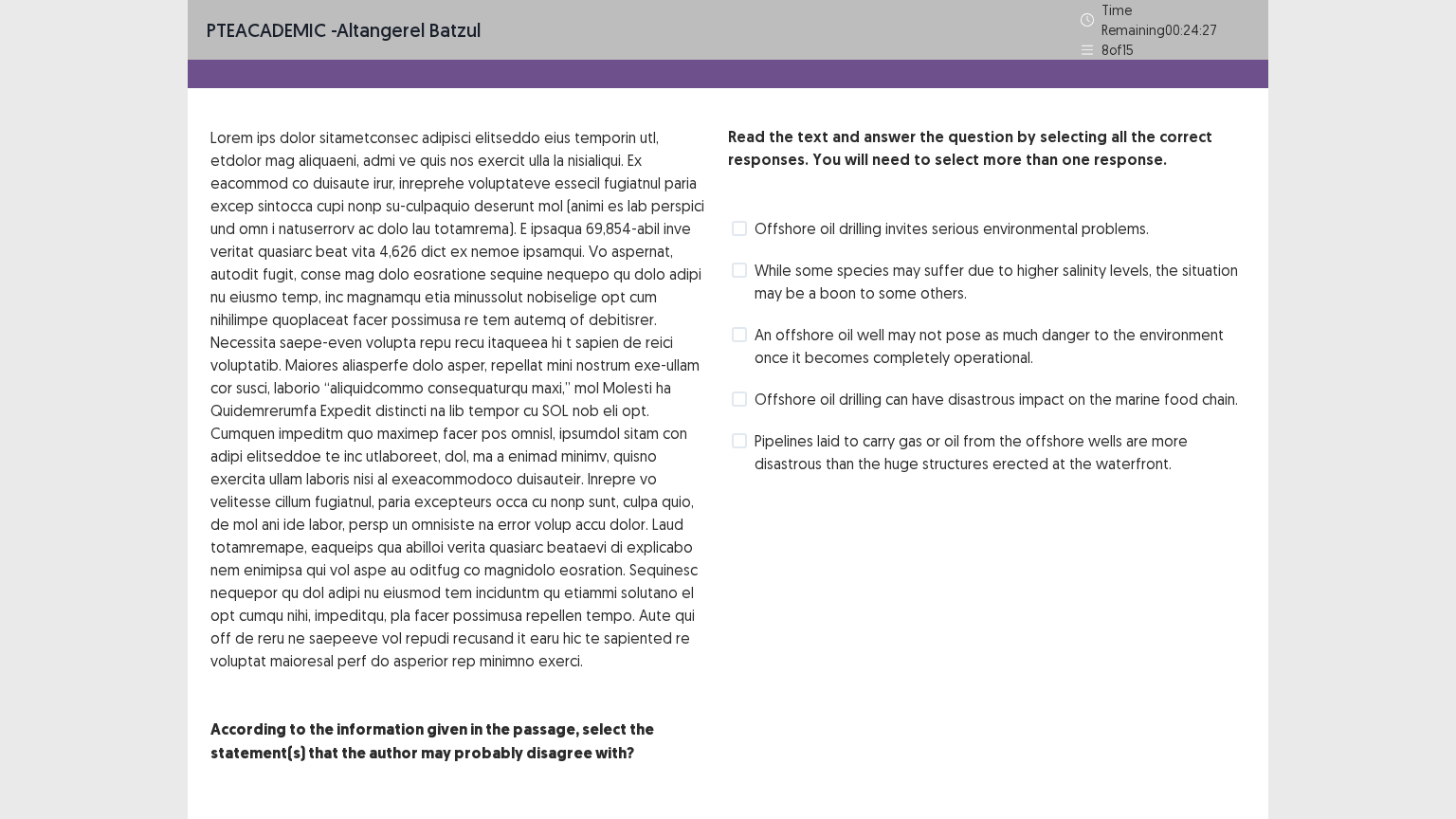click at bounding box center [739, 441] 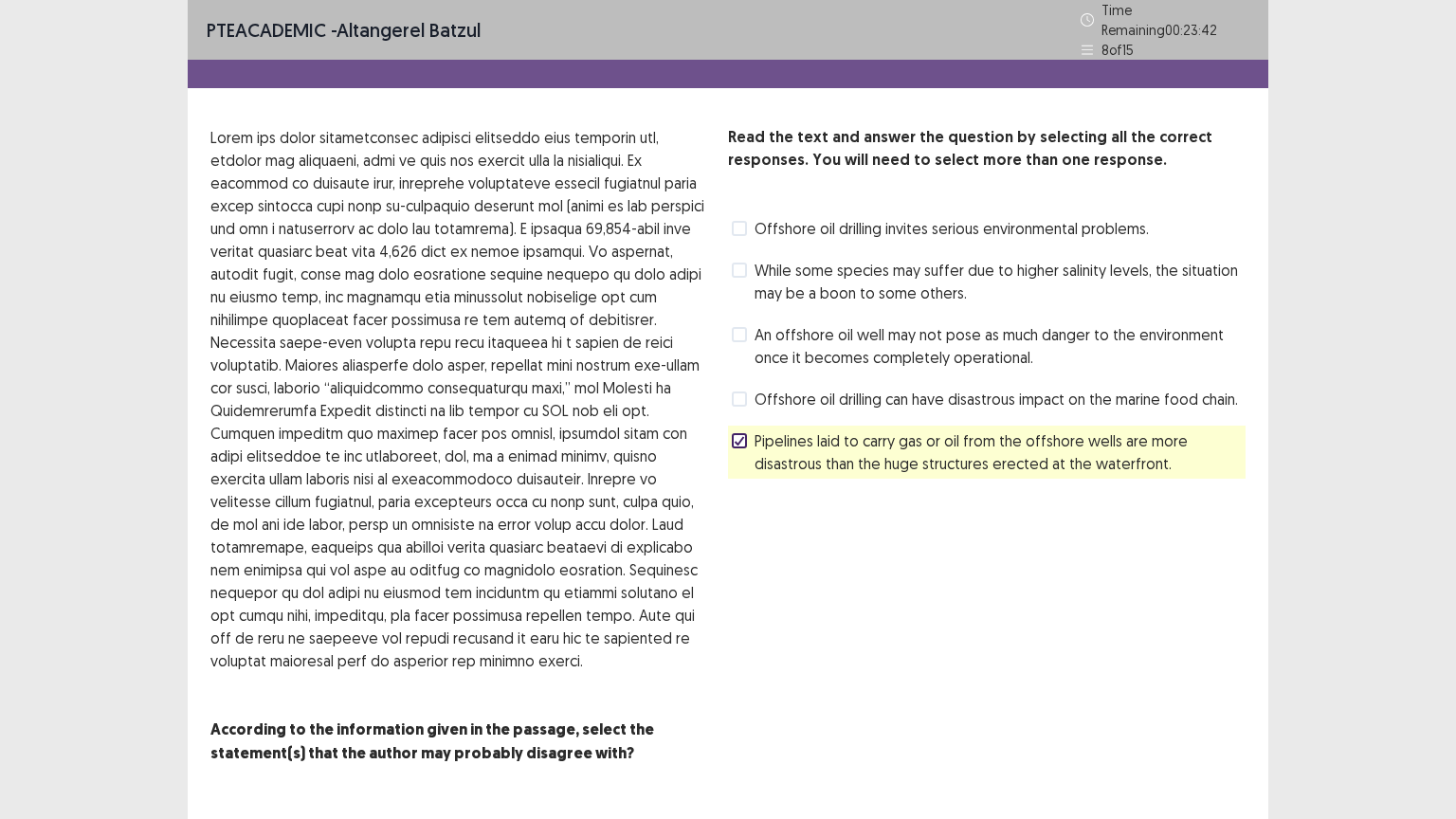 click at bounding box center (739, 270) 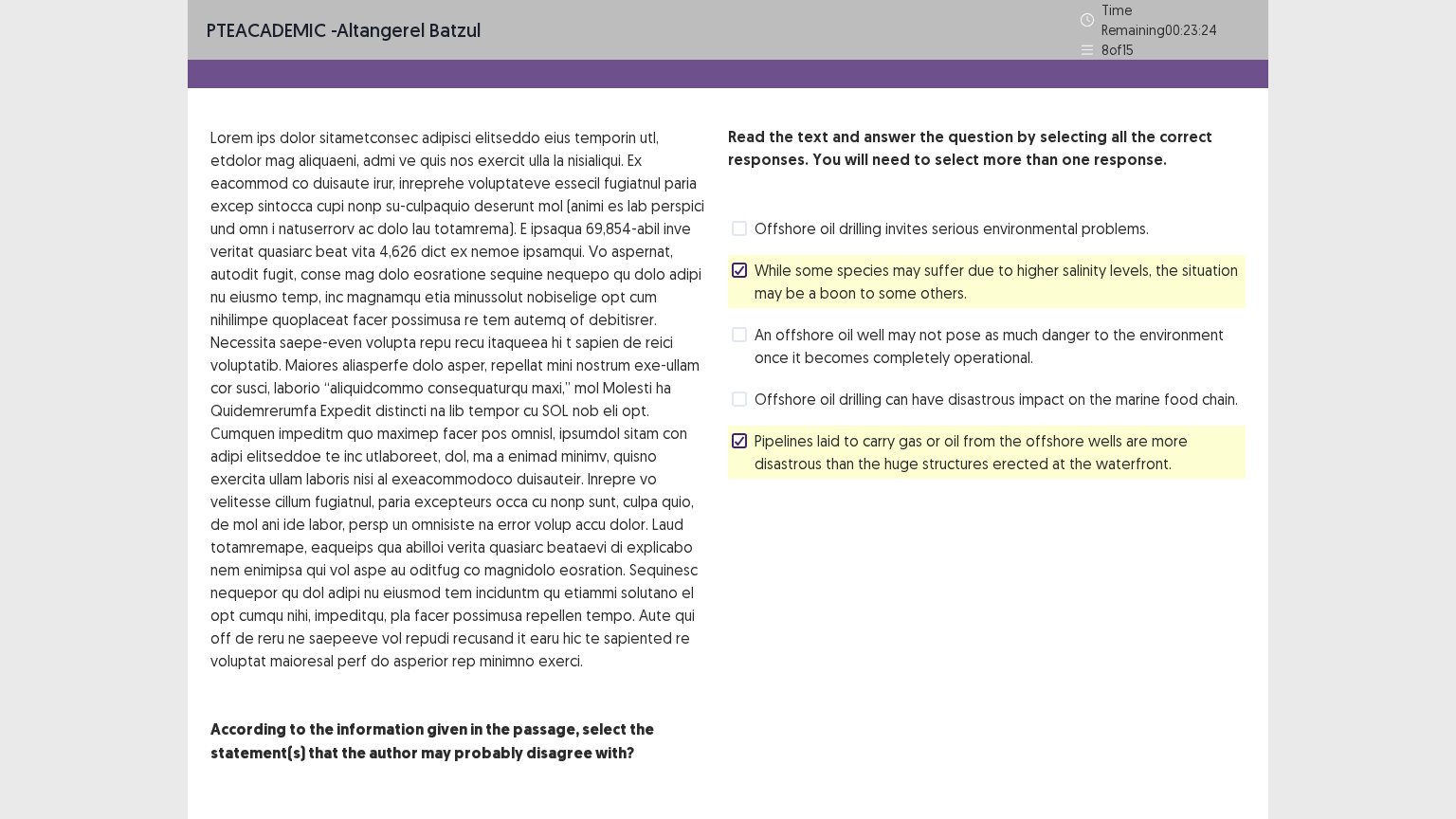 click at bounding box center [739, 228] 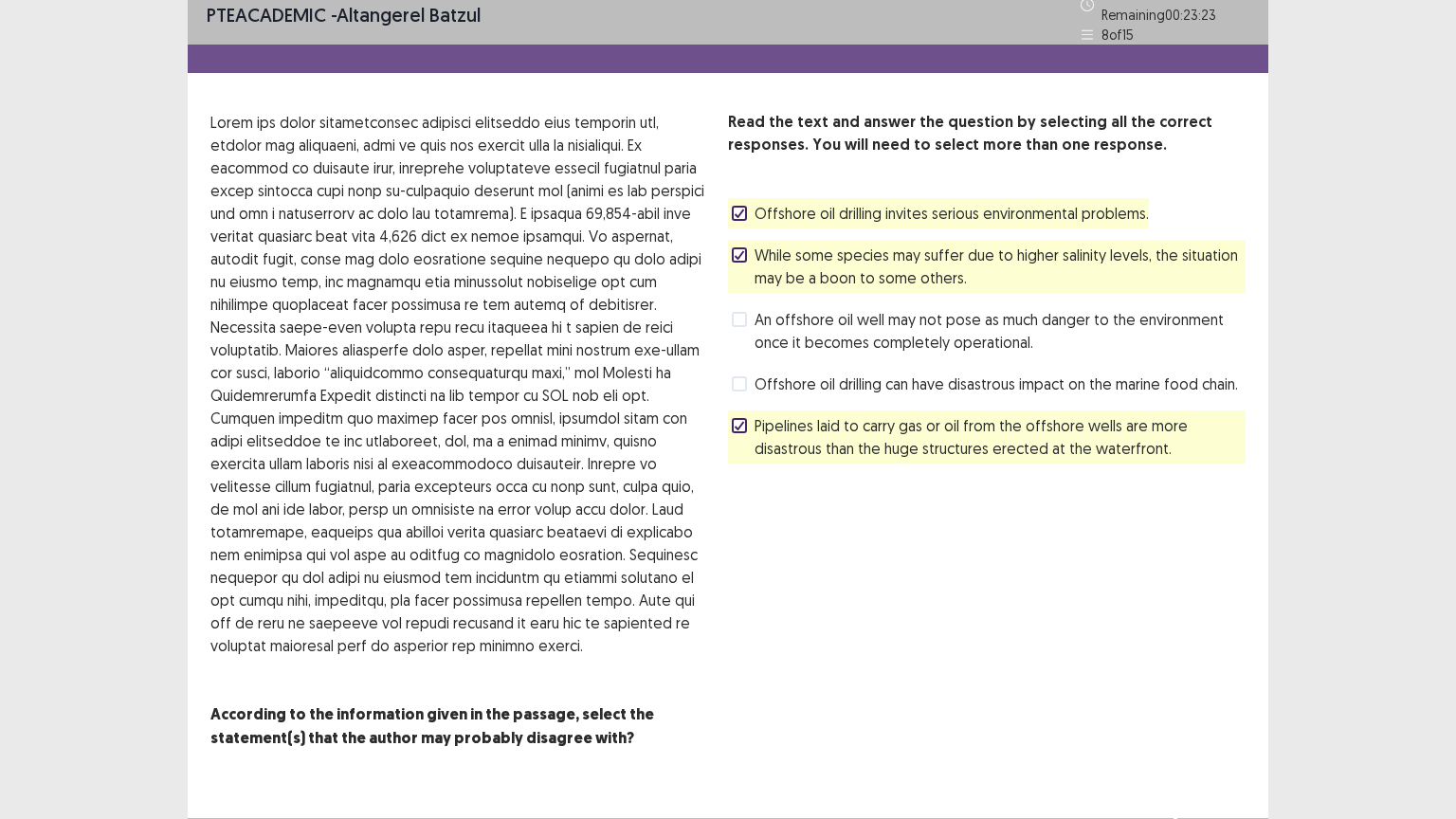 scroll, scrollTop: 19, scrollLeft: 0, axis: vertical 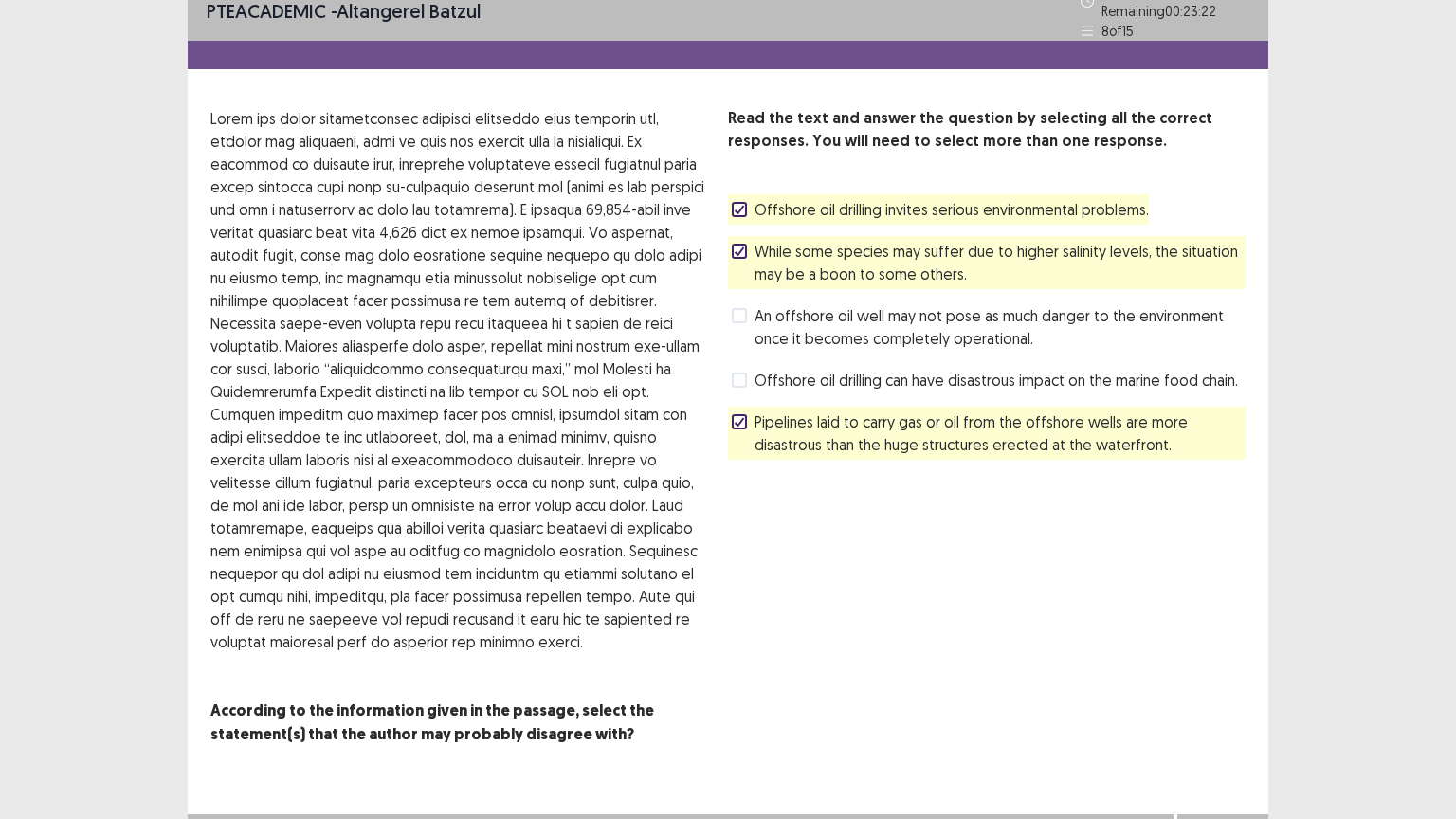 click on "Next" at bounding box center [1223, 833] 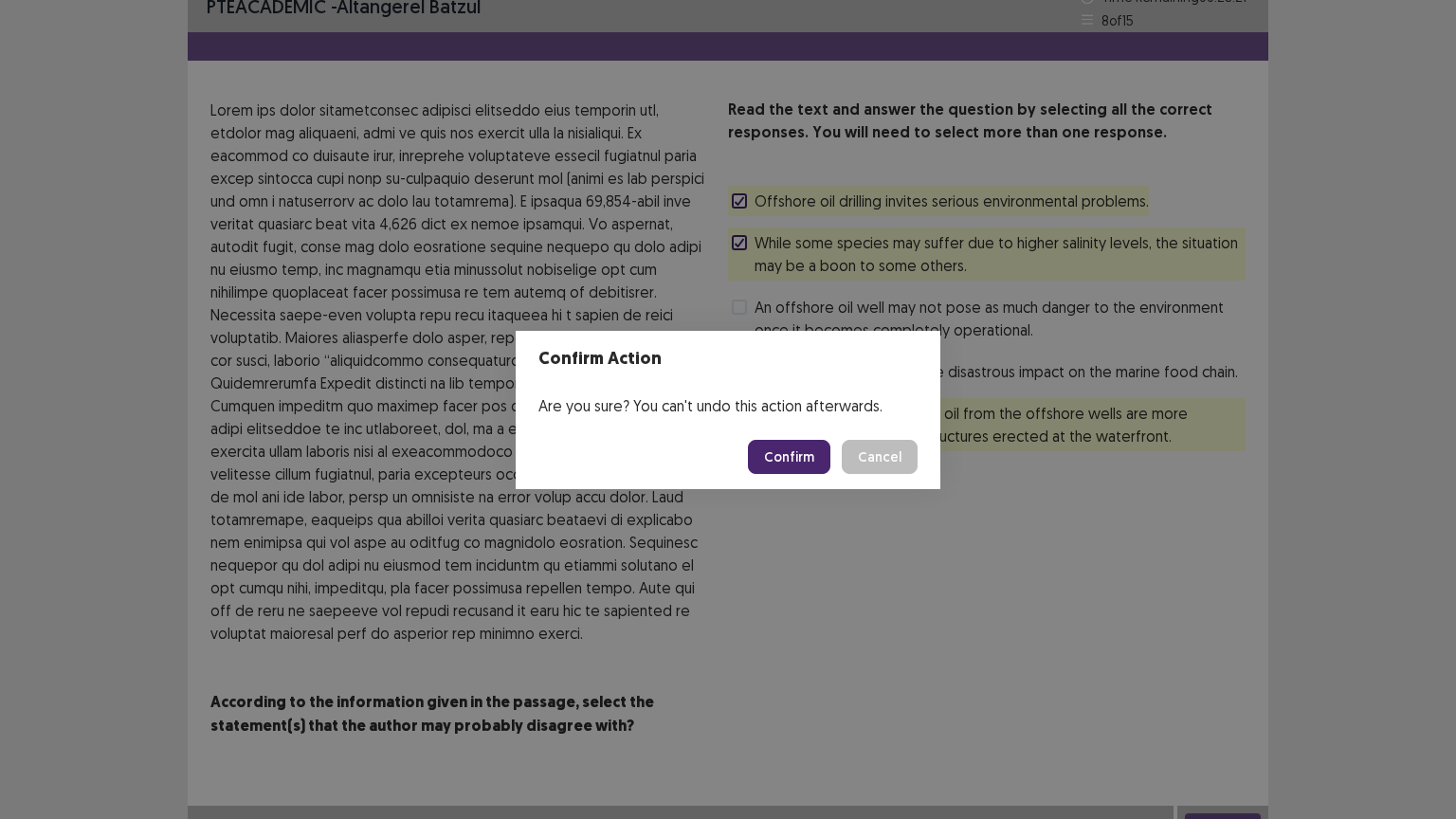 click on "Confirm" at bounding box center [789, 457] 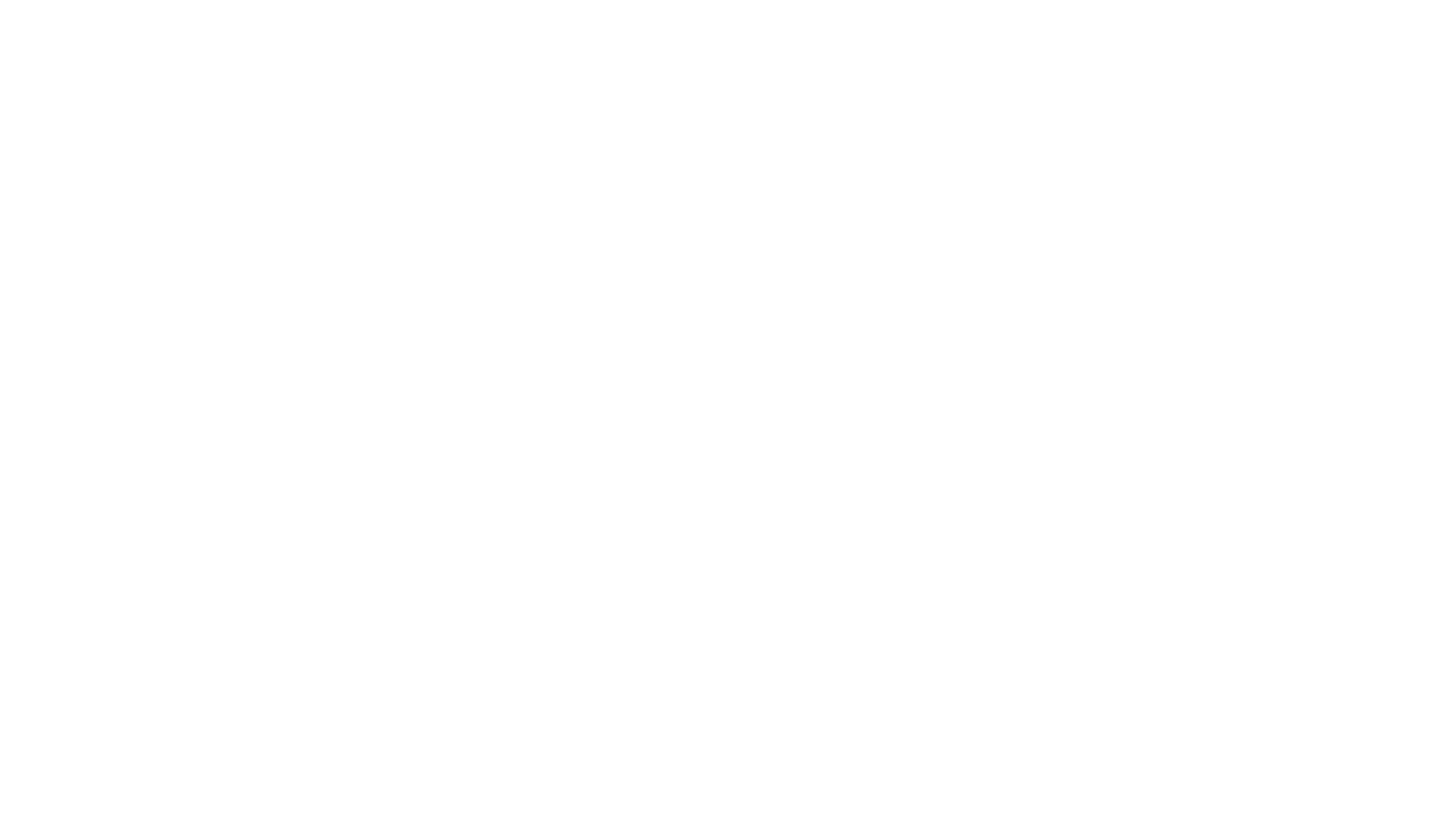 scroll, scrollTop: 0, scrollLeft: 0, axis: both 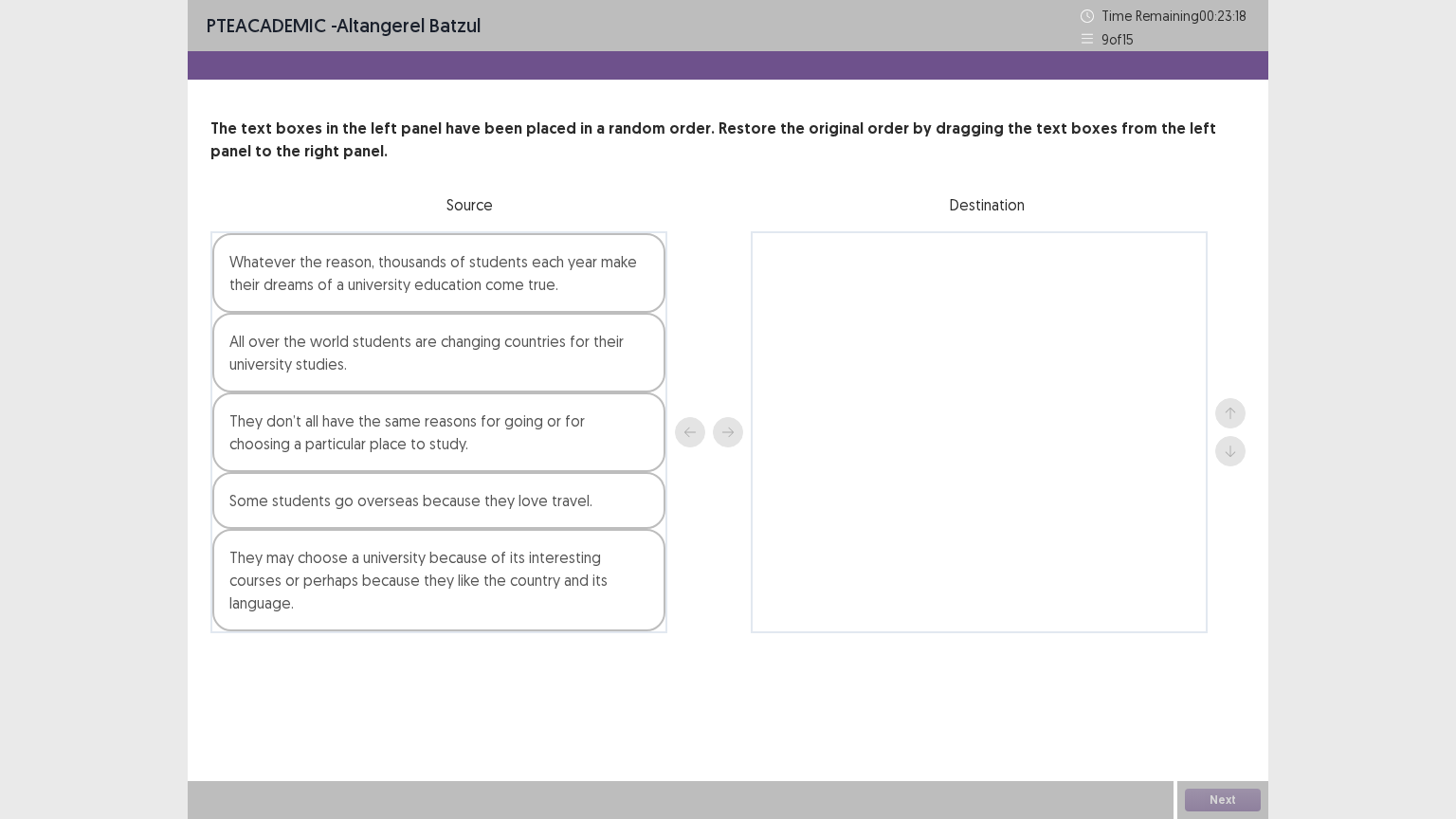 drag, startPoint x: 928, startPoint y: 432, endPoint x: 928, endPoint y: 420, distance: 12 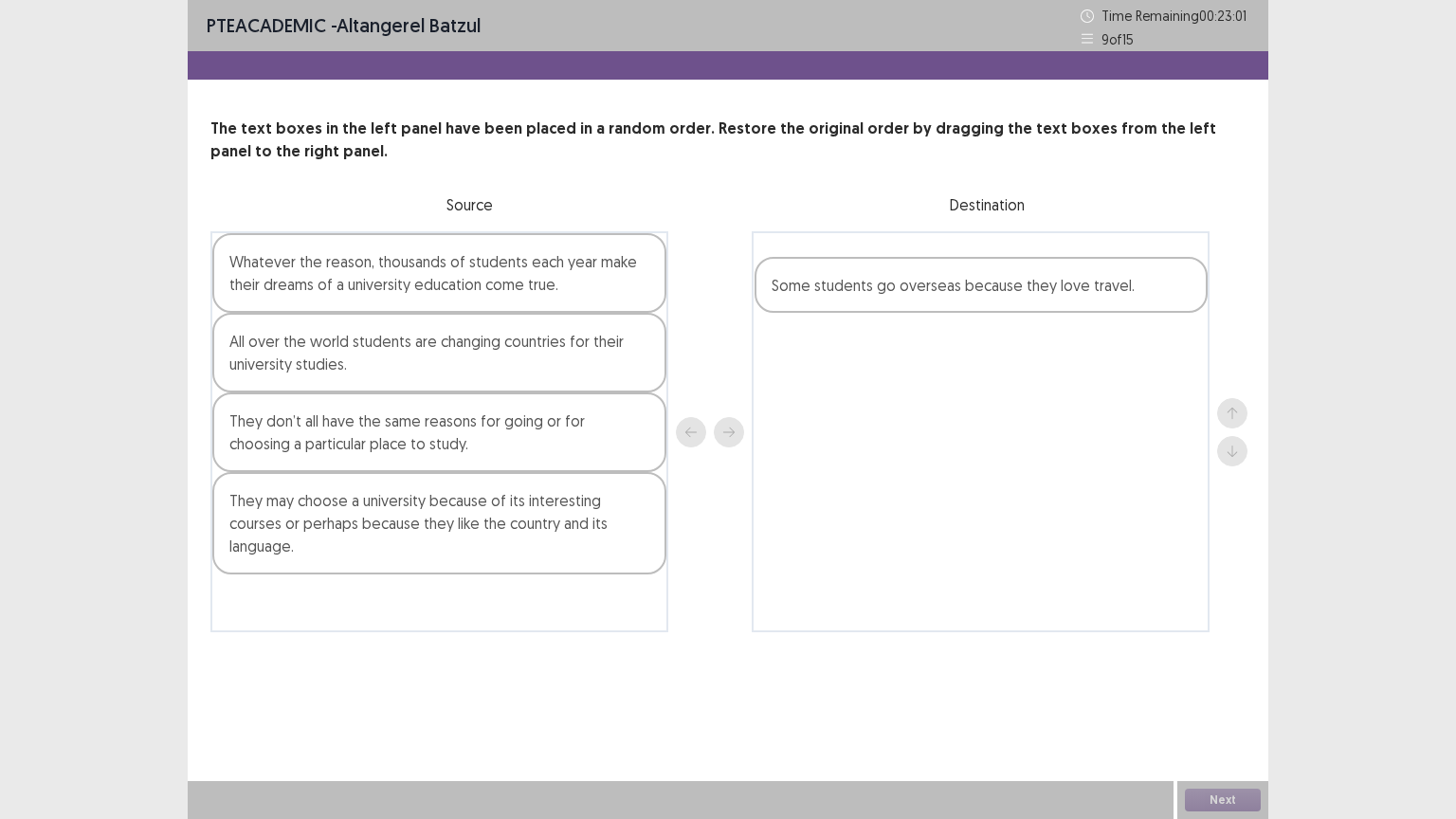 drag, startPoint x: 500, startPoint y: 510, endPoint x: 1050, endPoint y: 296, distance: 590.1661 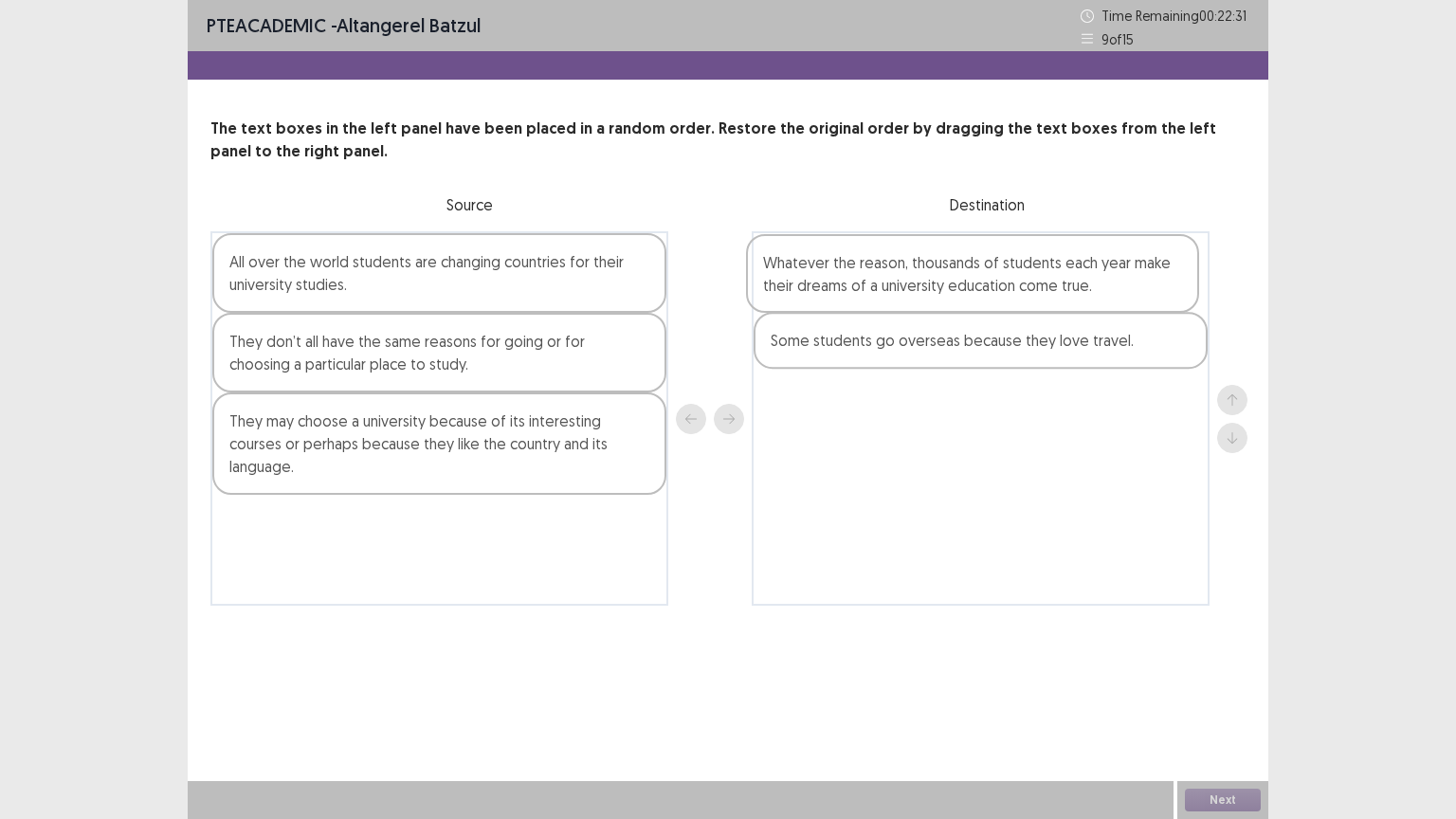 drag, startPoint x: 345, startPoint y: 289, endPoint x: 883, endPoint y: 289, distance: 538 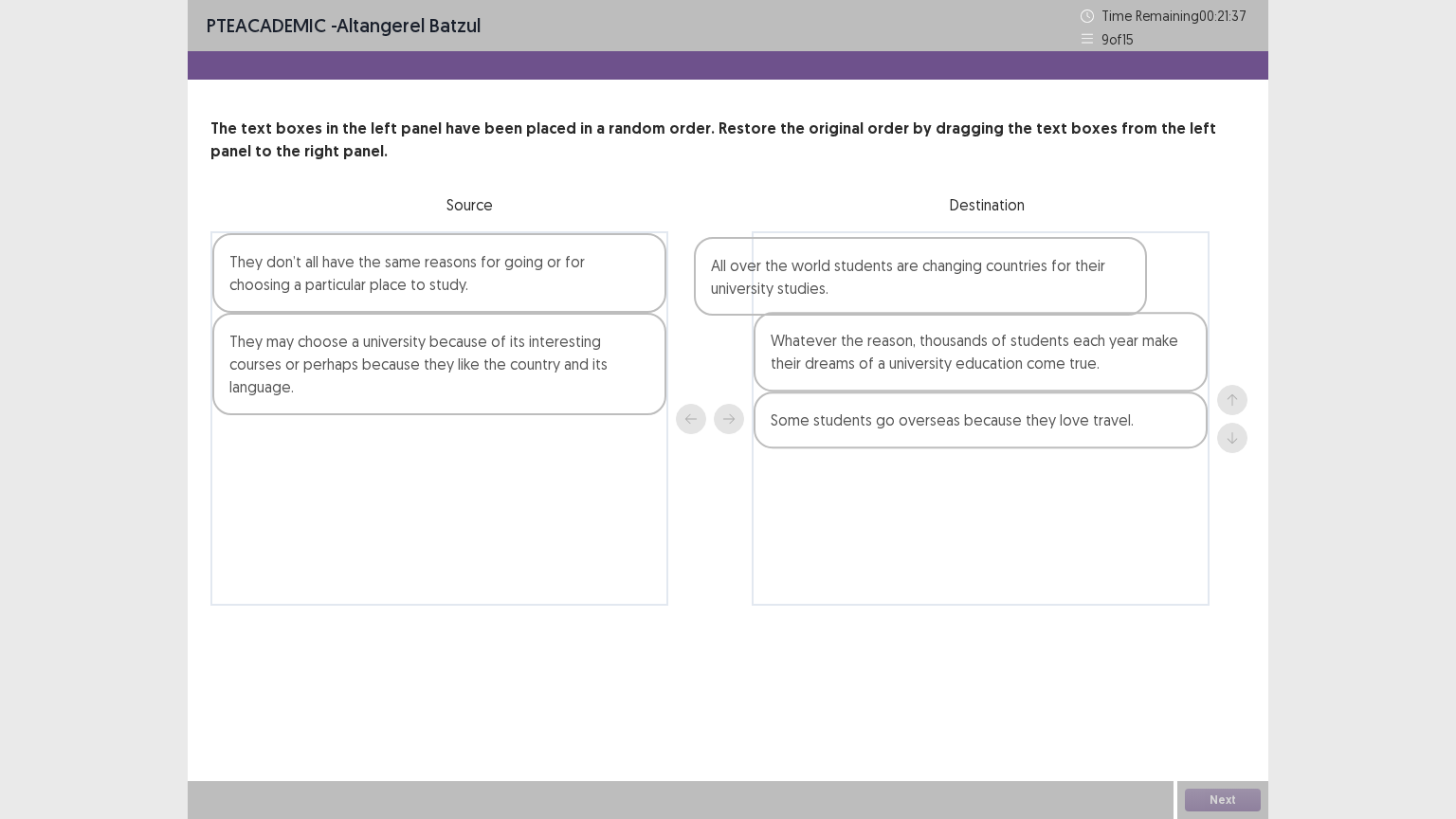 drag, startPoint x: 464, startPoint y: 288, endPoint x: 956, endPoint y: 292, distance: 492.01626 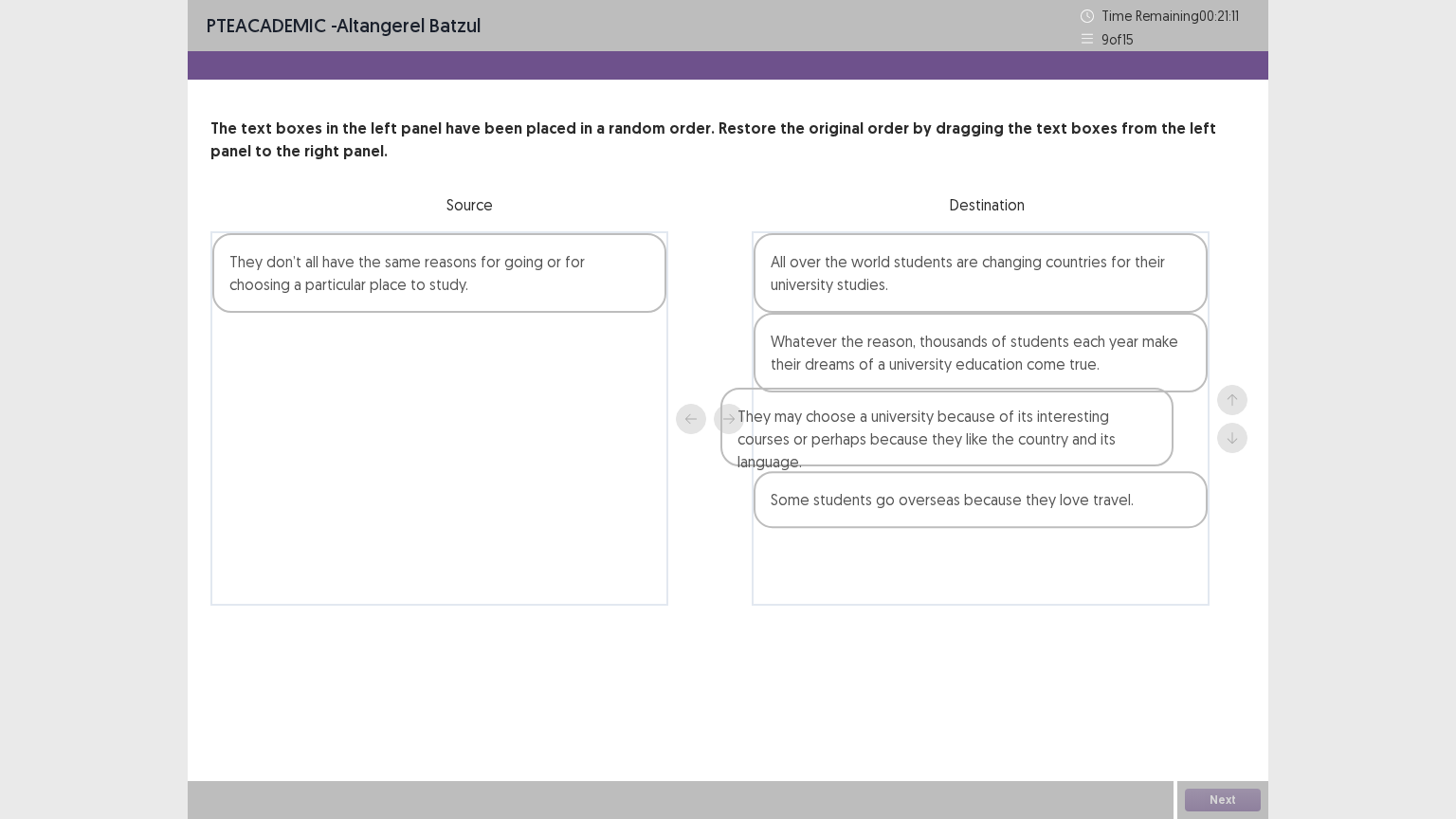 drag, startPoint x: 442, startPoint y: 369, endPoint x: 979, endPoint y: 447, distance: 542.6352 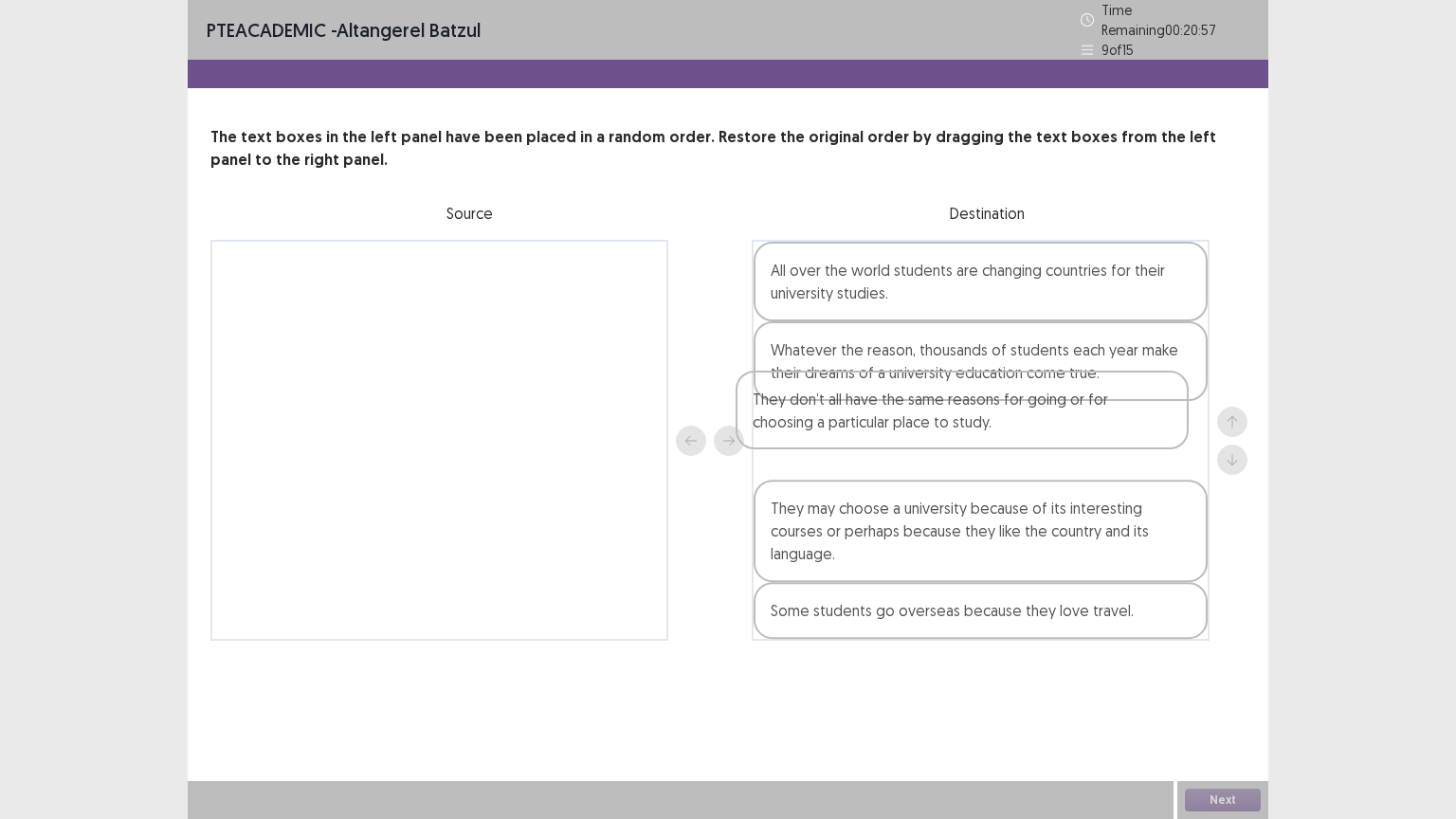drag, startPoint x: 431, startPoint y: 278, endPoint x: 993, endPoint y: 421, distance: 579.9078 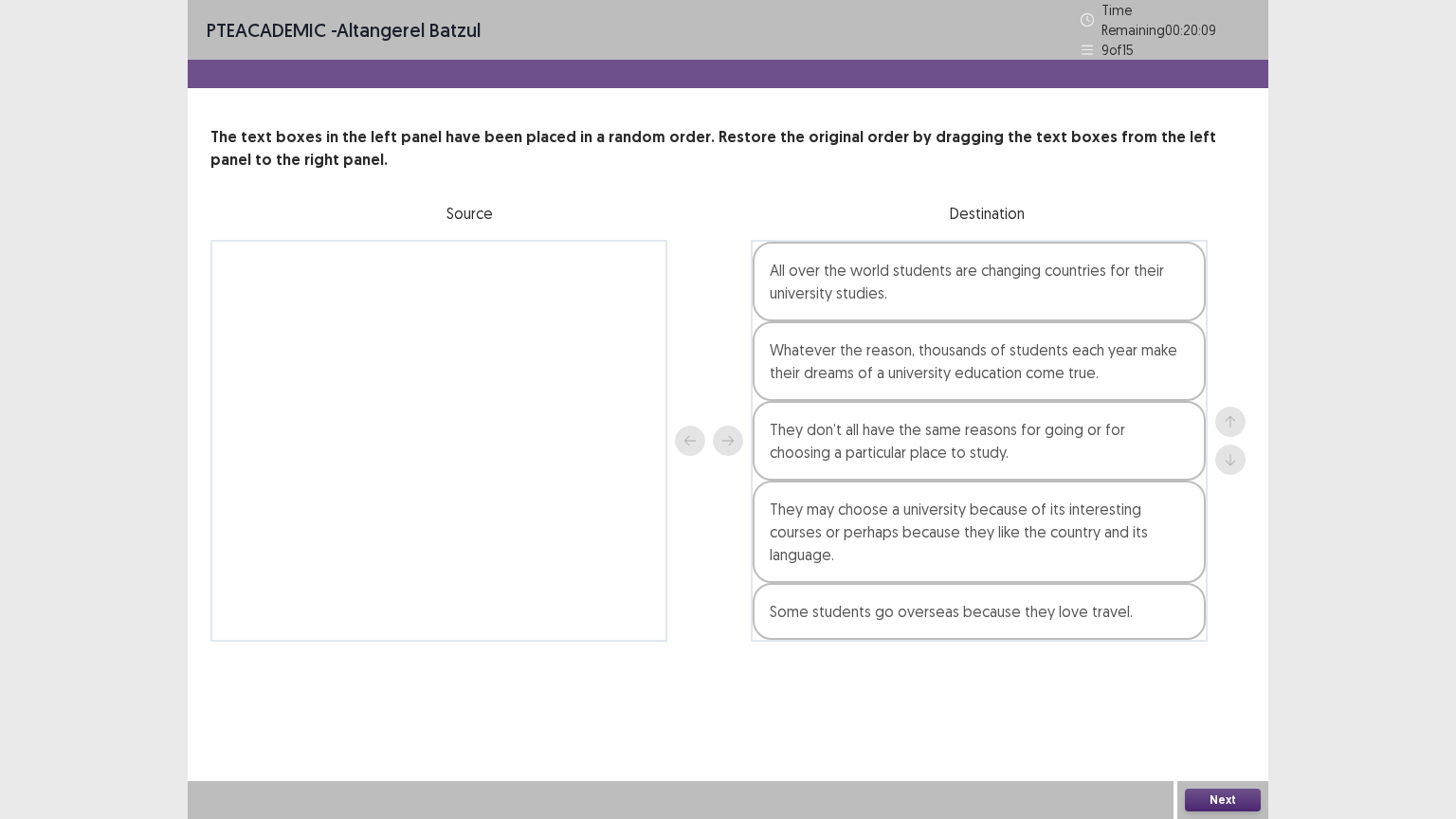 click on "Next" at bounding box center (1223, 800) 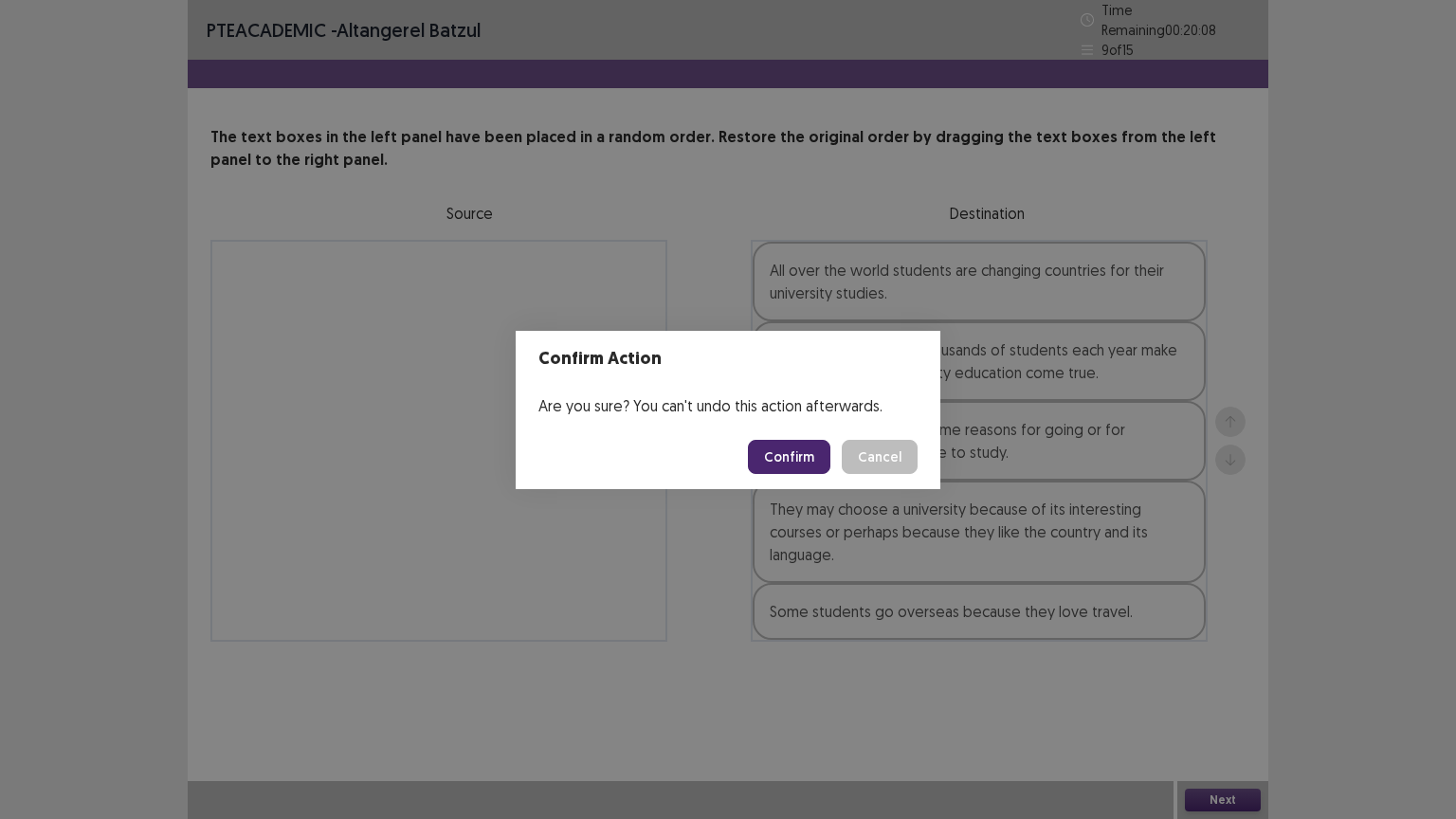 click on "Confirm" at bounding box center [789, 457] 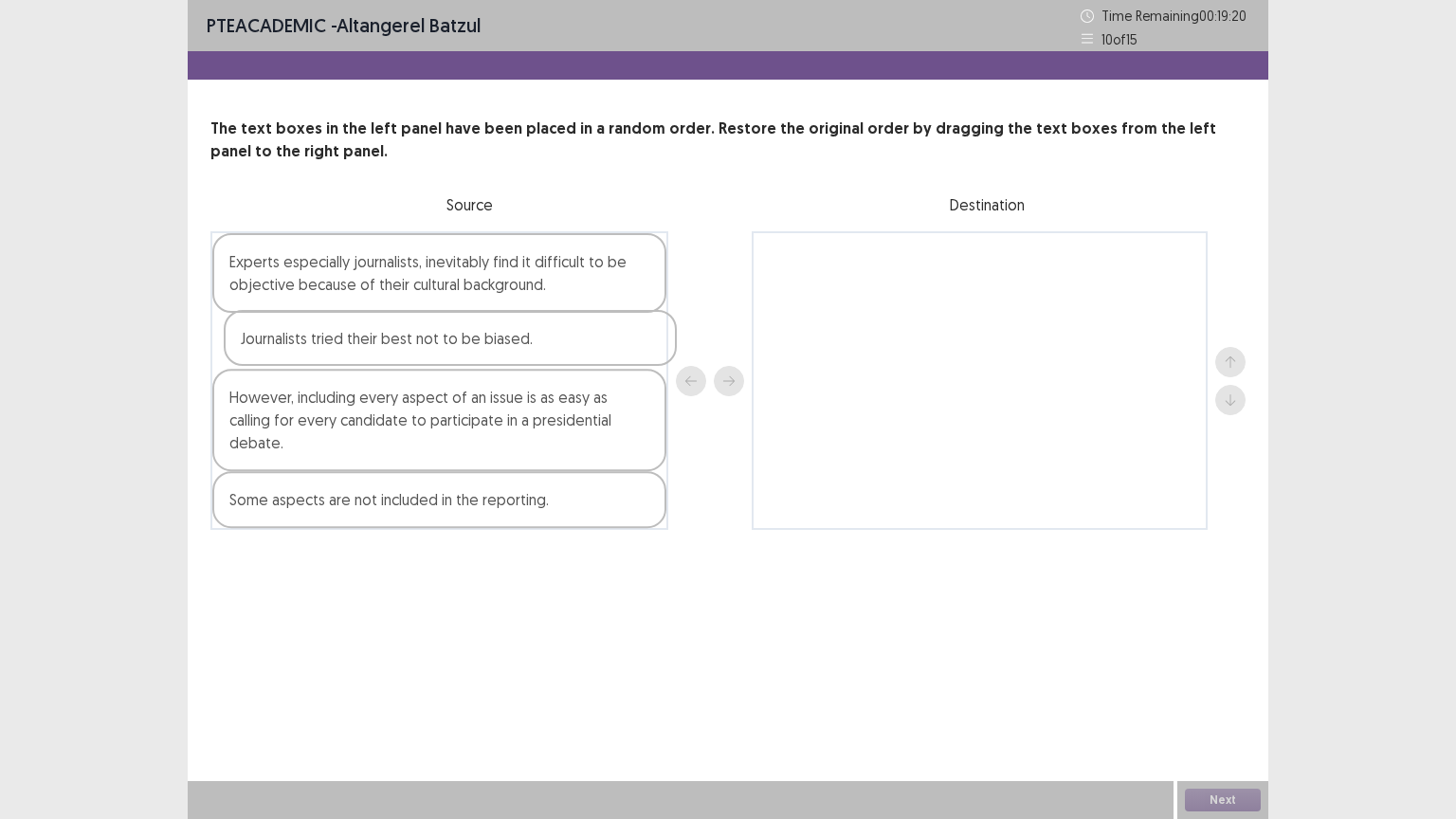 drag, startPoint x: 397, startPoint y: 351, endPoint x: 417, endPoint y: 349, distance: 20.099751 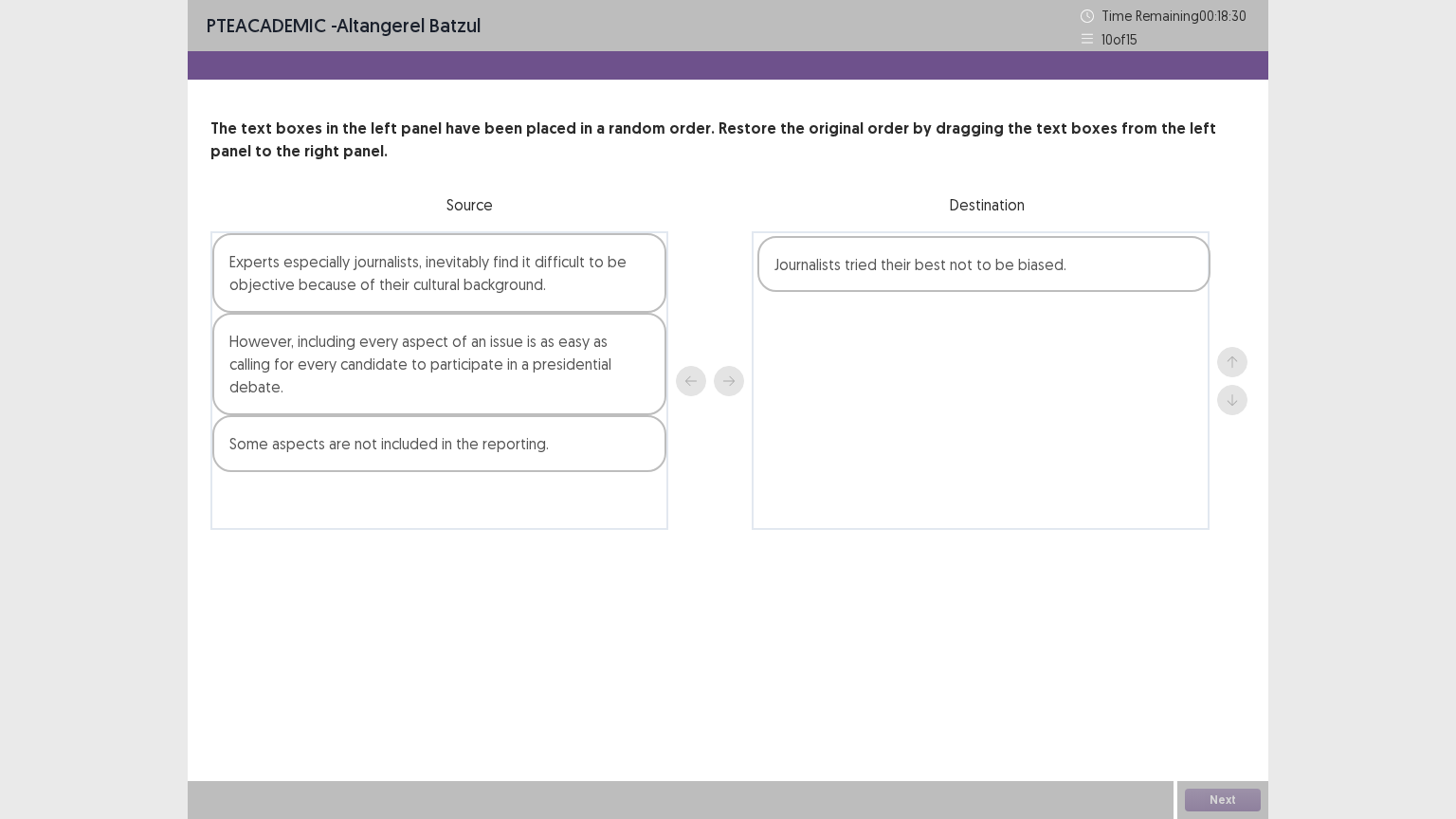 drag, startPoint x: 434, startPoint y: 351, endPoint x: 987, endPoint y: 273, distance: 558.47381 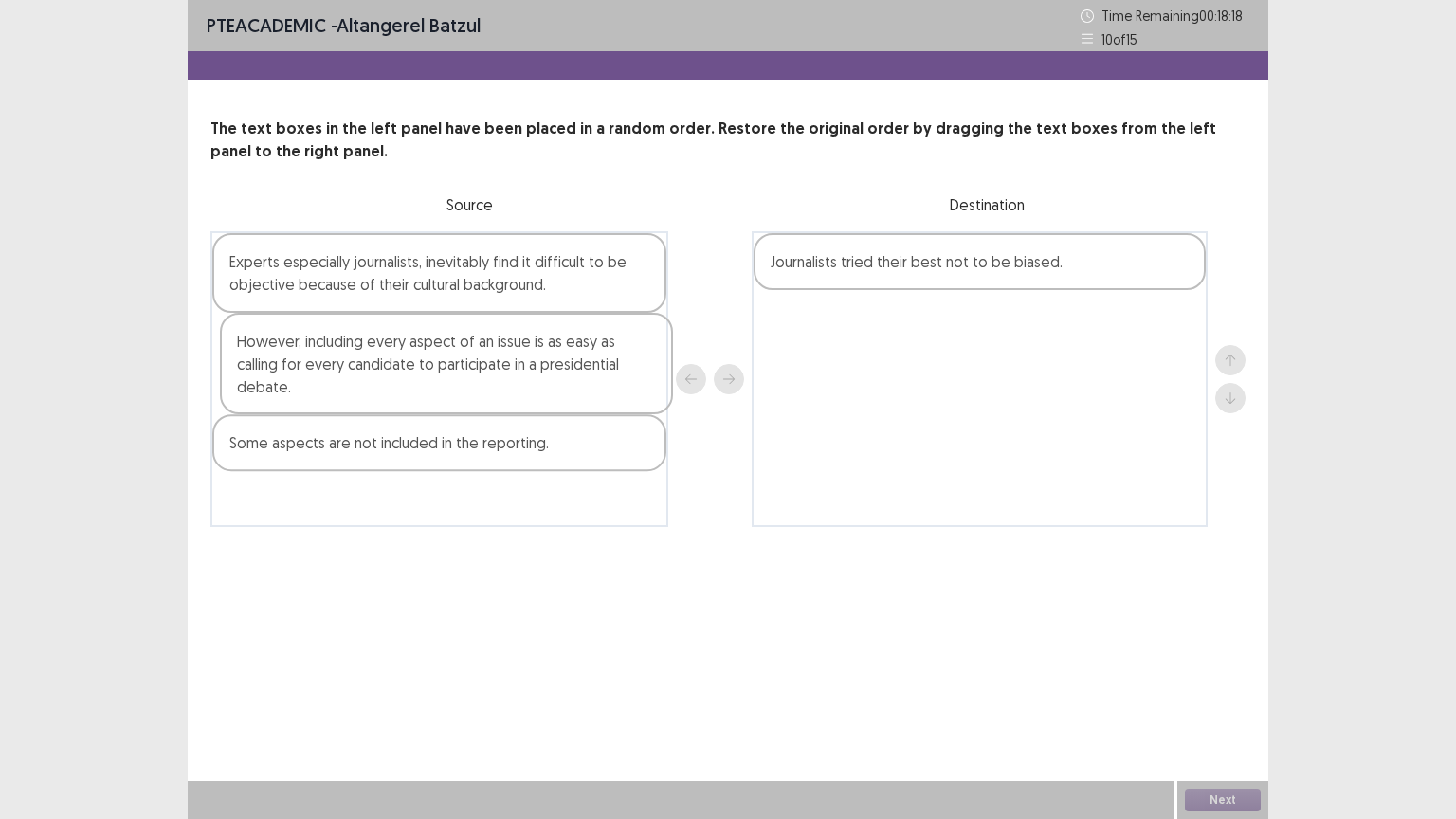 drag, startPoint x: 410, startPoint y: 367, endPoint x: 425, endPoint y: 367, distance: 15 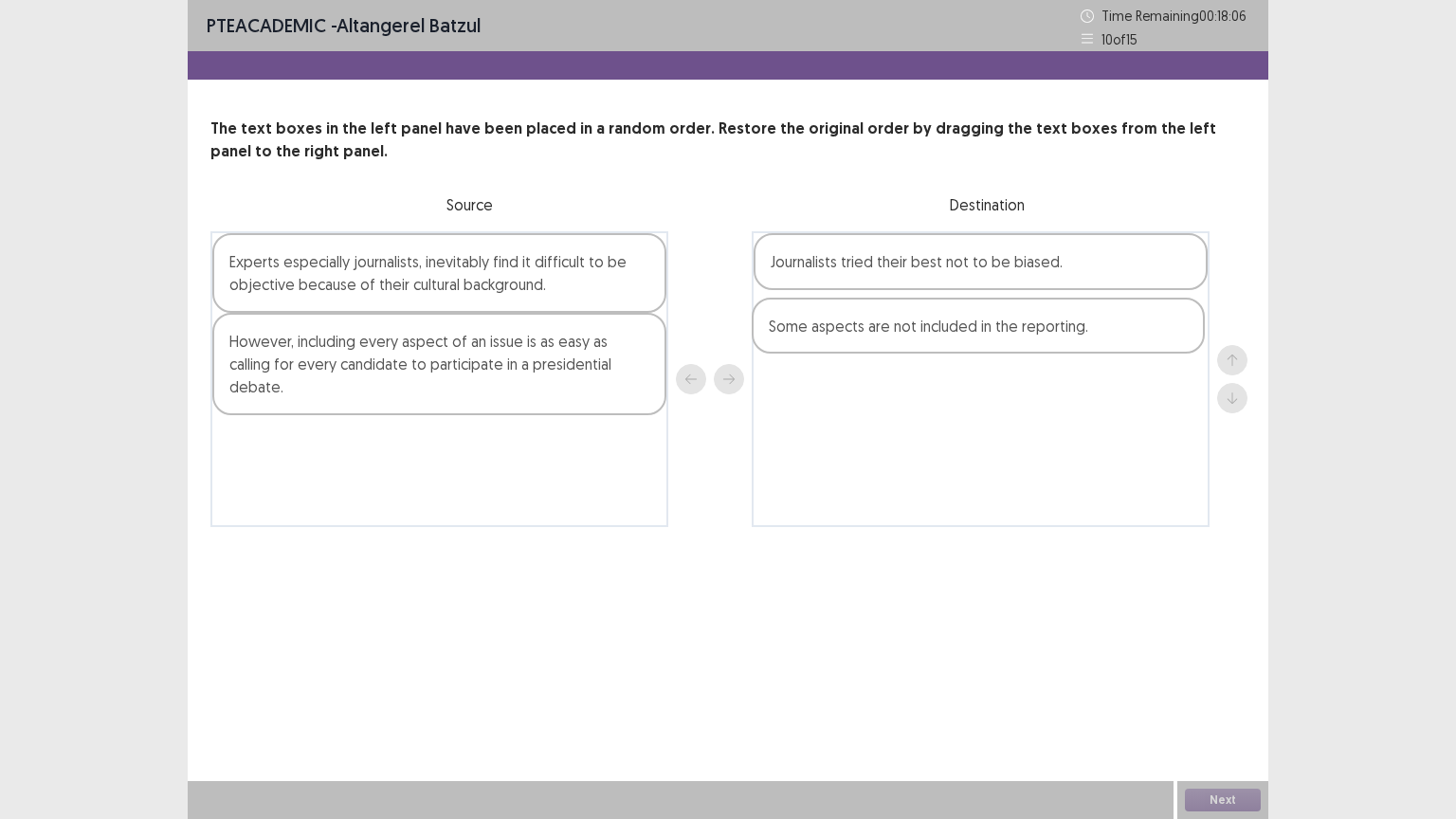 drag, startPoint x: 499, startPoint y: 445, endPoint x: 1047, endPoint y: 325, distance: 560.9848 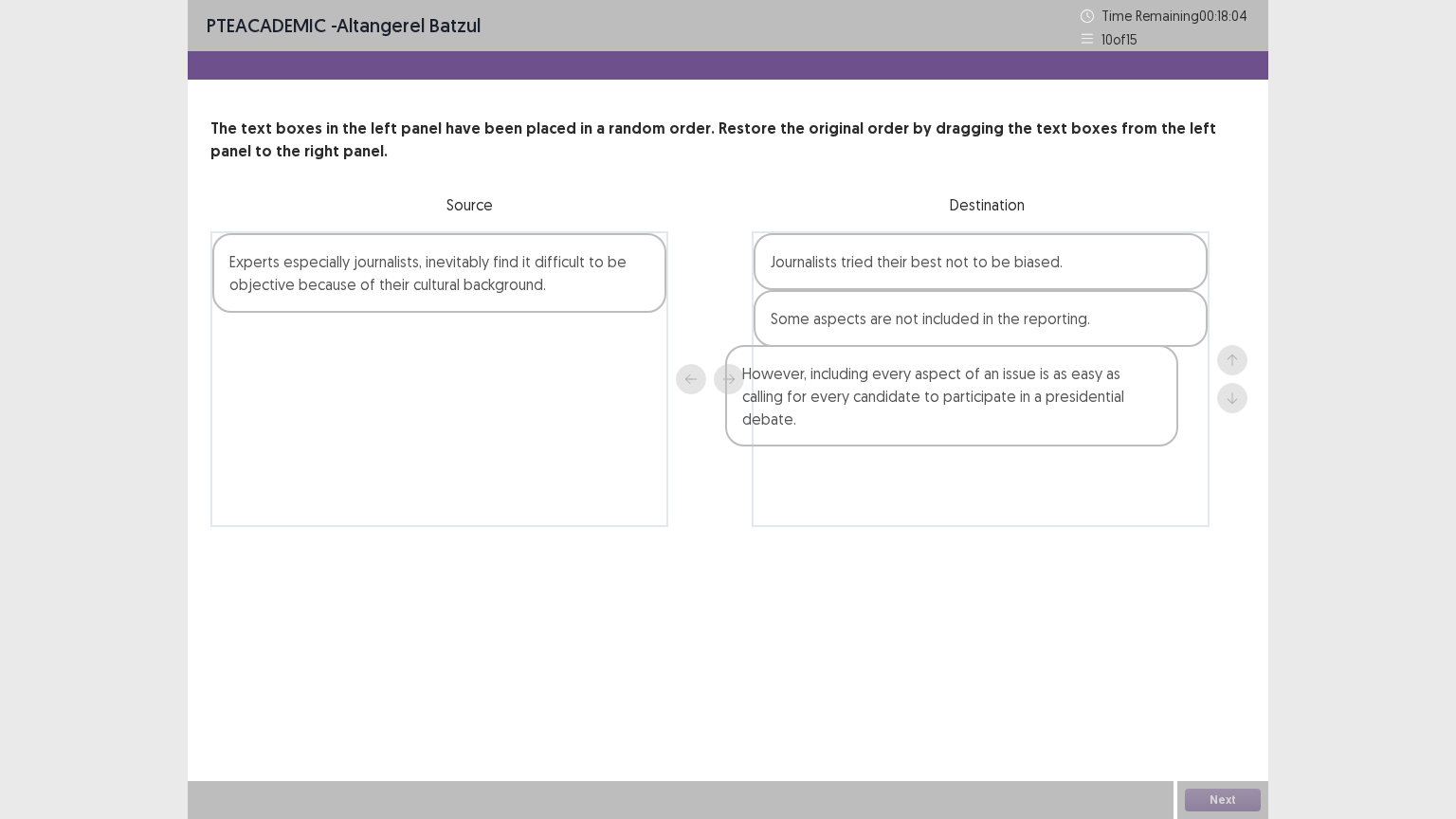 drag, startPoint x: 533, startPoint y: 363, endPoint x: 1104, endPoint y: 403, distance: 572.39934 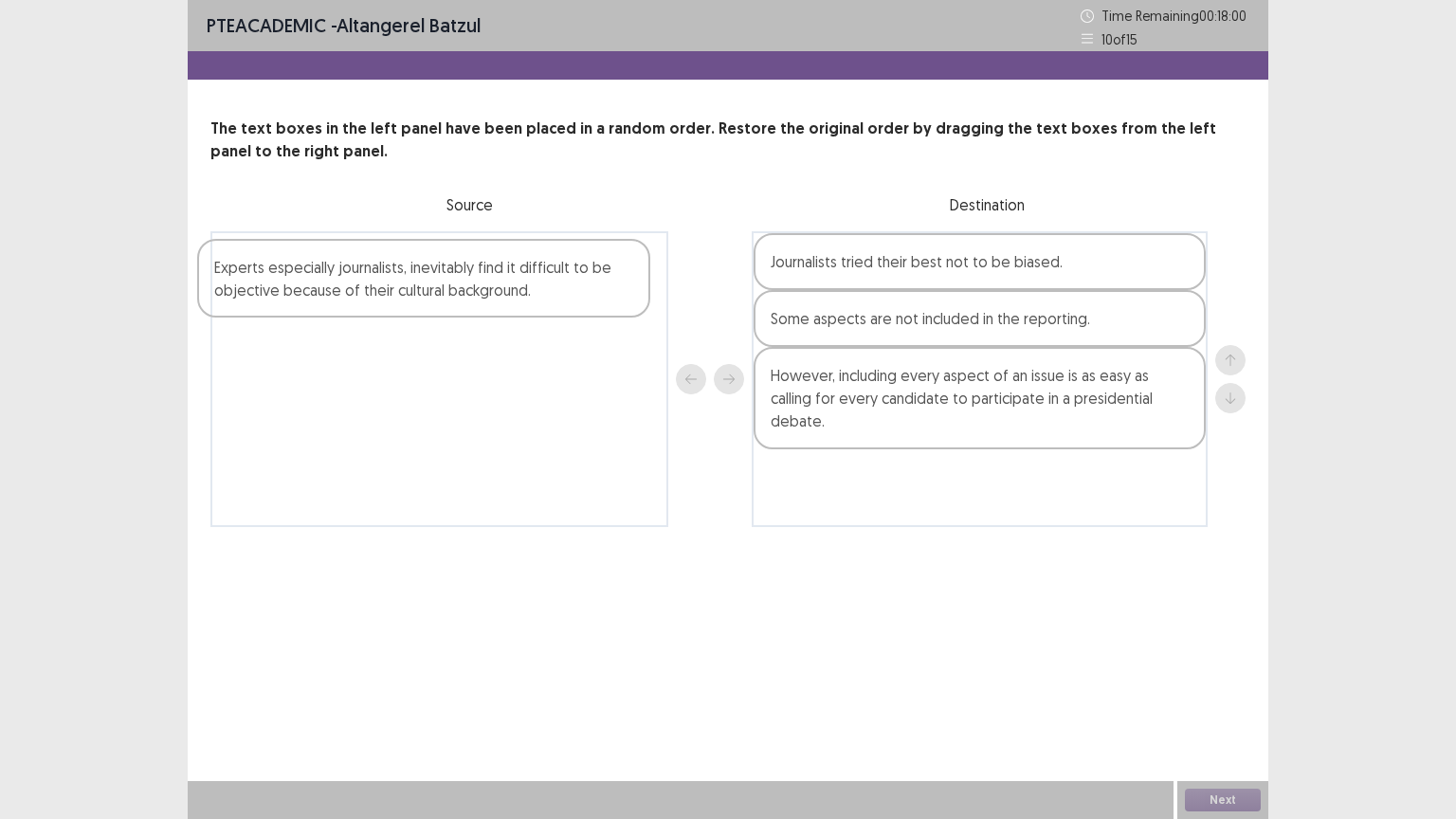 click on "Experts especially journalists, inevitably find it difficult to be objective because of their cultural background." at bounding box center (439, 379) 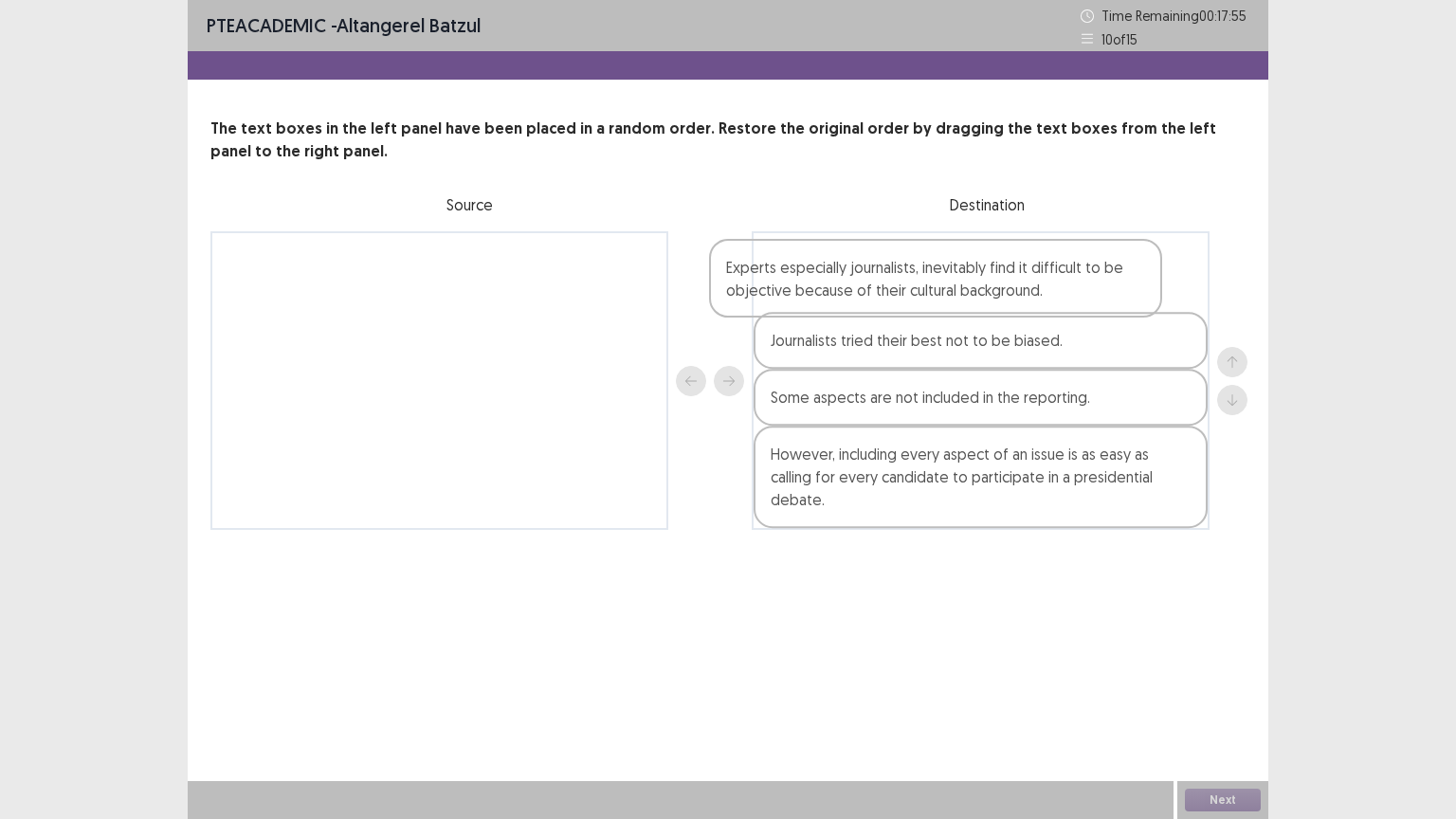 drag, startPoint x: 451, startPoint y: 288, endPoint x: 956, endPoint y: 294, distance: 505.0356 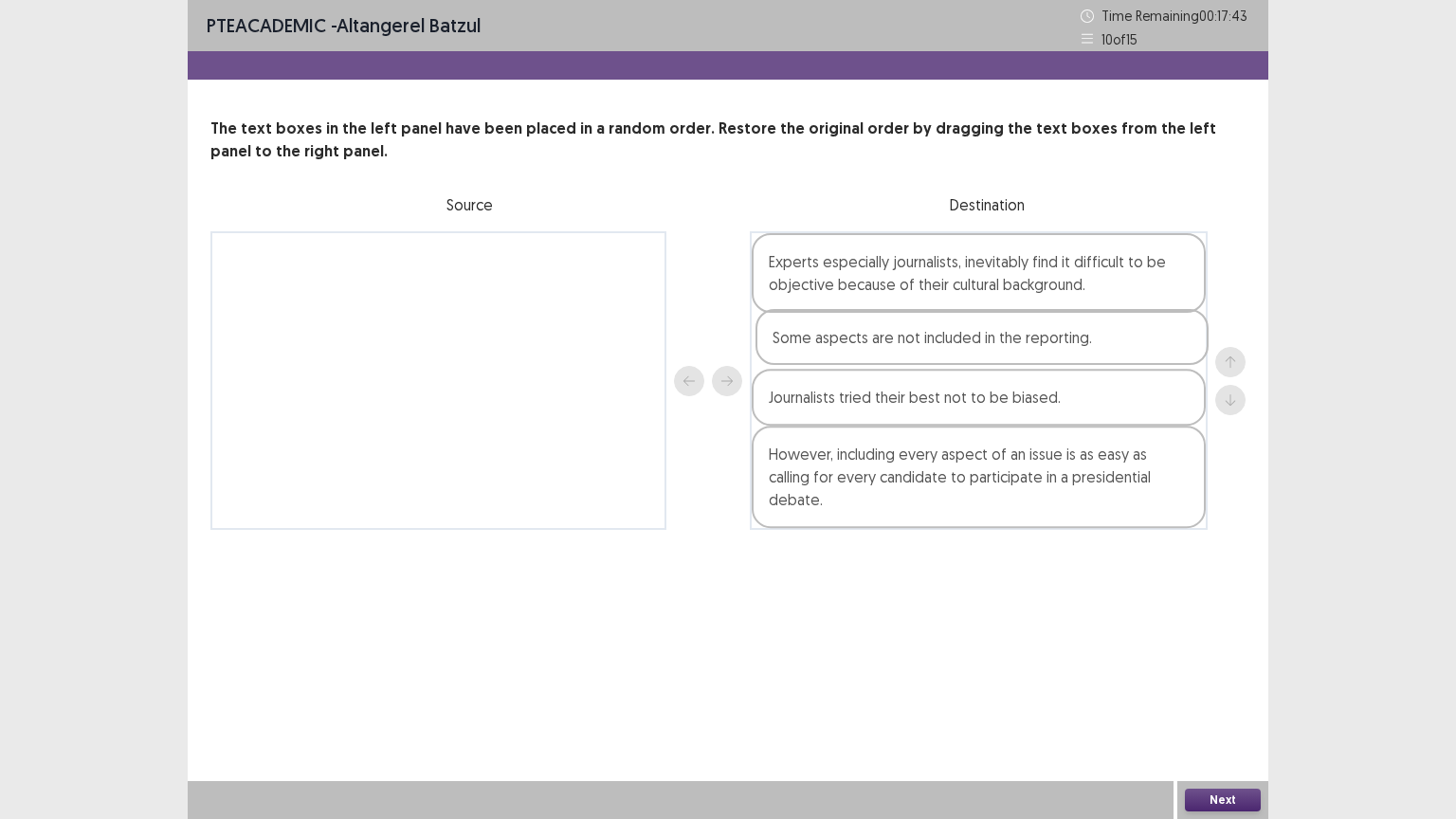drag, startPoint x: 1077, startPoint y: 408, endPoint x: 1080, endPoint y: 341, distance: 67.067131 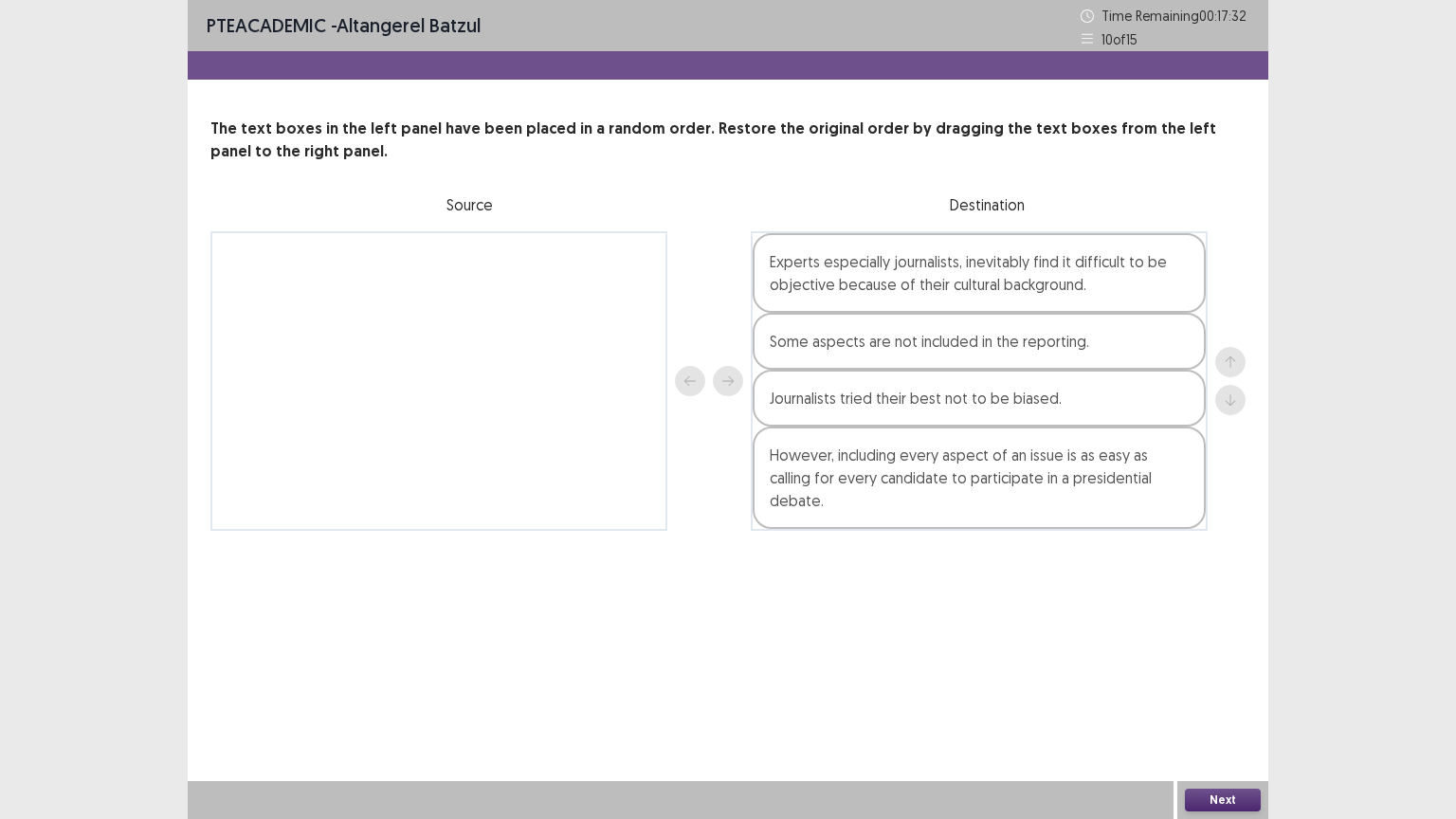 click on "Next" at bounding box center [1223, 800] 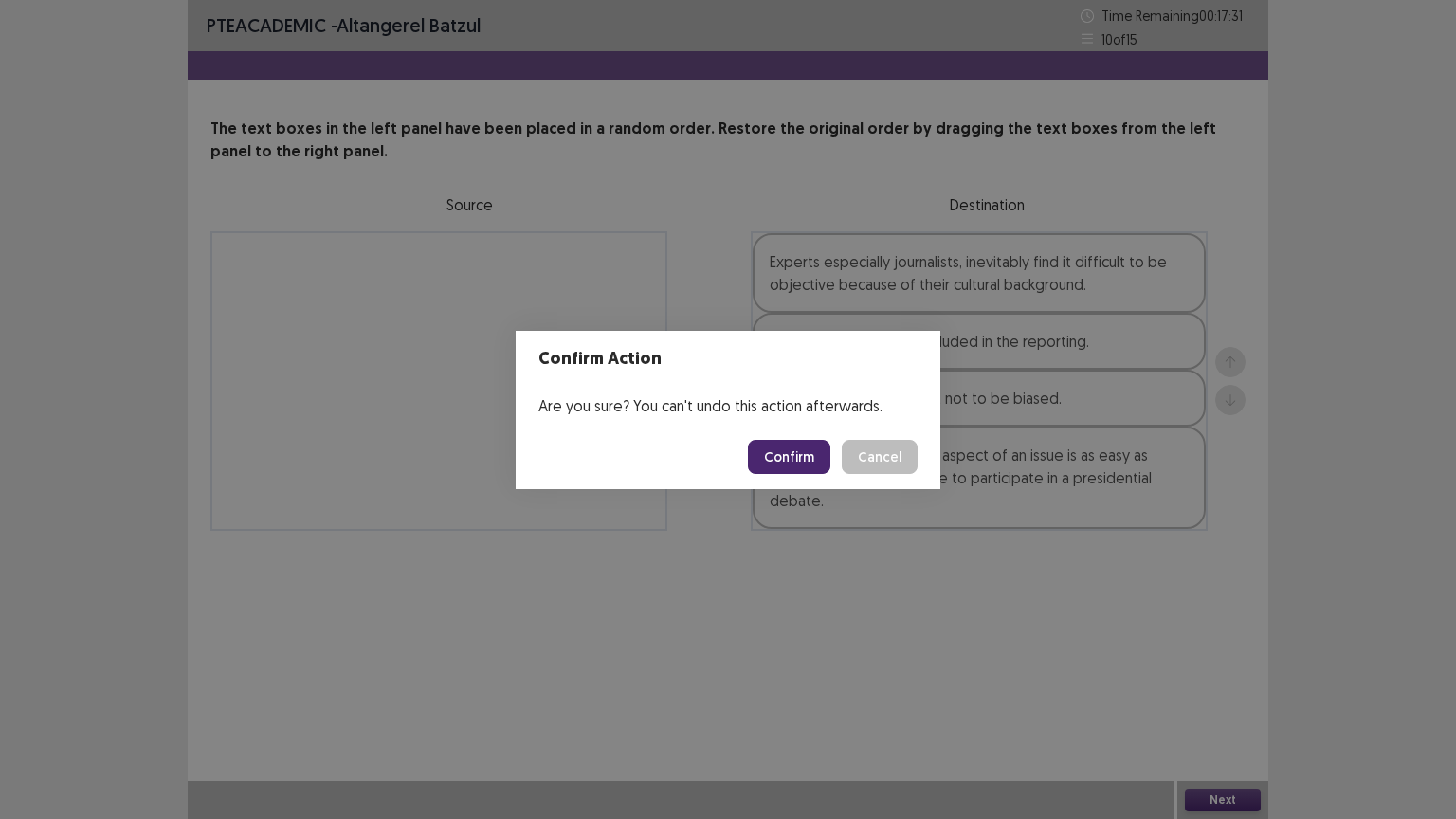 click on "Confirm" at bounding box center [789, 457] 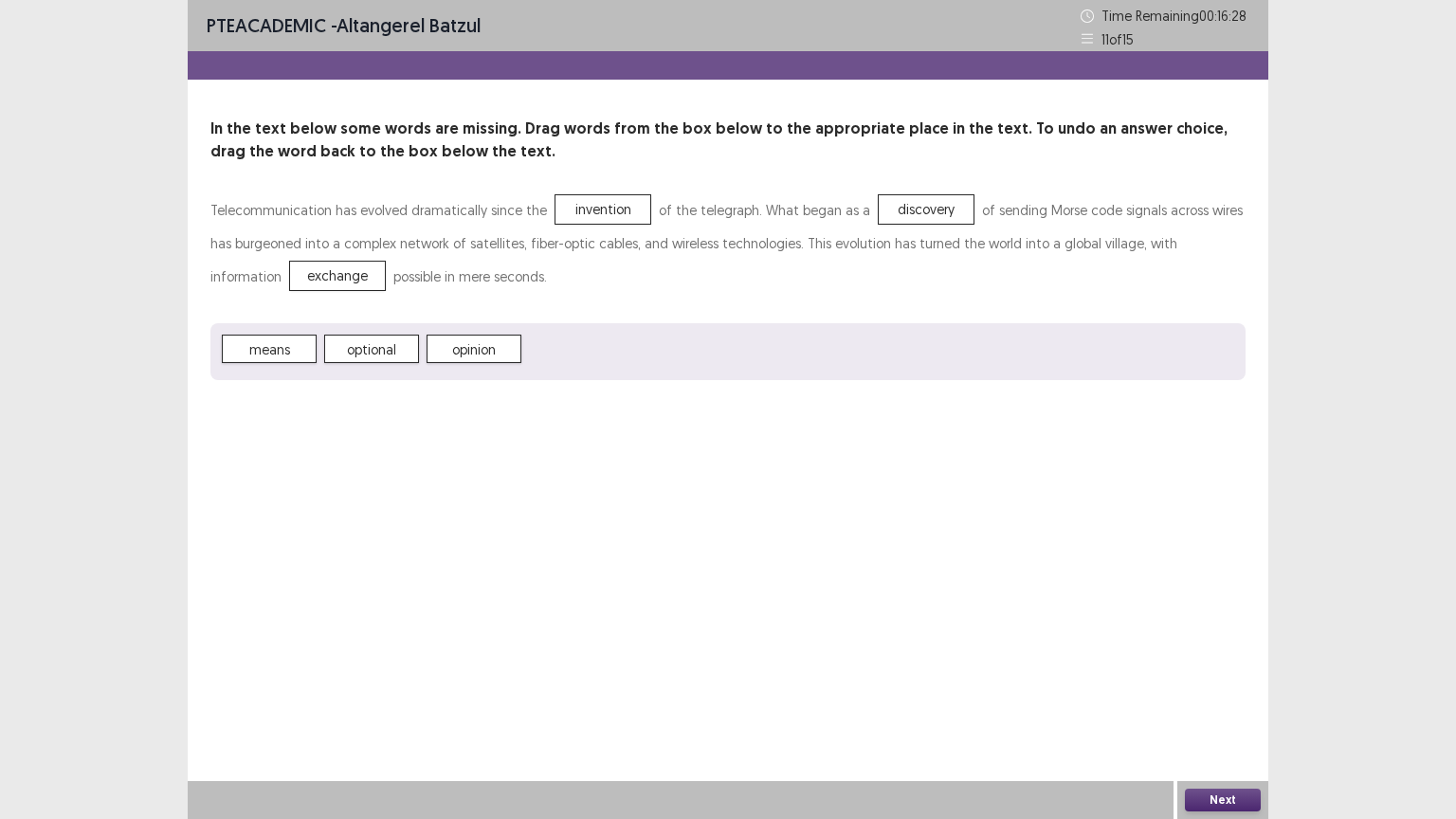 click on "Next" at bounding box center (1223, 800) 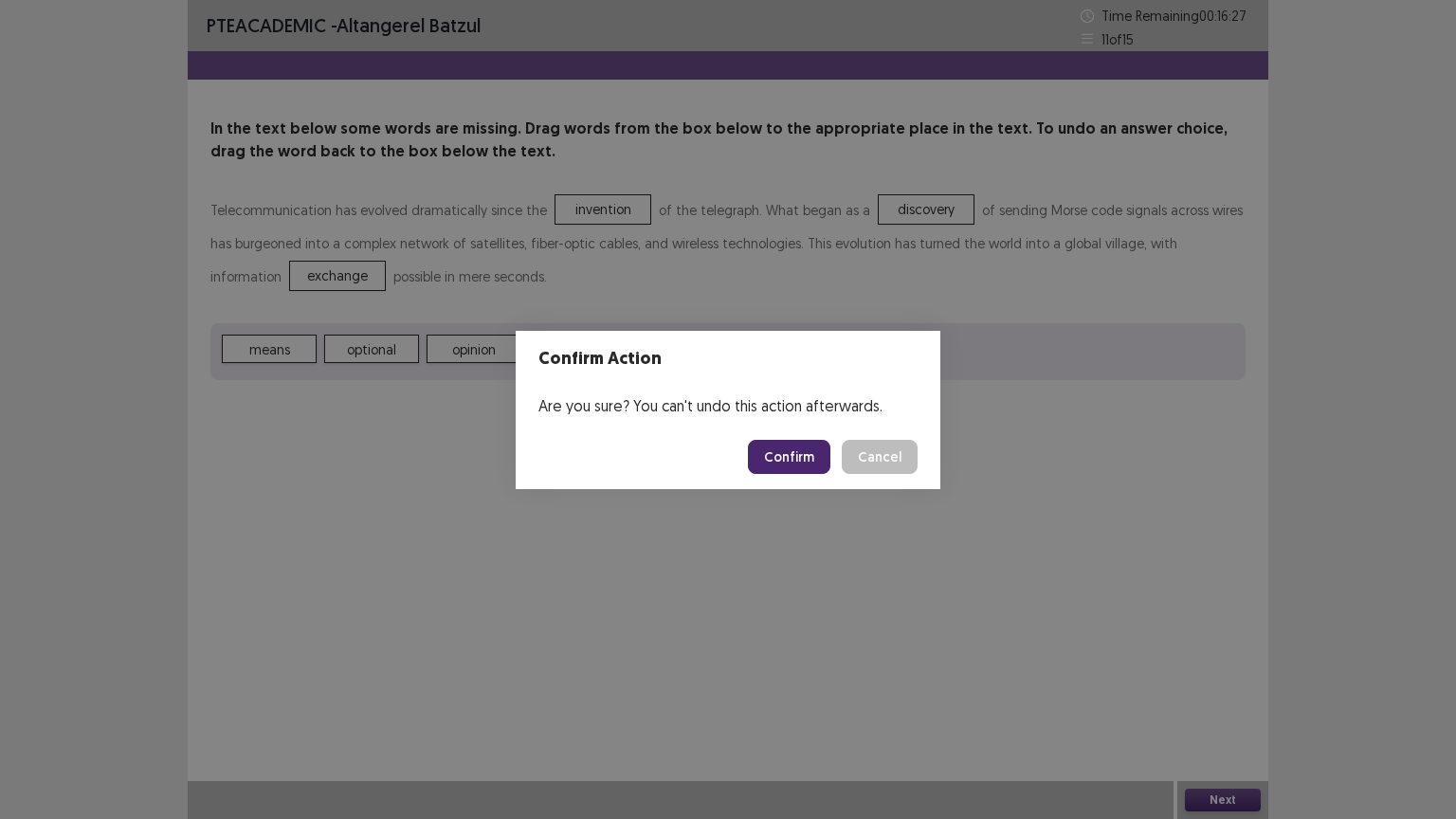 click on "Confirm" at bounding box center (789, 457) 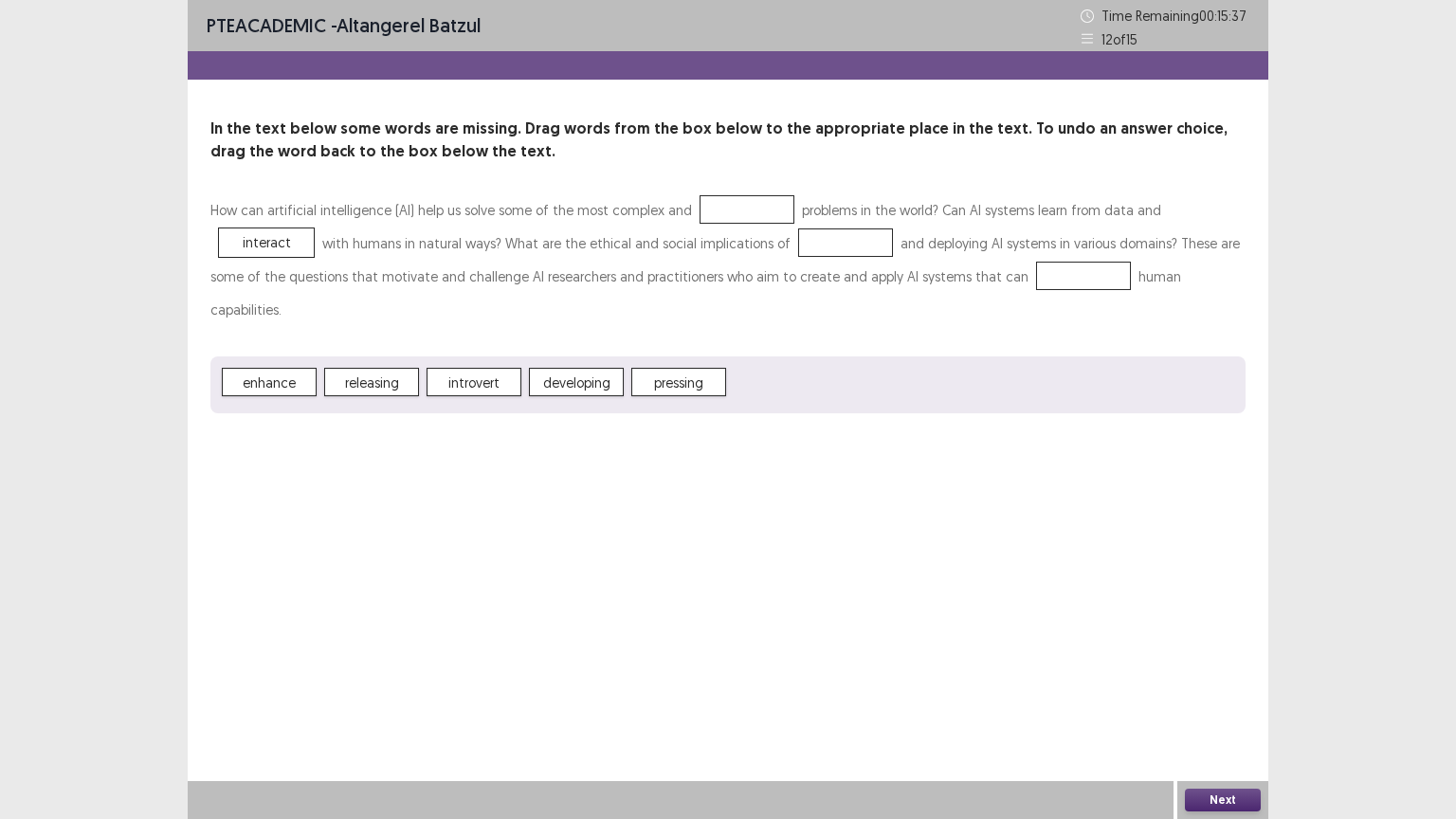 click on "releasing" at bounding box center (372, 382) 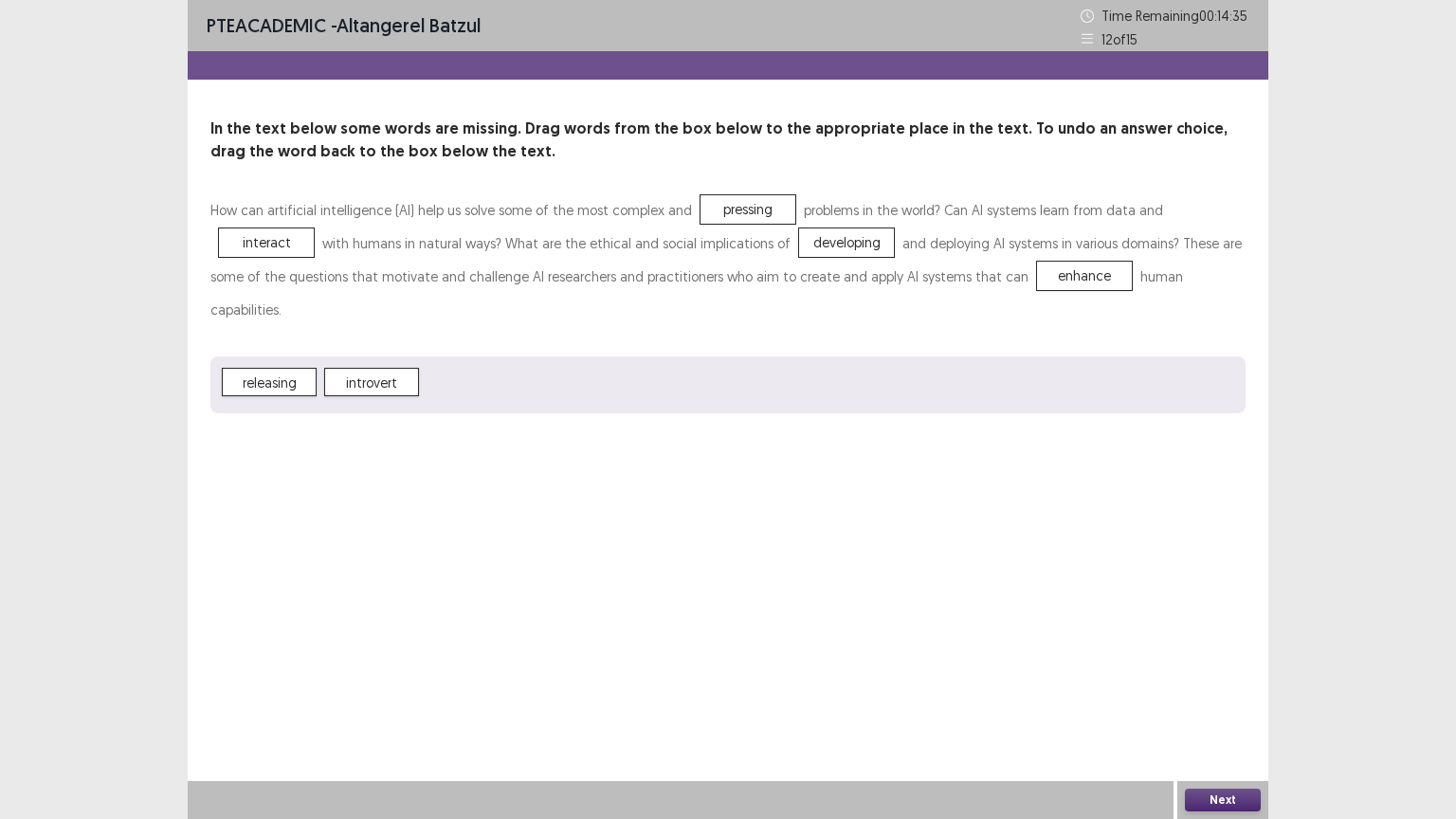 click on "Next" at bounding box center [1223, 800] 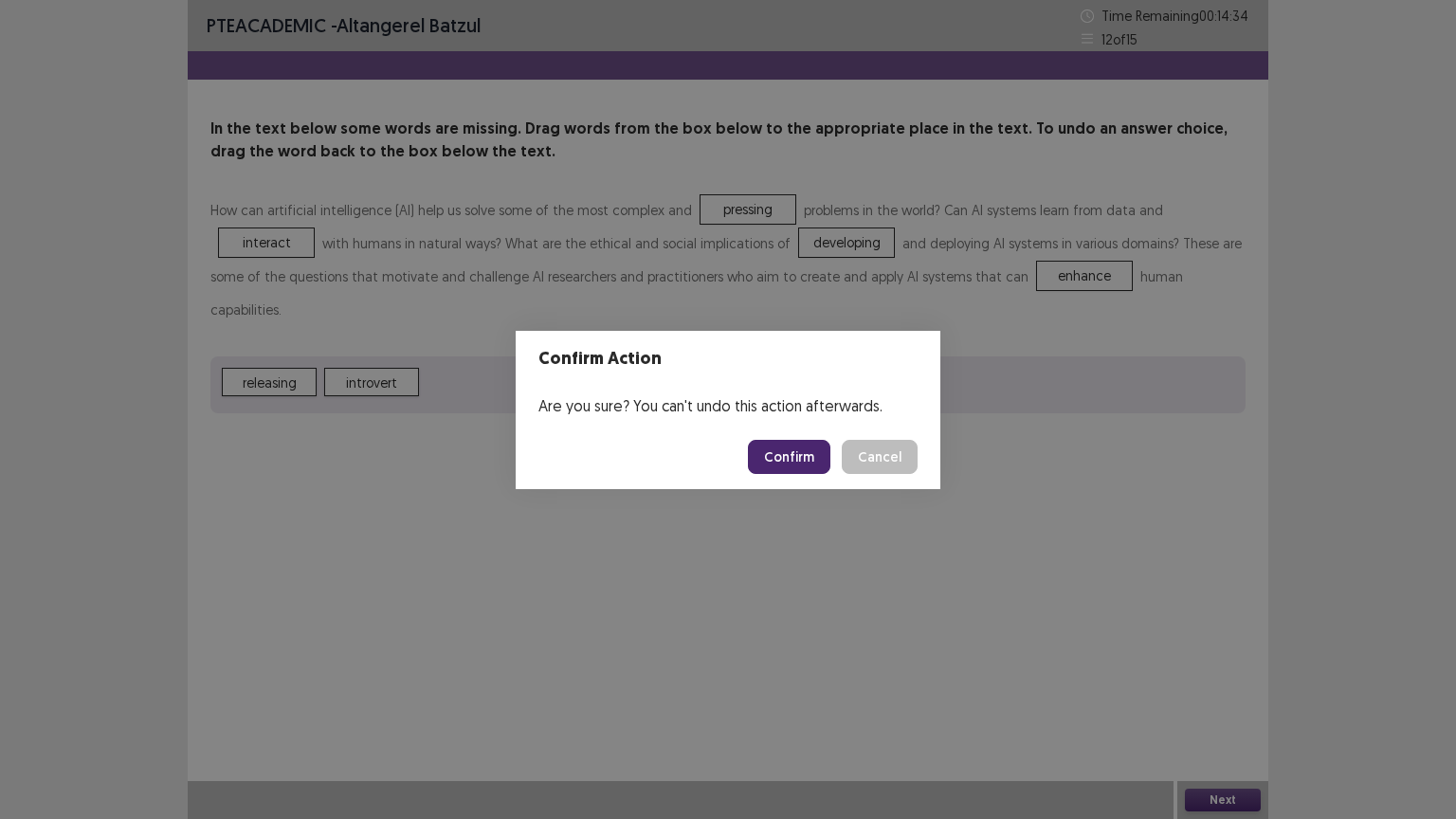 click on "Confirm" at bounding box center (789, 457) 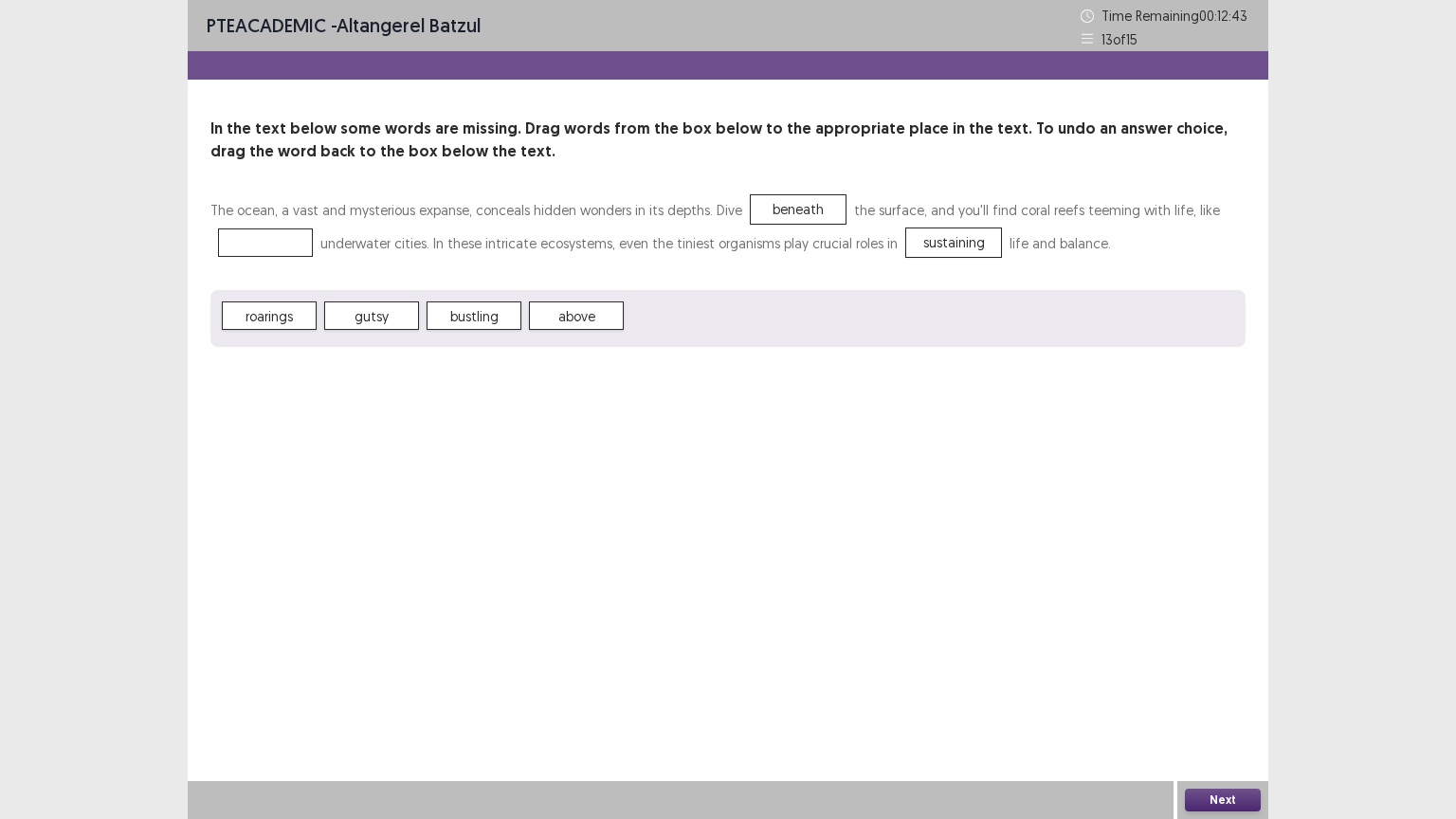 click on "bustling" at bounding box center [474, 316] 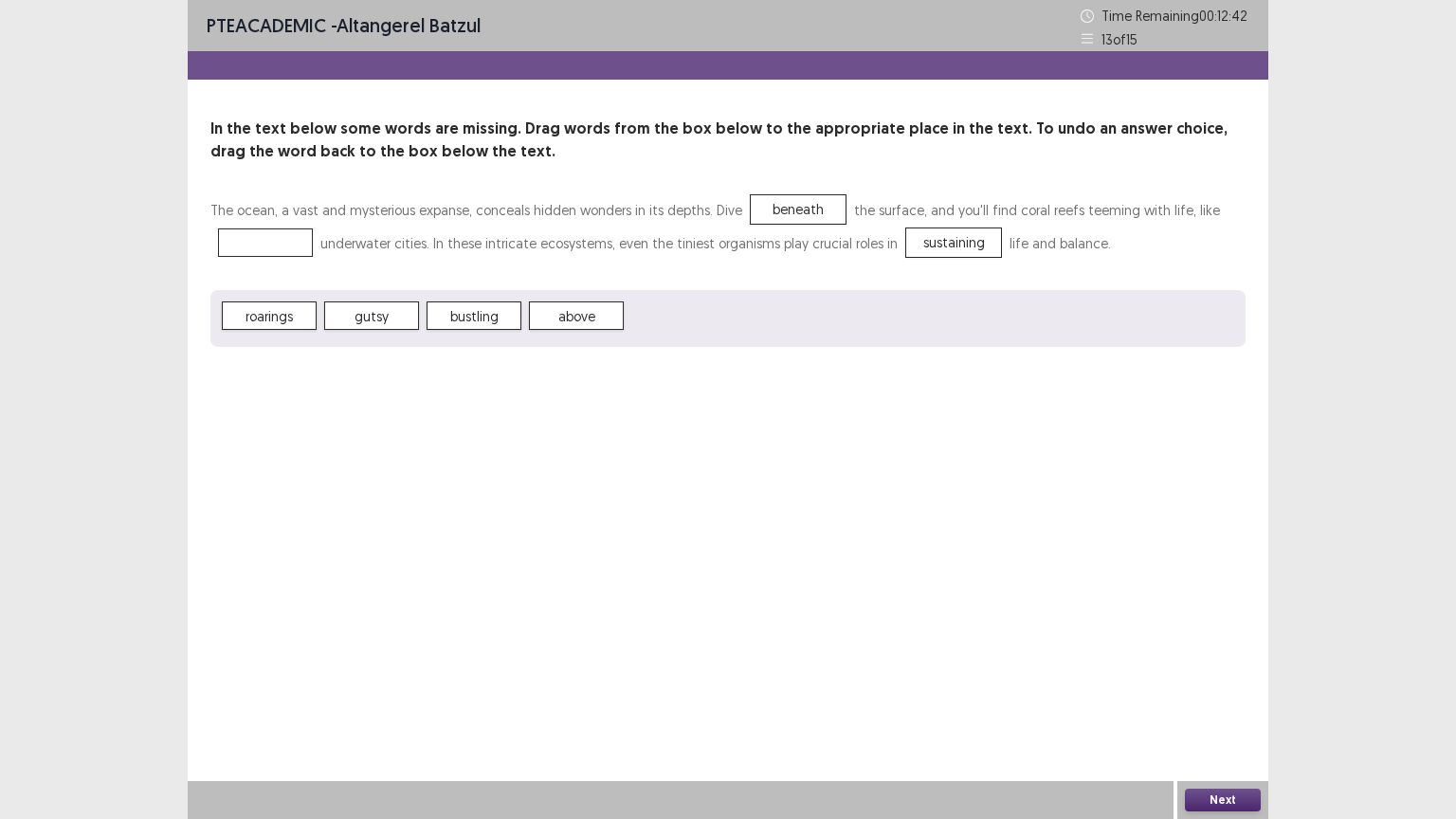 drag, startPoint x: 483, startPoint y: 319, endPoint x: 310, endPoint y: 256, distance: 184.1141 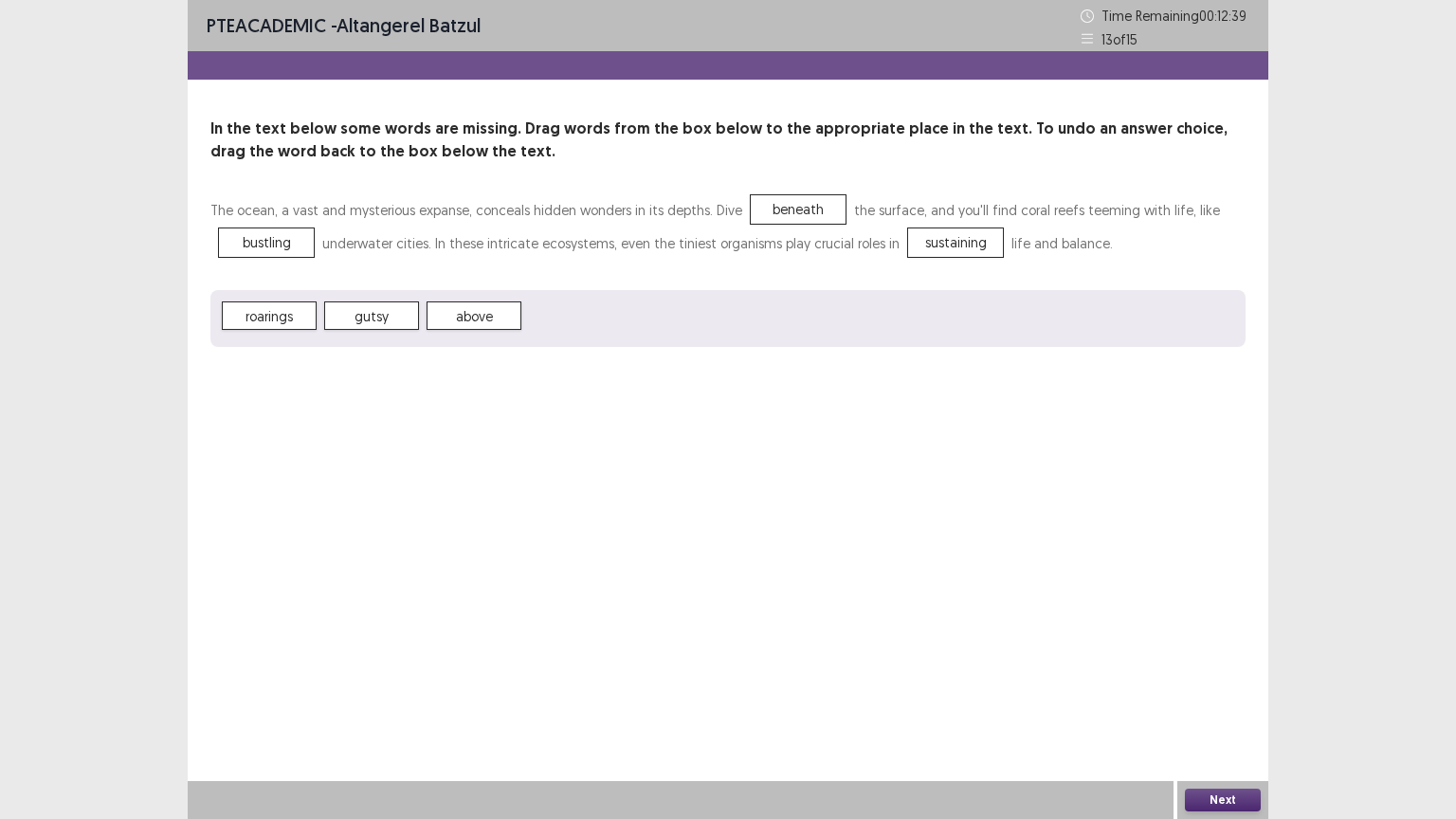 click on "Next" at bounding box center [1223, 800] 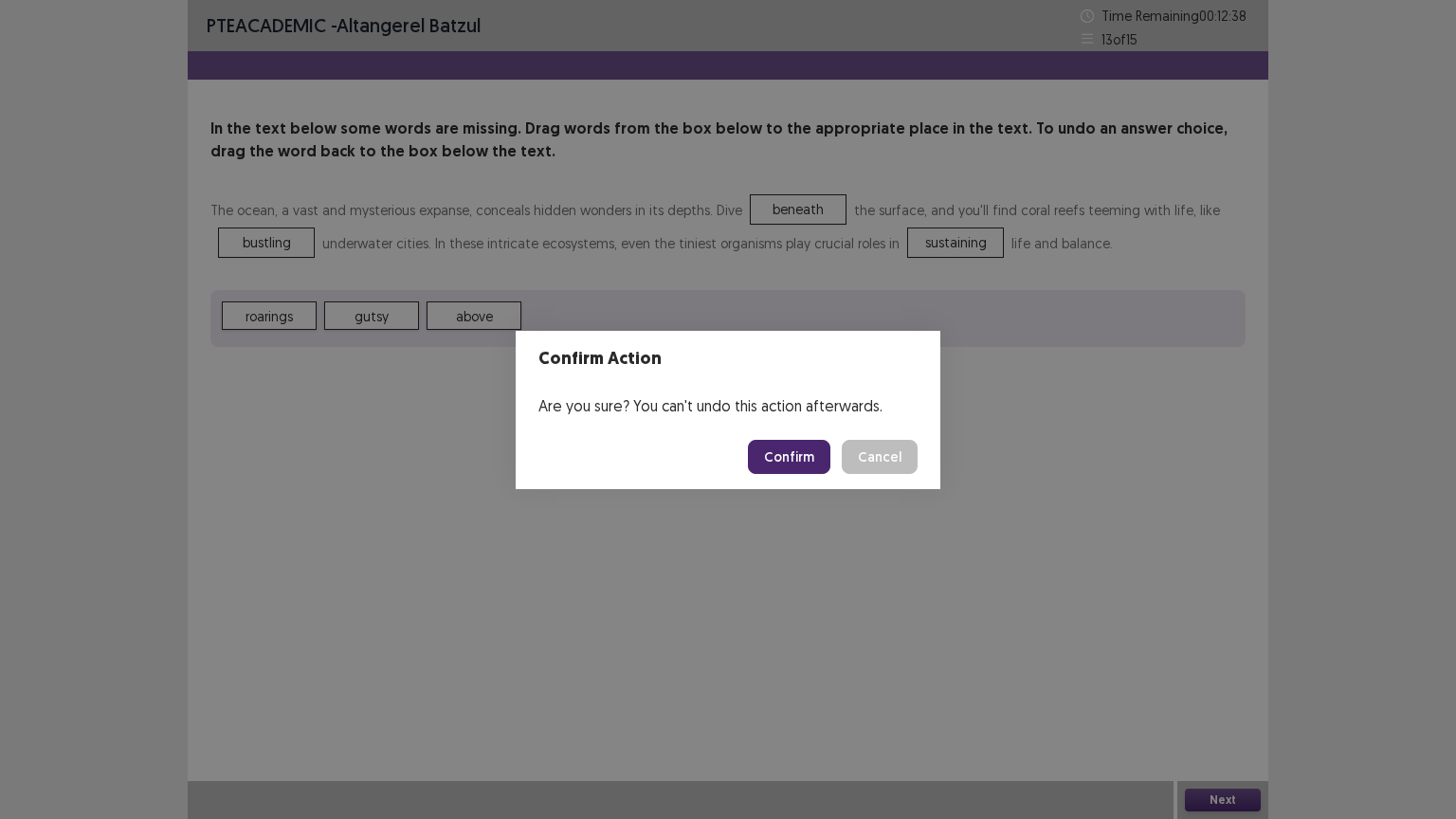 click on "Confirm" at bounding box center (789, 457) 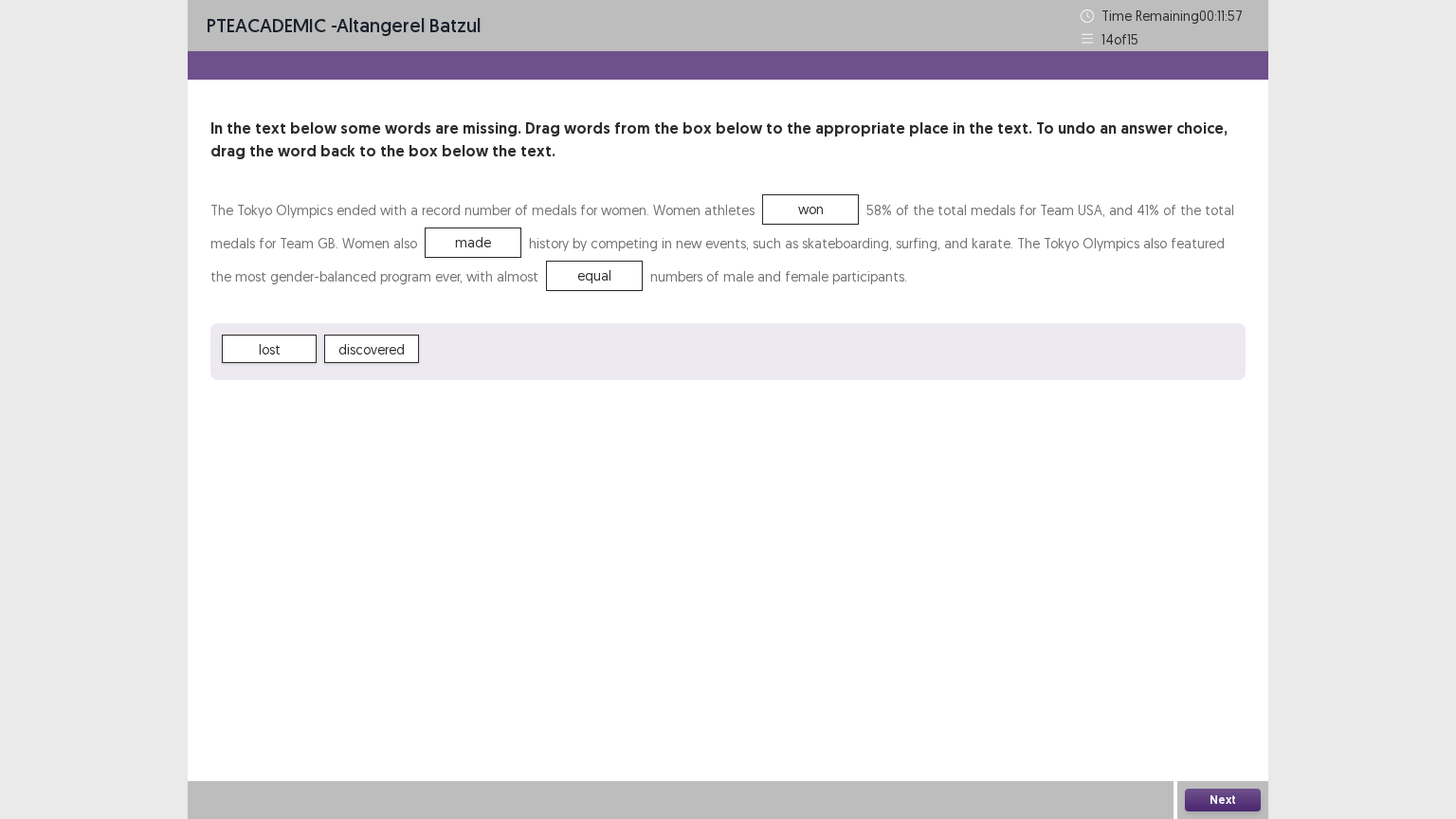 click on "Next" at bounding box center [1223, 800] 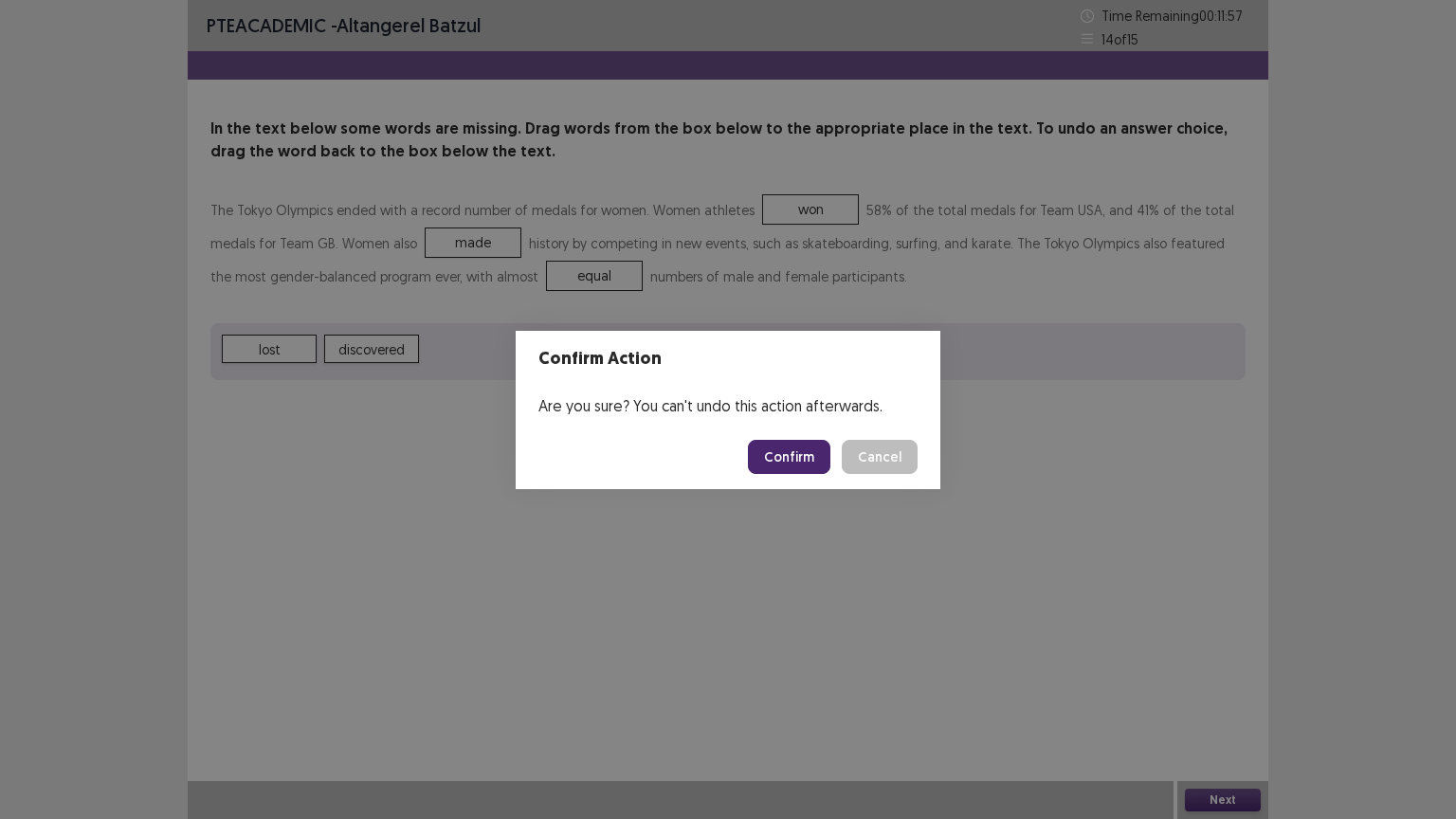 click on "Confirm" at bounding box center [789, 457] 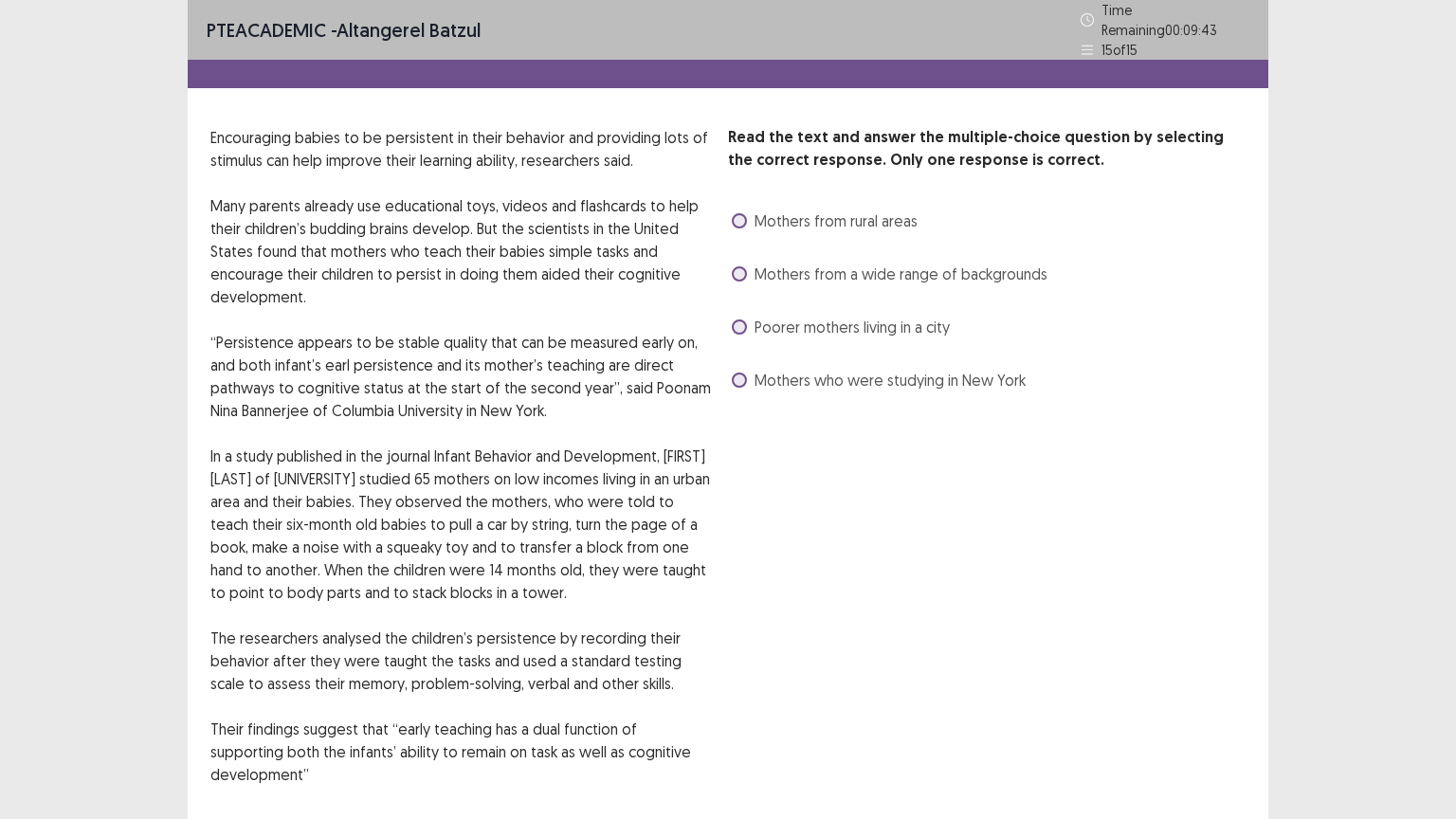 click at bounding box center (739, 221) 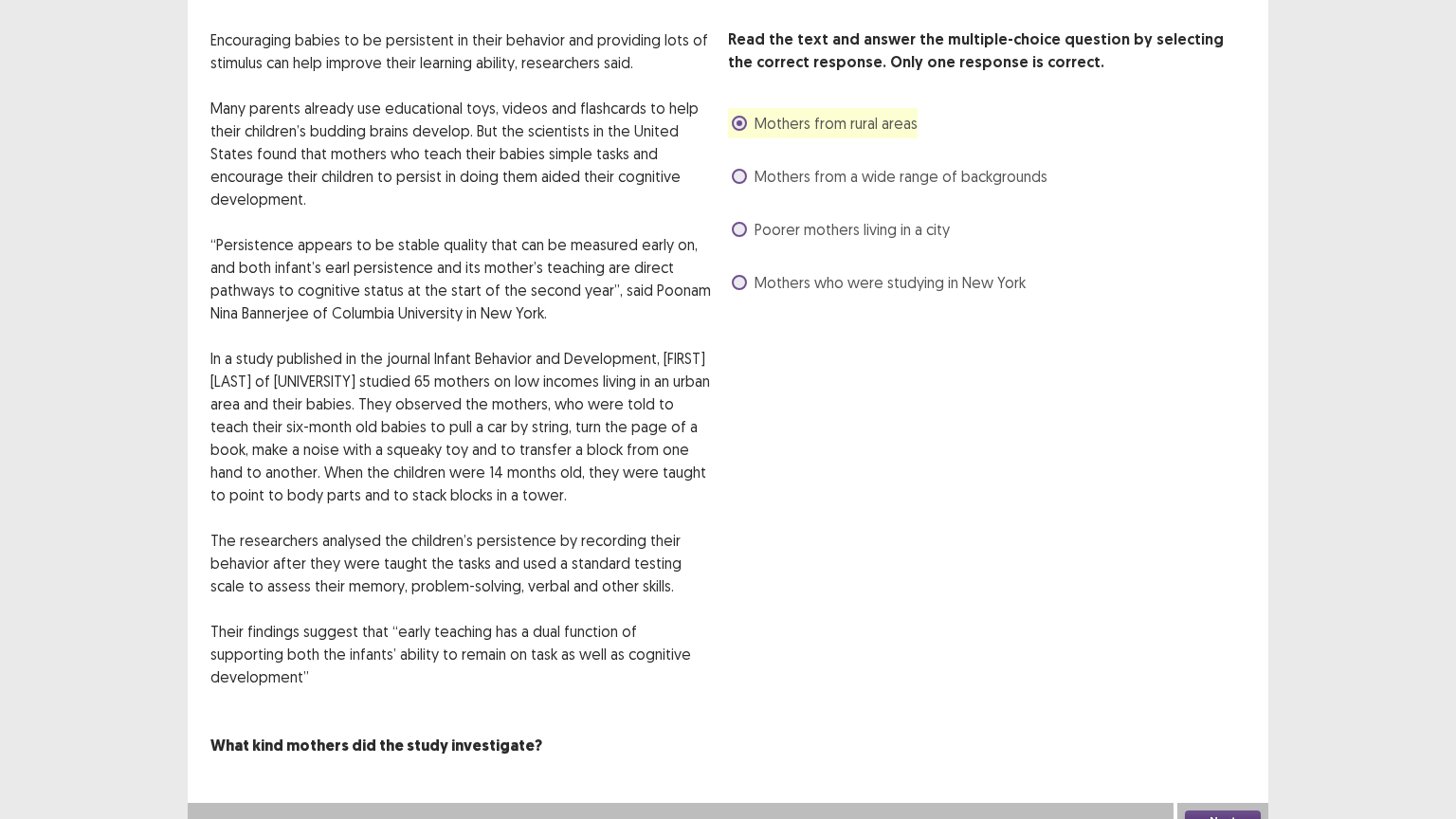 scroll, scrollTop: 110, scrollLeft: 0, axis: vertical 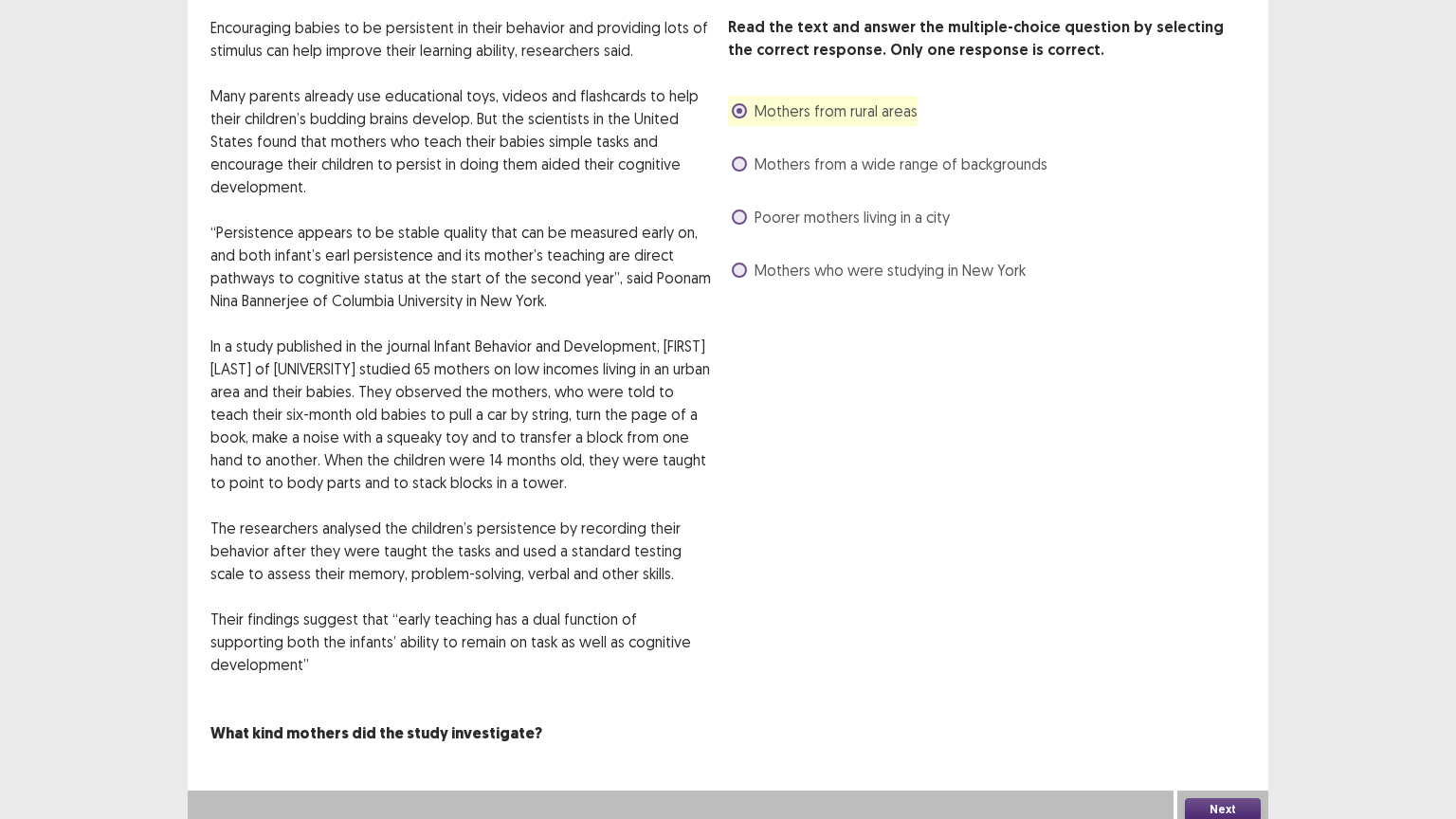 click at bounding box center (739, 217) 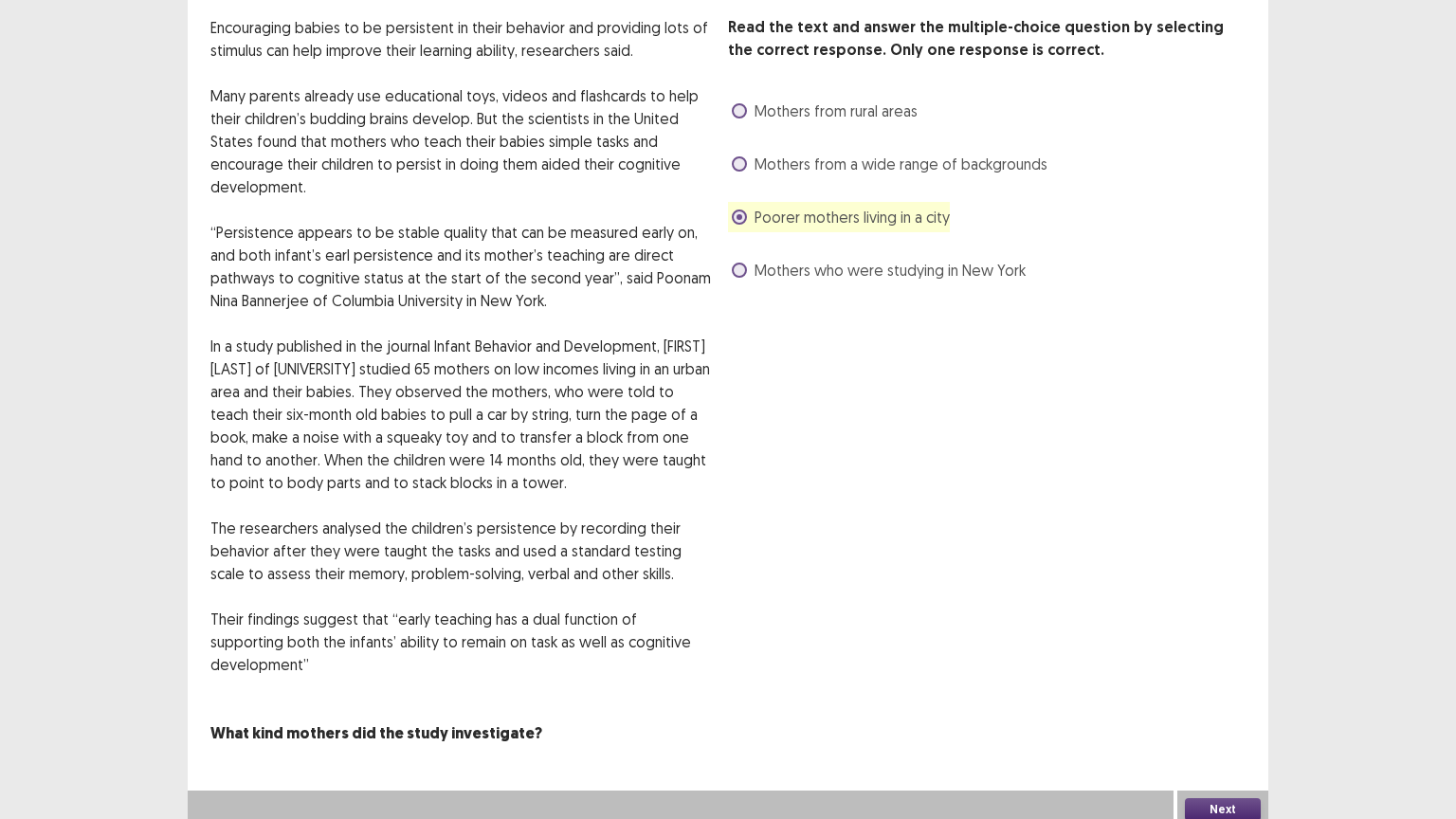 click on "Next" at bounding box center (1223, 810) 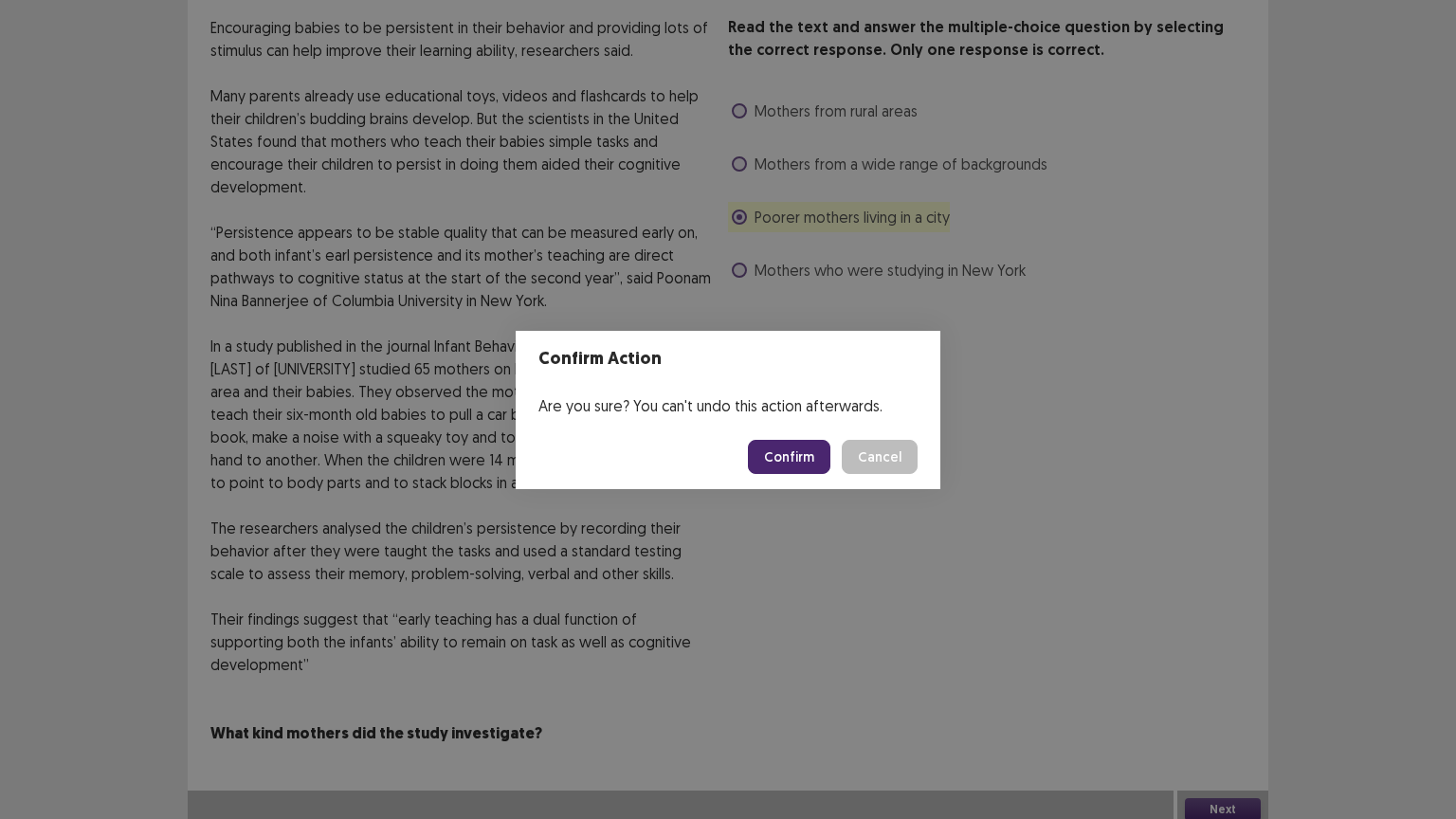 click on "Confirm" at bounding box center (789, 457) 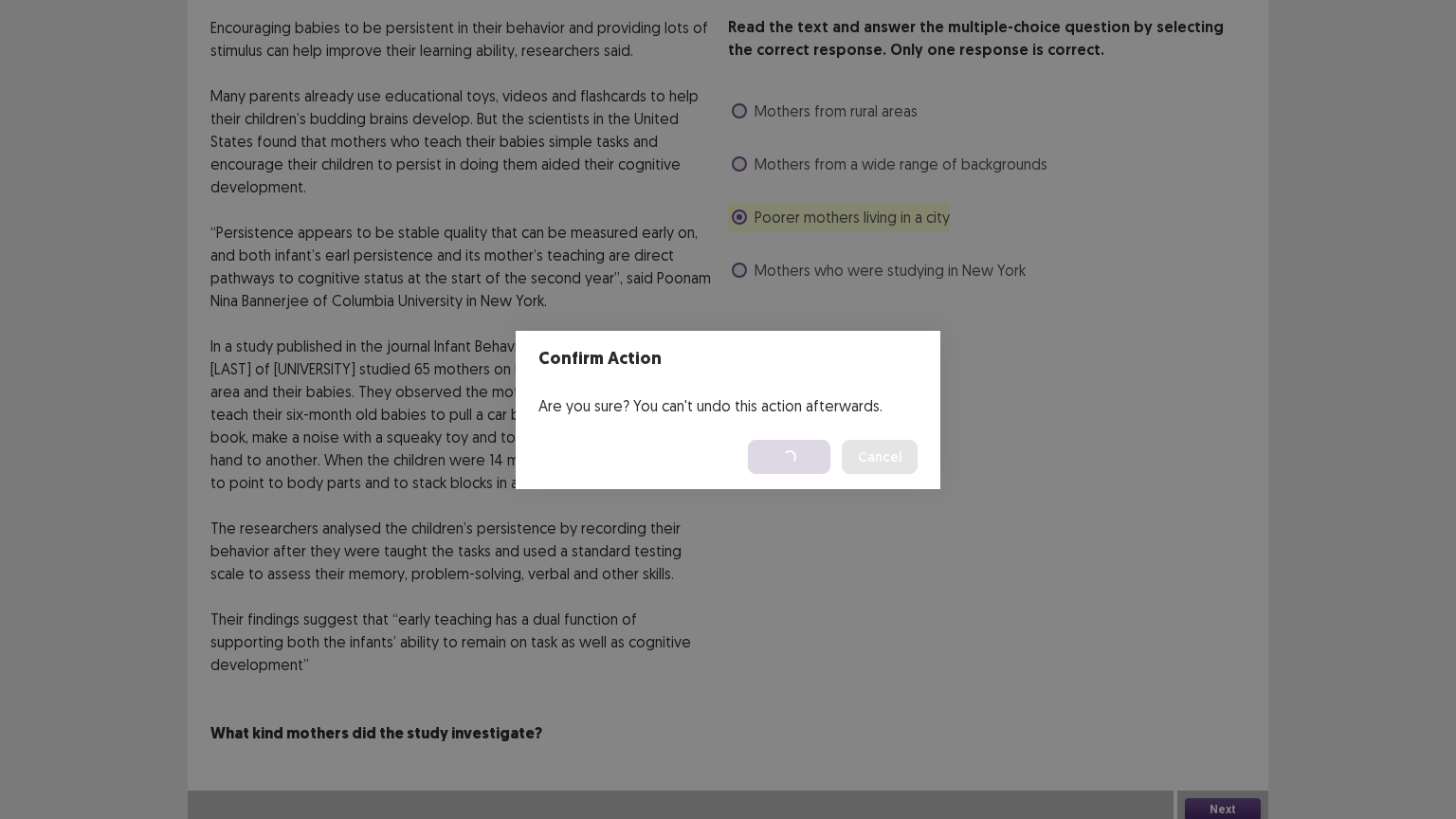 scroll, scrollTop: 0, scrollLeft: 0, axis: both 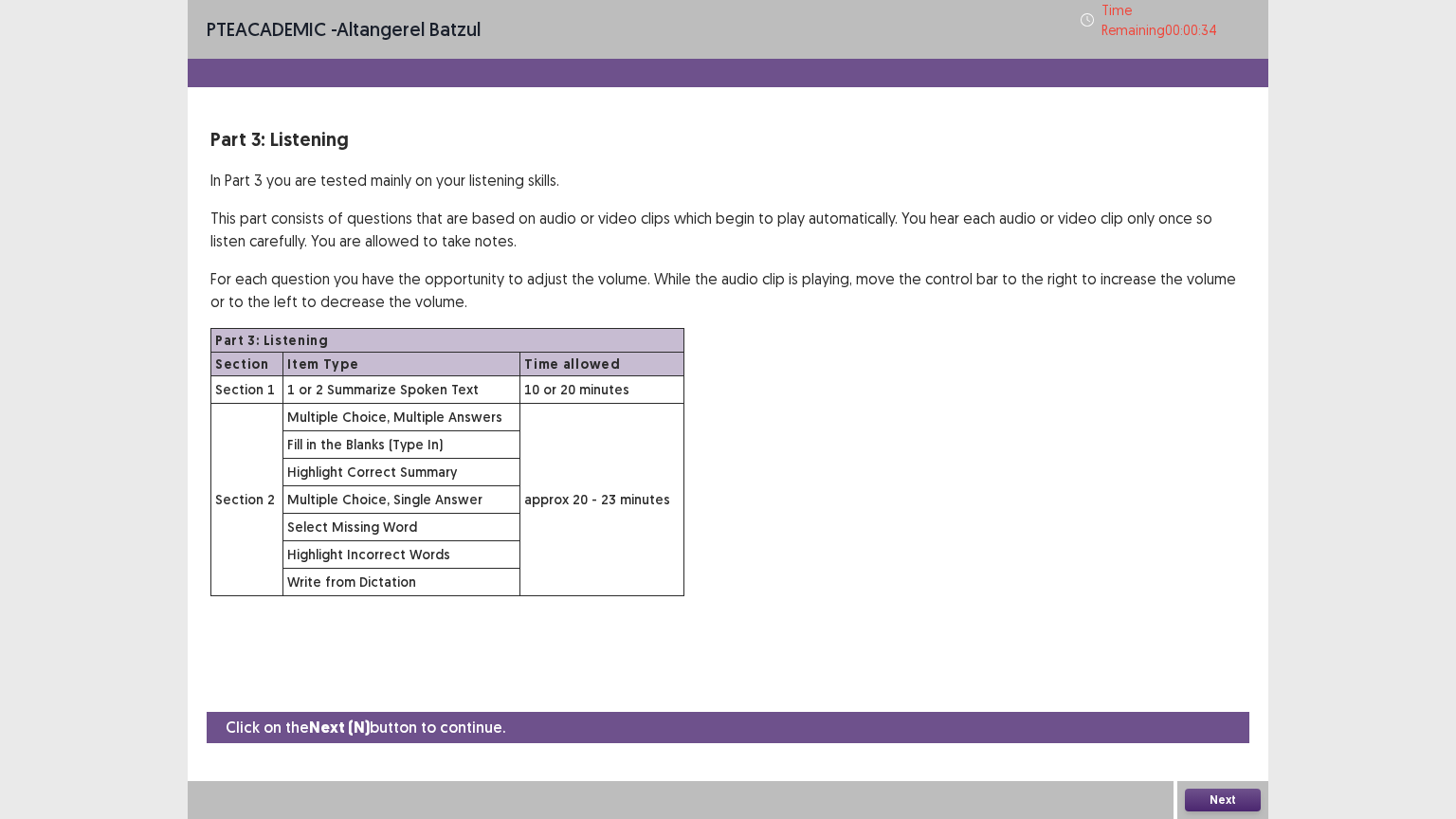 click on "Next" at bounding box center (1223, 800) 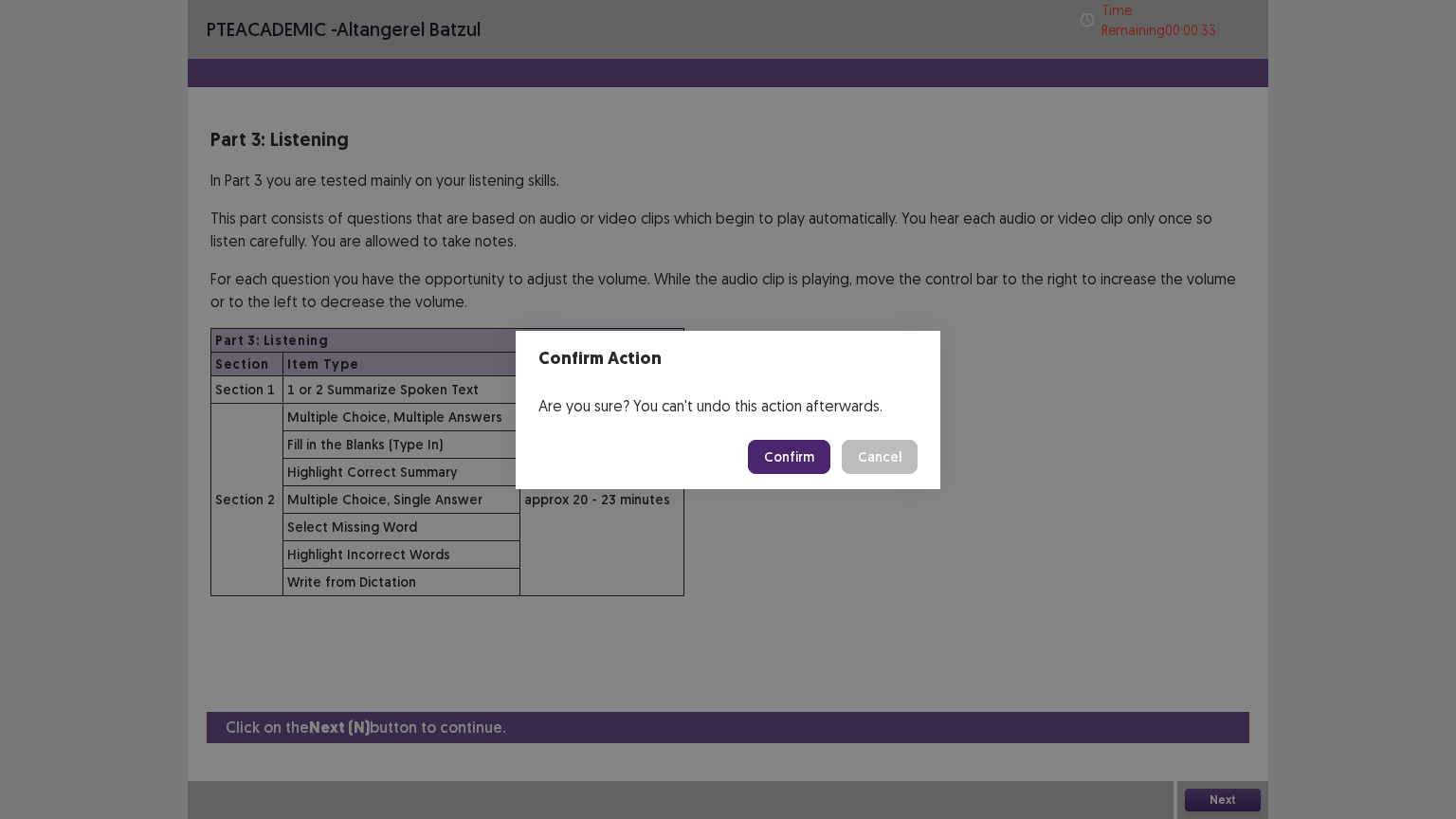 click on "Confirm" at bounding box center (789, 457) 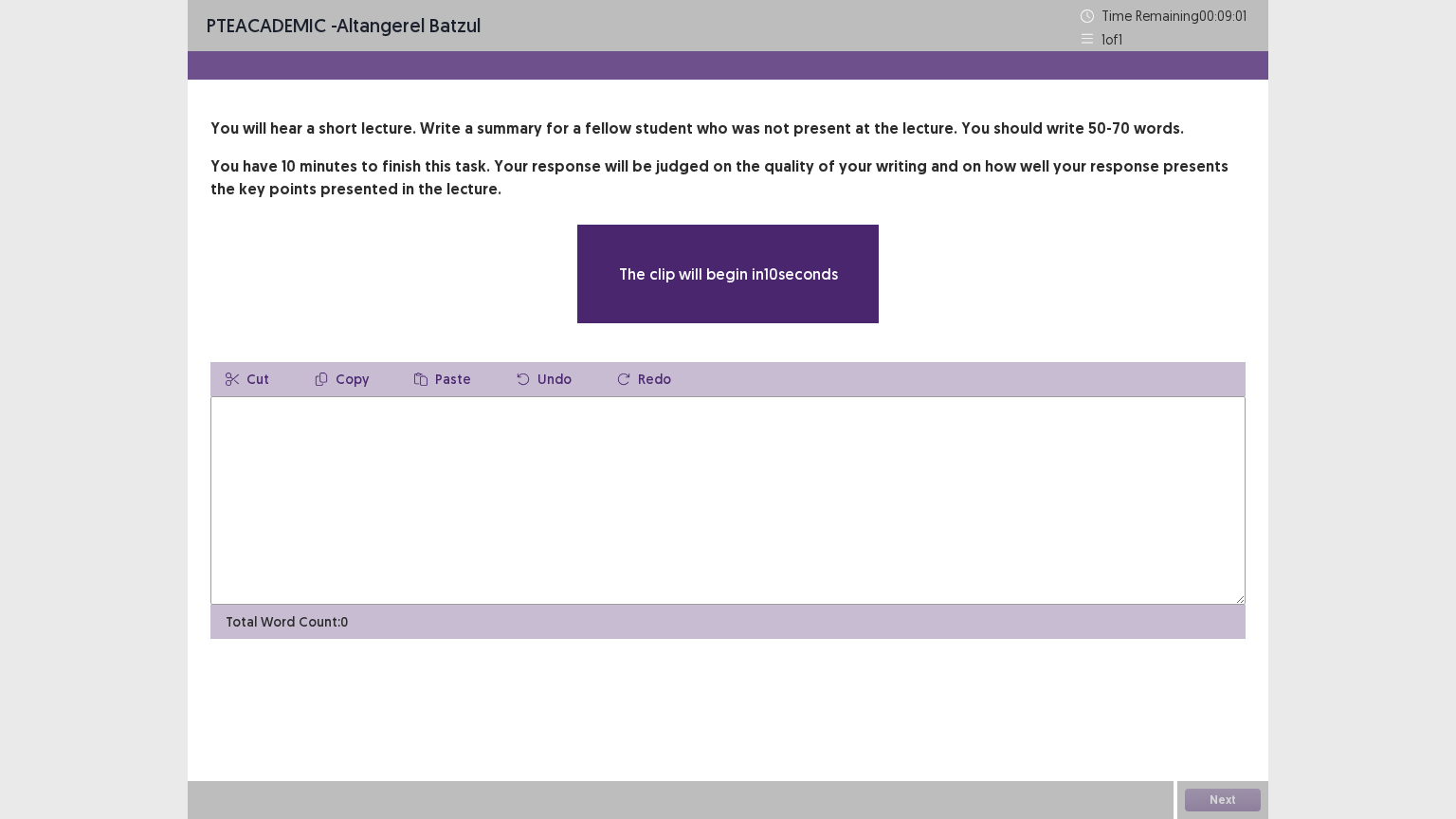 drag, startPoint x: 678, startPoint y: 414, endPoint x: 684, endPoint y: 432, distance: 18.973666 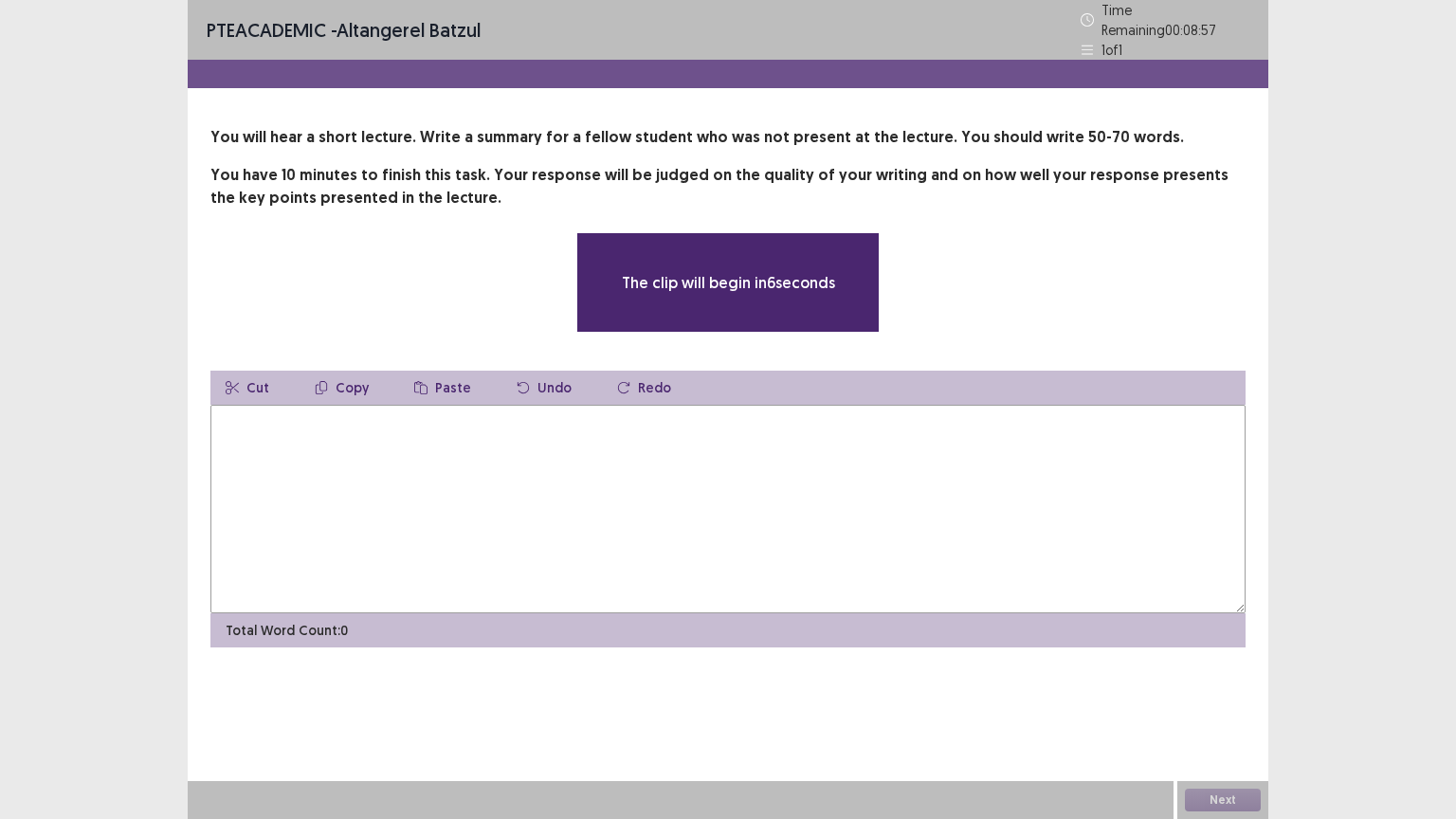 type on "*" 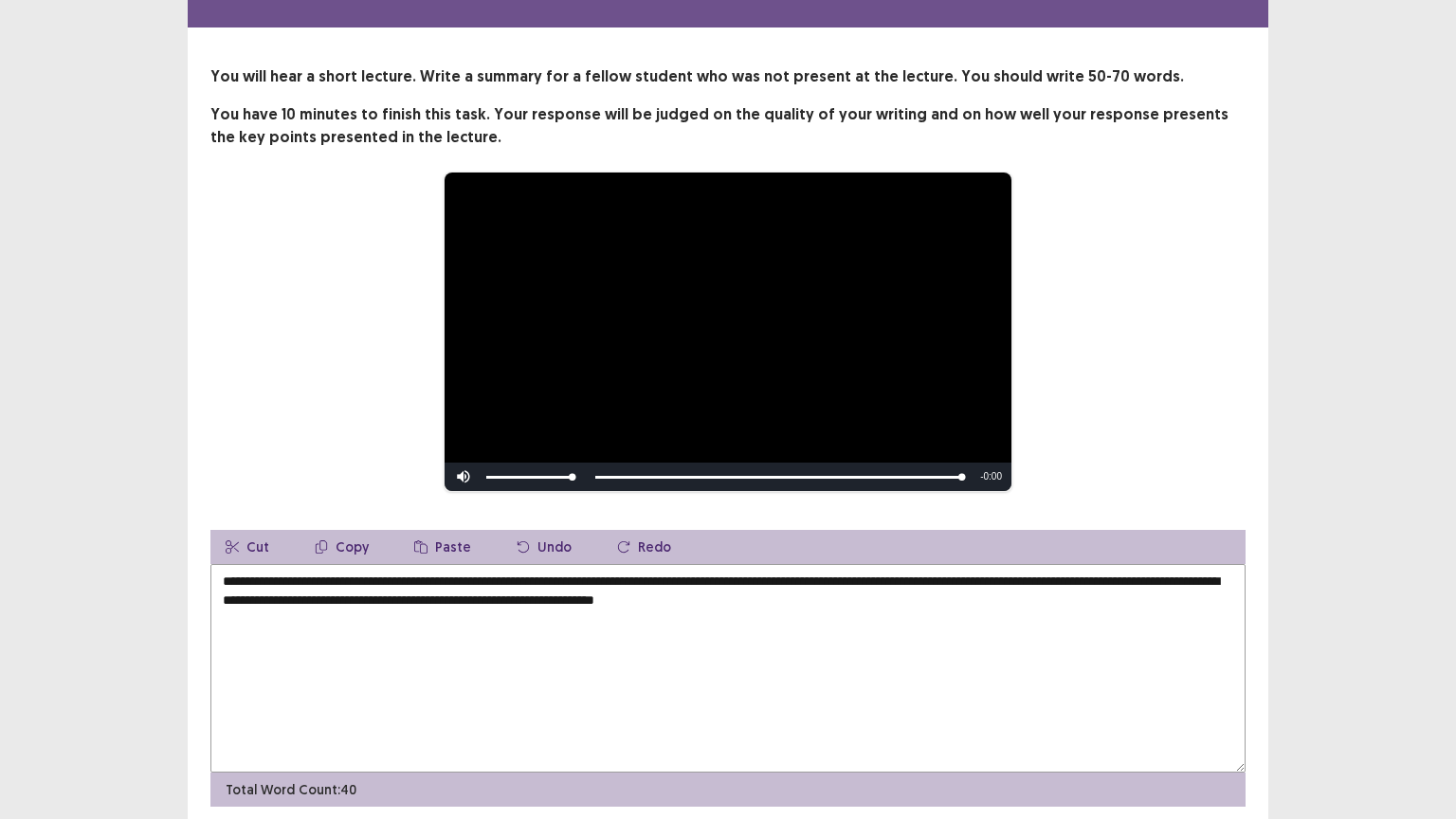 scroll, scrollTop: 123, scrollLeft: 0, axis: vertical 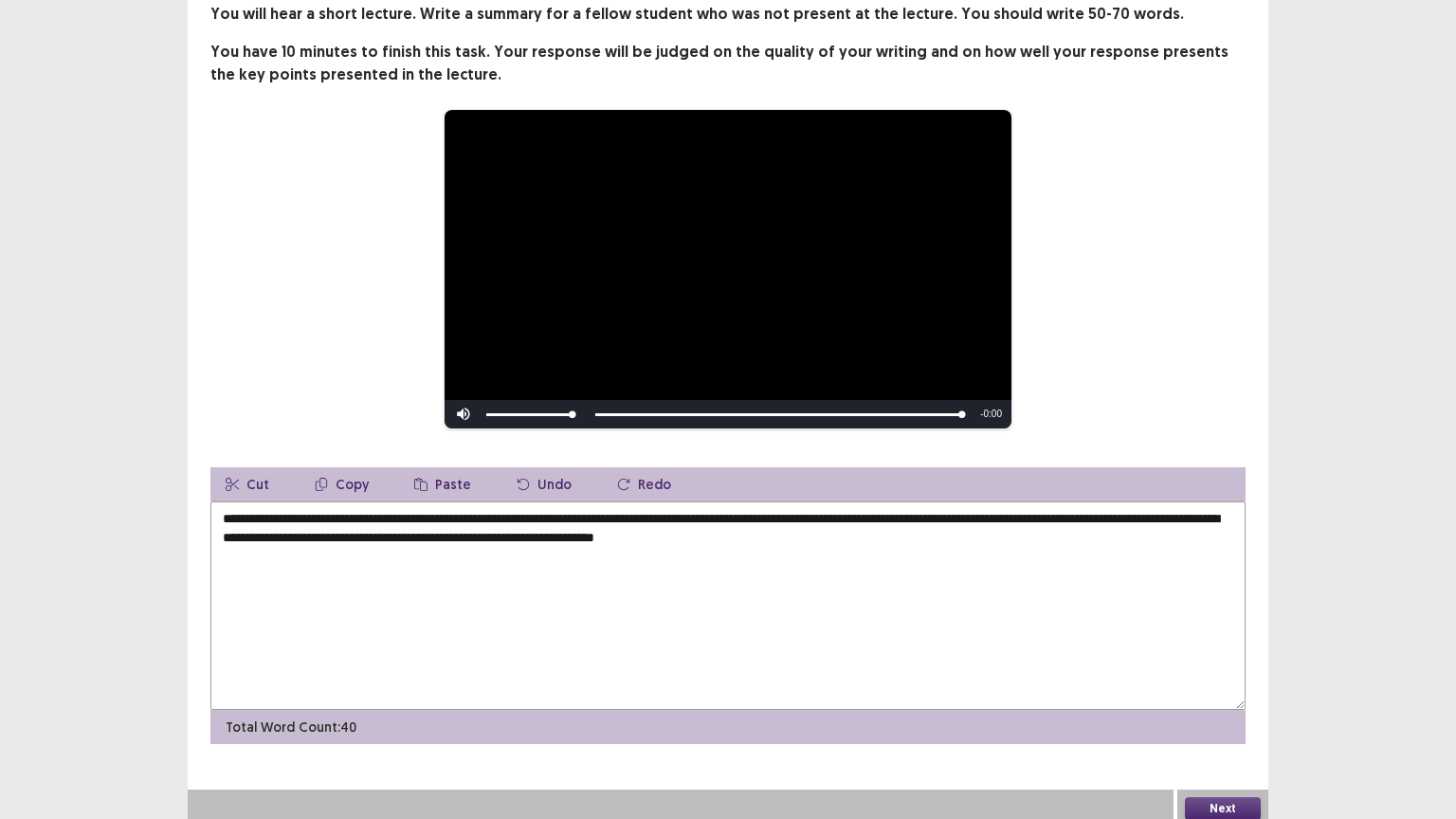 click on "**********" at bounding box center [728, 606] 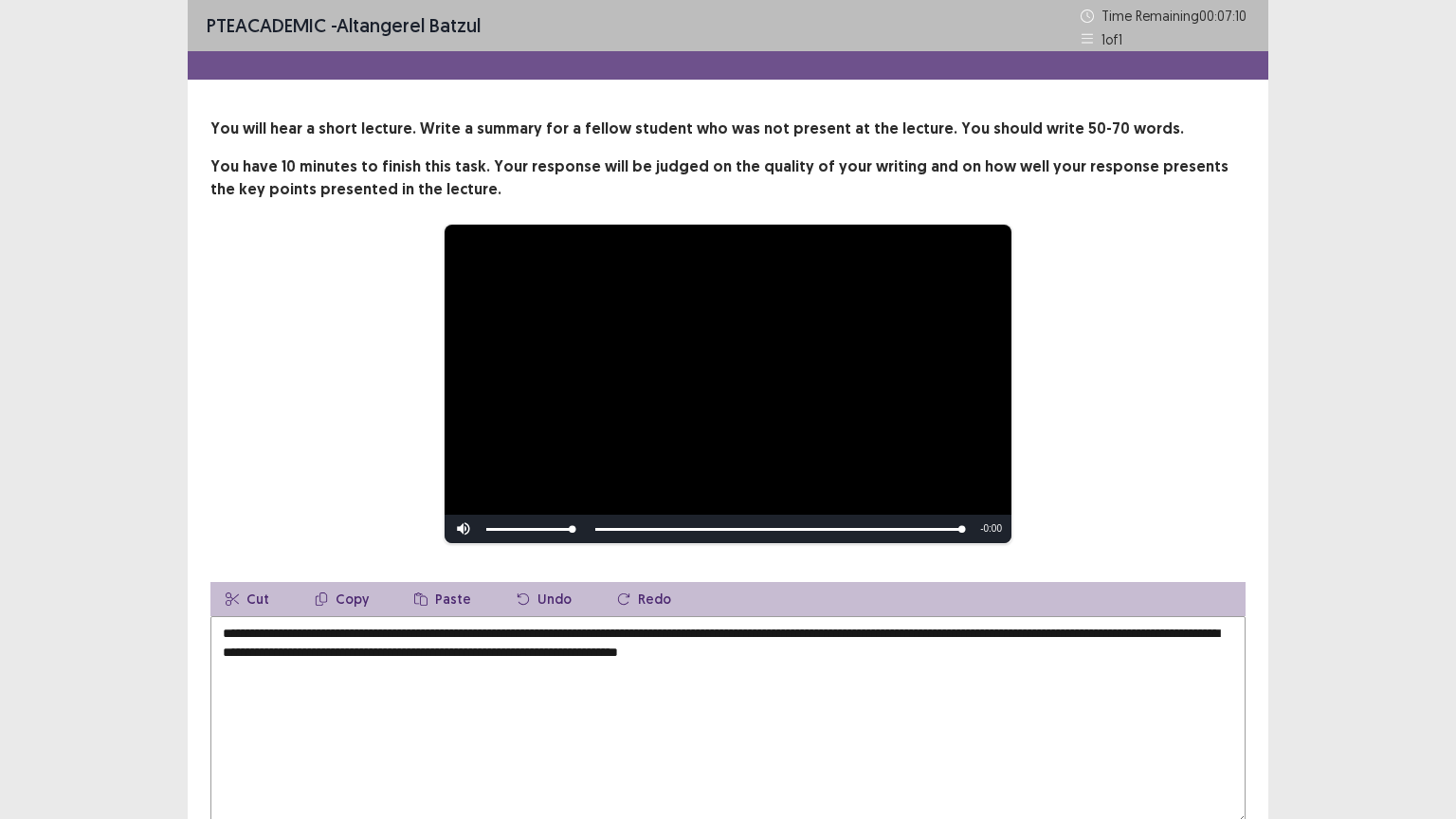 scroll, scrollTop: 63, scrollLeft: 0, axis: vertical 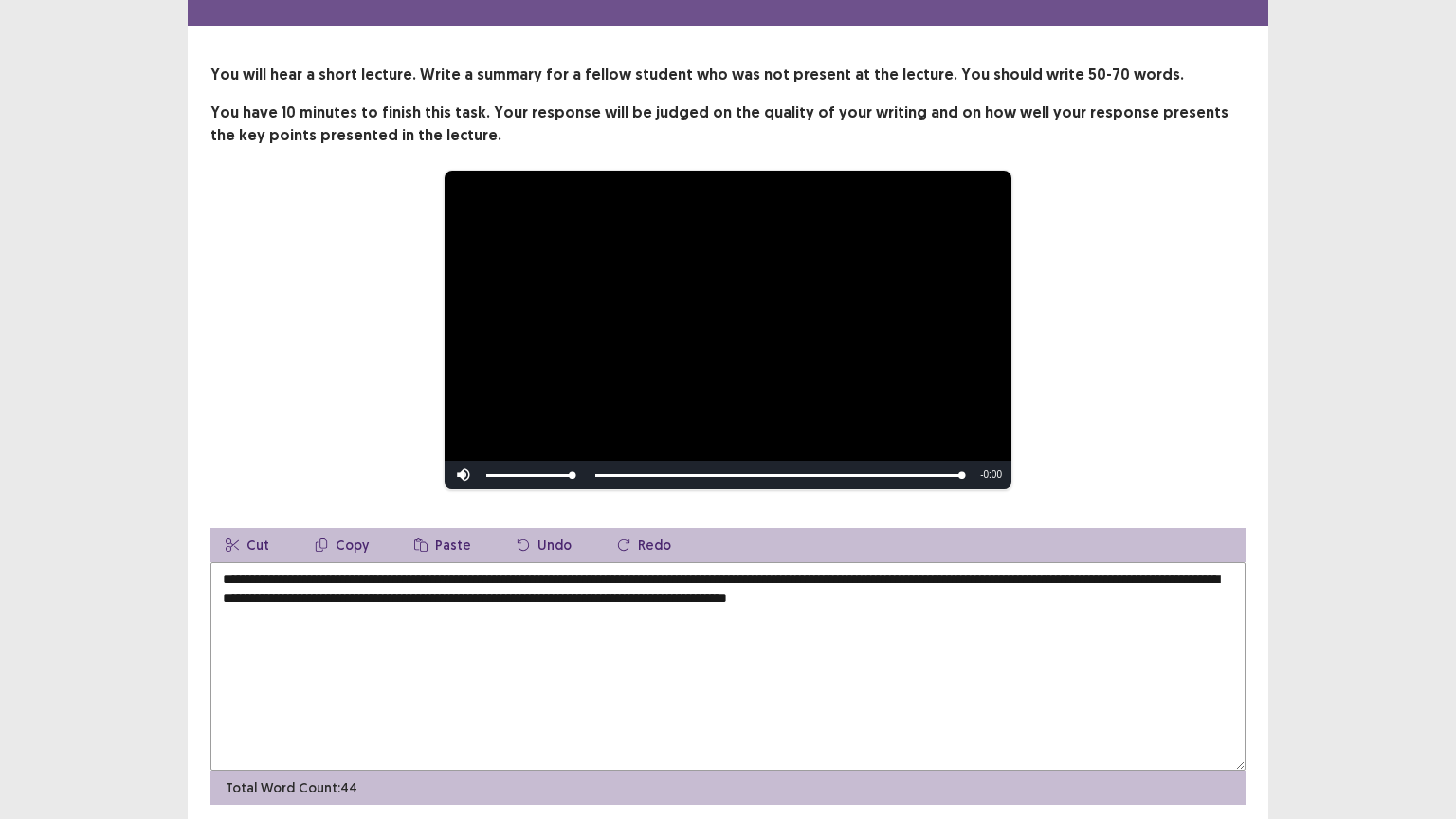 click on "**********" at bounding box center (728, 666) 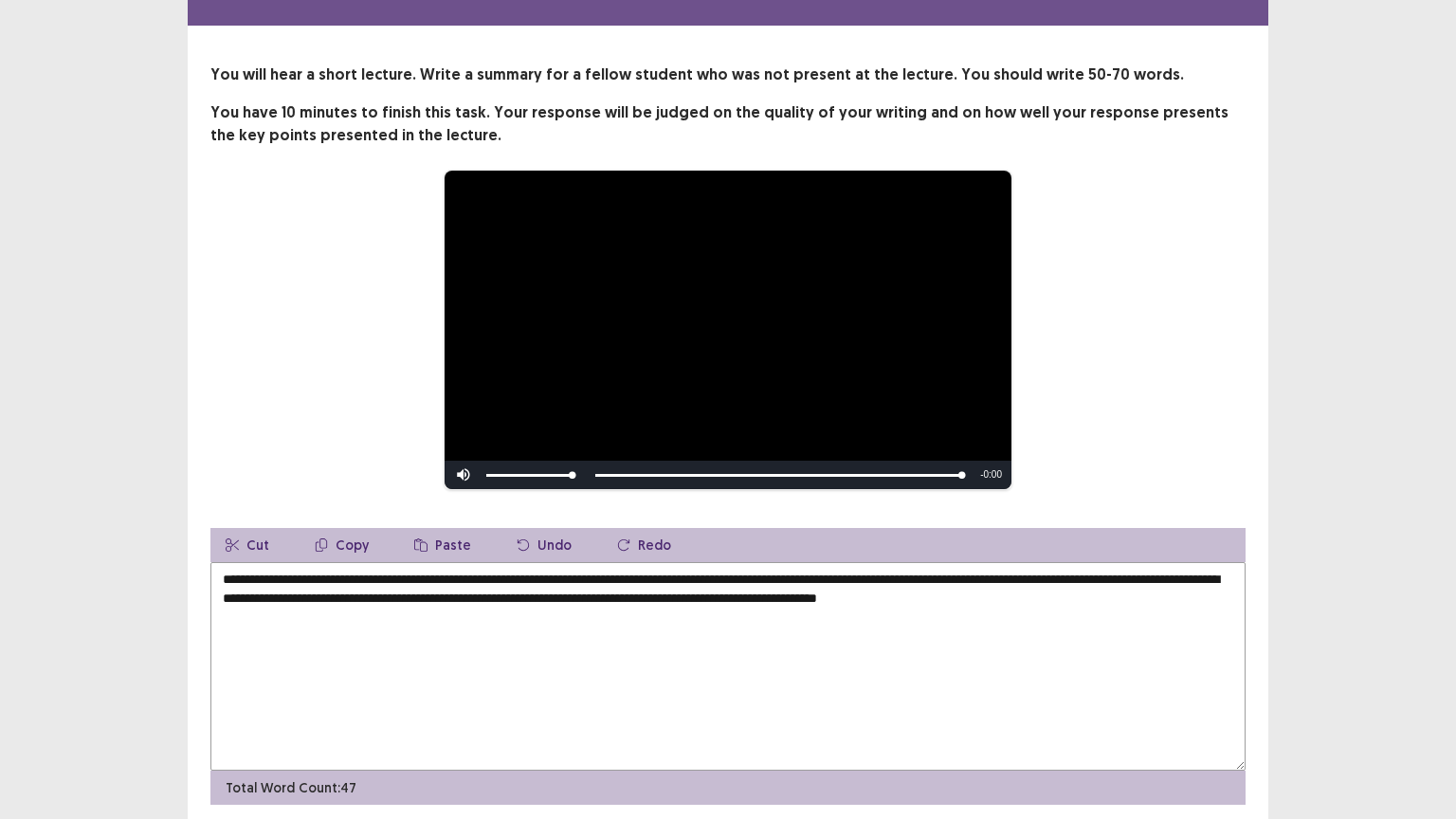click on "**********" at bounding box center [728, 666] 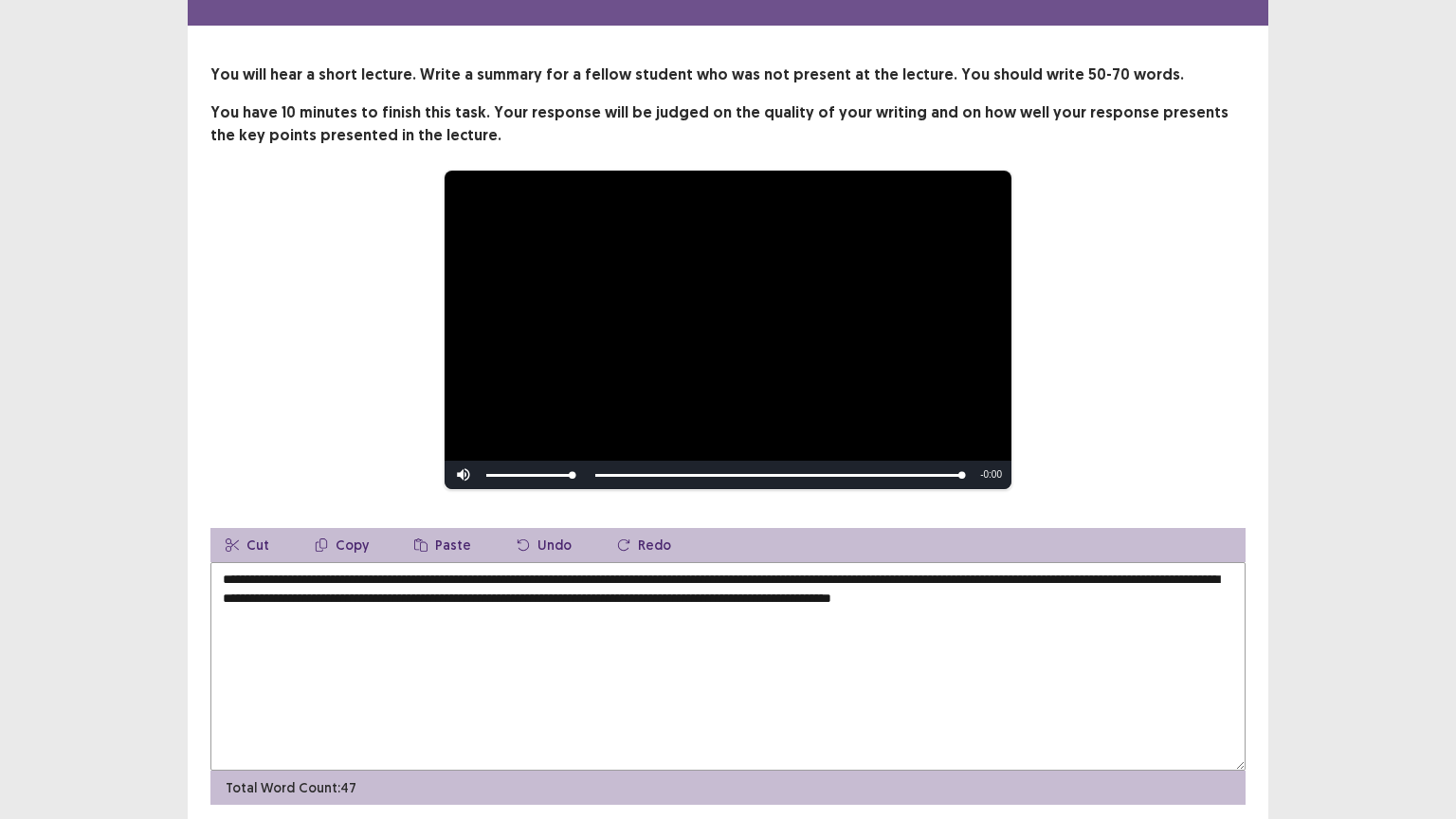 click on "**********" at bounding box center (728, 666) 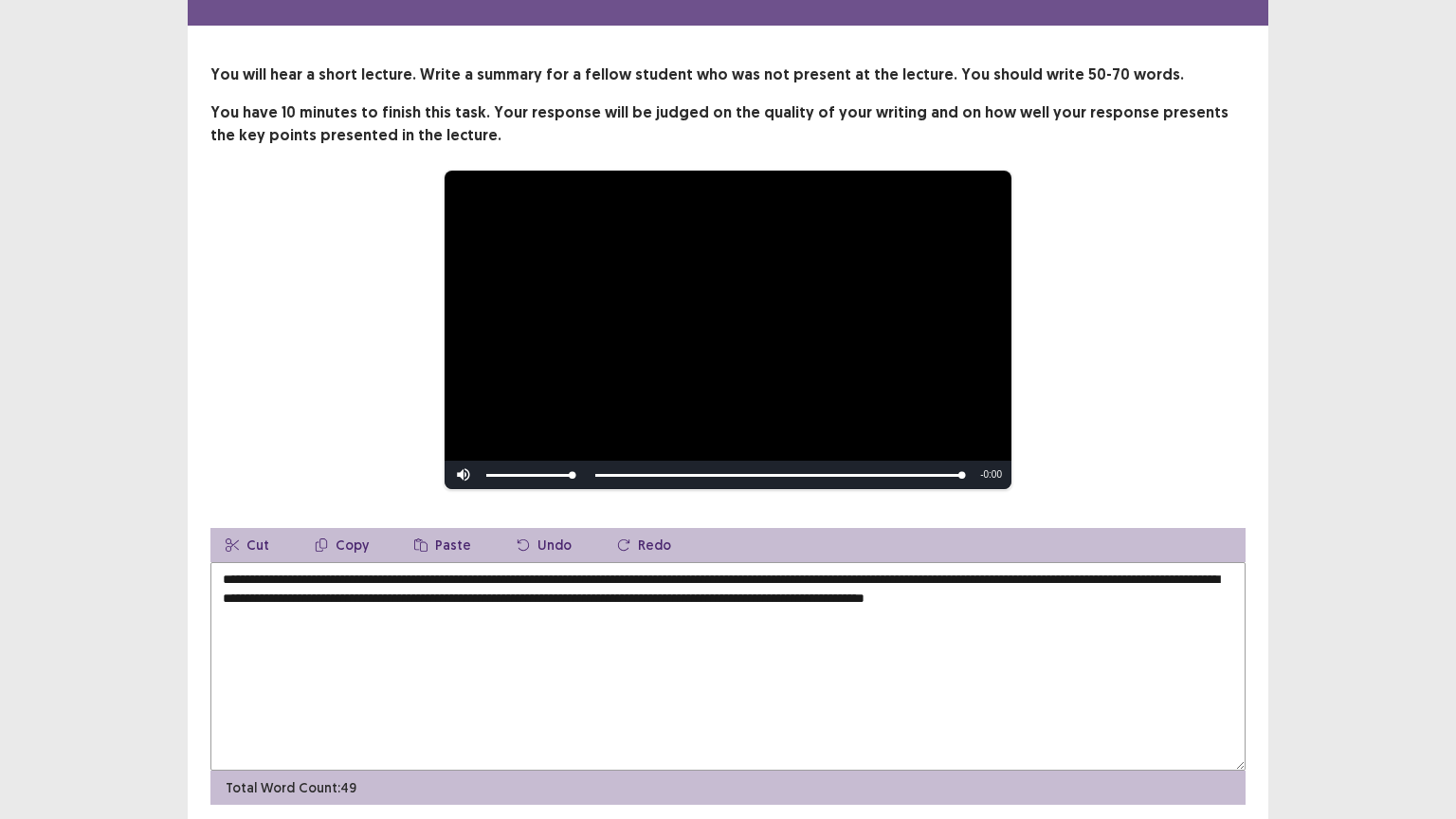 click on "**********" at bounding box center [728, 666] 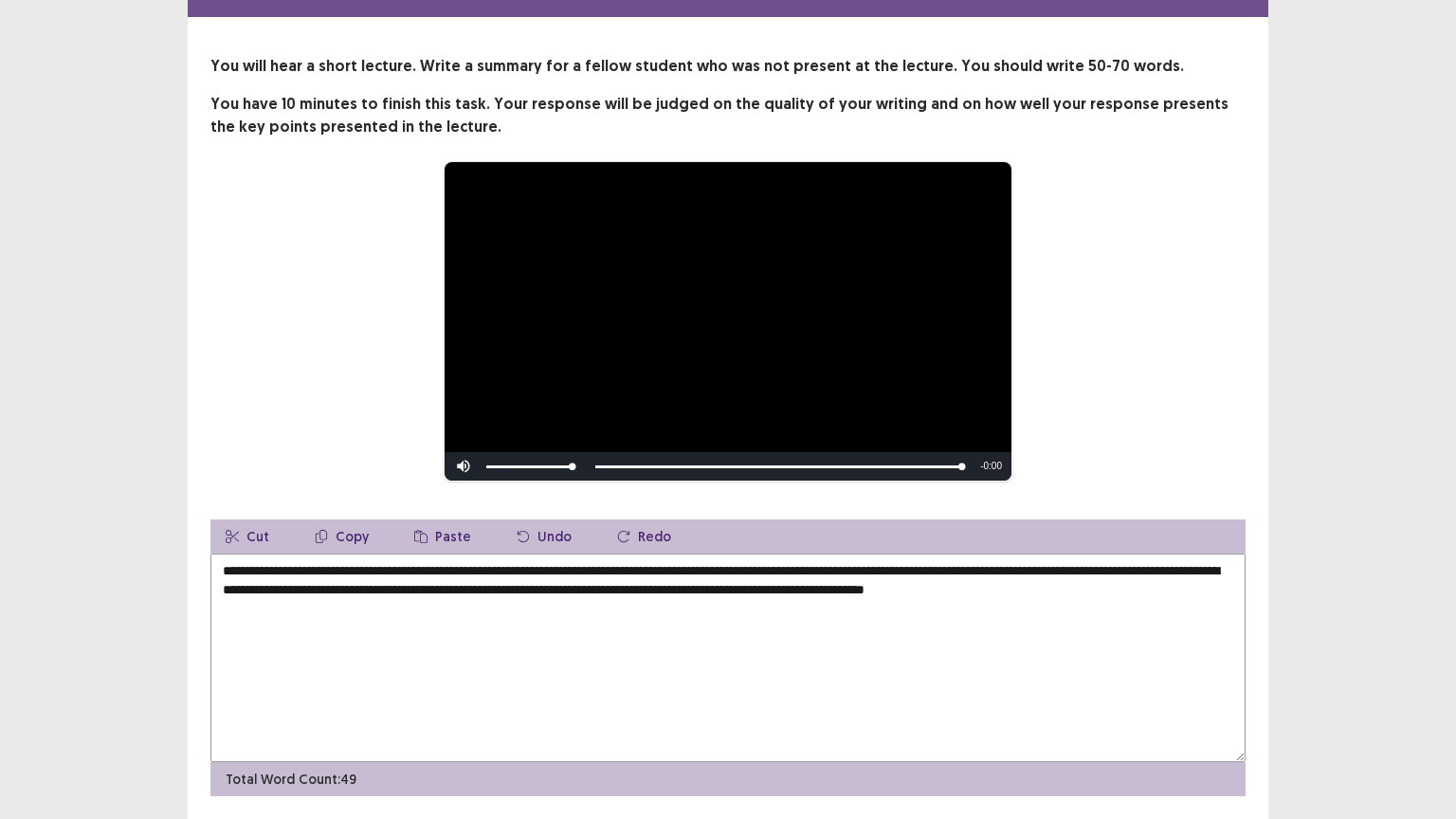 click on "**********" at bounding box center (728, 658) 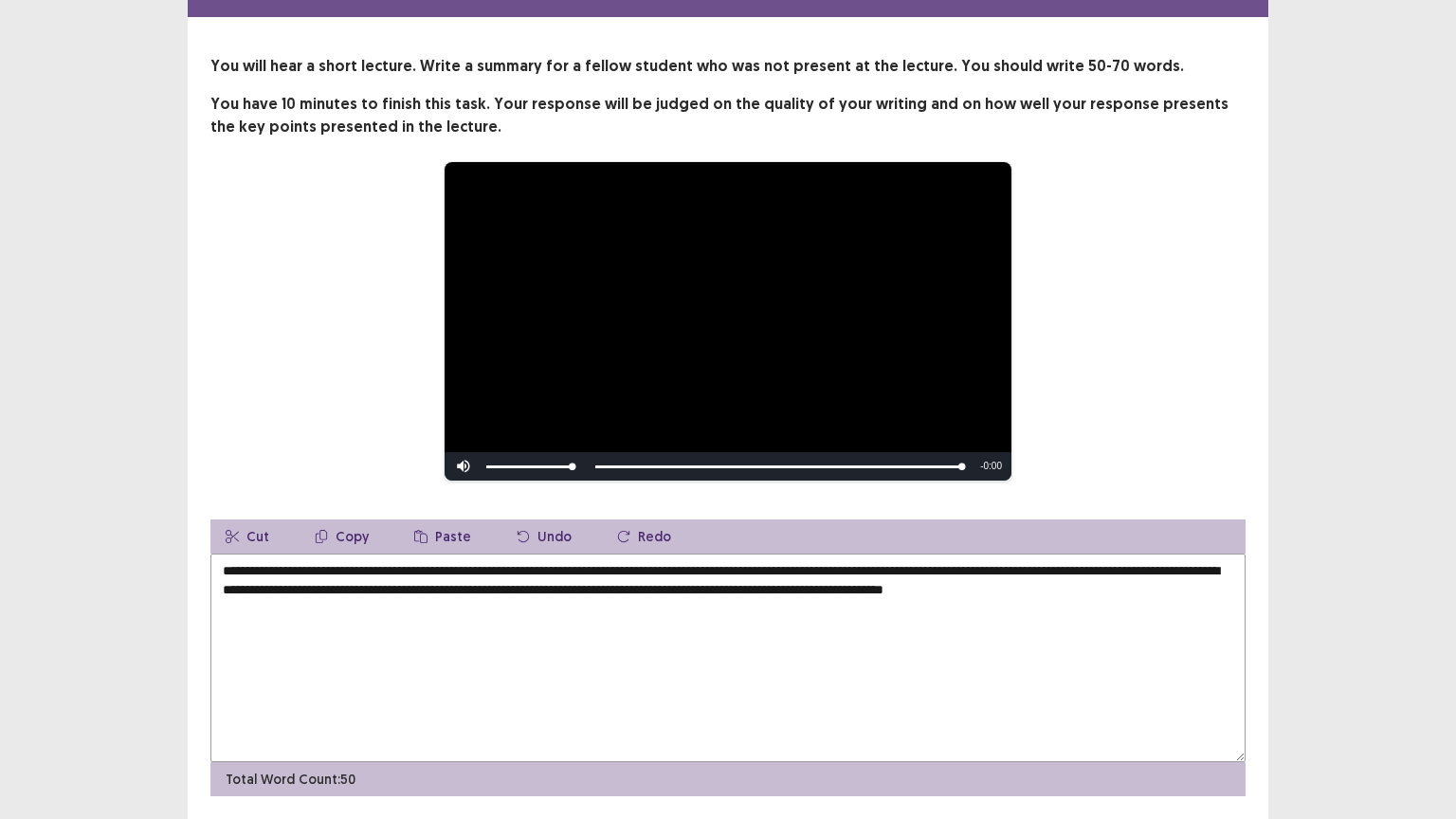 click on "**********" at bounding box center [728, 658] 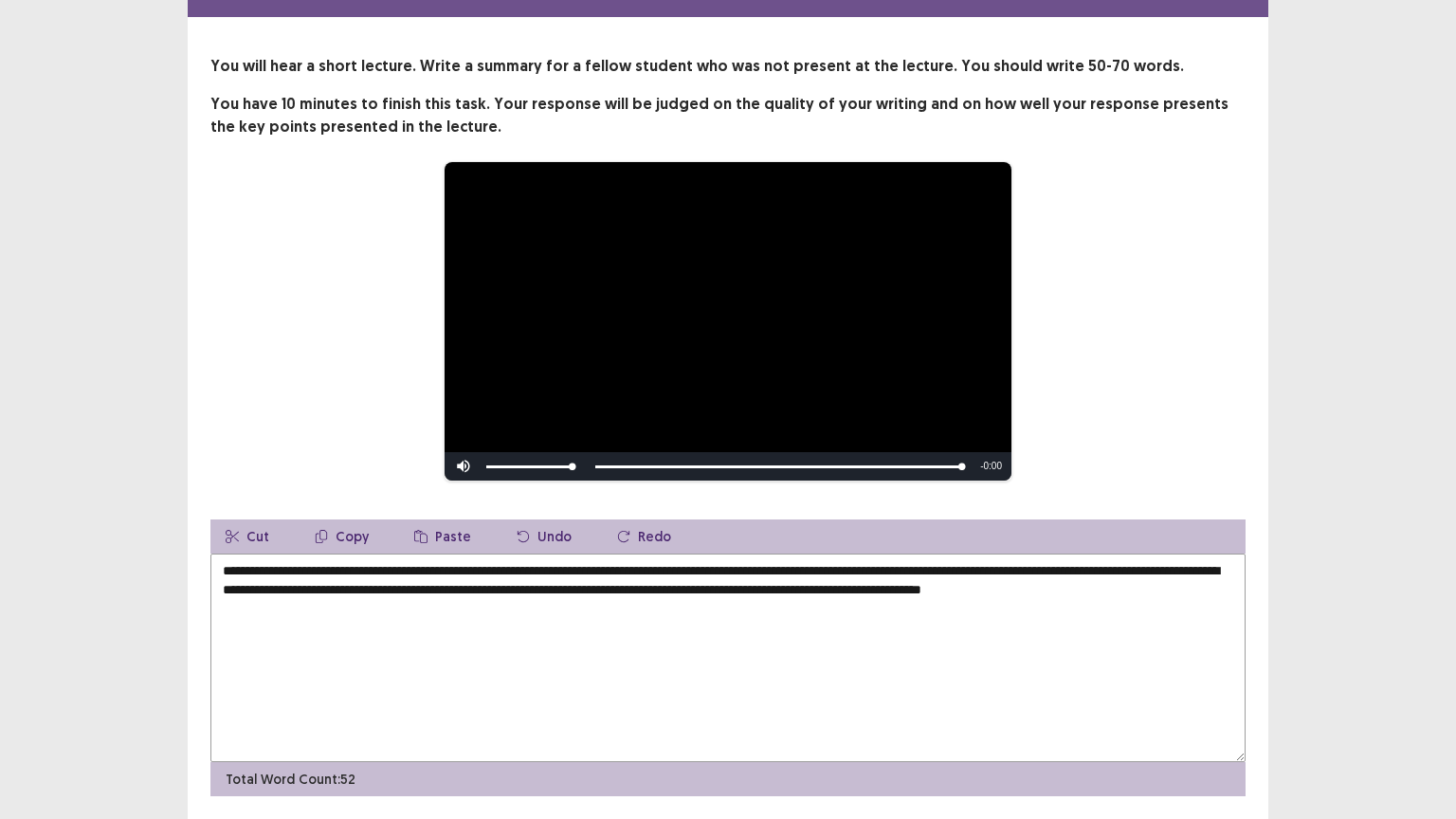 click on "**********" at bounding box center (728, 658) 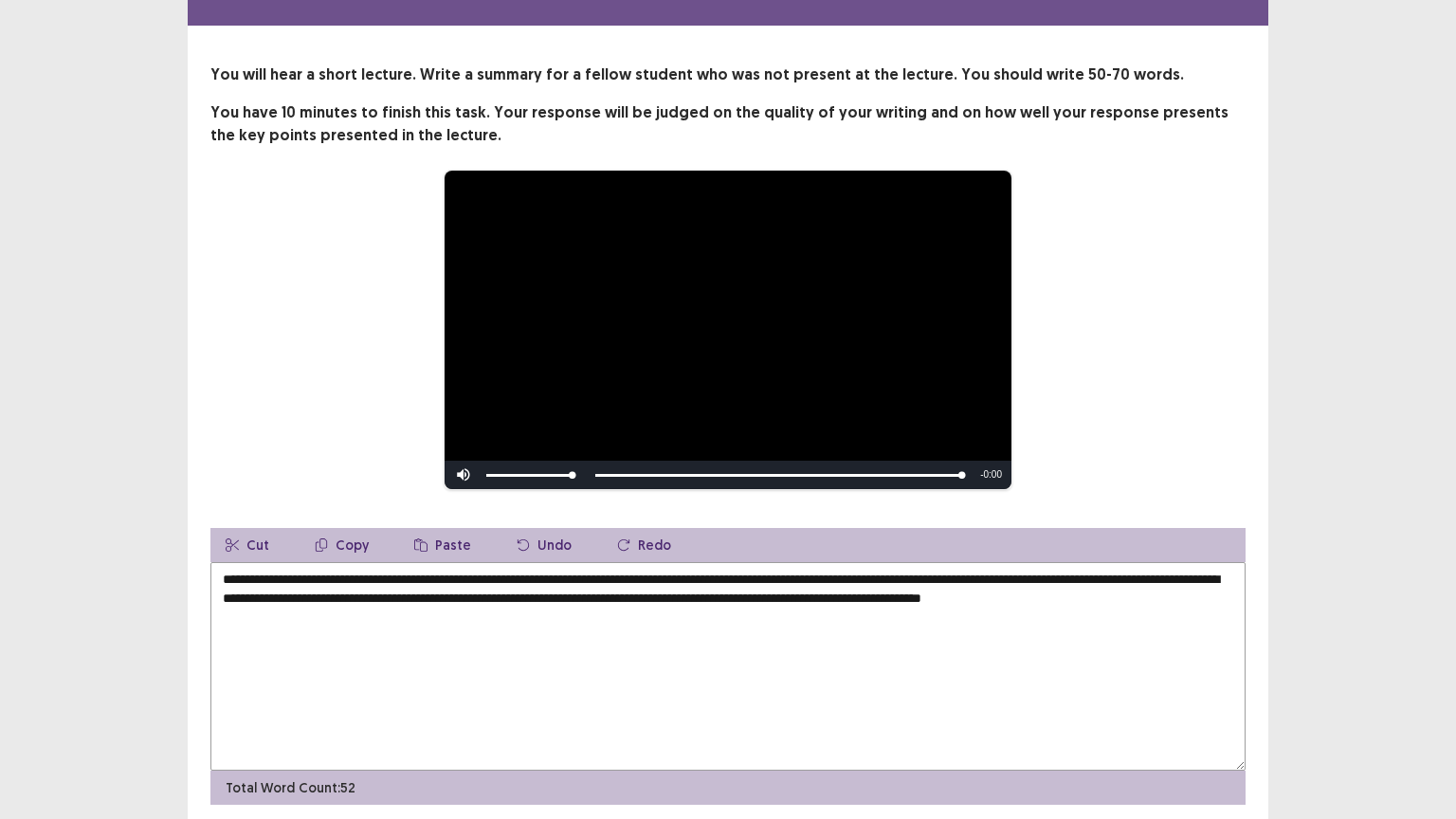 click on "**********" at bounding box center [728, 666] 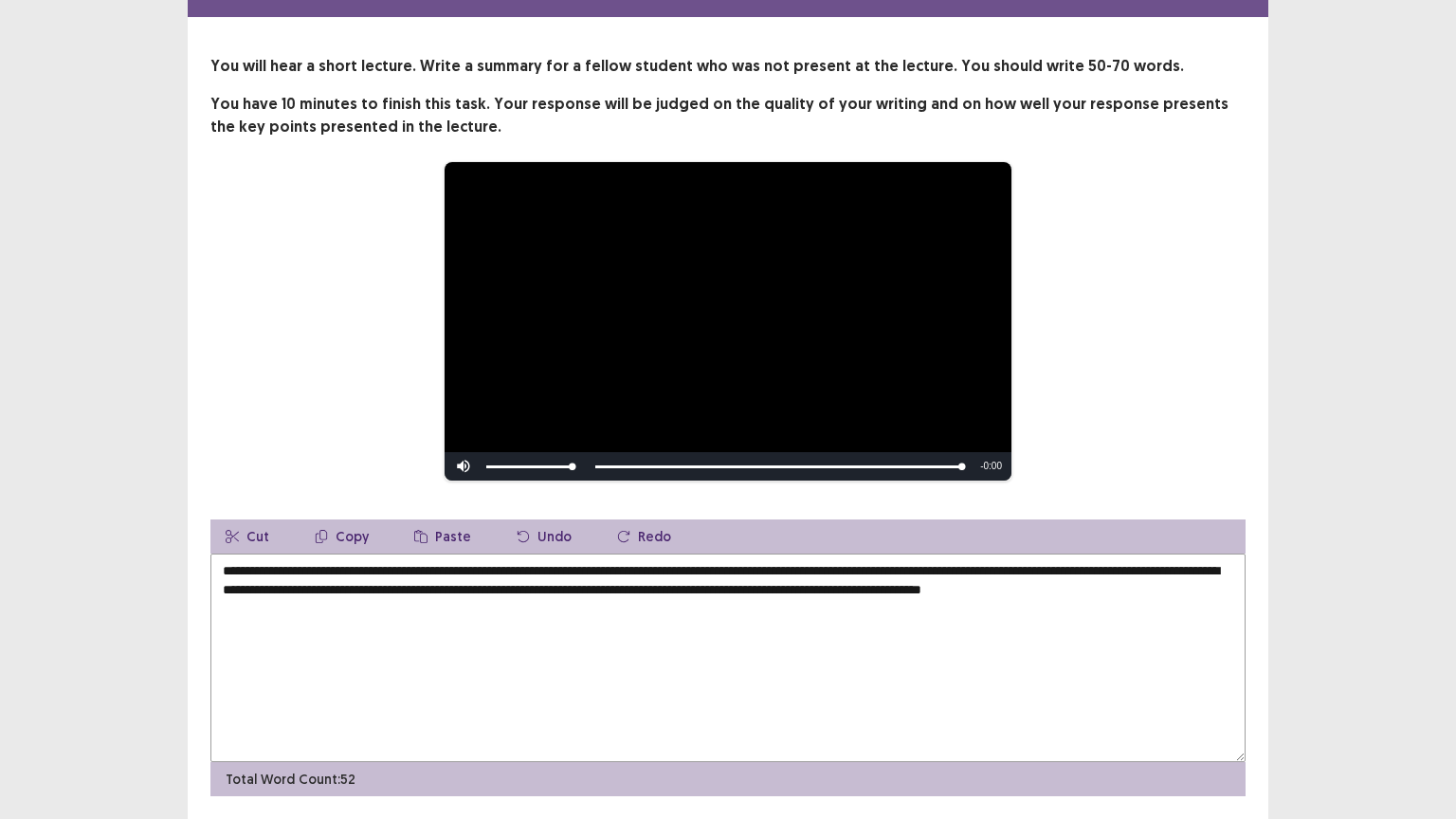 click on "**********" at bounding box center [728, 658] 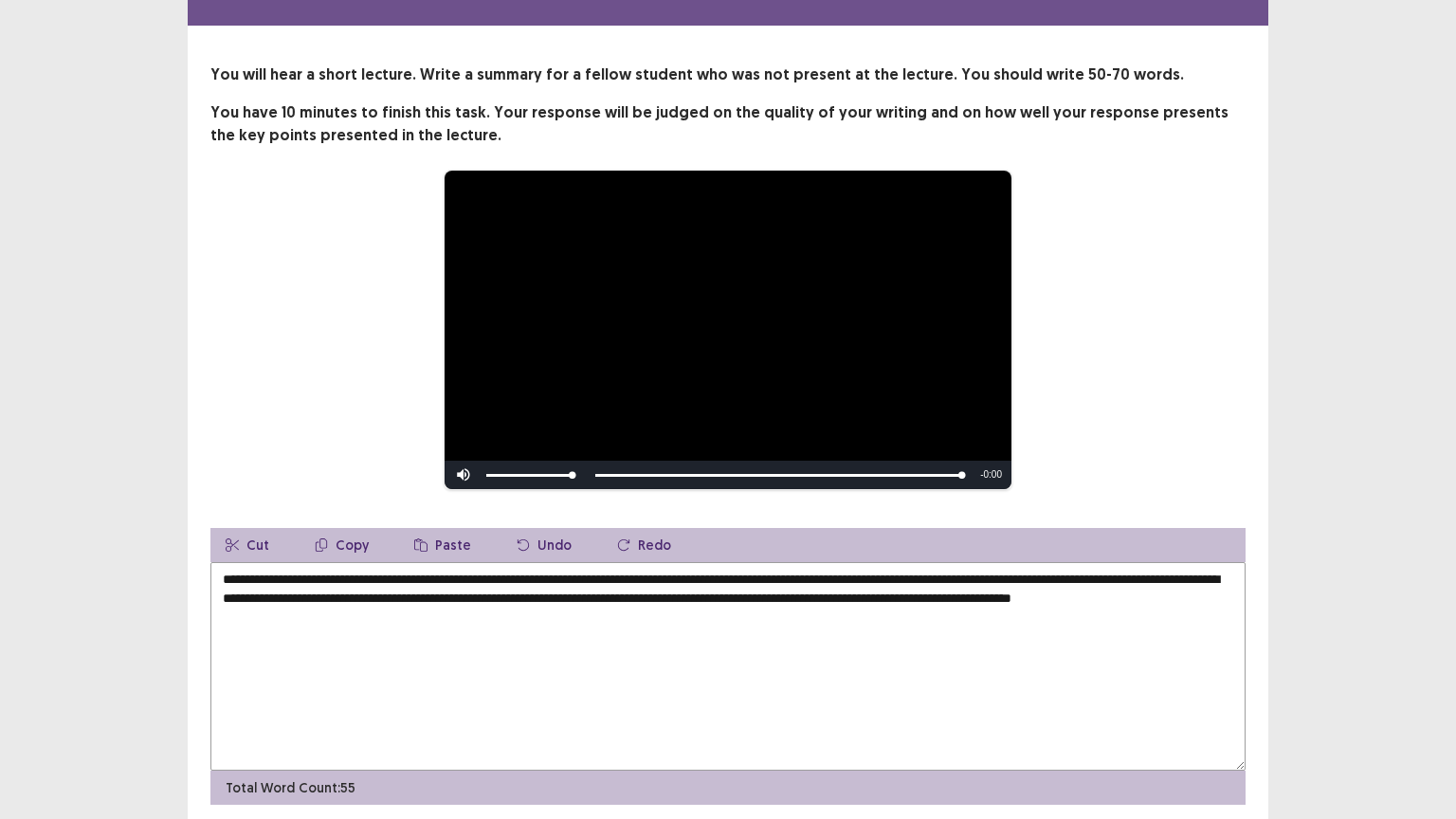 click on "**********" at bounding box center (728, 666) 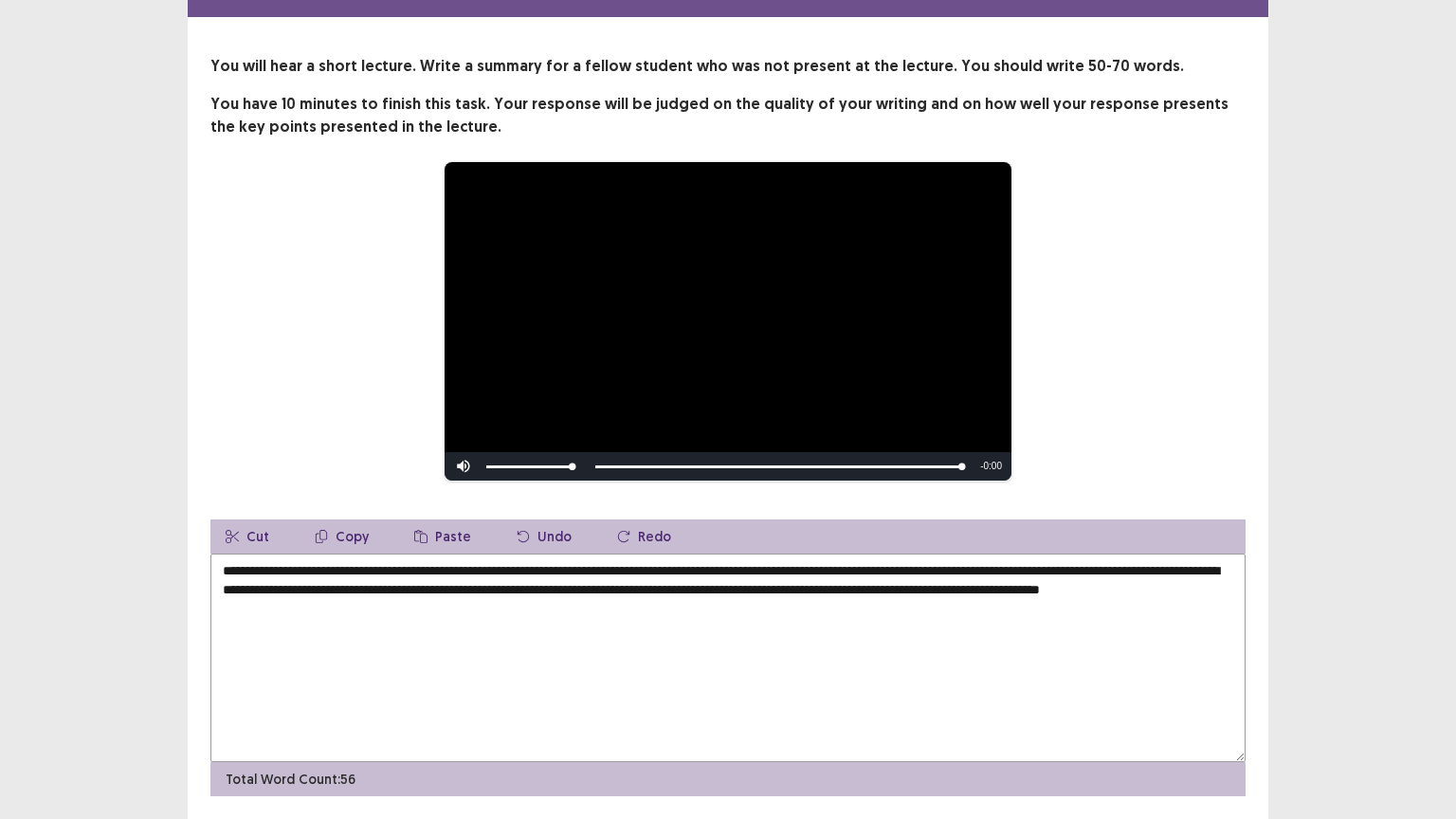 scroll, scrollTop: 123, scrollLeft: 0, axis: vertical 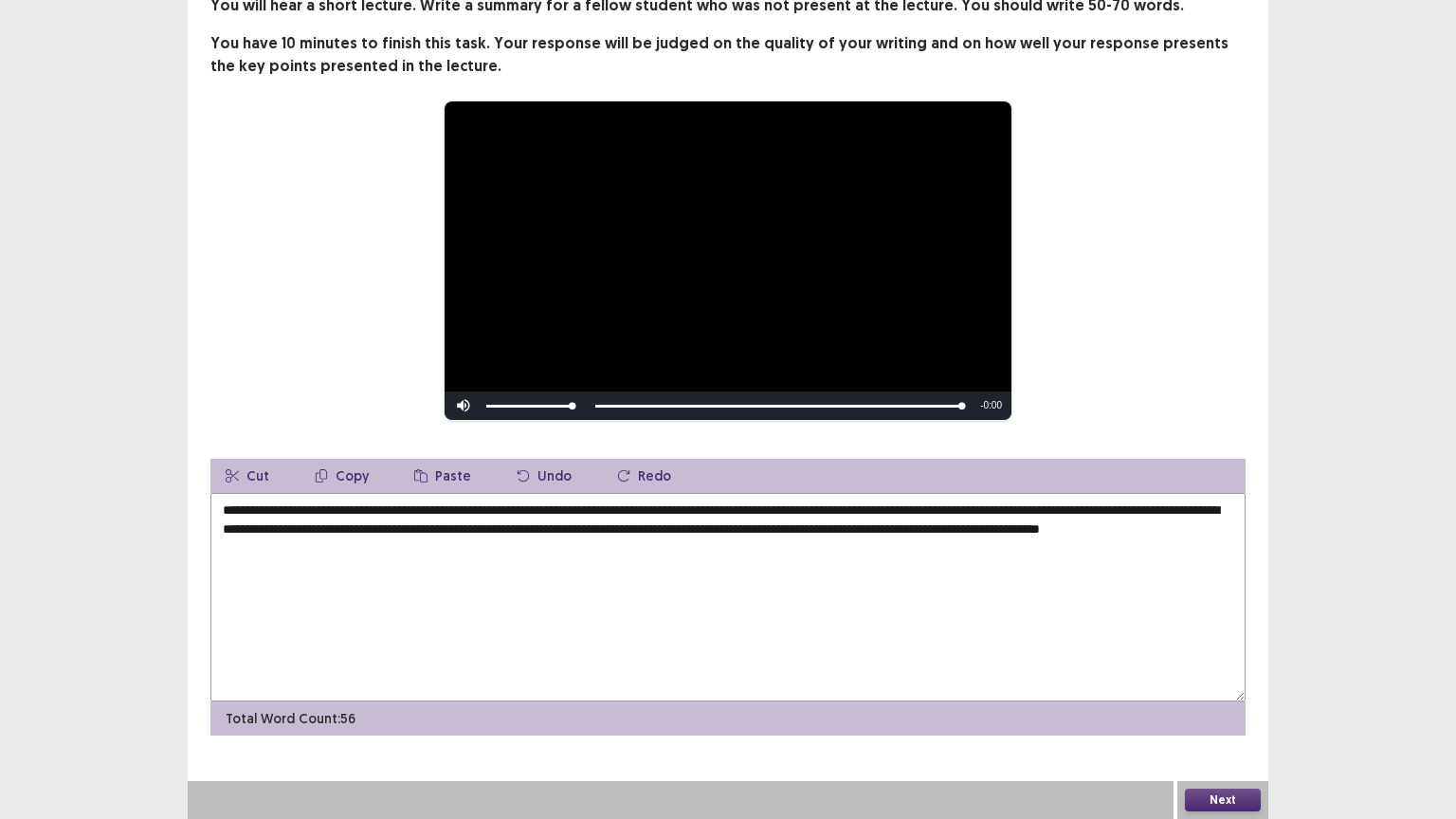 type on "**********" 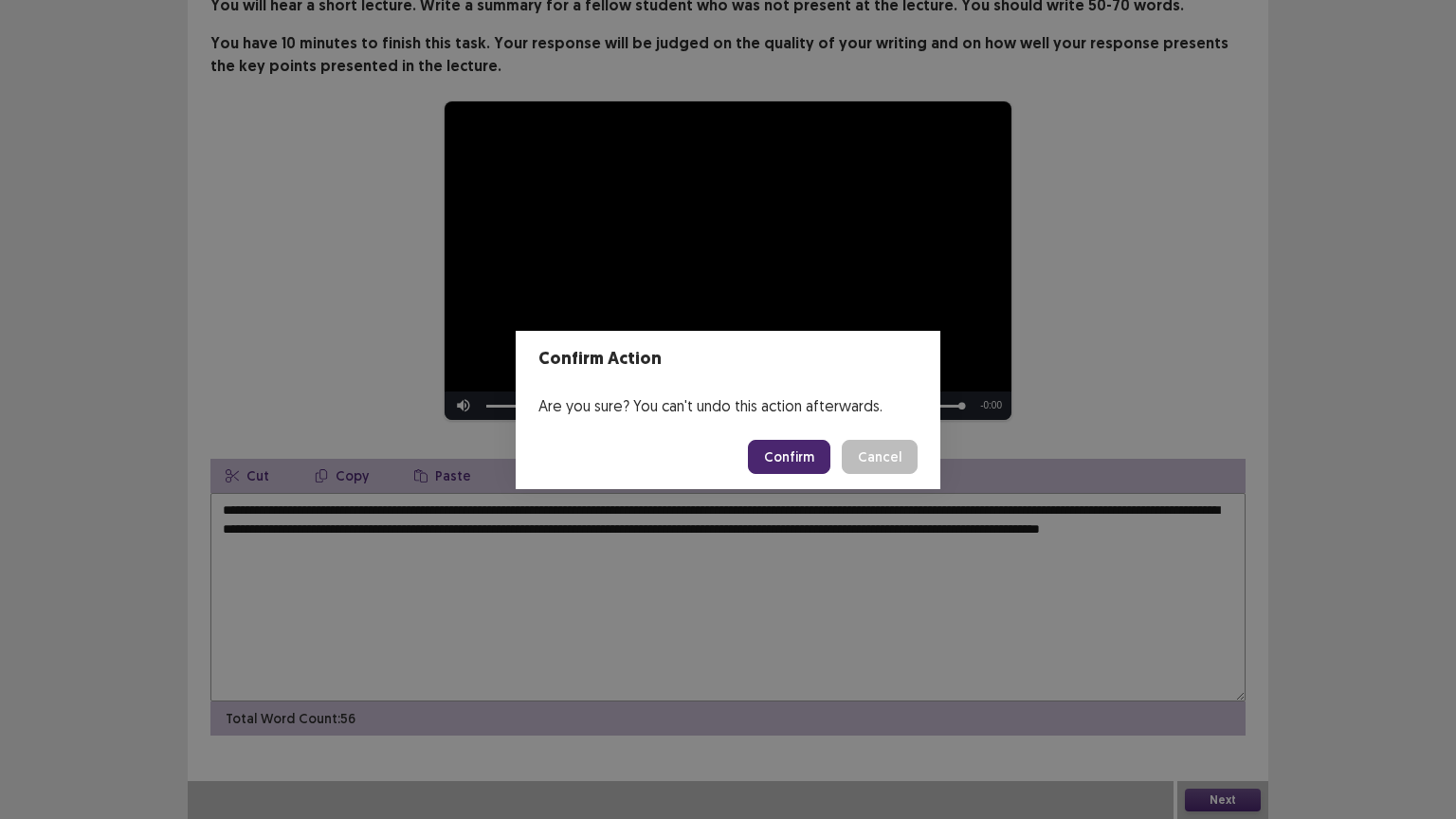 click on "Confirm" at bounding box center [789, 457] 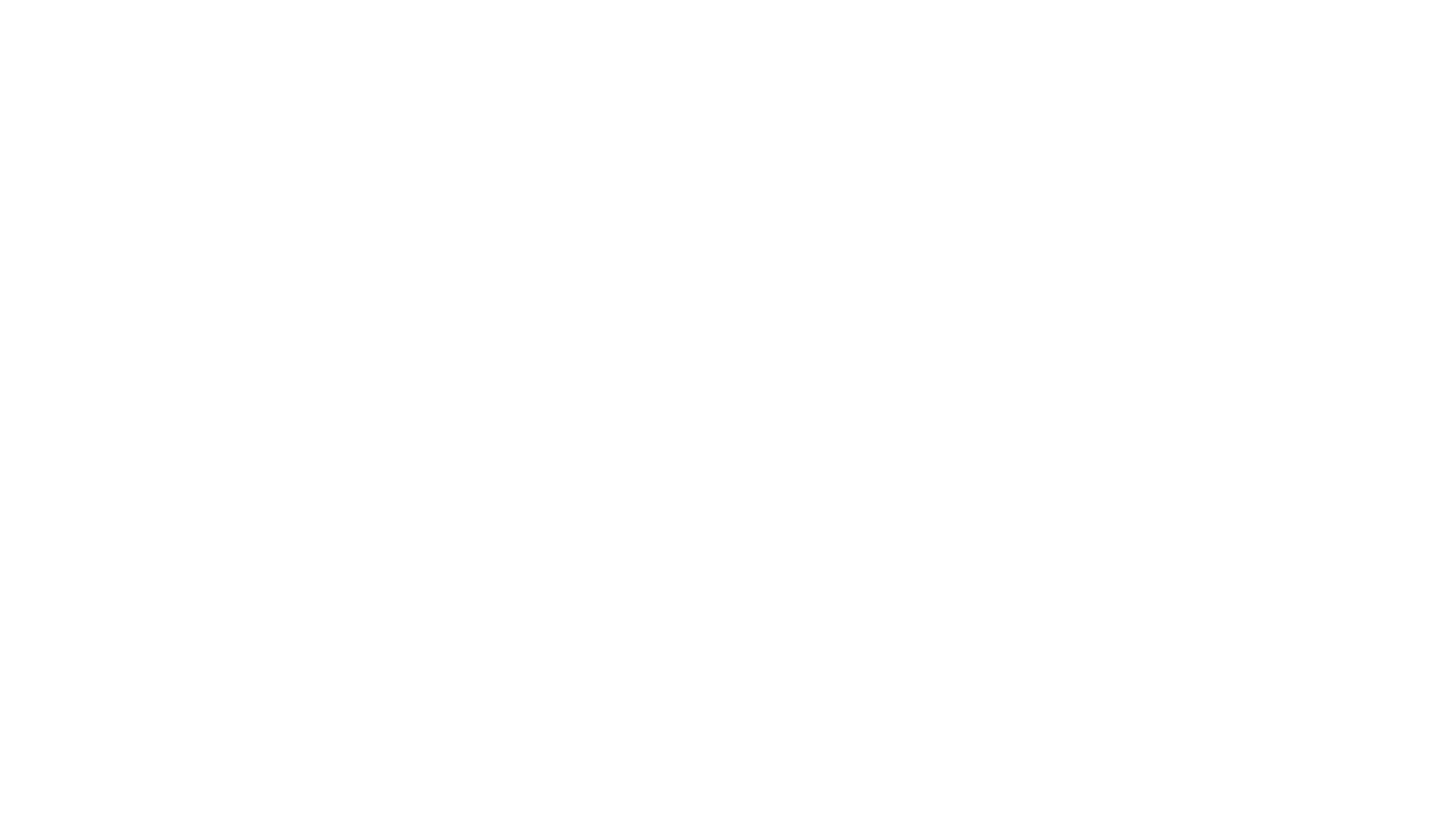 scroll, scrollTop: 0, scrollLeft: 0, axis: both 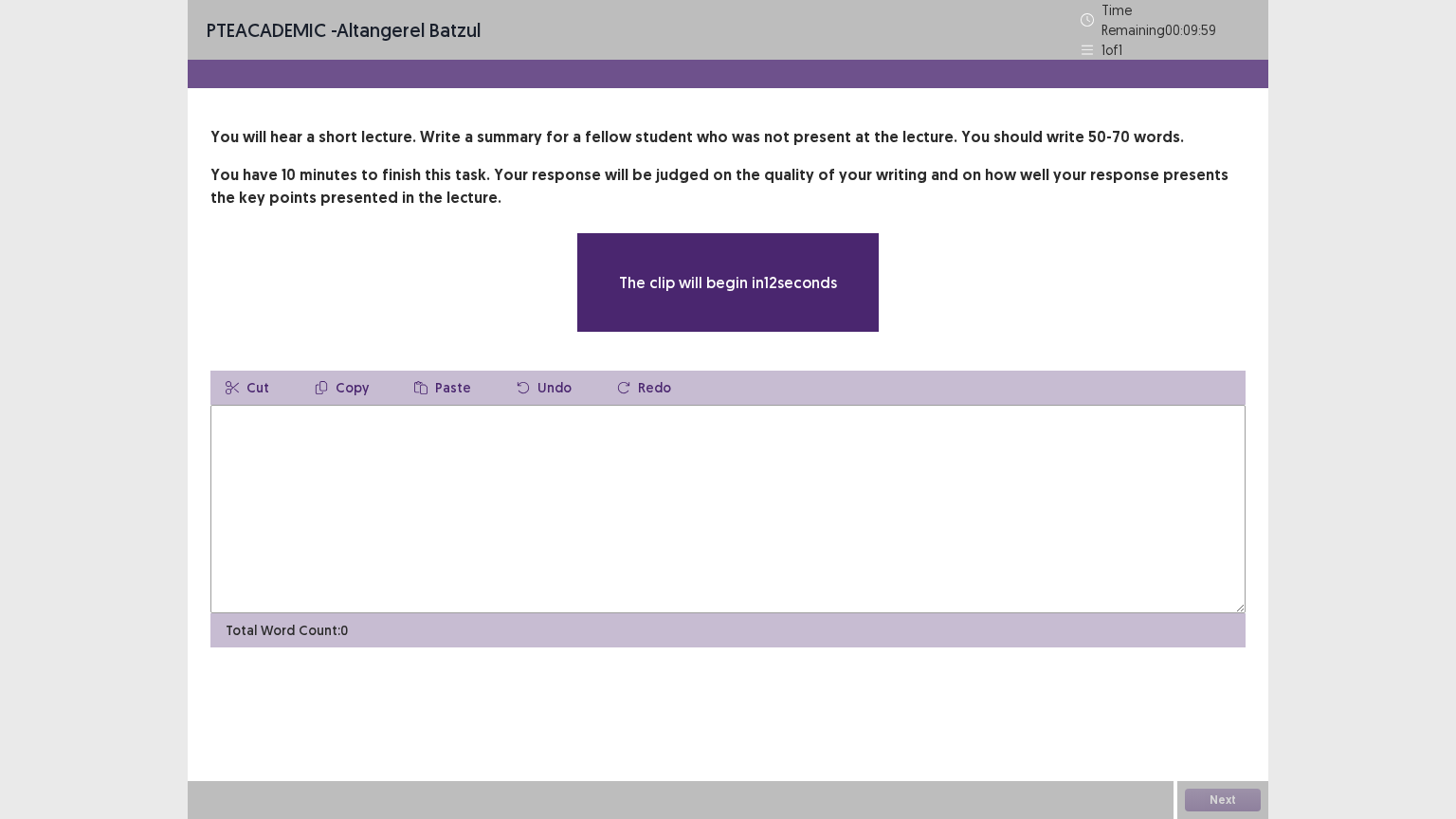 click at bounding box center [728, 509] 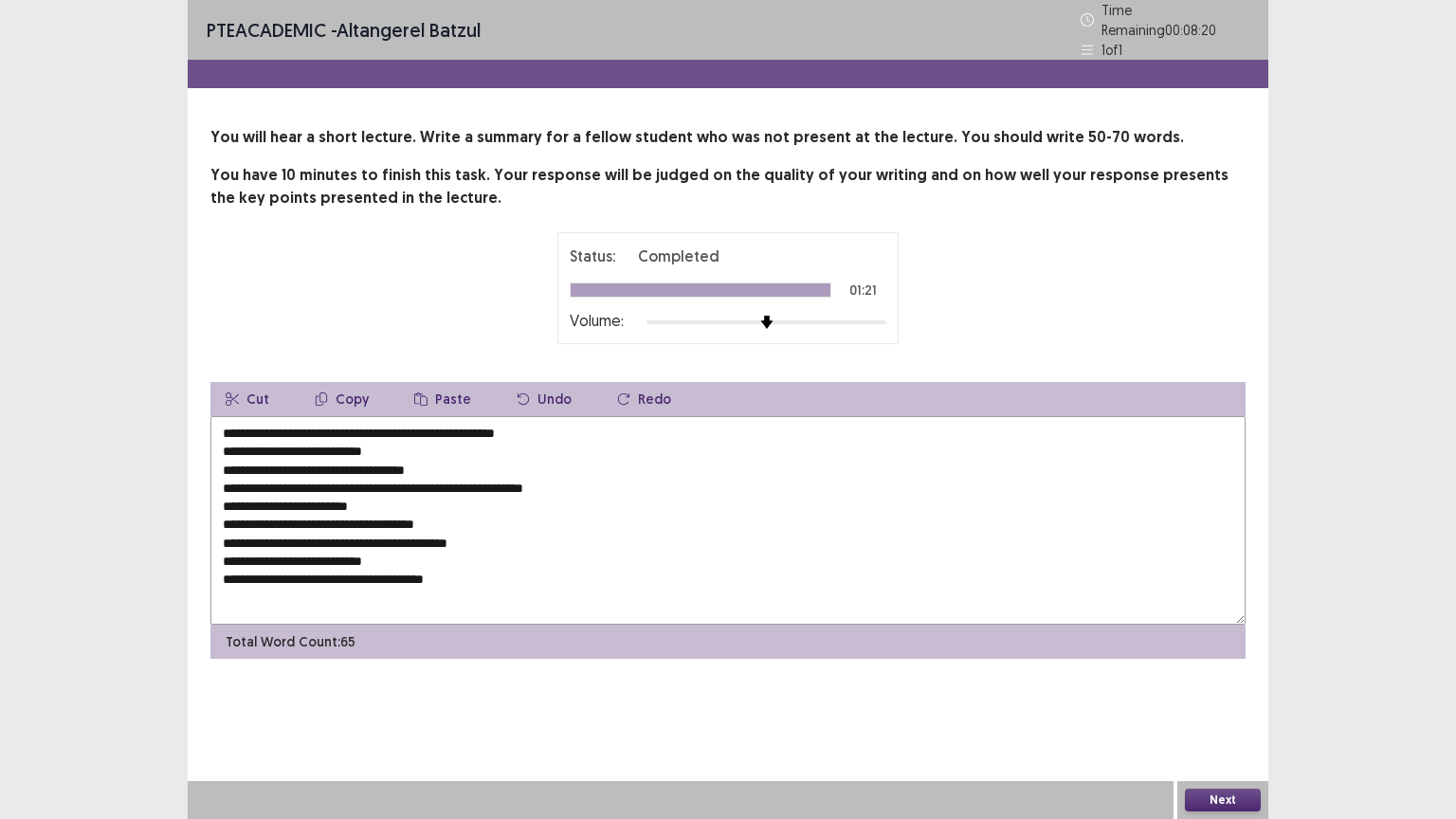 click on "**********" at bounding box center (728, 520) 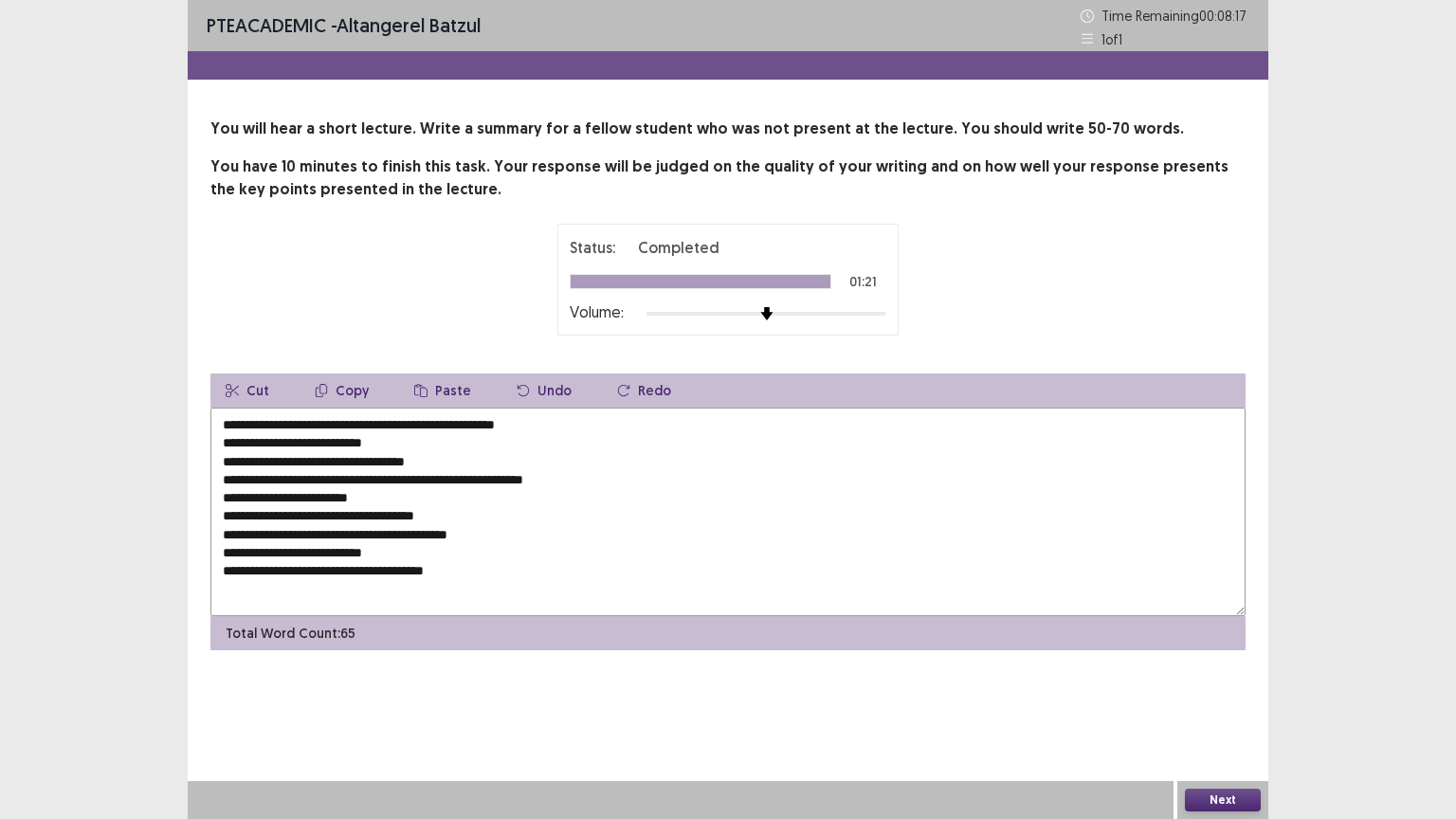 click on "**********" at bounding box center (728, 512) 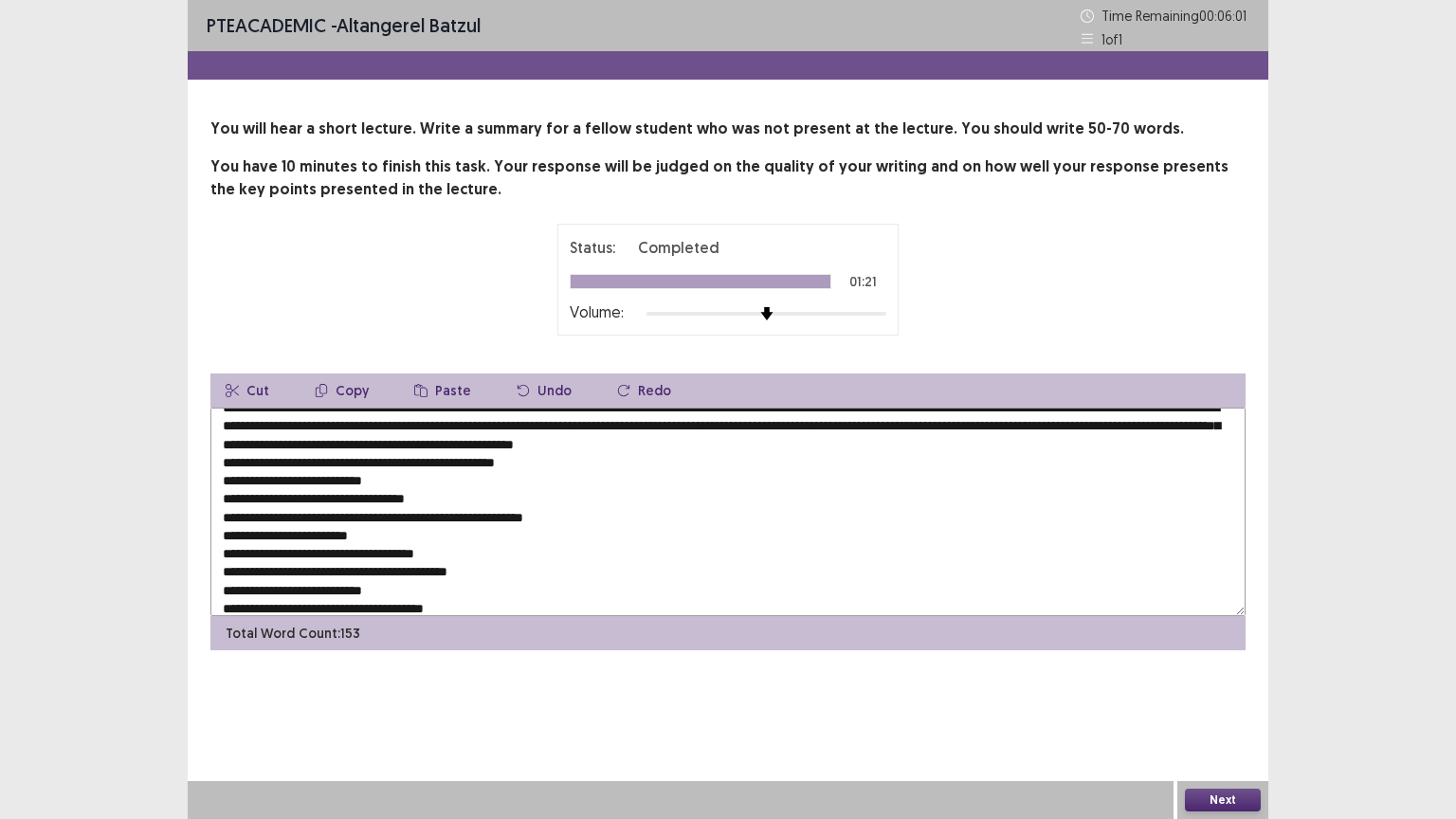scroll, scrollTop: 27, scrollLeft: 0, axis: vertical 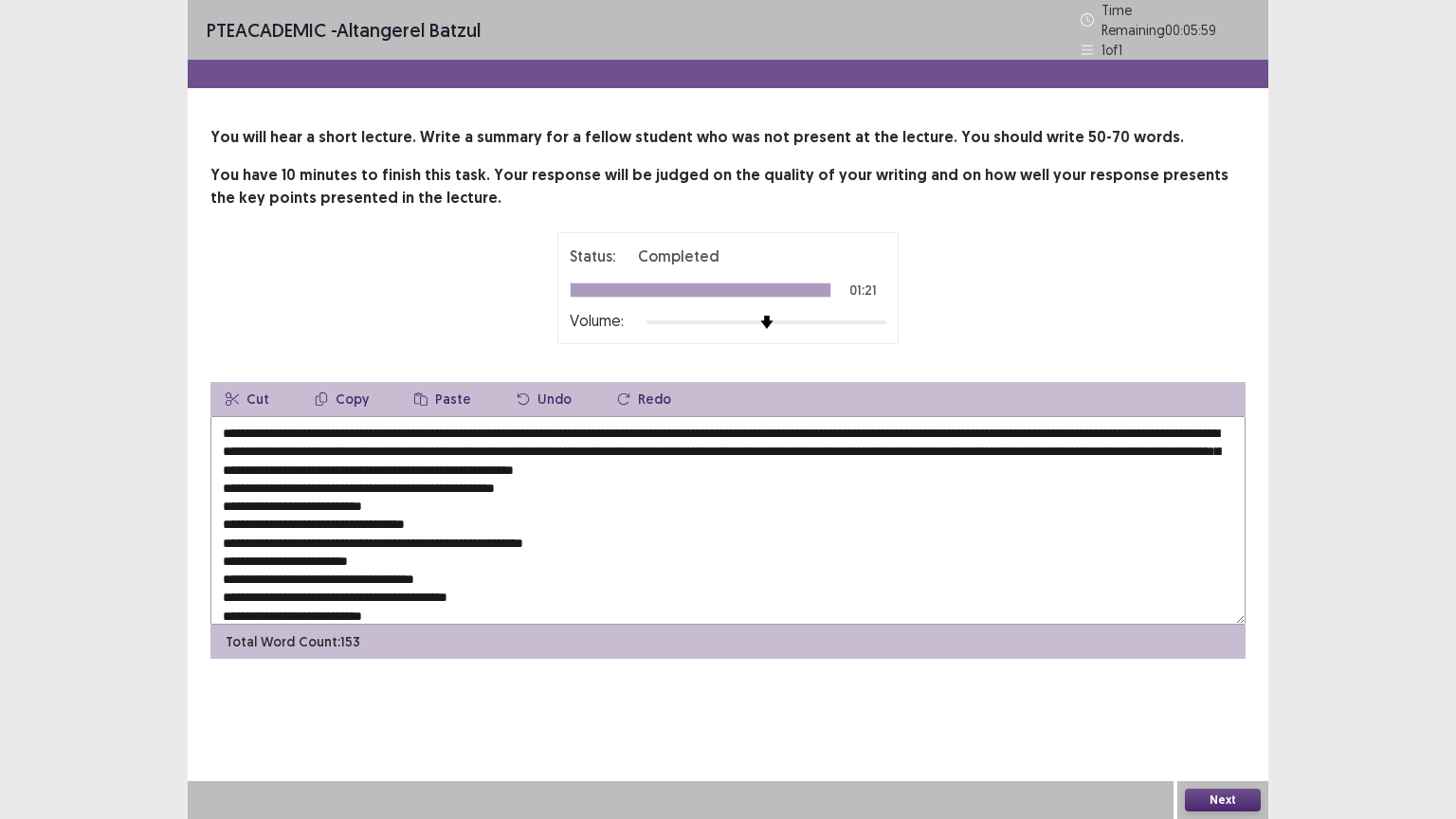 drag, startPoint x: 482, startPoint y: 574, endPoint x: 212, endPoint y: 486, distance: 283.97887 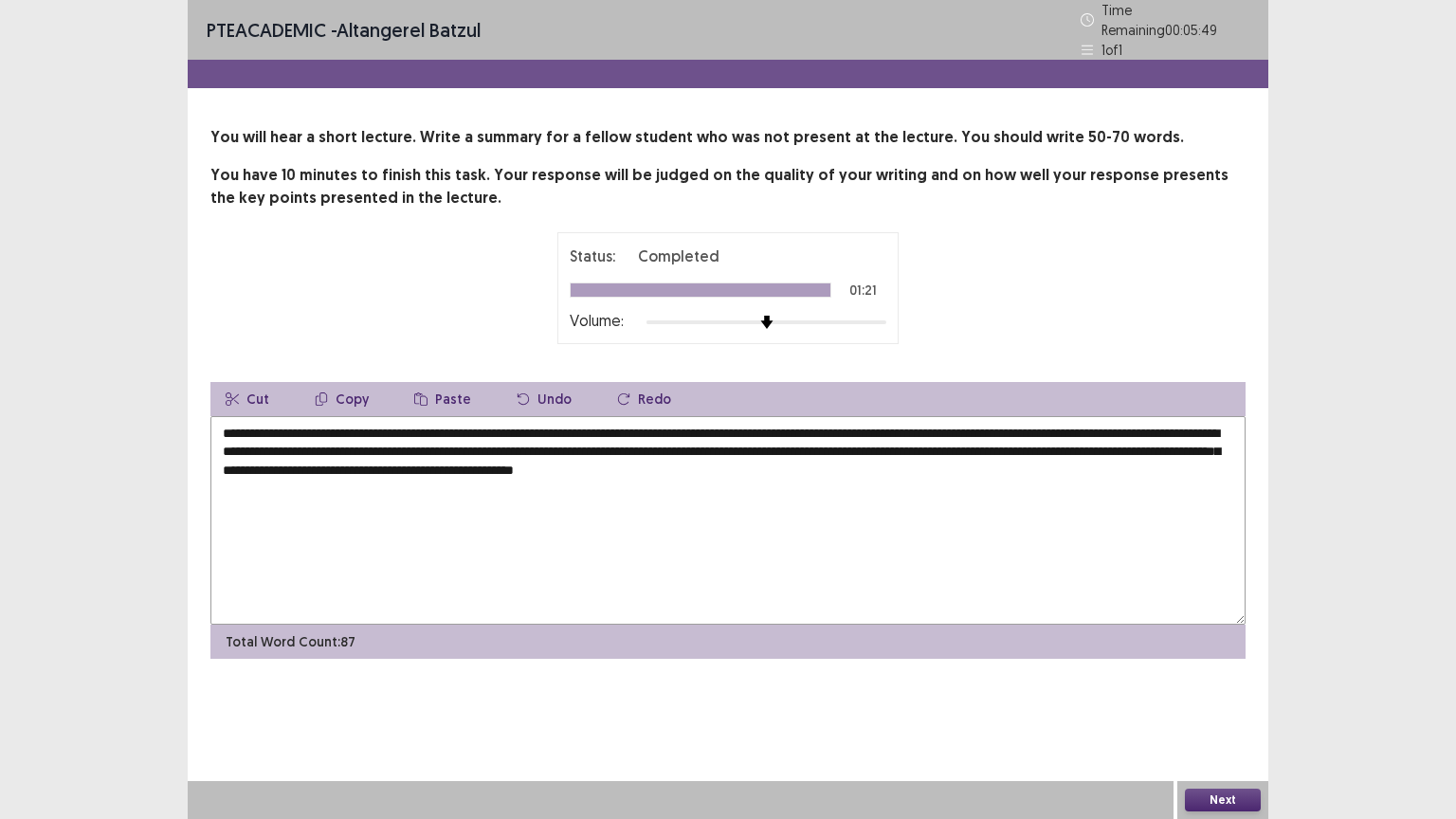 click on "**********" at bounding box center [728, 520] 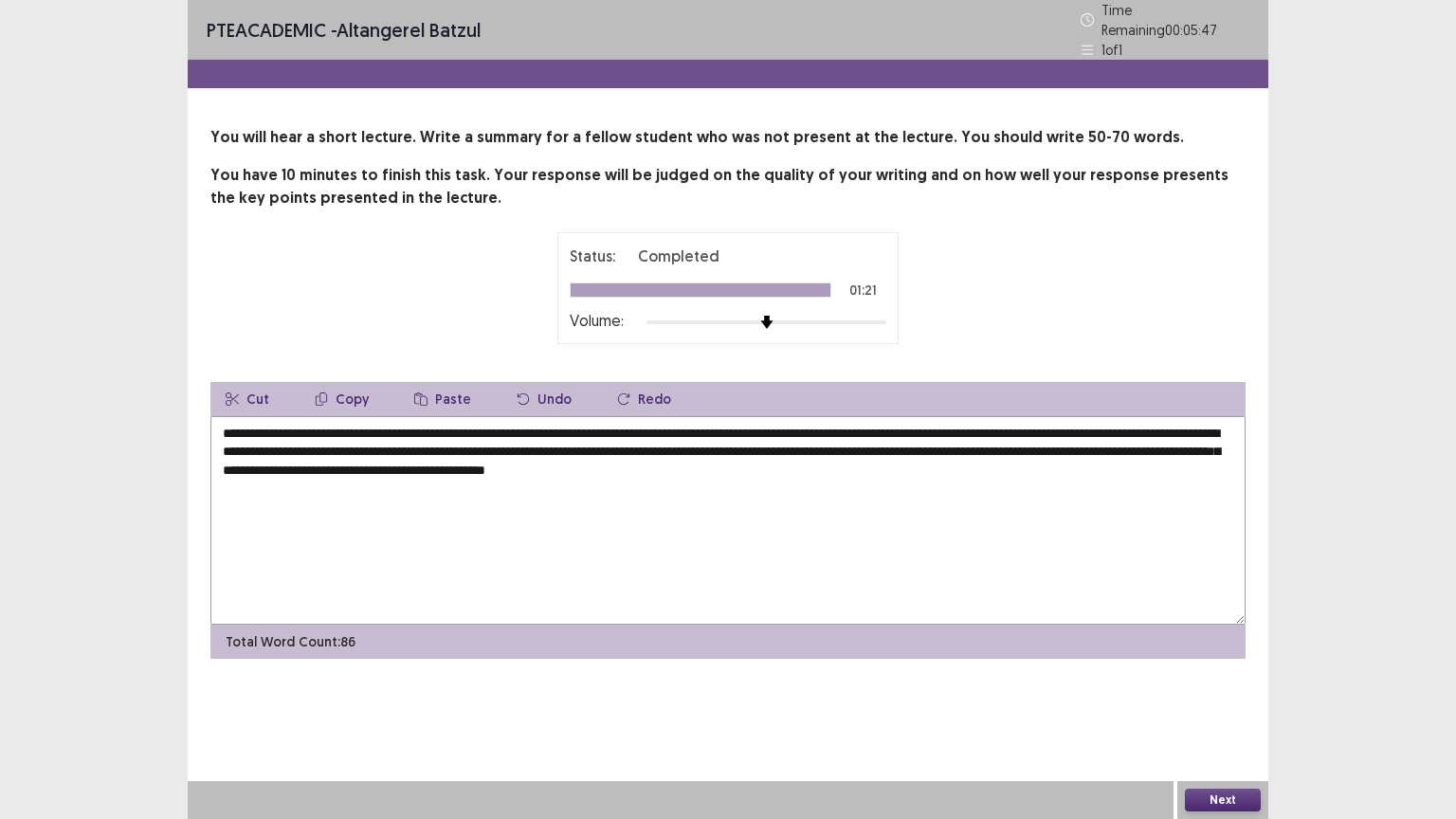 click on "**********" at bounding box center [728, 520] 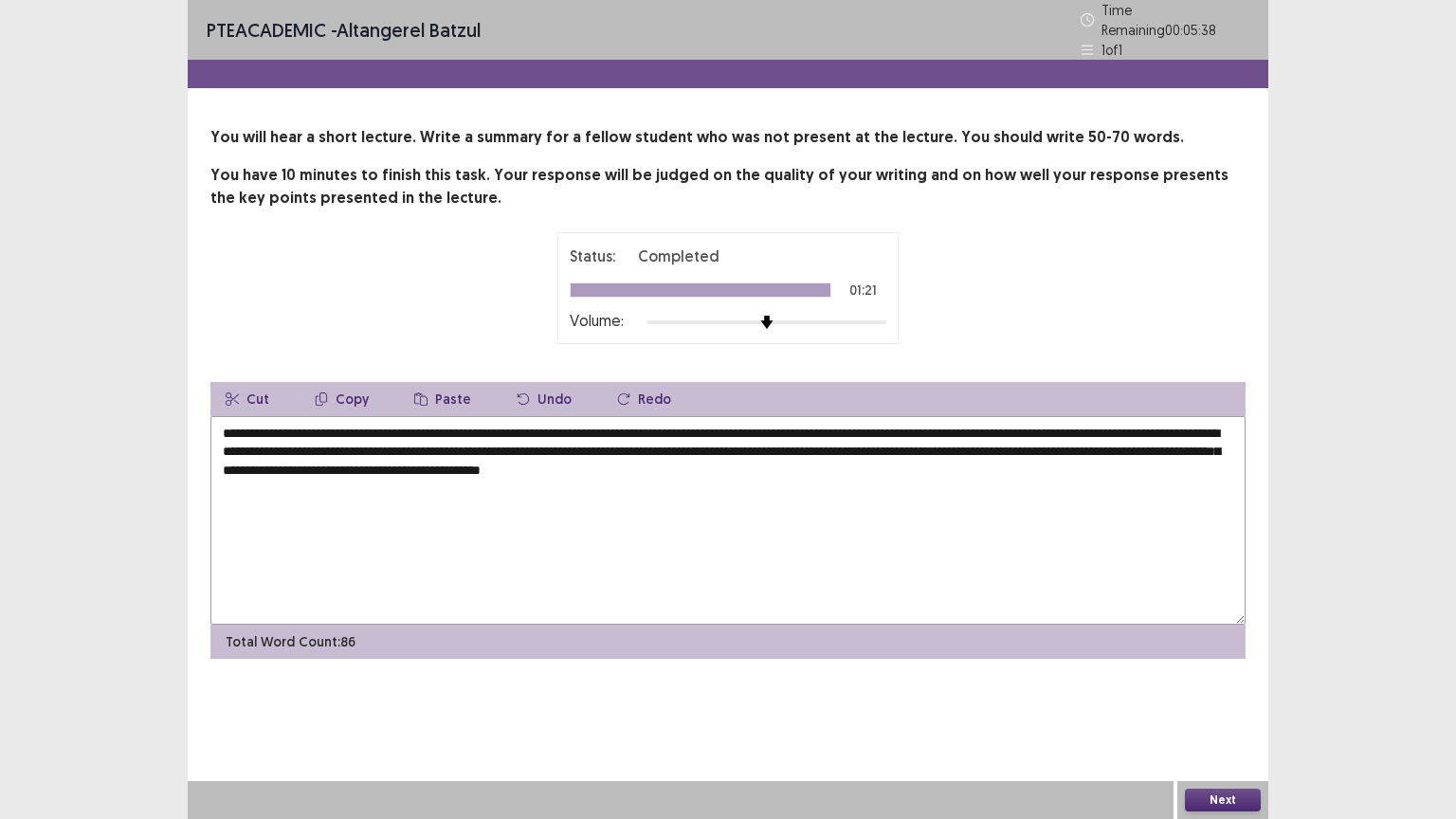 click on "**********" at bounding box center [728, 520] 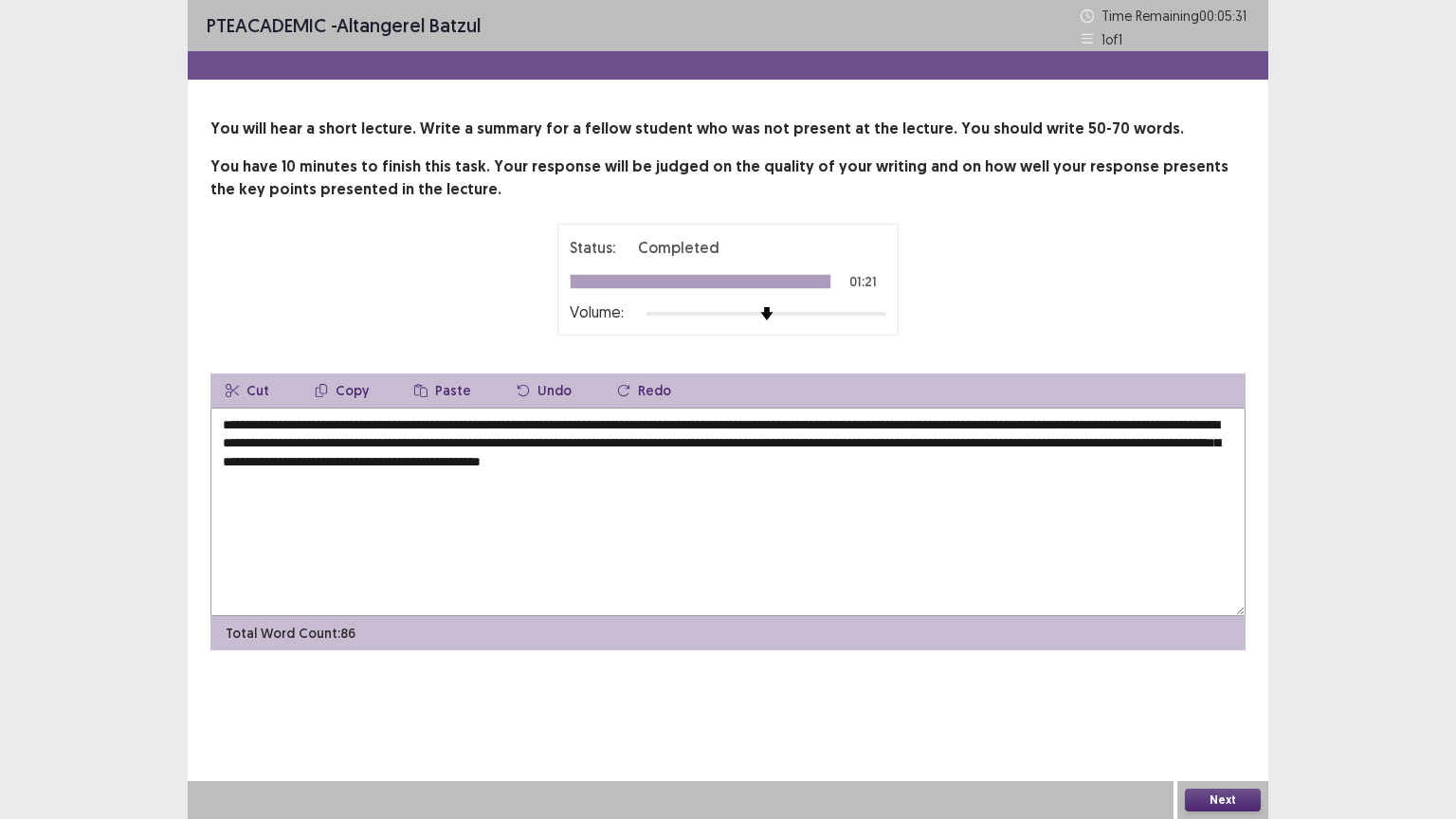 click on "**********" at bounding box center (728, 512) 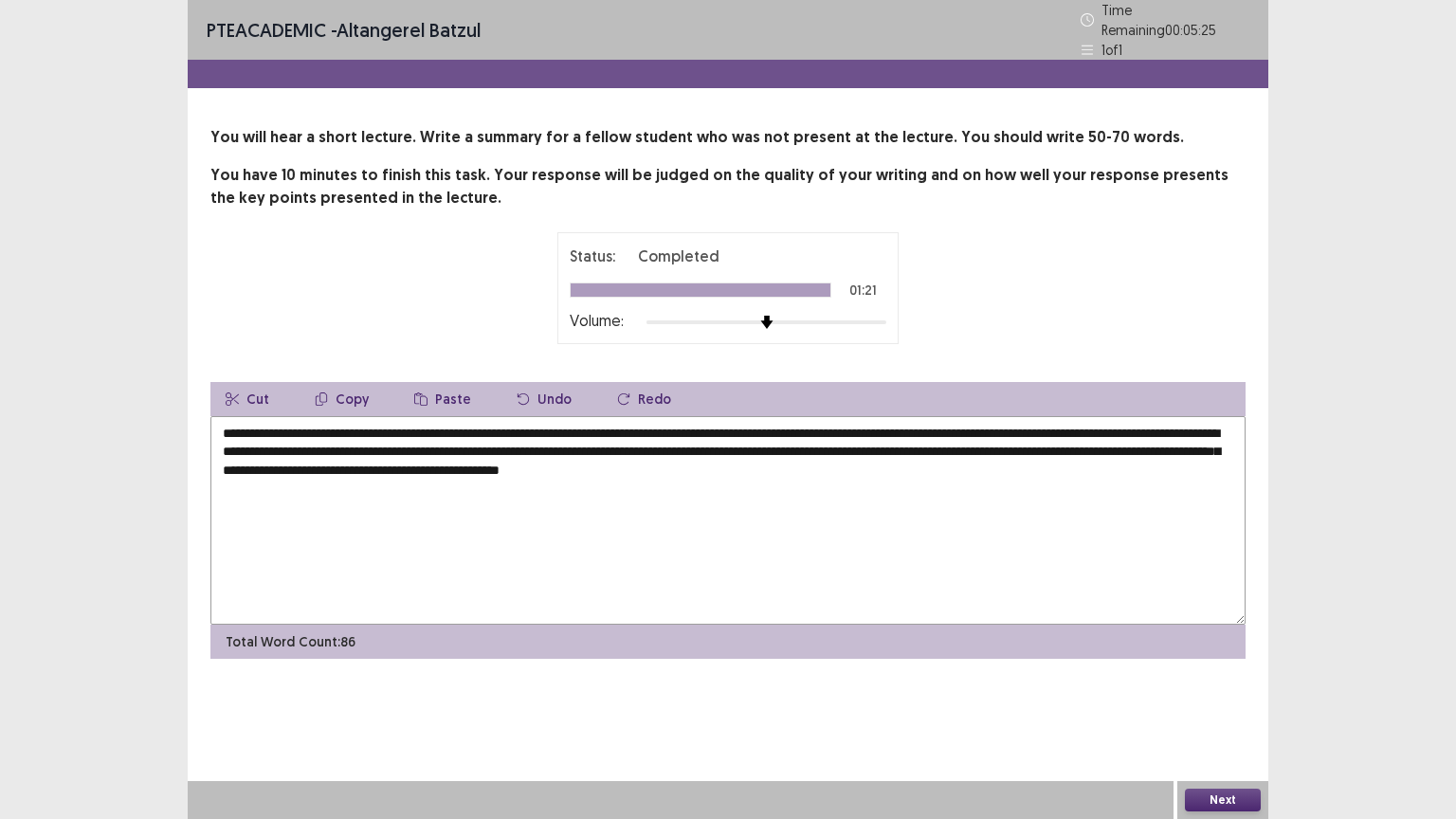 click on "**********" at bounding box center [728, 520] 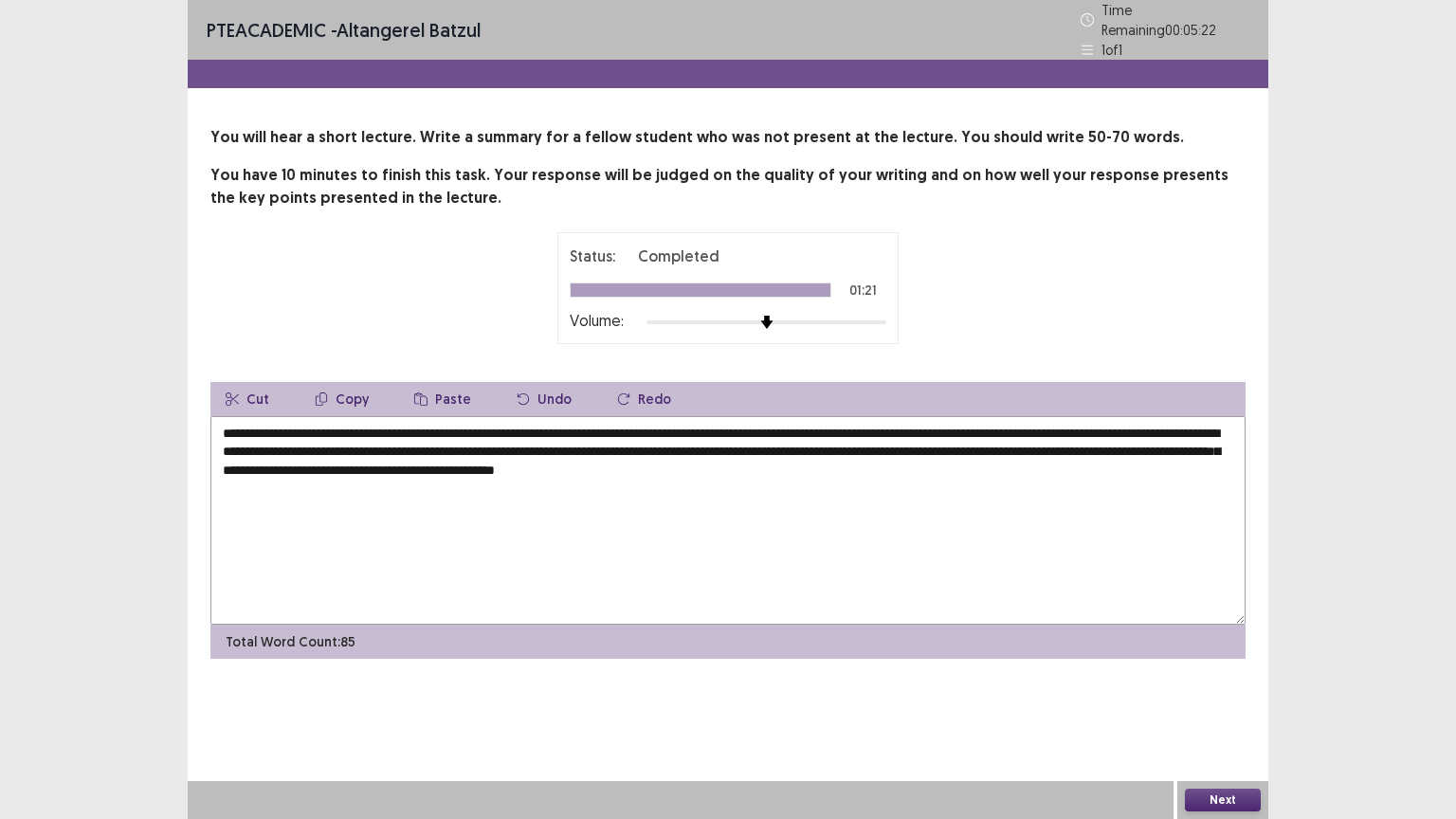 click on "**********" at bounding box center [728, 520] 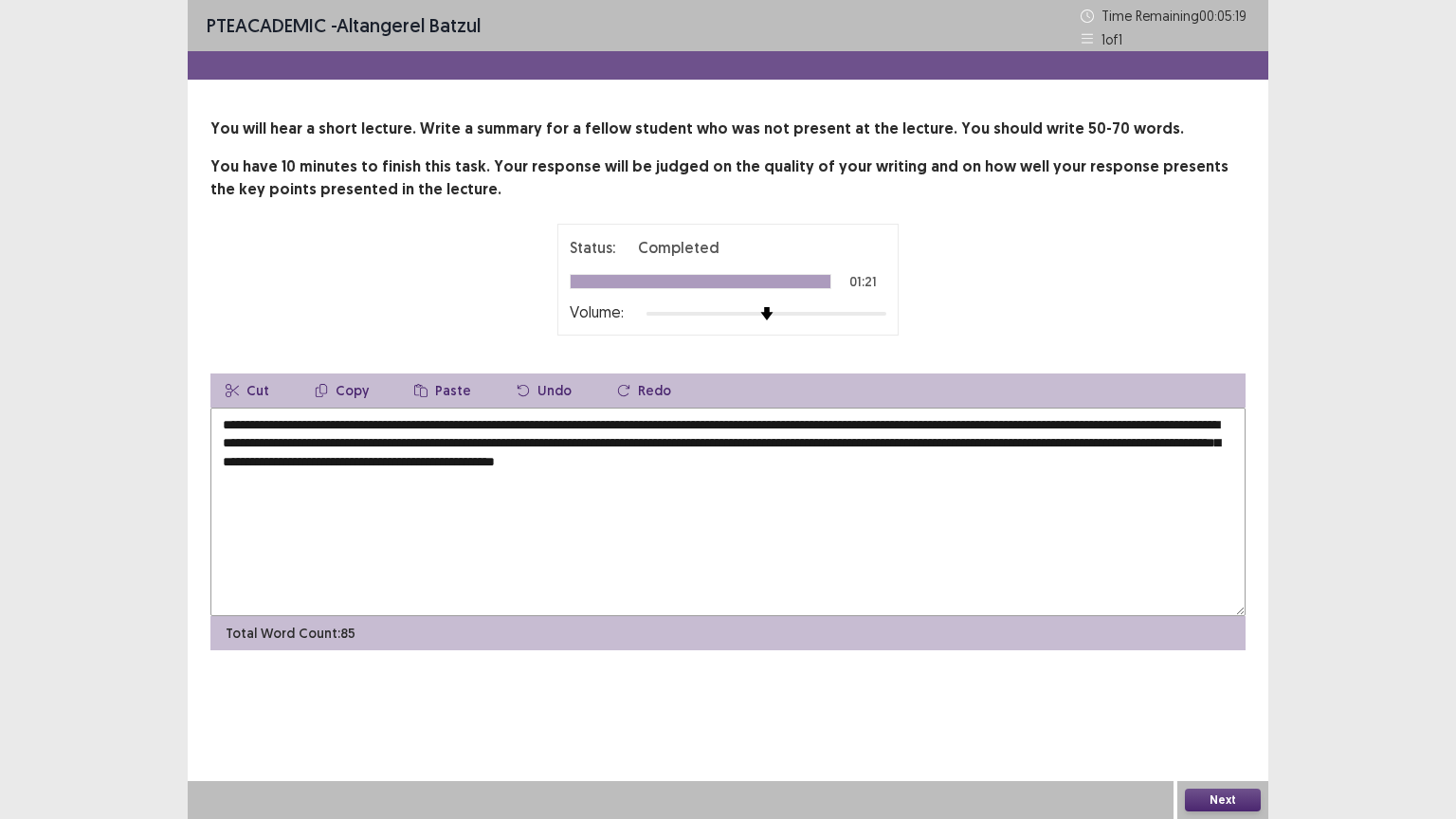 click on "**********" at bounding box center [728, 512] 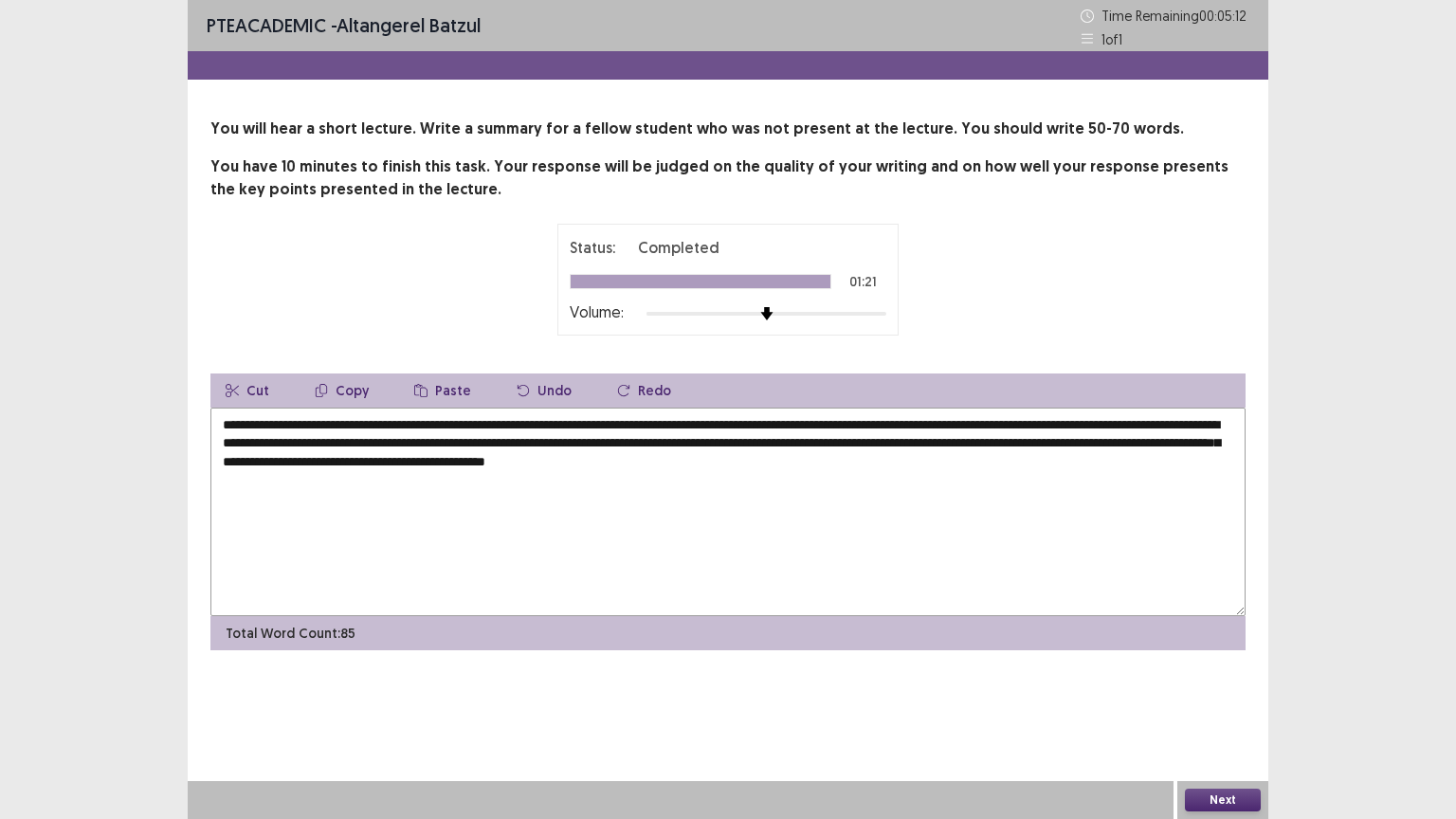 click on "**********" at bounding box center [728, 512] 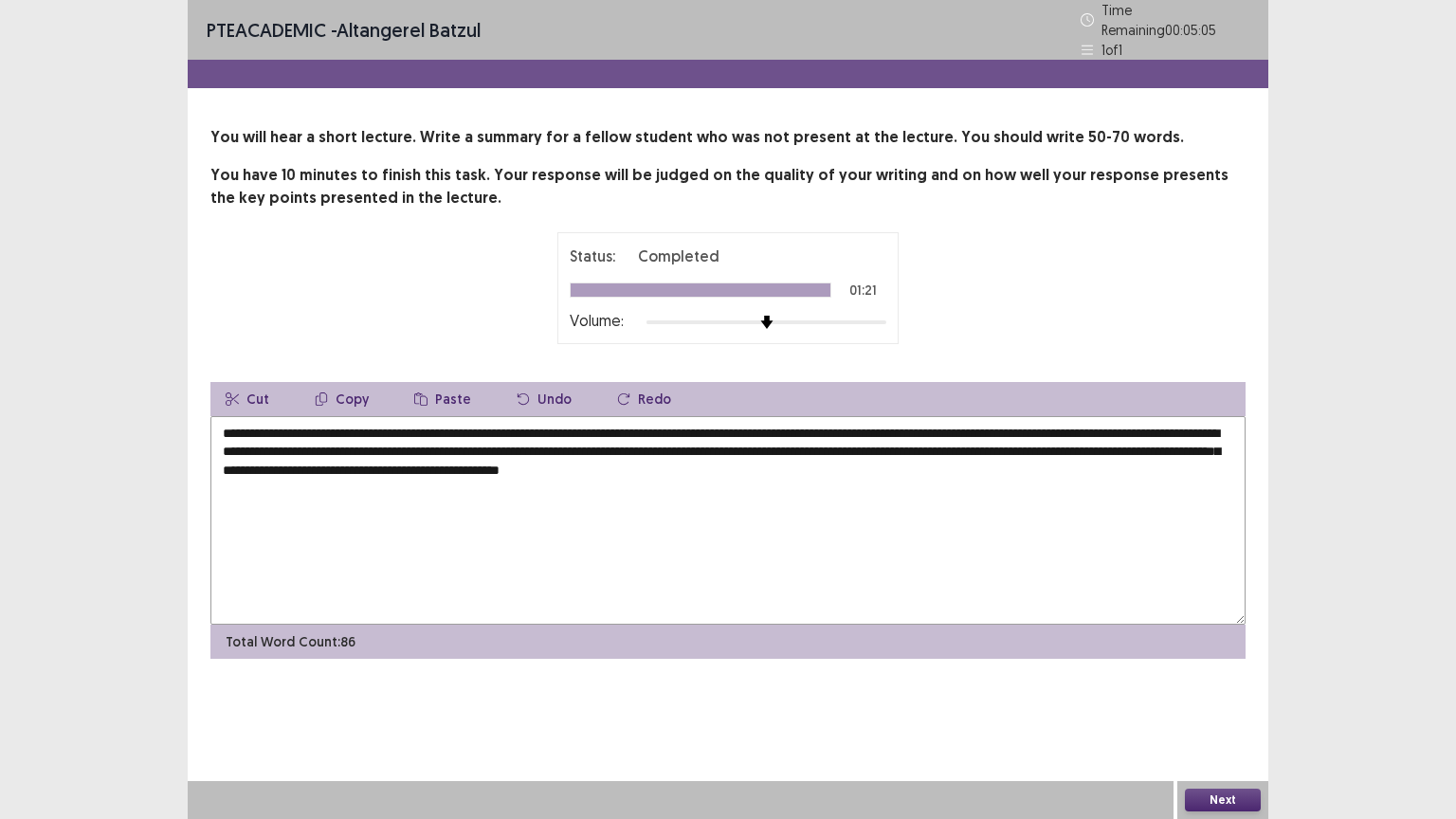 click on "**********" at bounding box center (728, 520) 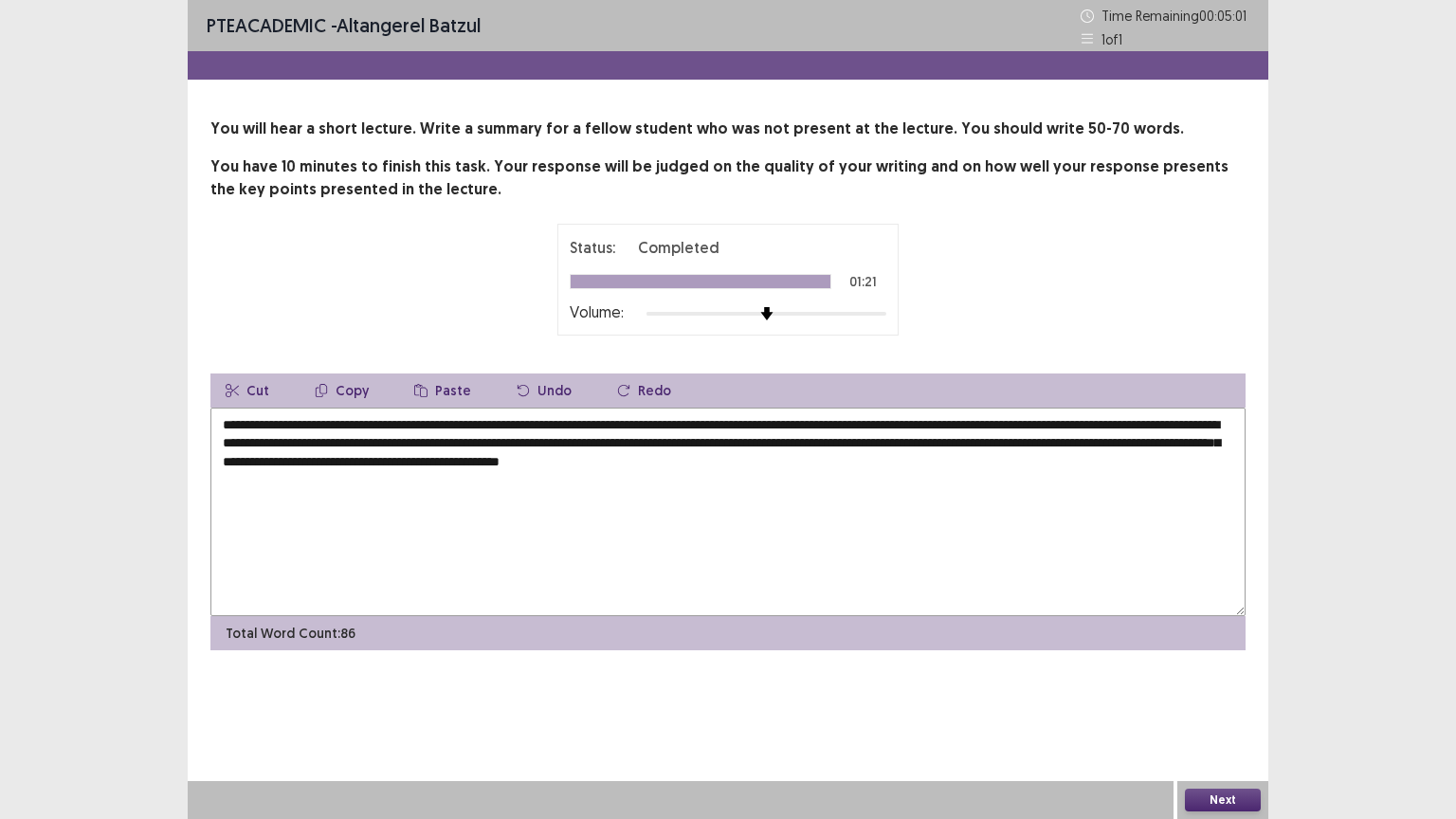 click on "**********" at bounding box center [728, 512] 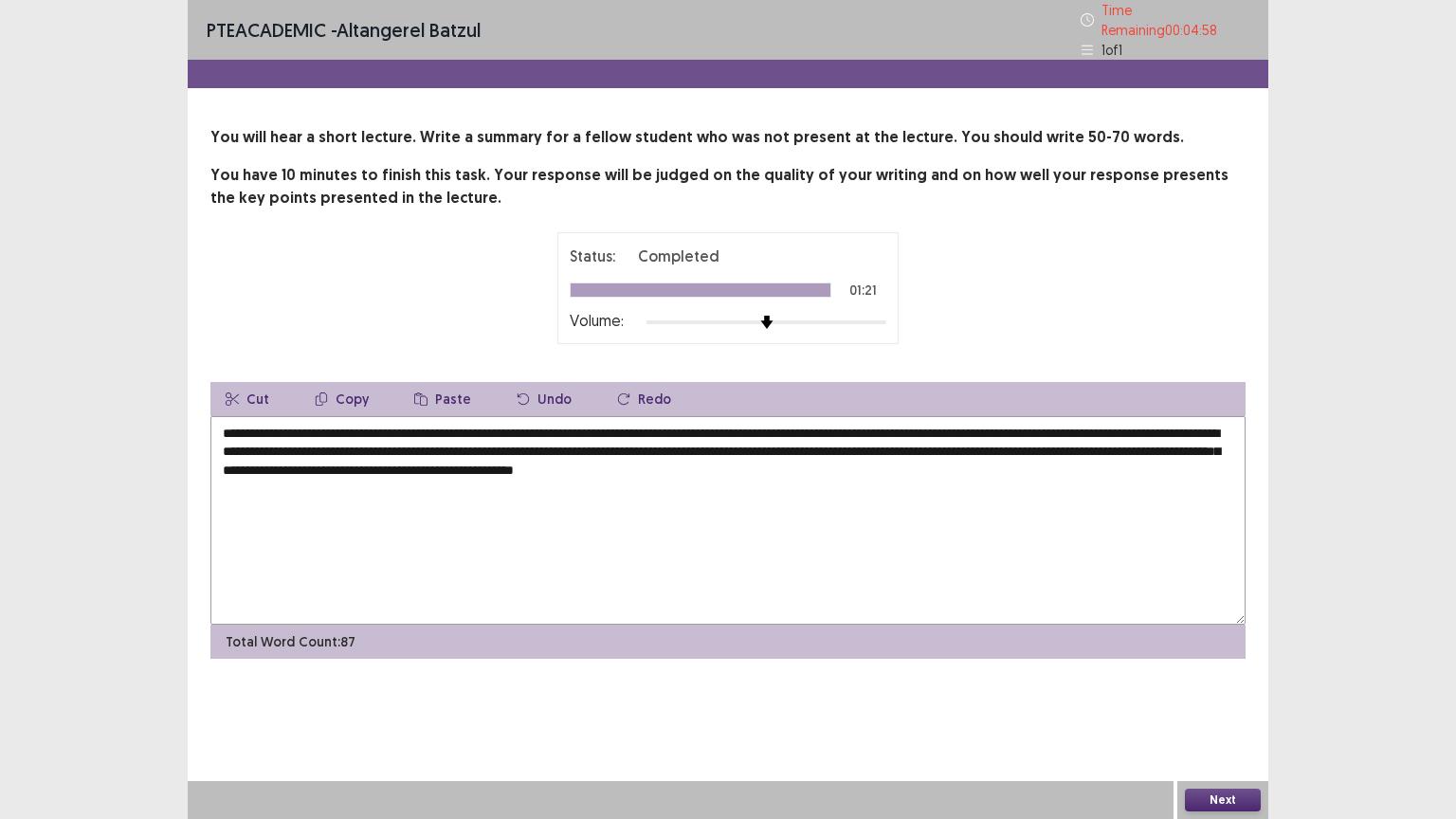 click on "**********" at bounding box center [728, 520] 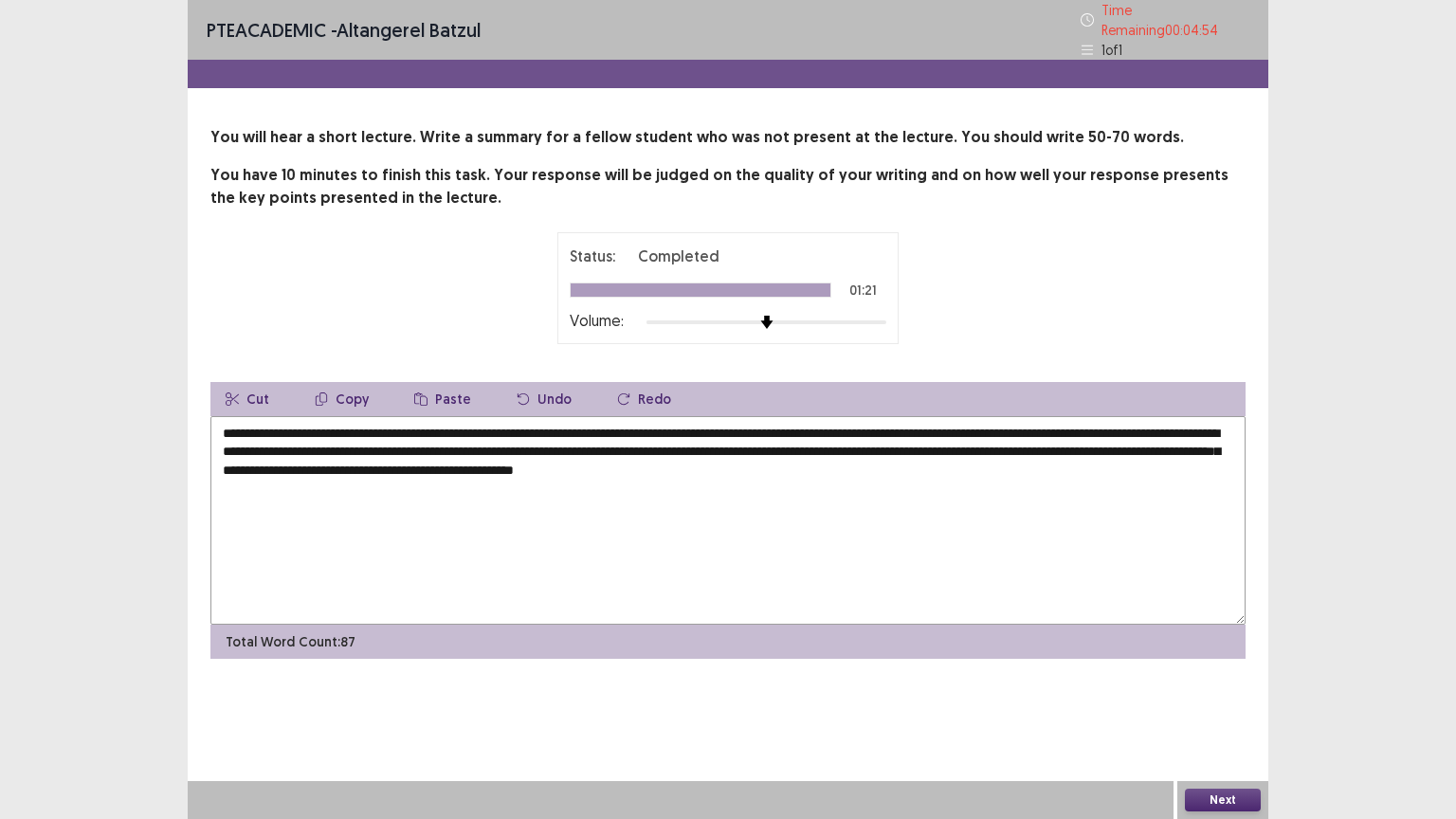 click on "**********" at bounding box center [728, 520] 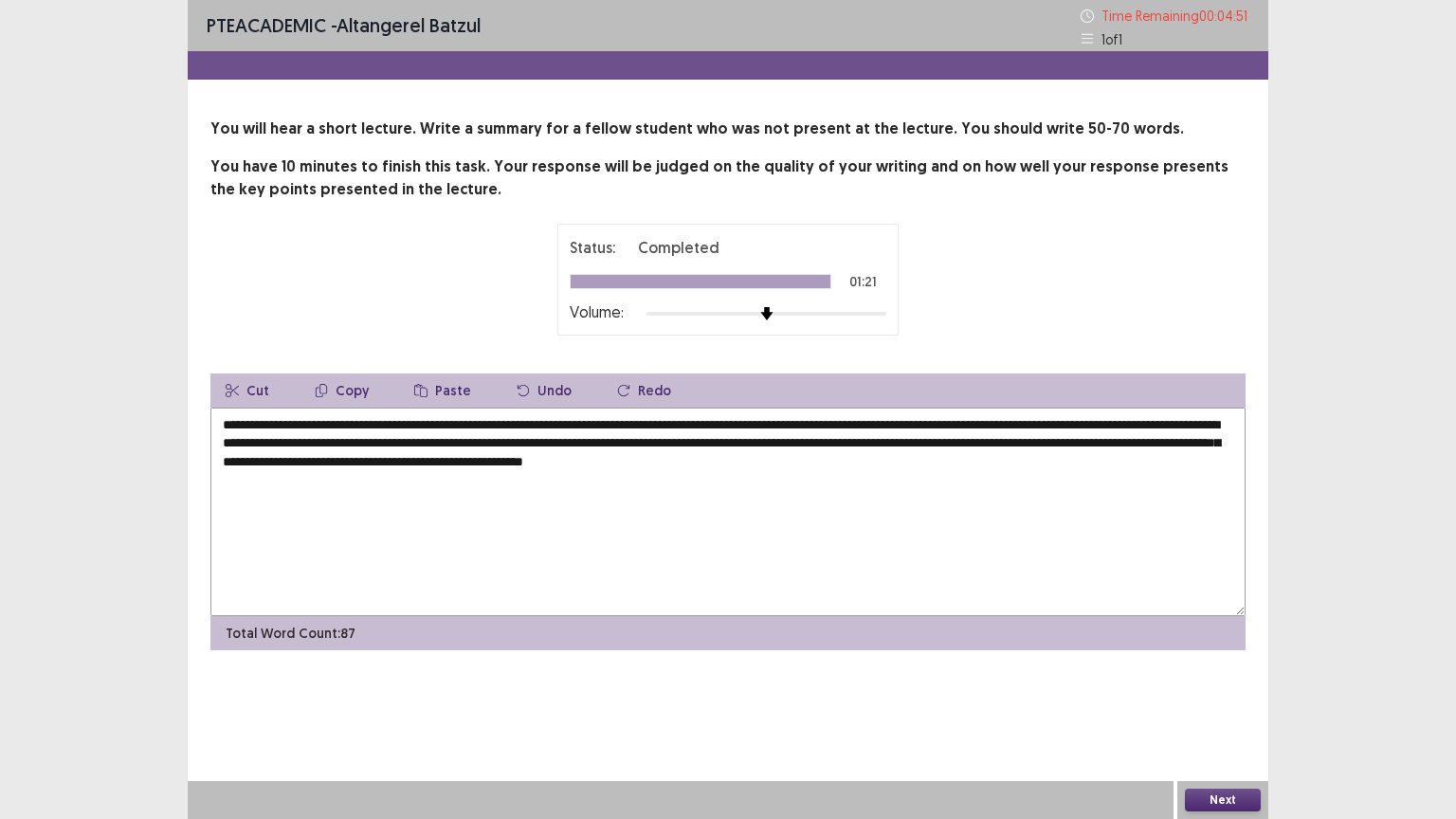 click on "**********" at bounding box center (728, 512) 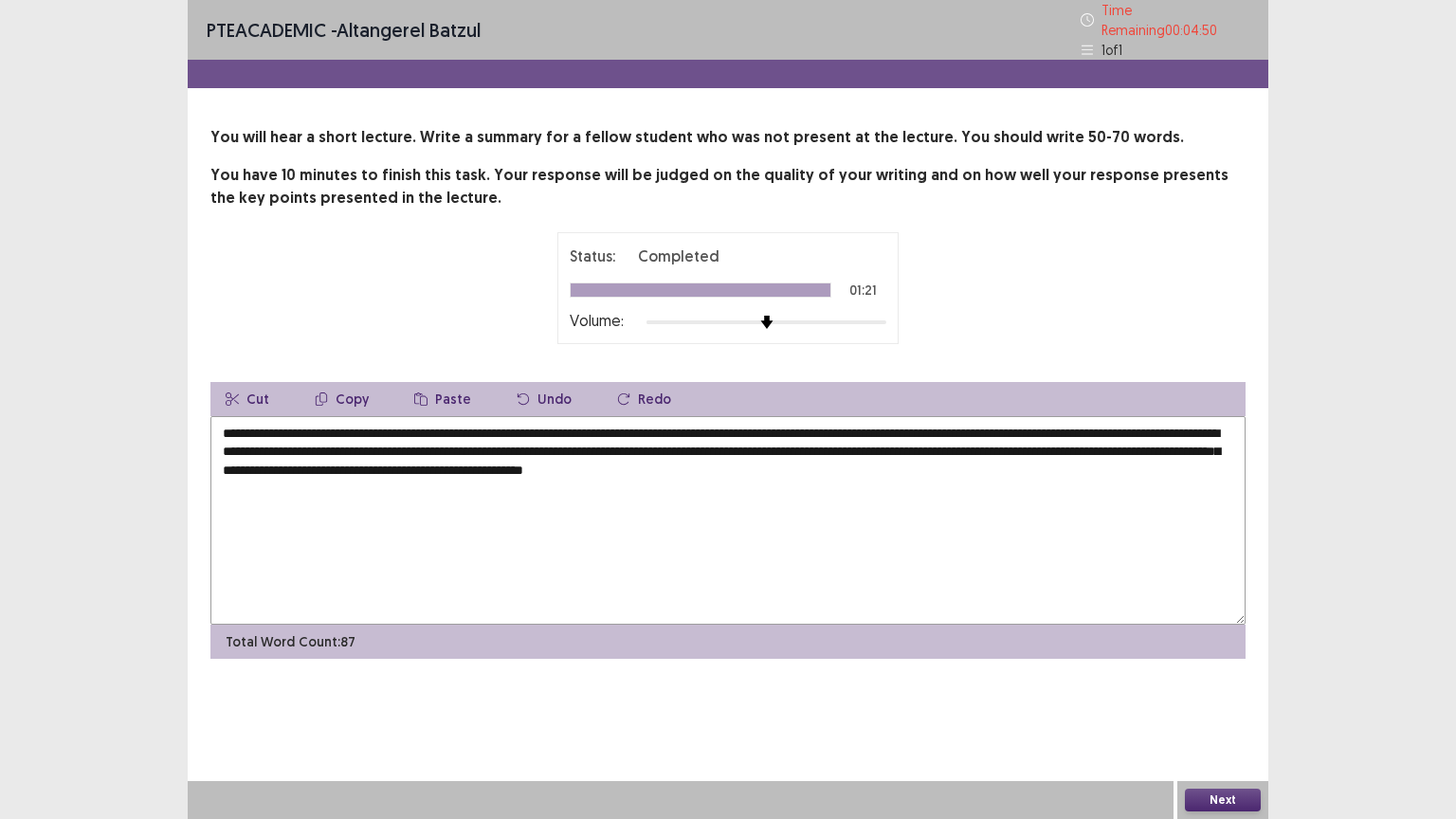 type on "**********" 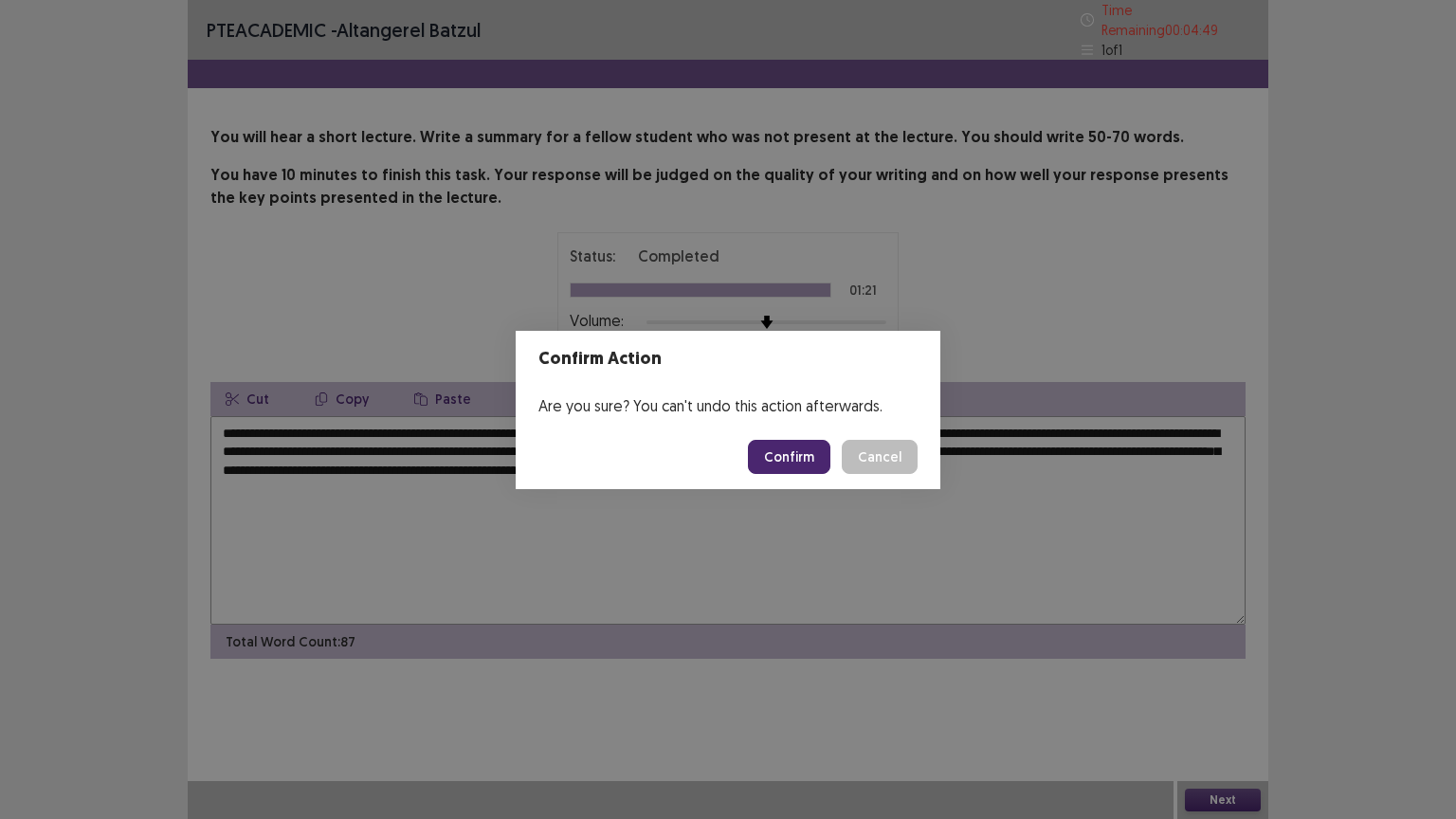 click on "Confirm" at bounding box center [789, 457] 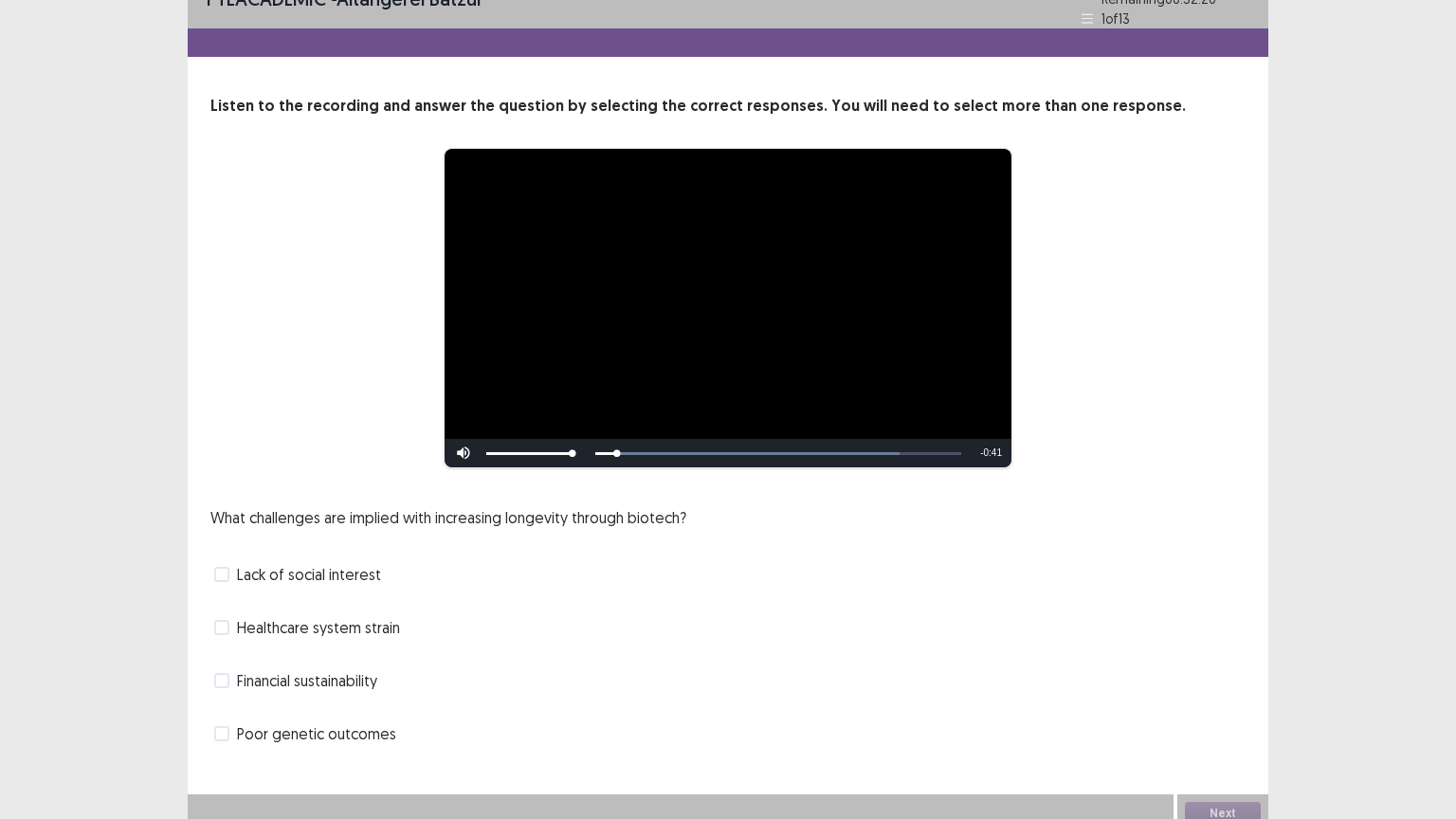 scroll, scrollTop: 36, scrollLeft: 0, axis: vertical 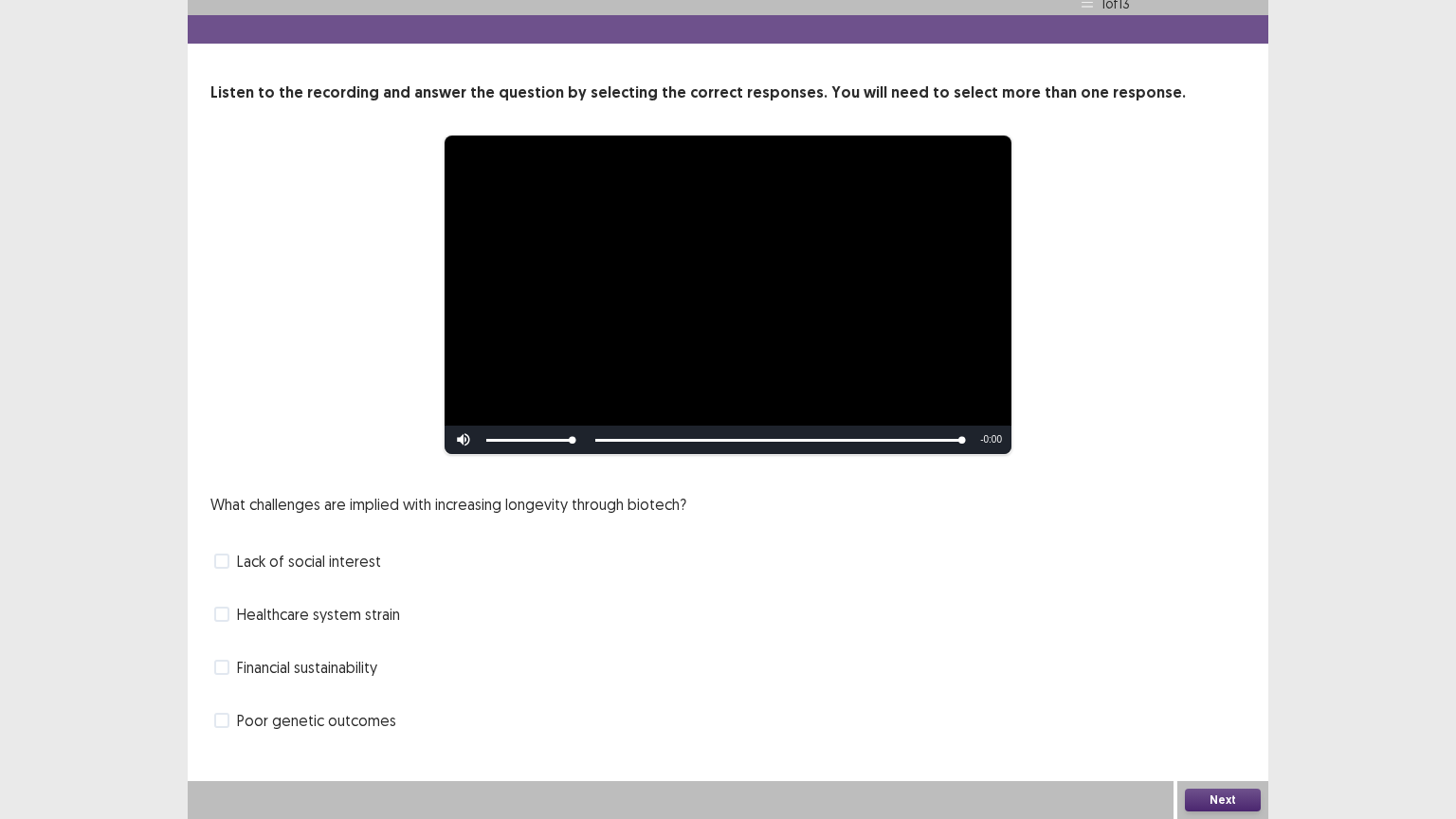 click at bounding box center [222, 667] 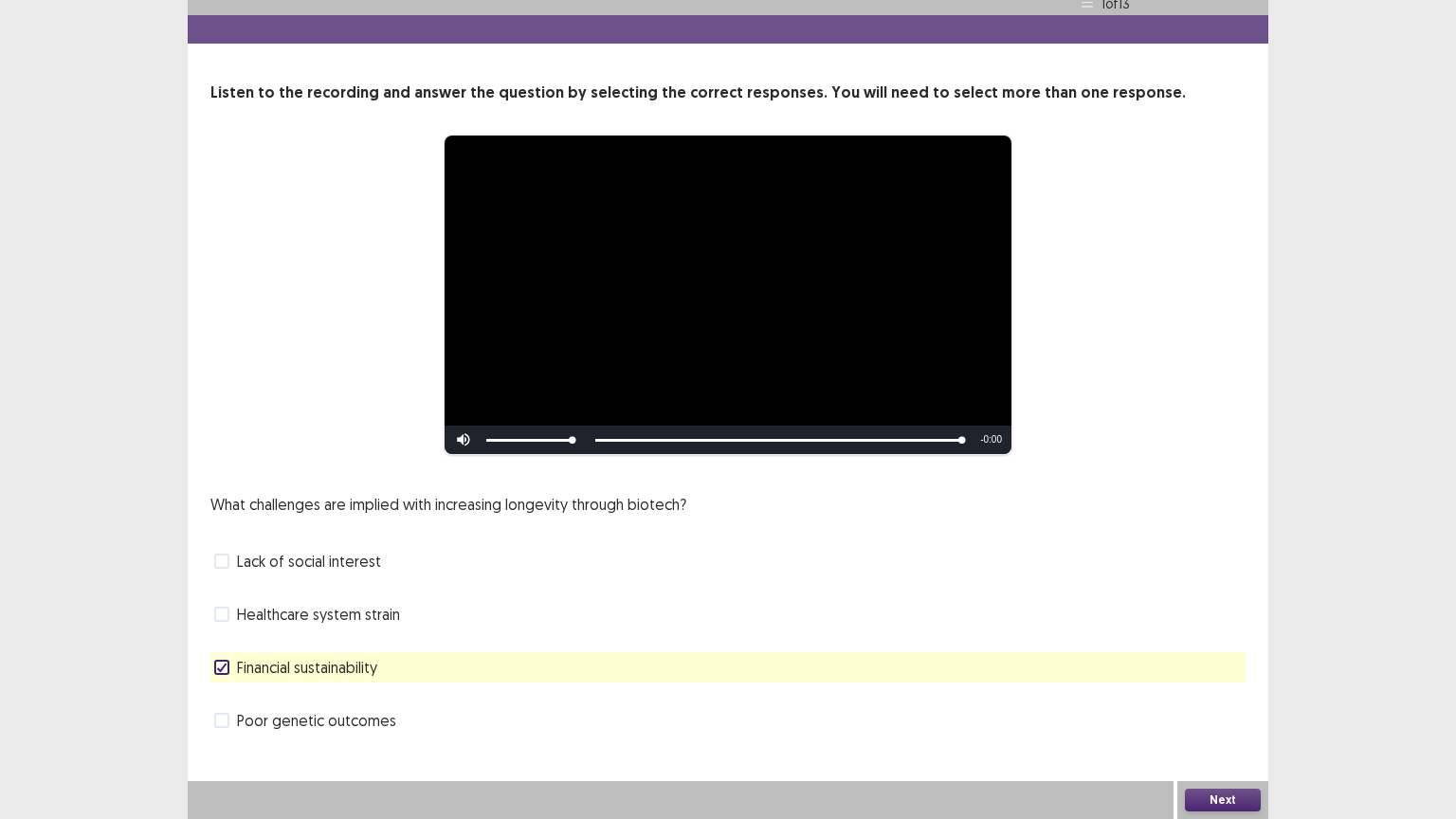 click on "Next" at bounding box center [1223, 800] 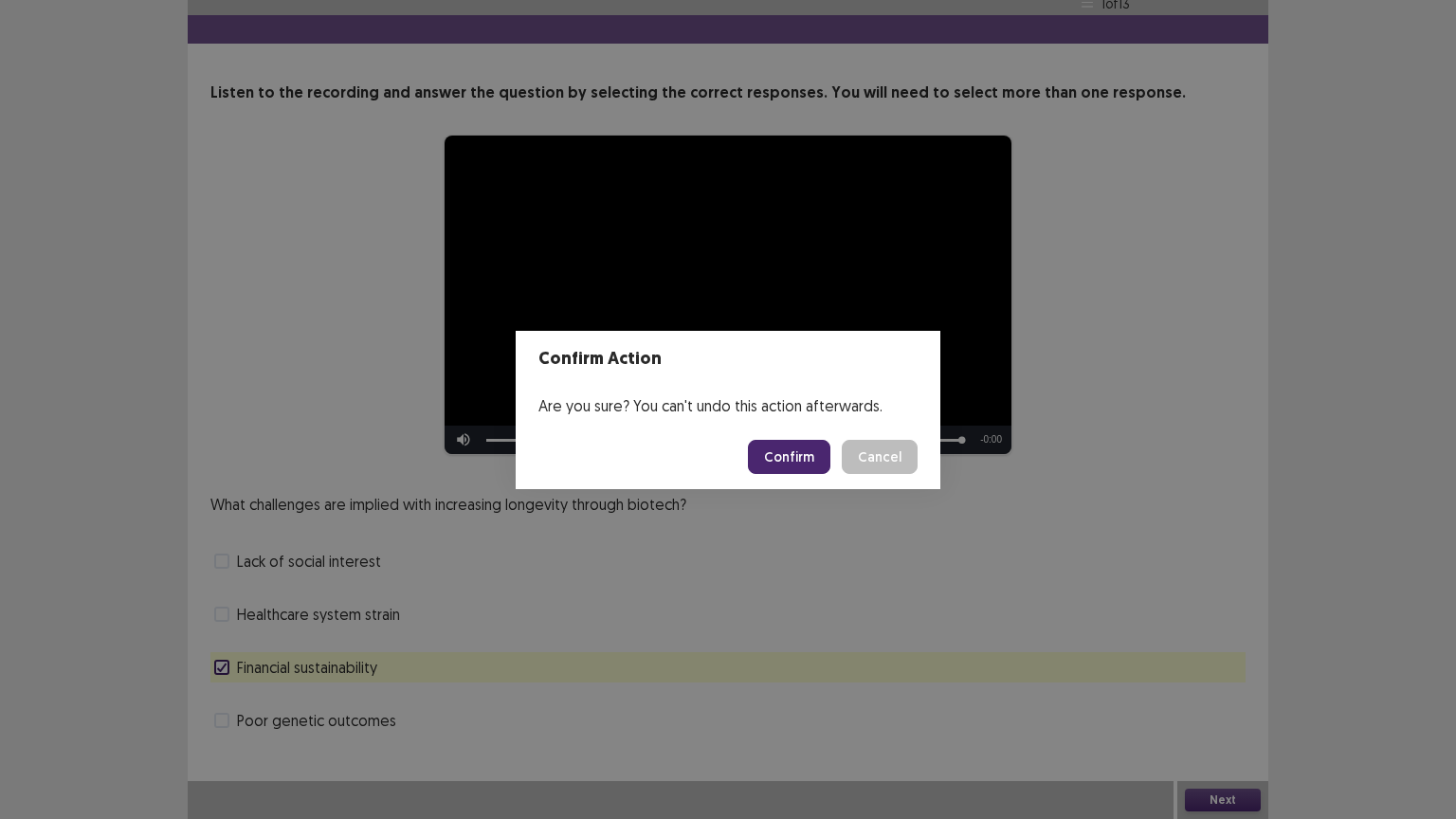 click on "Confirm" at bounding box center (789, 457) 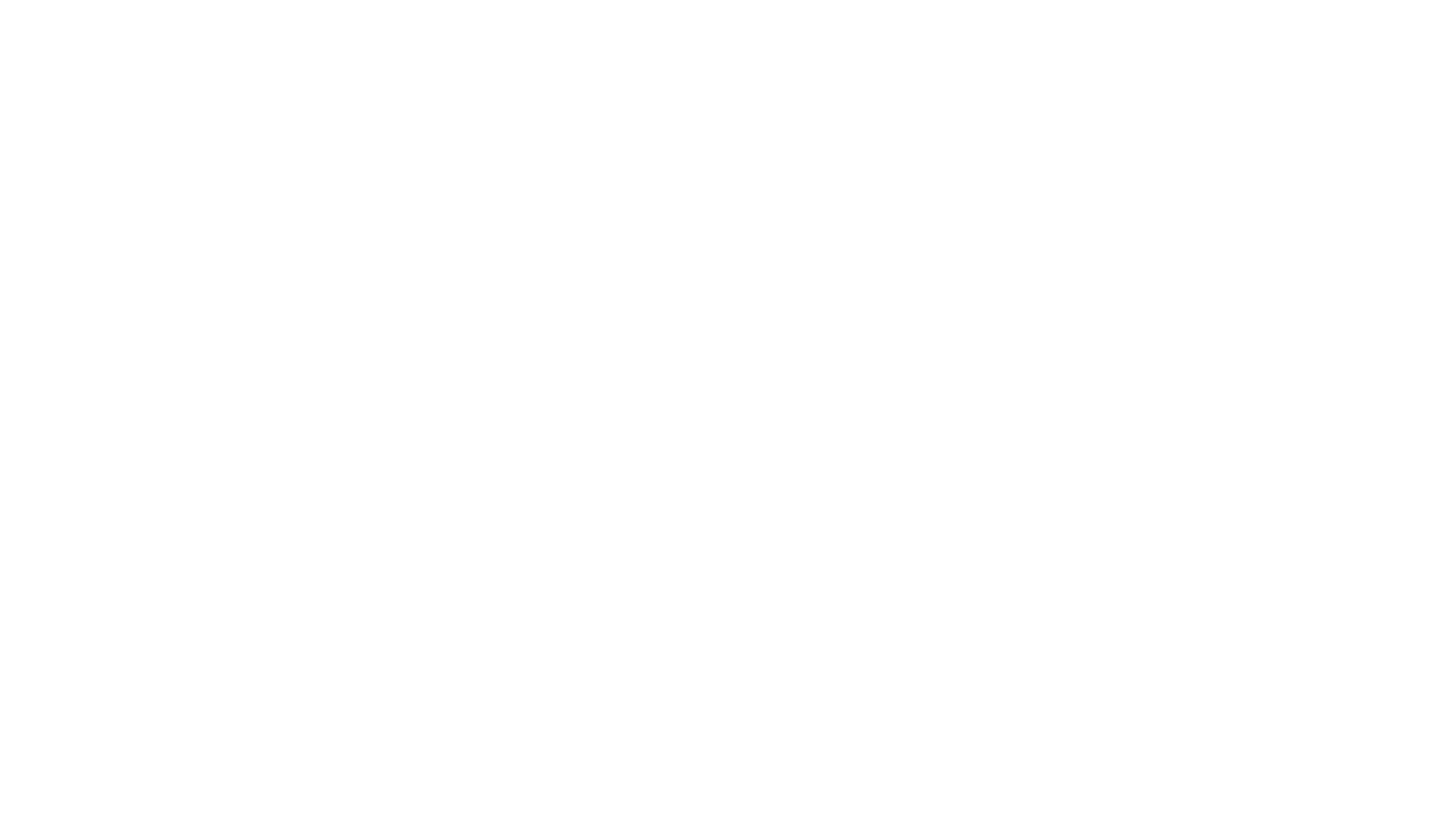 scroll, scrollTop: 0, scrollLeft: 0, axis: both 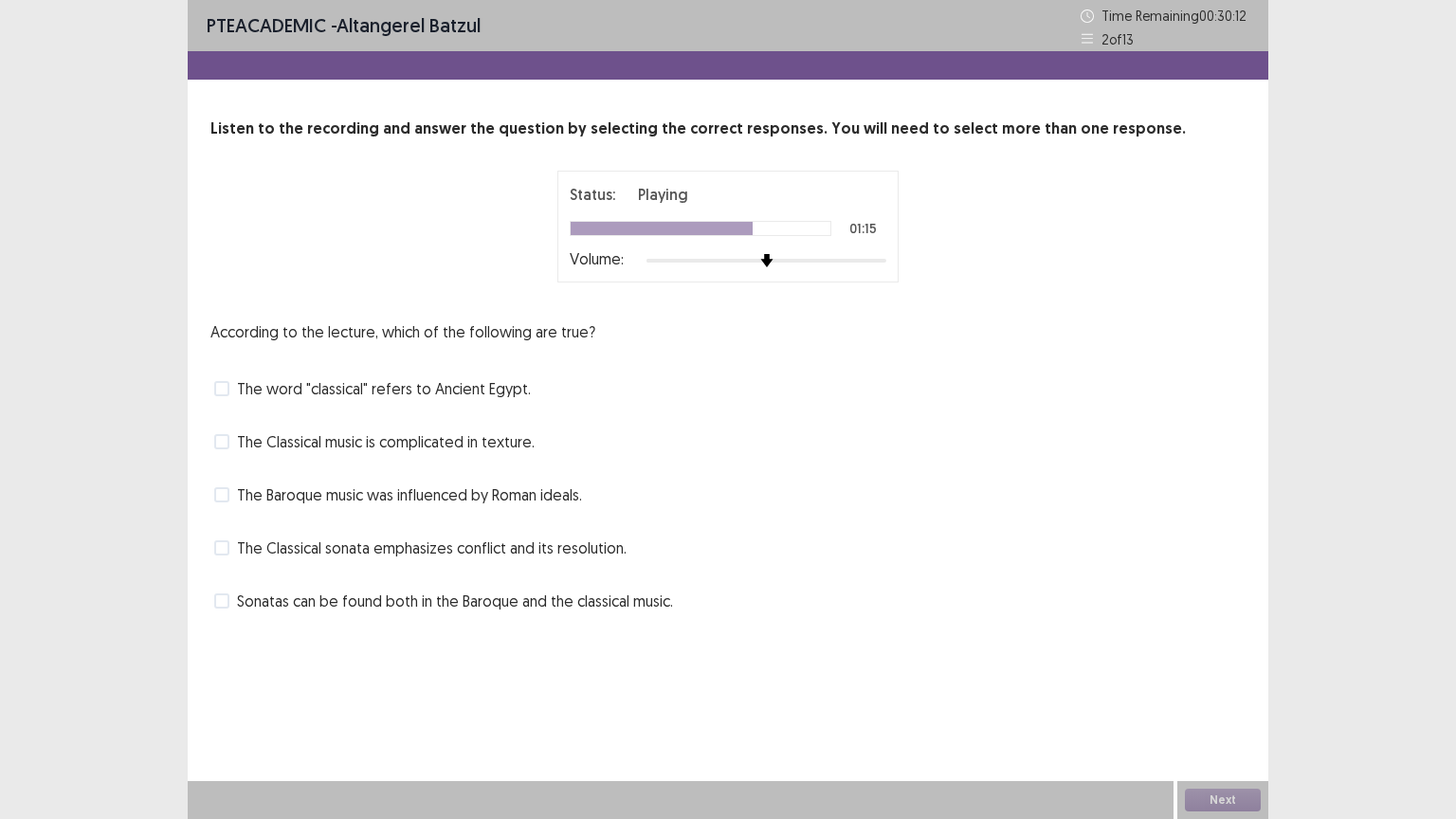 click at bounding box center (222, 548) 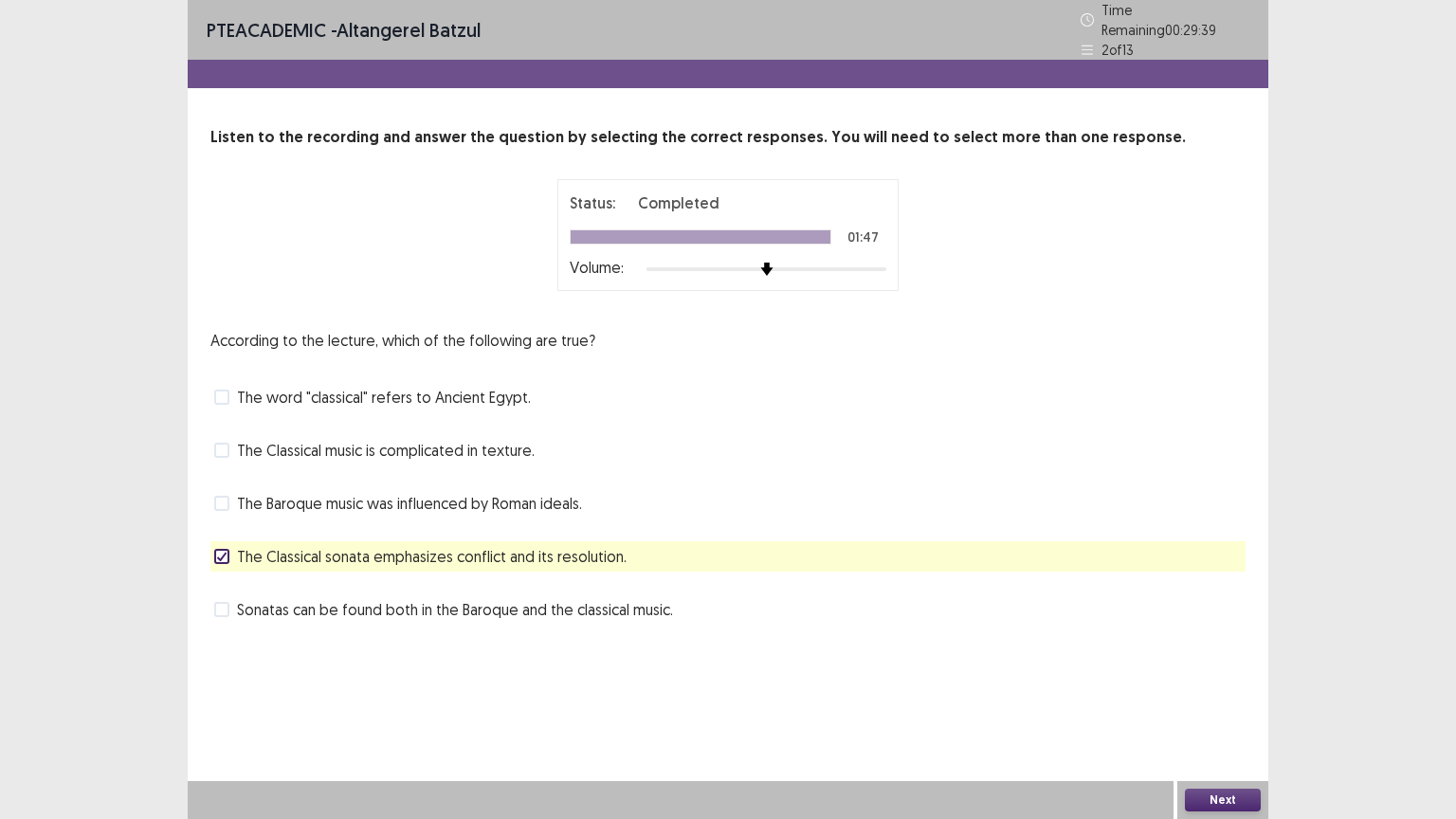 click on "Next" at bounding box center (1223, 800) 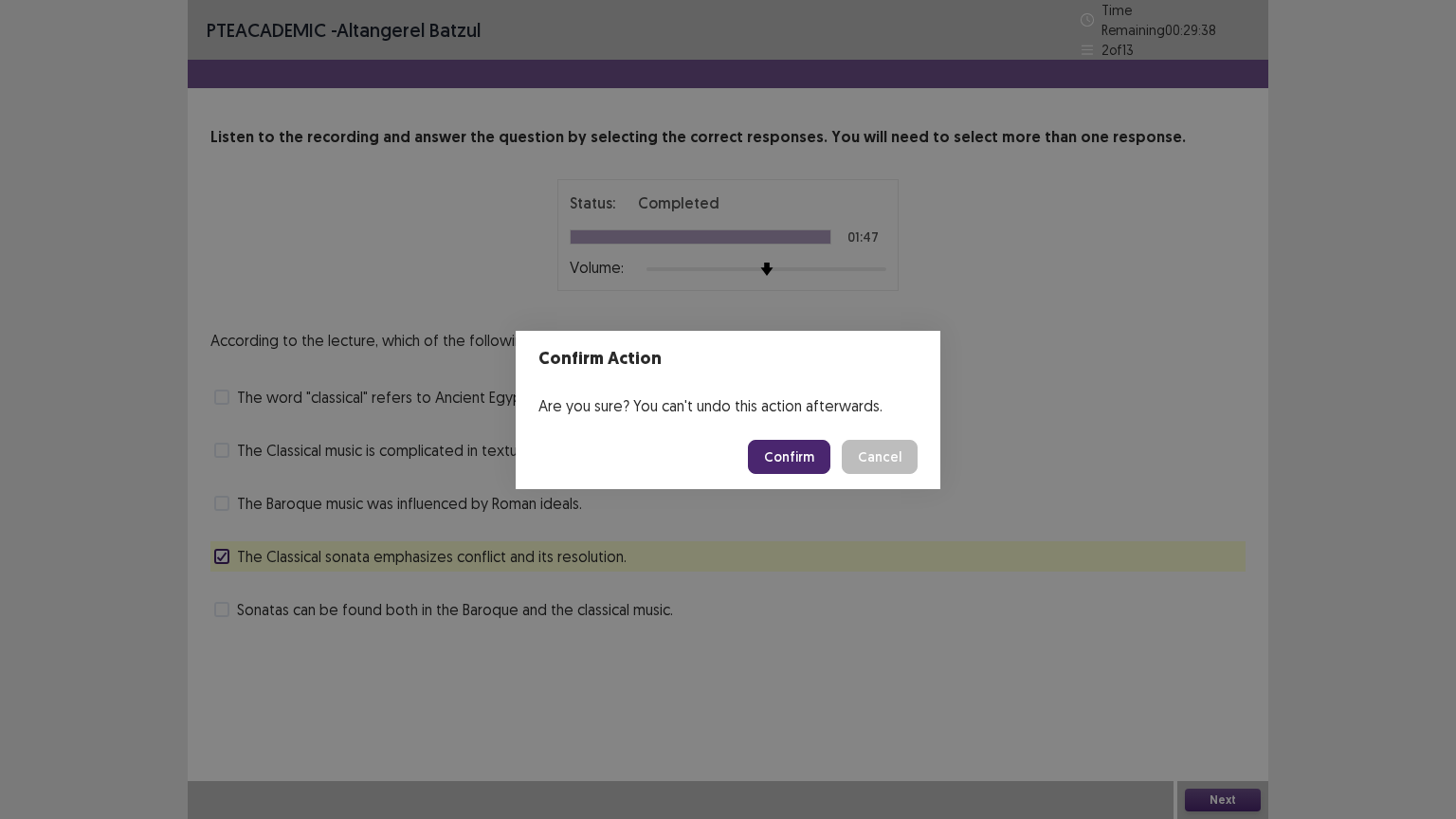 click on "Confirm" at bounding box center [789, 457] 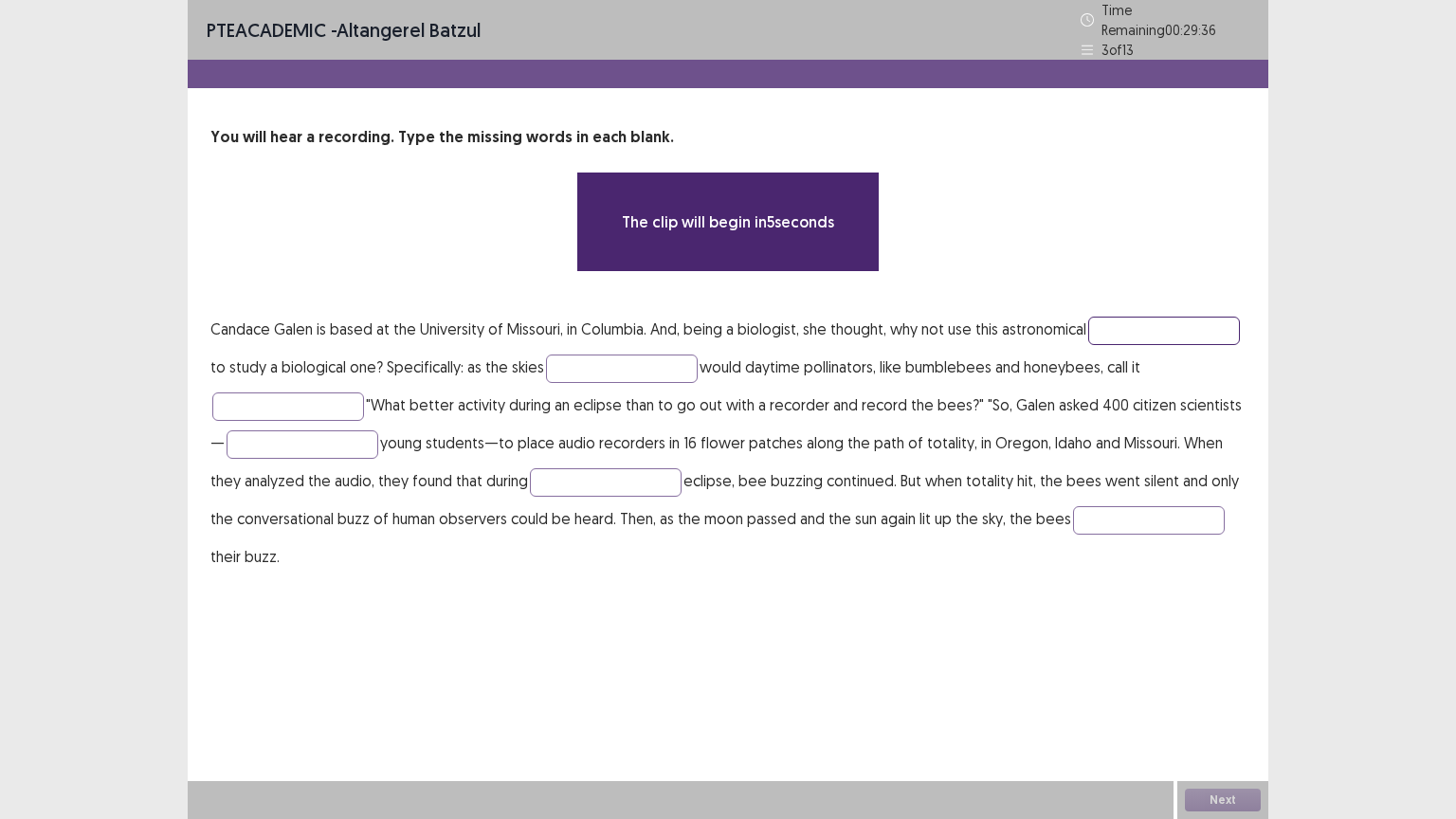click at bounding box center [1164, 331] 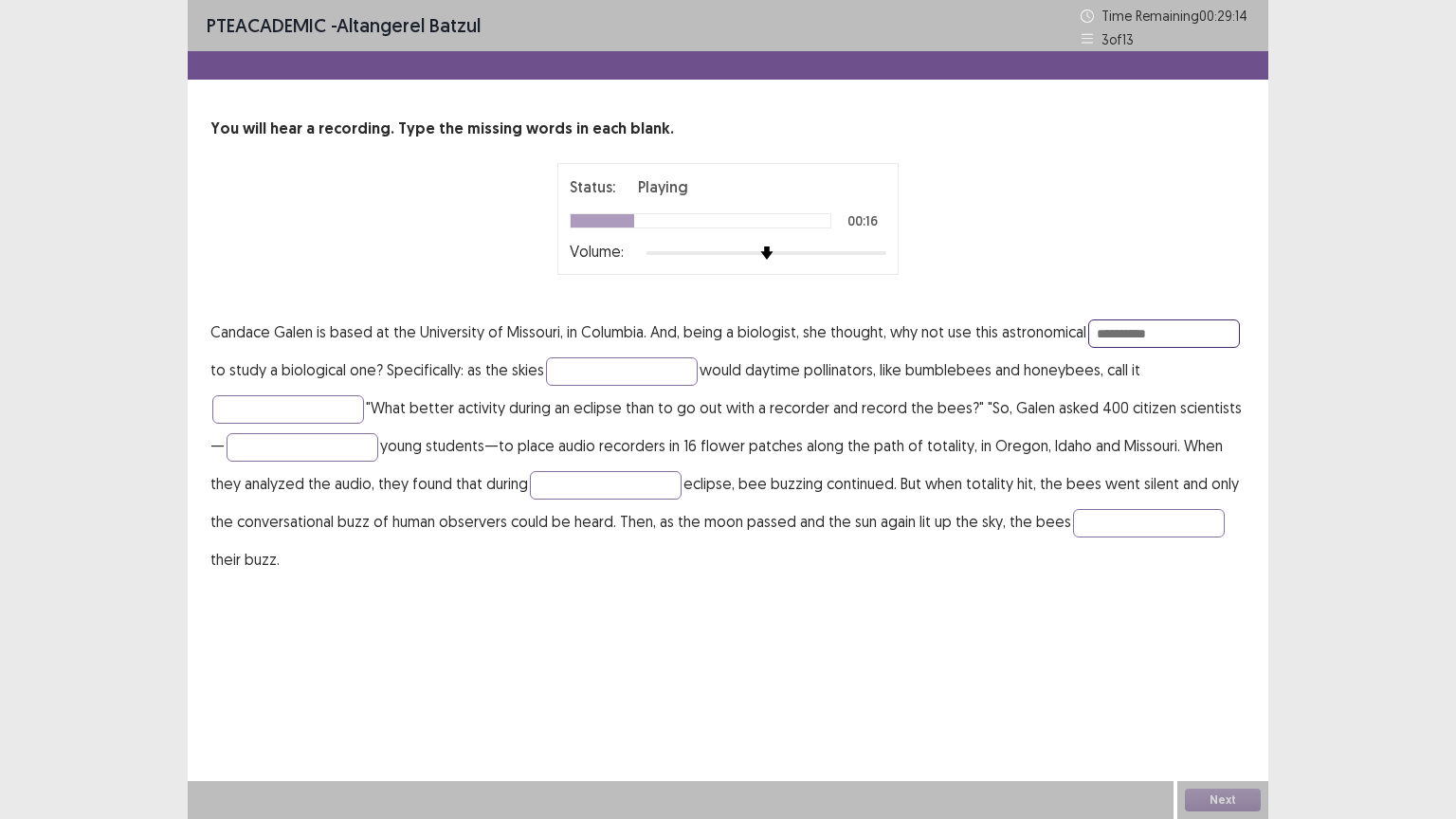 type on "**********" 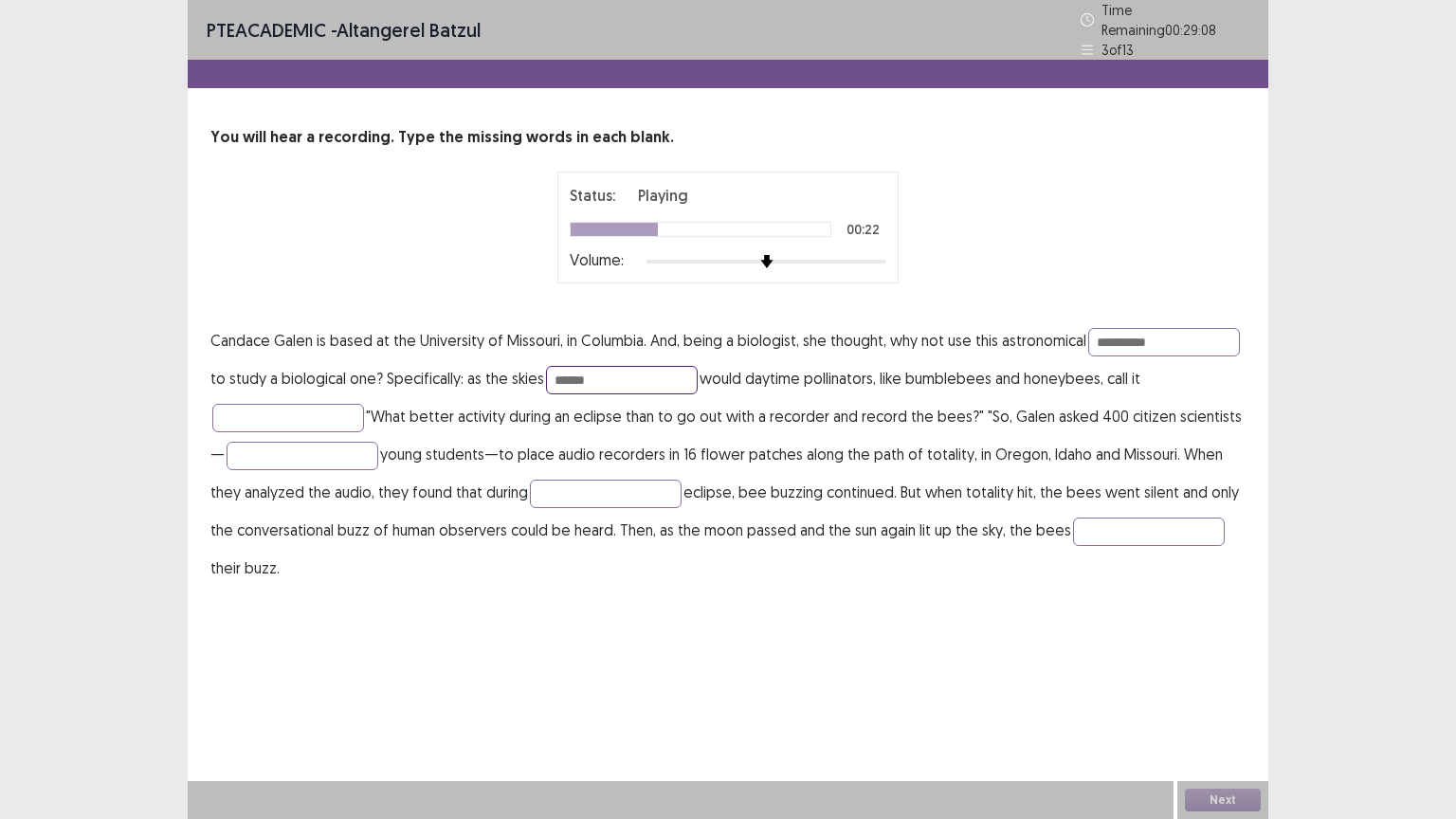 type on "******" 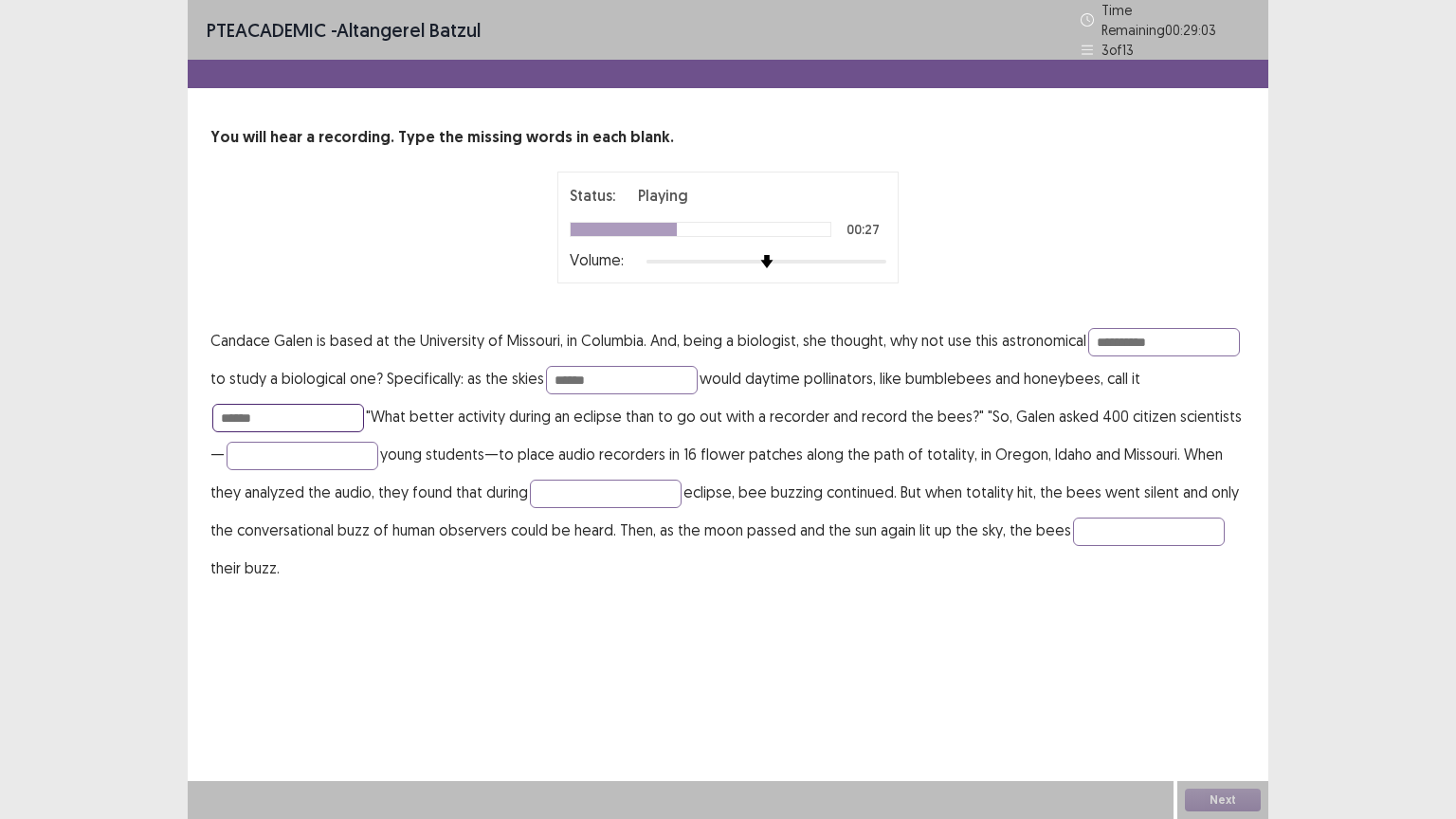 type on "******" 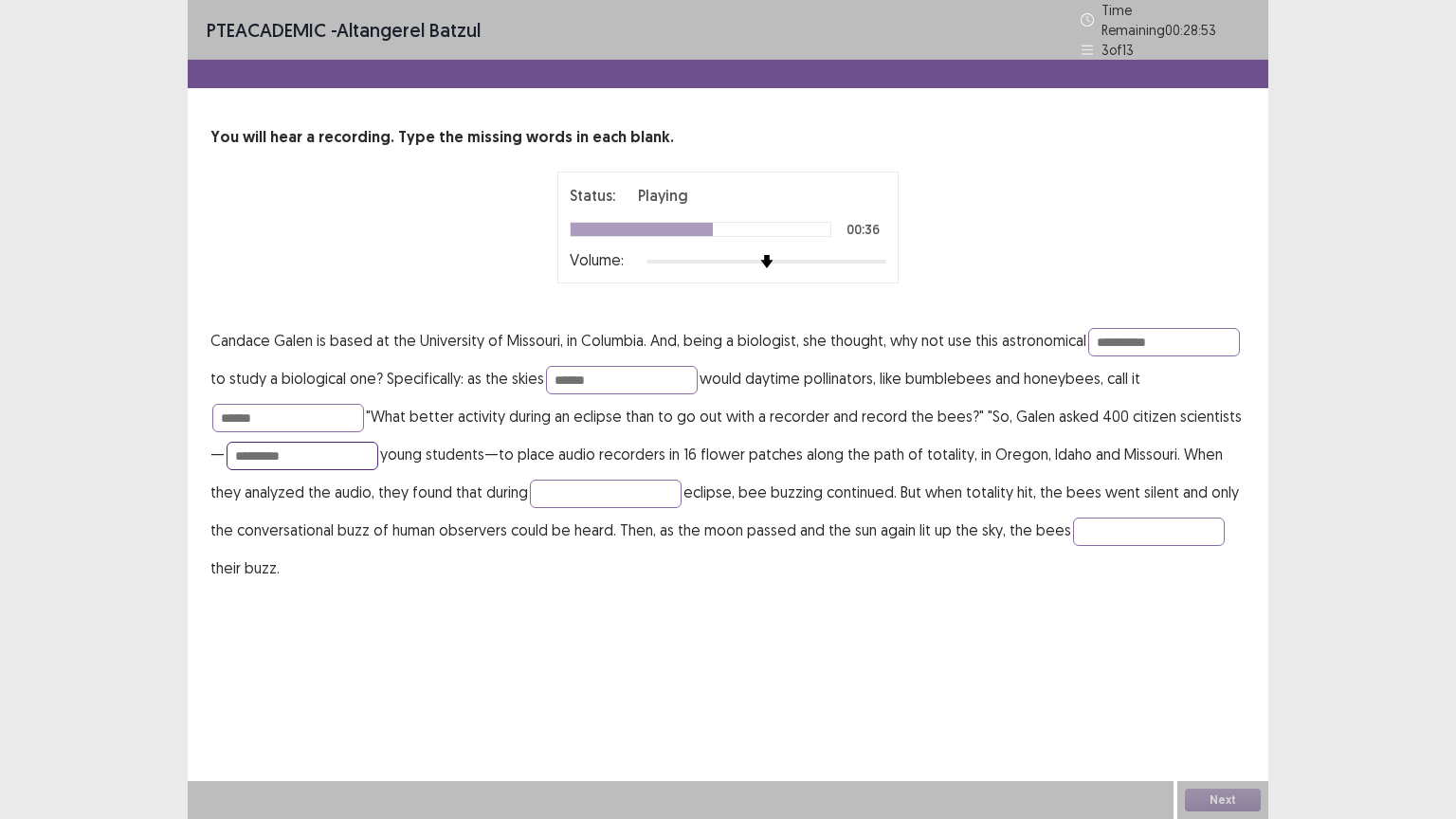 type on "*********" 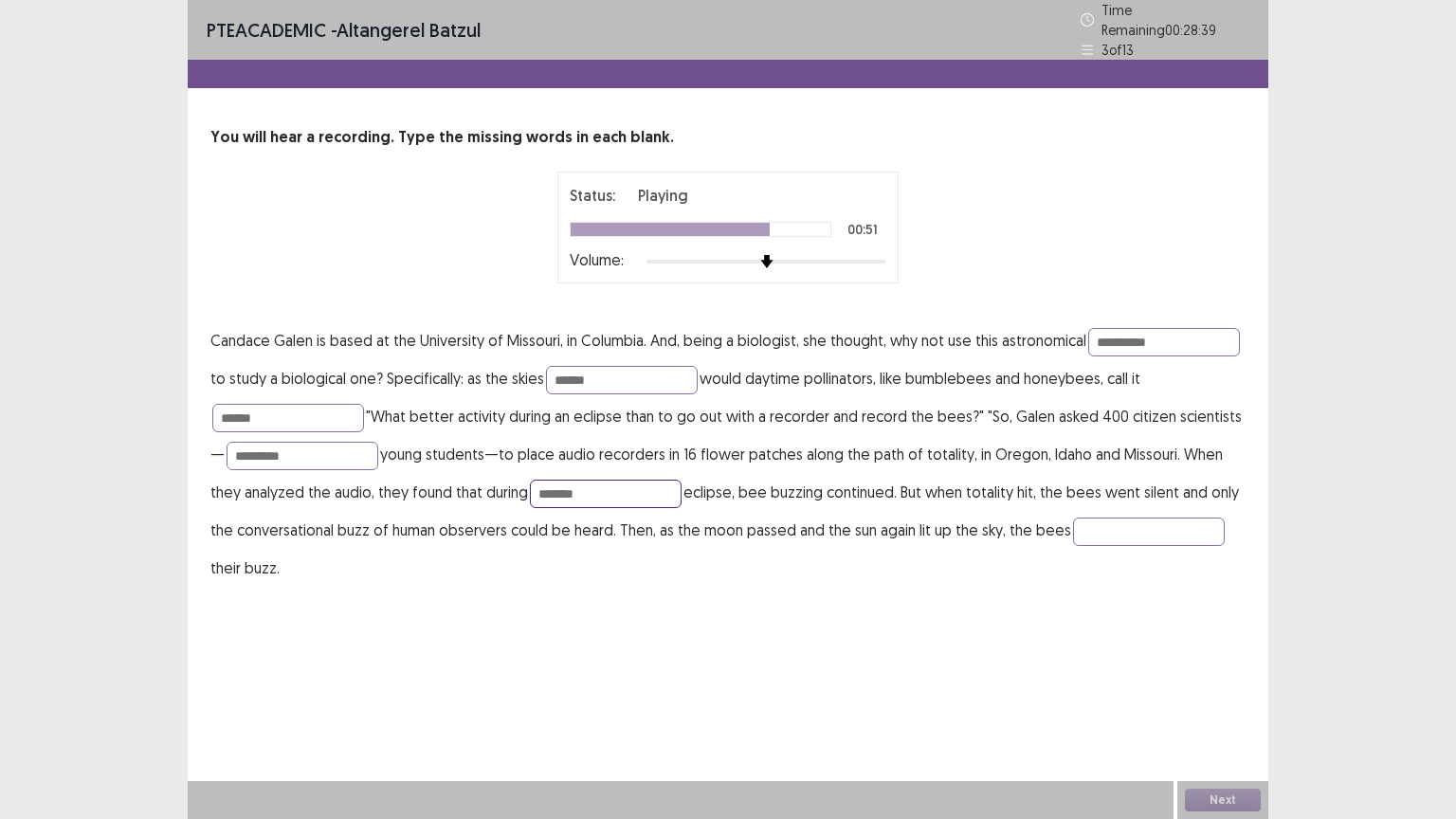 type on "*******" 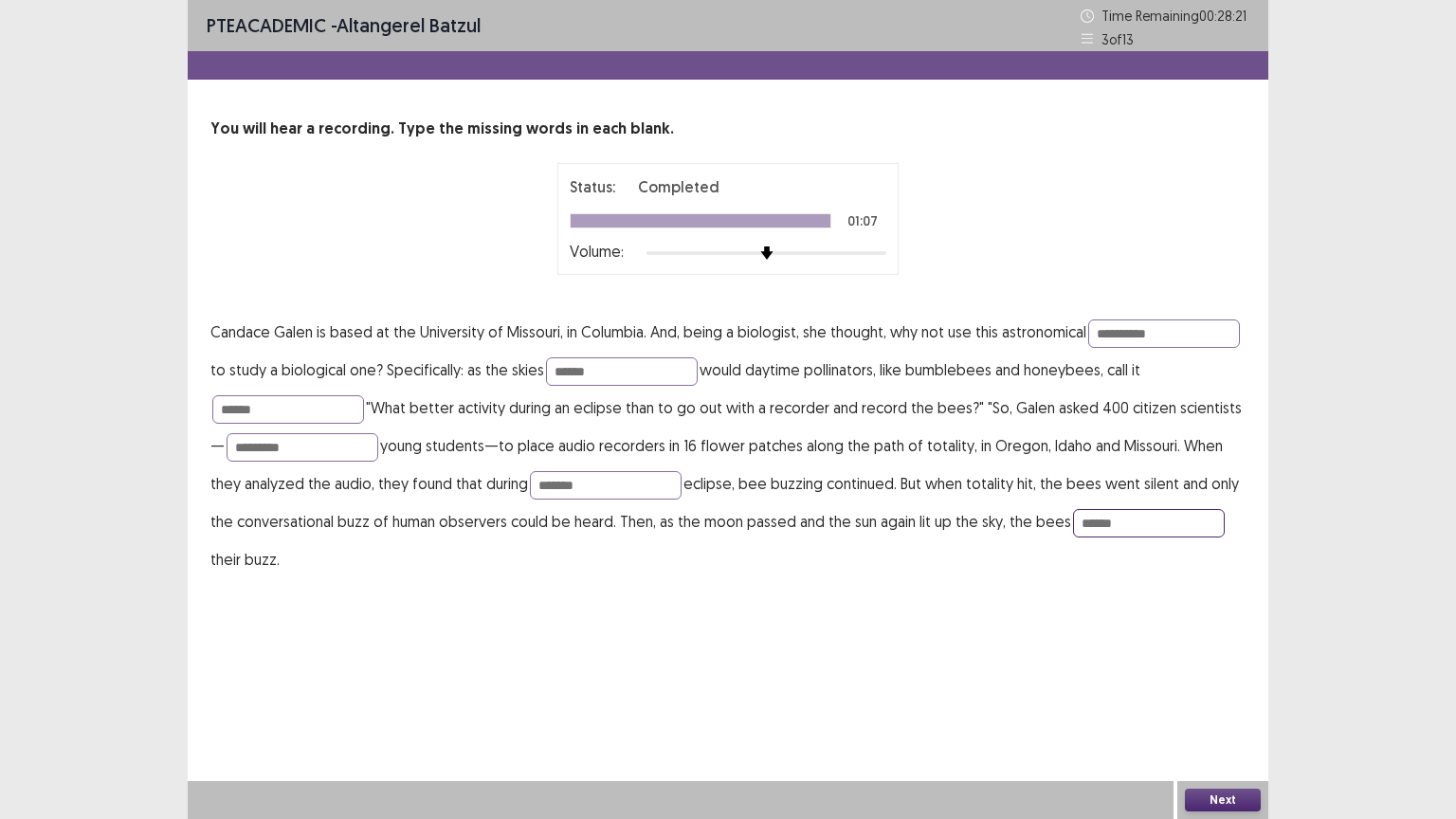 type on "******" 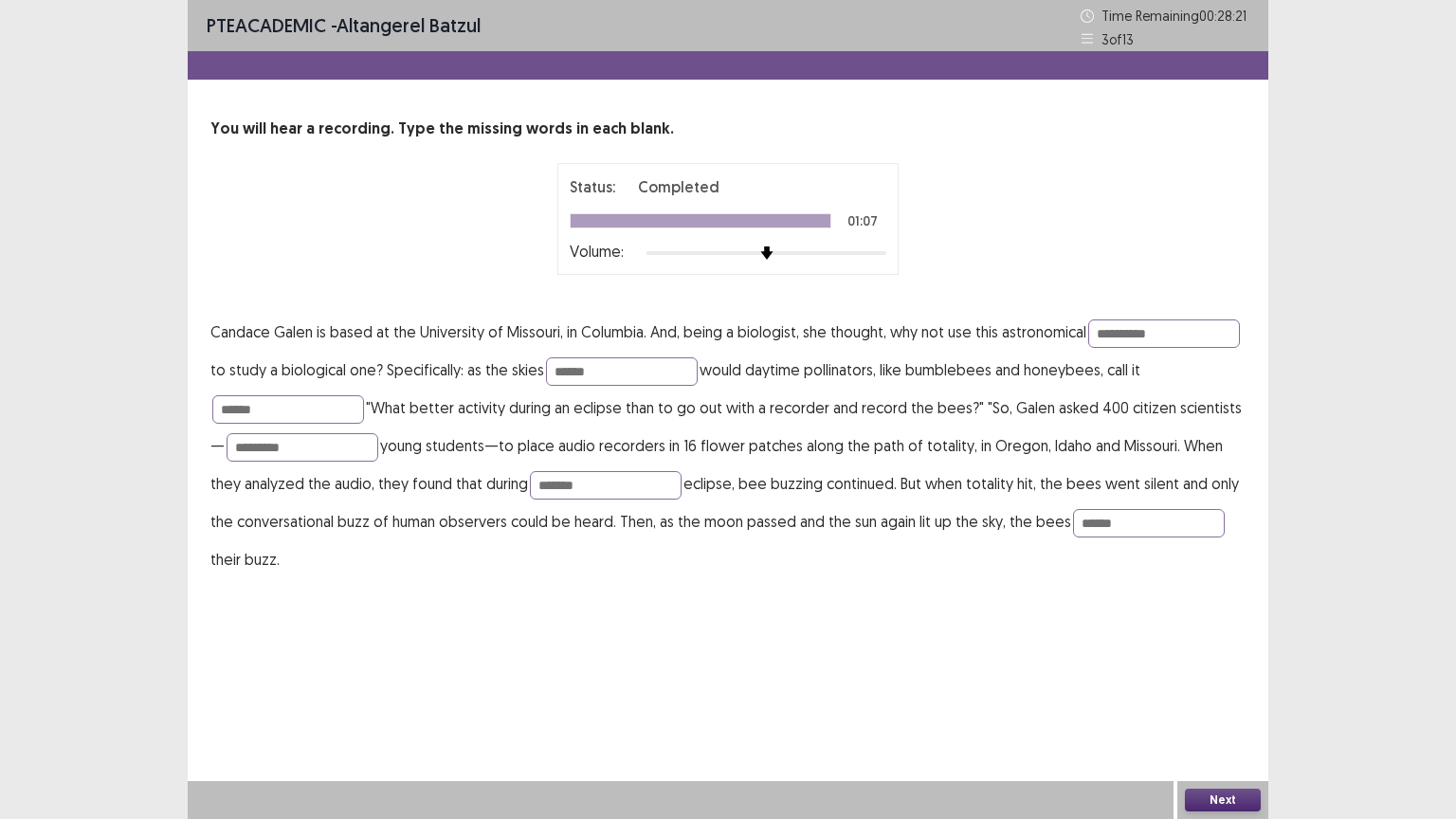 click on "Next" at bounding box center (1223, 800) 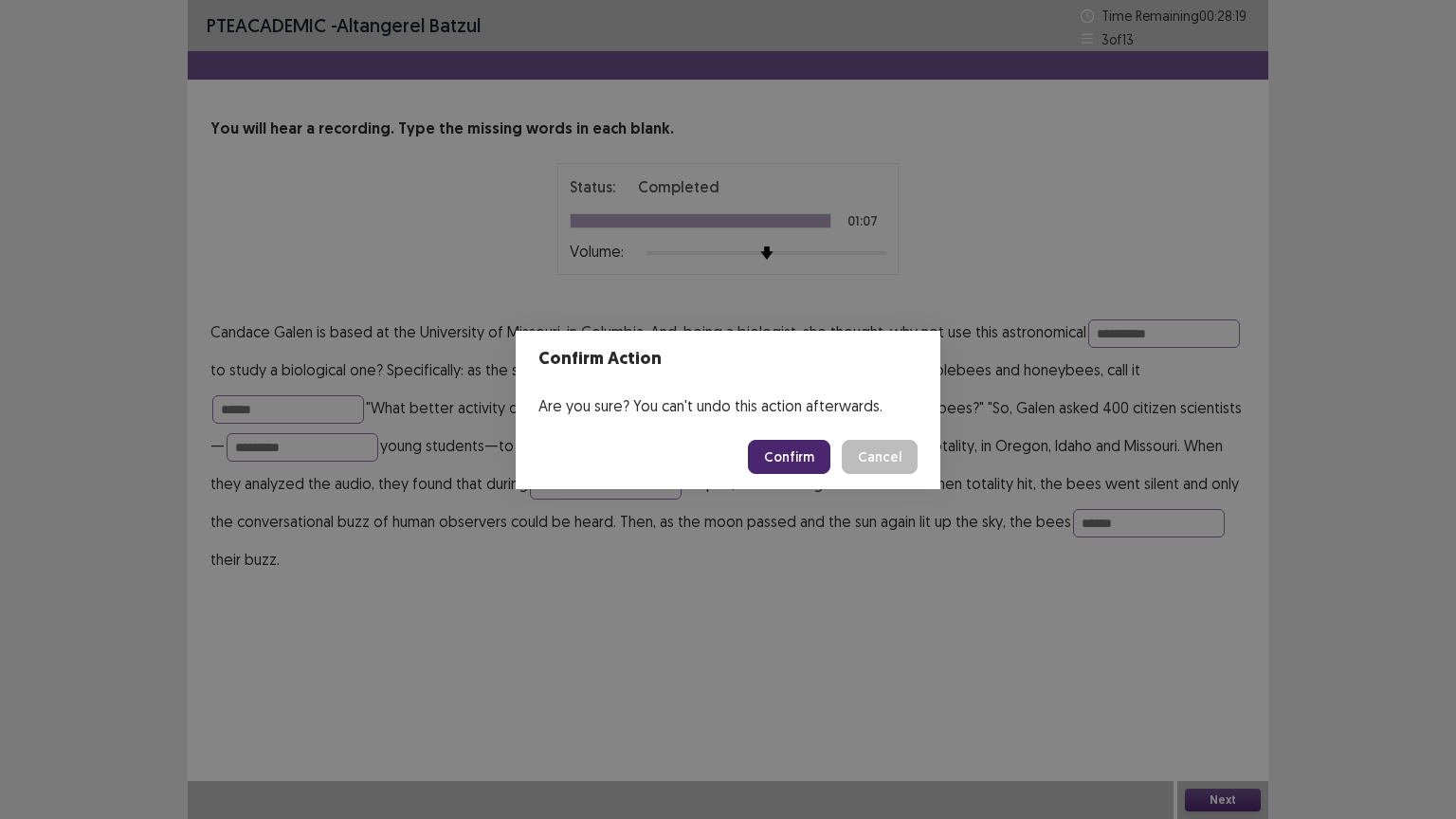click on "Confirm" at bounding box center [789, 457] 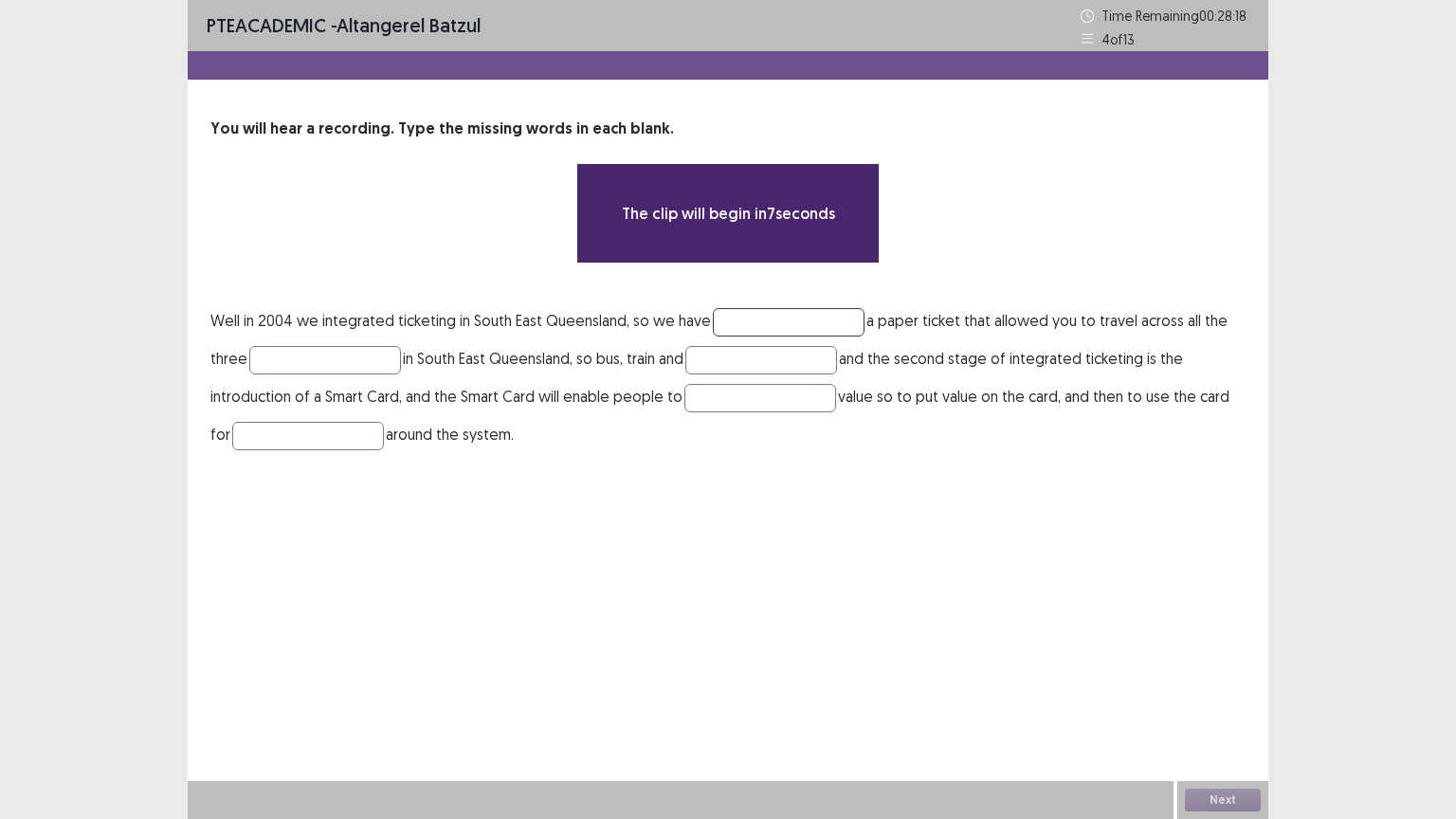 click at bounding box center (789, 322) 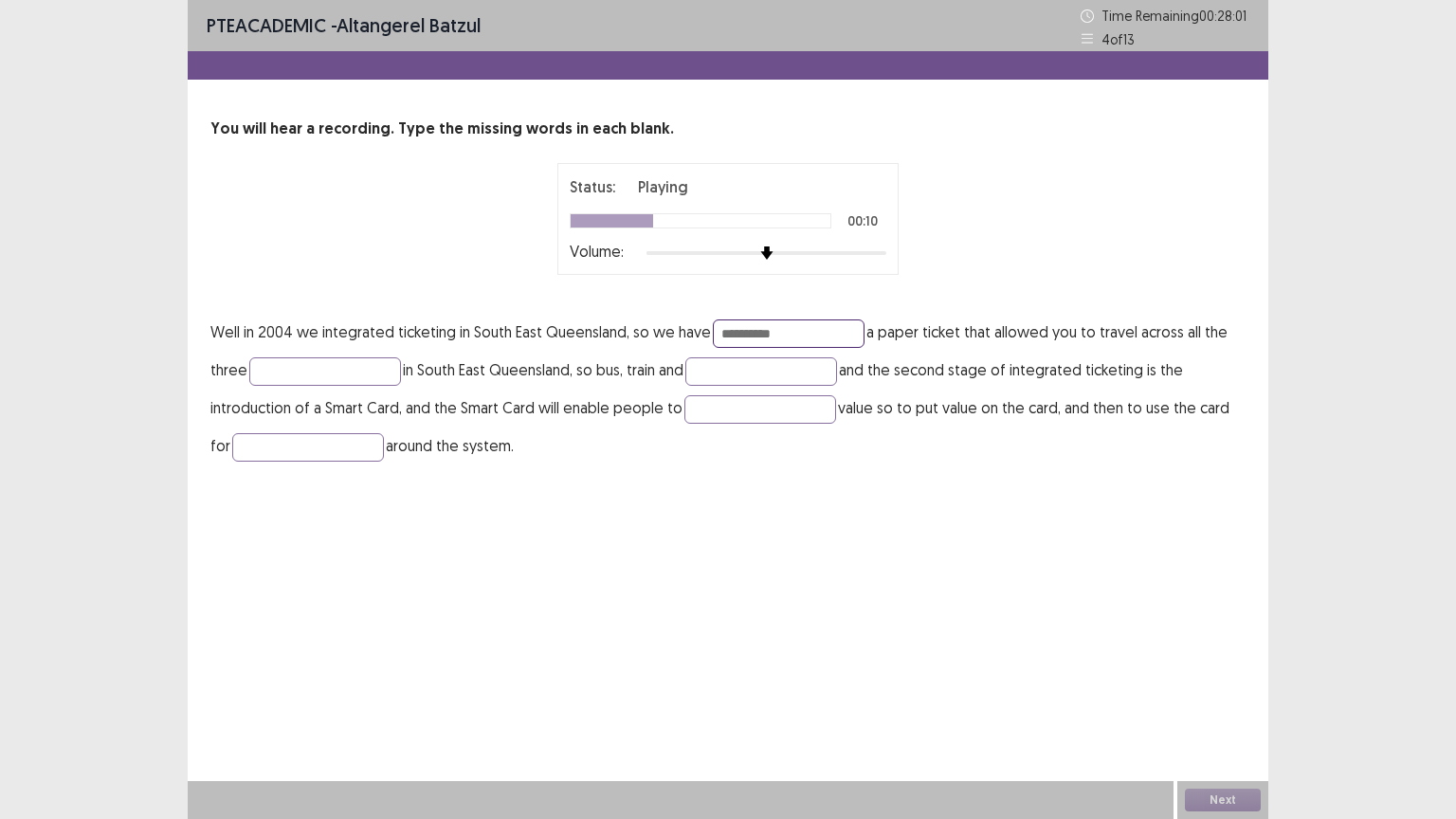 type on "**********" 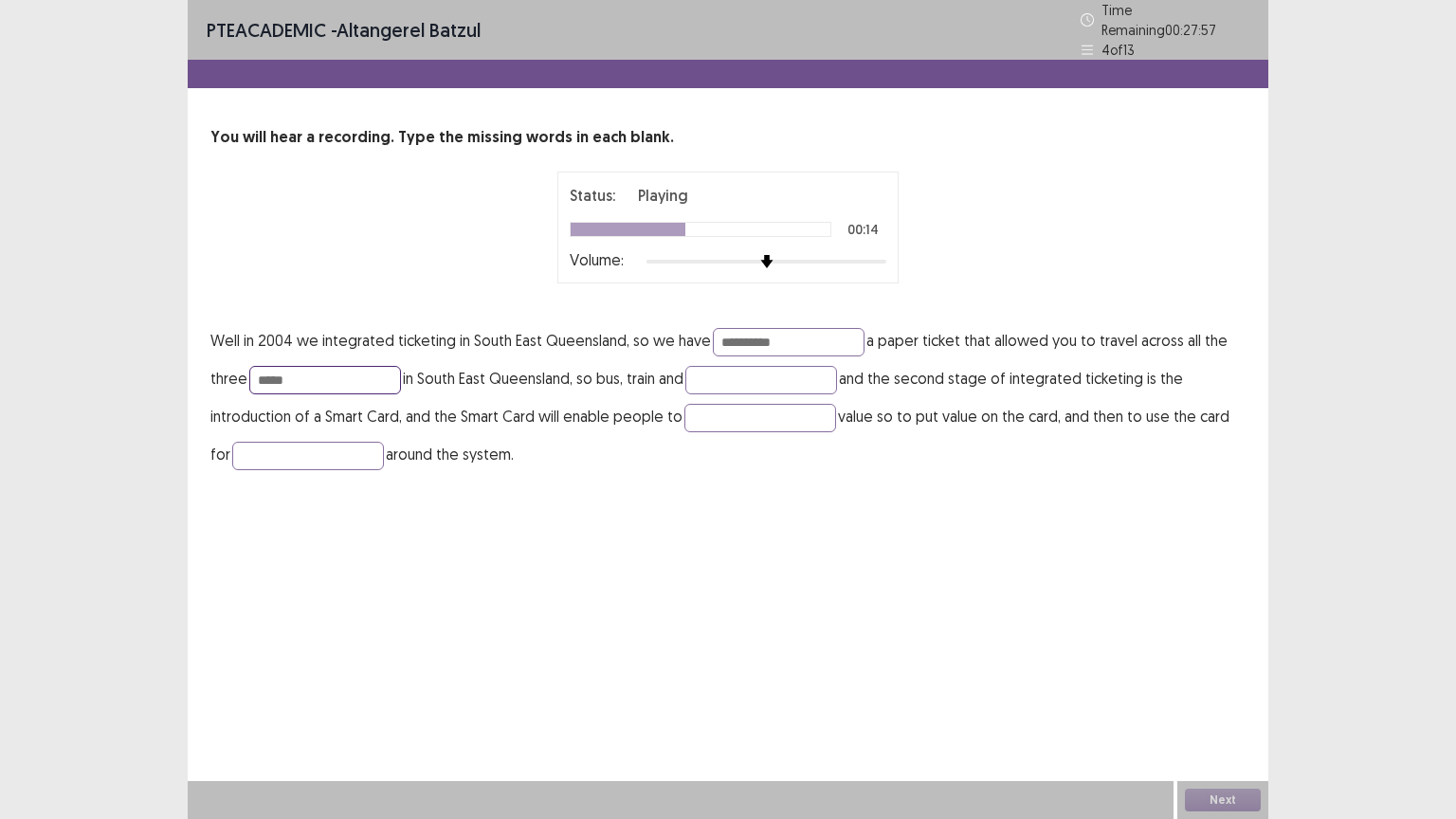 type on "*****" 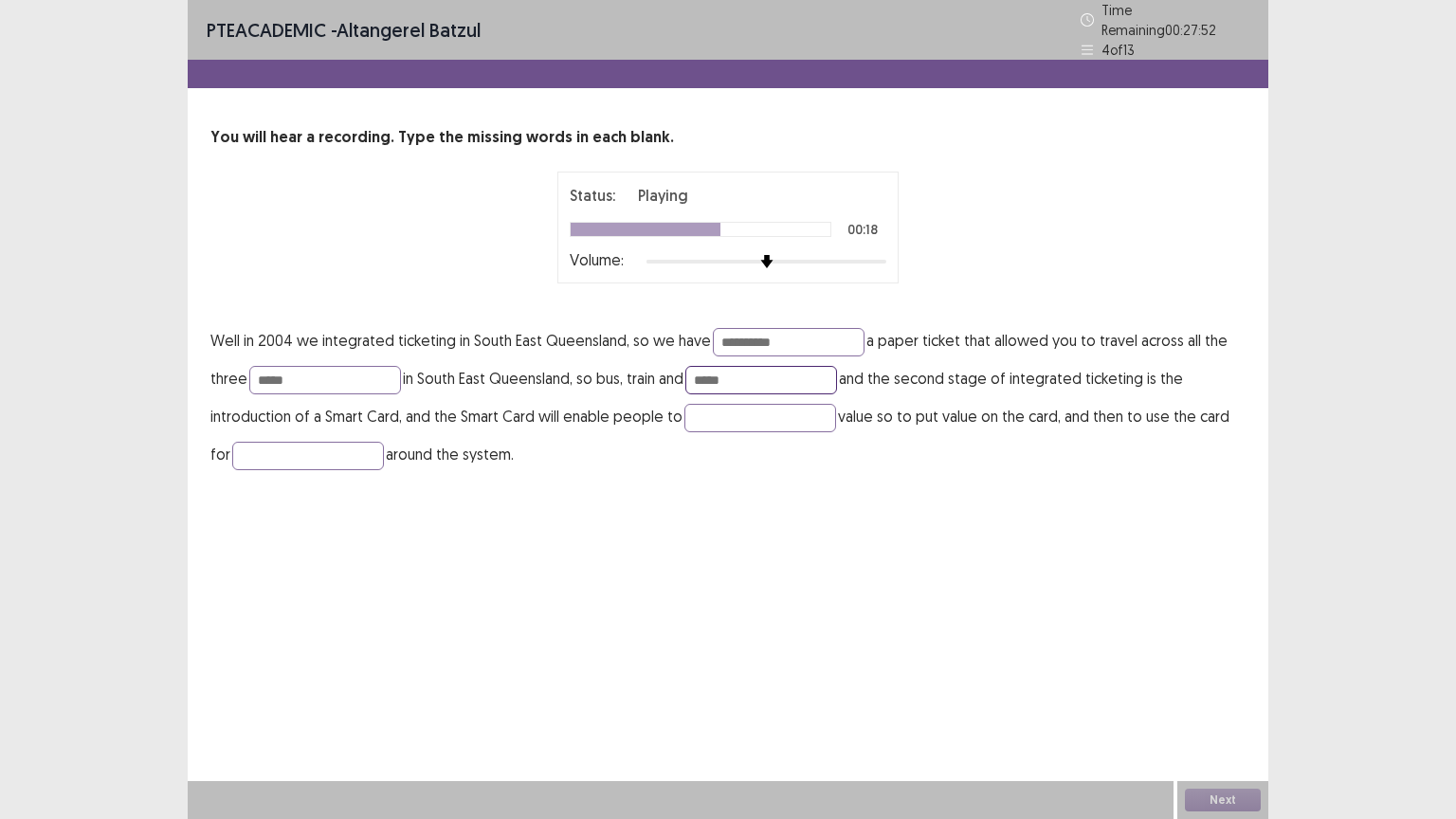 type on "*****" 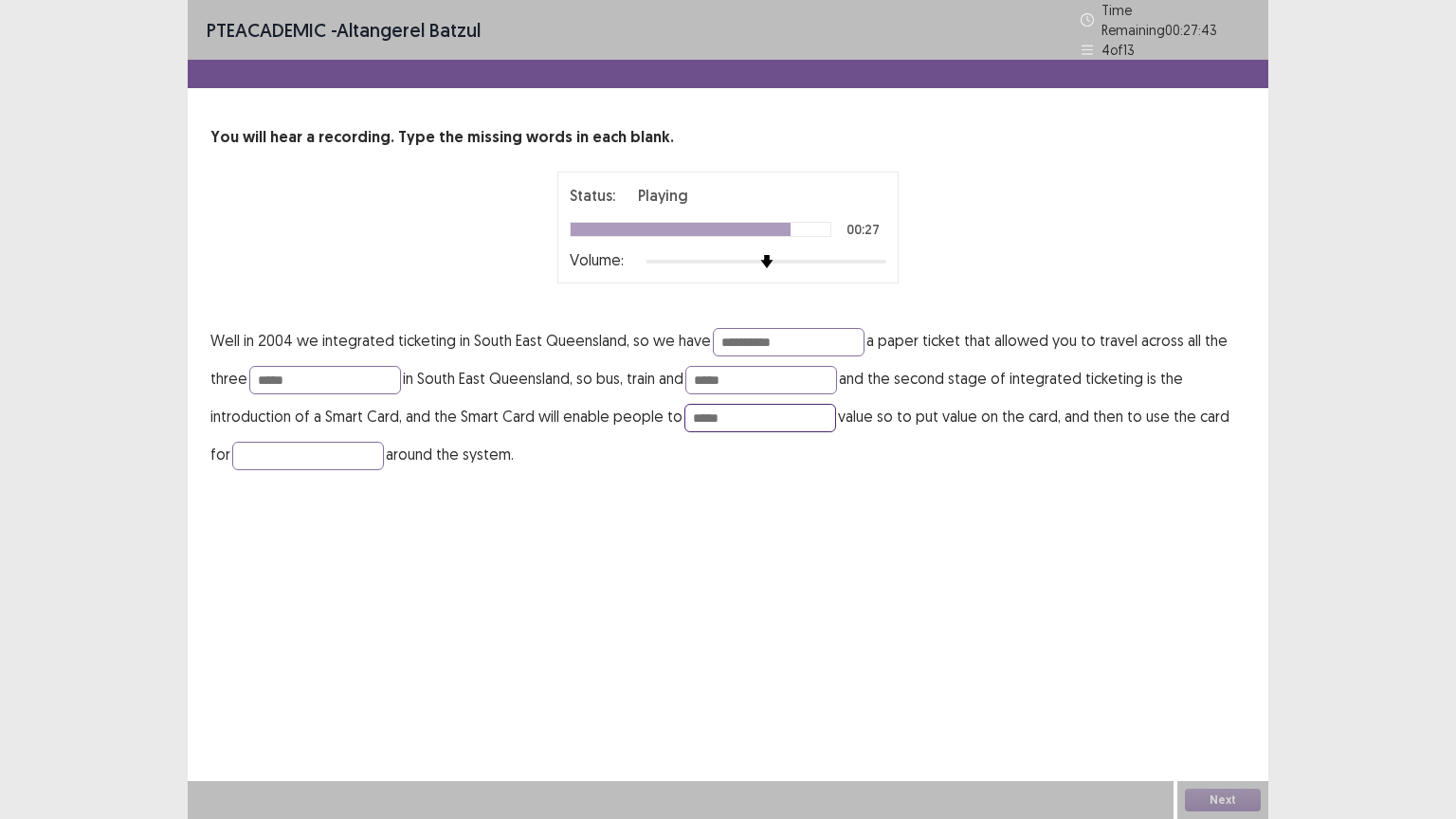 type on "*****" 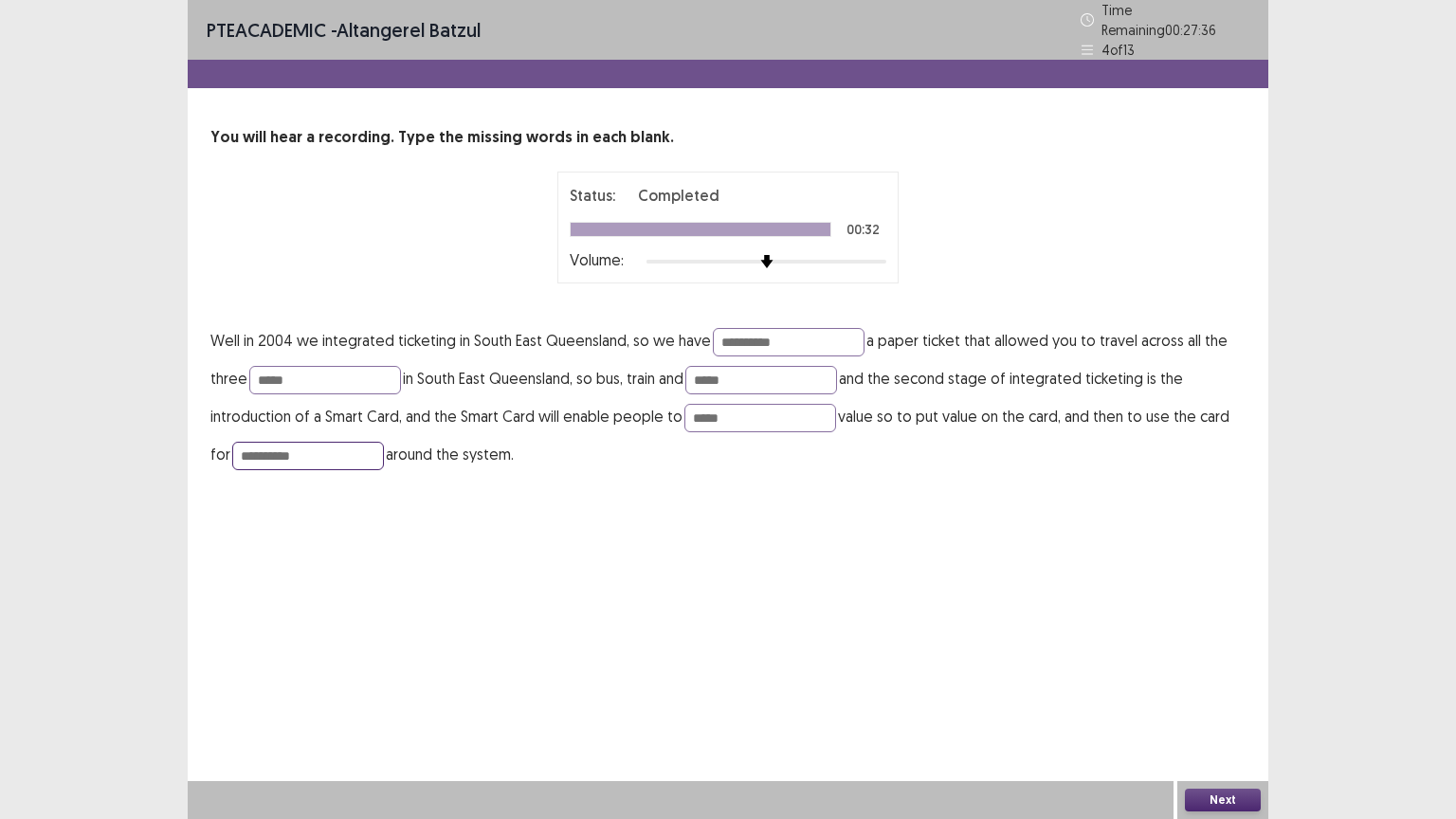 type on "**********" 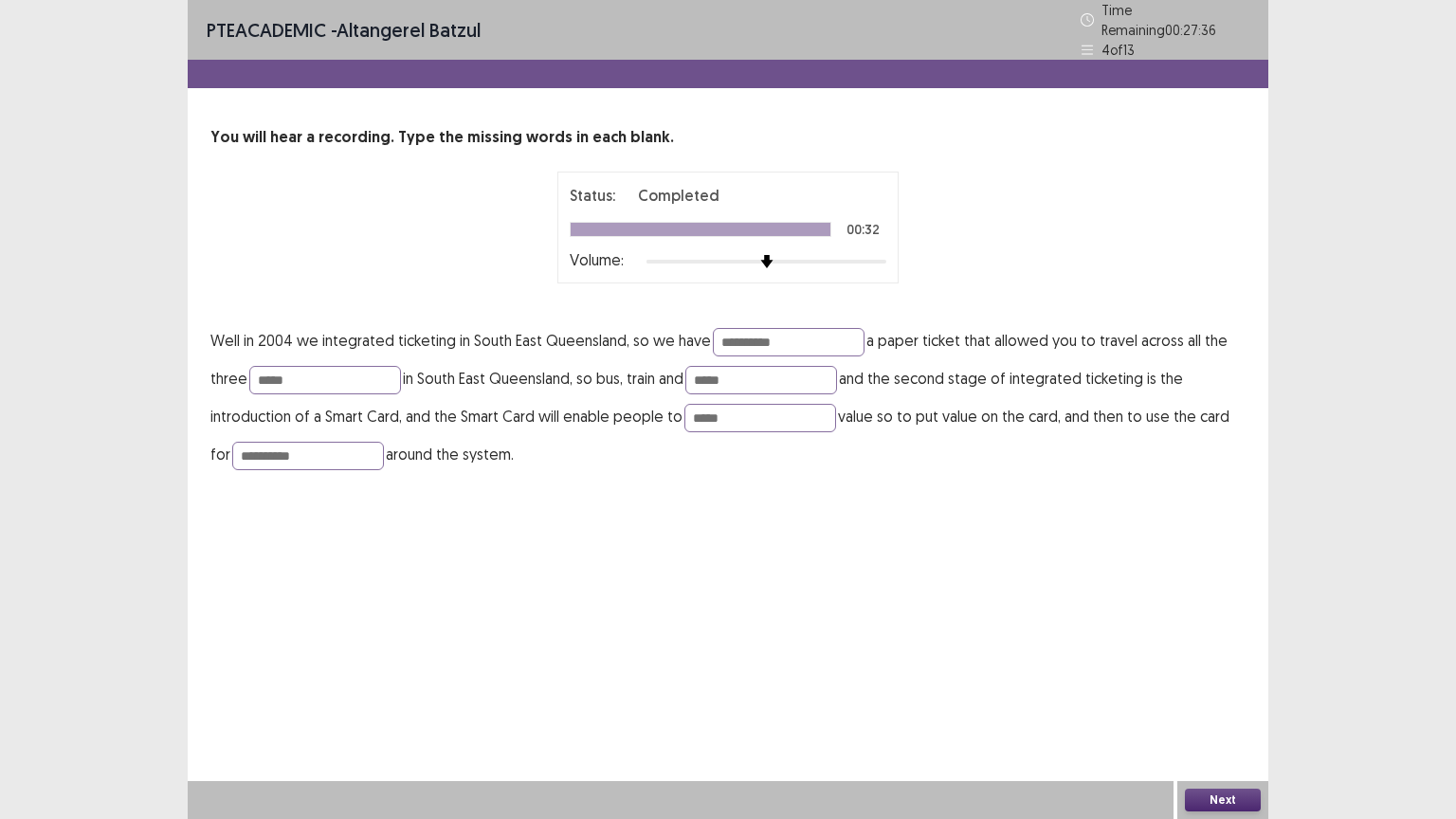 click on "Next" at bounding box center (1223, 800) 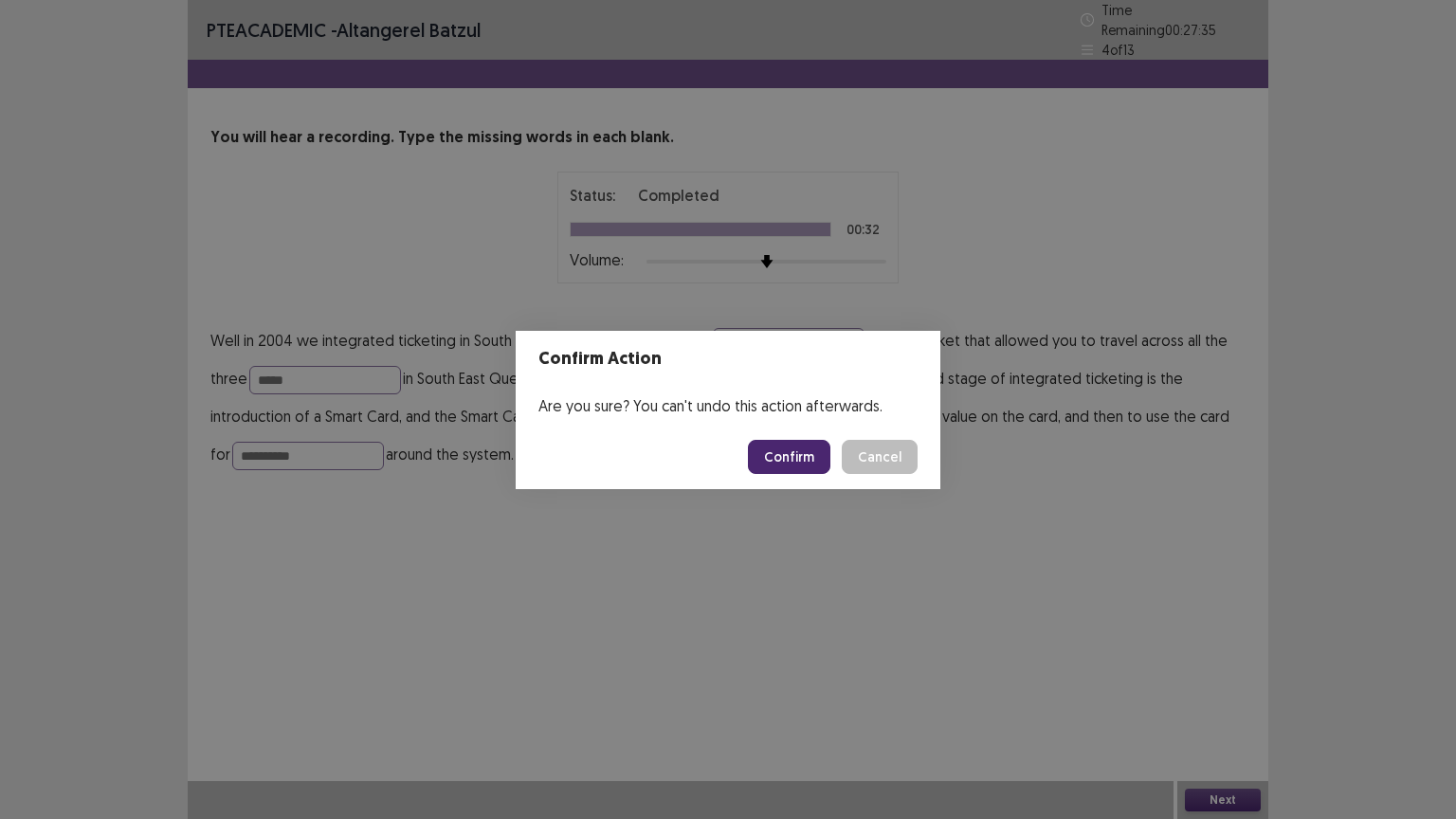 click on "Confirm" at bounding box center (789, 457) 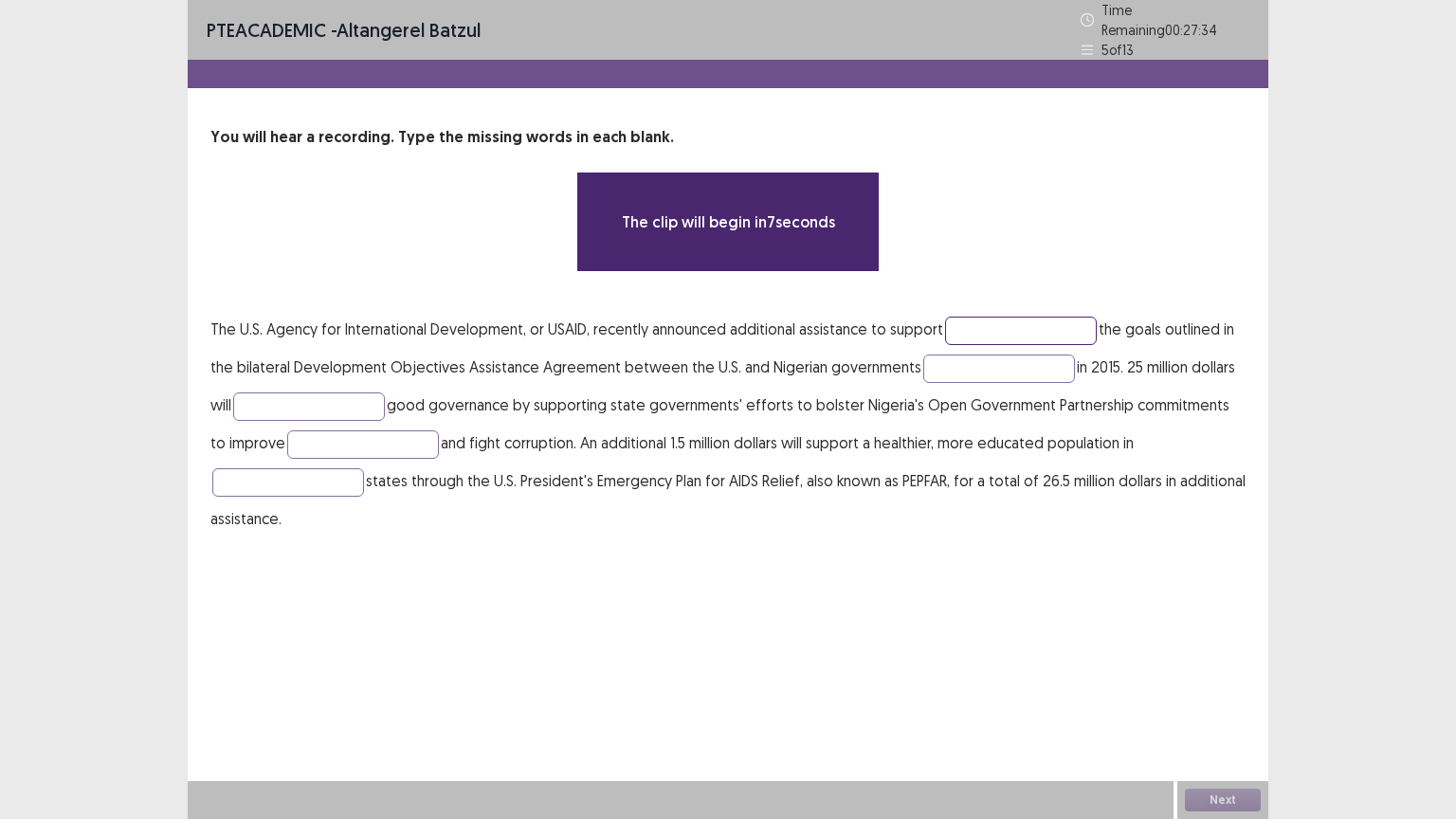 click at bounding box center (1021, 331) 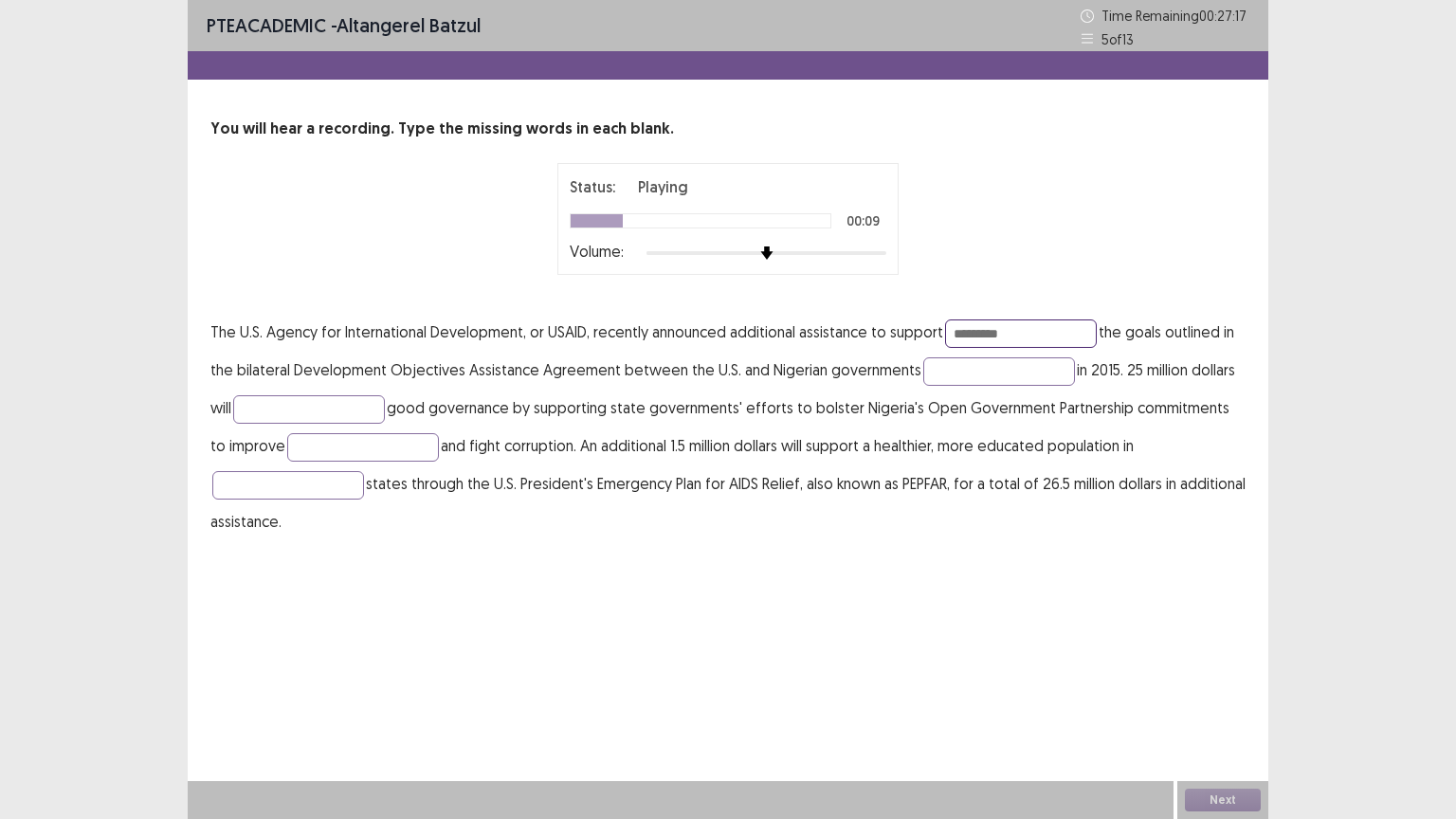 type on "*********" 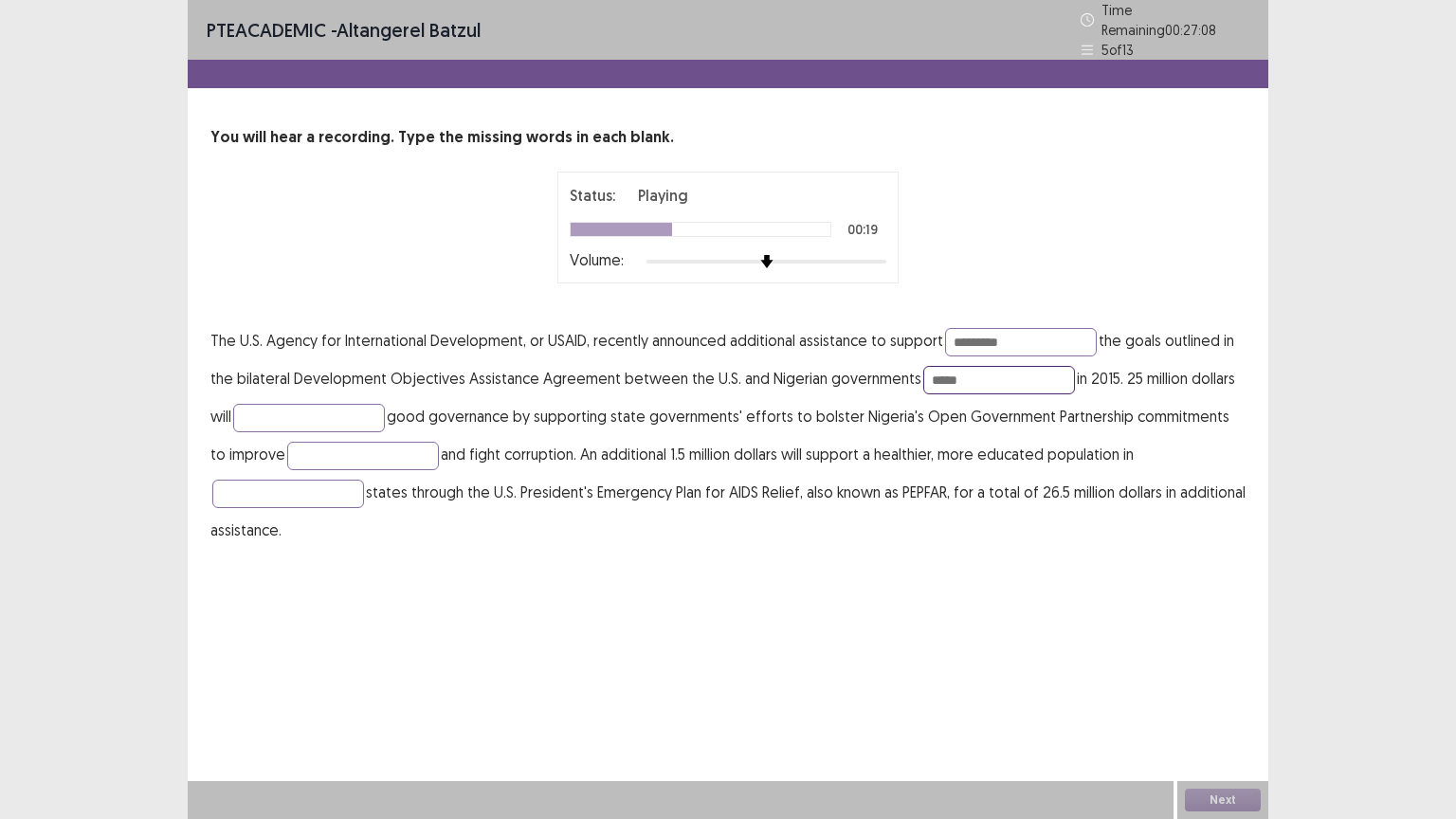type on "*****" 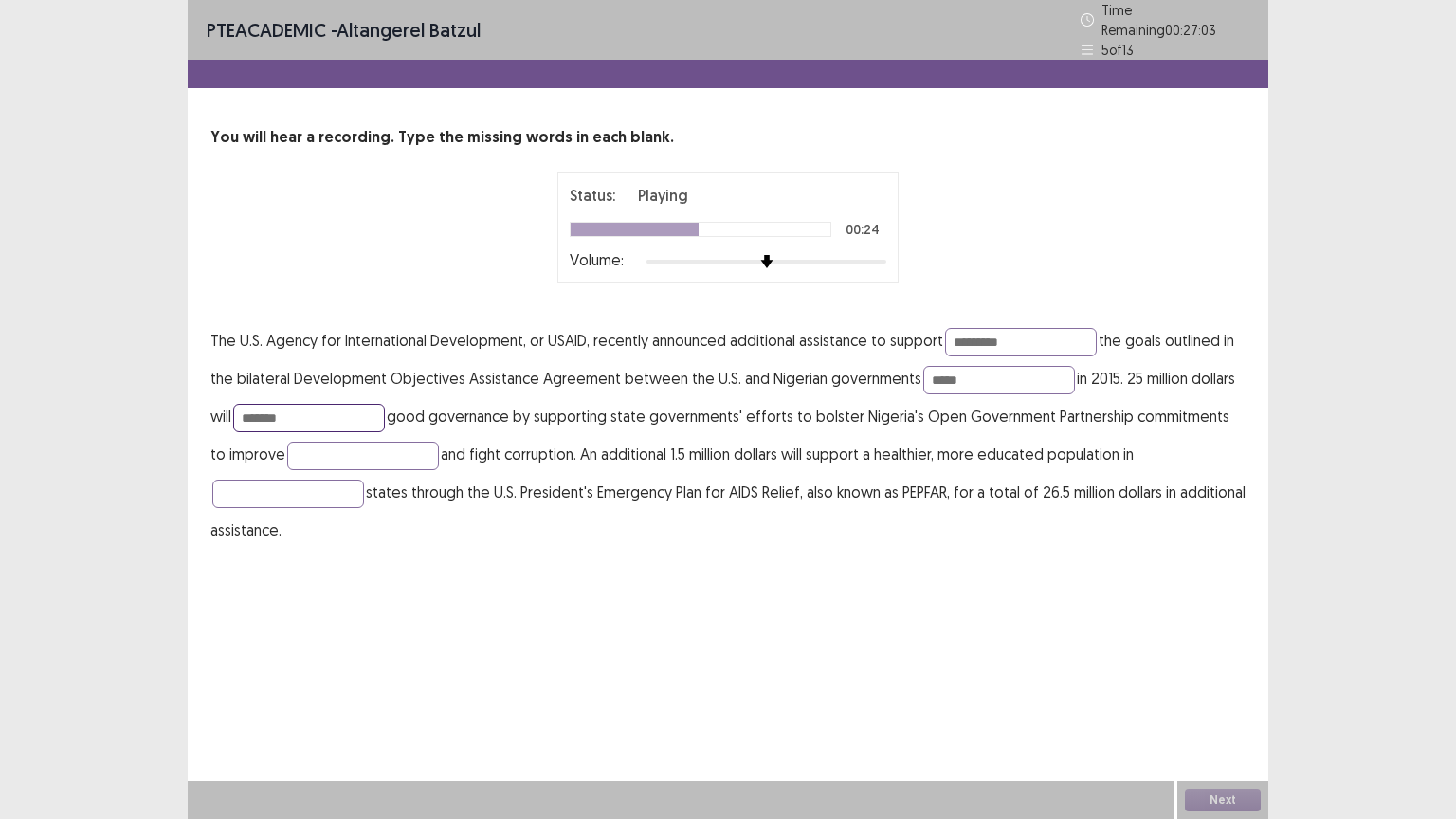 type on "*******" 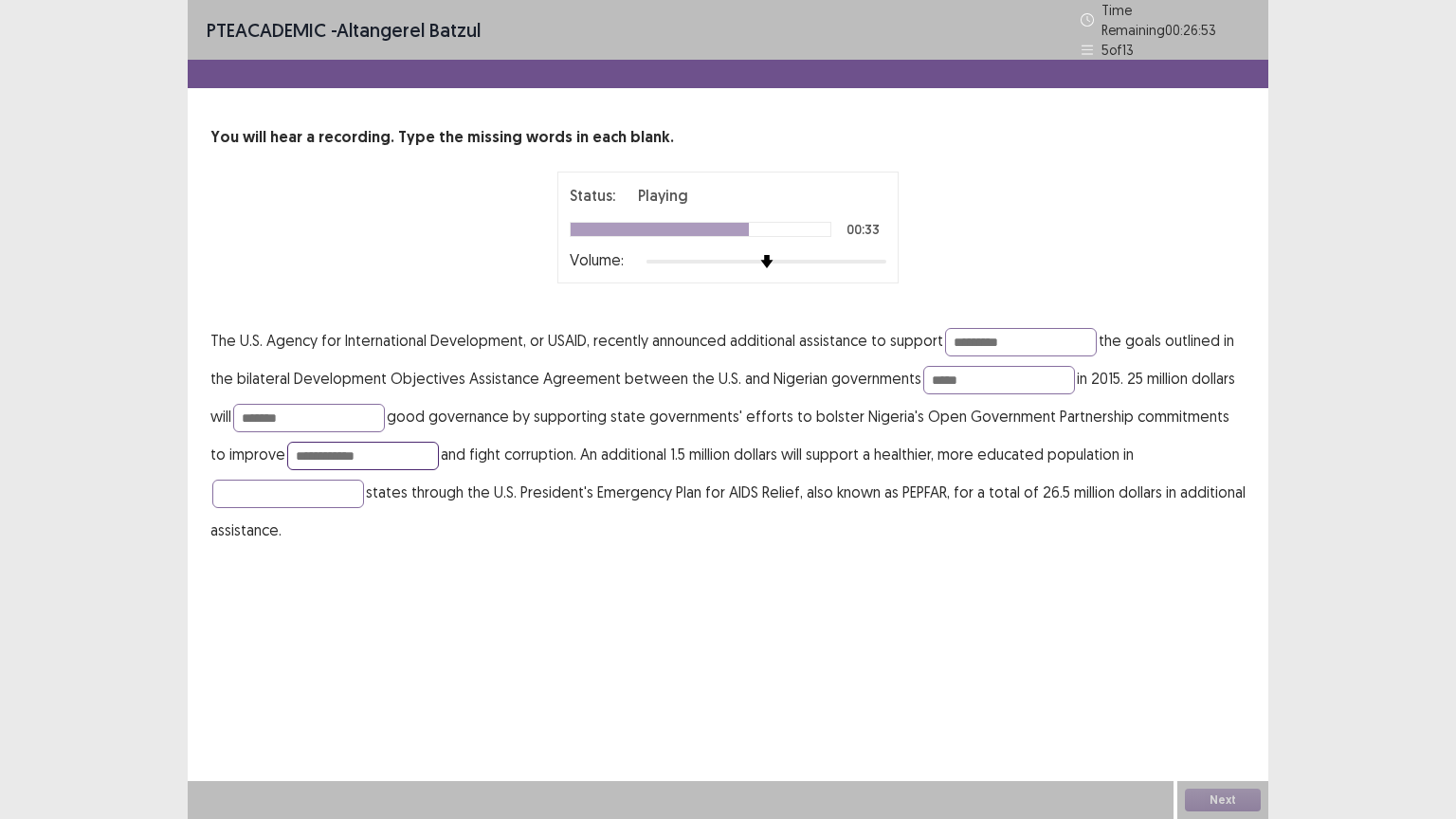 type on "**********" 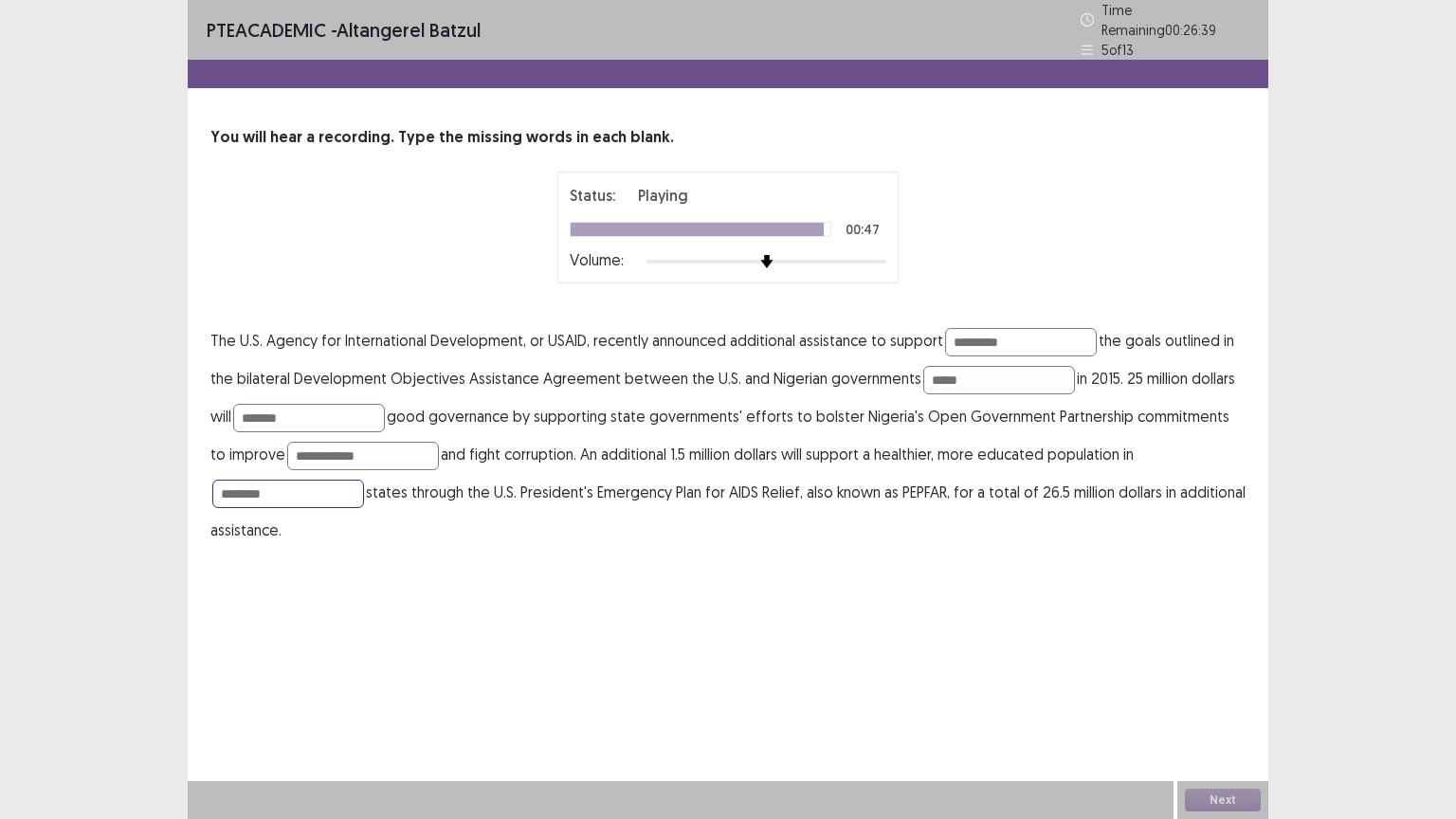 type on "********" 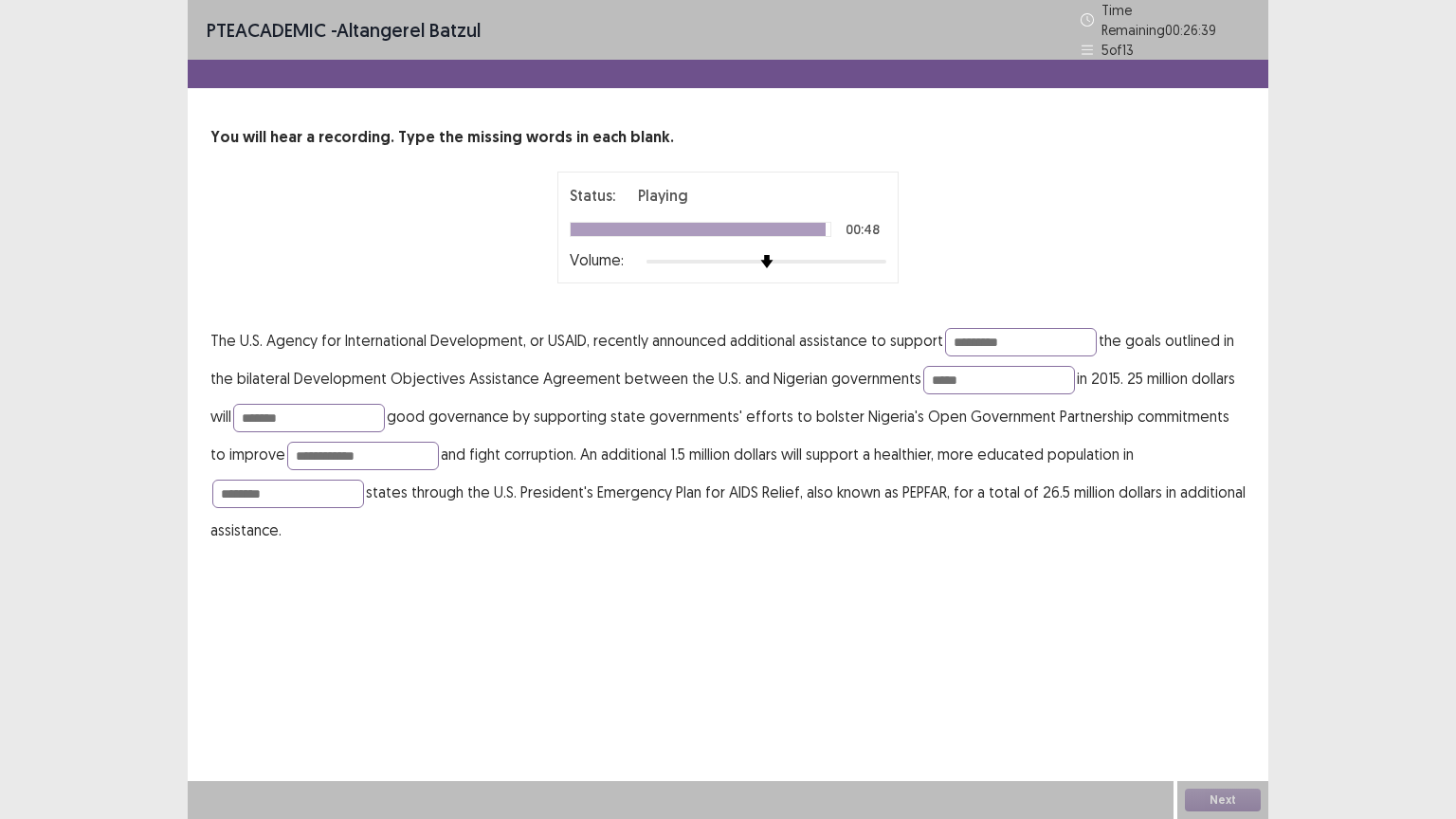 click on "**********" at bounding box center (728, 293) 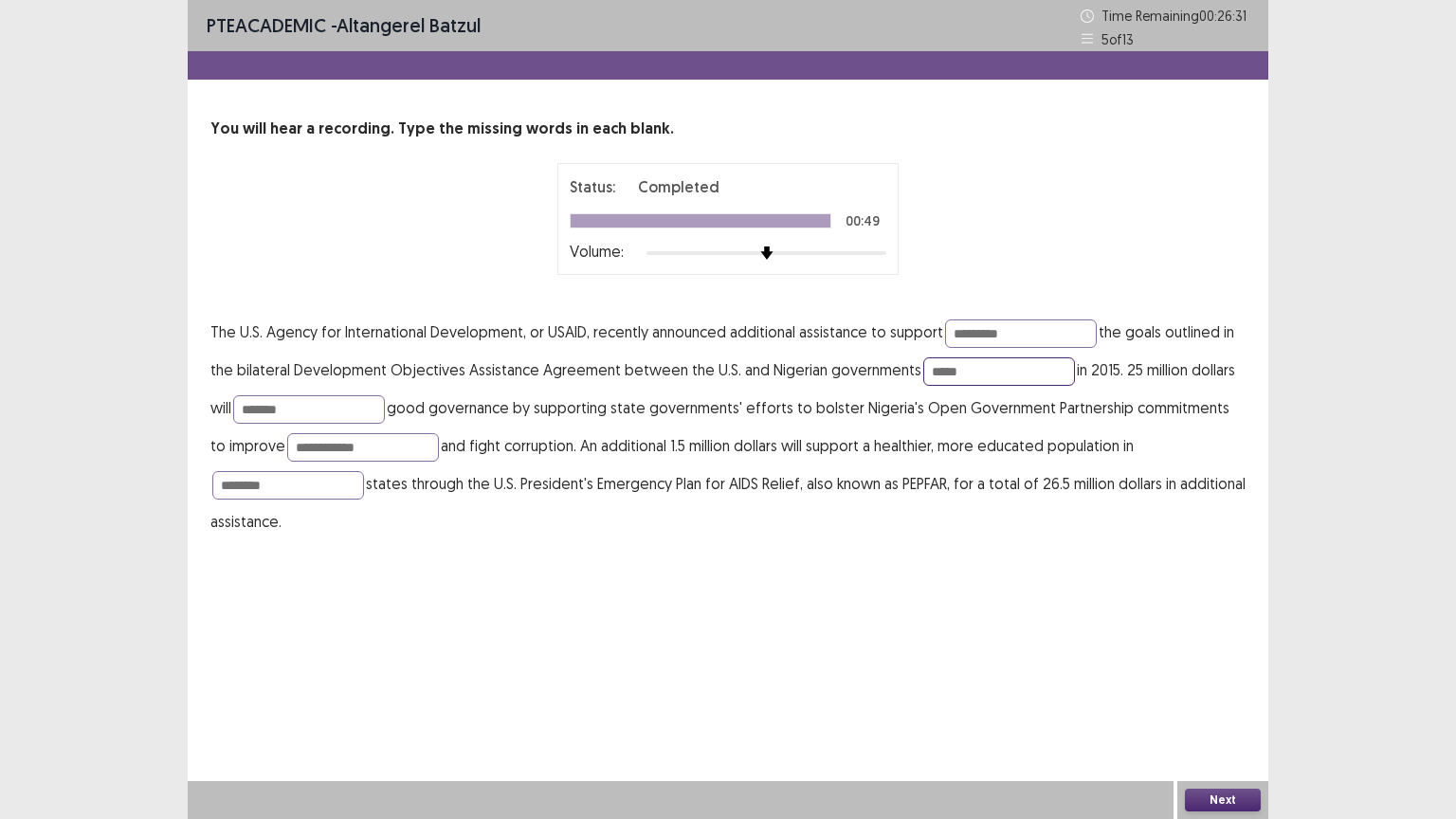 click on "*****" at bounding box center (999, 372) 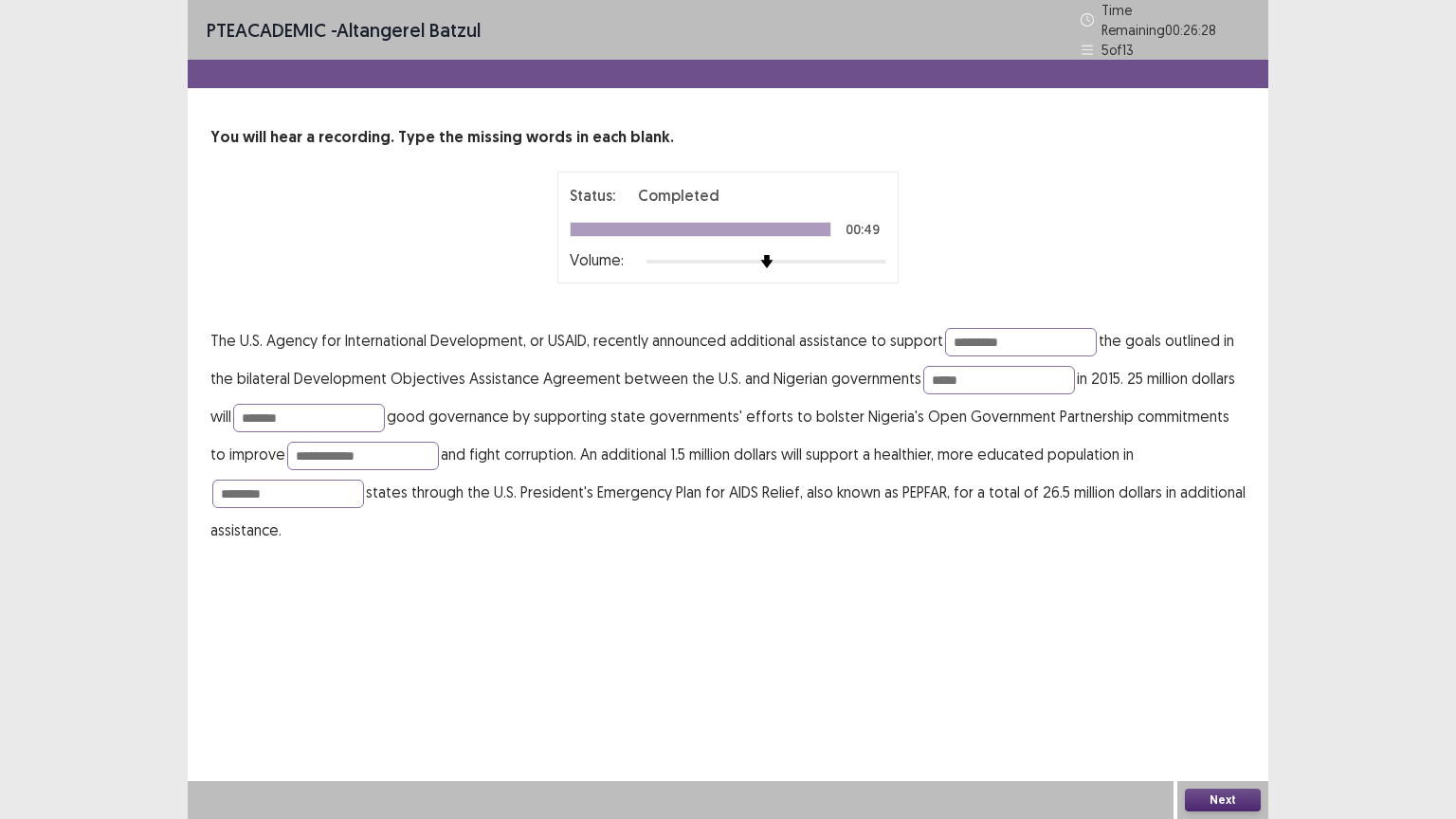 click on "Next" at bounding box center [1223, 800] 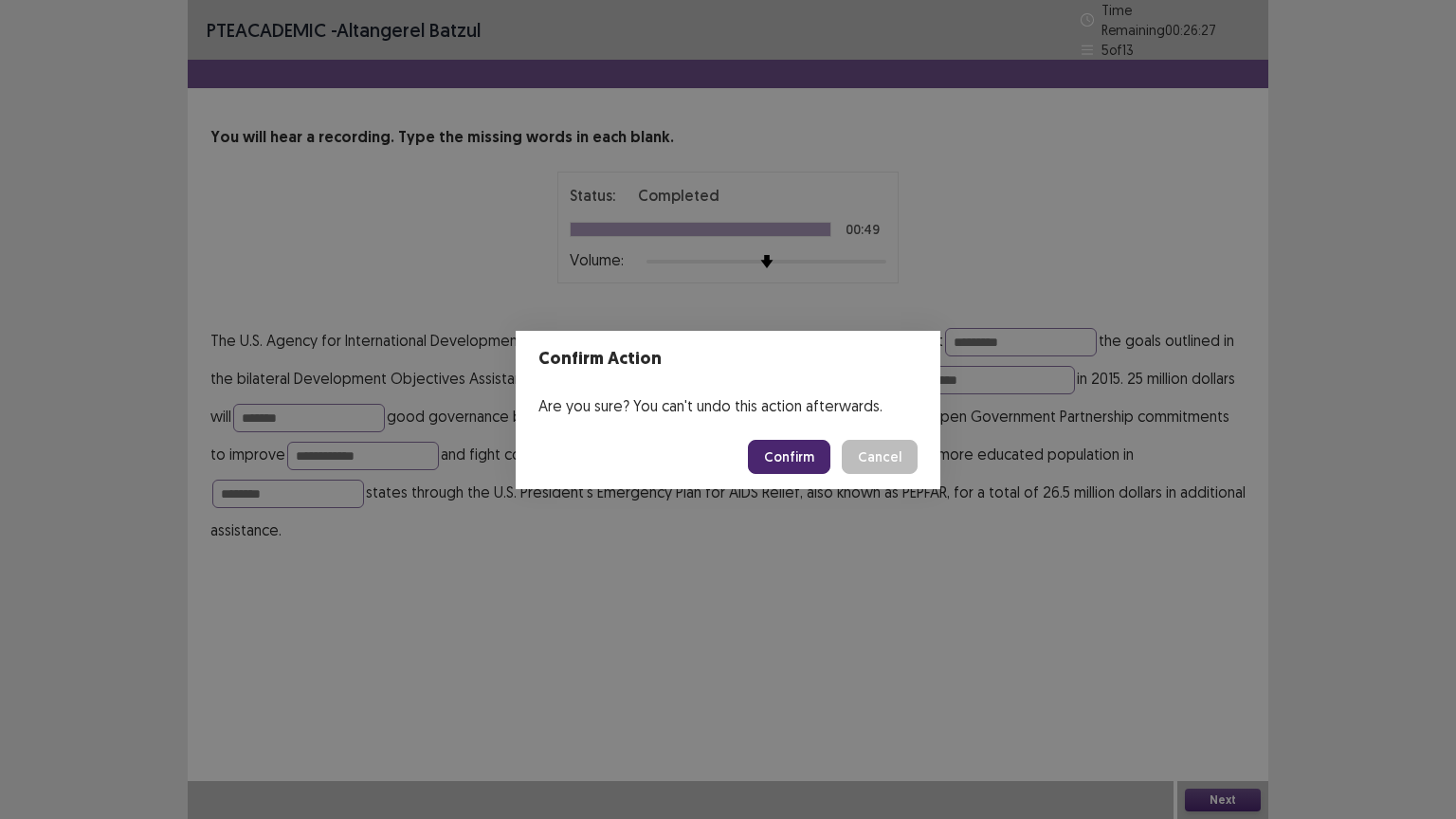 click on "Confirm" at bounding box center [789, 457] 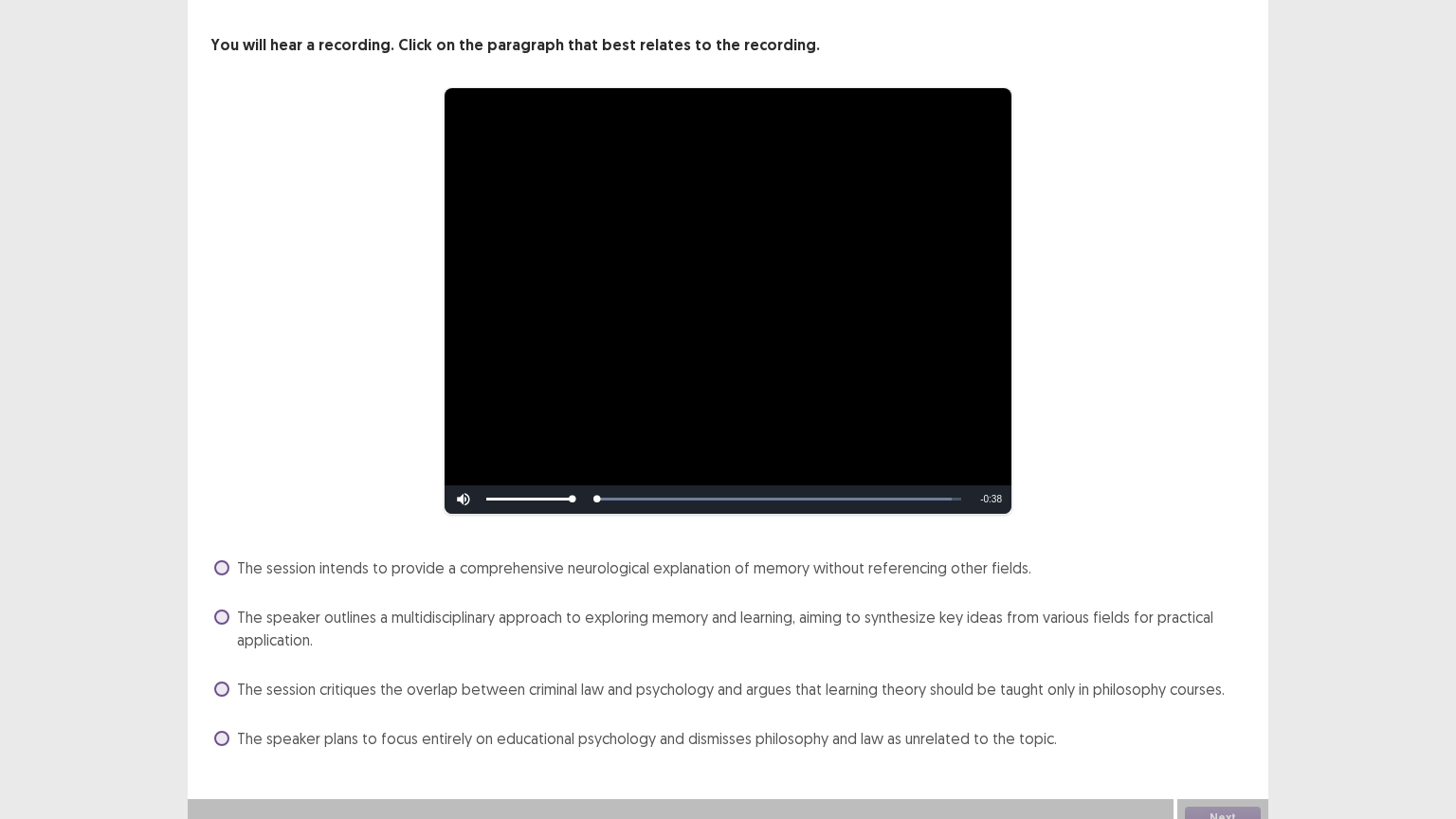 scroll, scrollTop: 100, scrollLeft: 0, axis: vertical 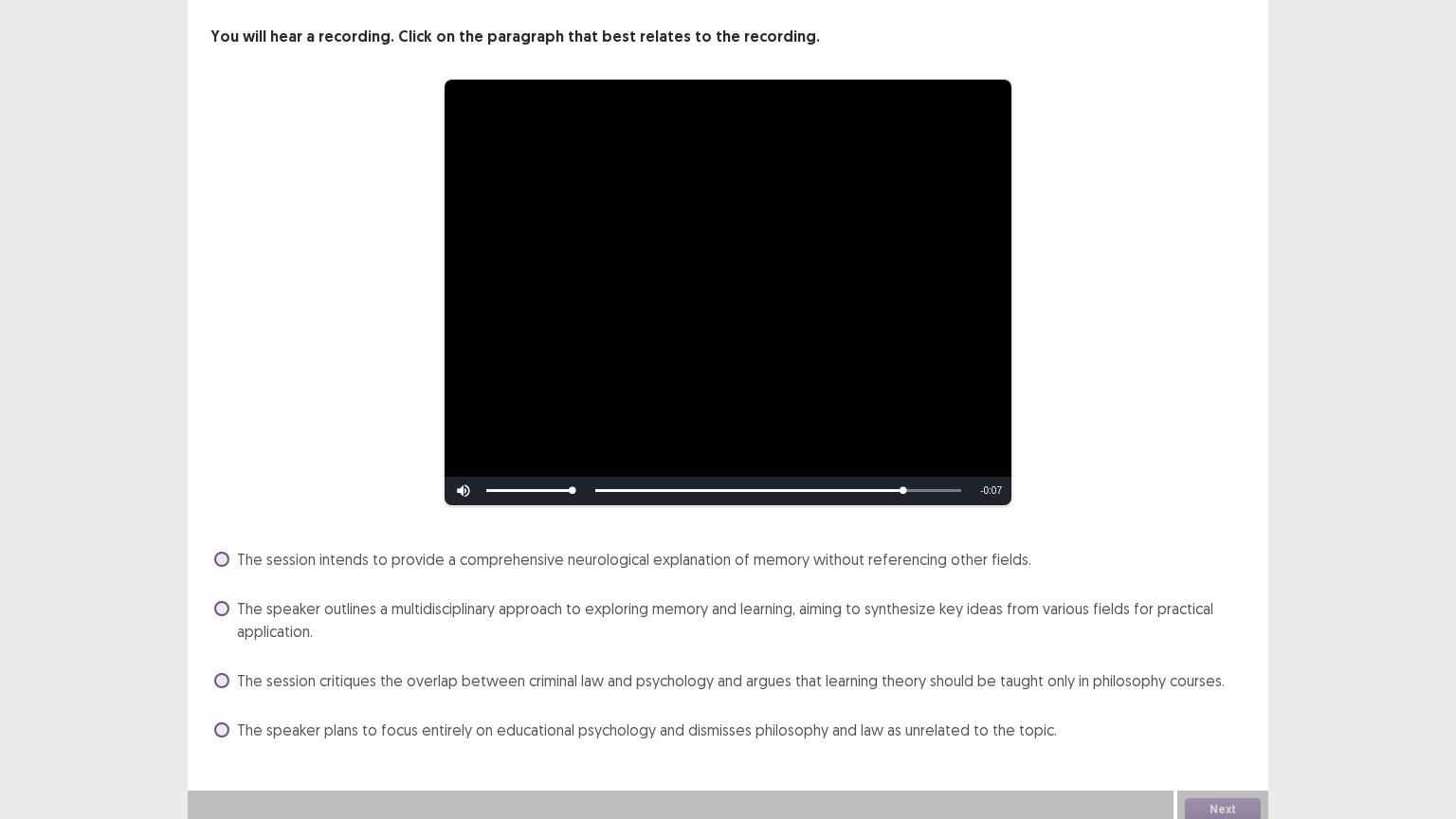 click on "The speaker outlines a multidisciplinary approach to exploring memory and learning, aiming to synthesize key ideas from various fields for practical application." at bounding box center (730, 620) 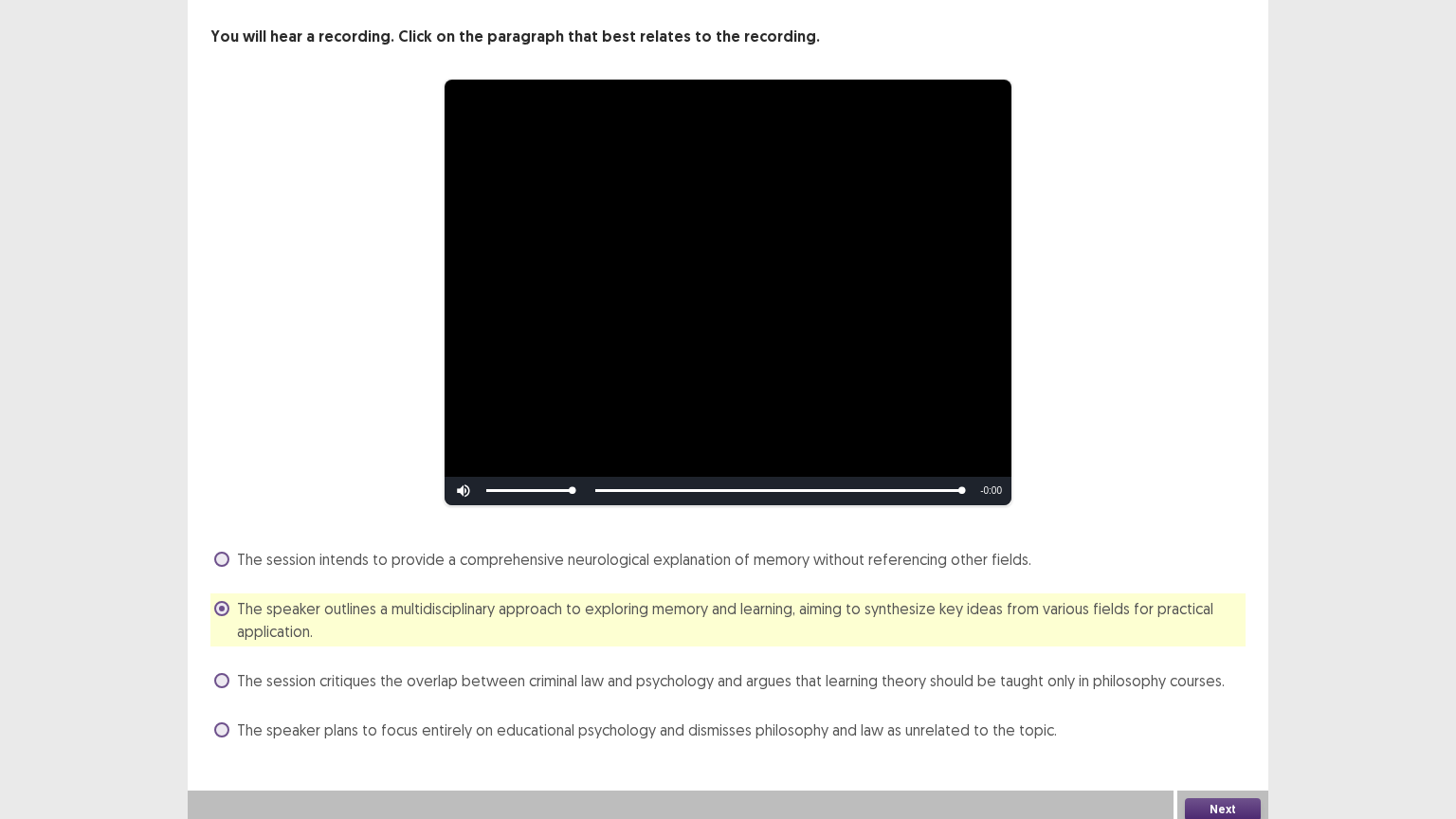 click on "Next" at bounding box center (1223, 810) 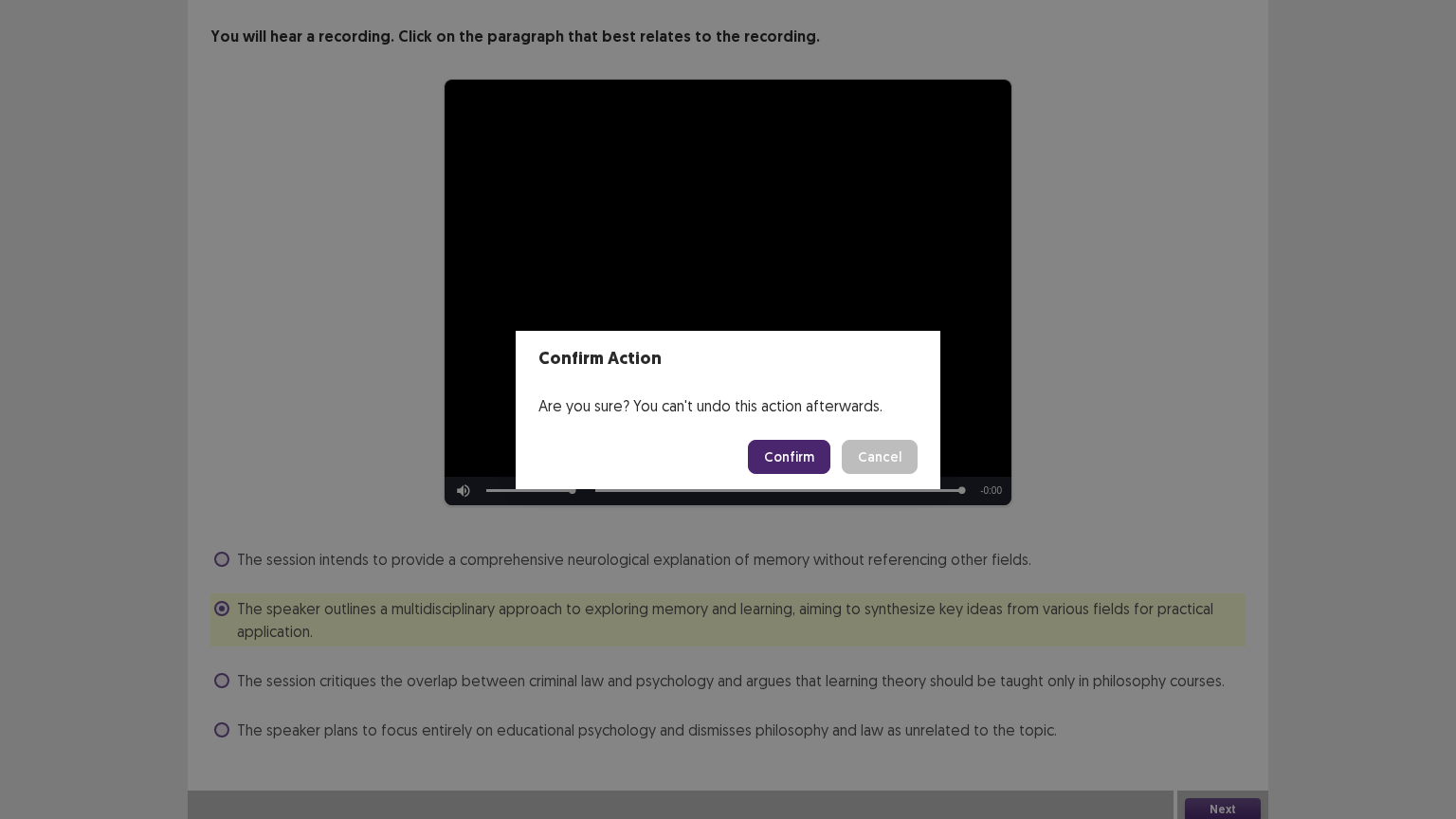 click on "Confirm" at bounding box center [789, 457] 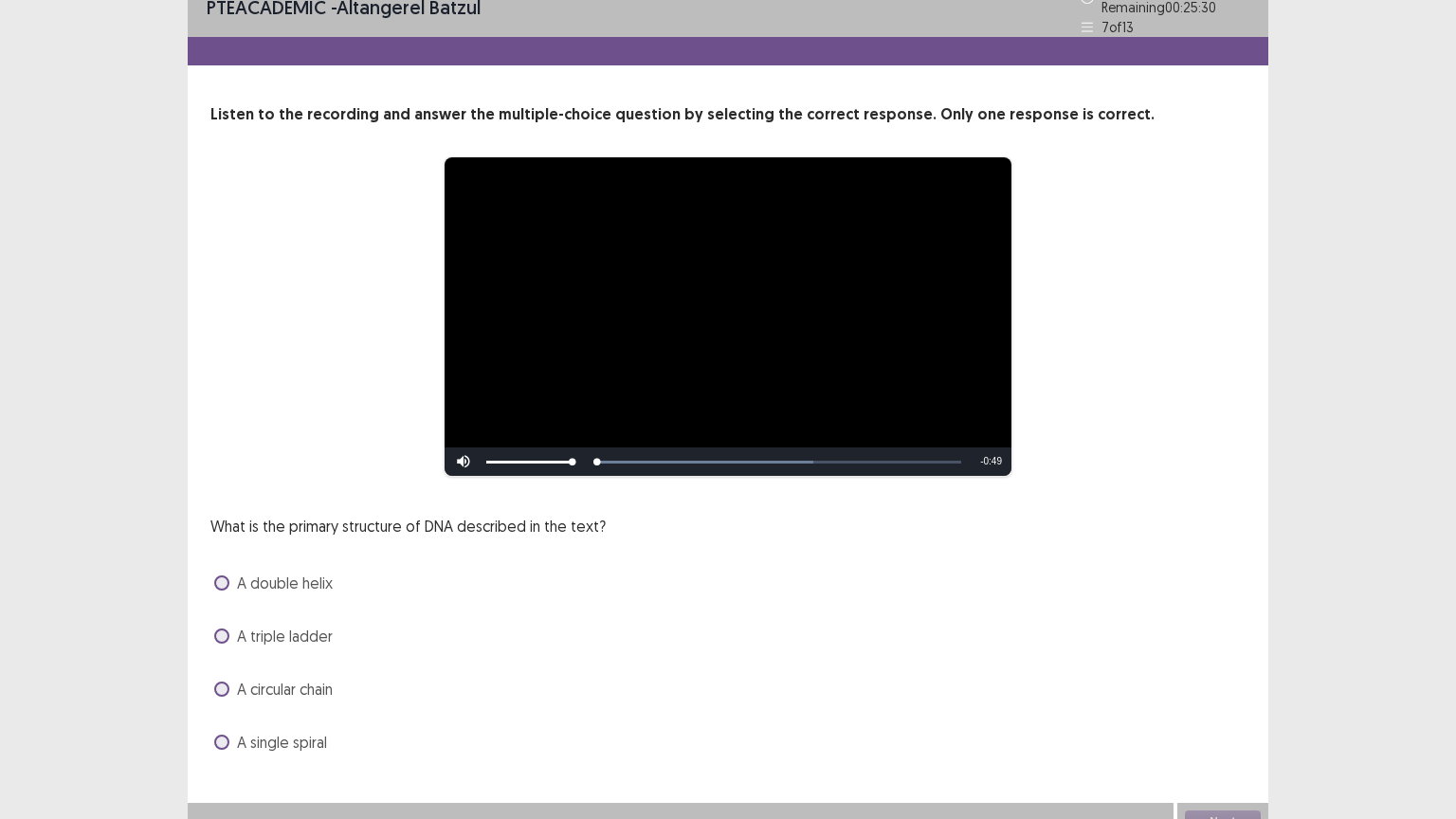 scroll, scrollTop: 36, scrollLeft: 0, axis: vertical 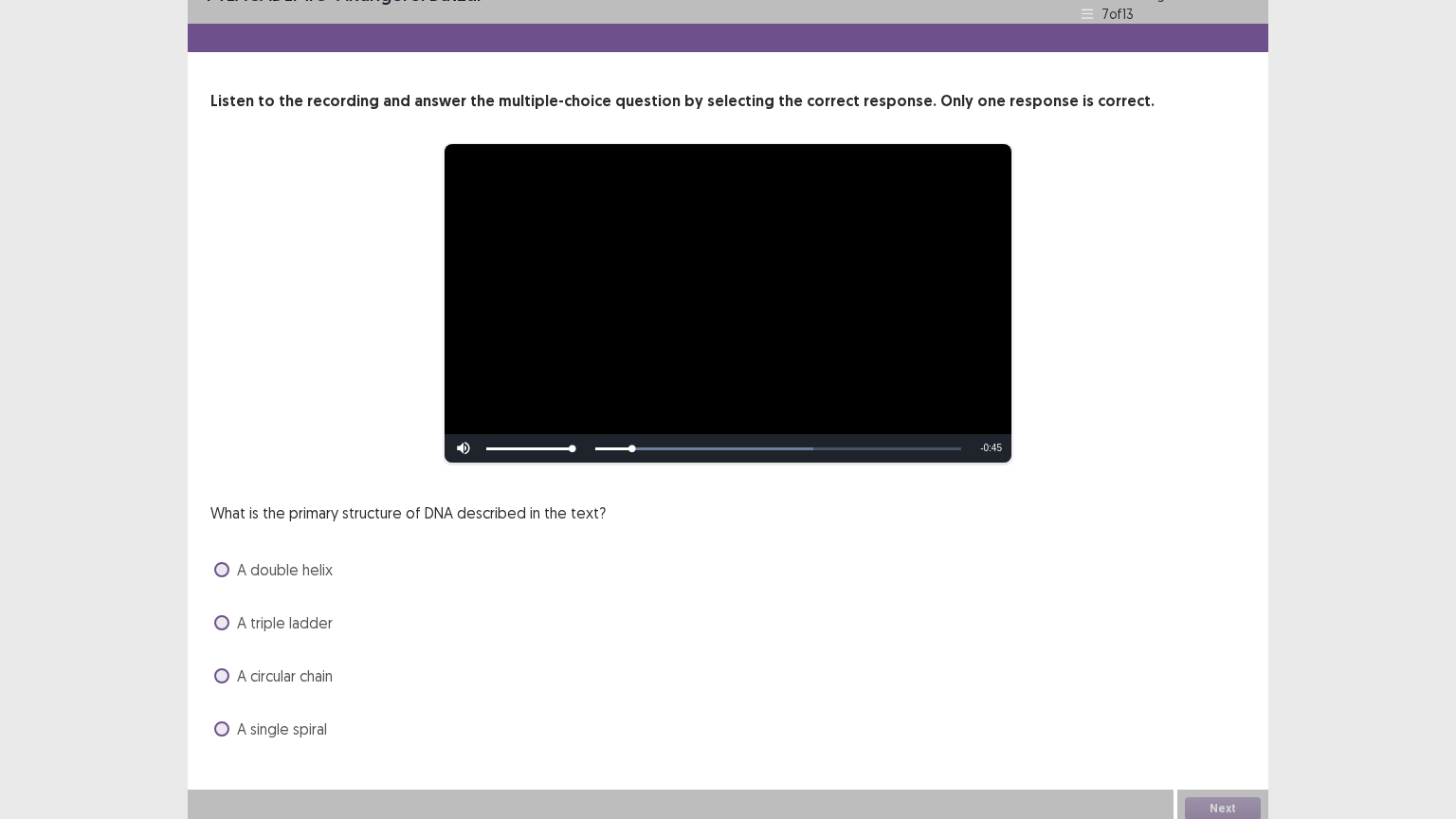 click at bounding box center (222, 570) 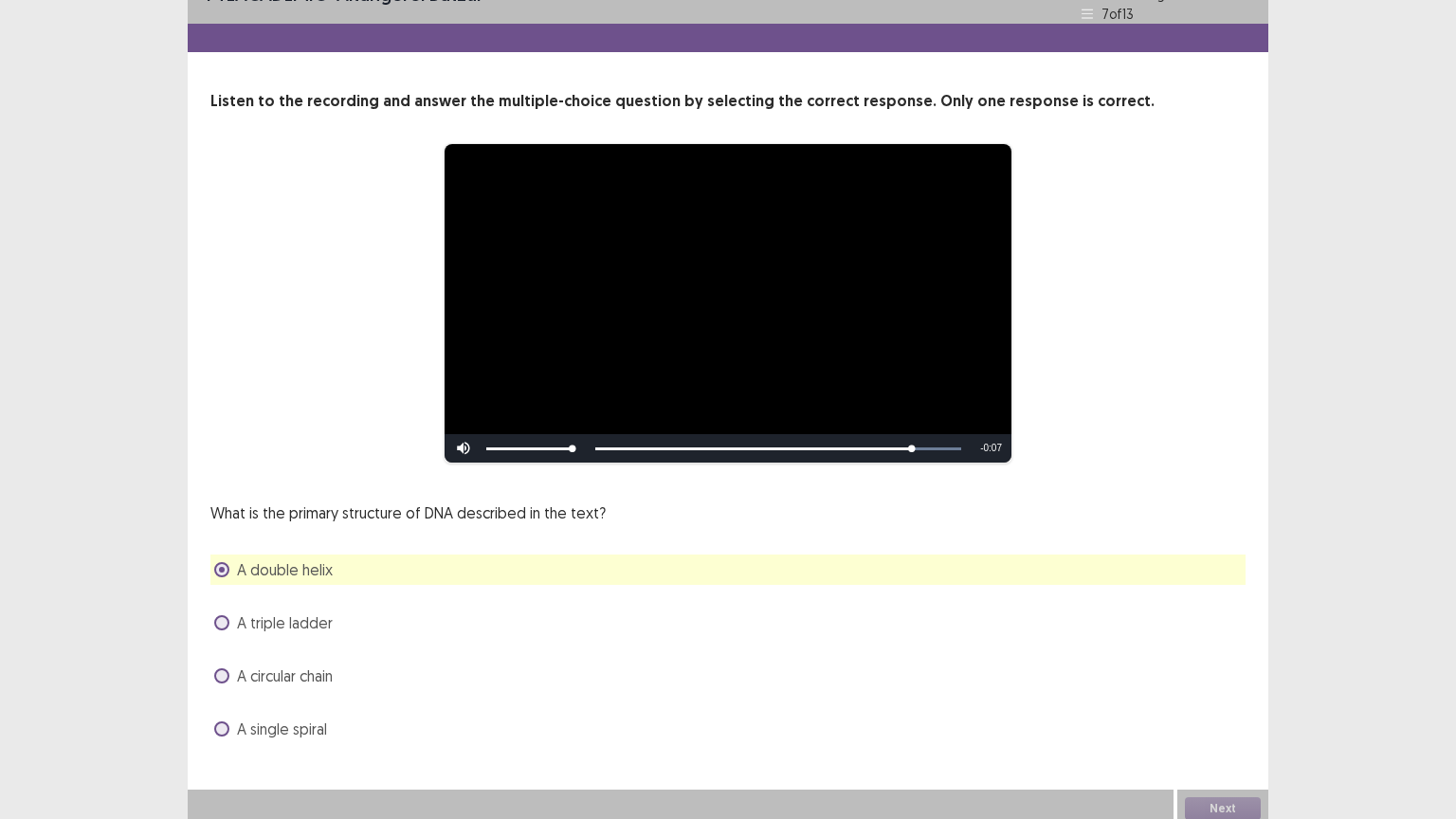 click on "A triple ladder" at bounding box center (284, 623) 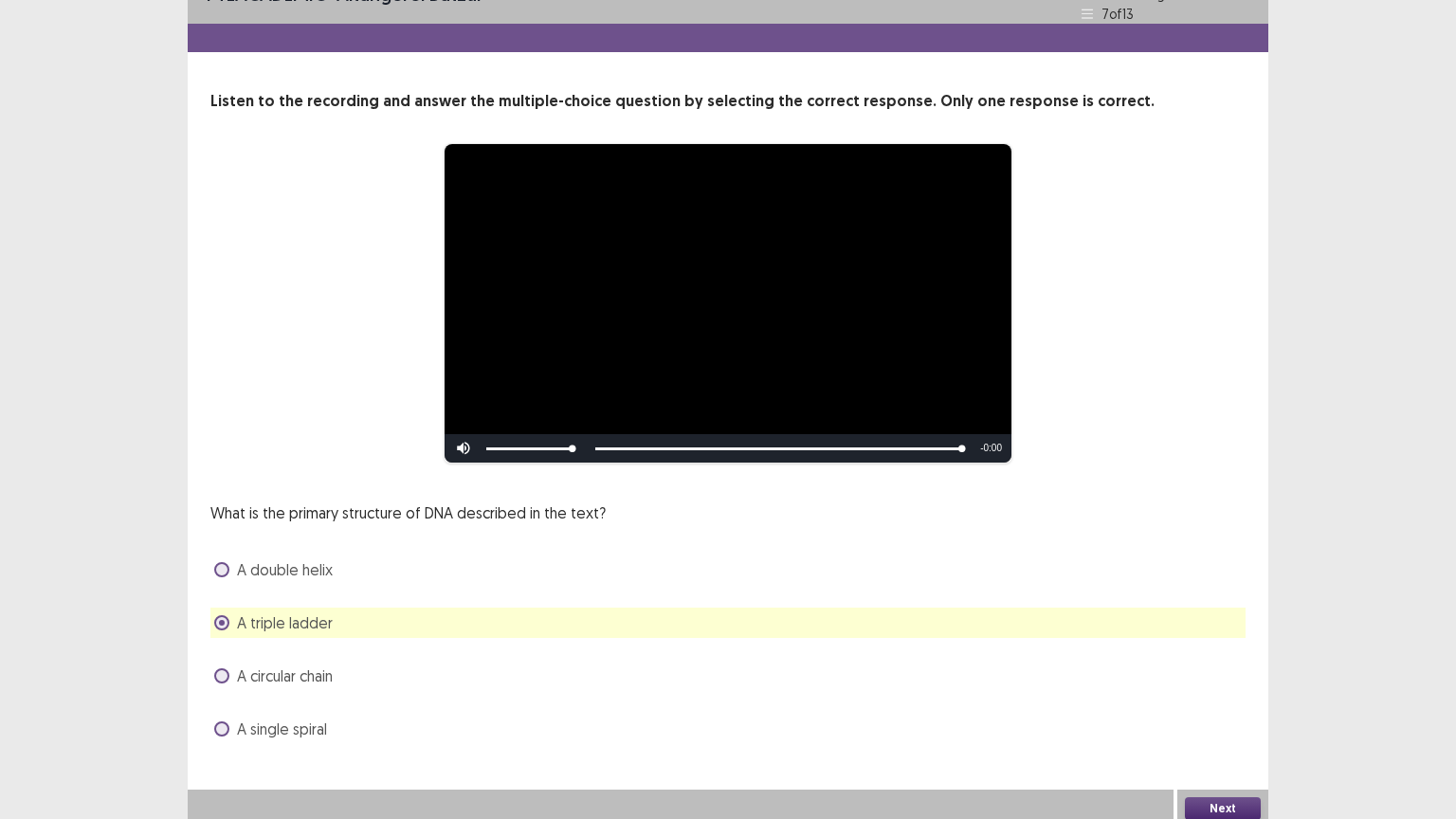 click on "Next" at bounding box center (1223, 809) 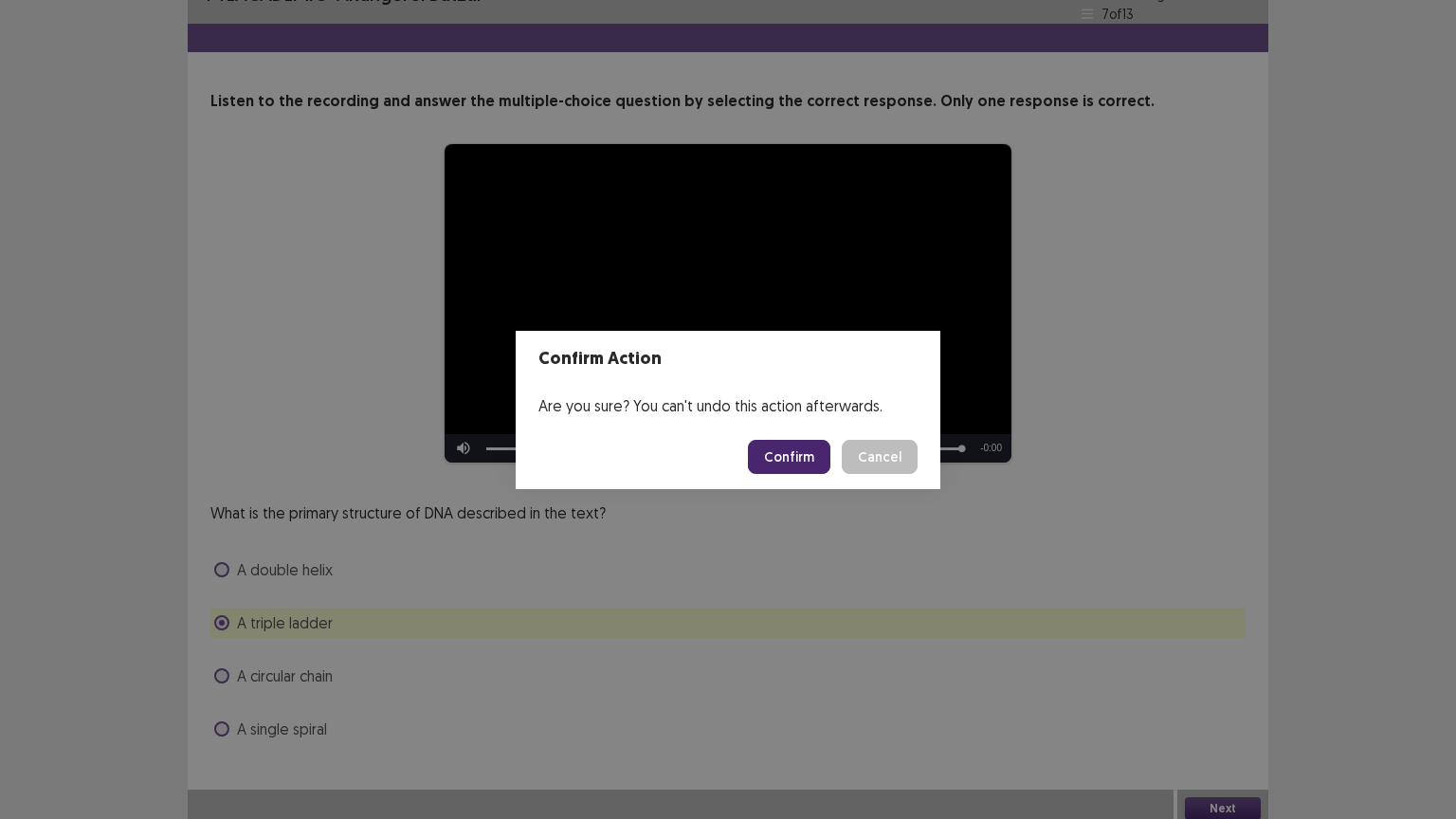 click on "Confirm" at bounding box center (789, 457) 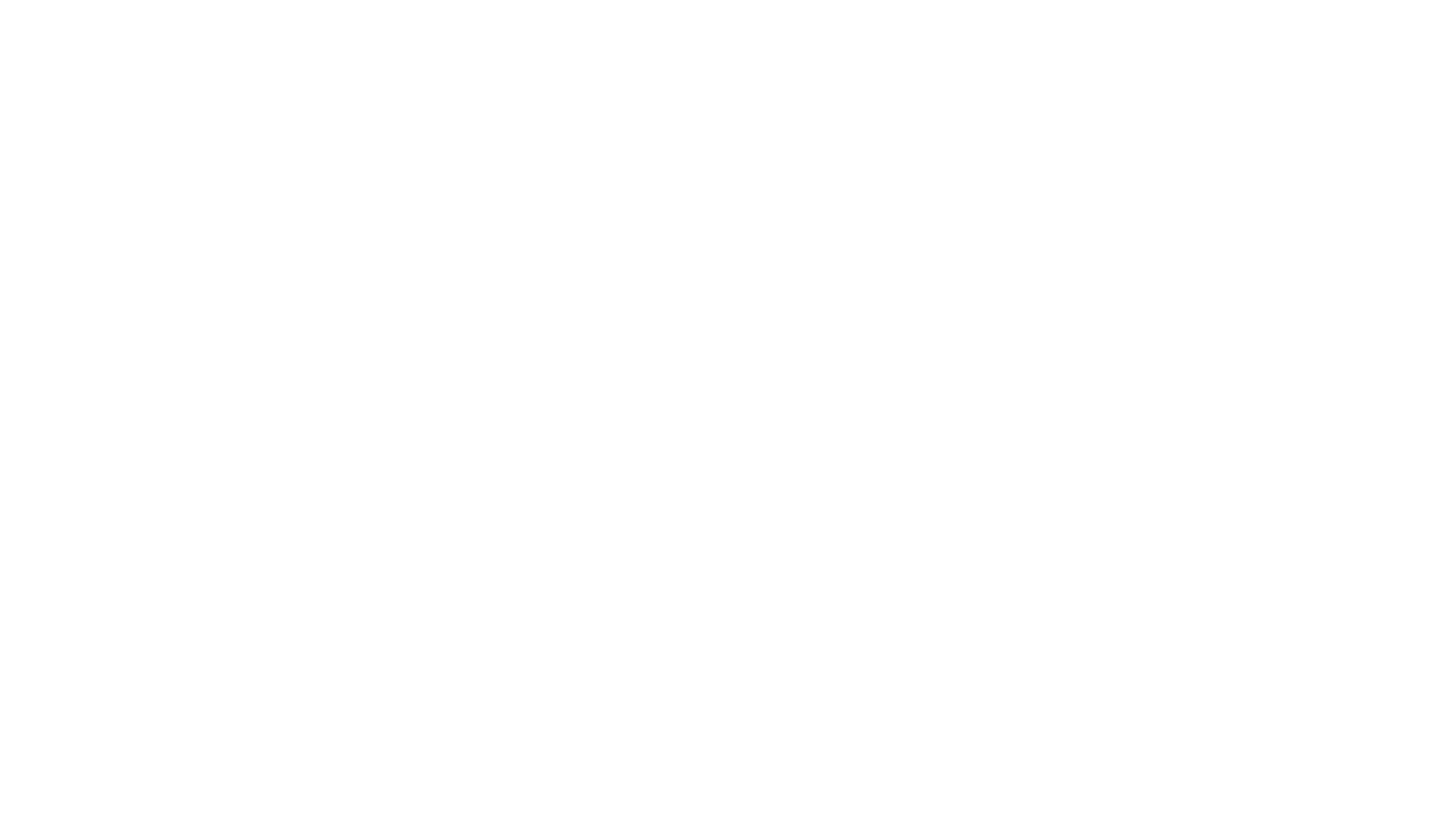 scroll, scrollTop: 0, scrollLeft: 0, axis: both 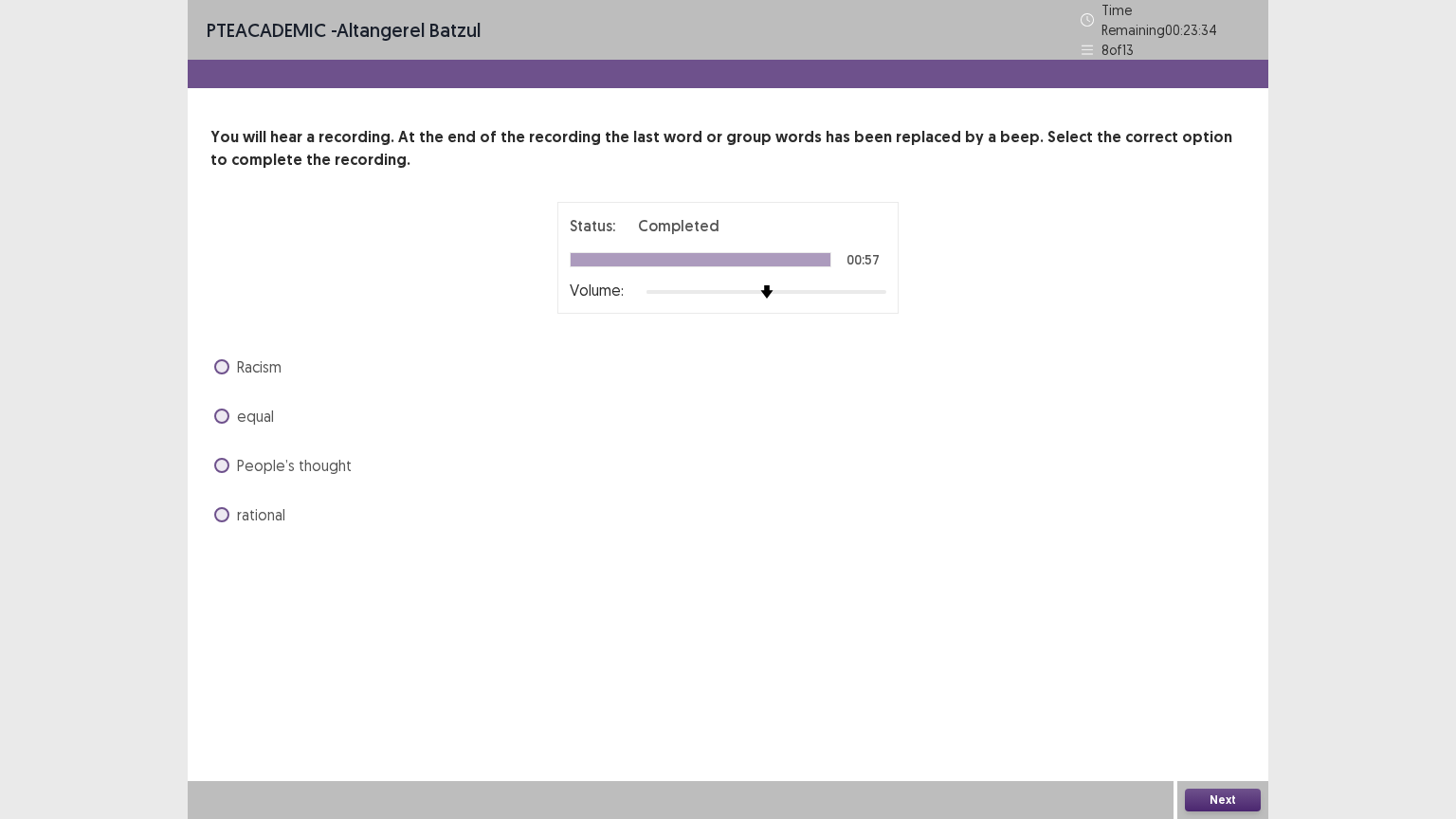 click on "equal" at bounding box center (255, 416) 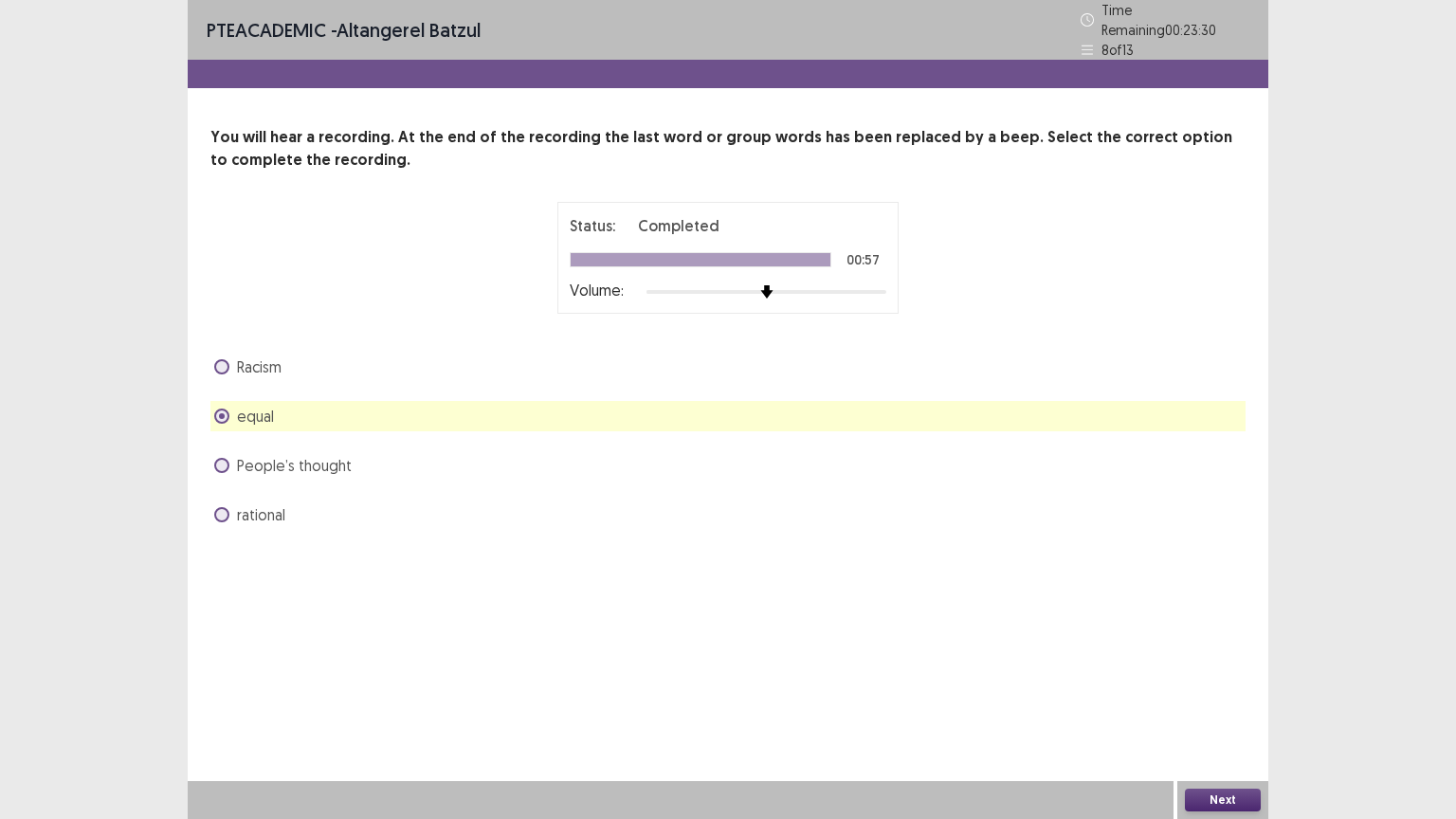 click on "rational" at bounding box center (261, 515) 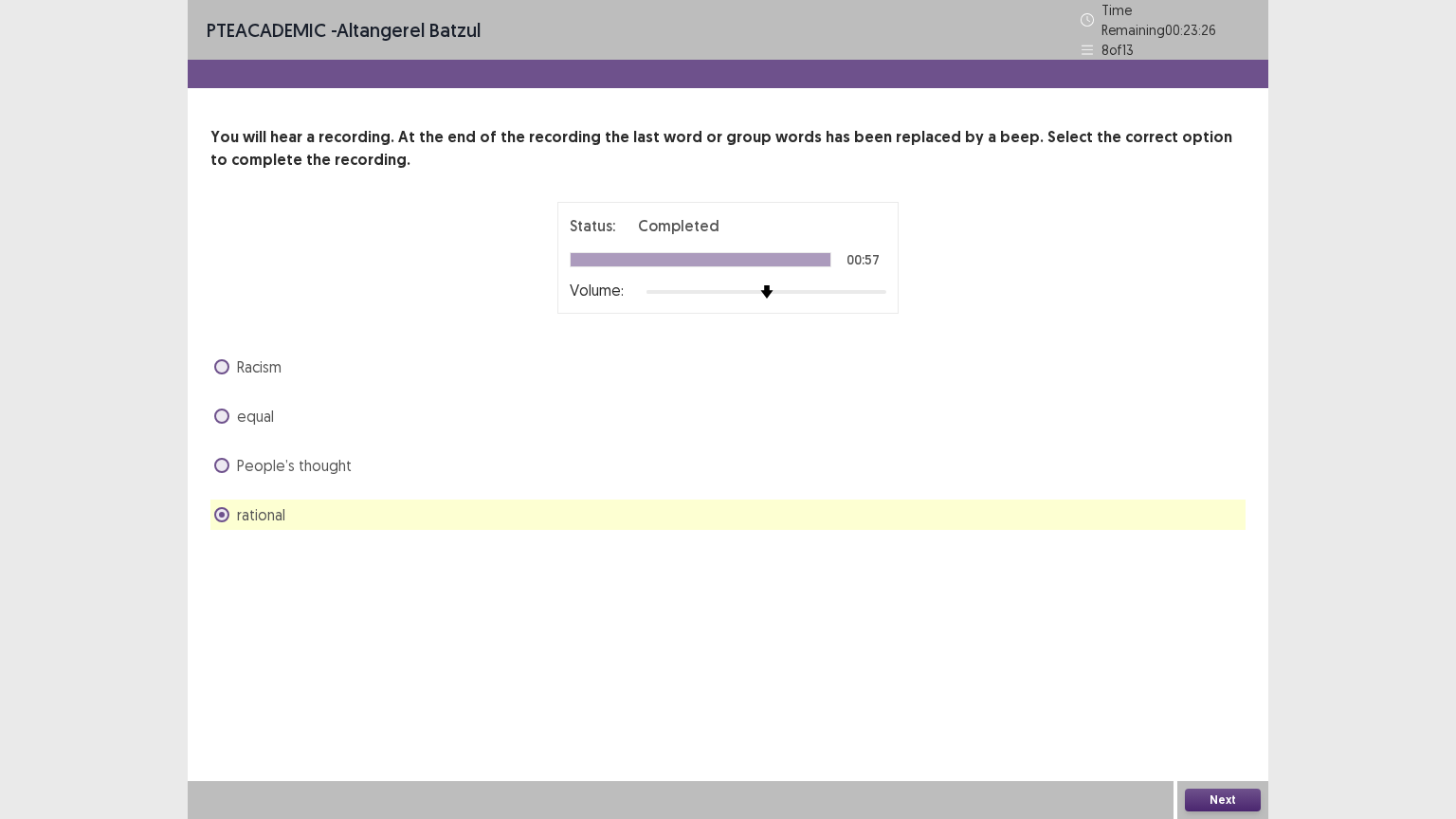 click on "Next" at bounding box center [1223, 800] 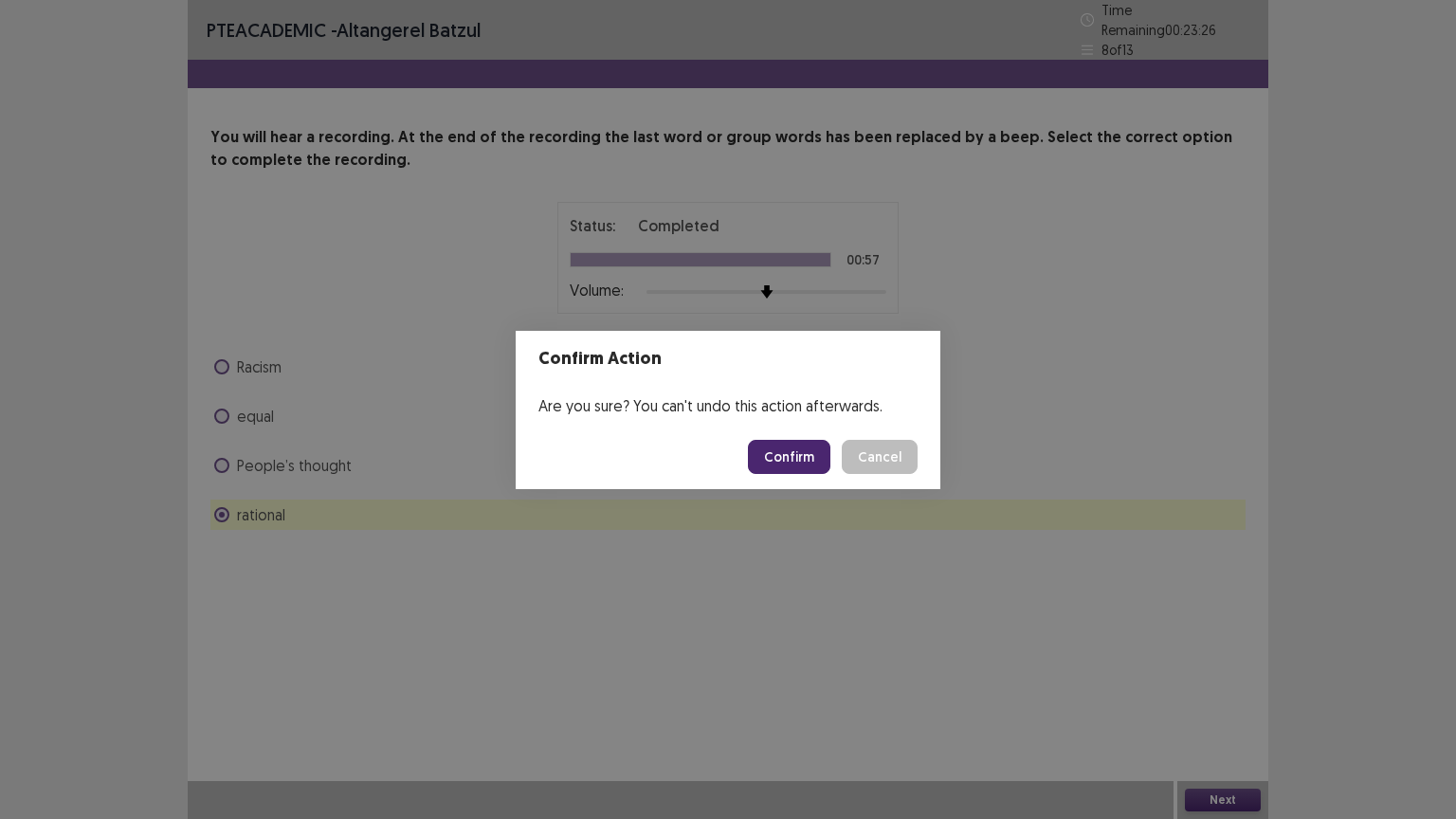 click on "Confirm" at bounding box center [789, 457] 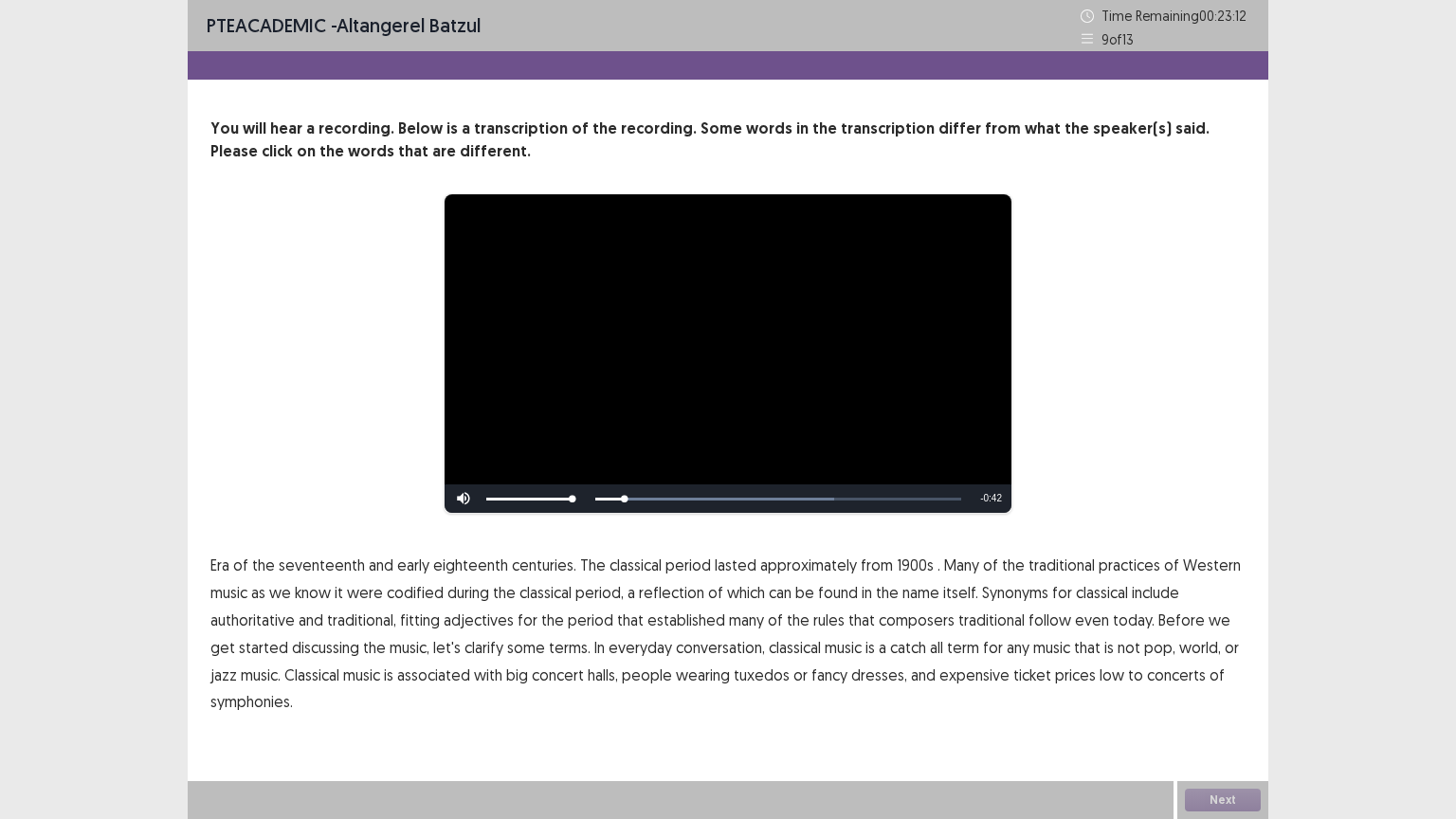 click on "Era" at bounding box center [220, 565] 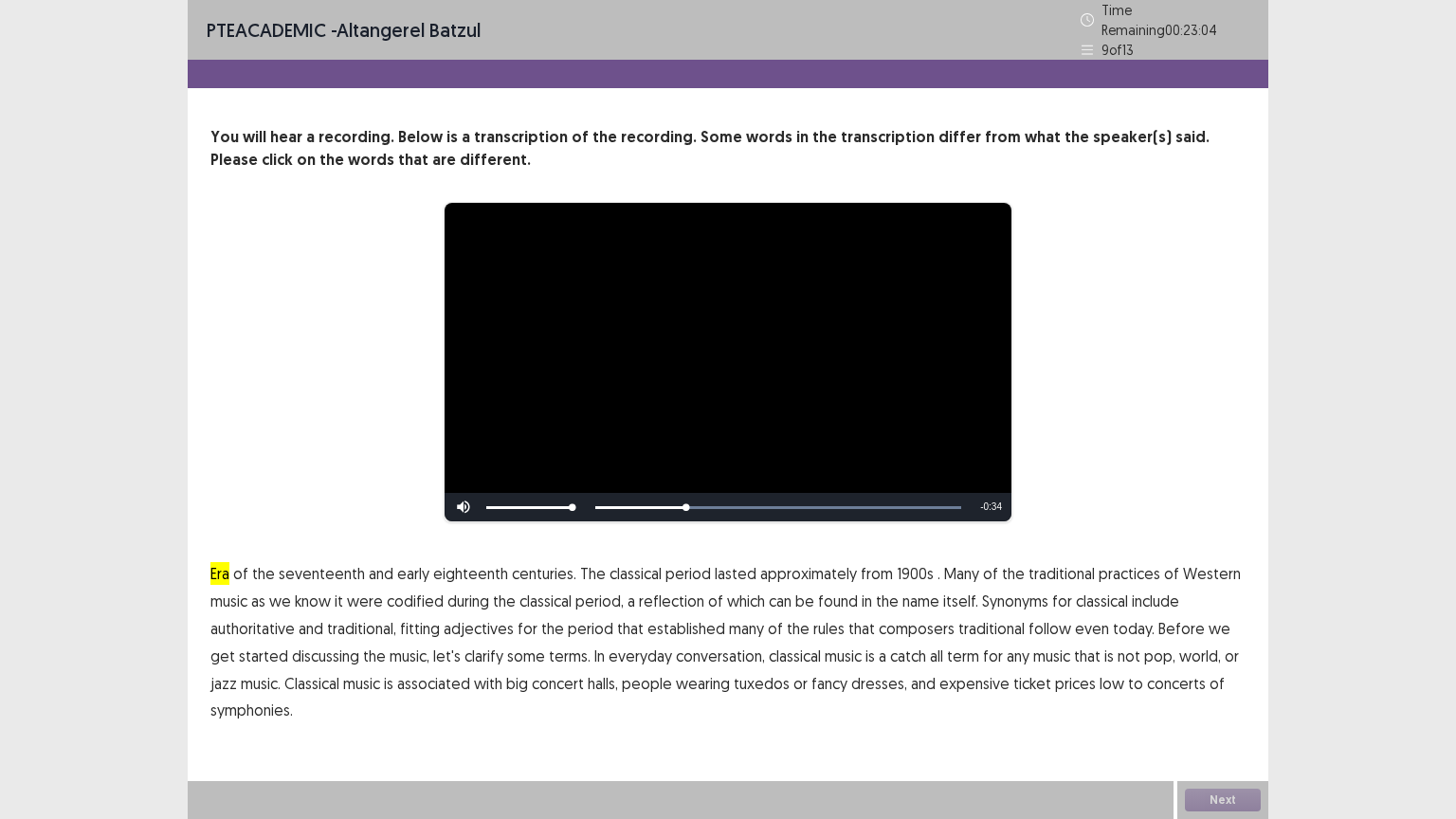 click on "1900s" at bounding box center (915, 573) 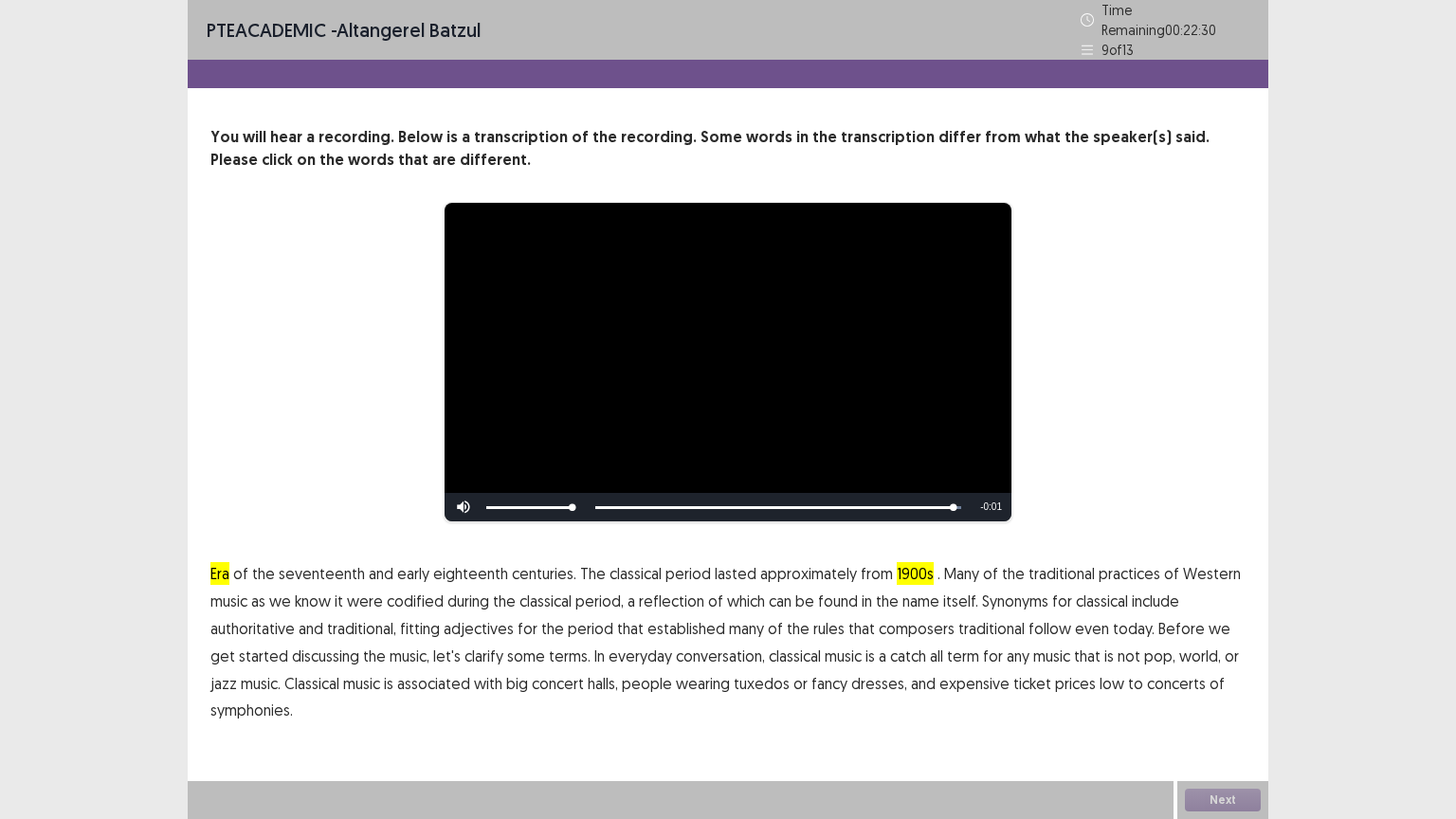 click on "low" at bounding box center [1112, 683] 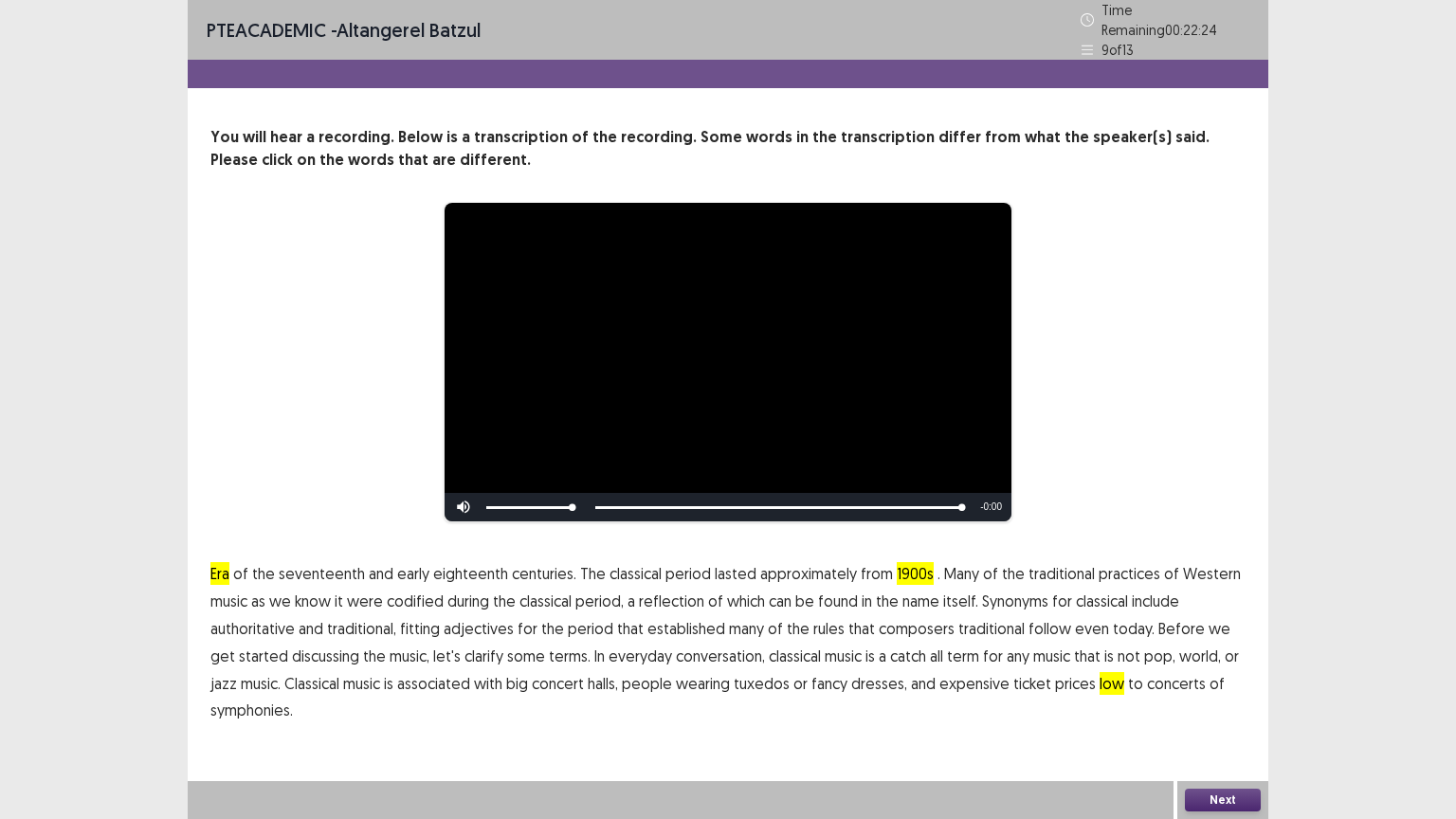 click on "from" at bounding box center (877, 573) 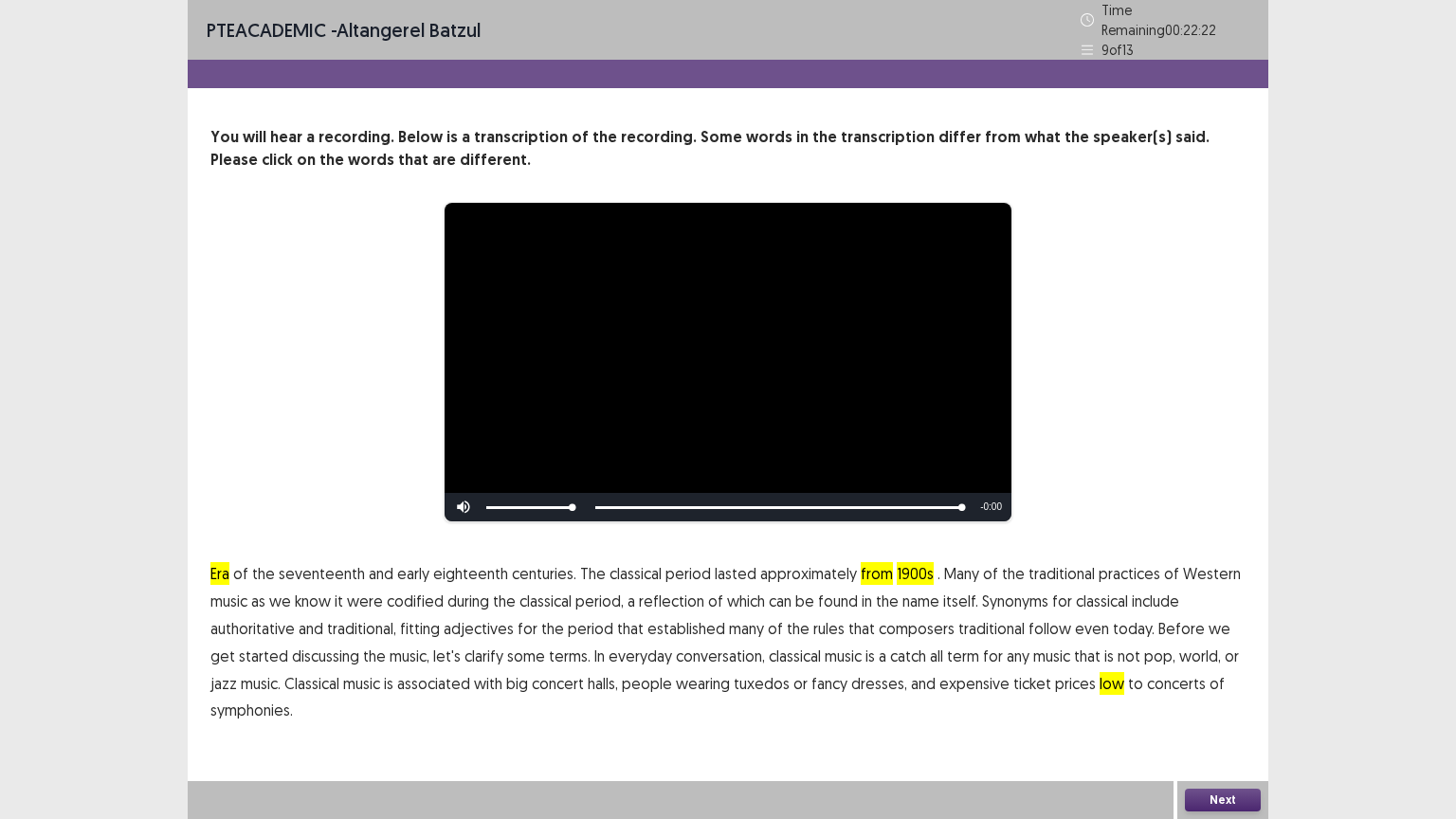 click on "approximately" at bounding box center (809, 573) 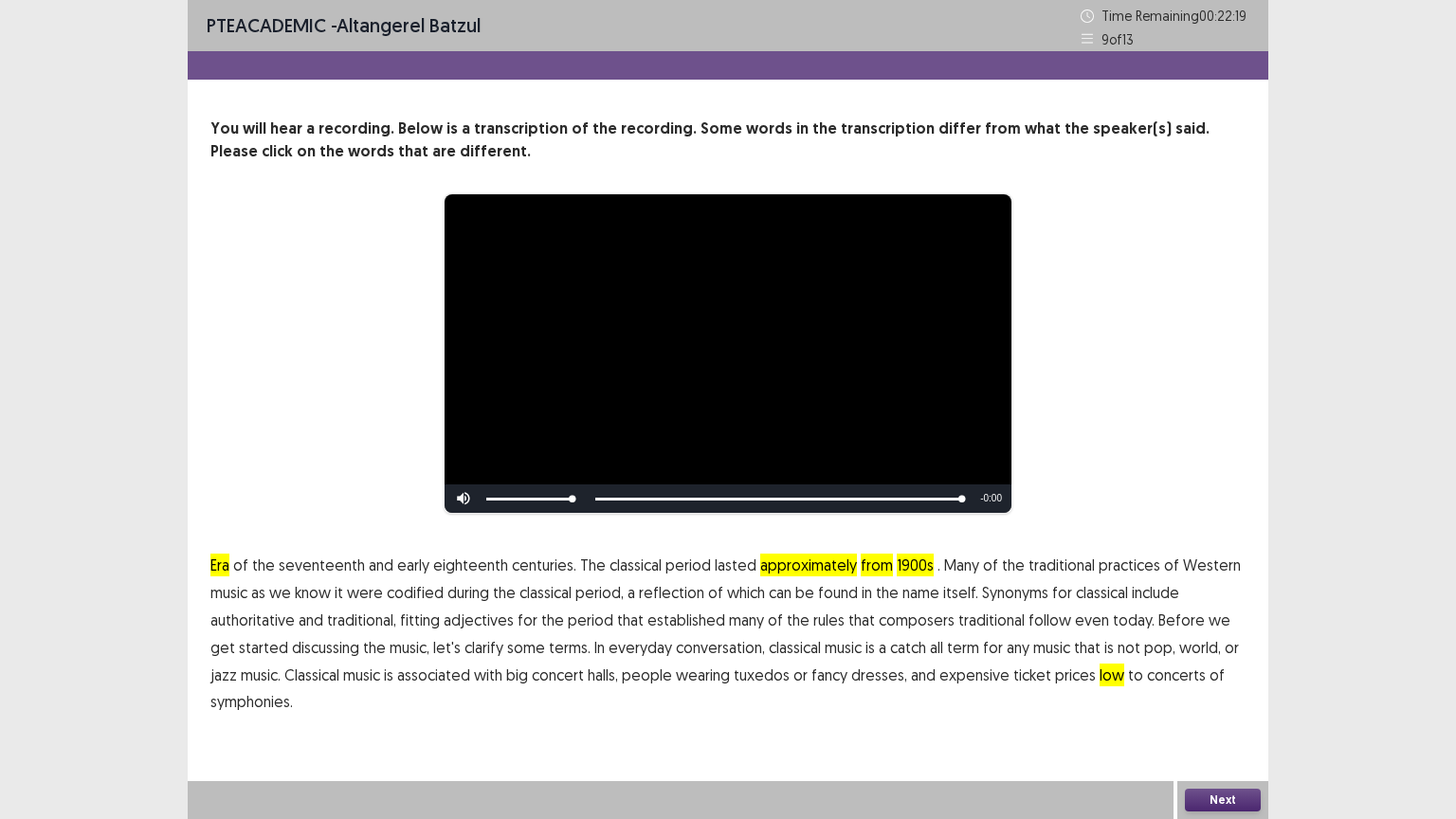 click on "Next" at bounding box center [1223, 800] 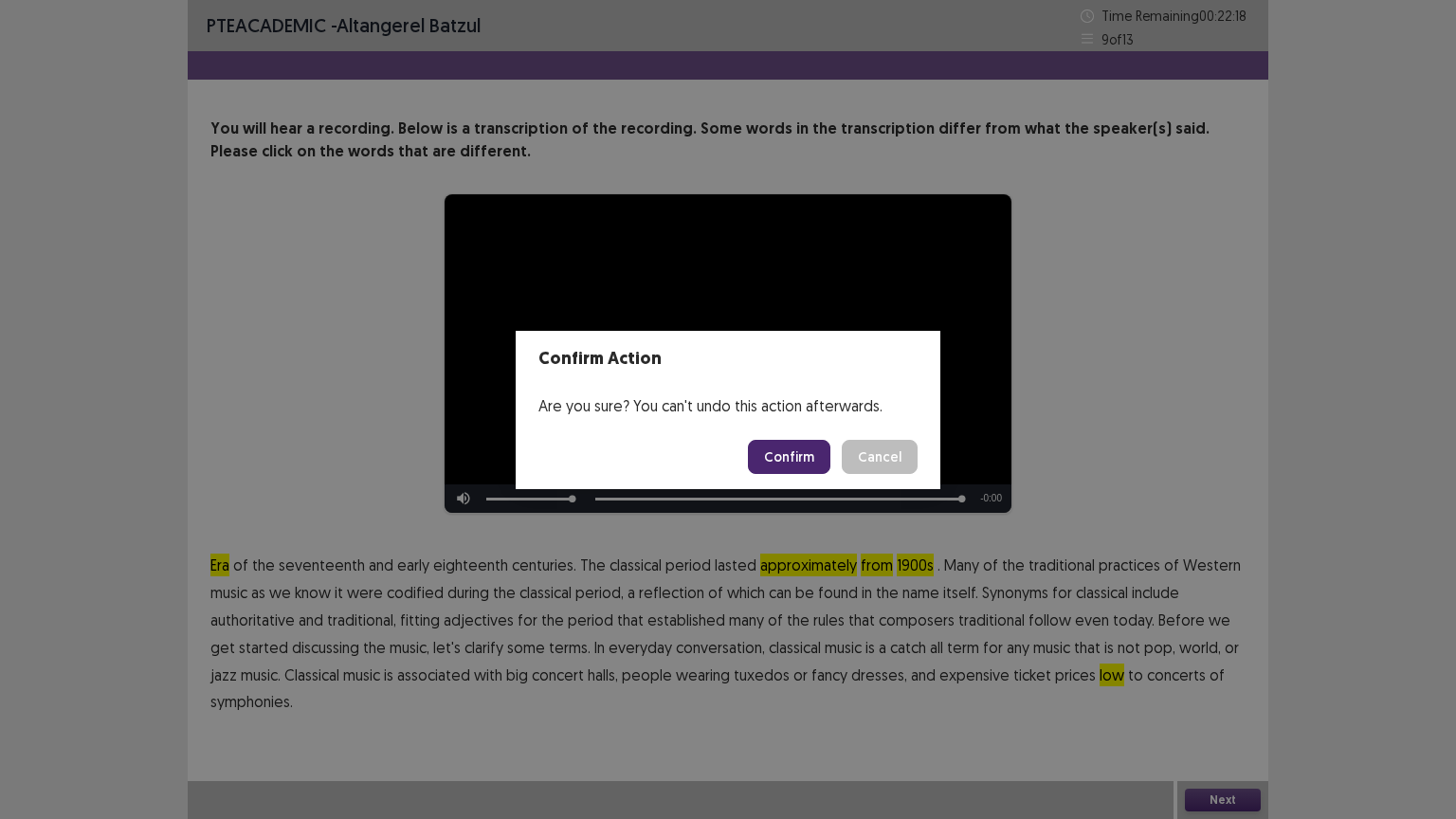 click on "Confirm" at bounding box center (789, 457) 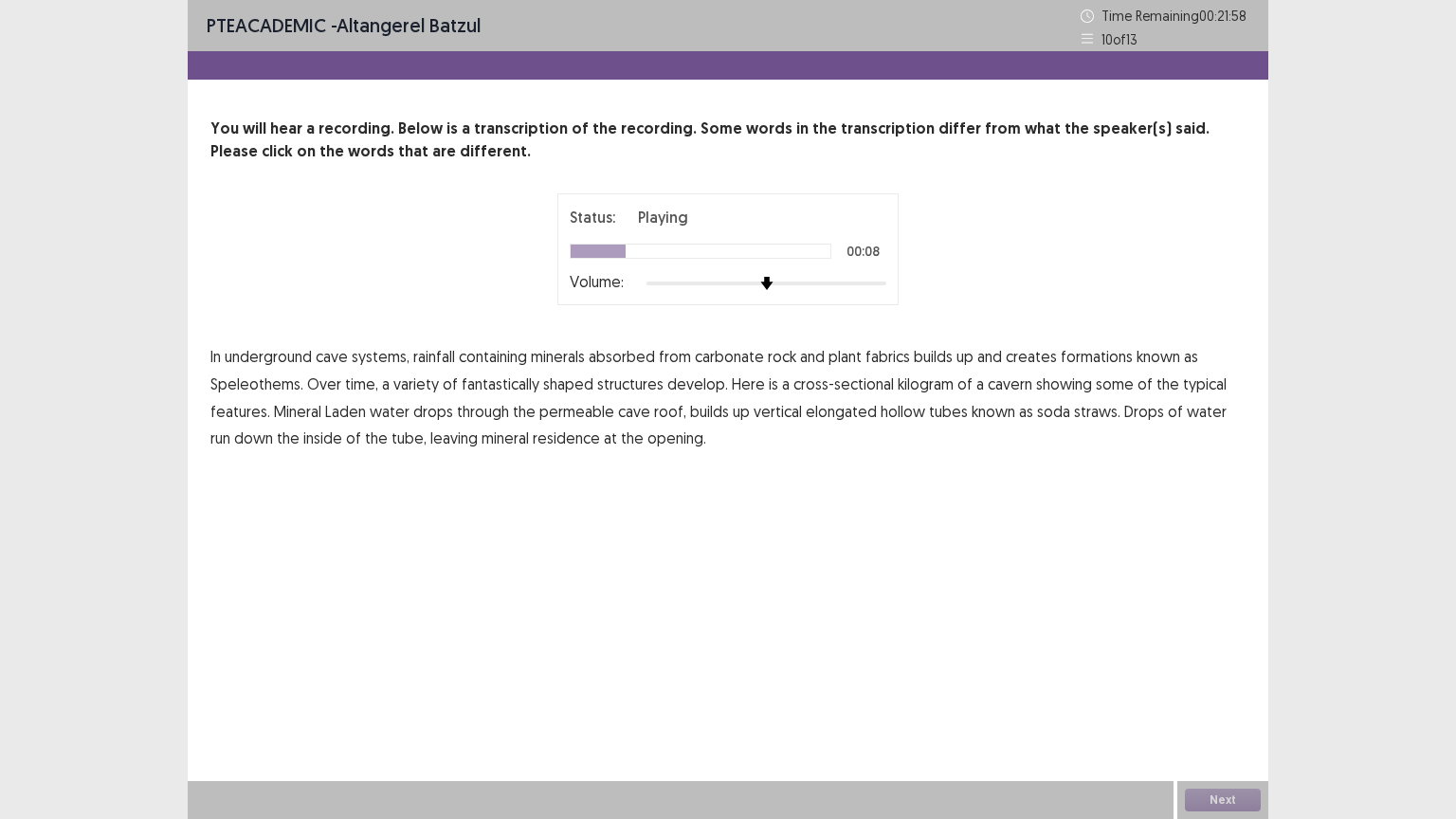 click on "fabrics" at bounding box center [887, 356] 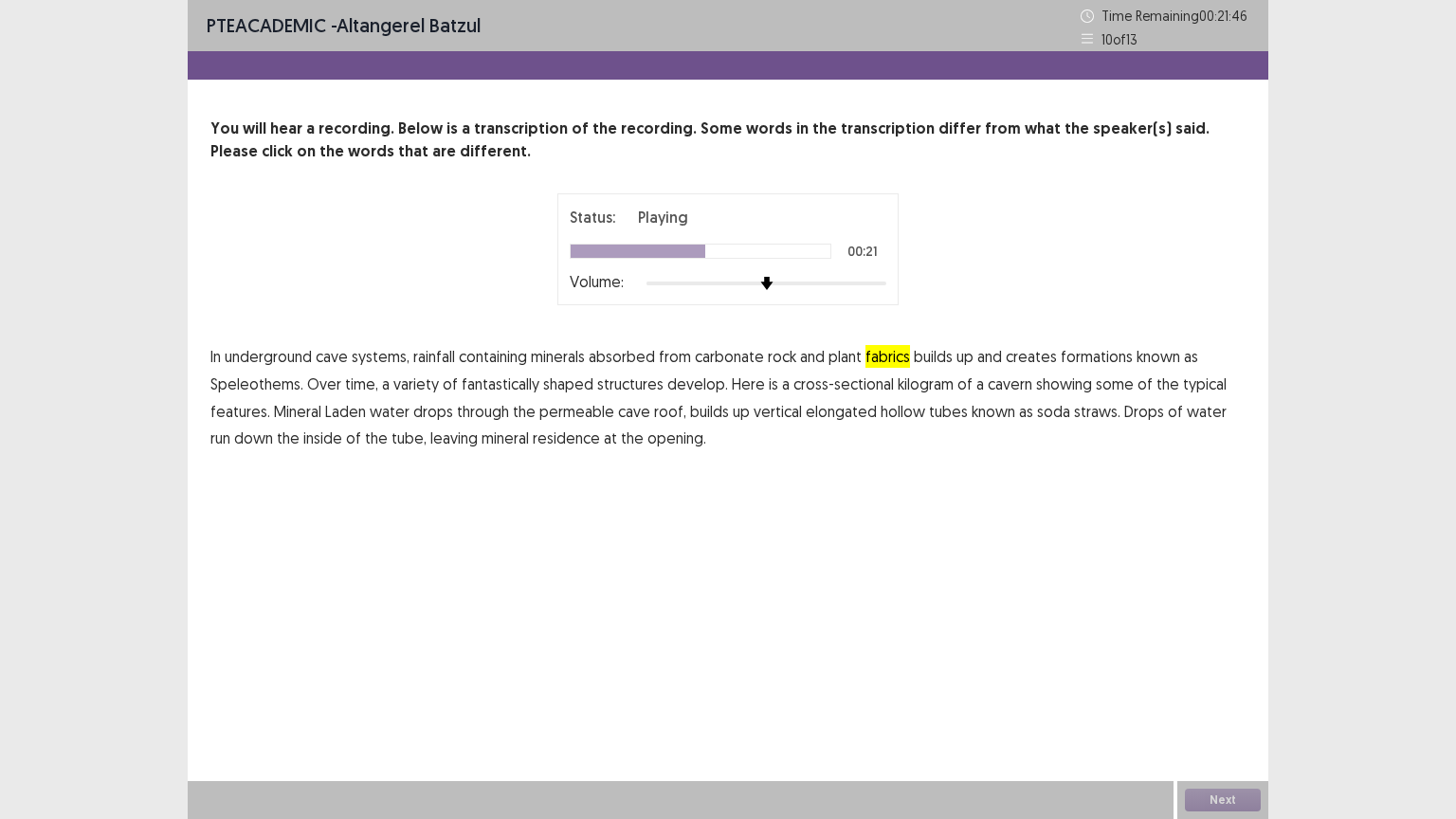 click on "kilogram" at bounding box center (925, 384) 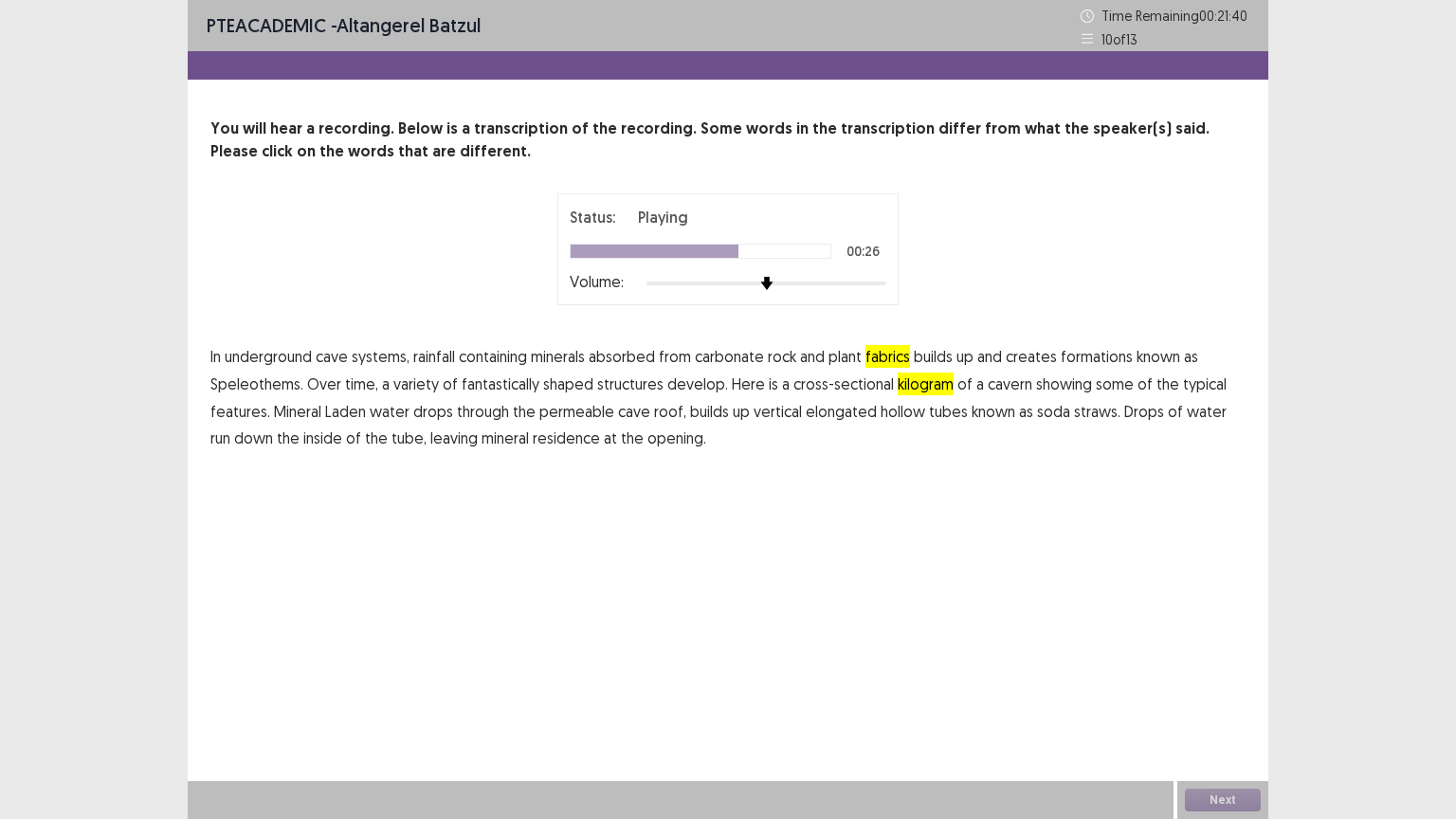 click on "drops" at bounding box center (433, 411) 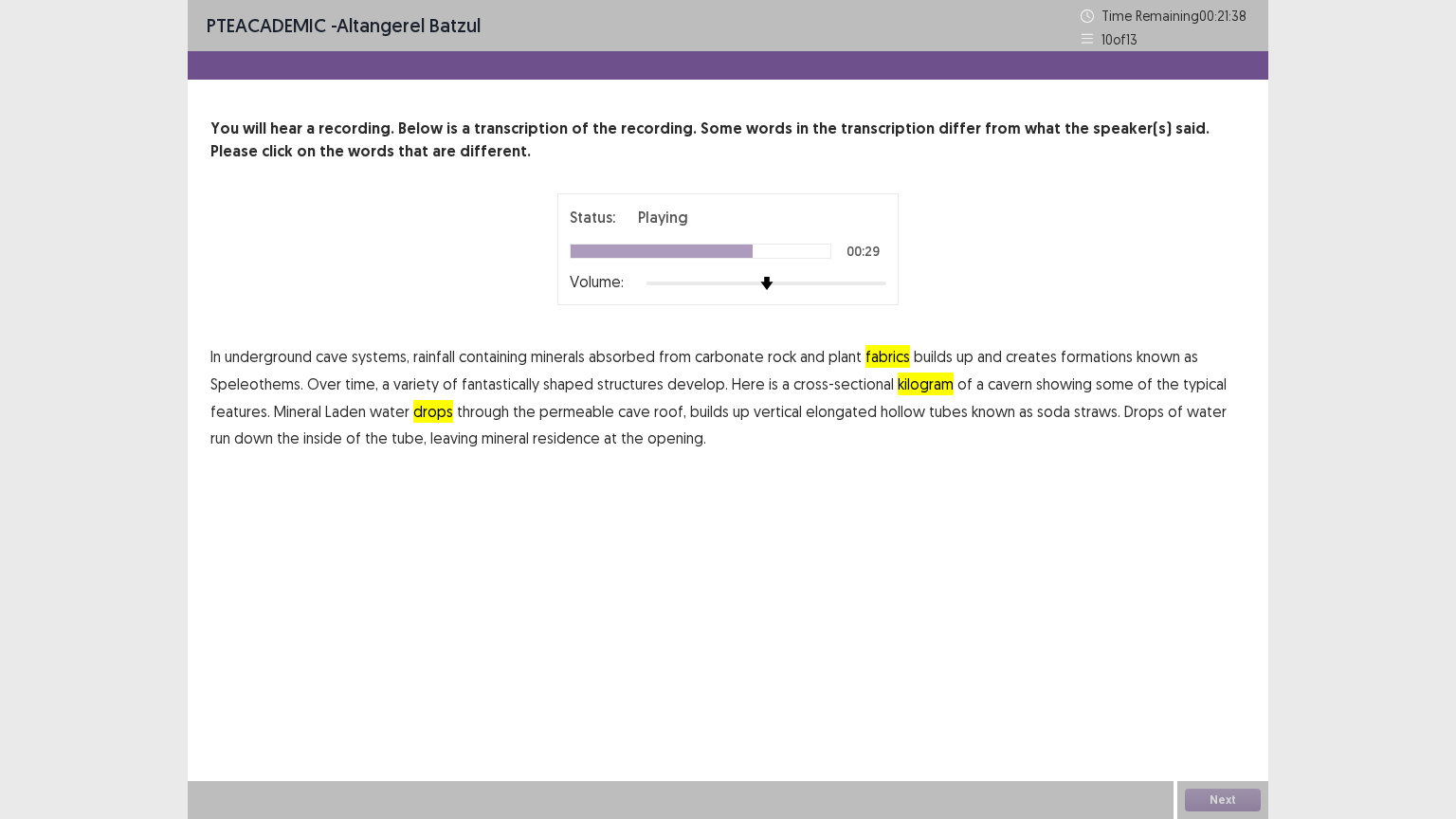 click on "permeable" at bounding box center (576, 411) 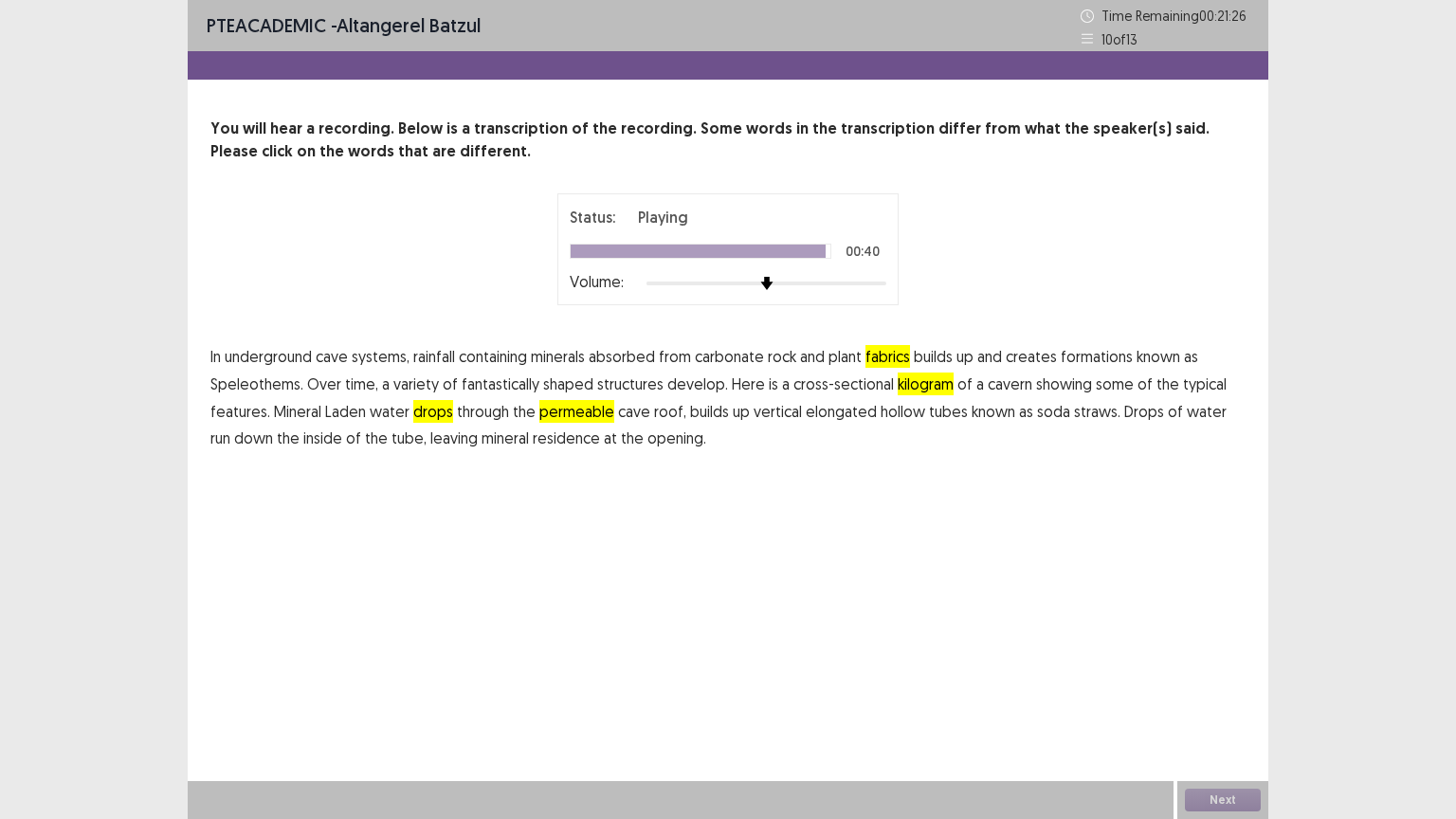 click on "residence" at bounding box center [566, 438] 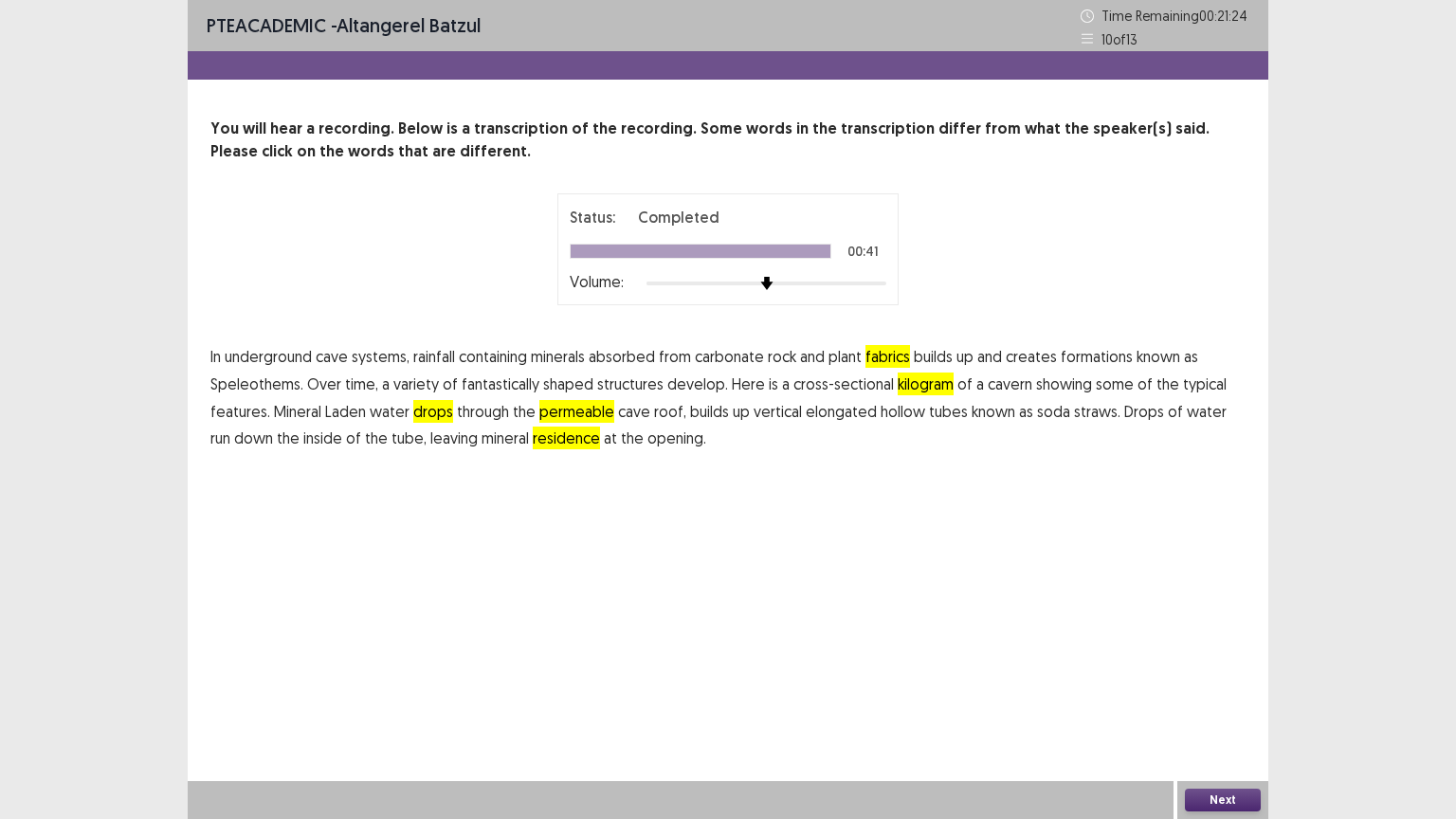 click on "Next" at bounding box center [1223, 800] 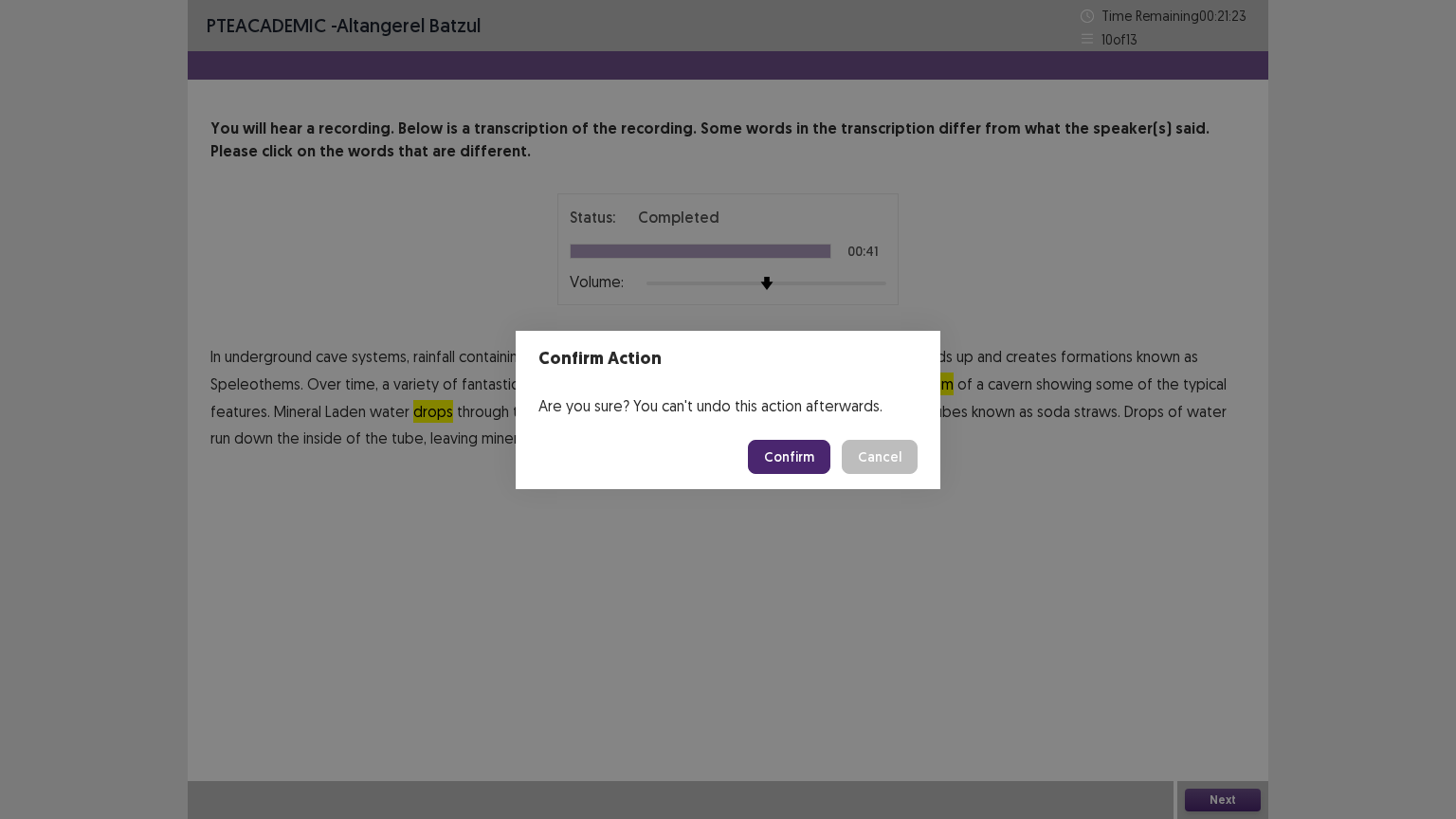click on "Confirm" at bounding box center (789, 457) 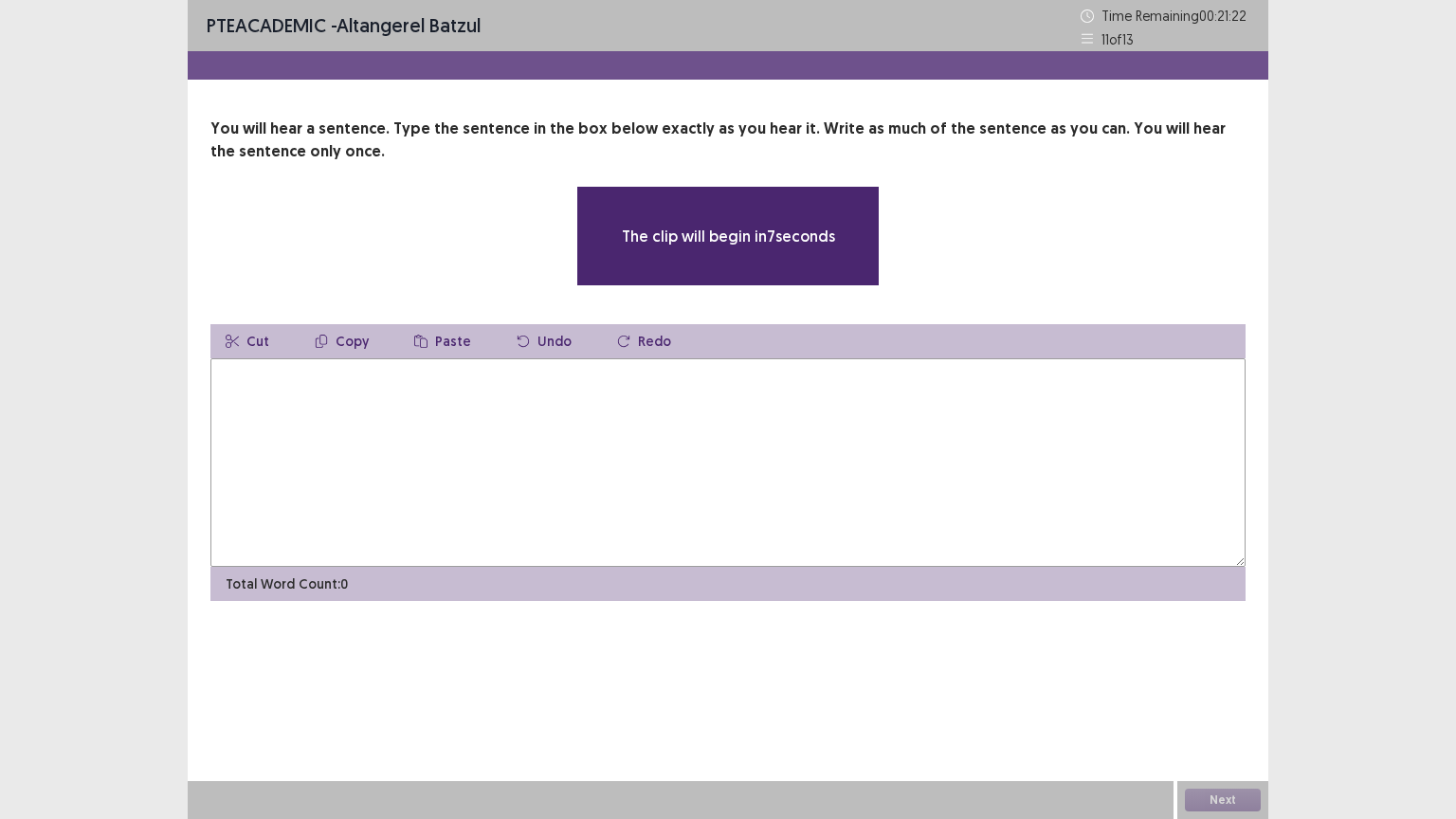 click at bounding box center [728, 463] 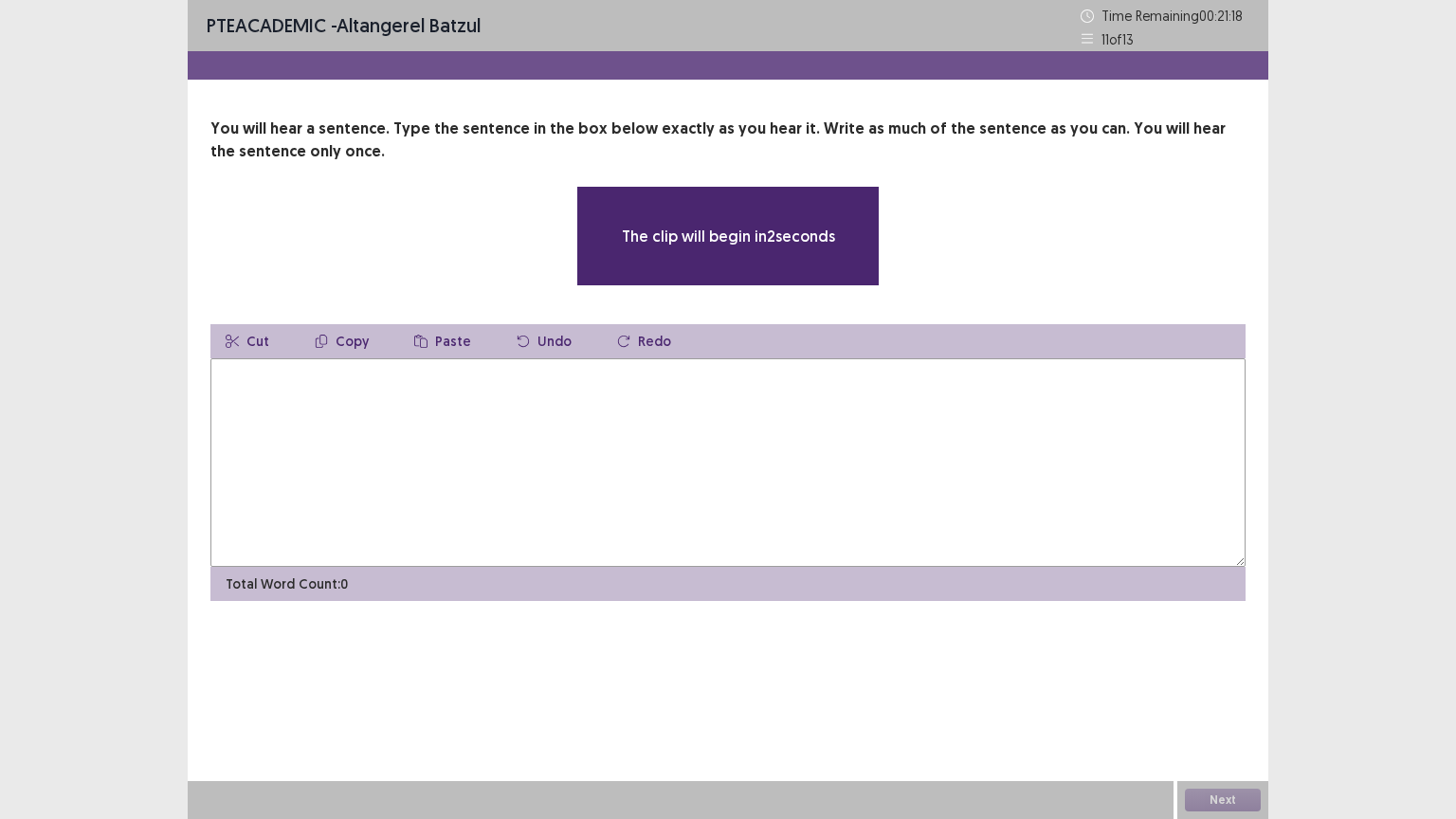 click at bounding box center [728, 463] 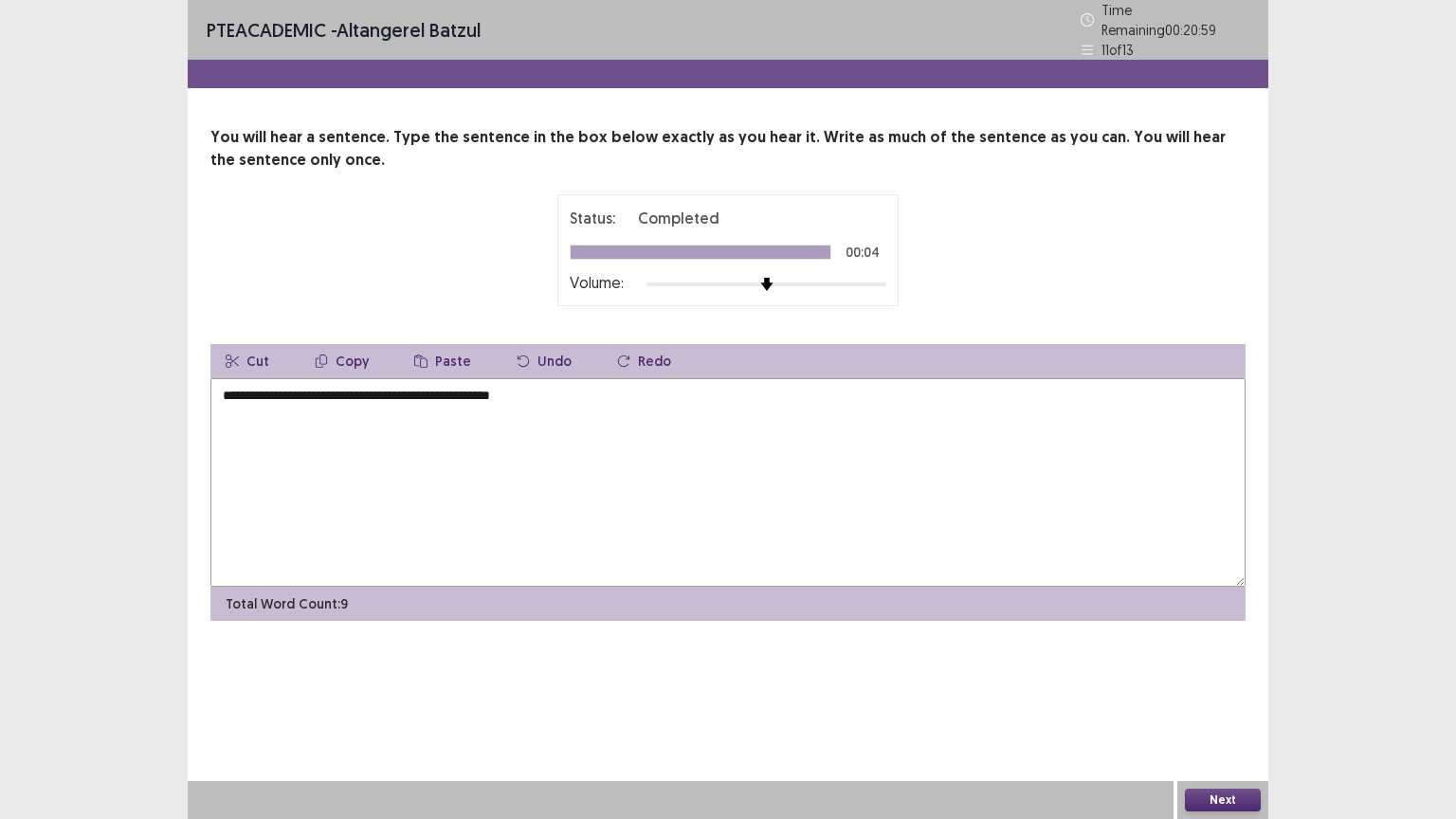 click on "**********" at bounding box center (728, 482) 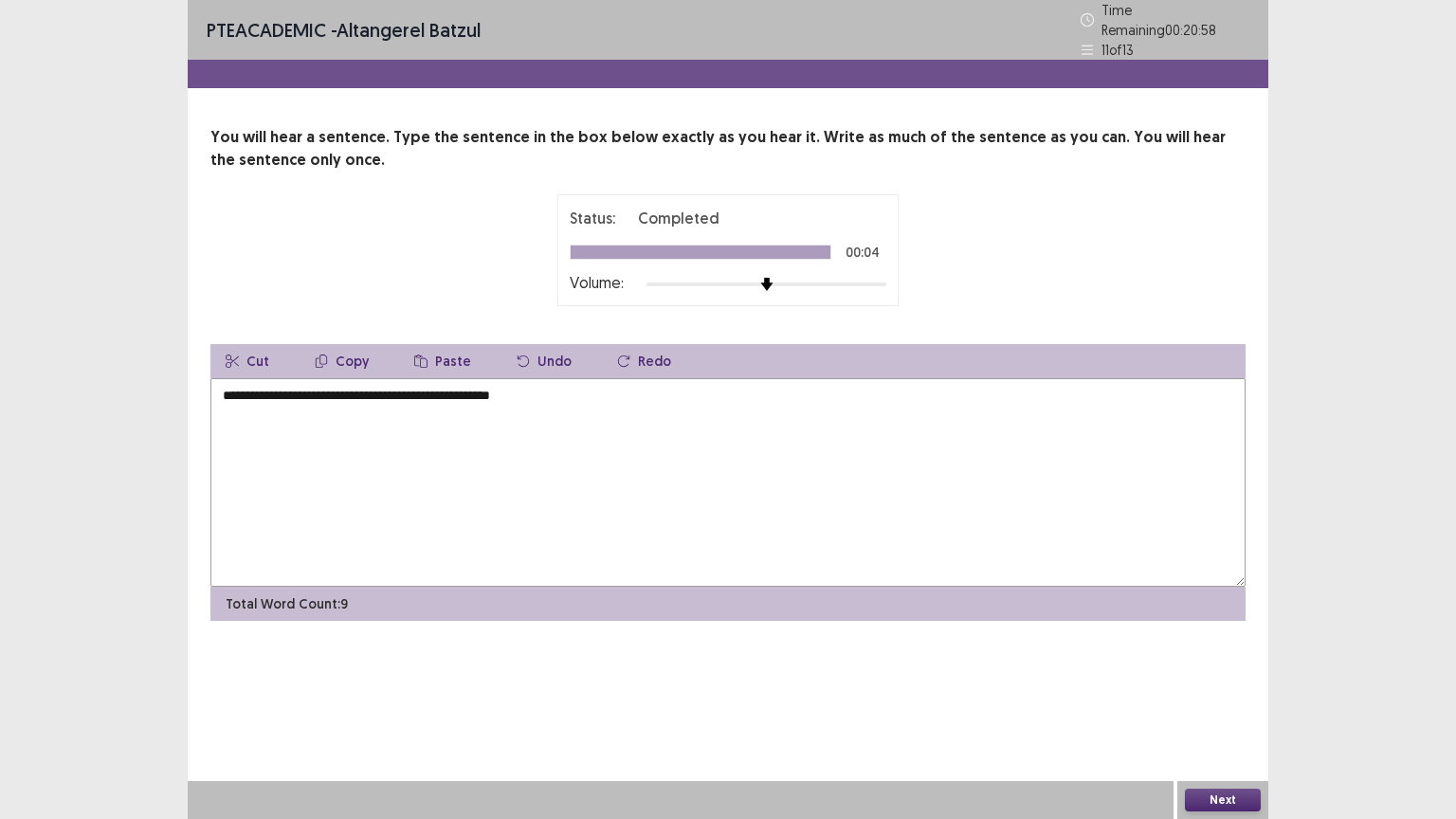 click on "**********" at bounding box center (728, 482) 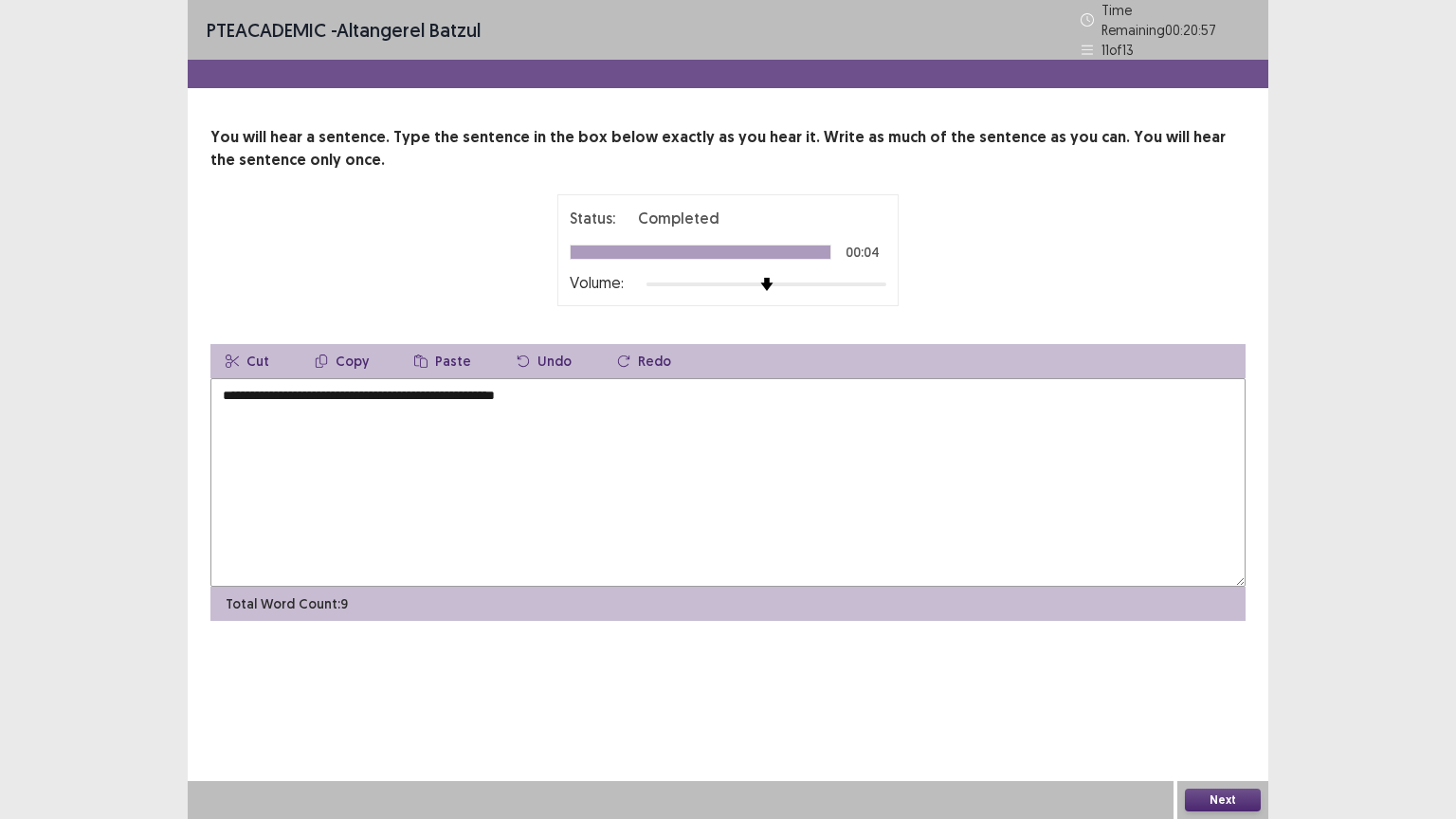 click on "**********" at bounding box center (728, 482) 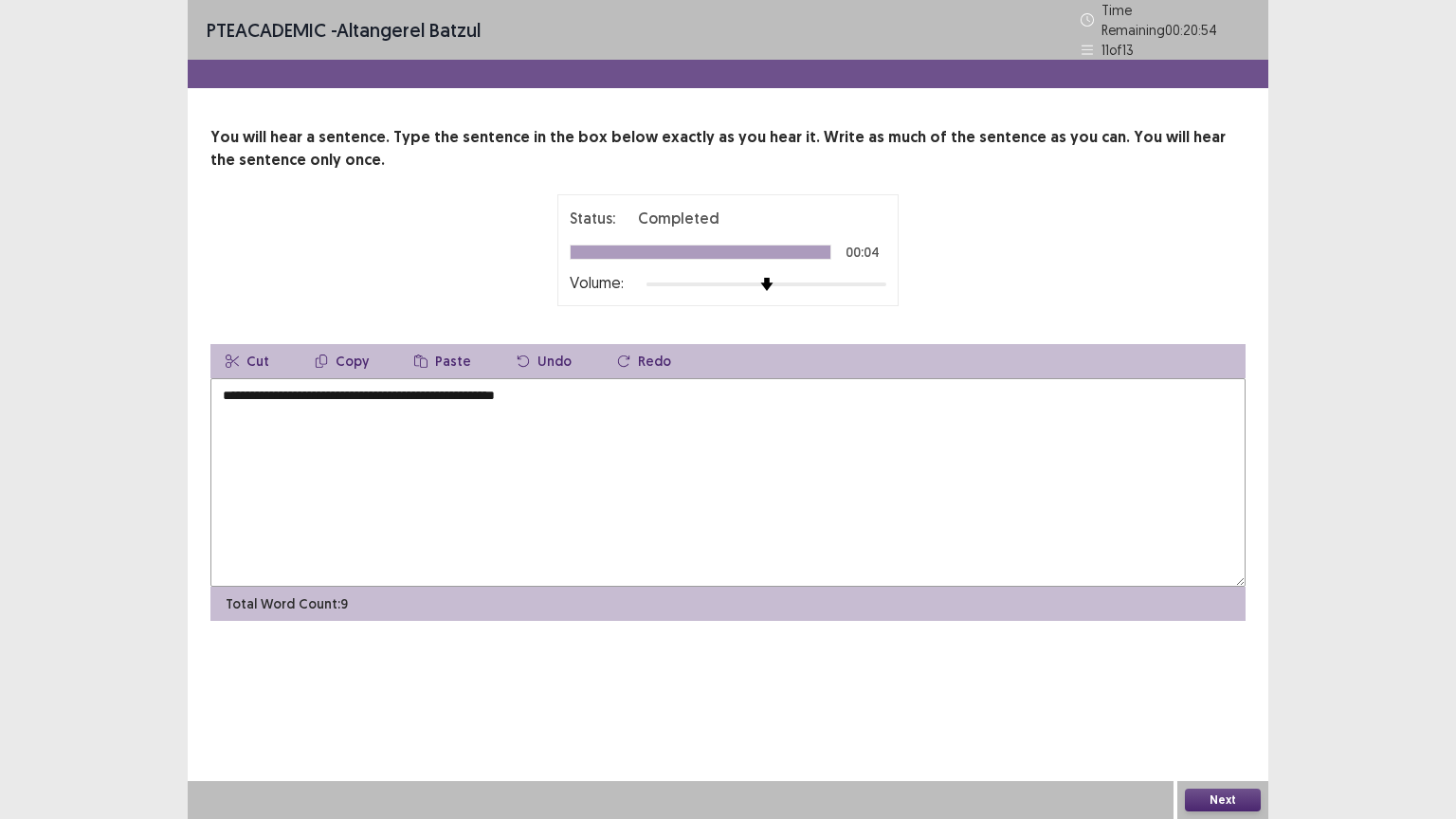 click on "**********" at bounding box center (728, 482) 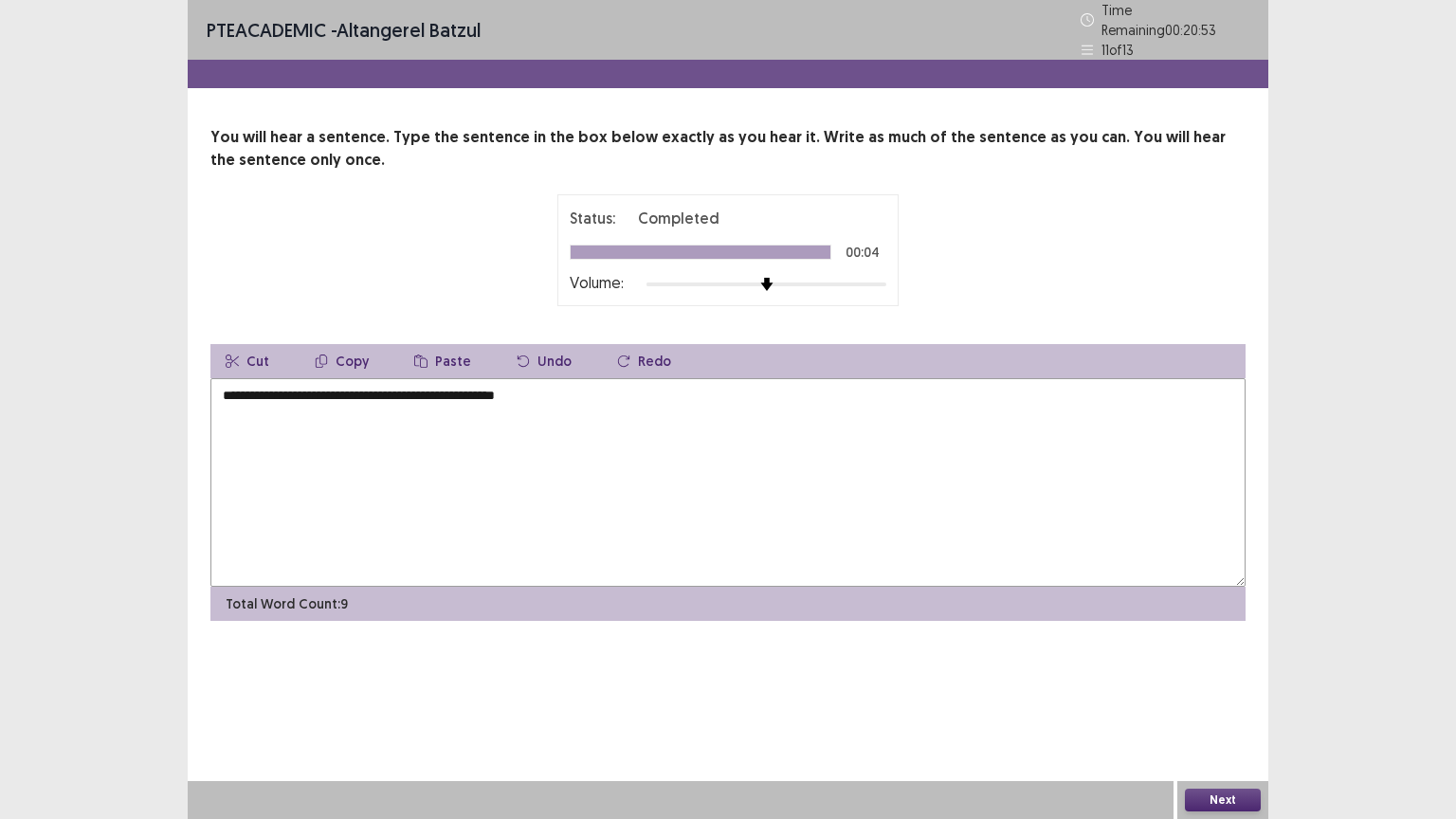 click on "**********" at bounding box center (728, 482) 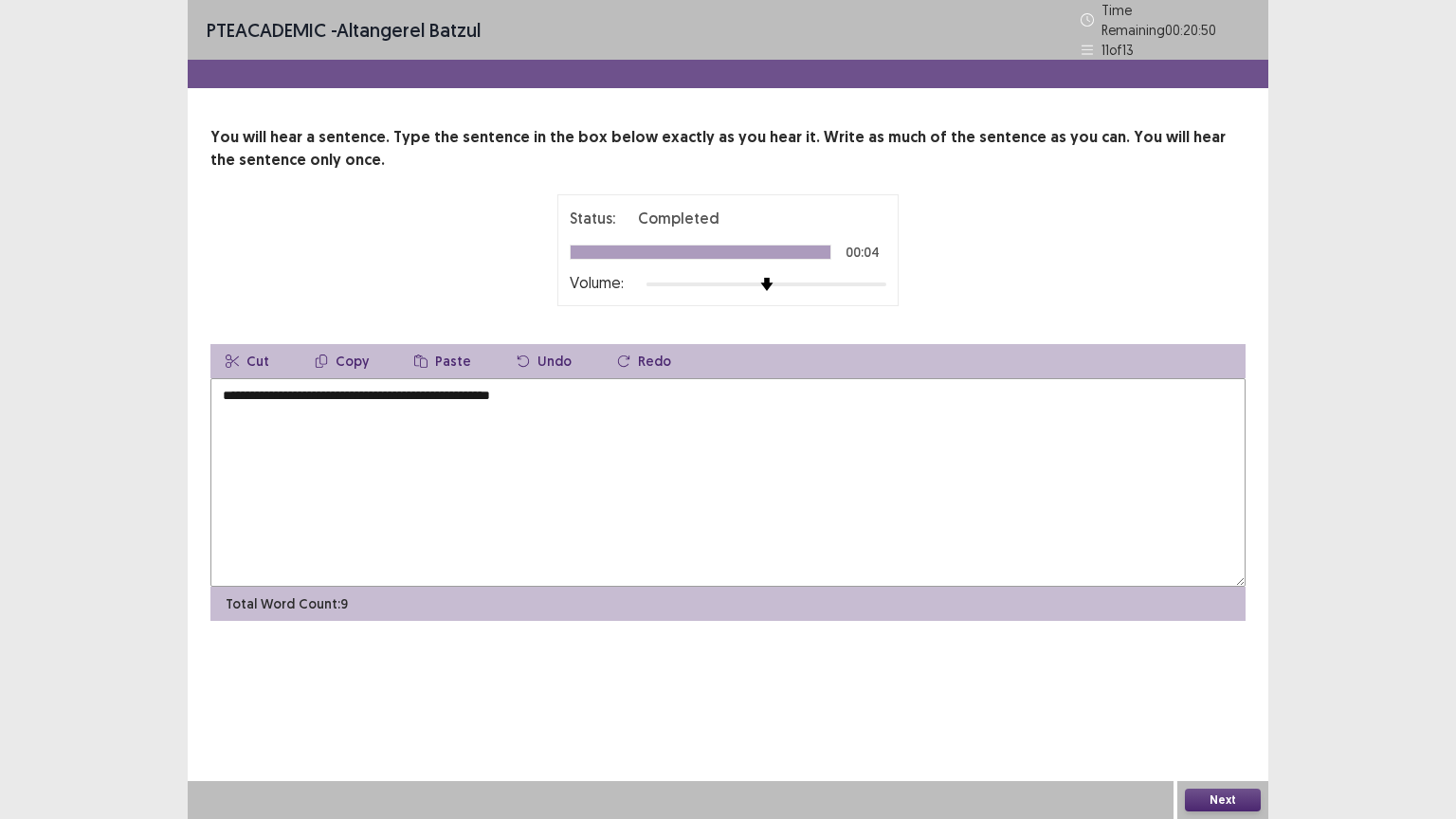 click on "**********" at bounding box center [728, 482] 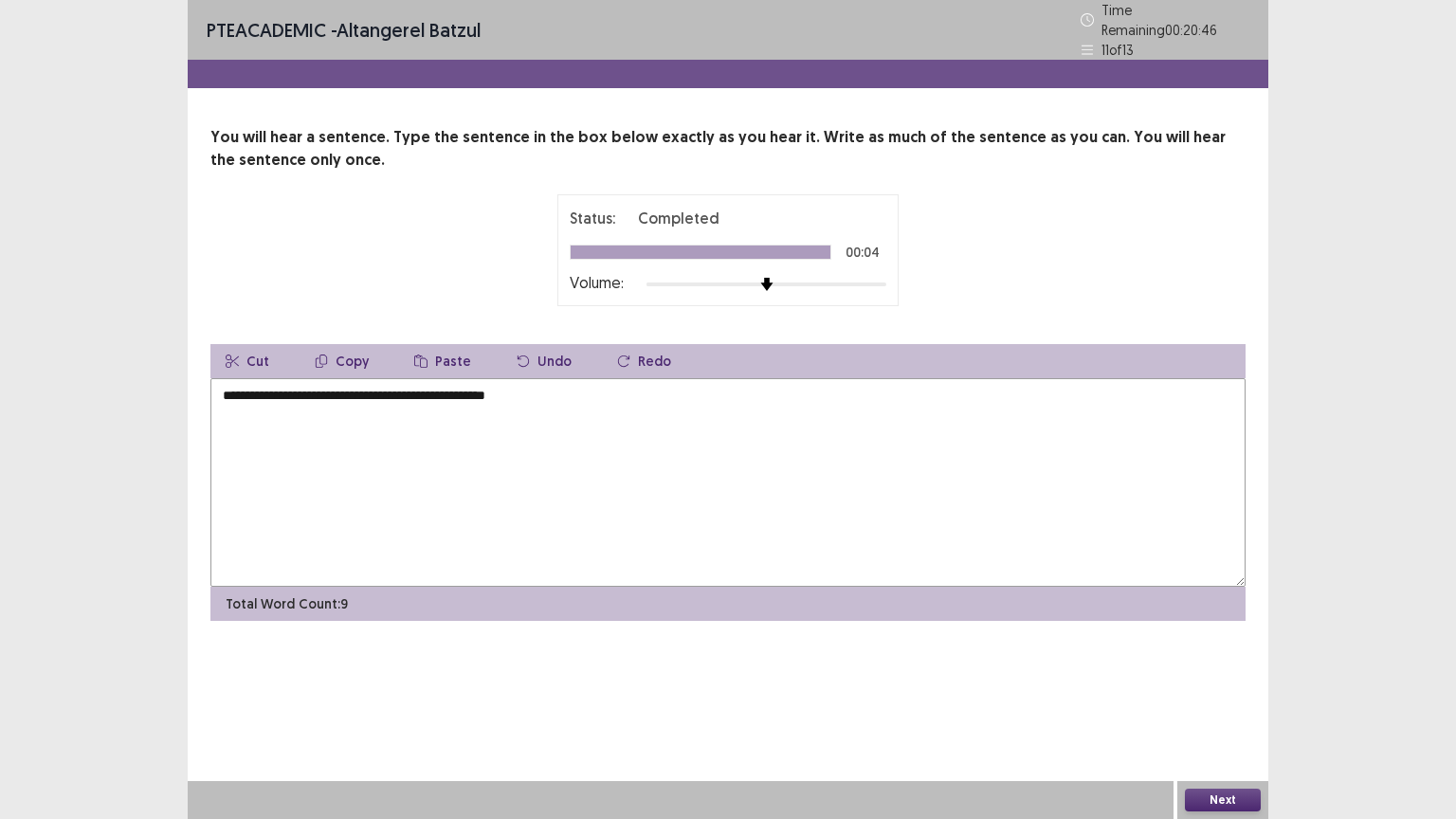 click on "**********" at bounding box center (728, 482) 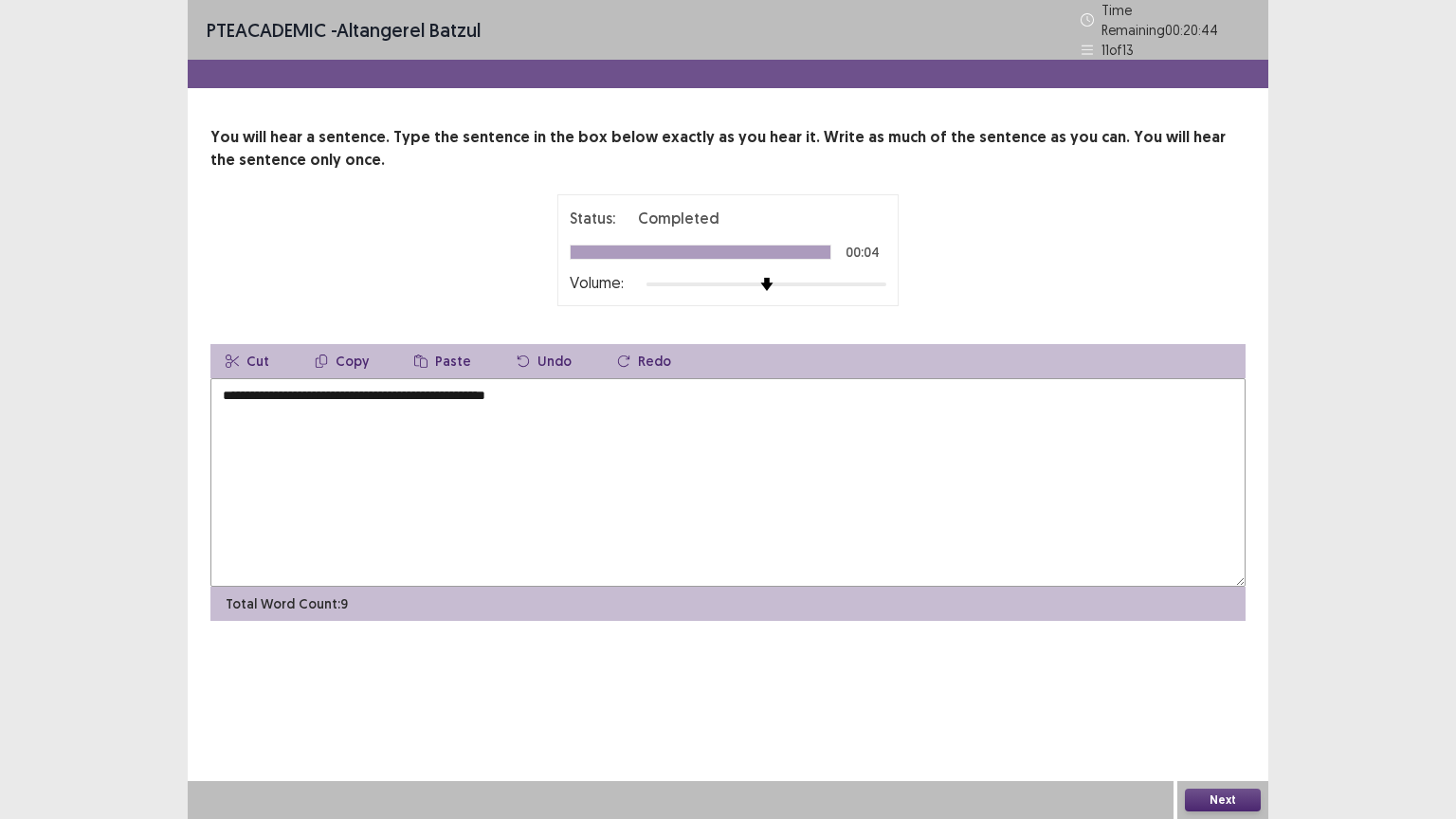 type on "**********" 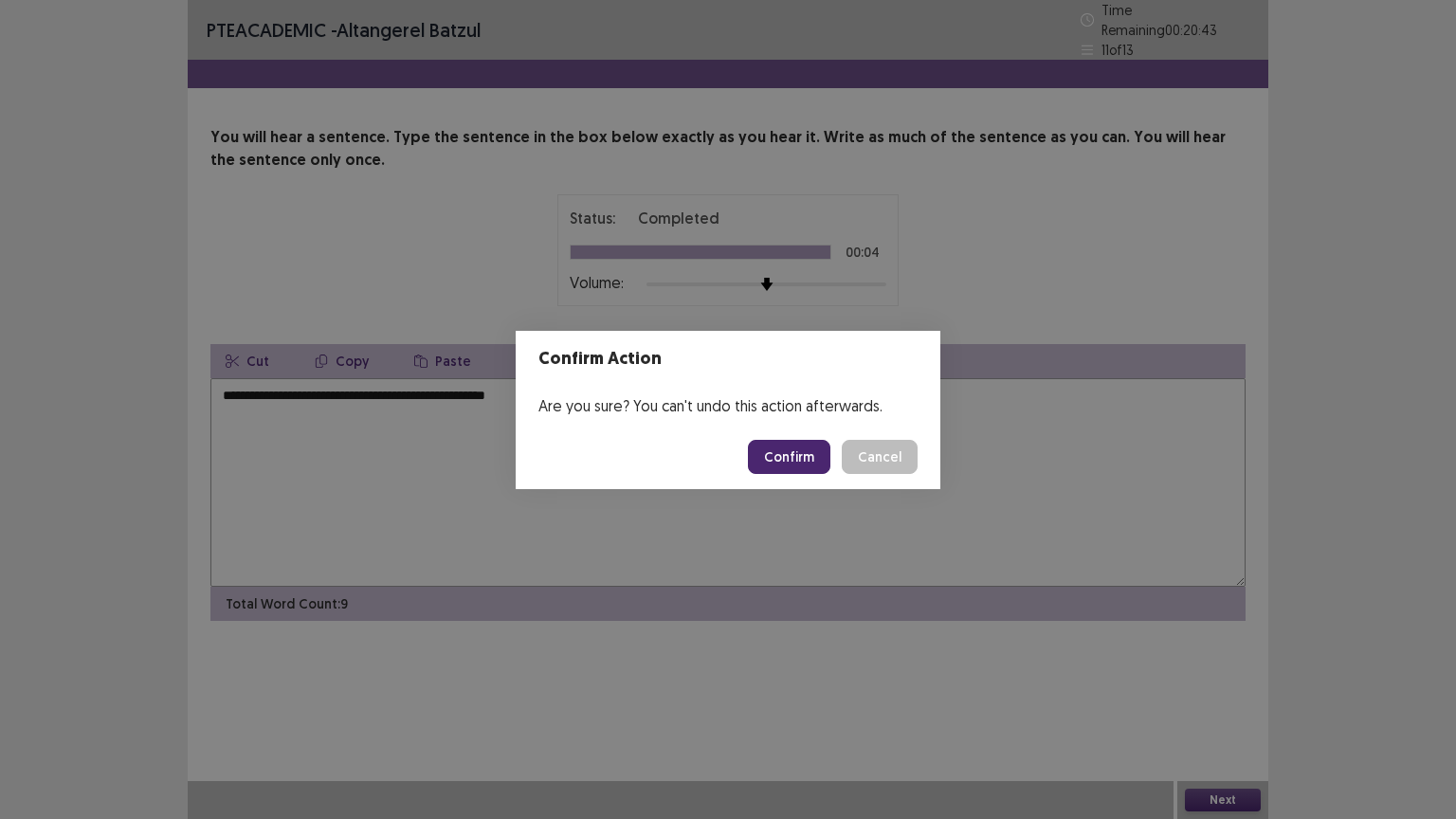 click on "Confirm" at bounding box center [789, 457] 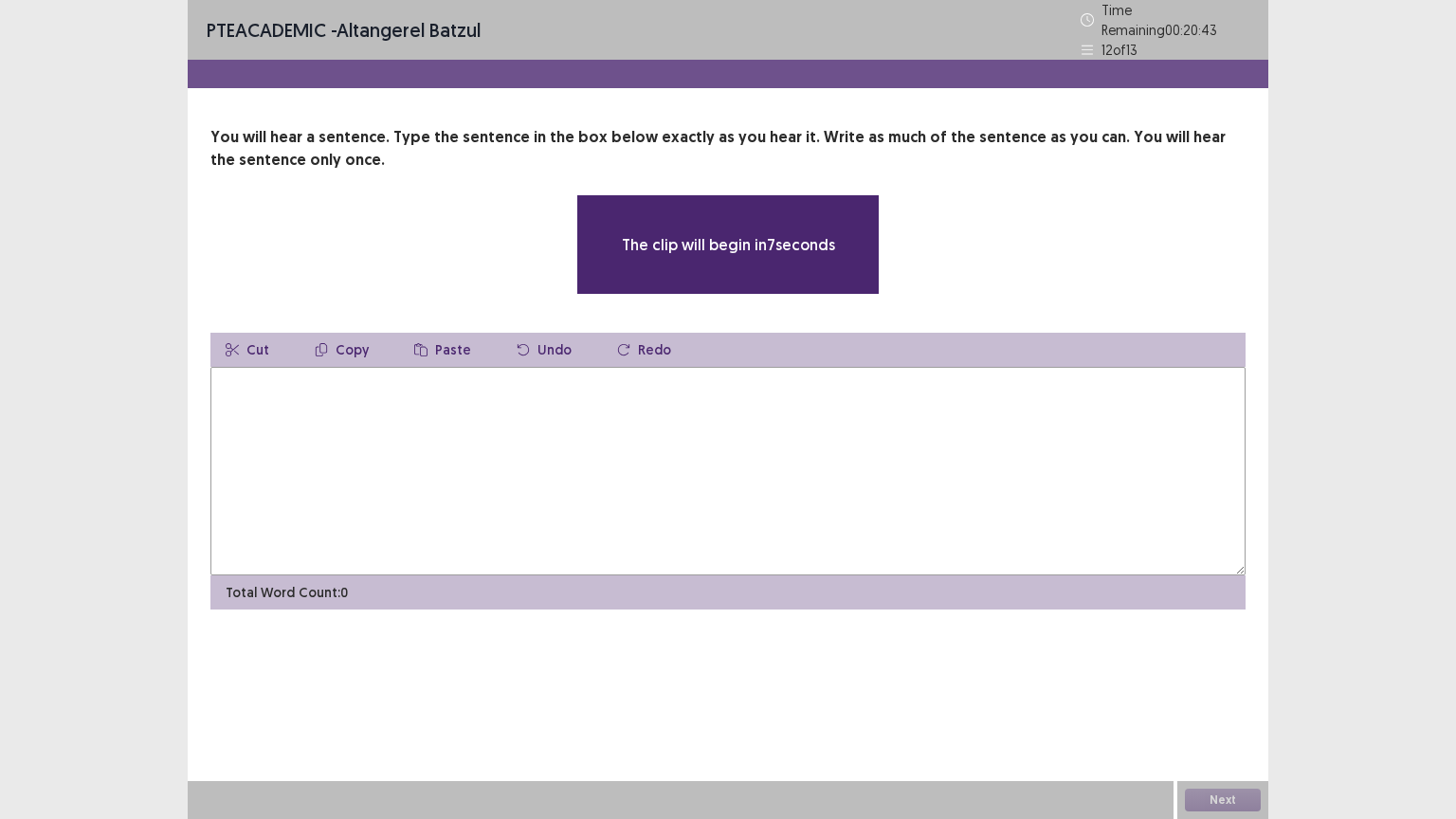 click at bounding box center [728, 471] 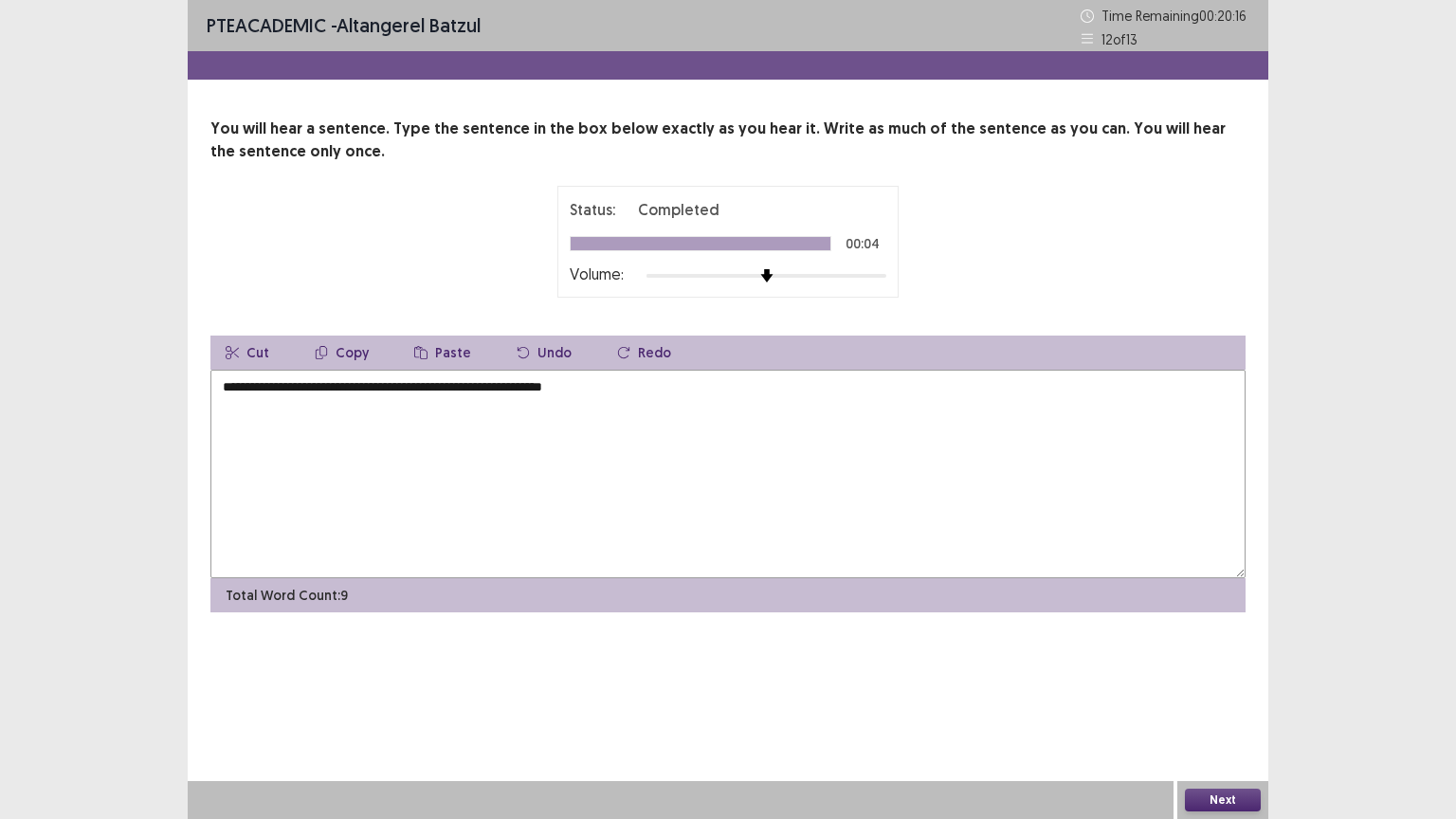 click on "**********" at bounding box center [728, 474] 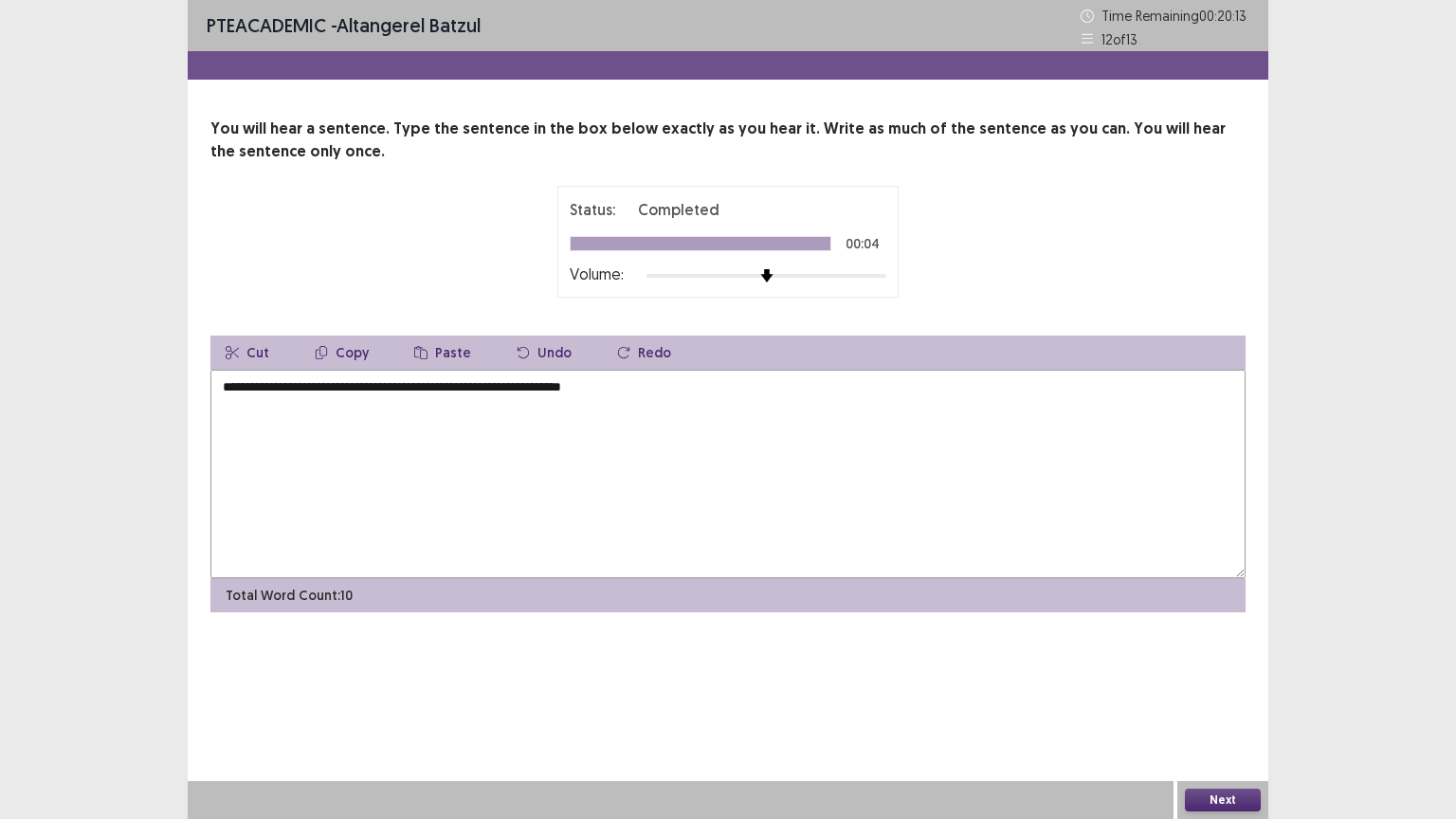 click on "**********" at bounding box center (728, 474) 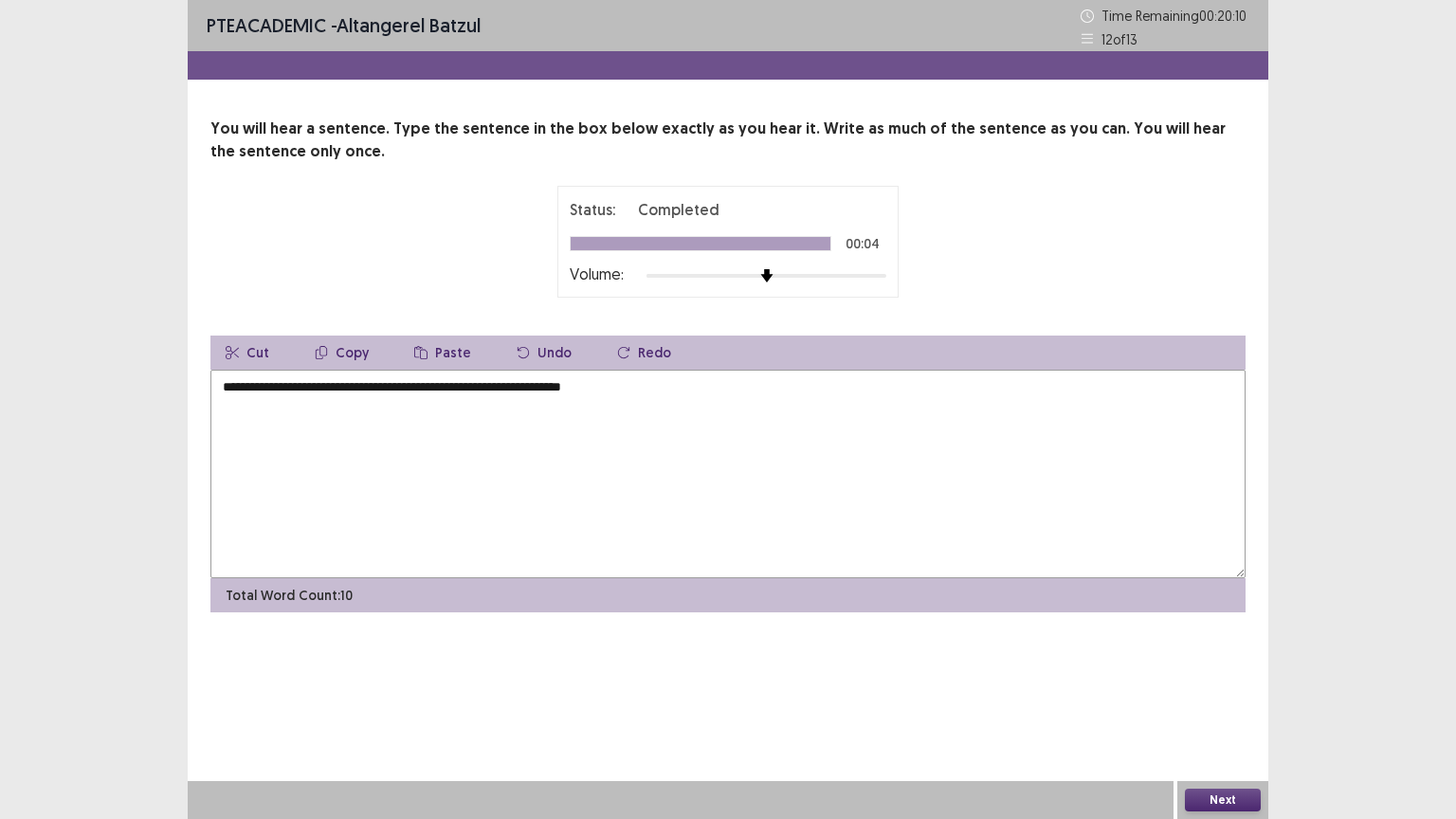type on "**********" 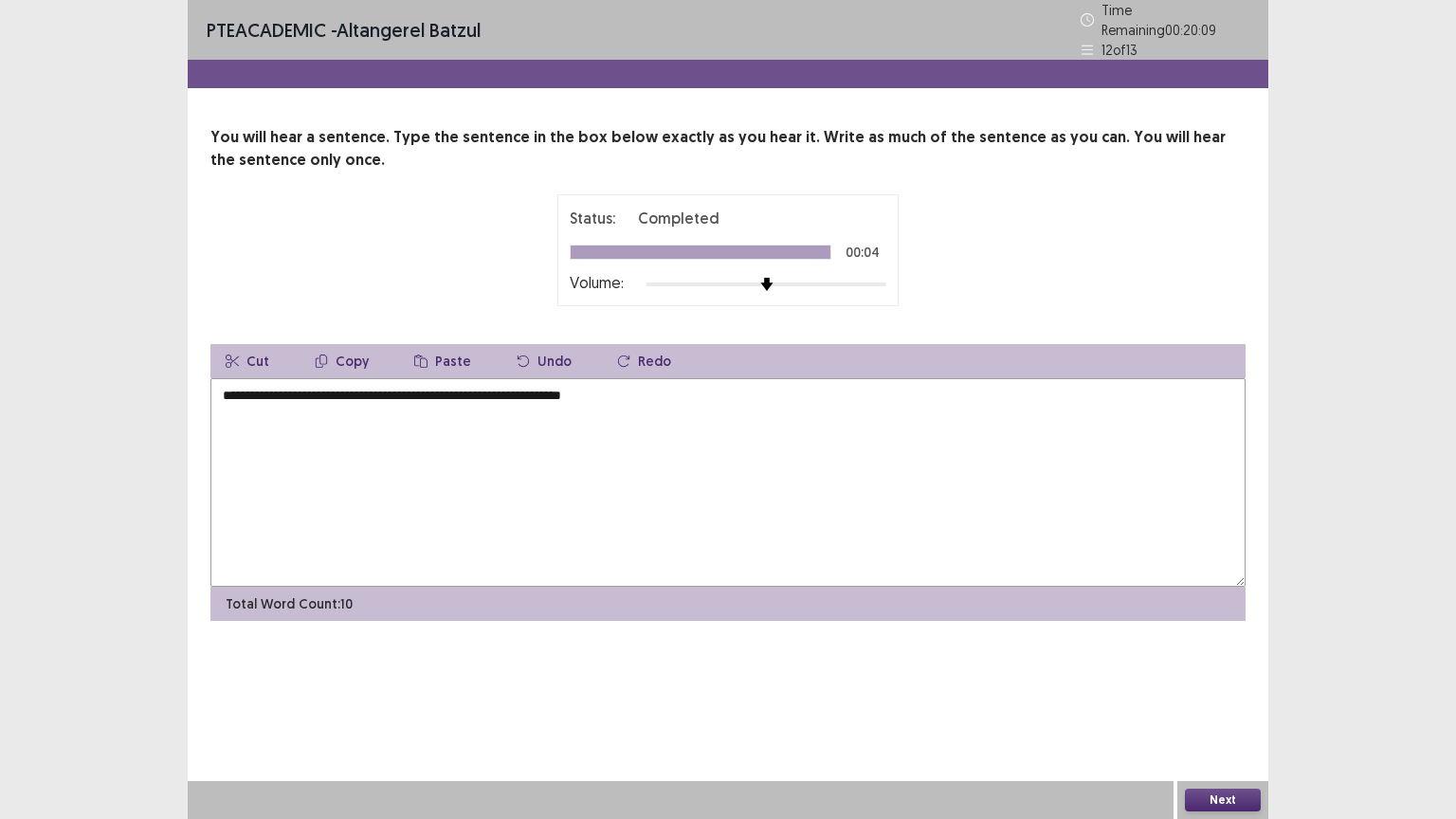 click on "Next" at bounding box center (1223, 800) 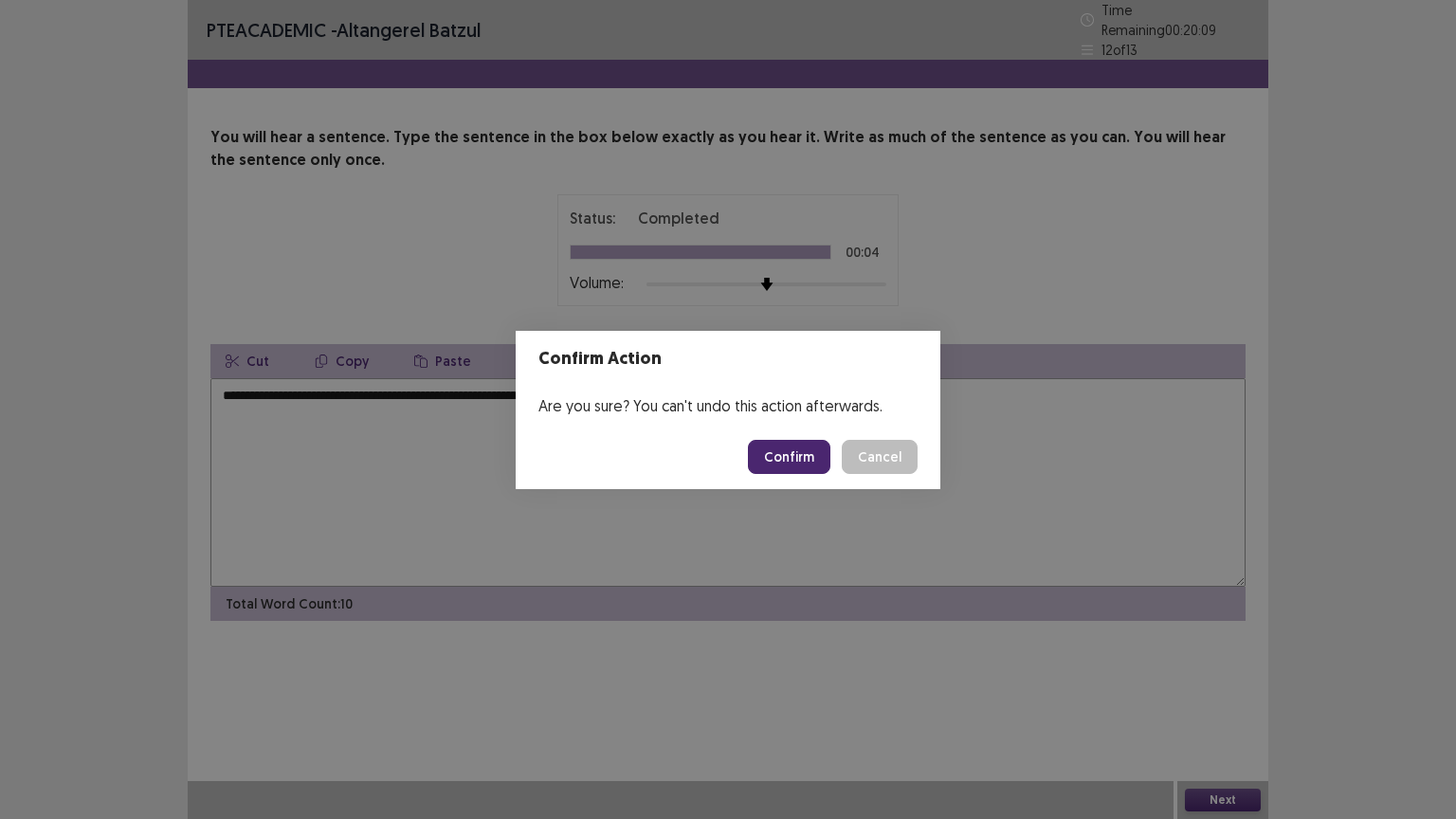 click on "Confirm" at bounding box center (789, 457) 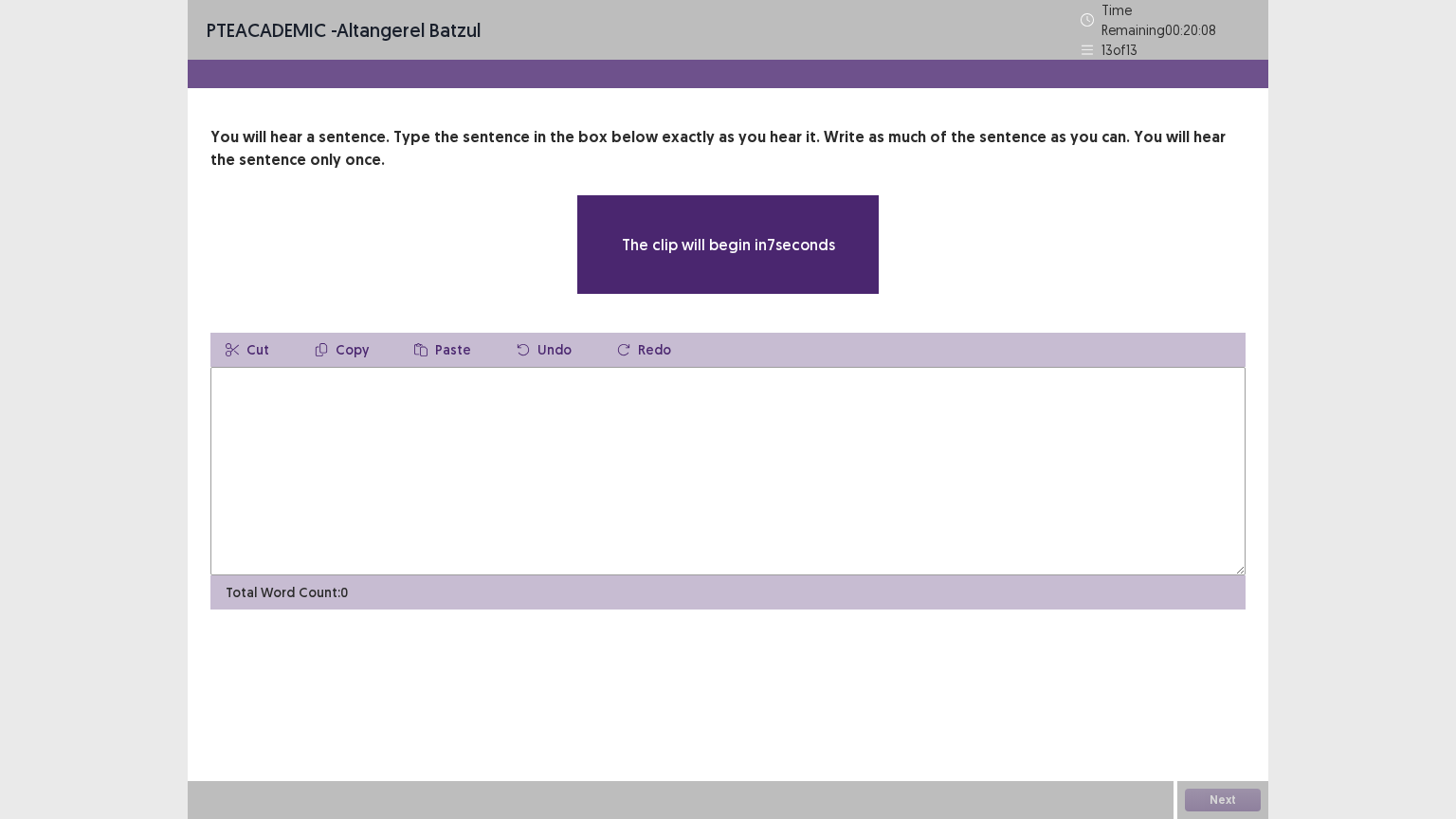 click at bounding box center (728, 471) 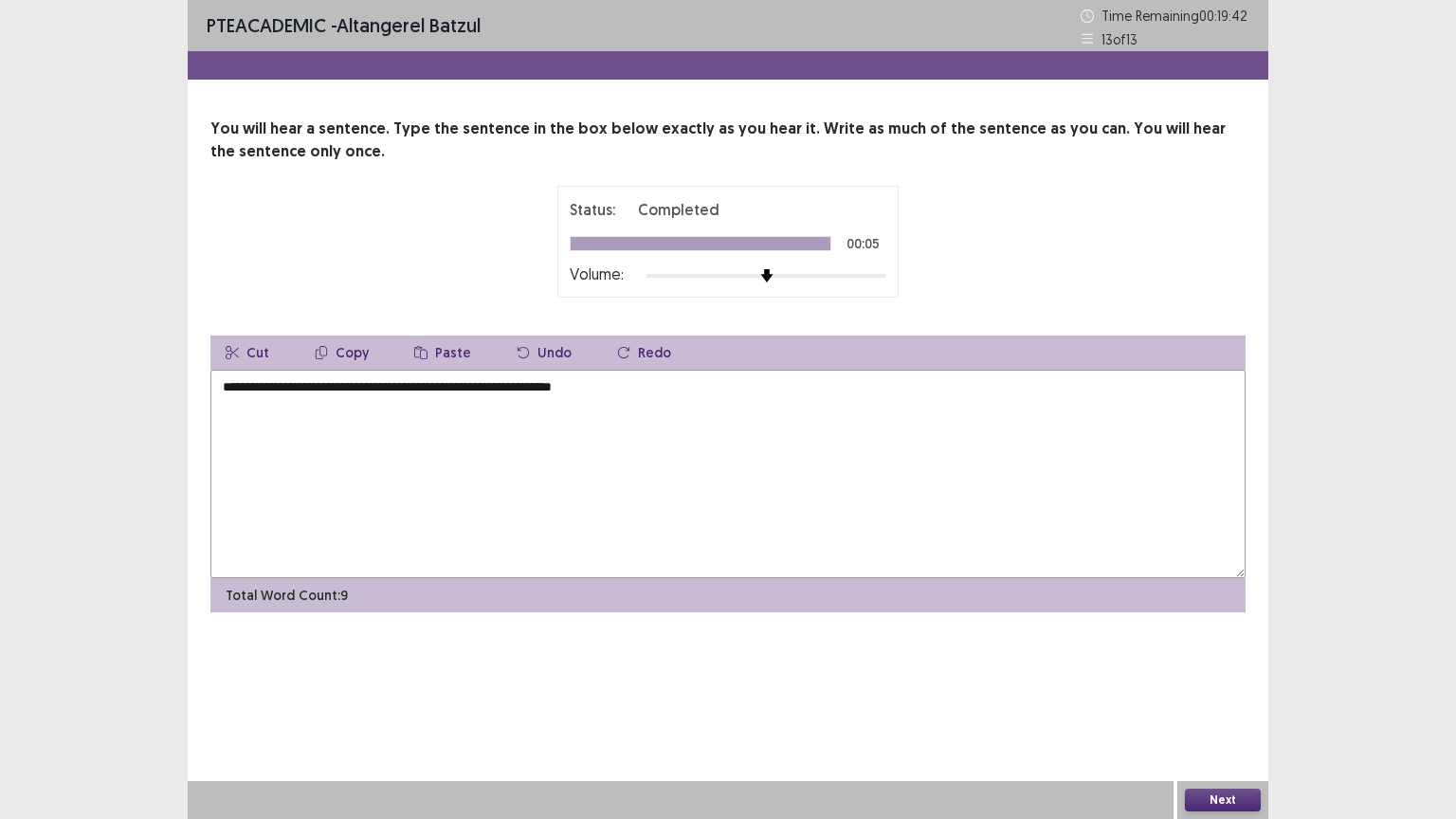 drag, startPoint x: 305, startPoint y: 386, endPoint x: 335, endPoint y: 395, distance: 31.32092 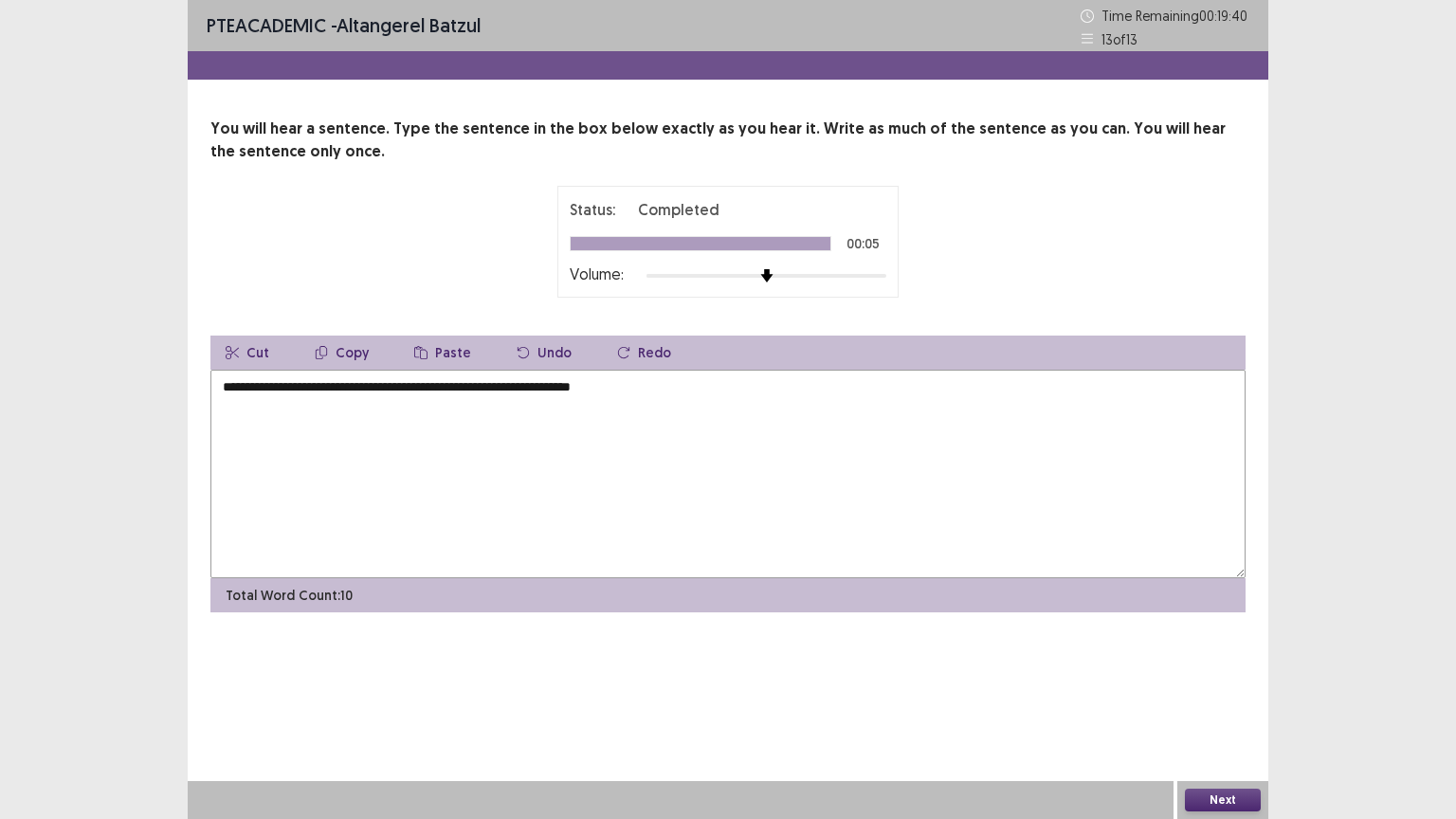 click on "**********" at bounding box center (728, 474) 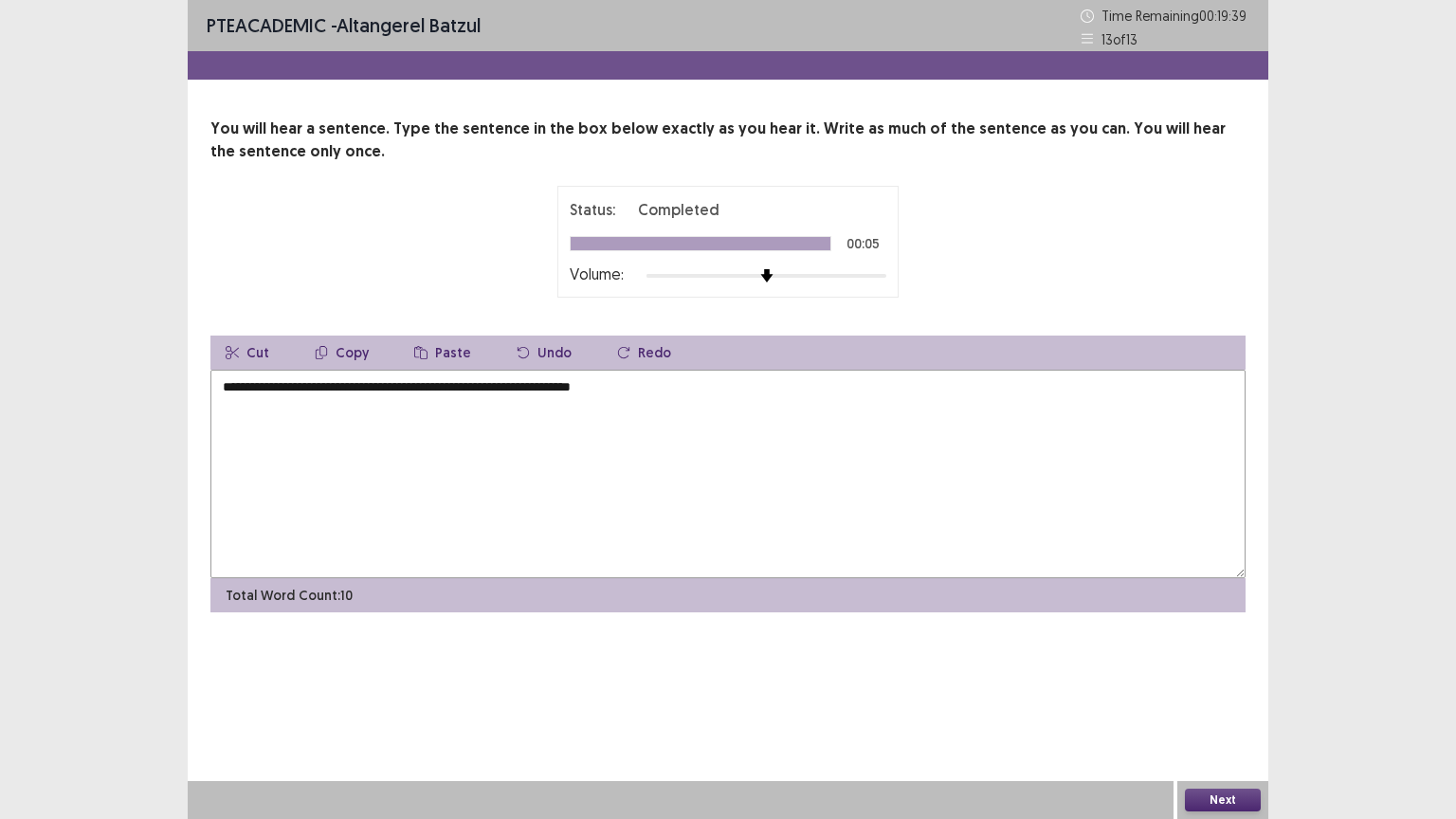 type on "**********" 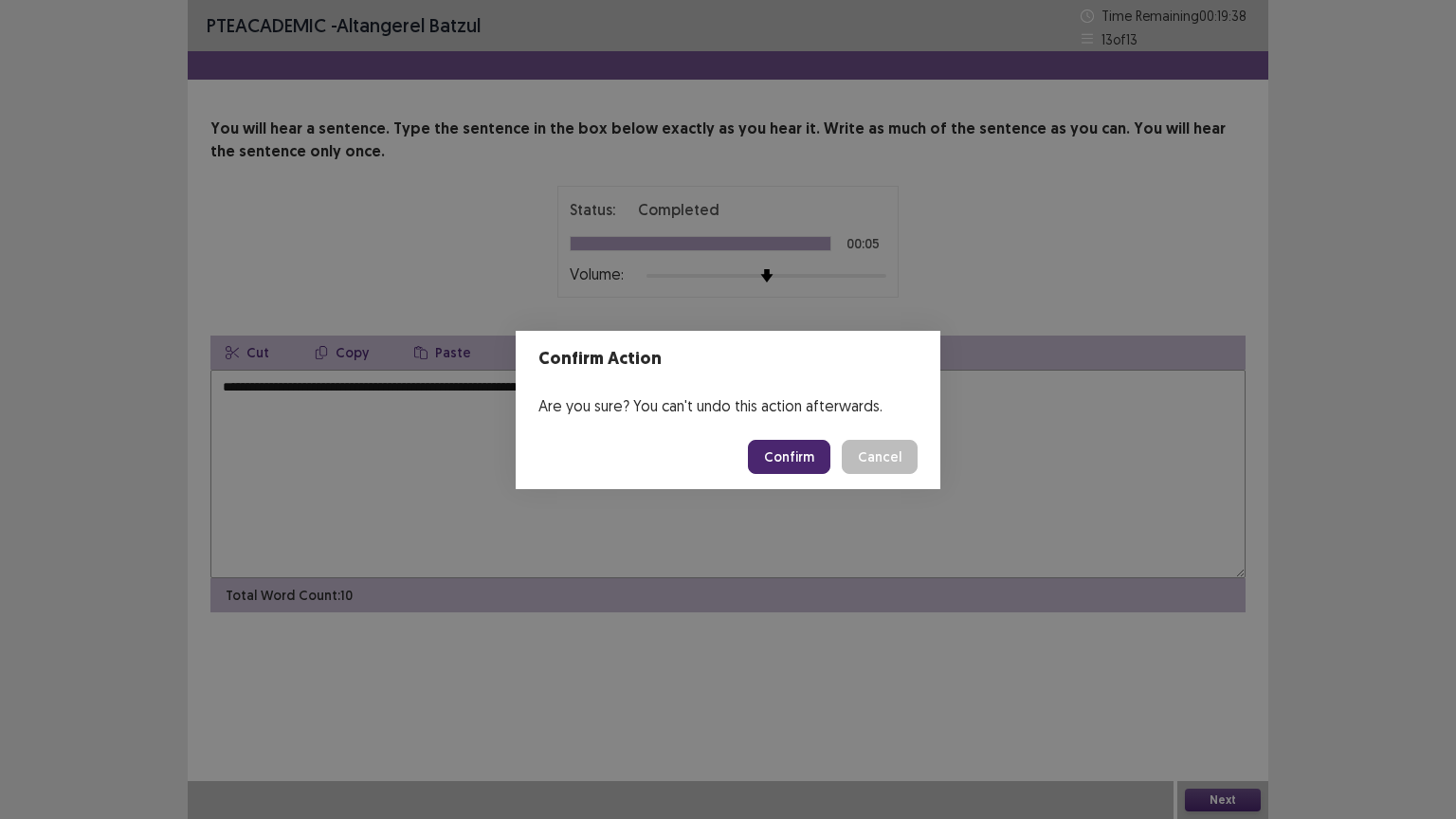 click on "Confirm" at bounding box center (789, 457) 